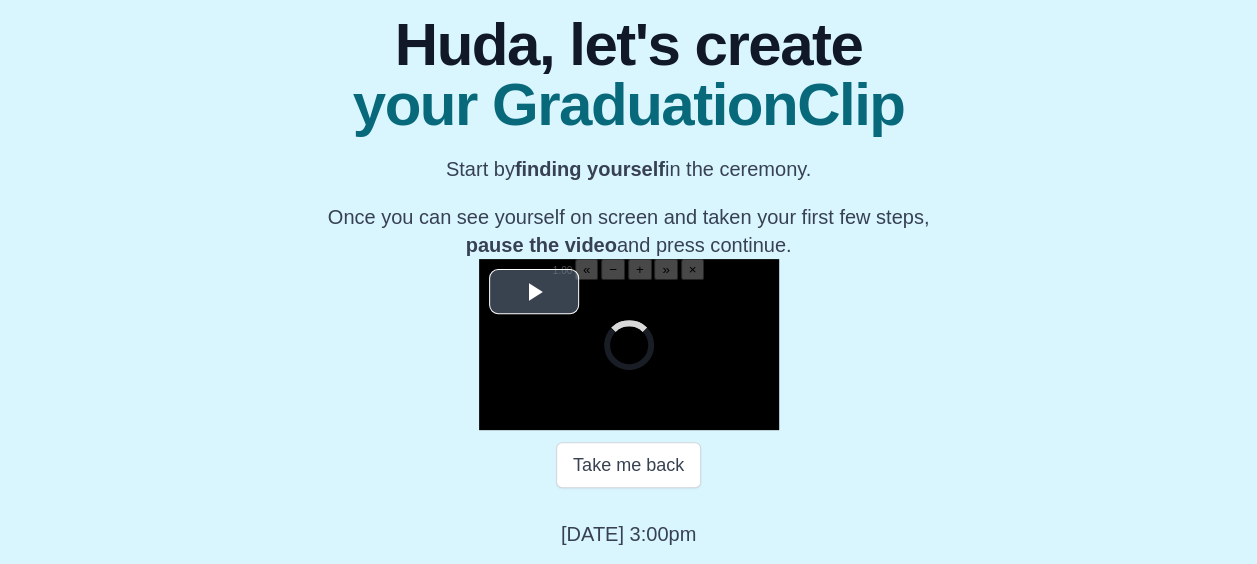 scroll, scrollTop: 288, scrollLeft: 0, axis: vertical 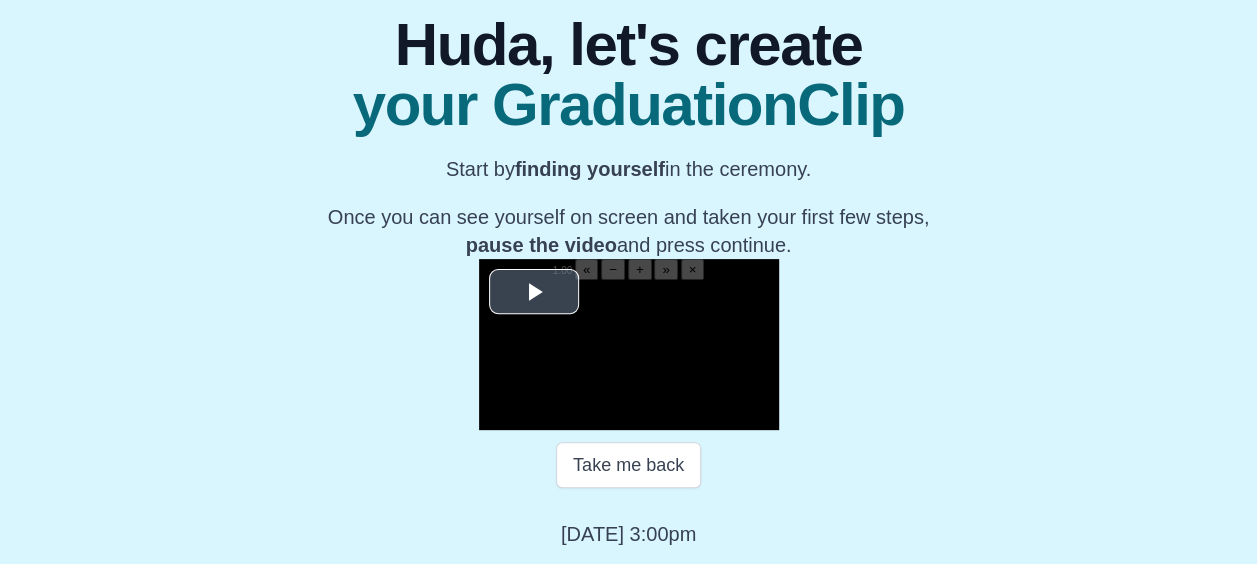 click at bounding box center (534, 292) 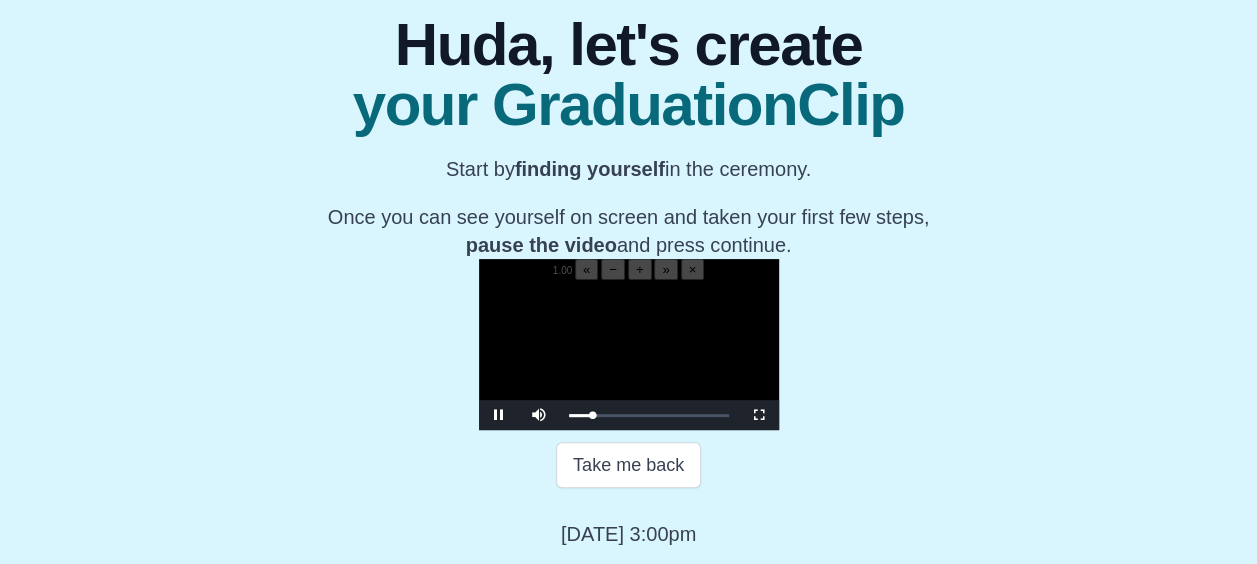 click at bounding box center [629, 355] 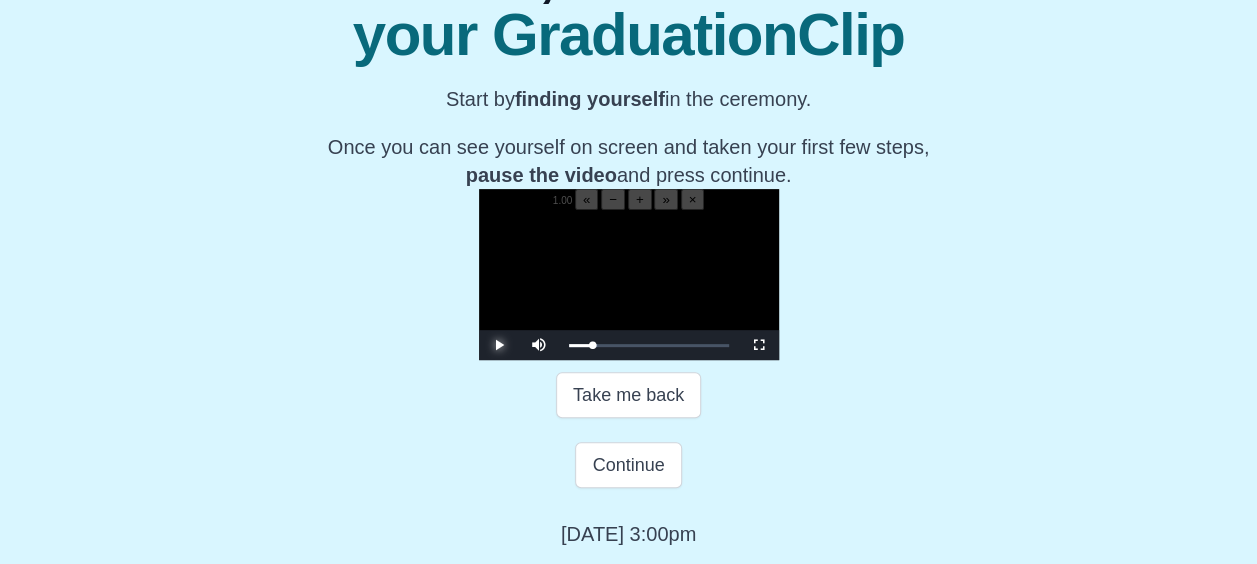 click at bounding box center [499, 345] 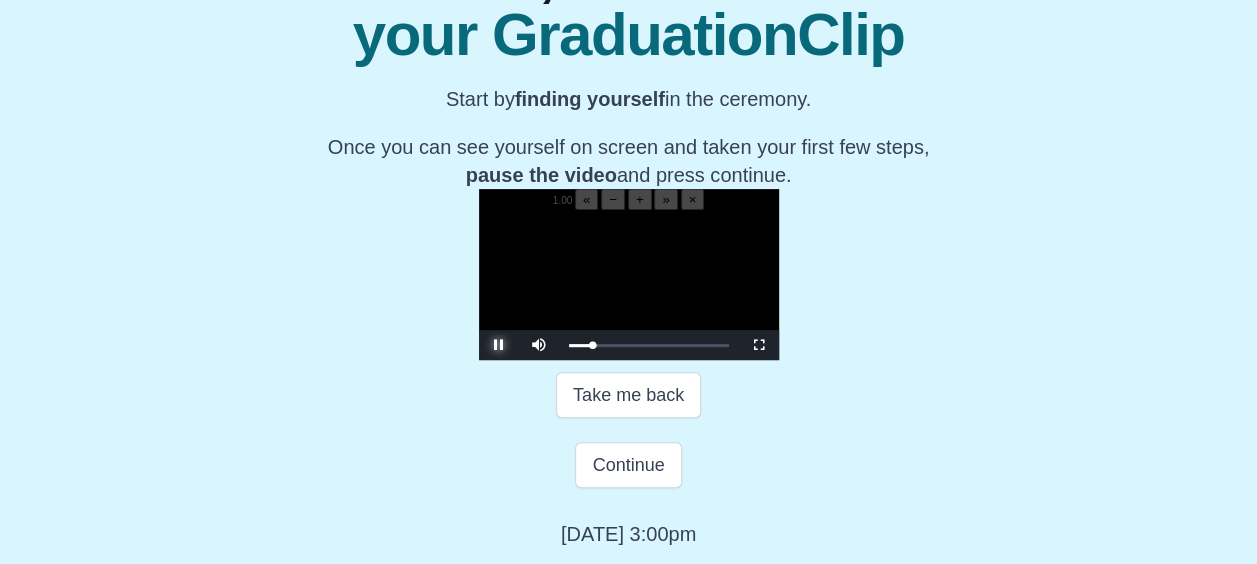 click at bounding box center [499, 345] 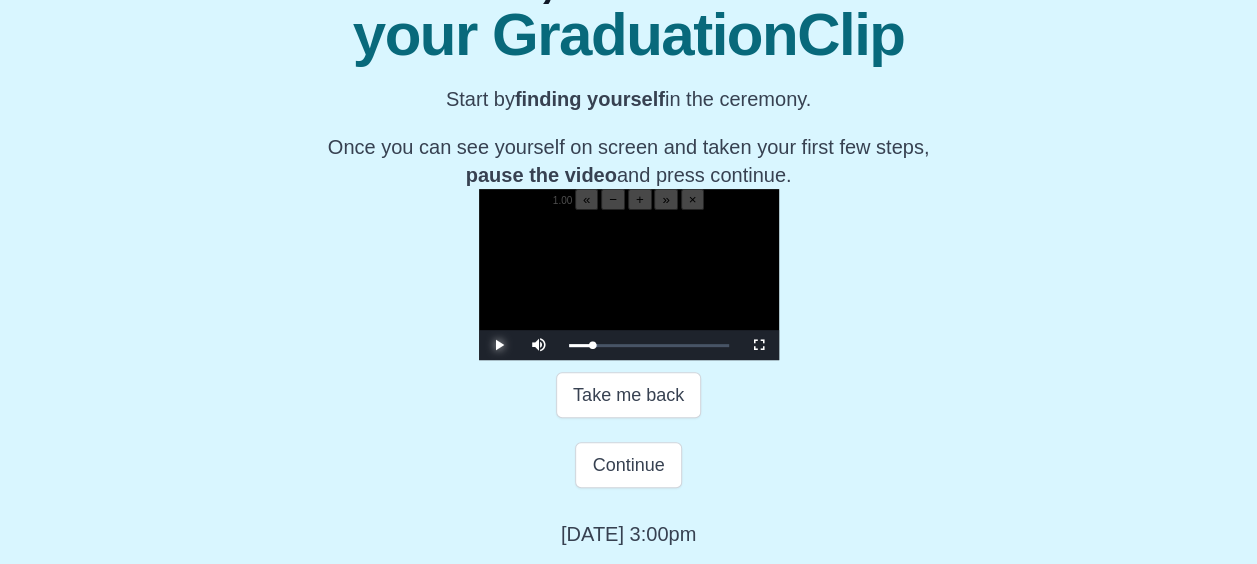 click at bounding box center (499, 345) 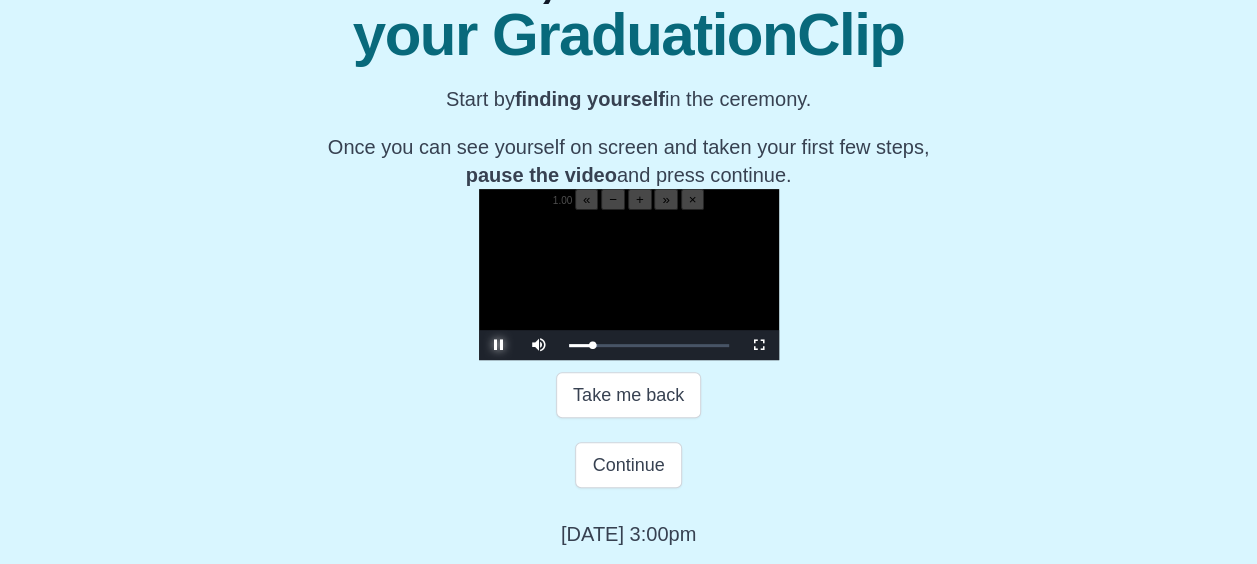 type 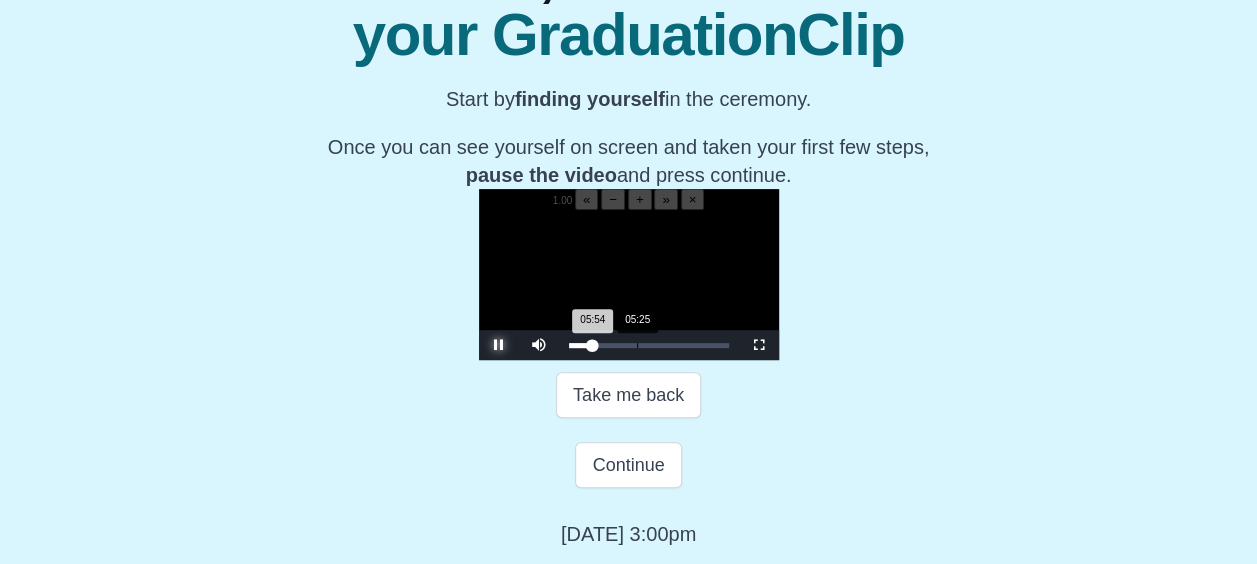 click on "05:54 Progress : 0%" at bounding box center (581, 345) 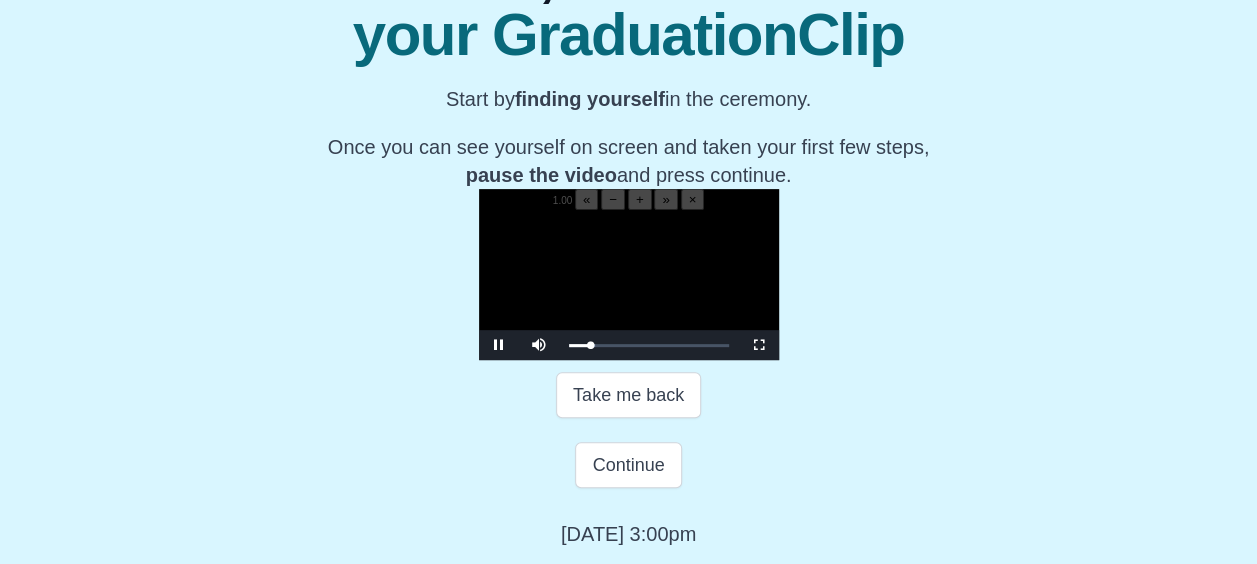 click at bounding box center (629, 285) 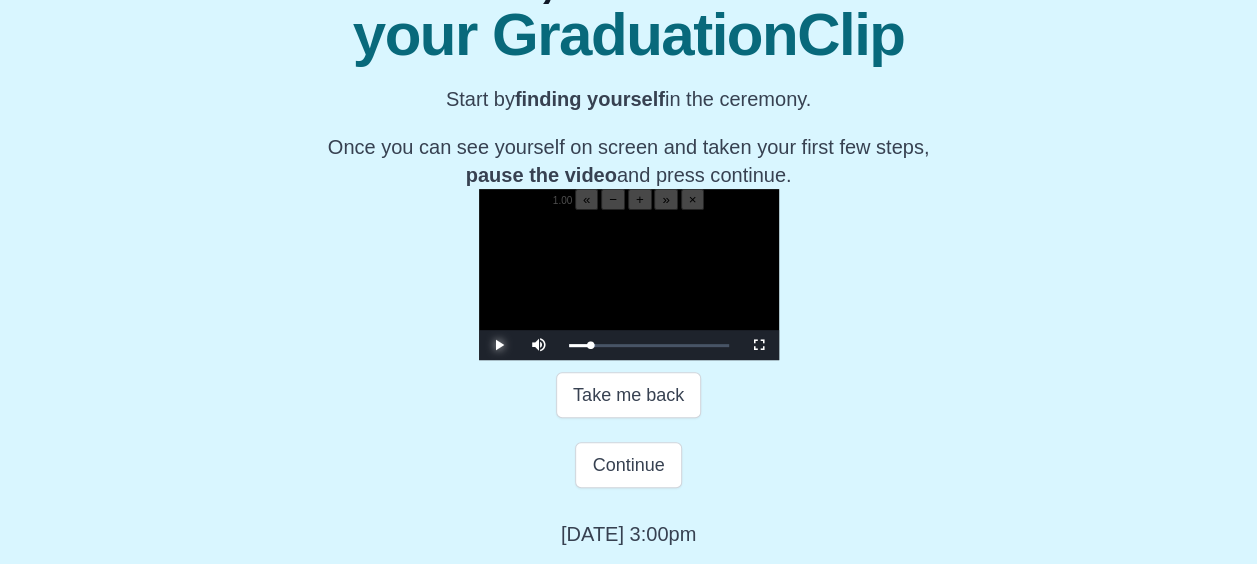 click at bounding box center [499, 345] 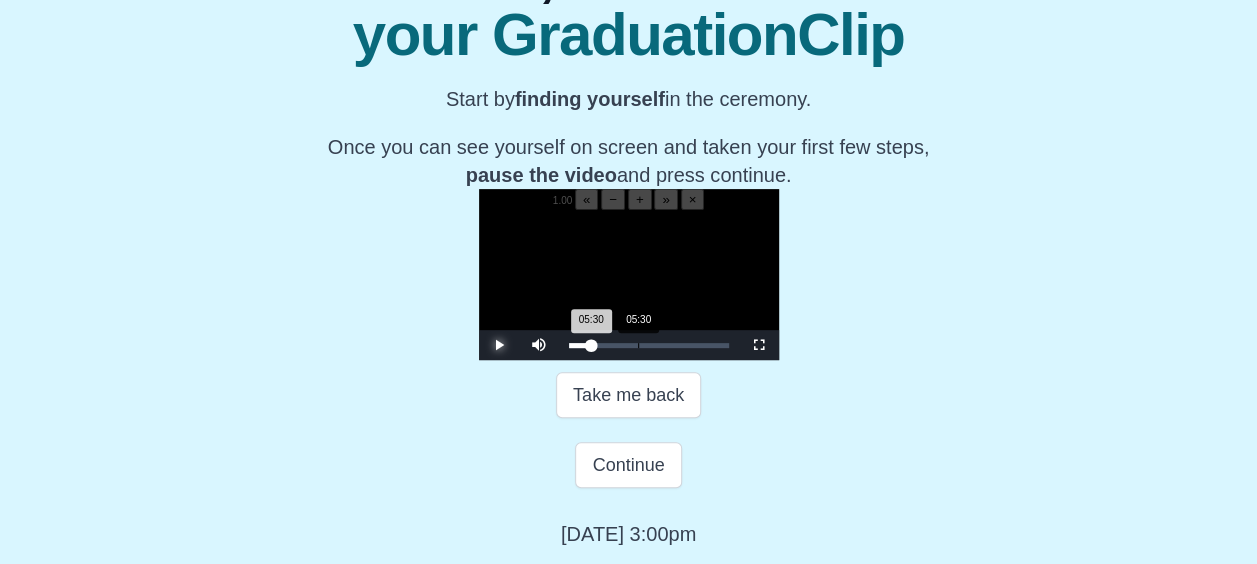 click on "05:30 Progress : 0%" at bounding box center [580, 345] 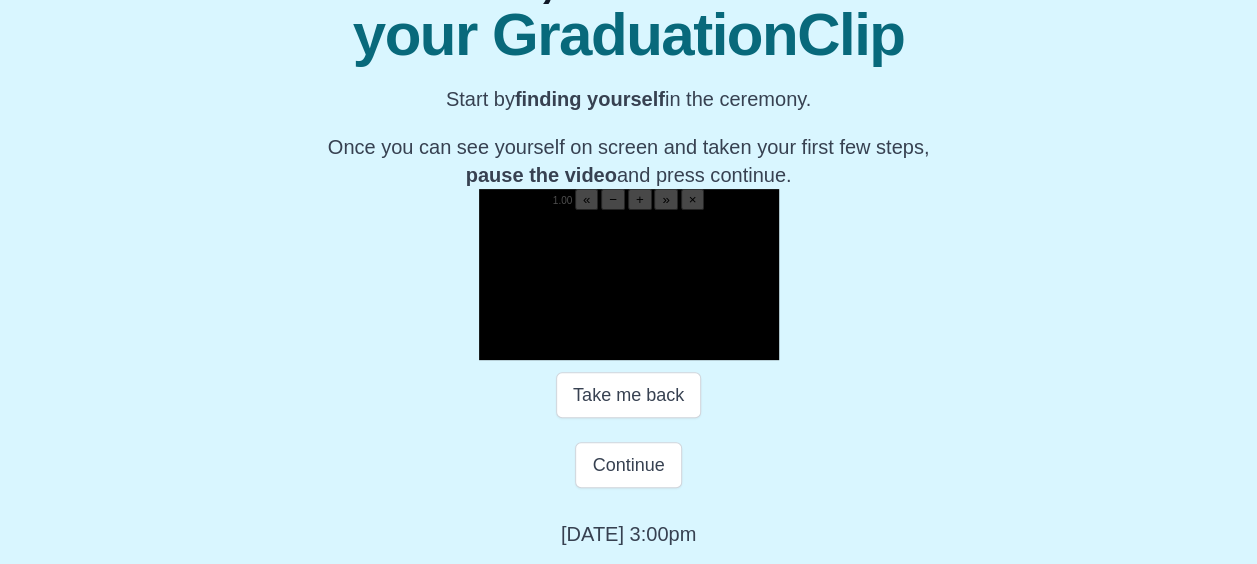 click at bounding box center [499, 345] 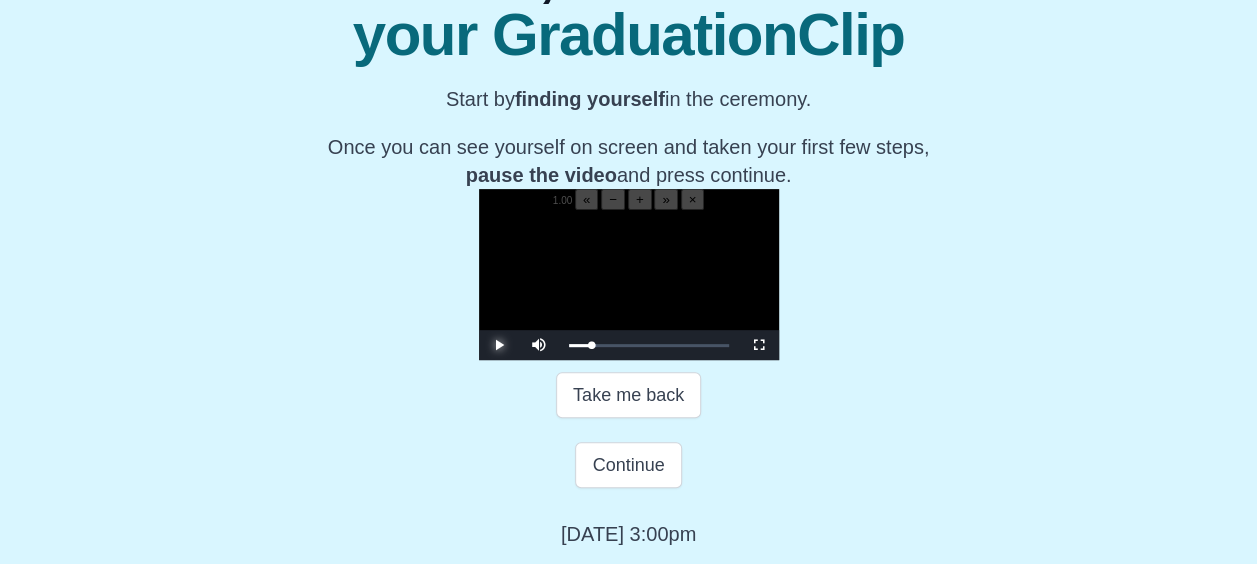 click at bounding box center [499, 345] 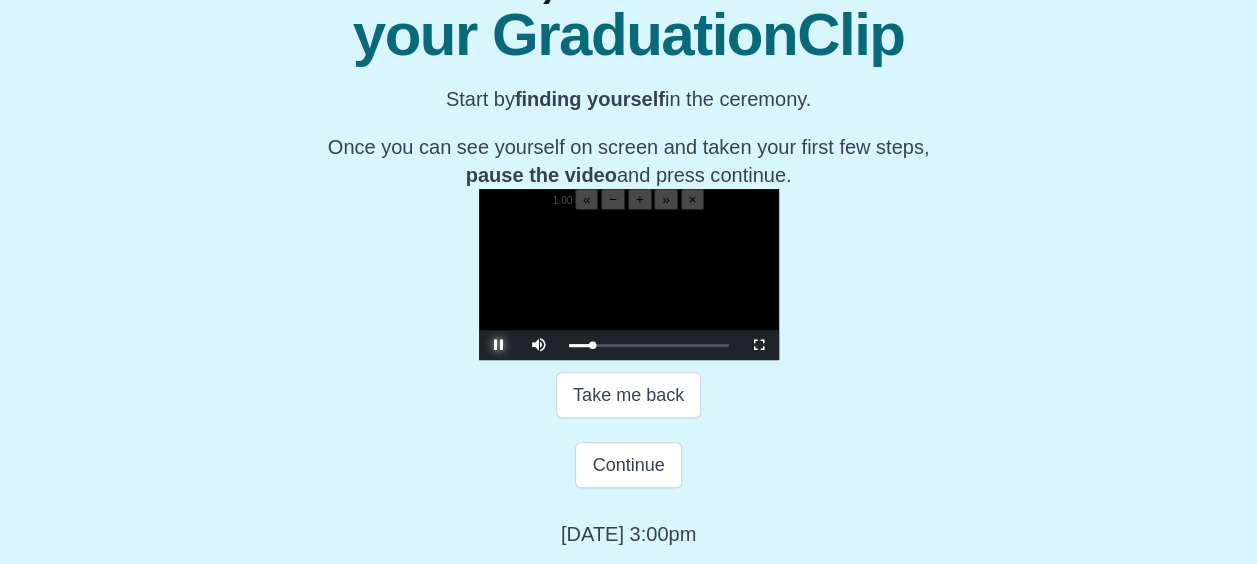 click at bounding box center [499, 345] 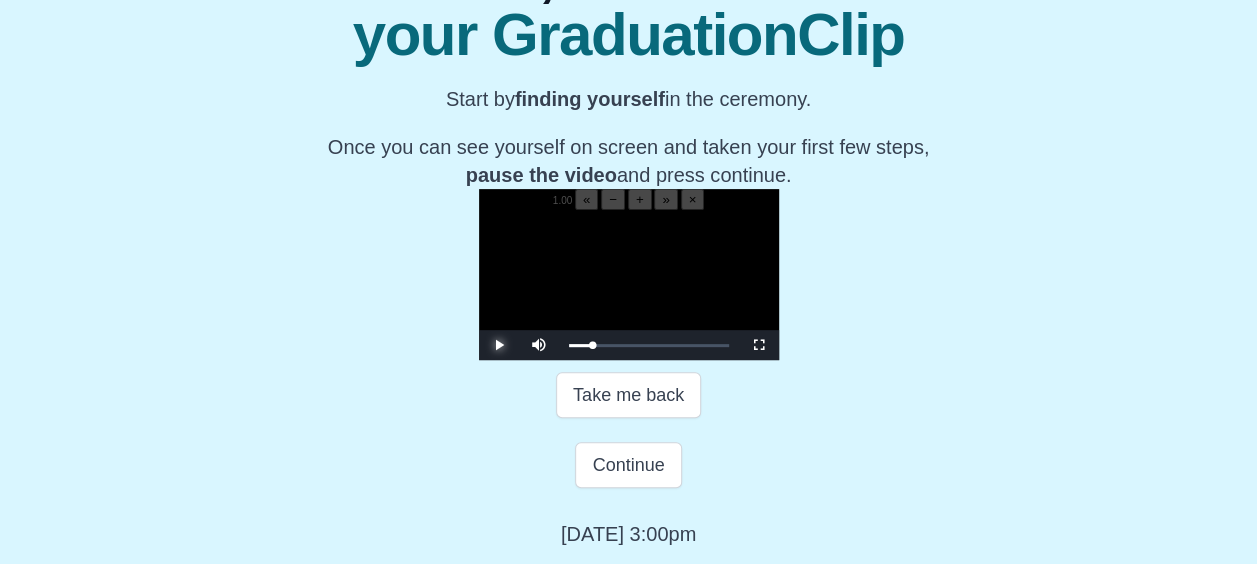 click at bounding box center (499, 345) 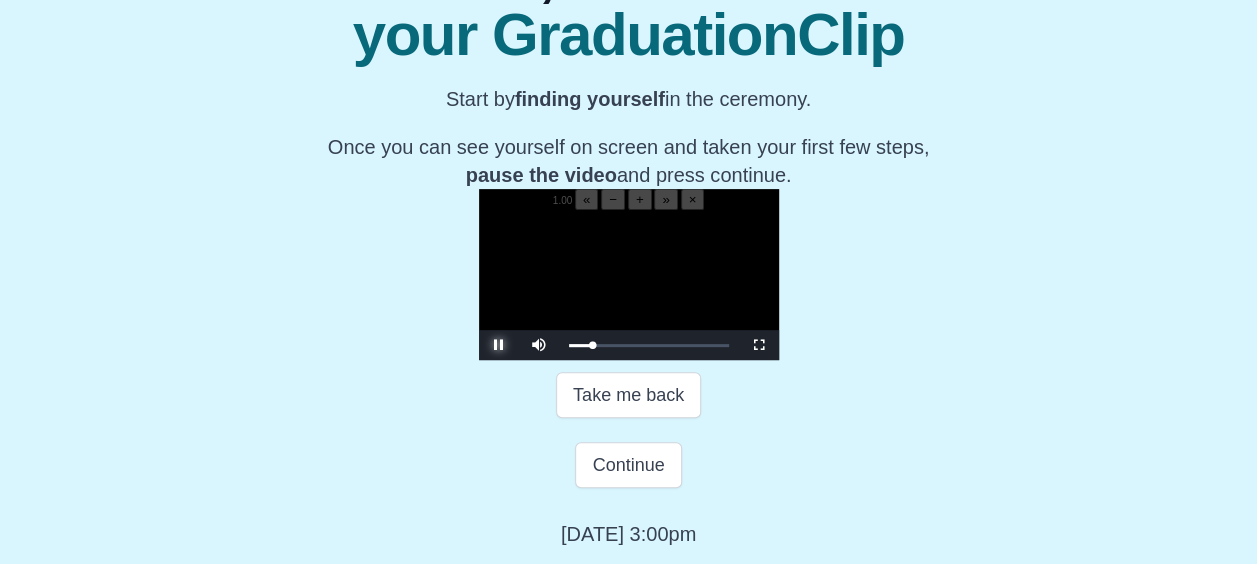 click at bounding box center [499, 345] 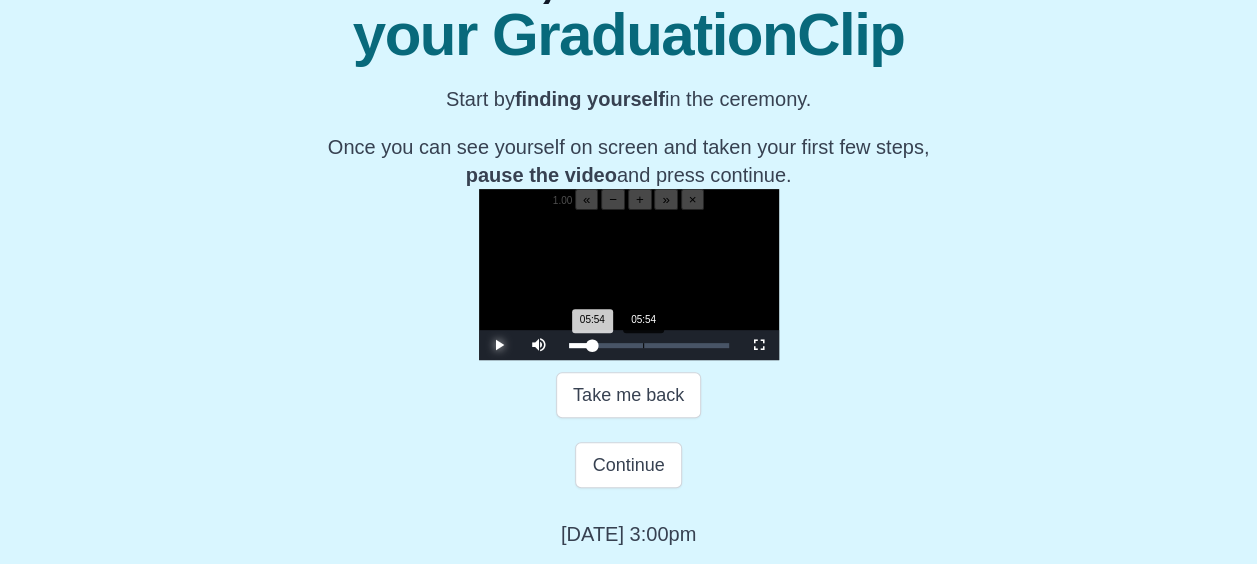 click on "05:54 Progress : 0%" at bounding box center [581, 345] 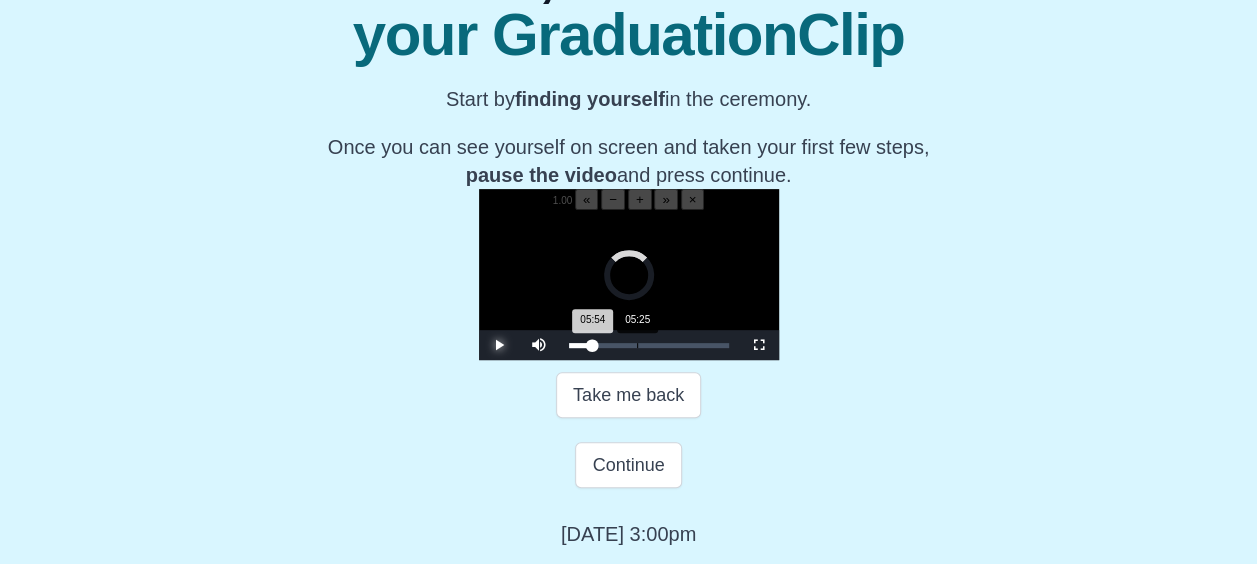 click on "05:54 Progress : 0%" at bounding box center [581, 345] 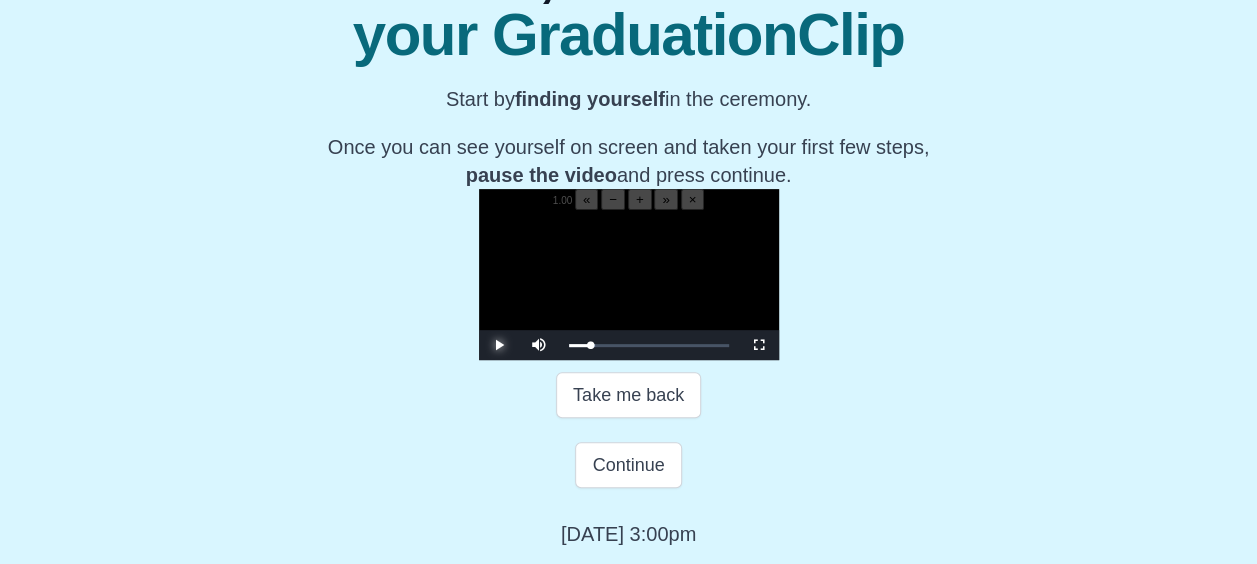click at bounding box center (499, 345) 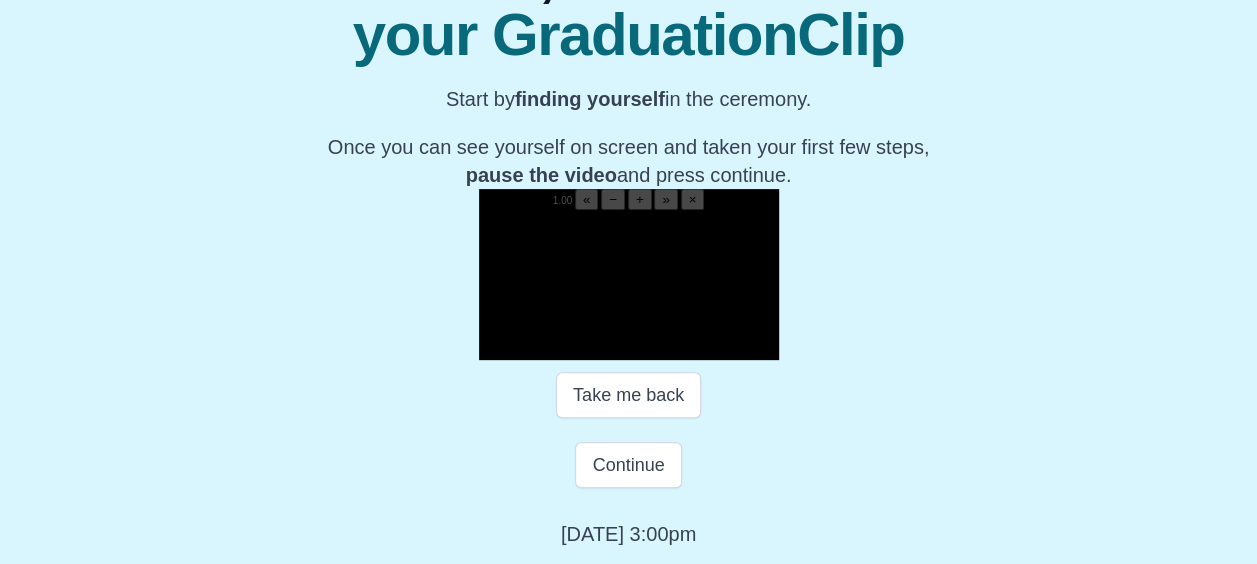 click at bounding box center [499, 345] 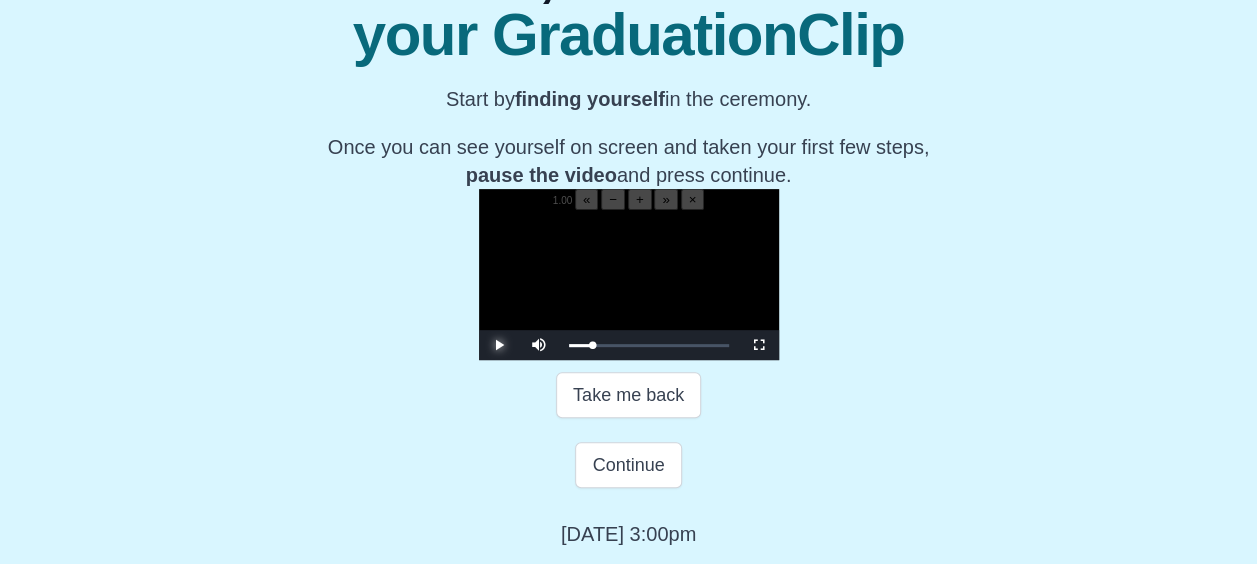 click at bounding box center [499, 345] 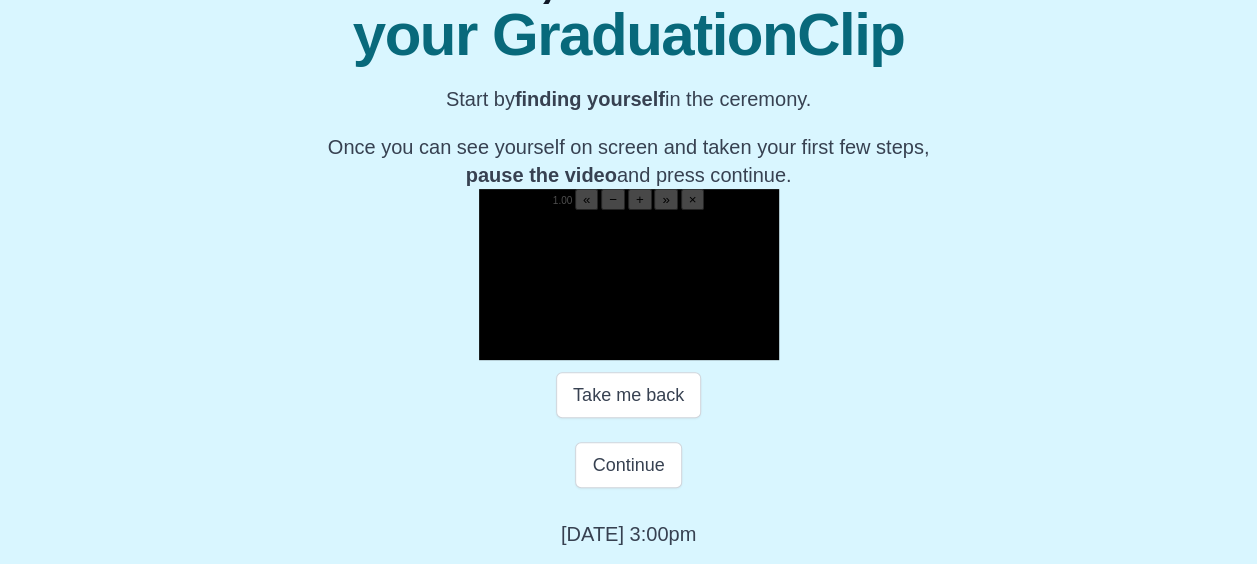 click at bounding box center [499, 345] 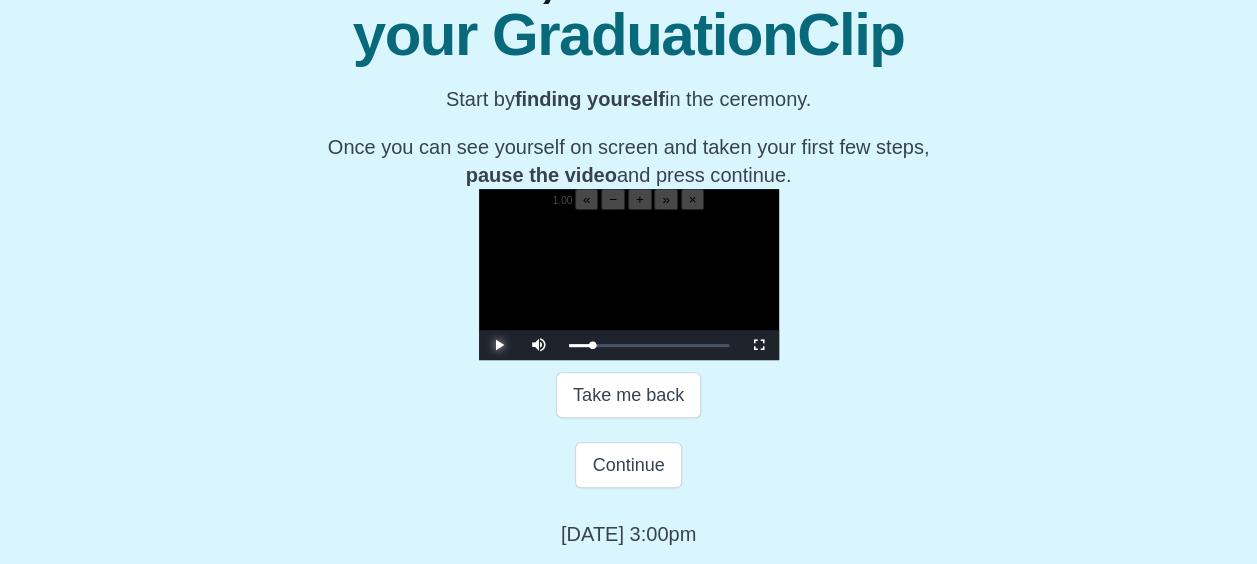 click at bounding box center [499, 345] 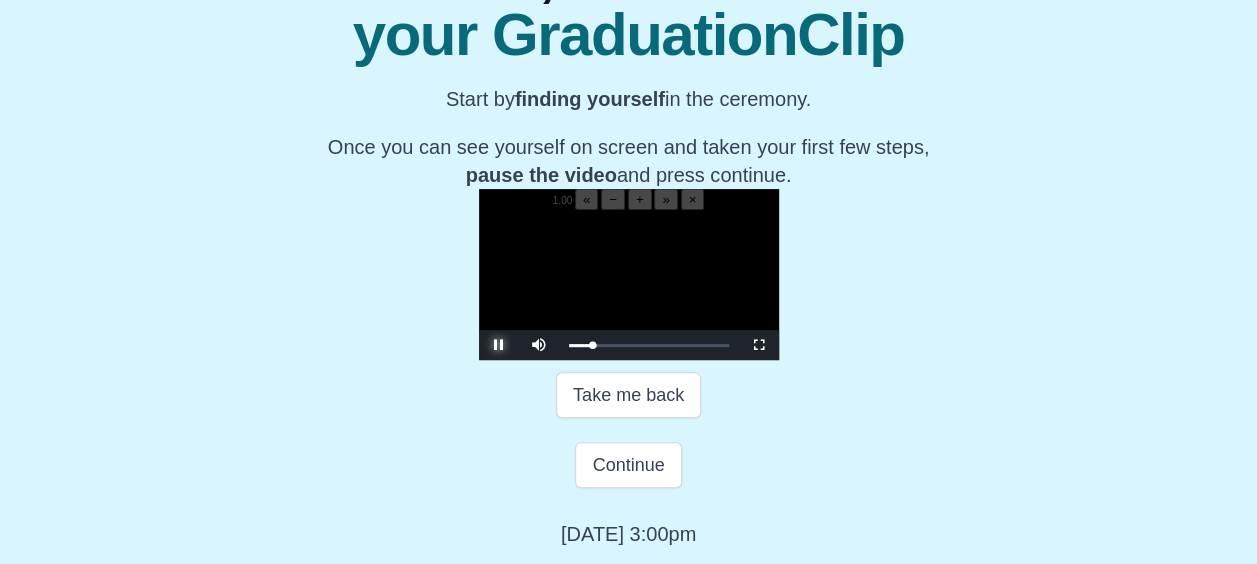 click at bounding box center (499, 345) 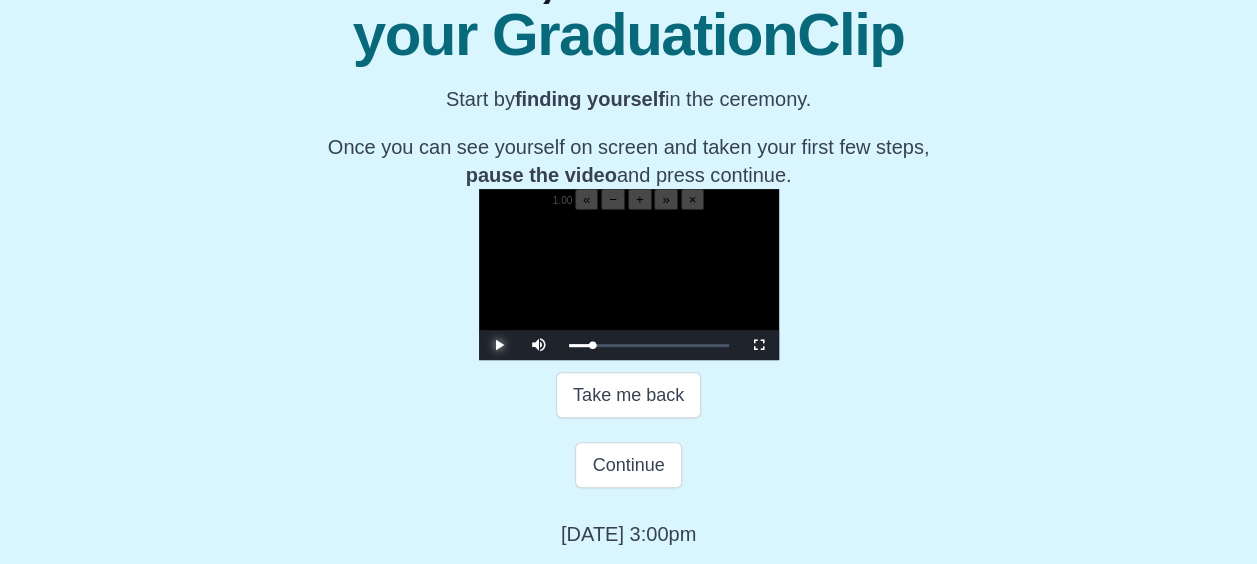 click at bounding box center [499, 345] 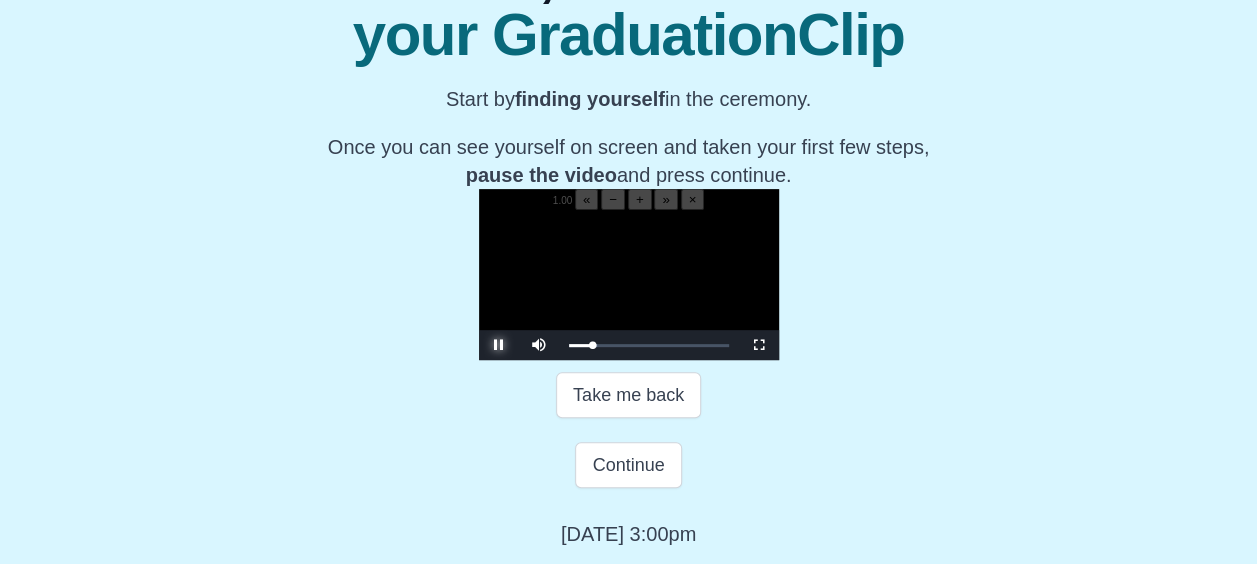 click at bounding box center (499, 345) 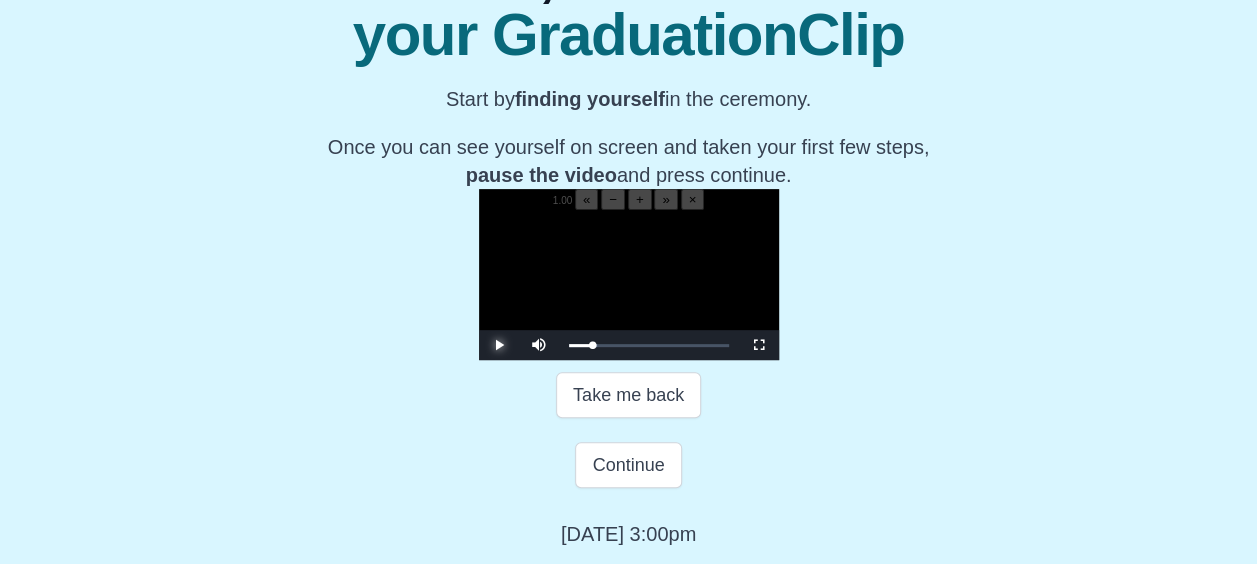 click at bounding box center (499, 345) 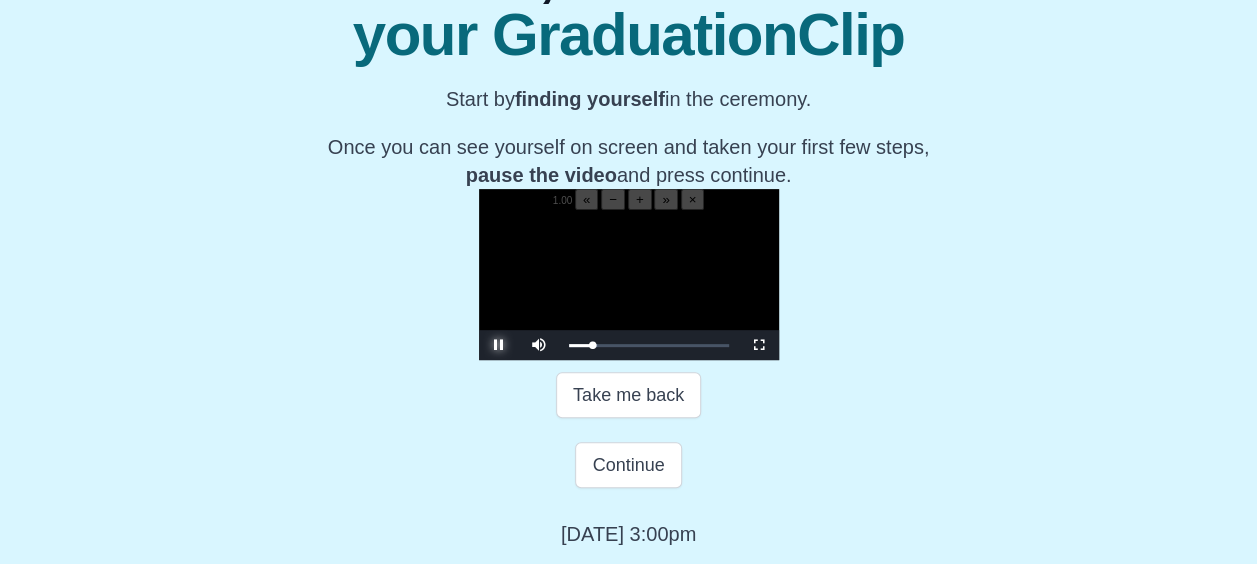 click at bounding box center [499, 345] 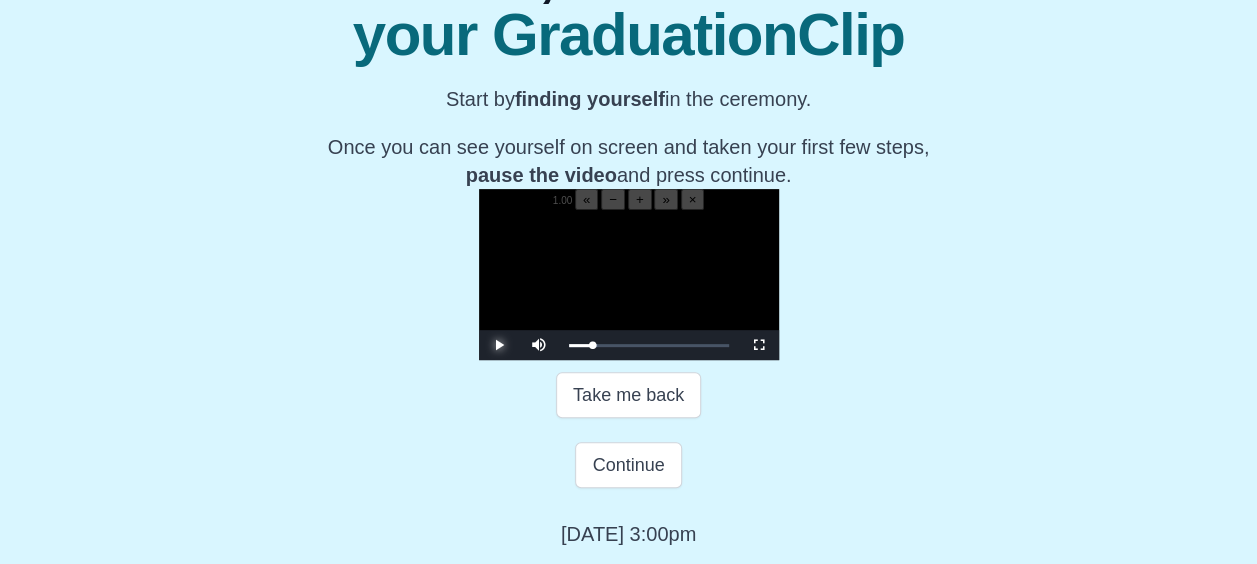 click at bounding box center (499, 345) 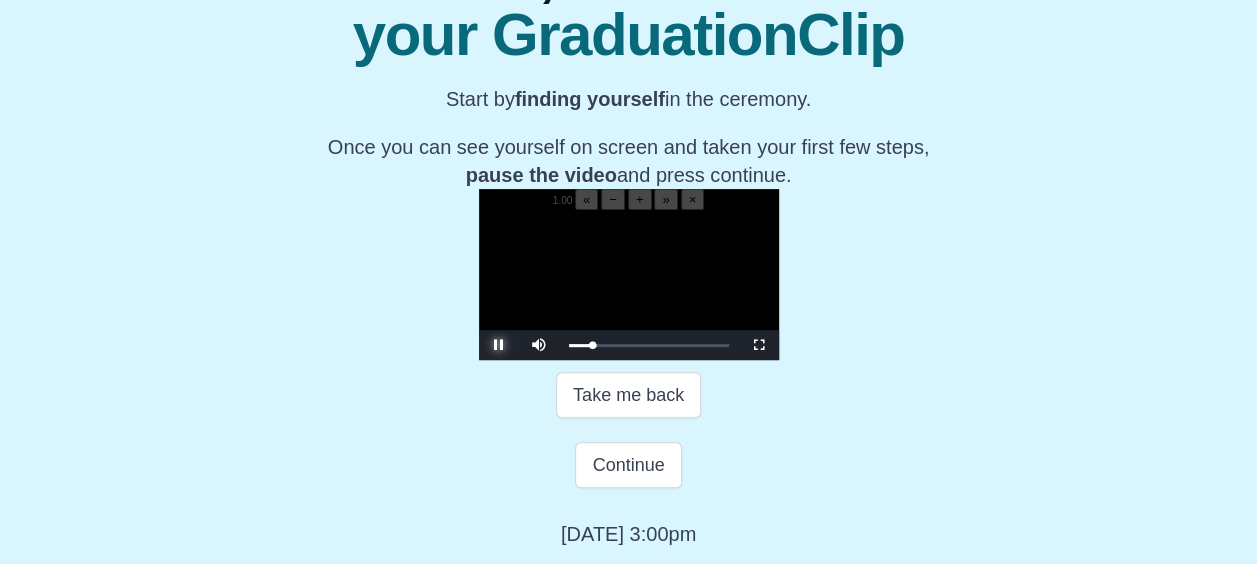 click at bounding box center (499, 345) 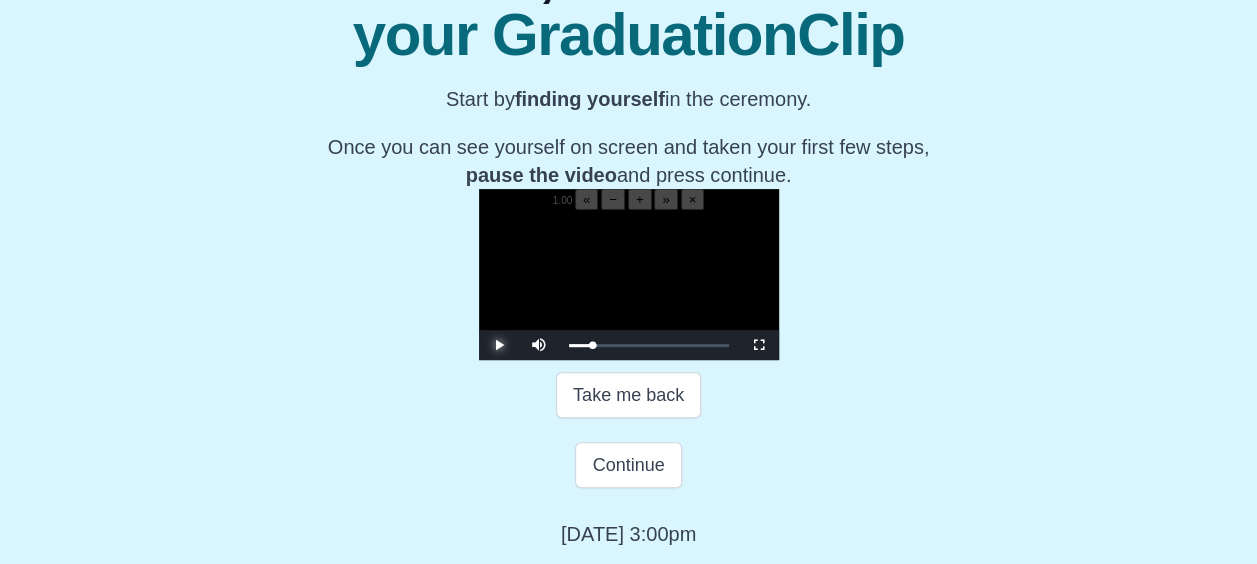 click at bounding box center [499, 345] 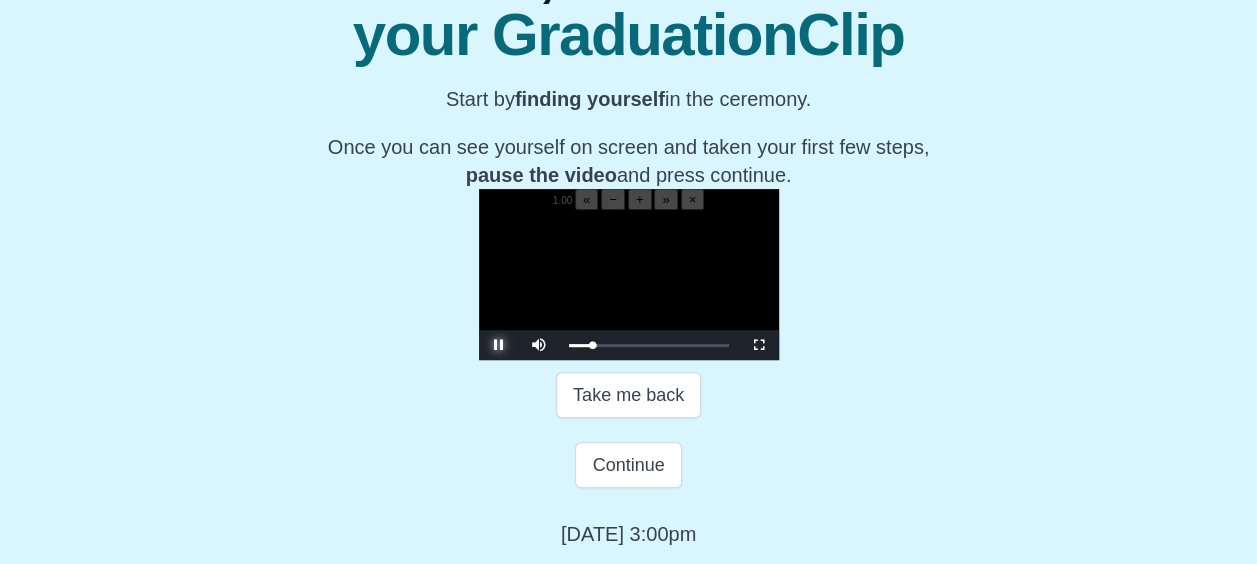 click at bounding box center [499, 345] 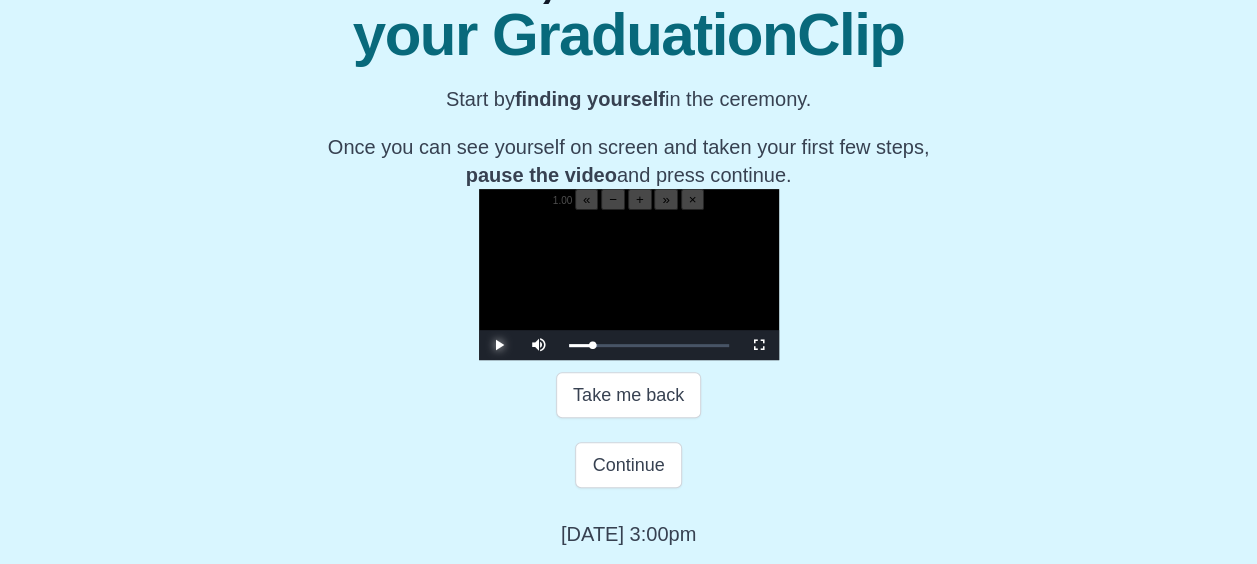 click at bounding box center [499, 345] 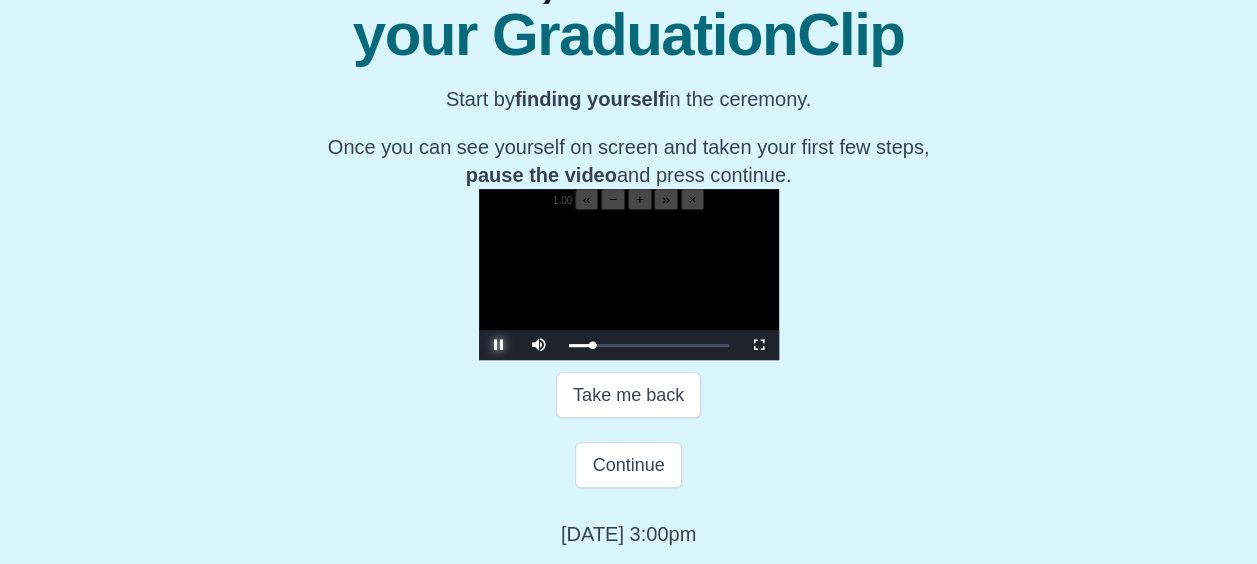 click at bounding box center (499, 345) 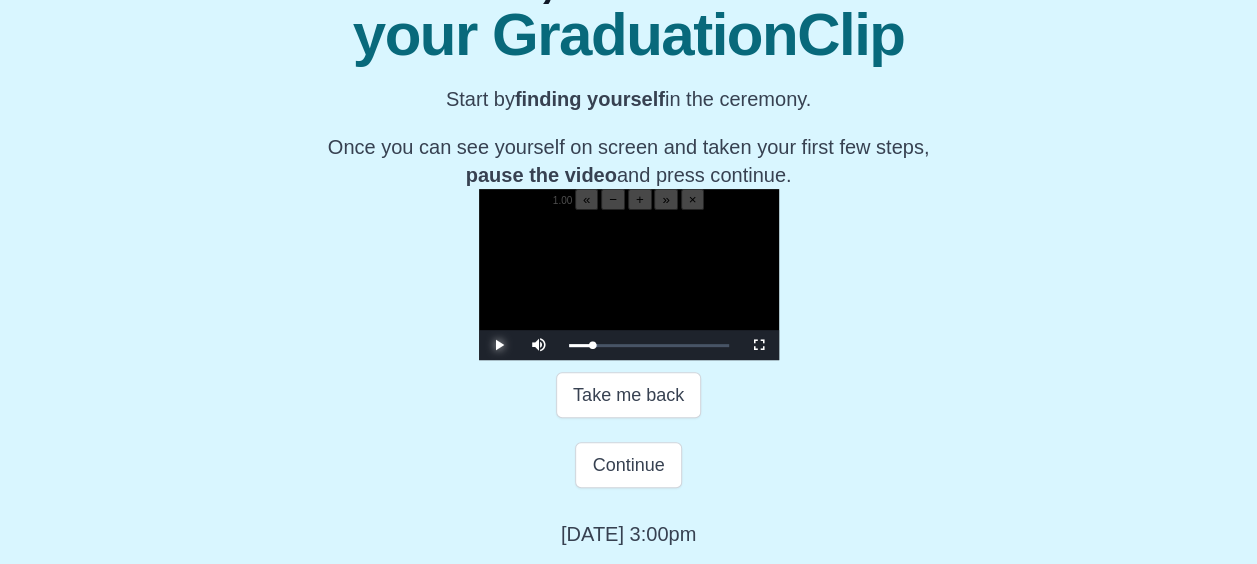 click at bounding box center [499, 345] 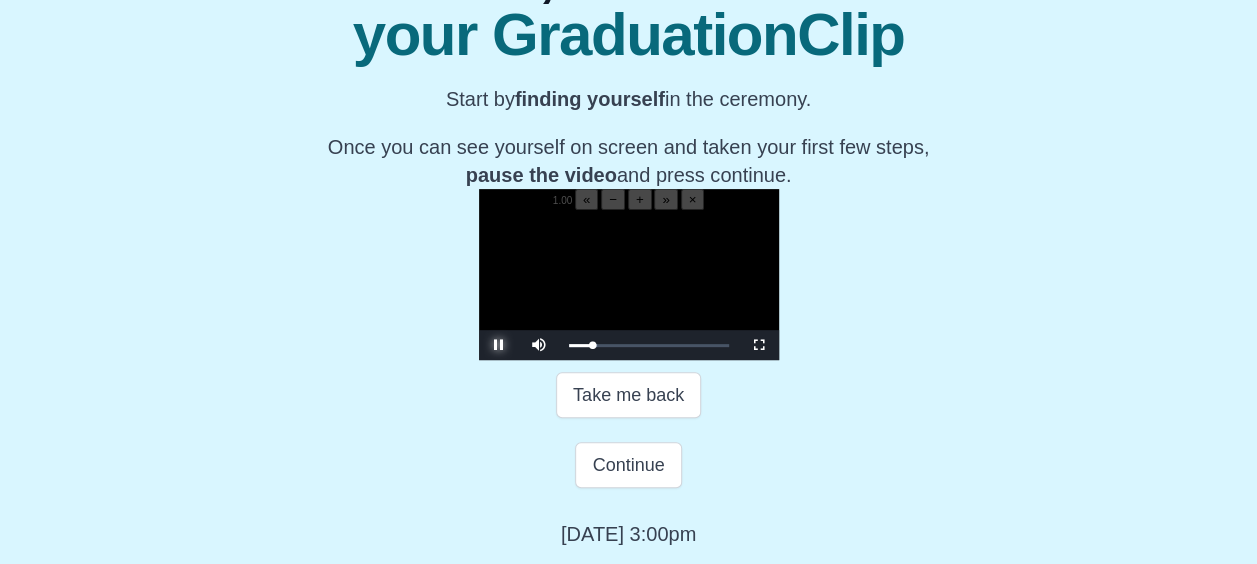 click at bounding box center (499, 345) 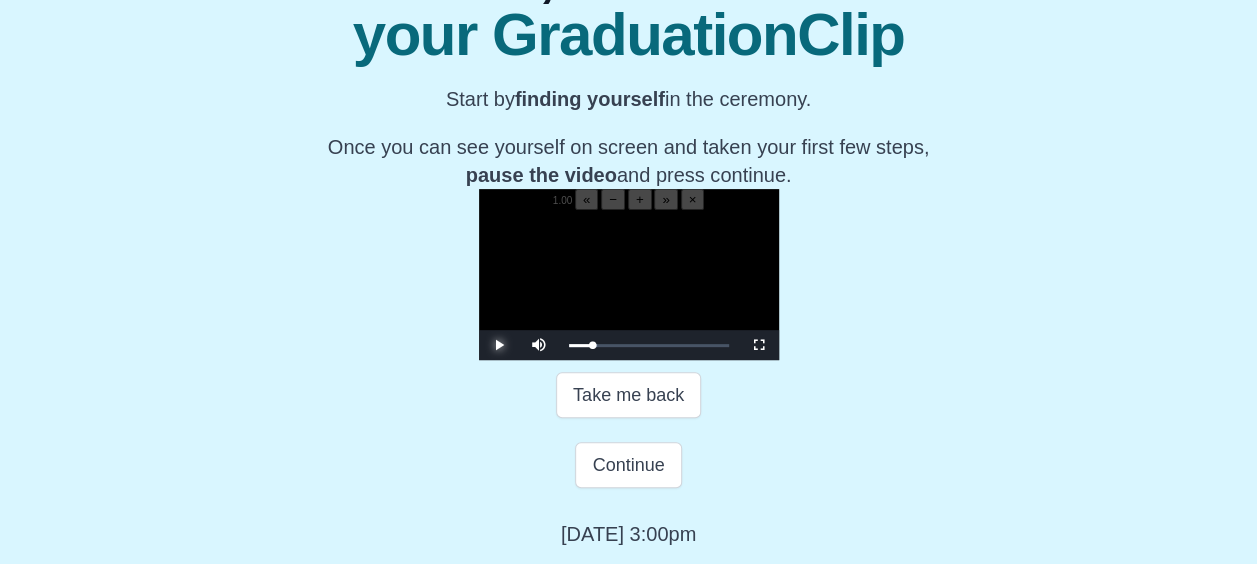 click at bounding box center [499, 345] 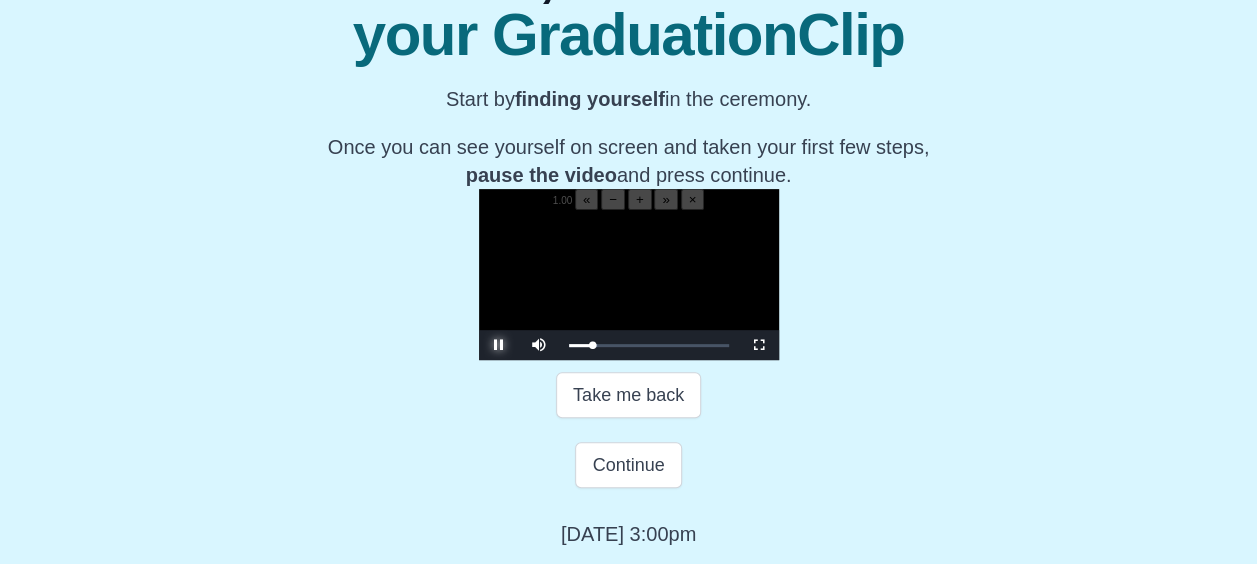 click at bounding box center [499, 345] 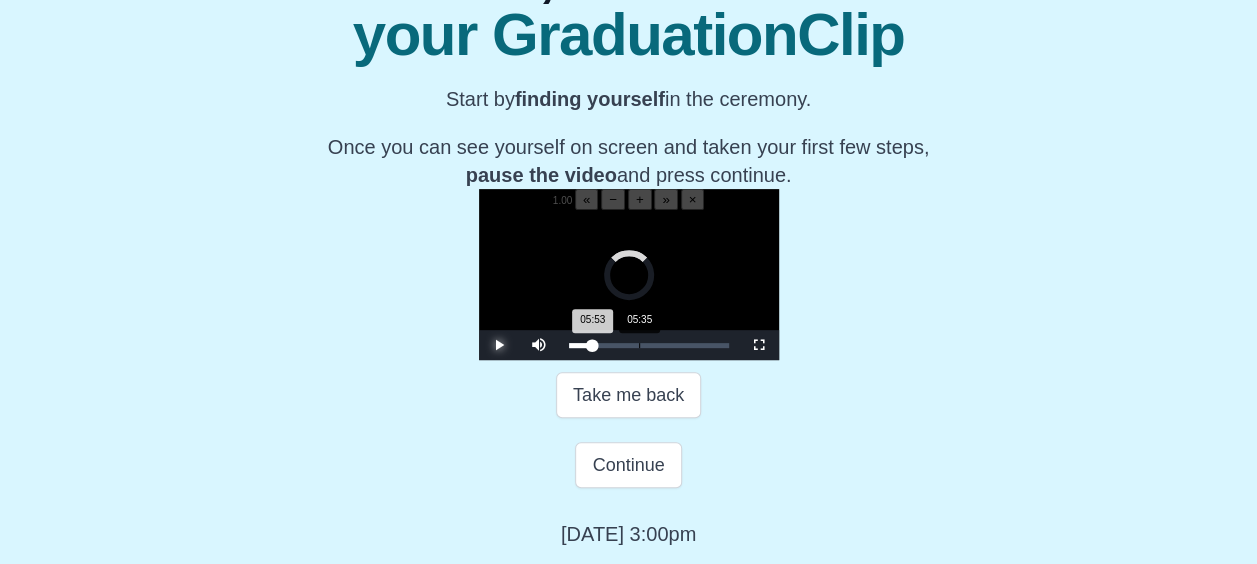 click on "05:53 Progress : 0%" at bounding box center (581, 345) 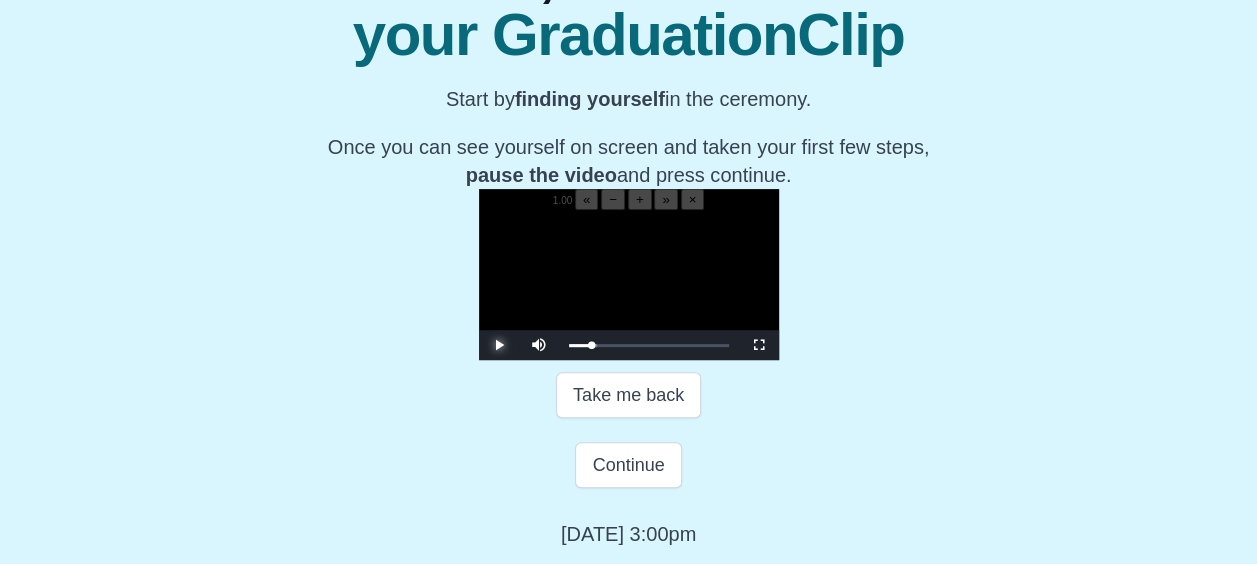 click at bounding box center [499, 345] 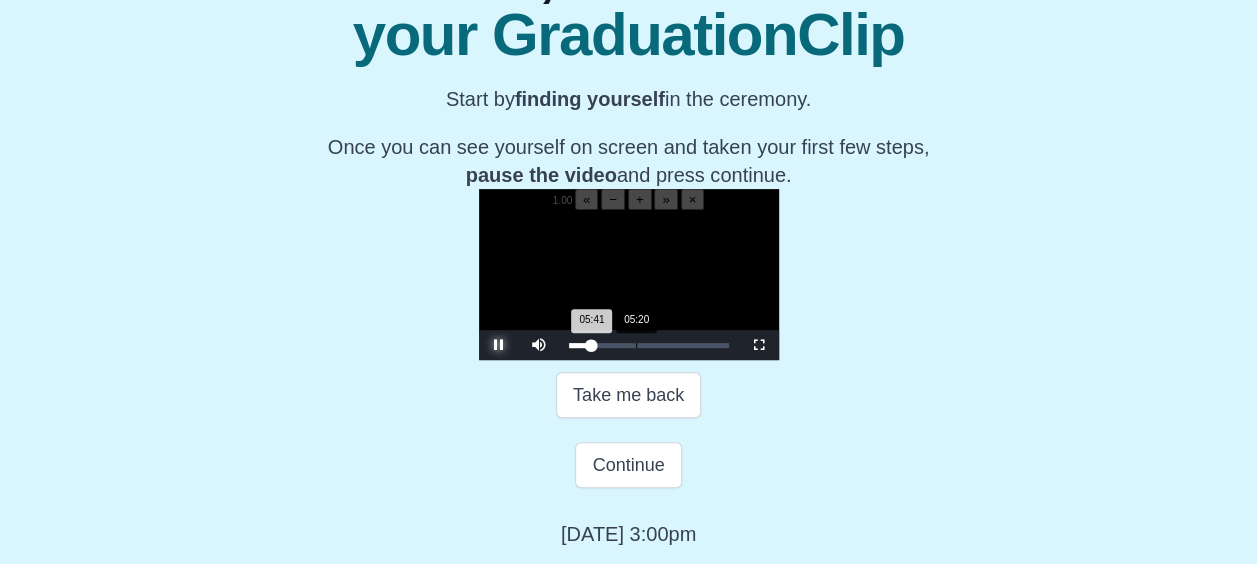 click on "05:41 Progress : 0%" at bounding box center [580, 345] 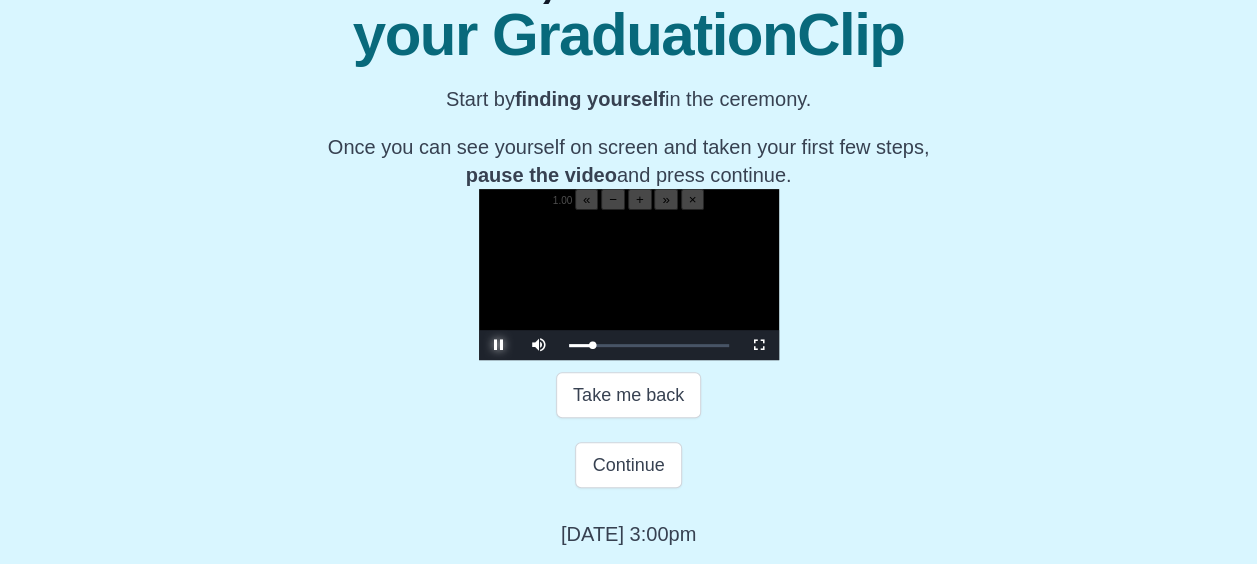 click at bounding box center [499, 345] 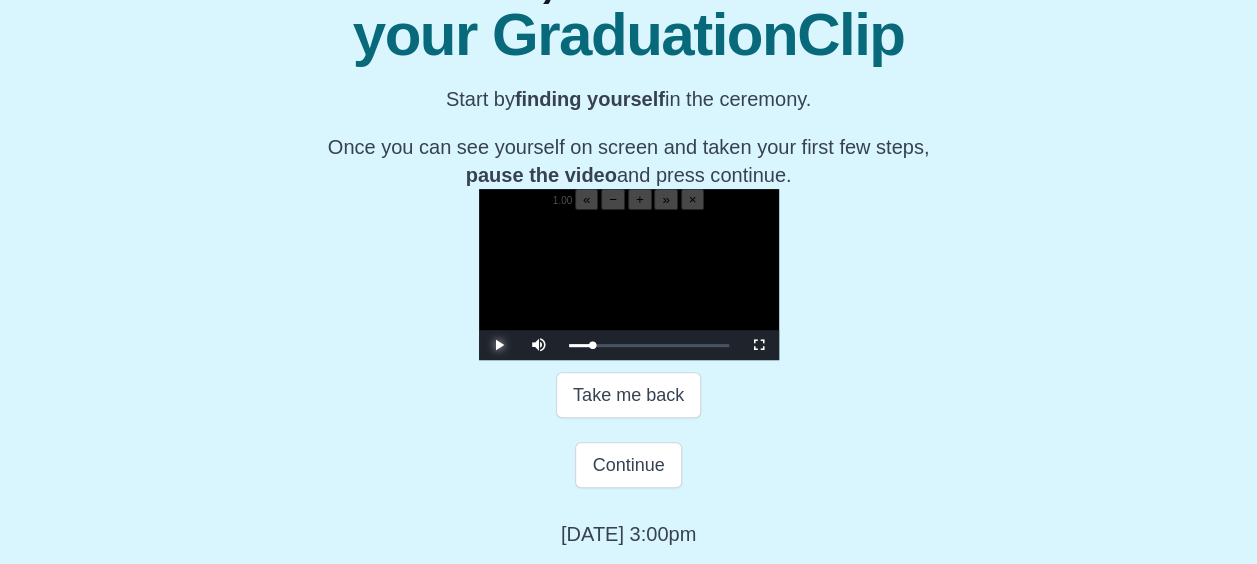 click at bounding box center [499, 345] 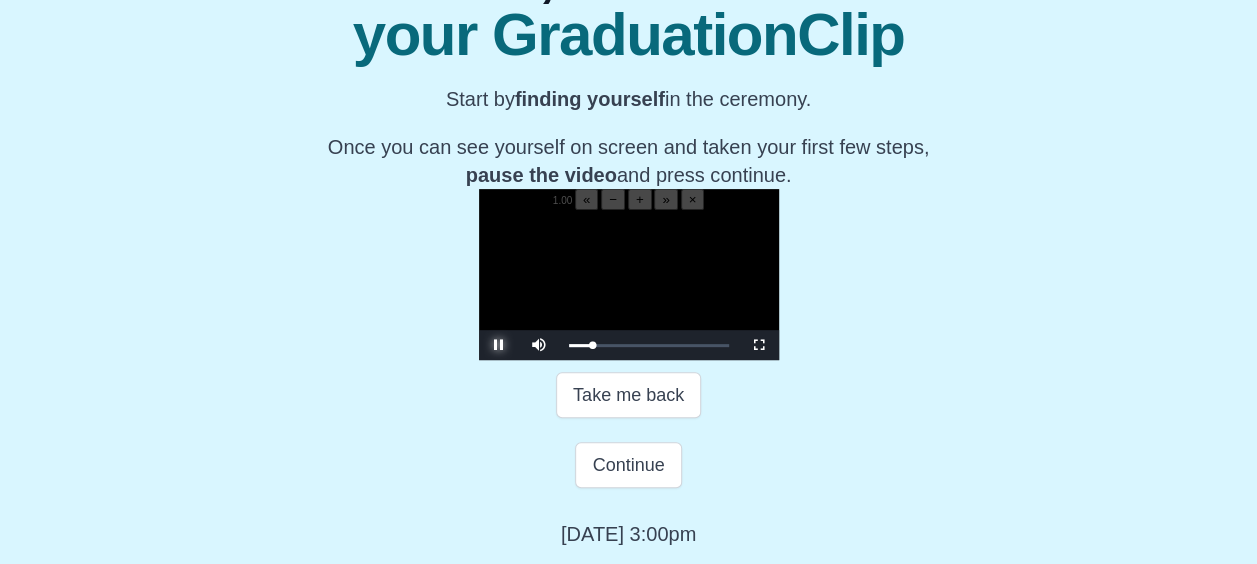 click at bounding box center (499, 345) 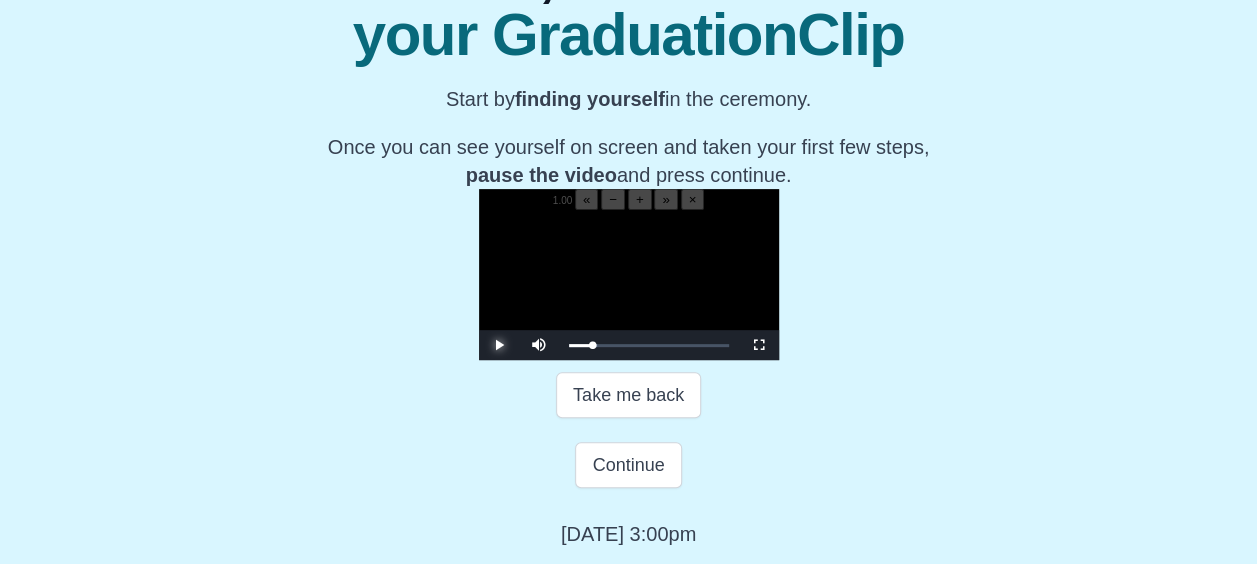 click at bounding box center (499, 345) 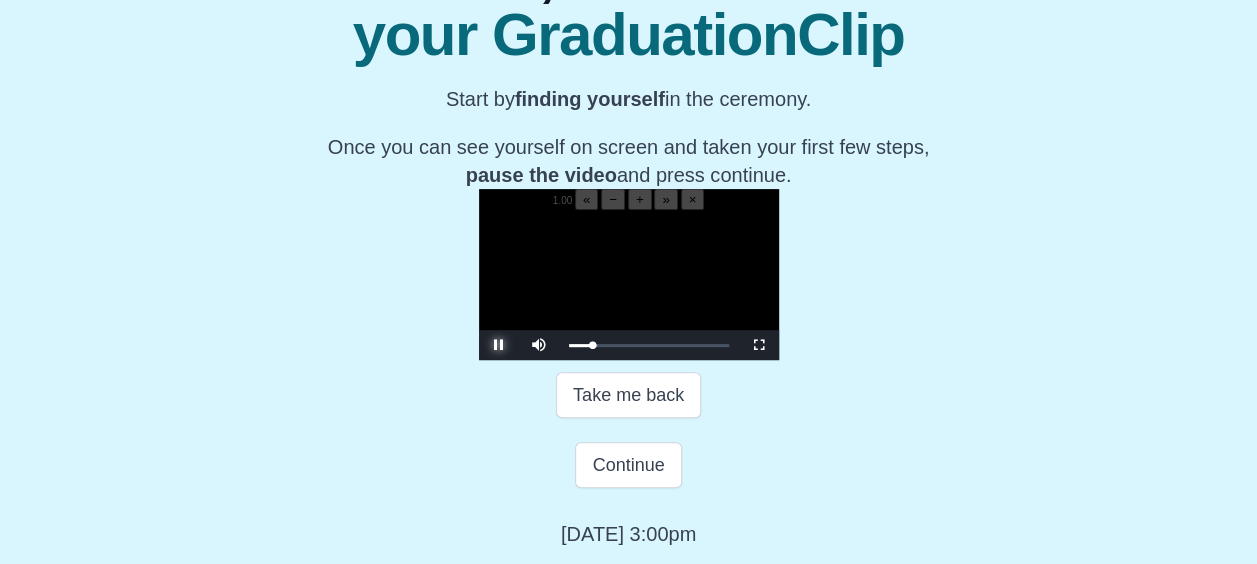 click at bounding box center (499, 345) 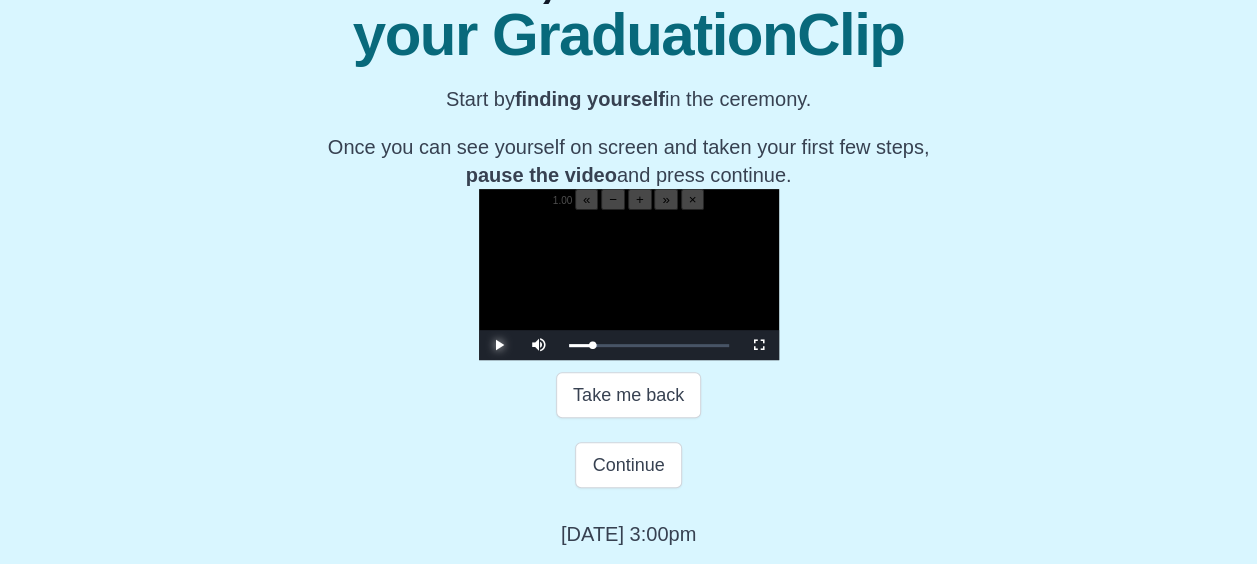 click at bounding box center [499, 345] 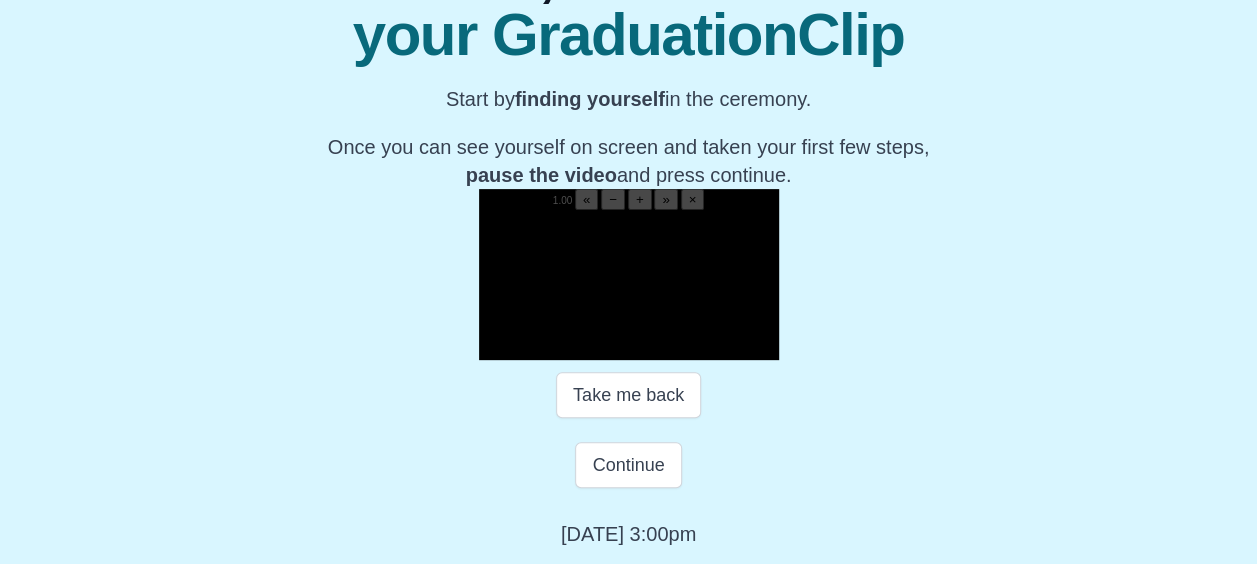 click at bounding box center [499, 345] 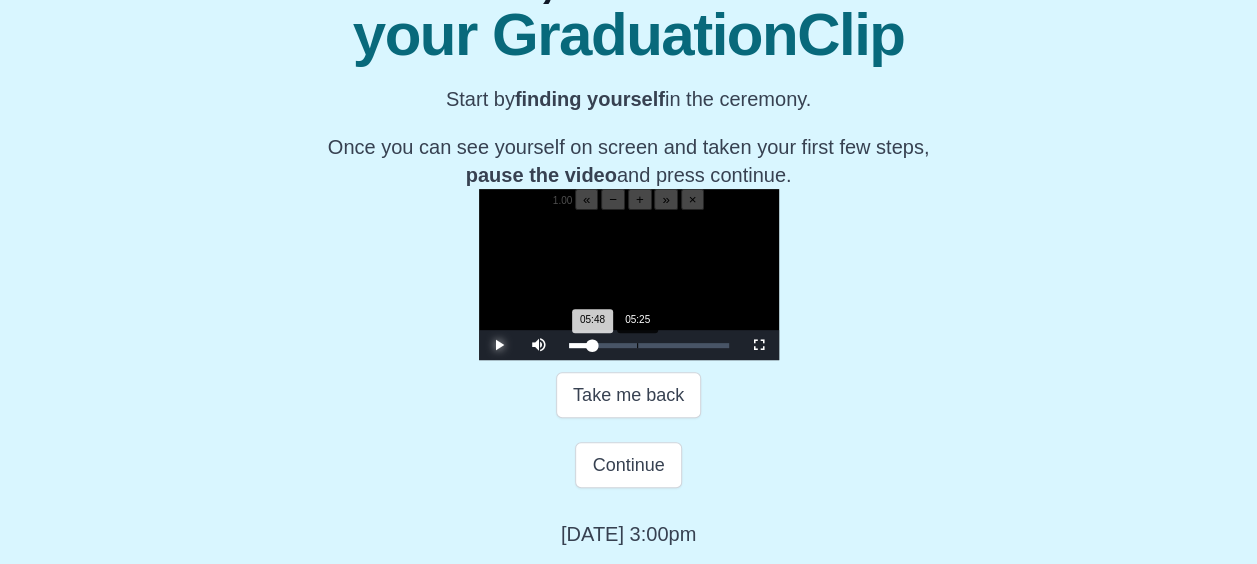 click on "05:48 Progress : 0%" at bounding box center [581, 345] 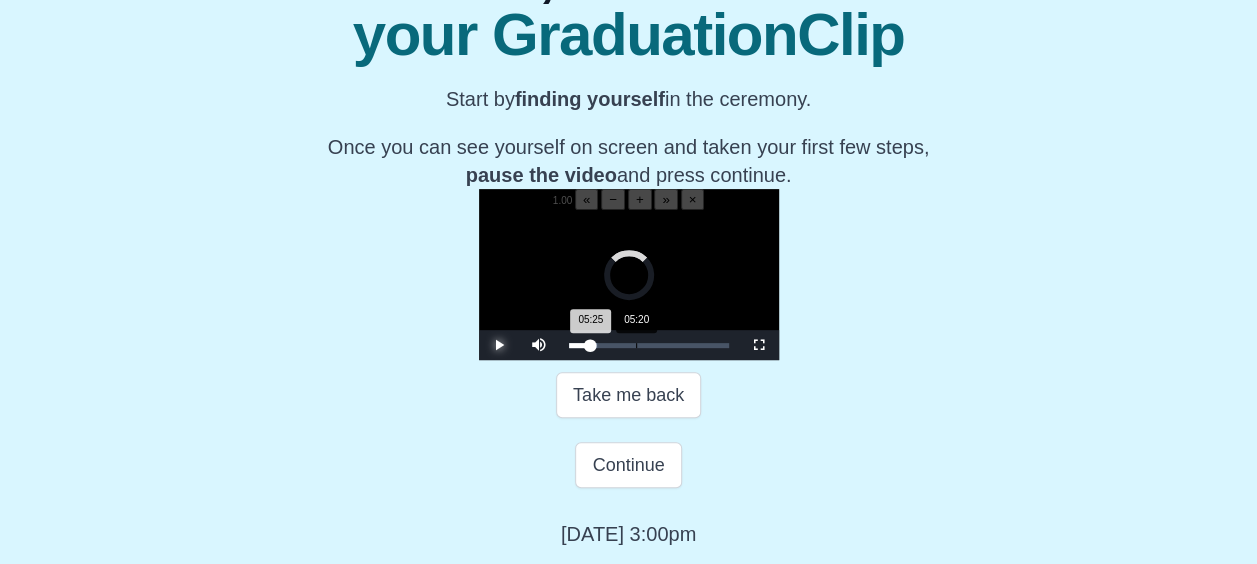 click on "05:25 Progress : 0%" at bounding box center [580, 345] 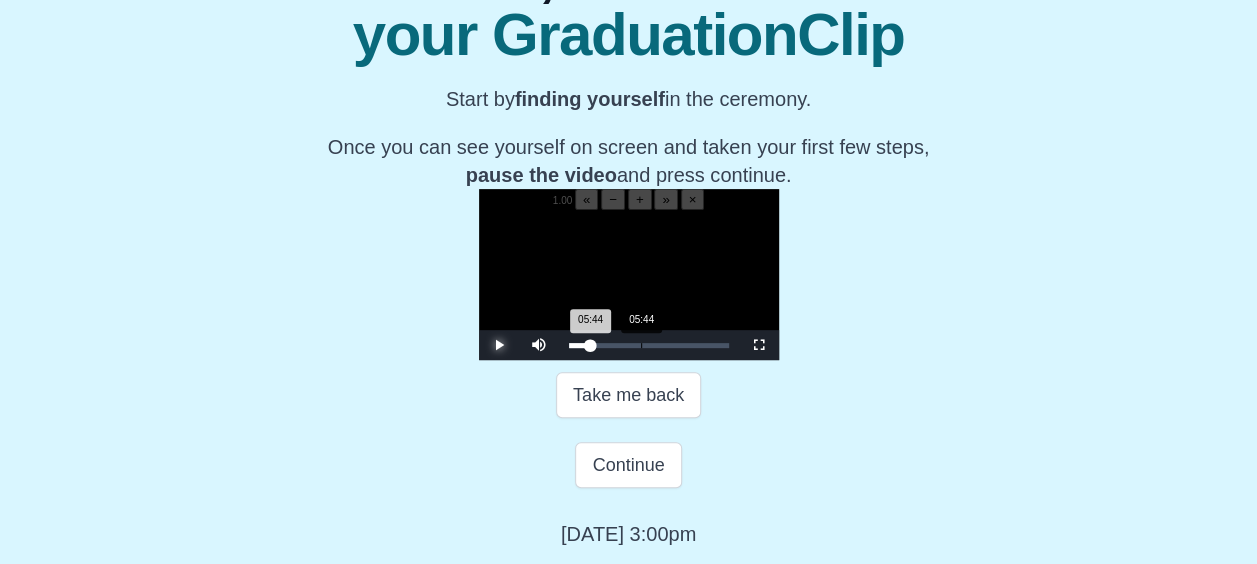 click on "05:44 Progress : 0%" at bounding box center [580, 345] 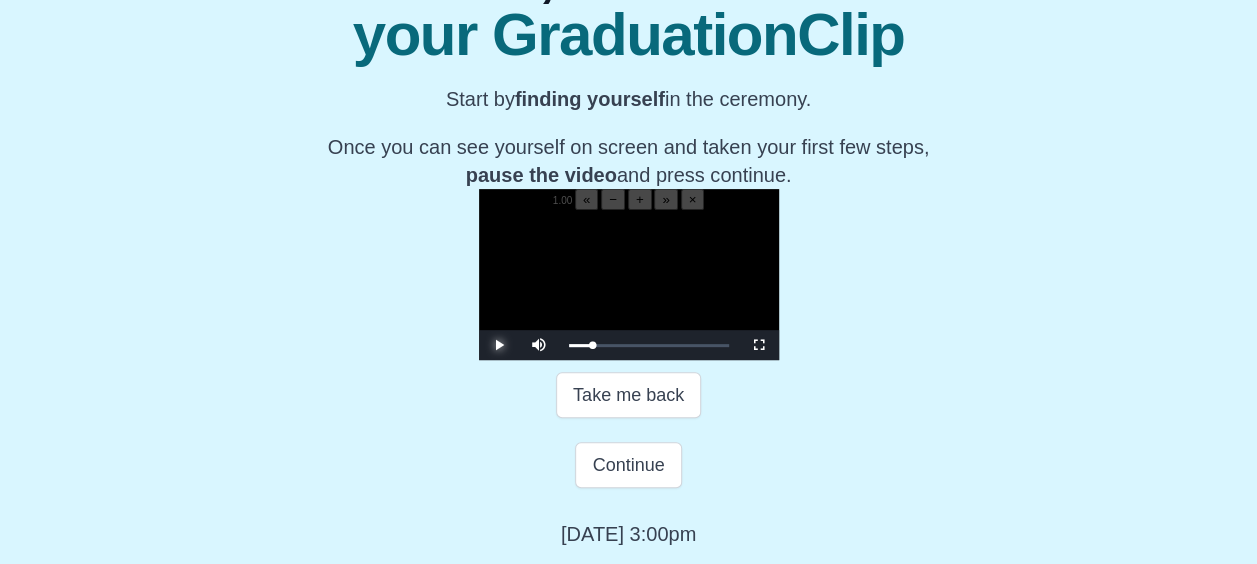 click at bounding box center (499, 345) 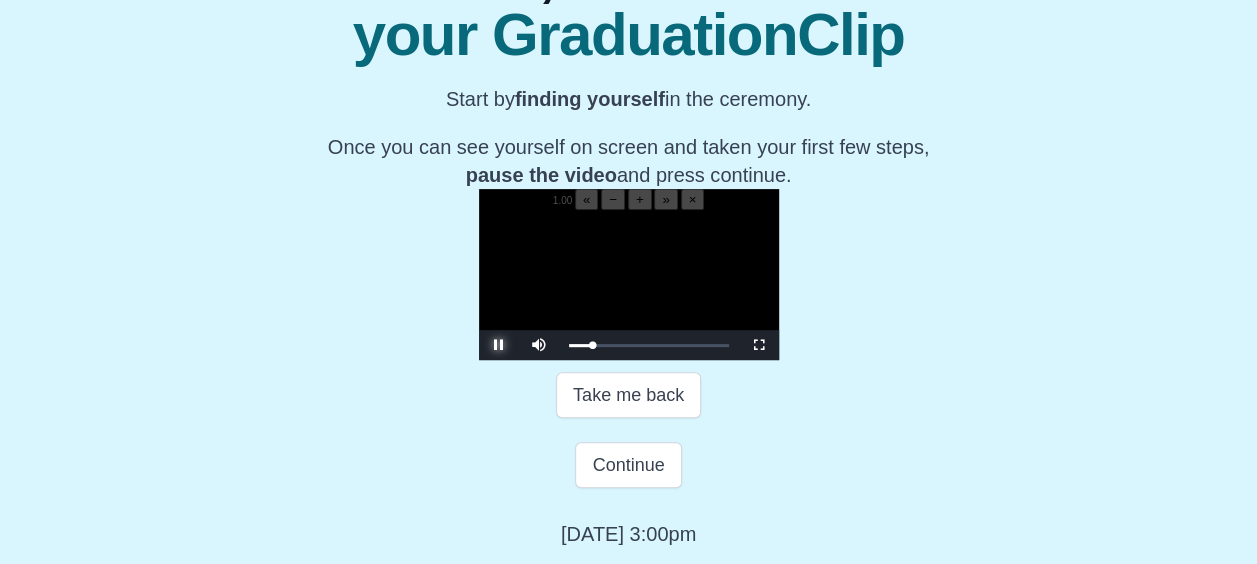click at bounding box center (499, 345) 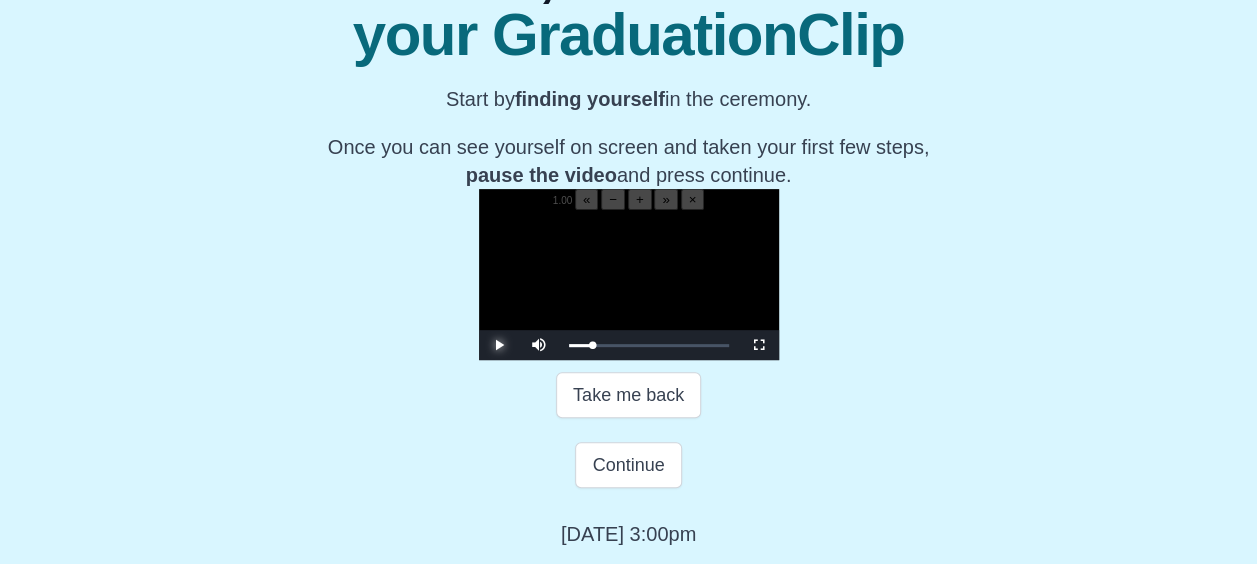 click at bounding box center [499, 345] 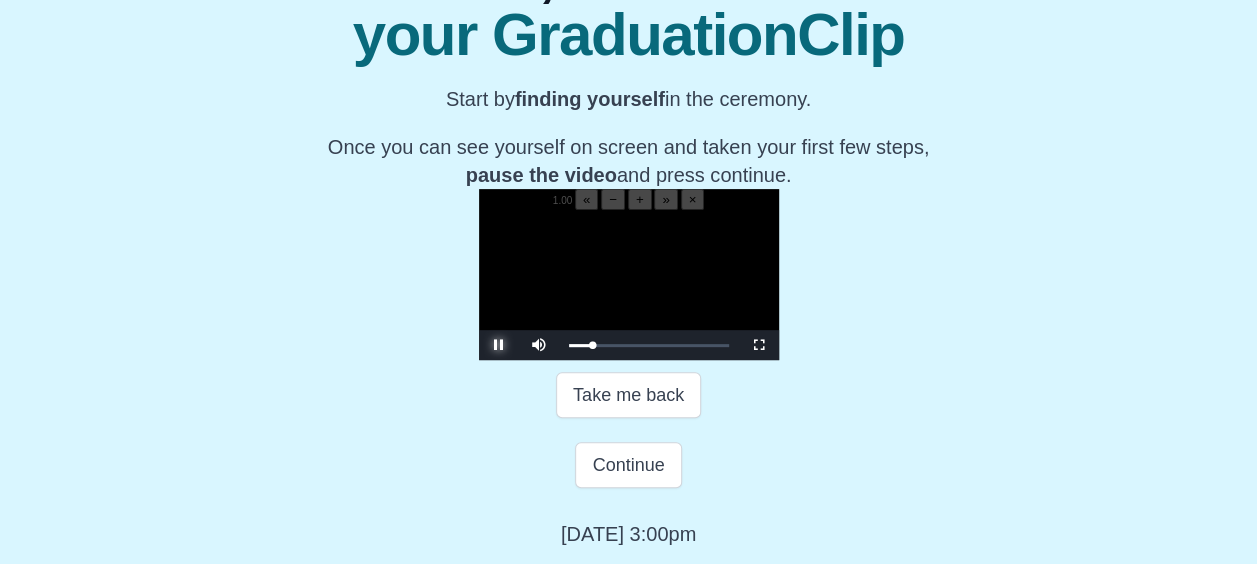 click at bounding box center (499, 345) 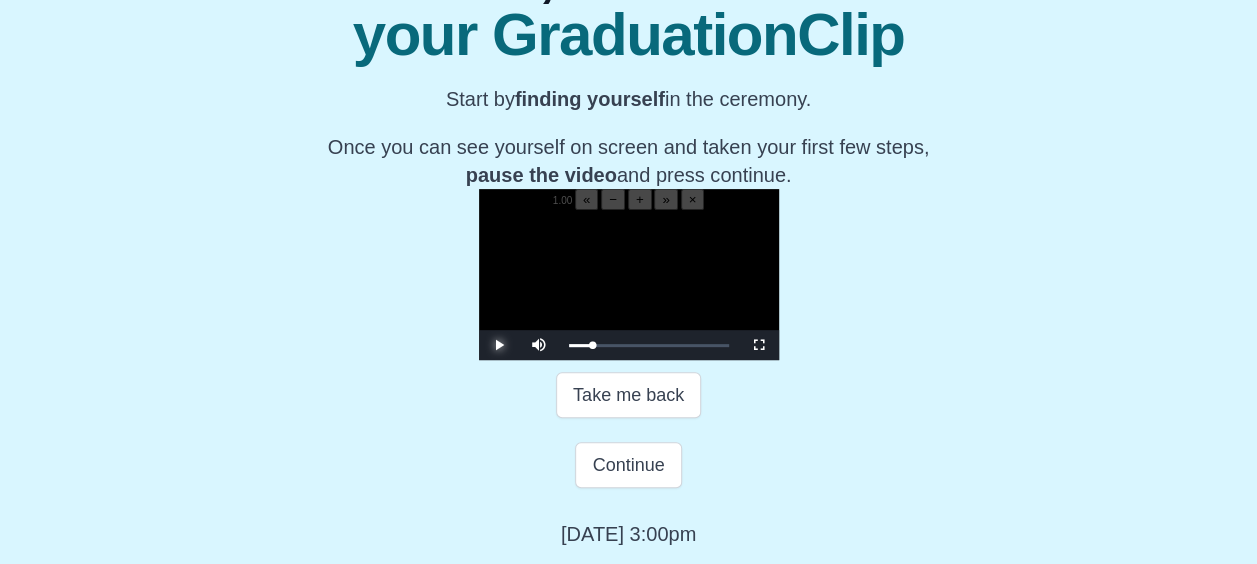 click at bounding box center (499, 345) 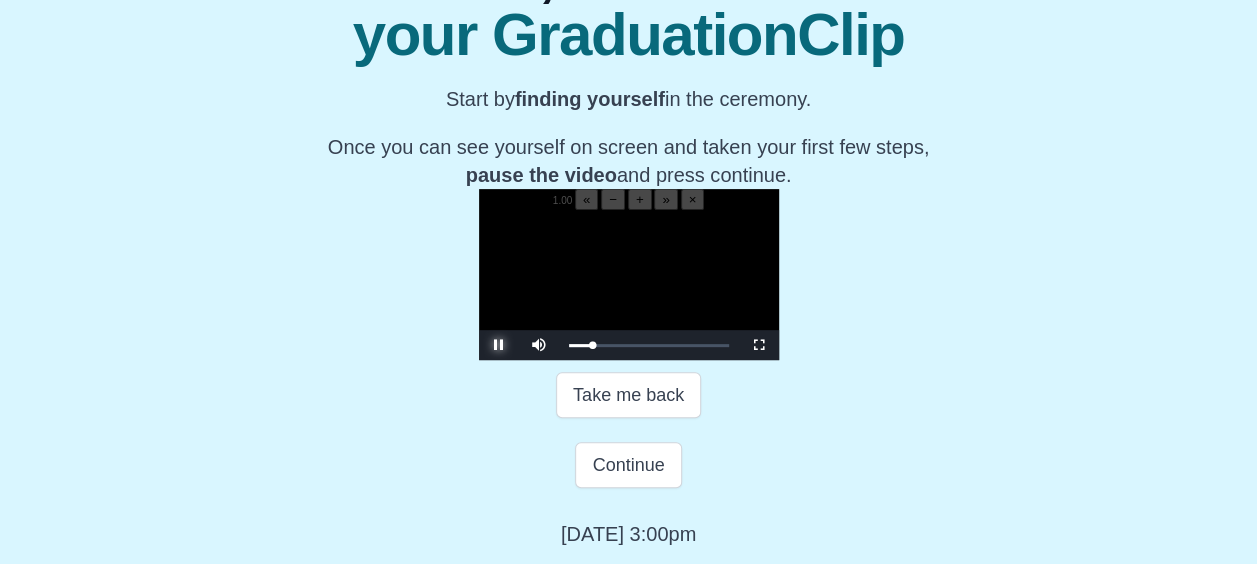 click at bounding box center (499, 345) 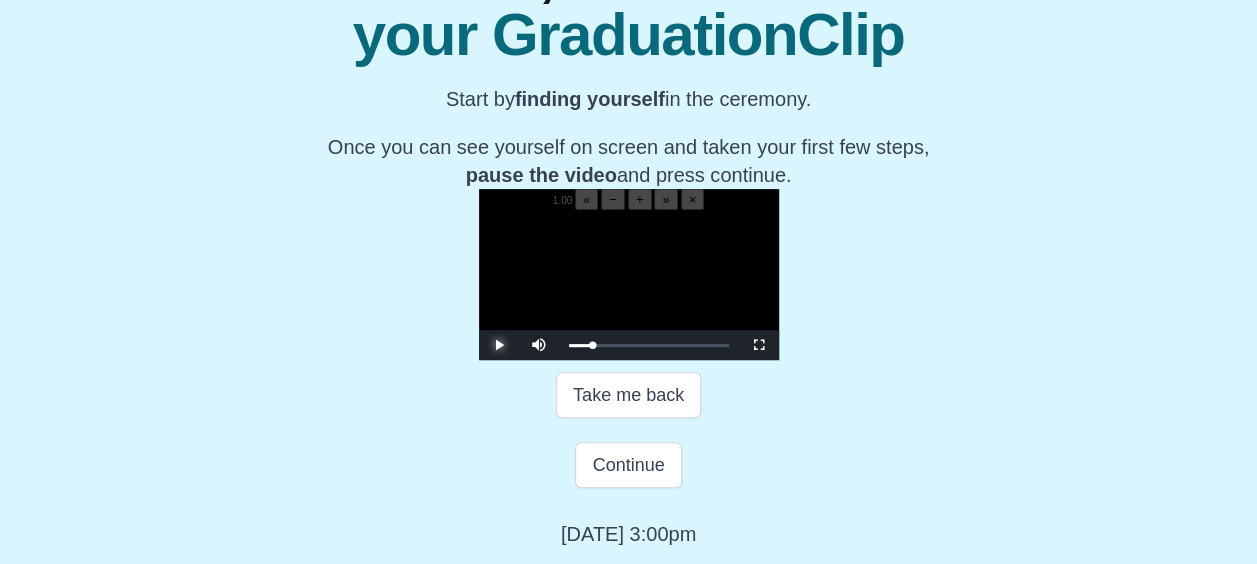 click at bounding box center [499, 345] 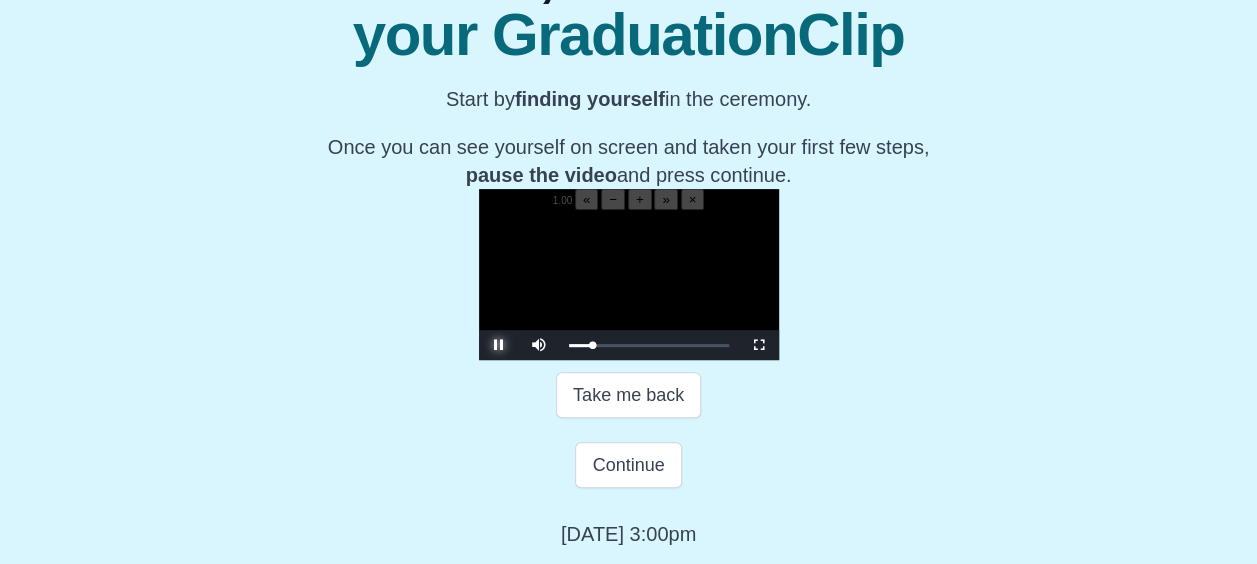 click at bounding box center (499, 345) 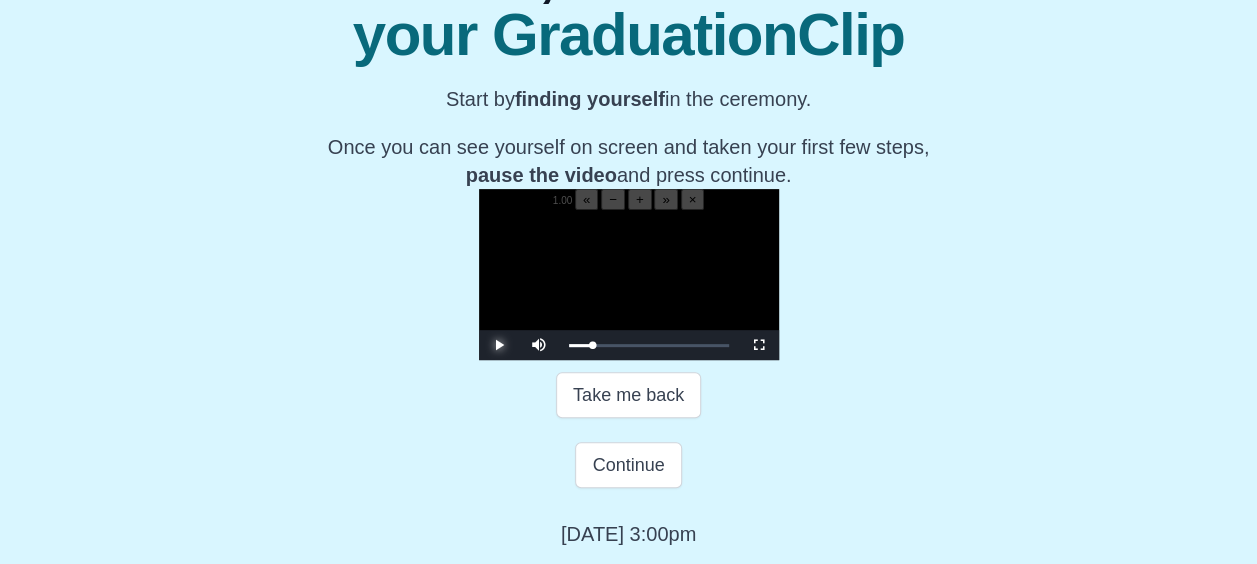 click at bounding box center (499, 345) 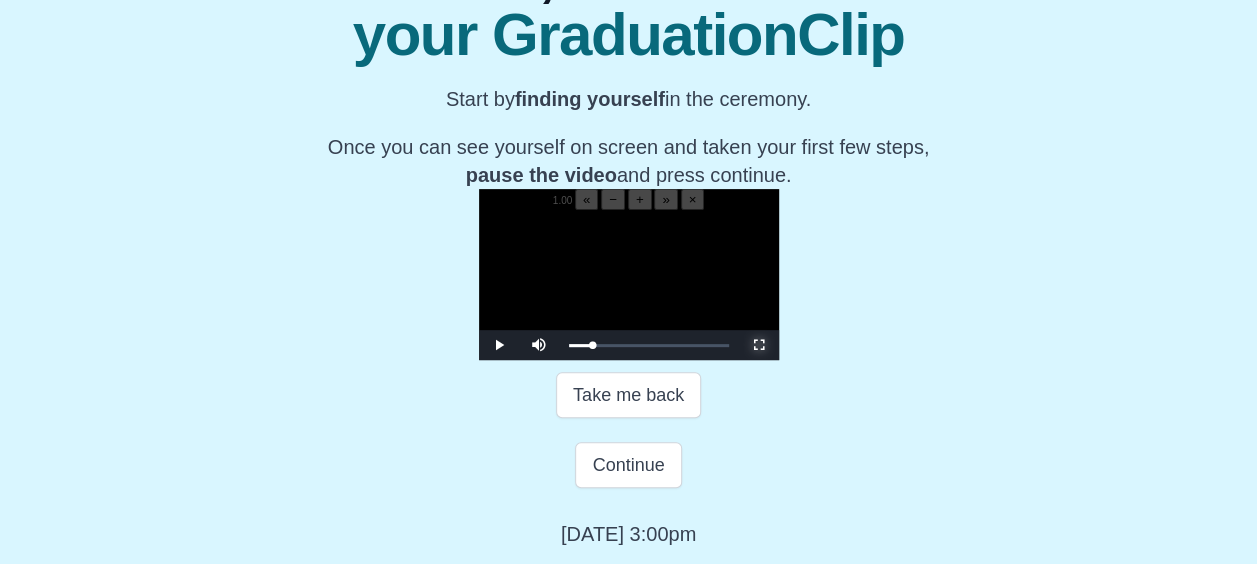 click at bounding box center (759, 345) 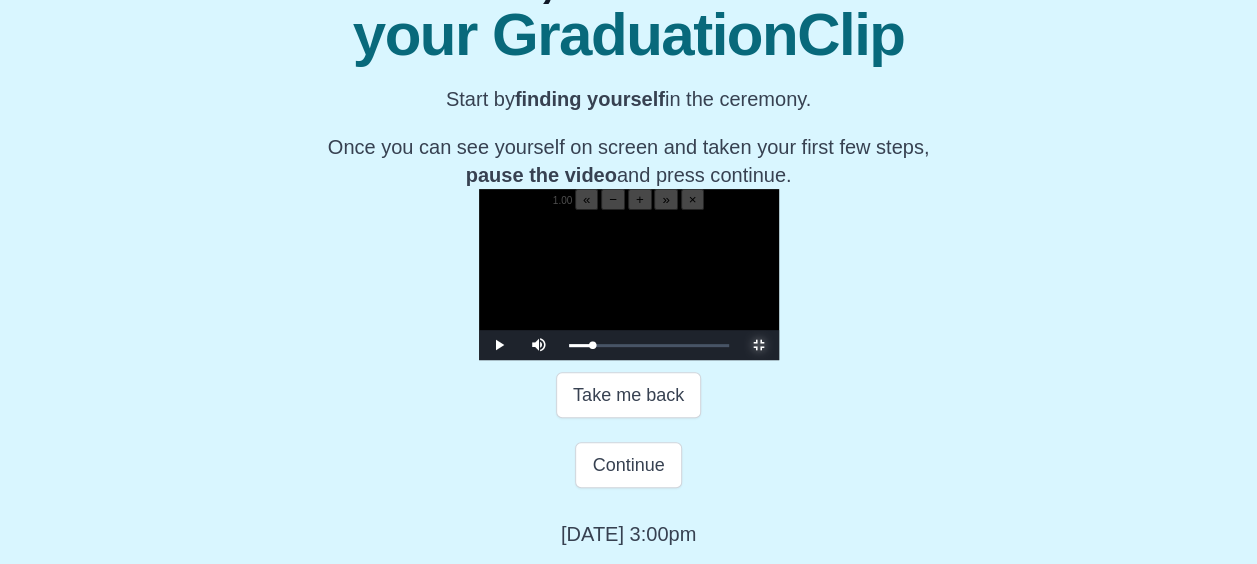 scroll, scrollTop: 0, scrollLeft: 0, axis: both 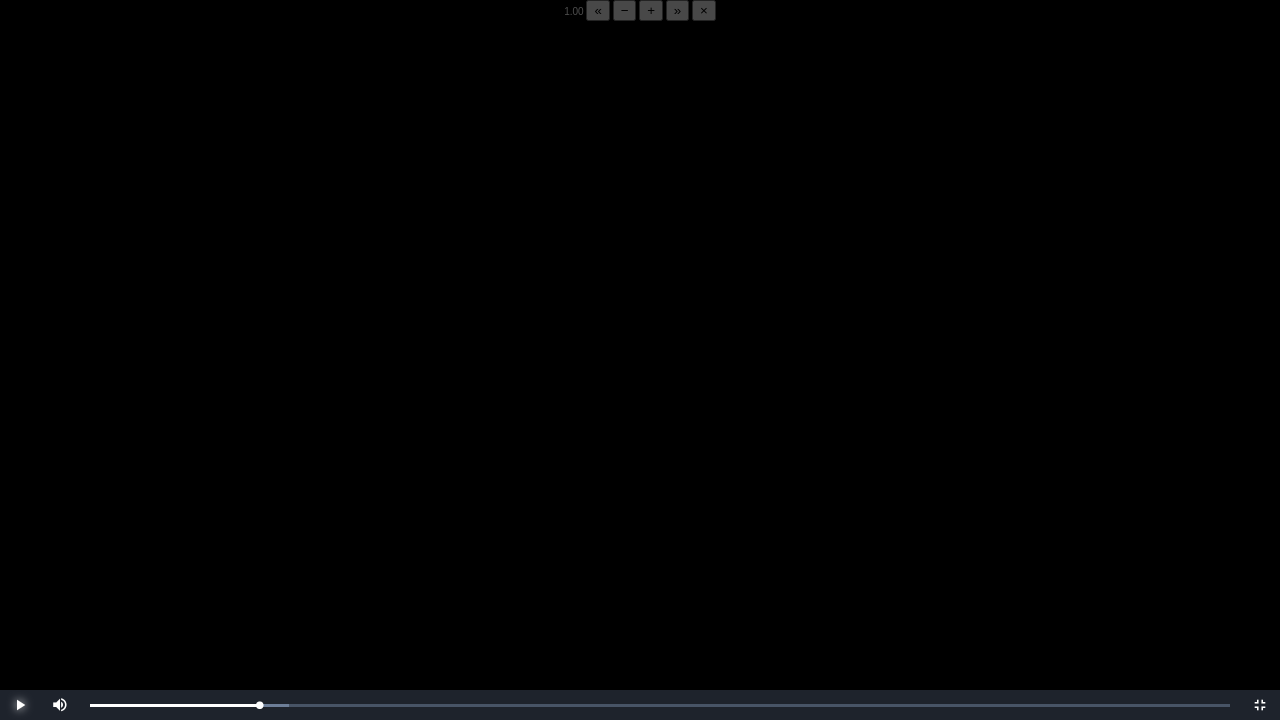 click at bounding box center [20, 705] 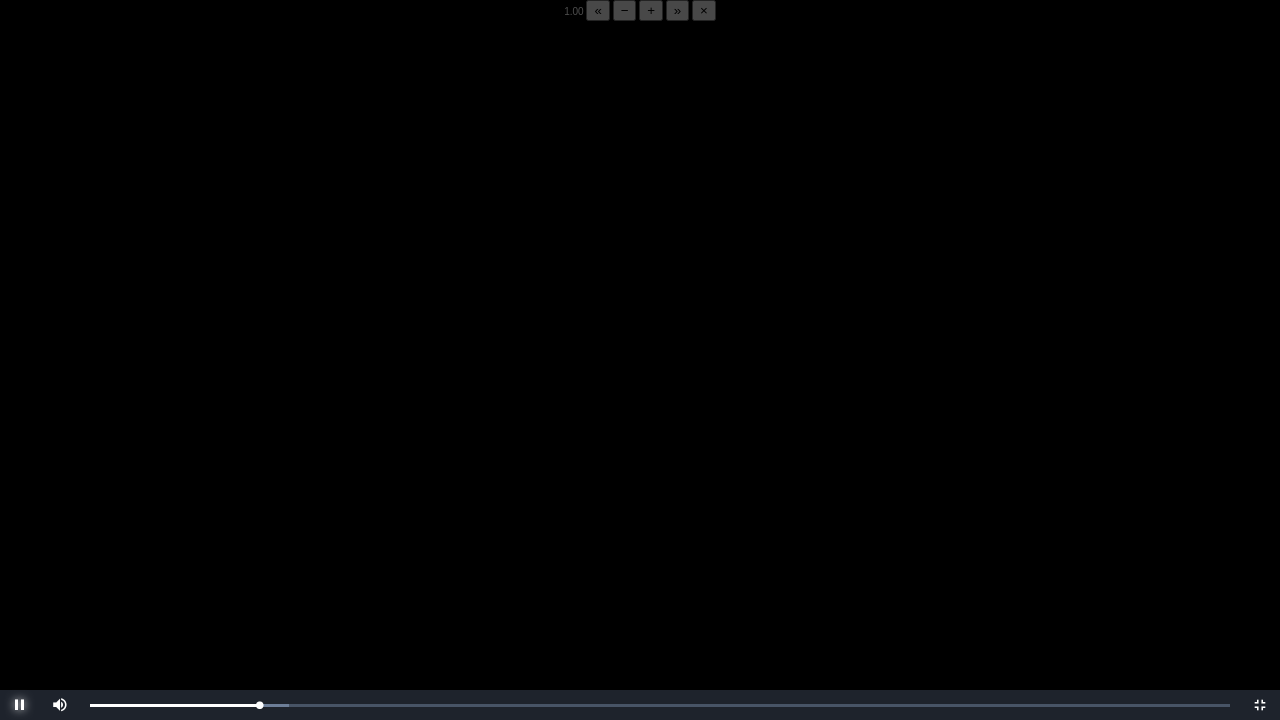 click at bounding box center (20, 705) 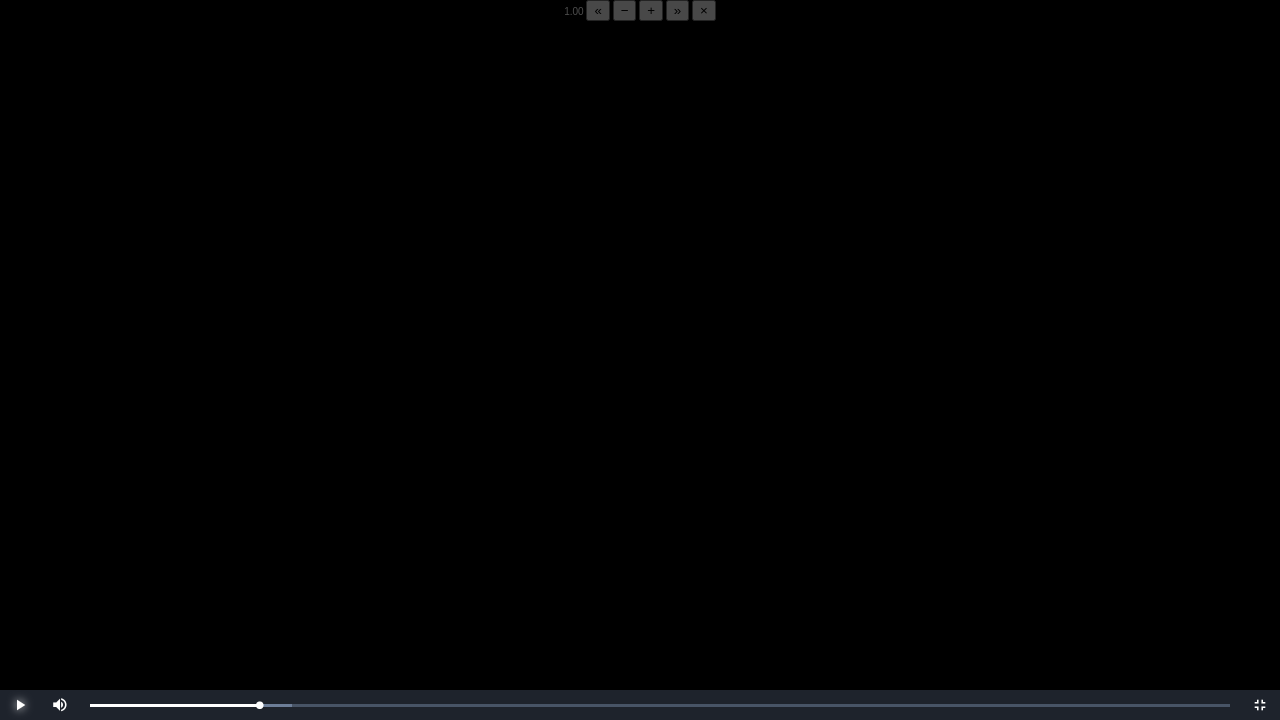 click at bounding box center (20, 705) 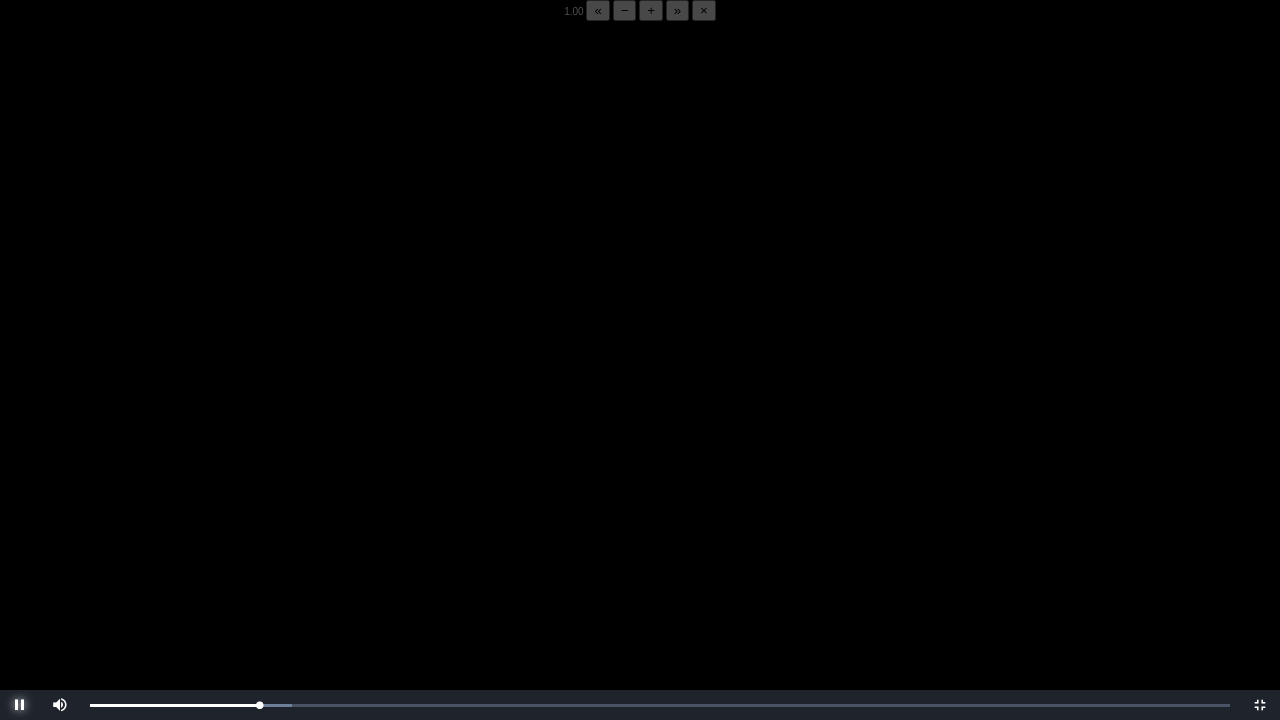 click at bounding box center (20, 705) 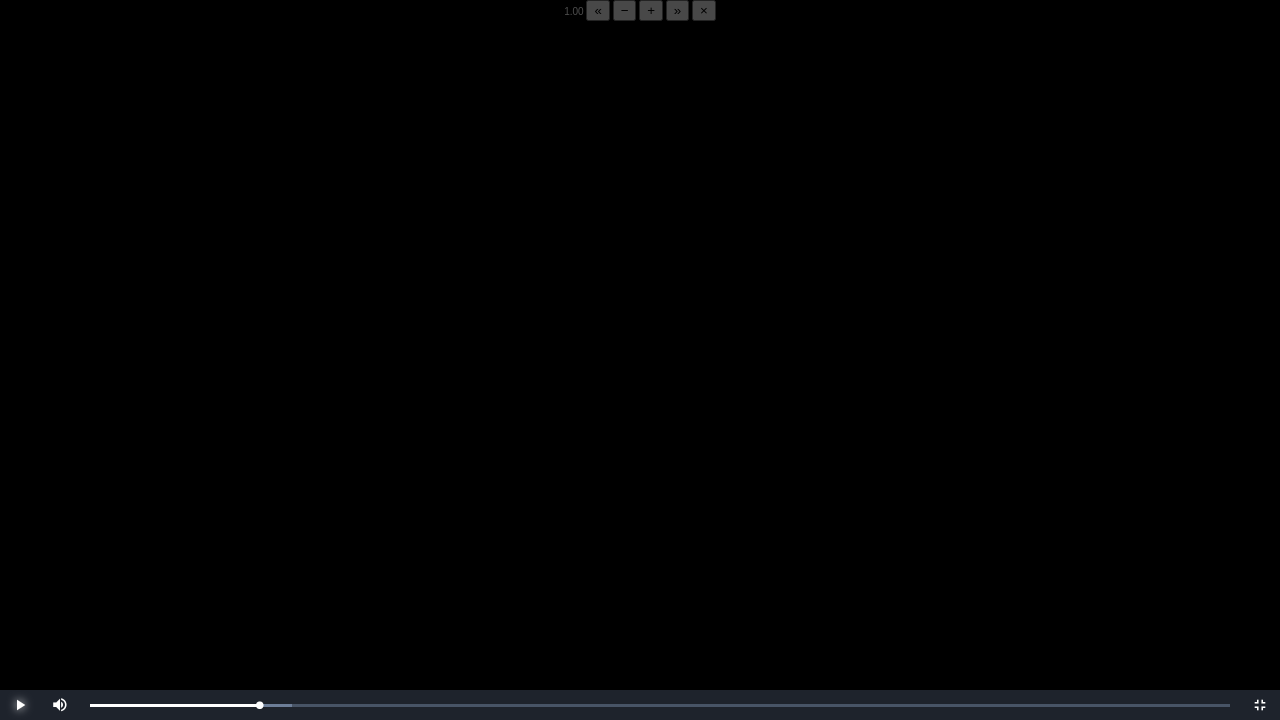 click at bounding box center [20, 705] 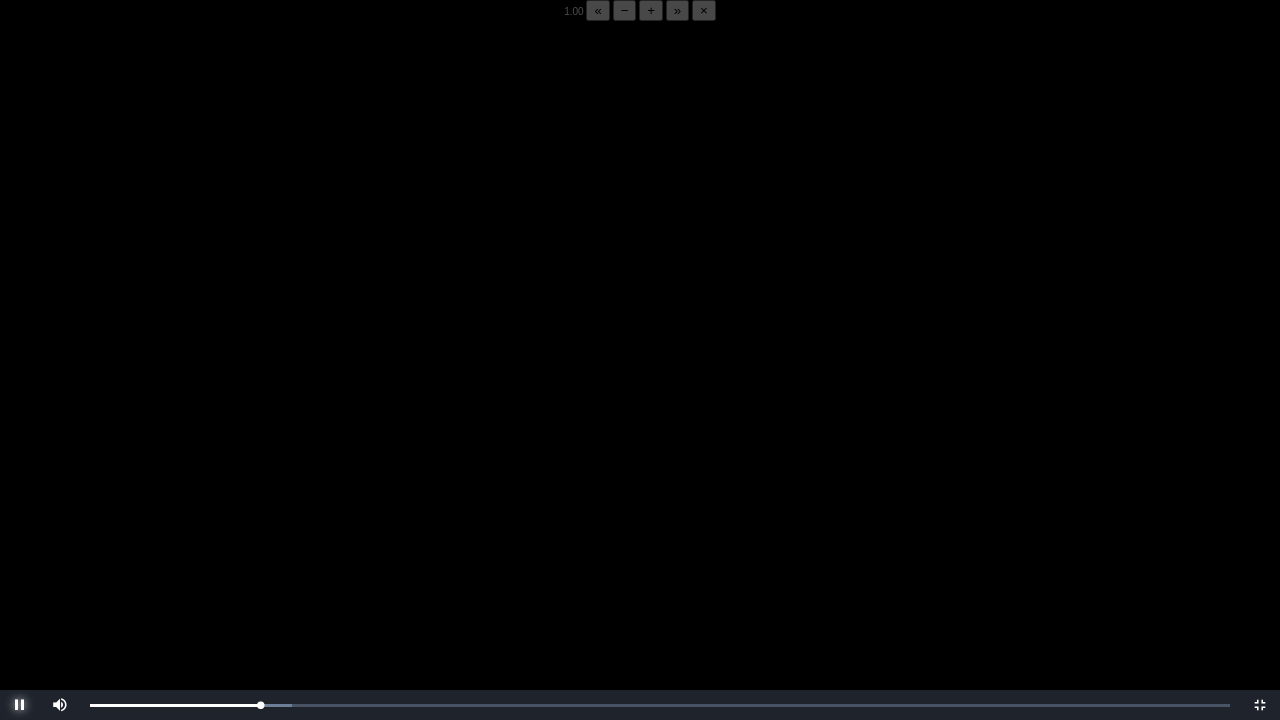 click at bounding box center (20, 705) 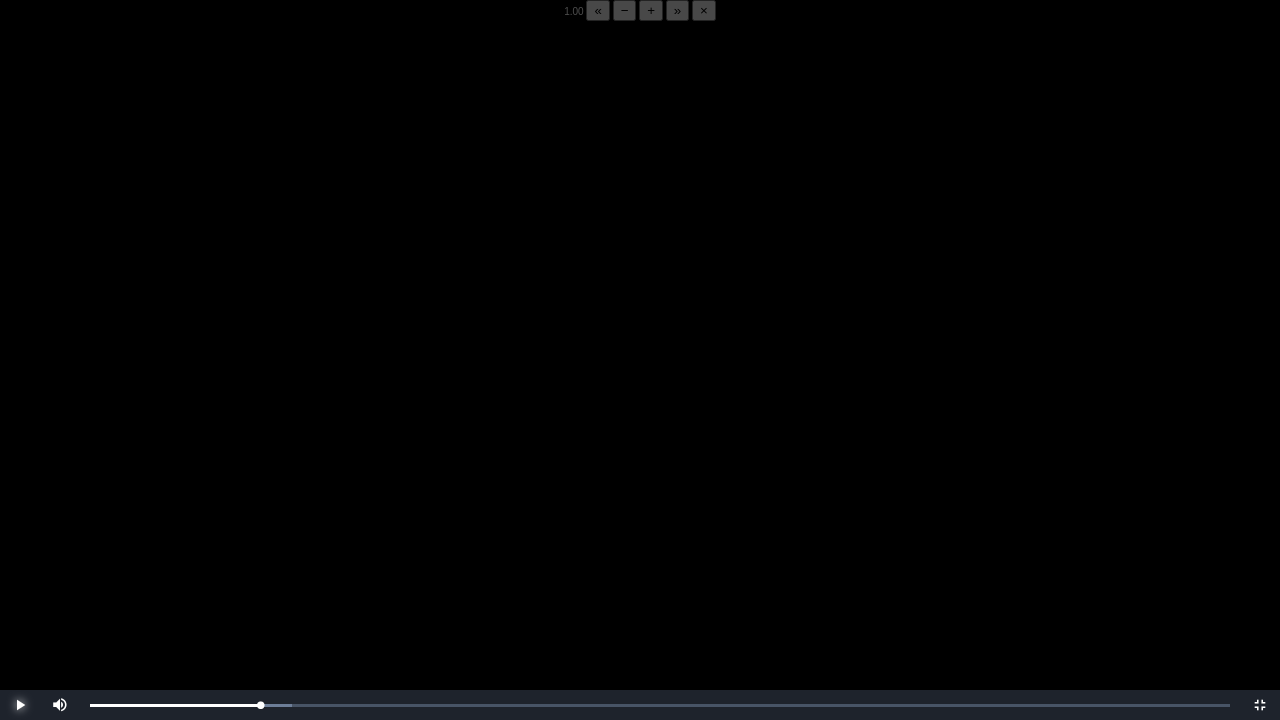 click at bounding box center (20, 705) 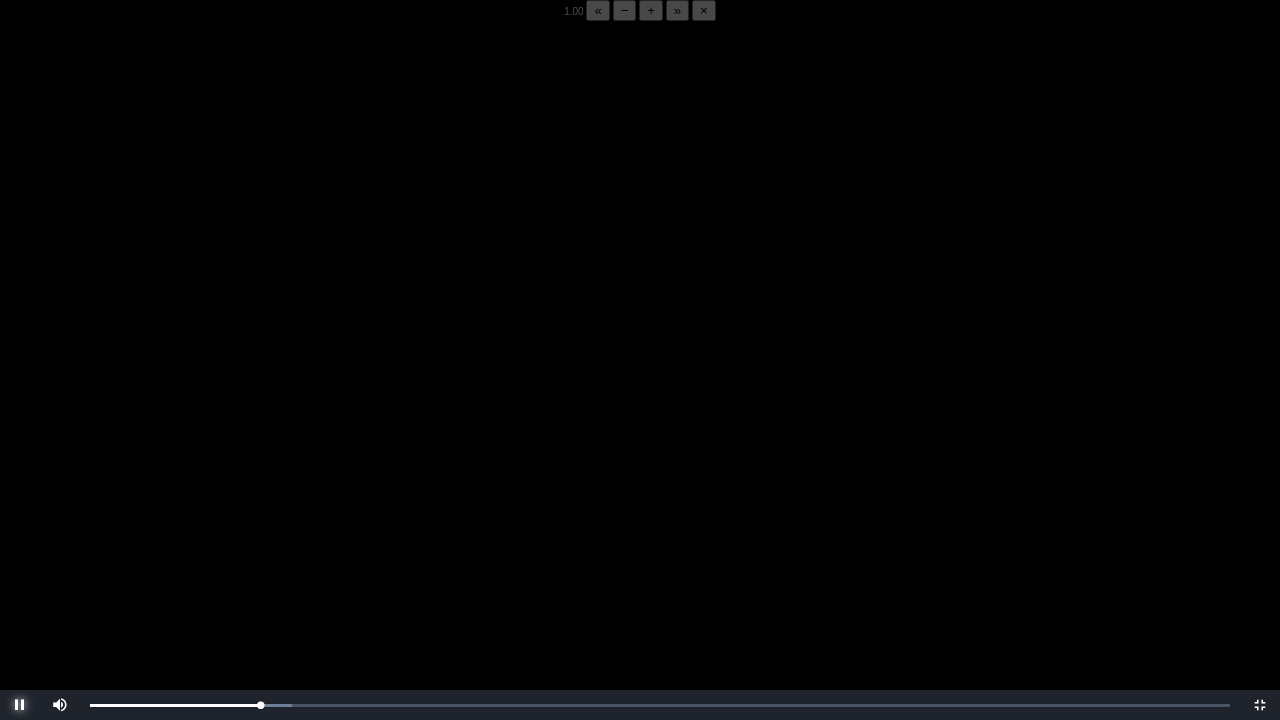 click at bounding box center (20, 705) 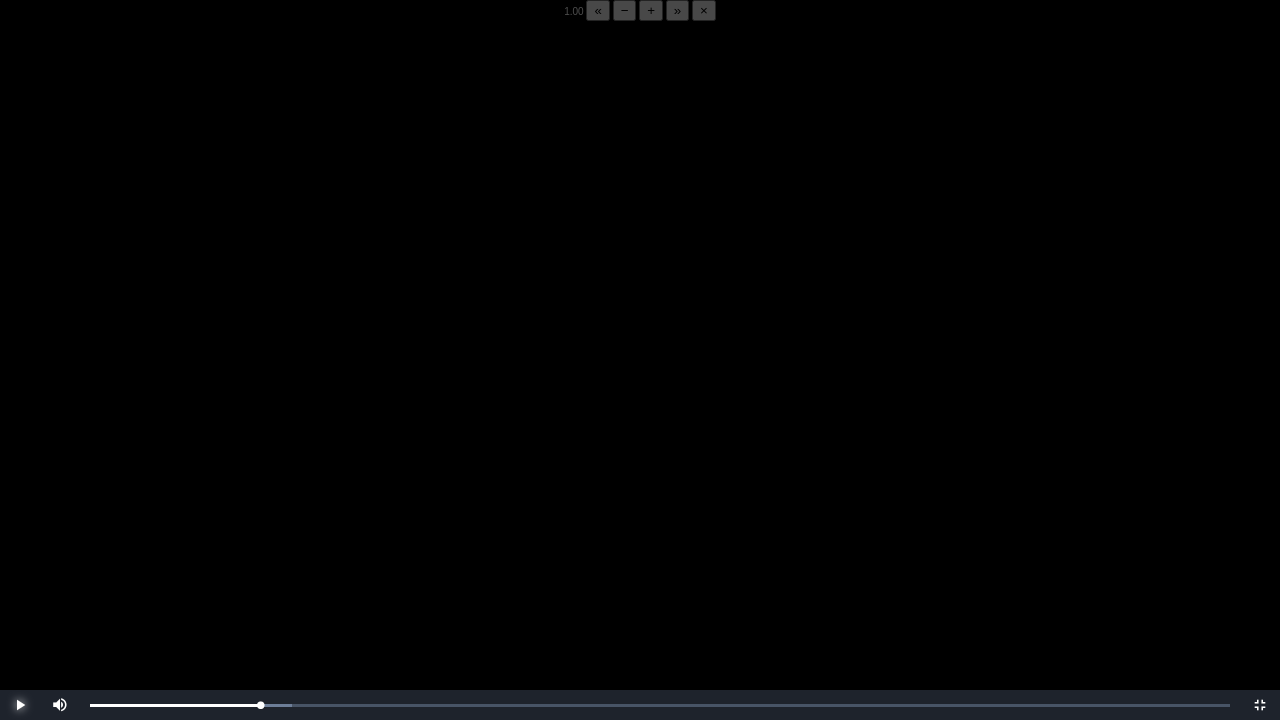 click at bounding box center [20, 705] 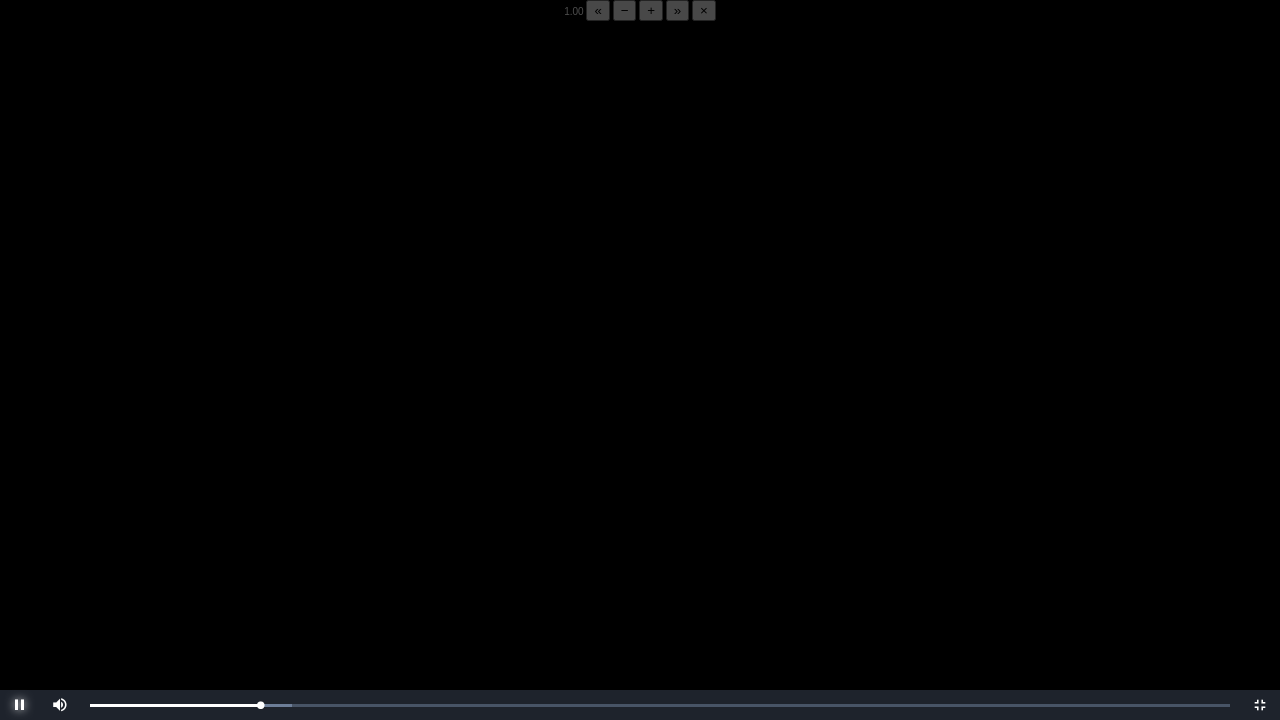 click at bounding box center [20, 705] 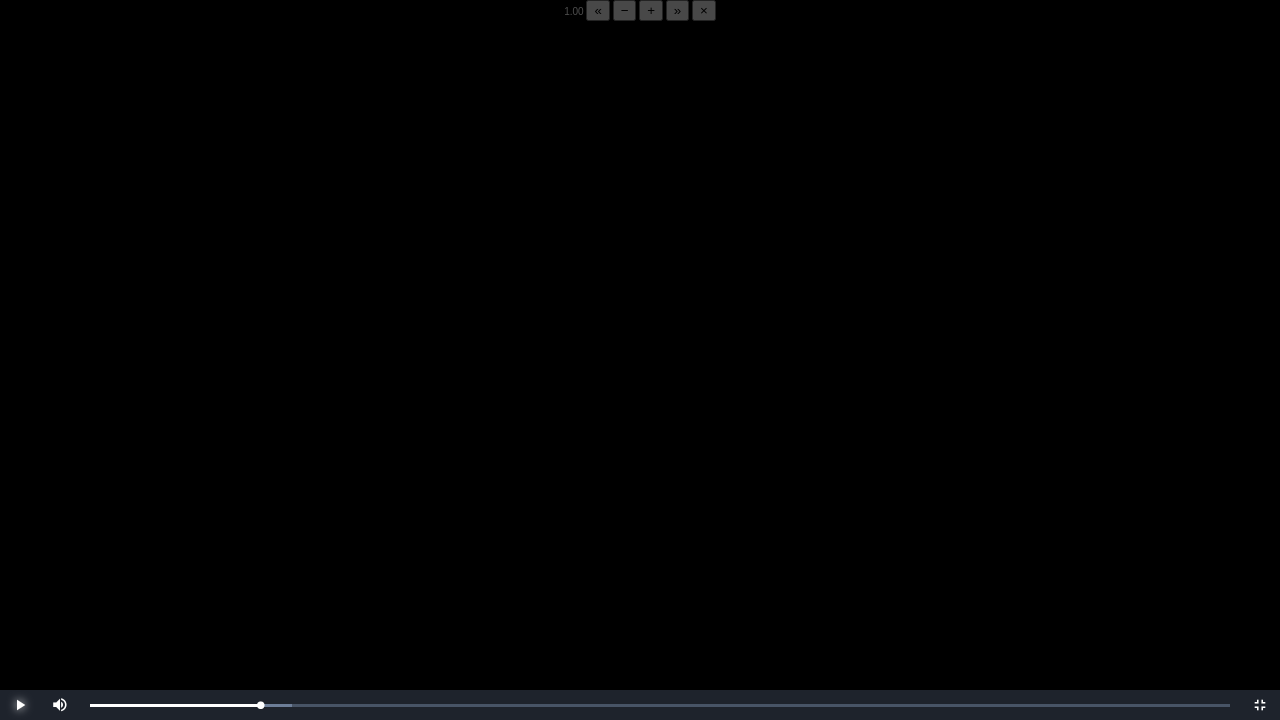 click at bounding box center [20, 705] 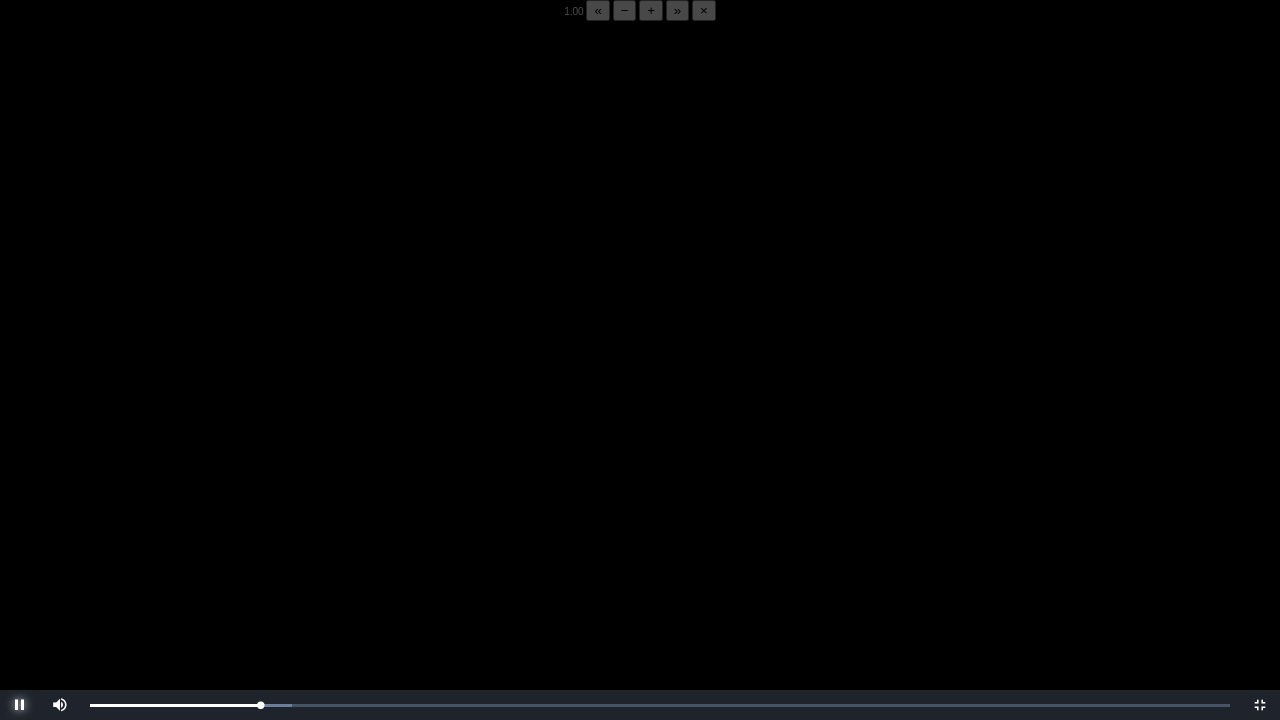 click at bounding box center (20, 705) 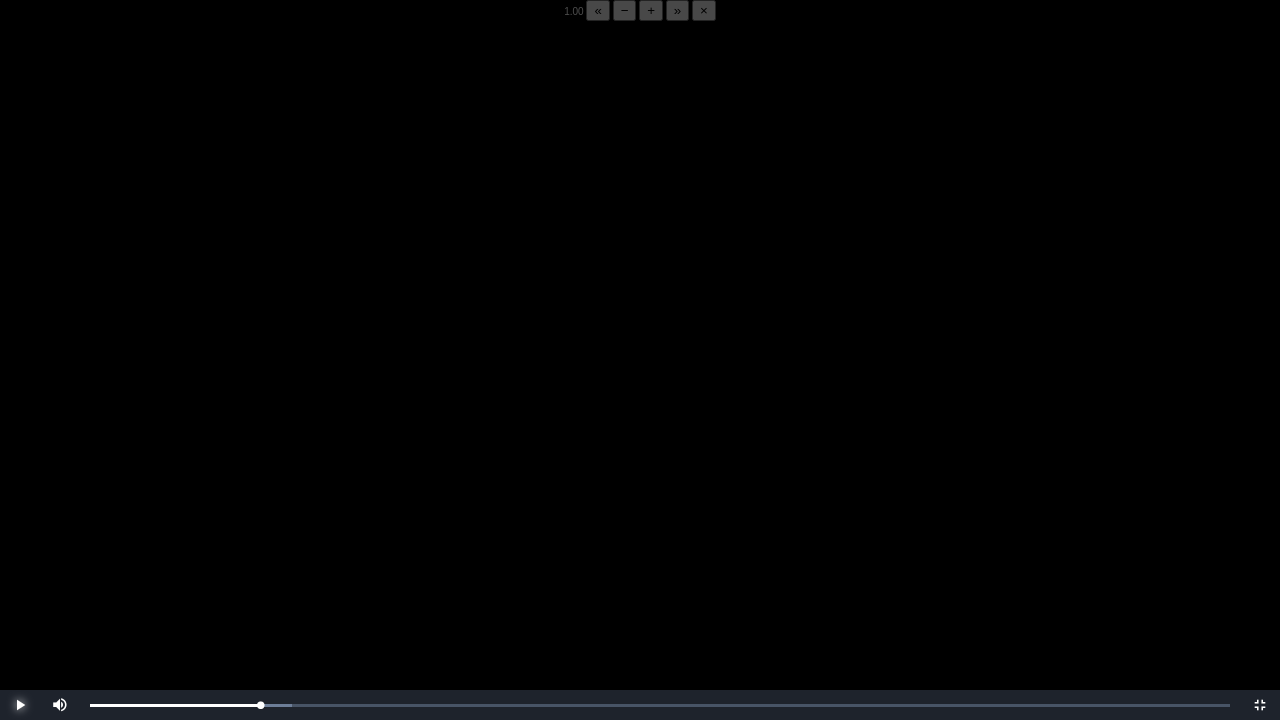 click at bounding box center (20, 705) 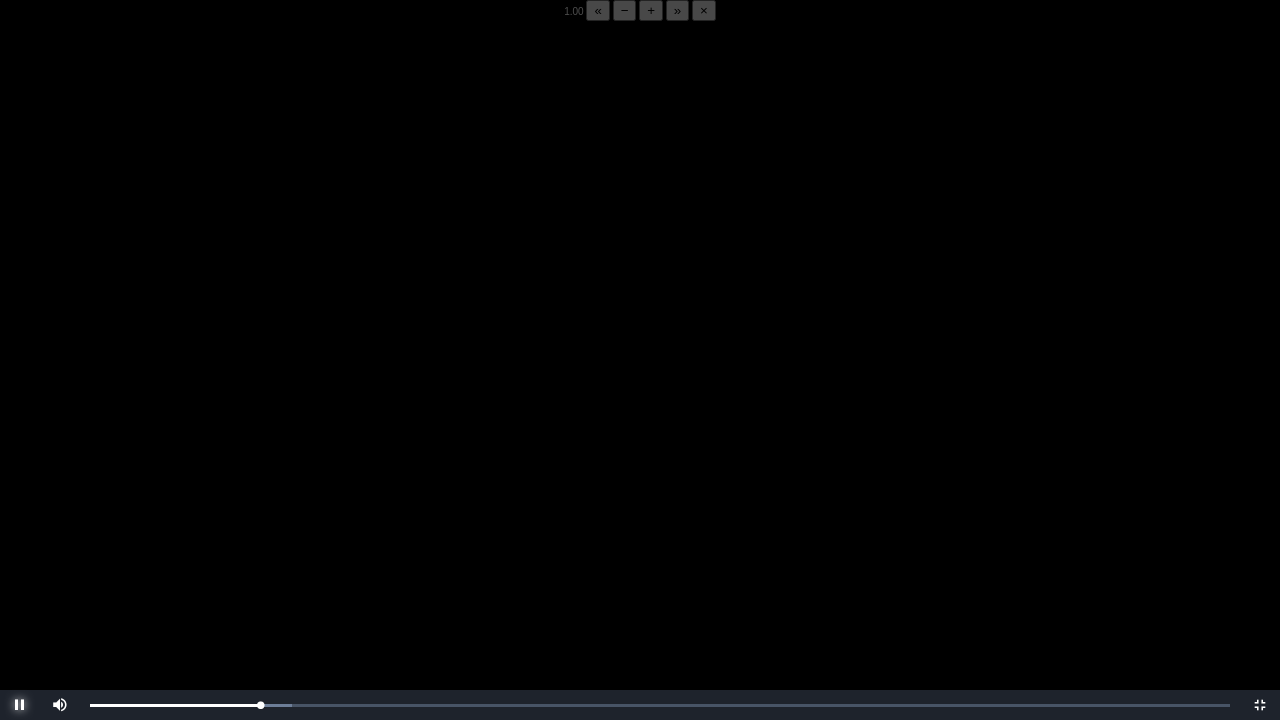 click at bounding box center (20, 705) 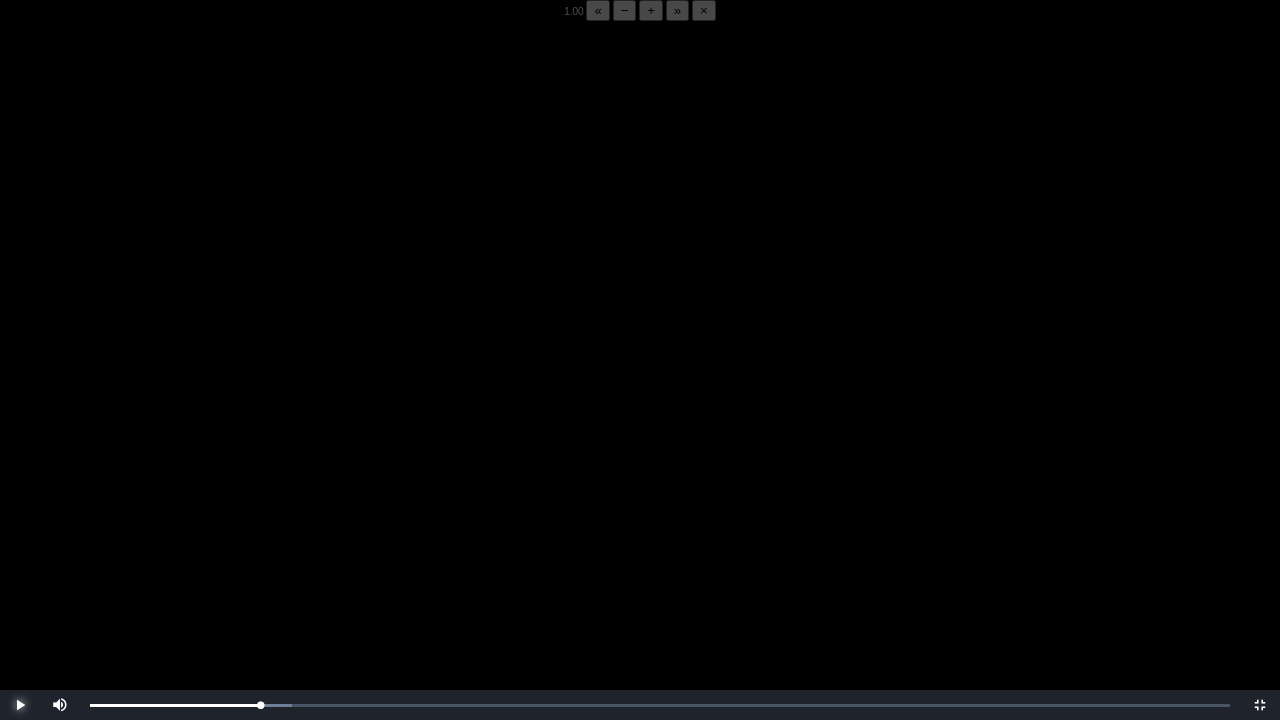 click at bounding box center (20, 705) 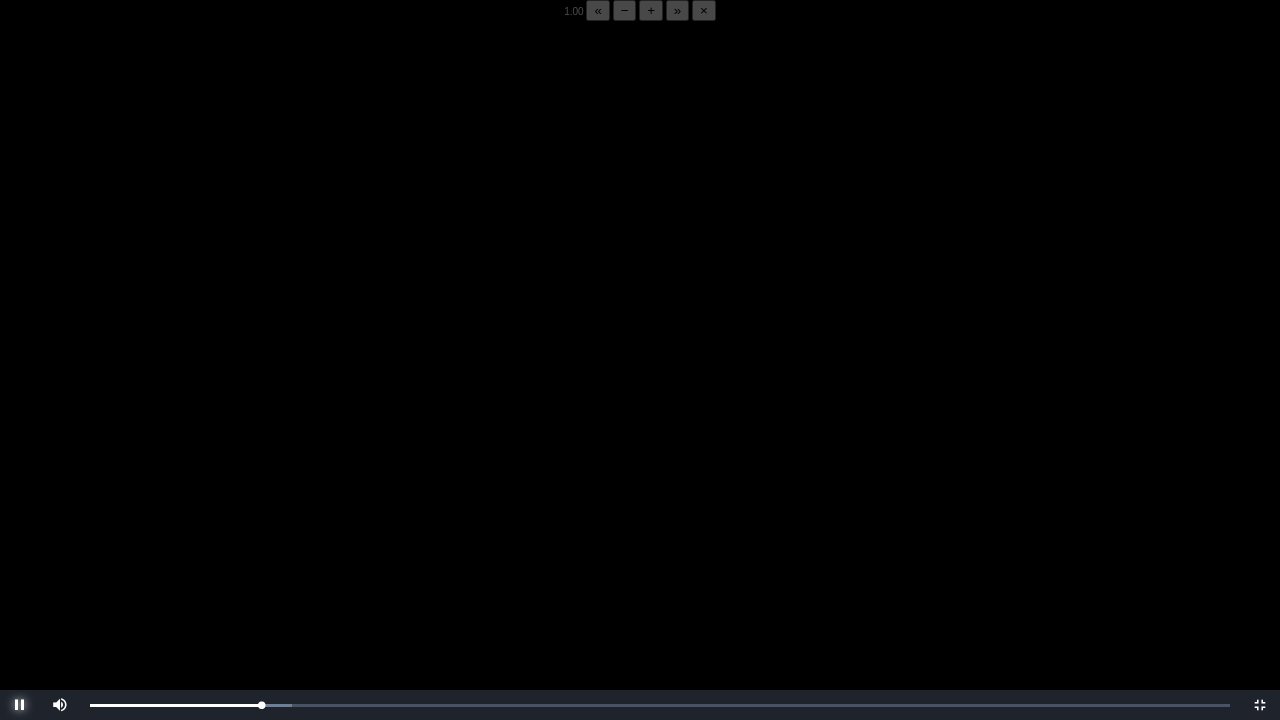 click at bounding box center (20, 705) 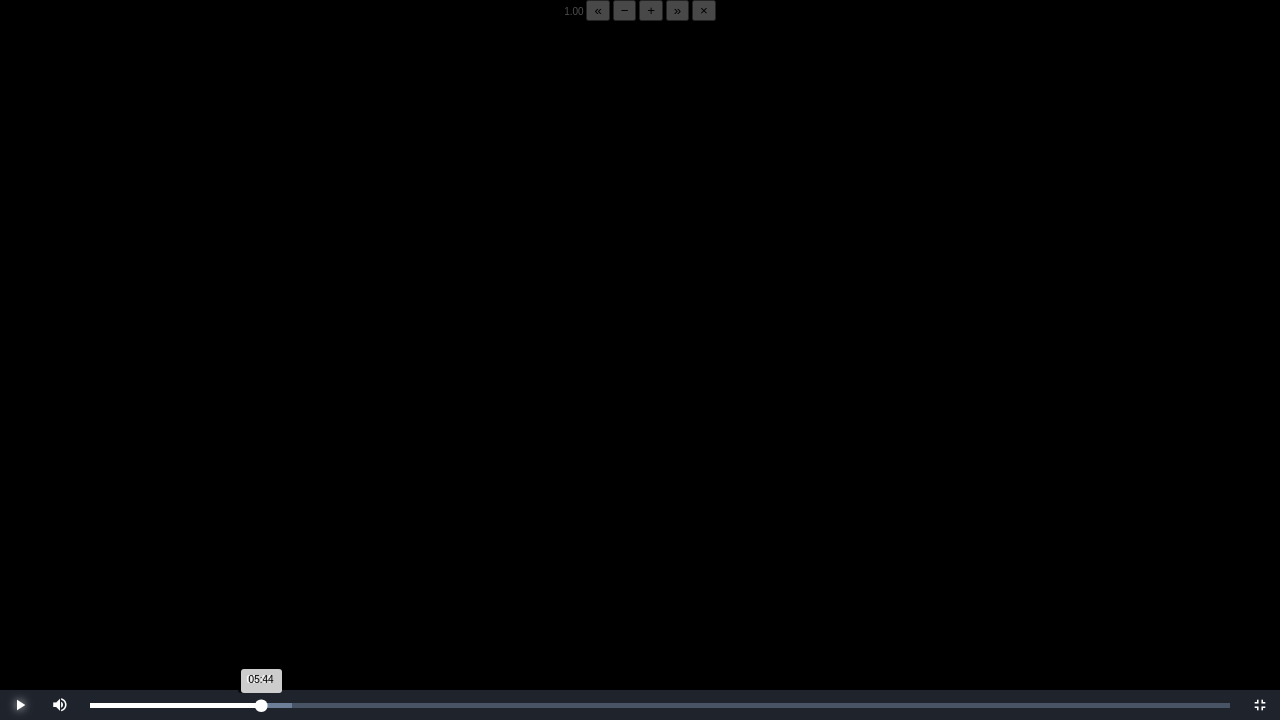 click on "05:44 Progress : 0%" at bounding box center [175, 705] 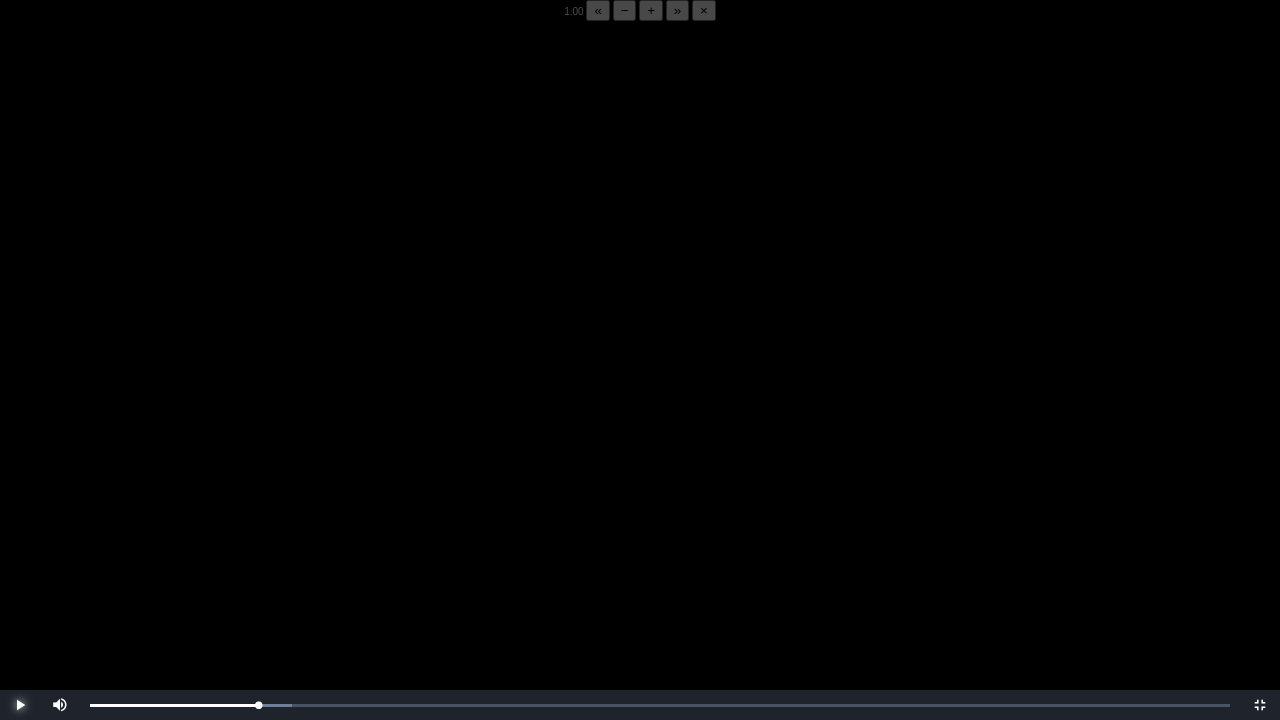 click at bounding box center (20, 705) 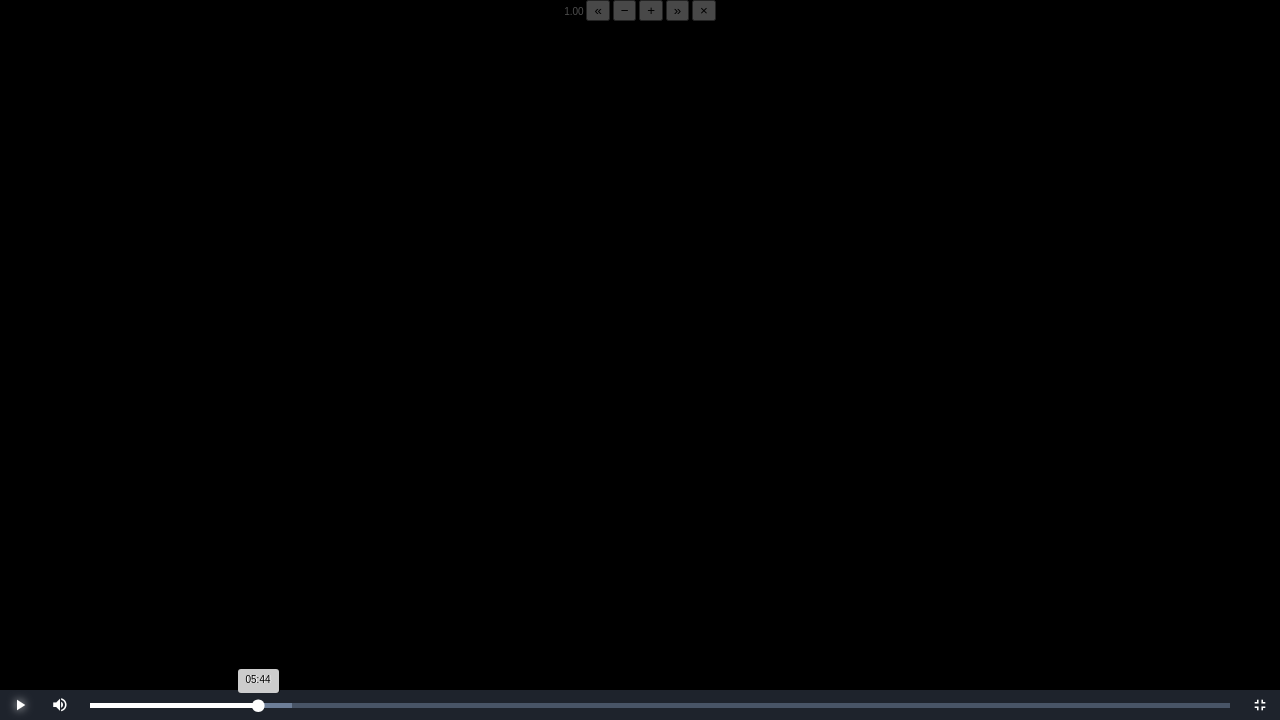 click on "05:44 Progress : 0%" at bounding box center [174, 705] 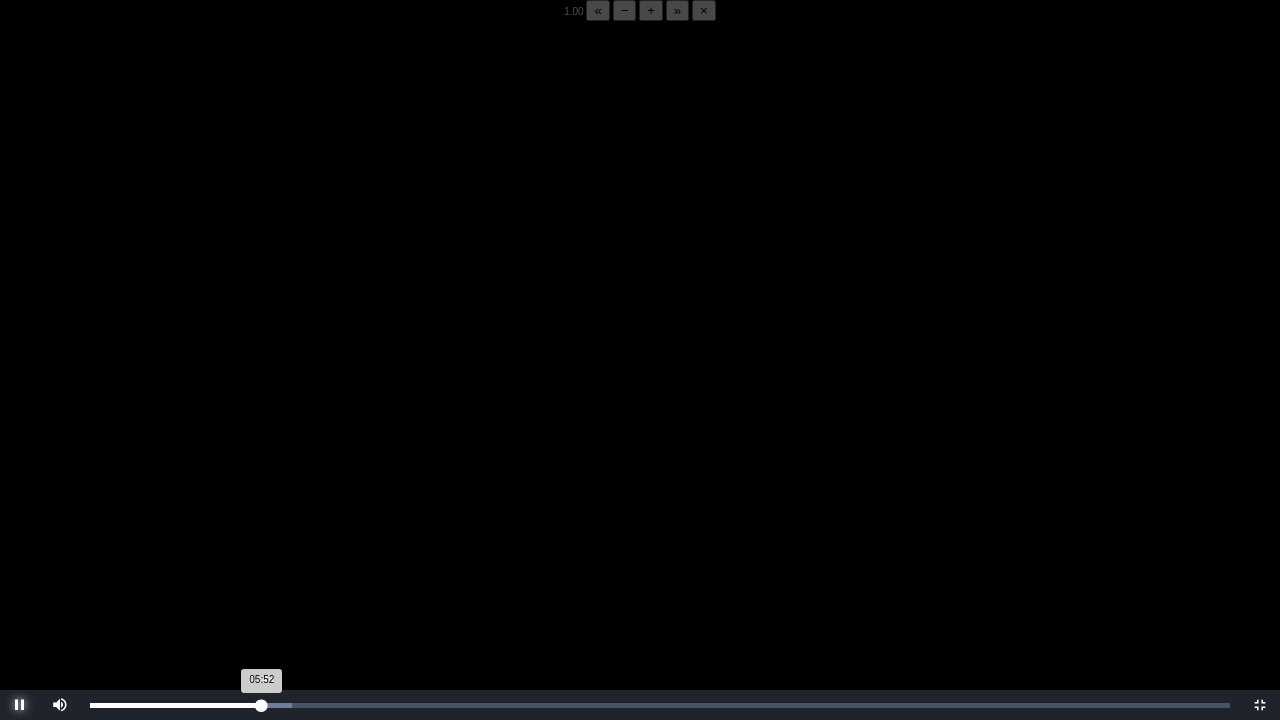 click on "05:52 Progress : 0%" at bounding box center [176, 705] 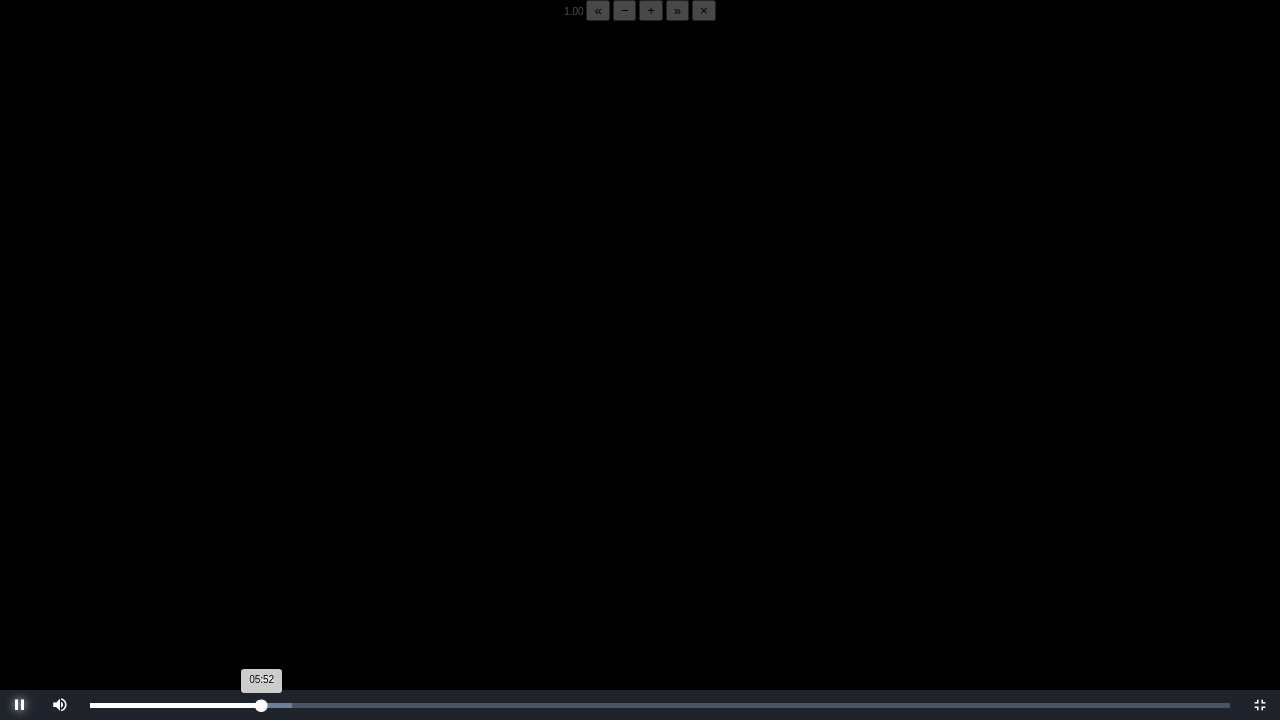 click on "05:52 Progress : 0%" at bounding box center (176, 705) 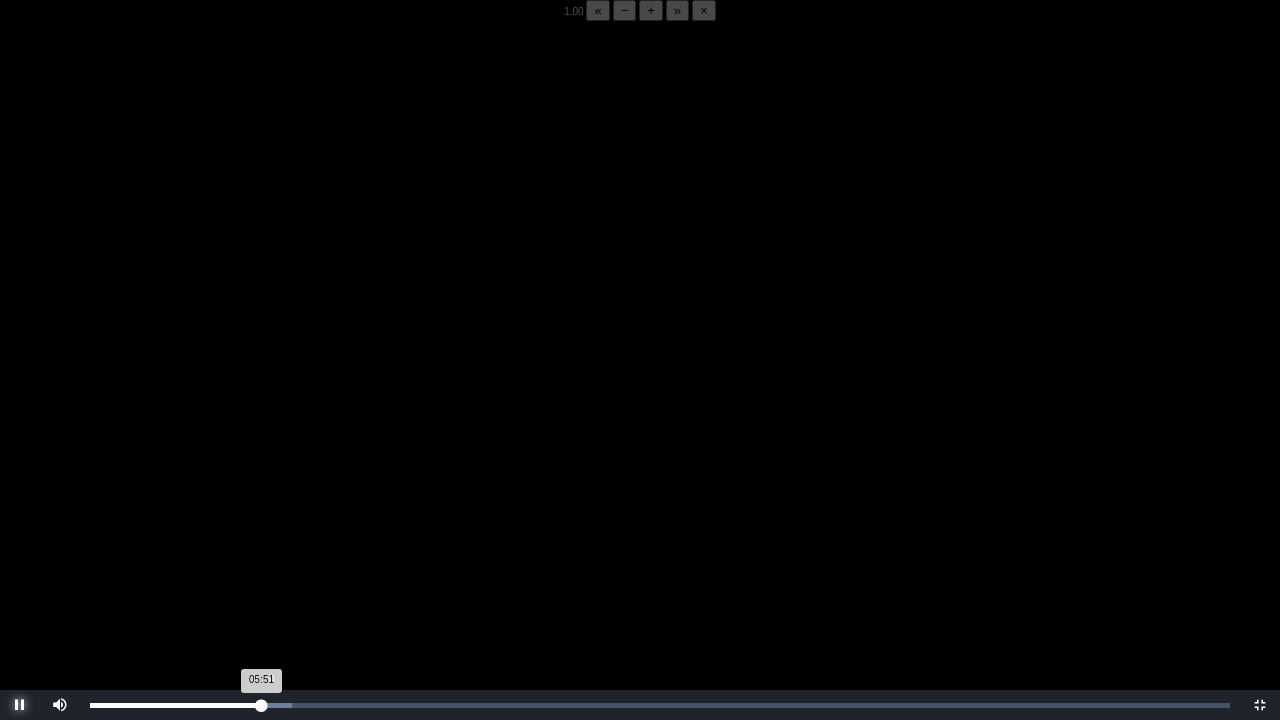 click on "05:51 Progress : 0%" at bounding box center [176, 705] 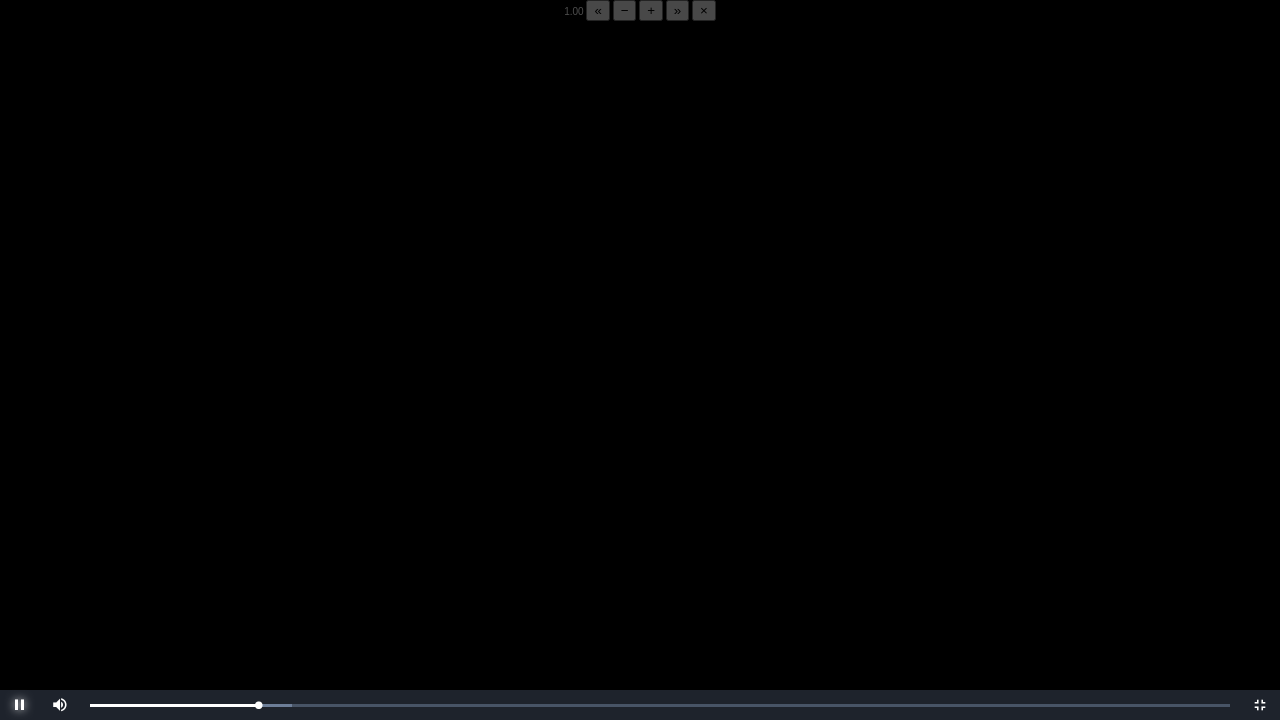 click at bounding box center (20, 705) 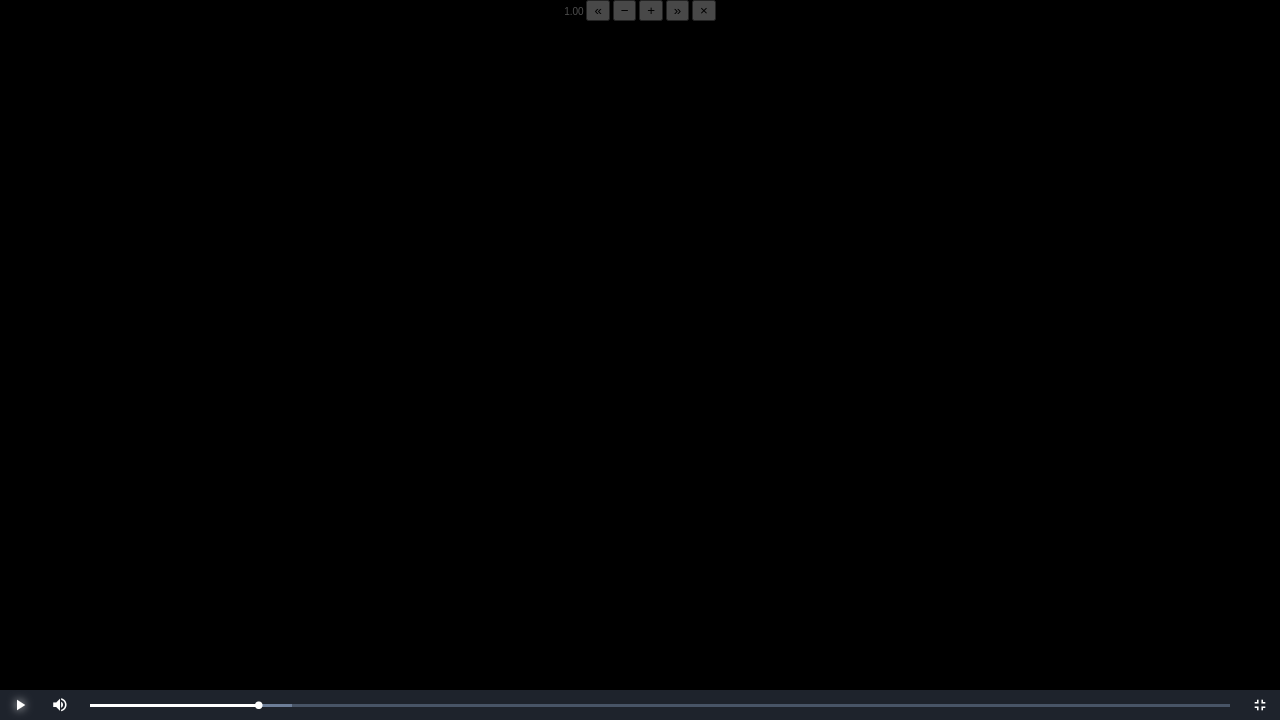 click at bounding box center (20, 705) 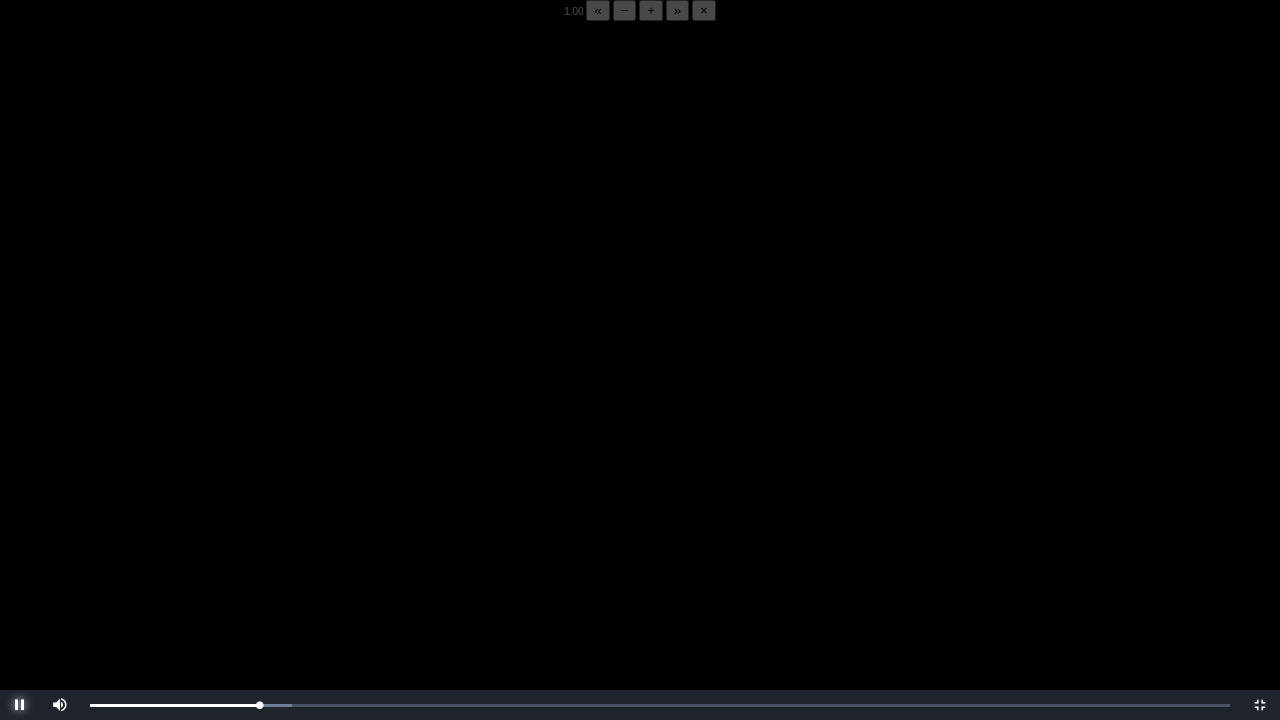 click at bounding box center [20, 705] 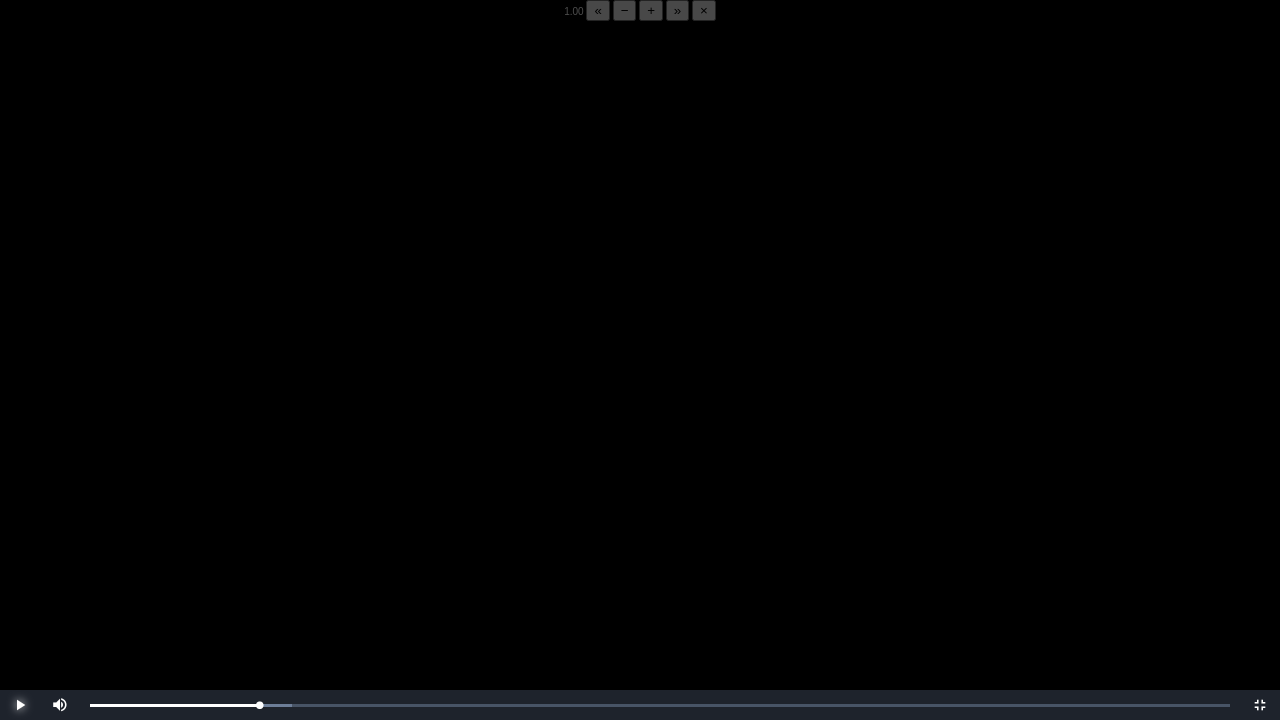 click at bounding box center [20, 705] 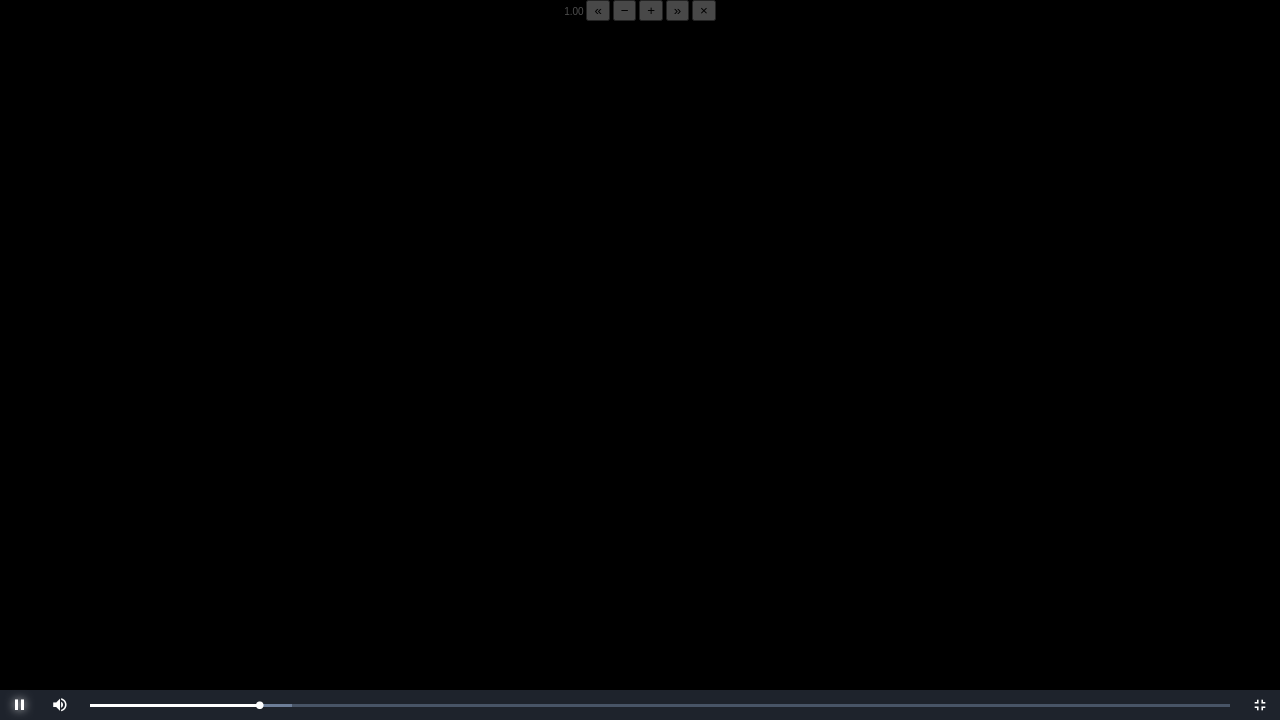 click at bounding box center [20, 705] 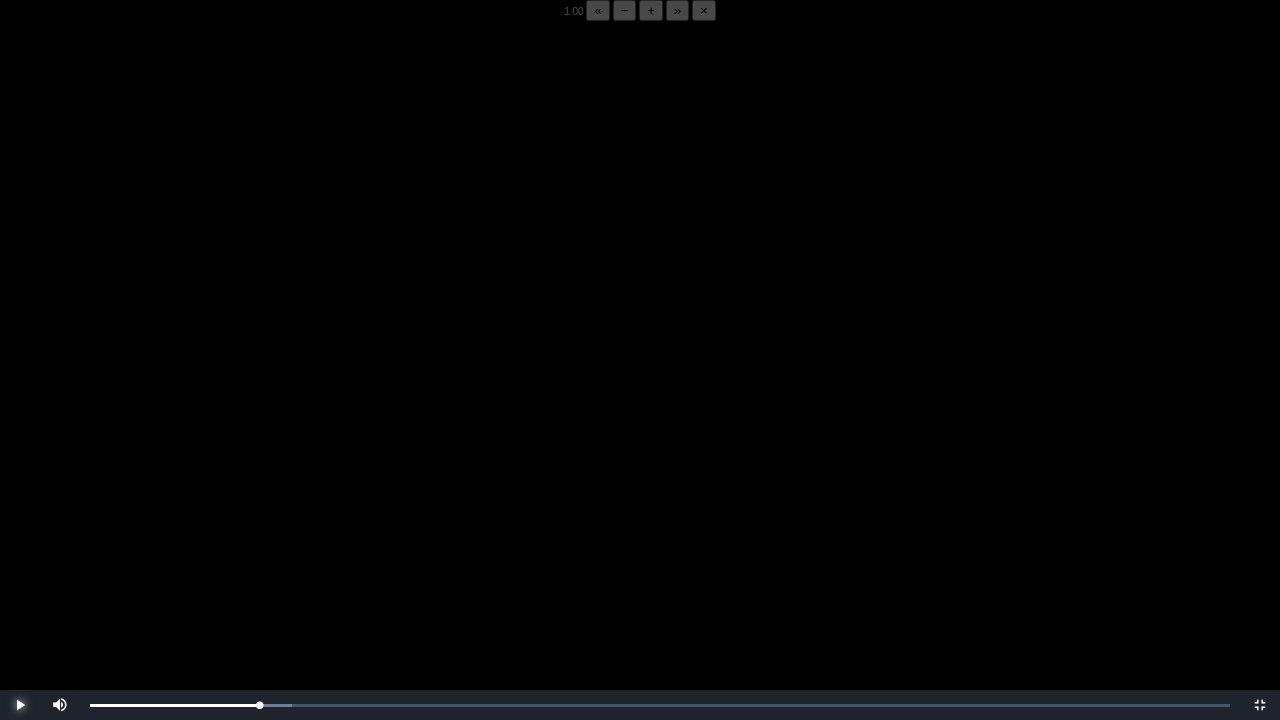 click at bounding box center (20, 705) 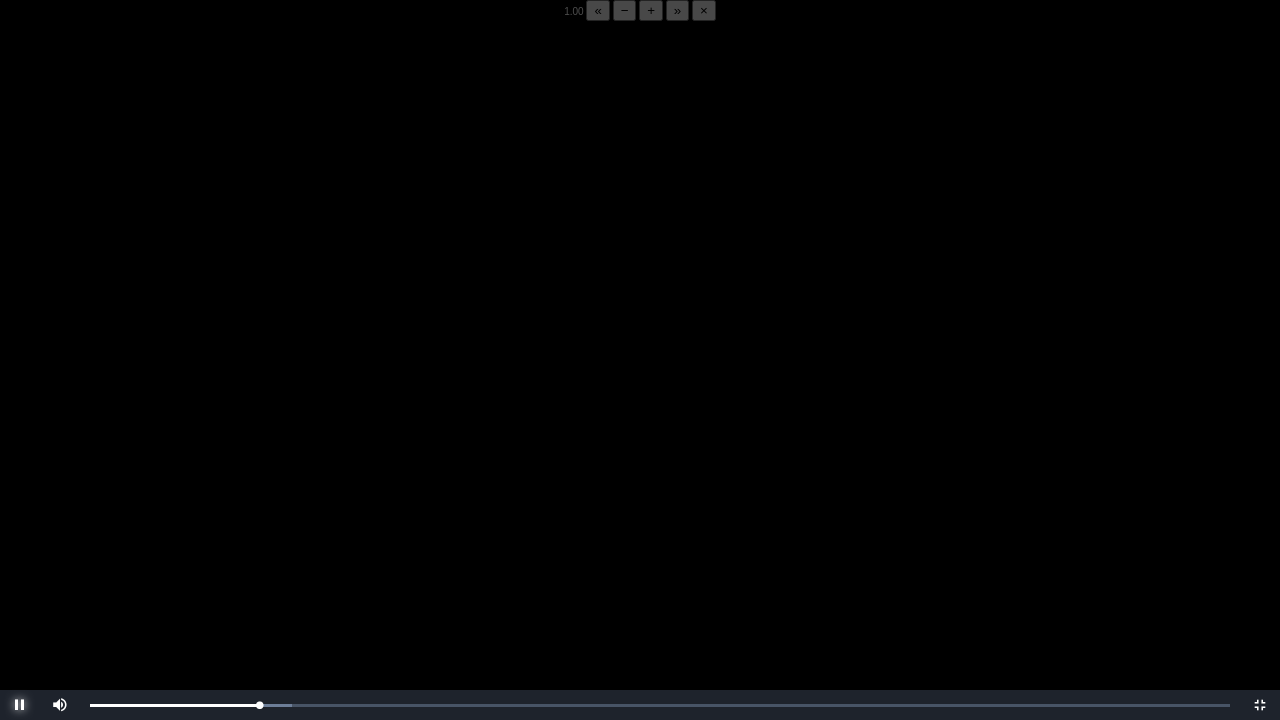 click at bounding box center [20, 705] 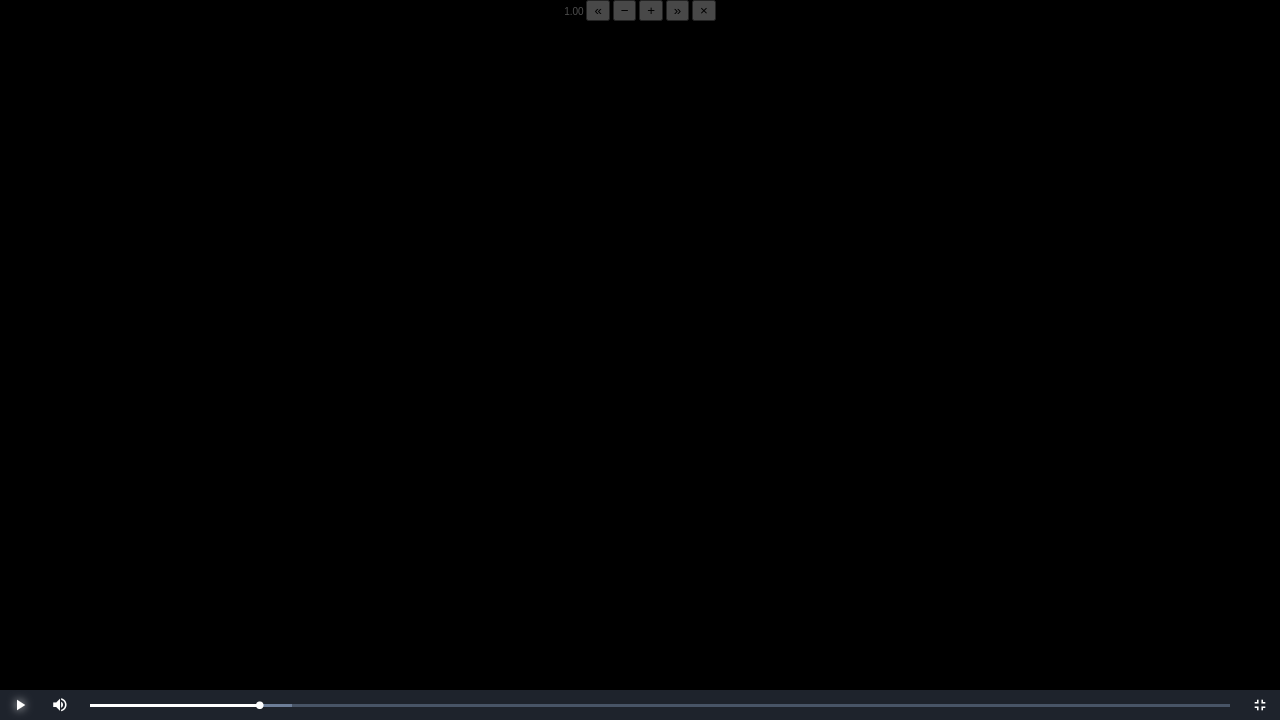 click at bounding box center (20, 705) 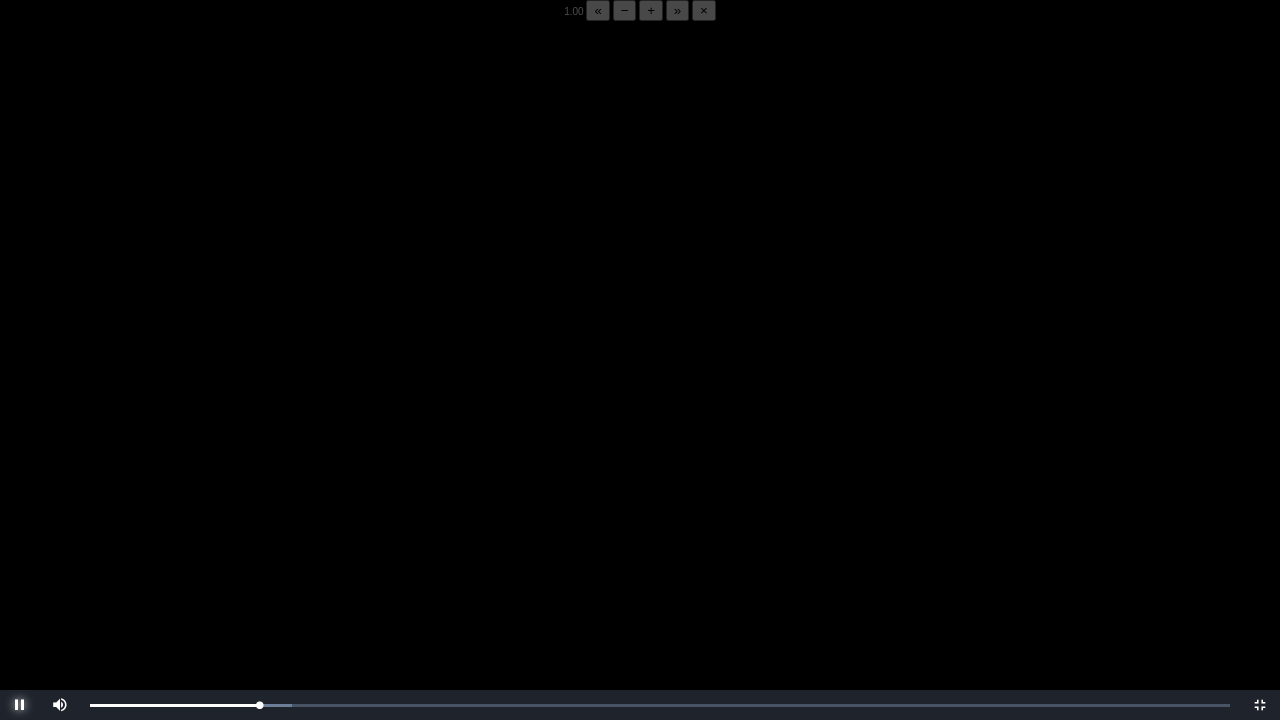 click at bounding box center [20, 705] 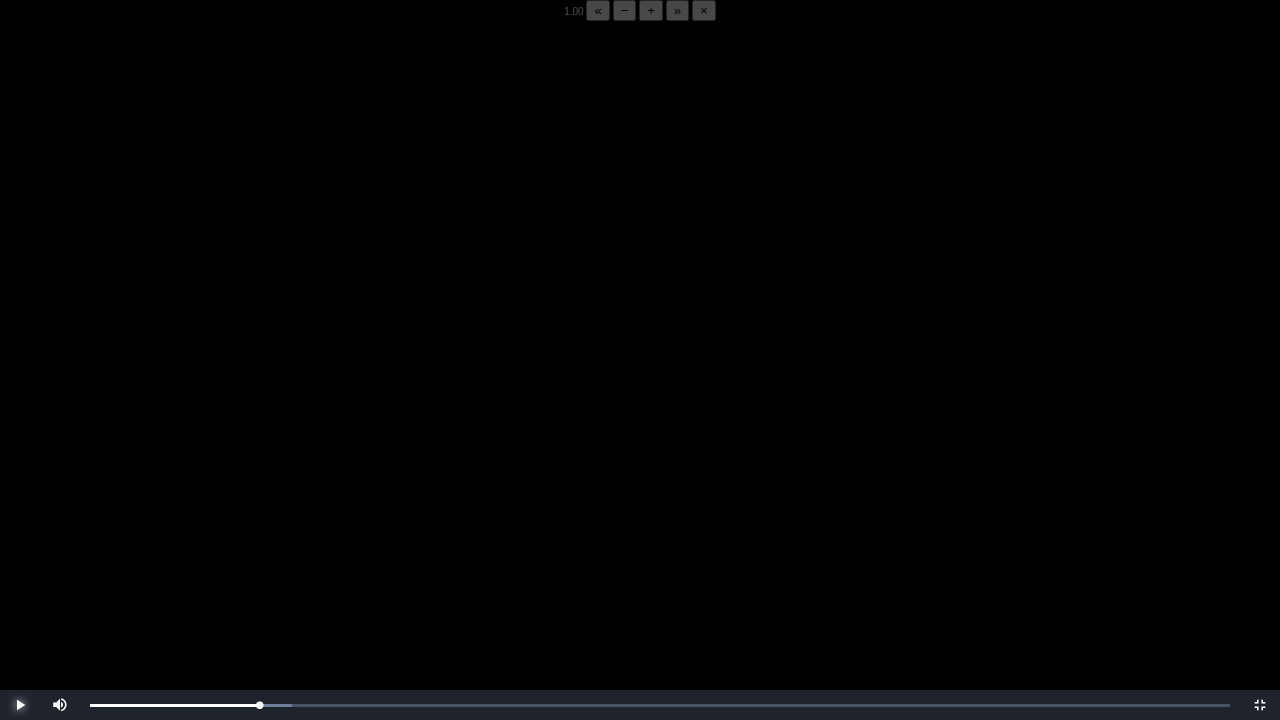 click at bounding box center (20, 705) 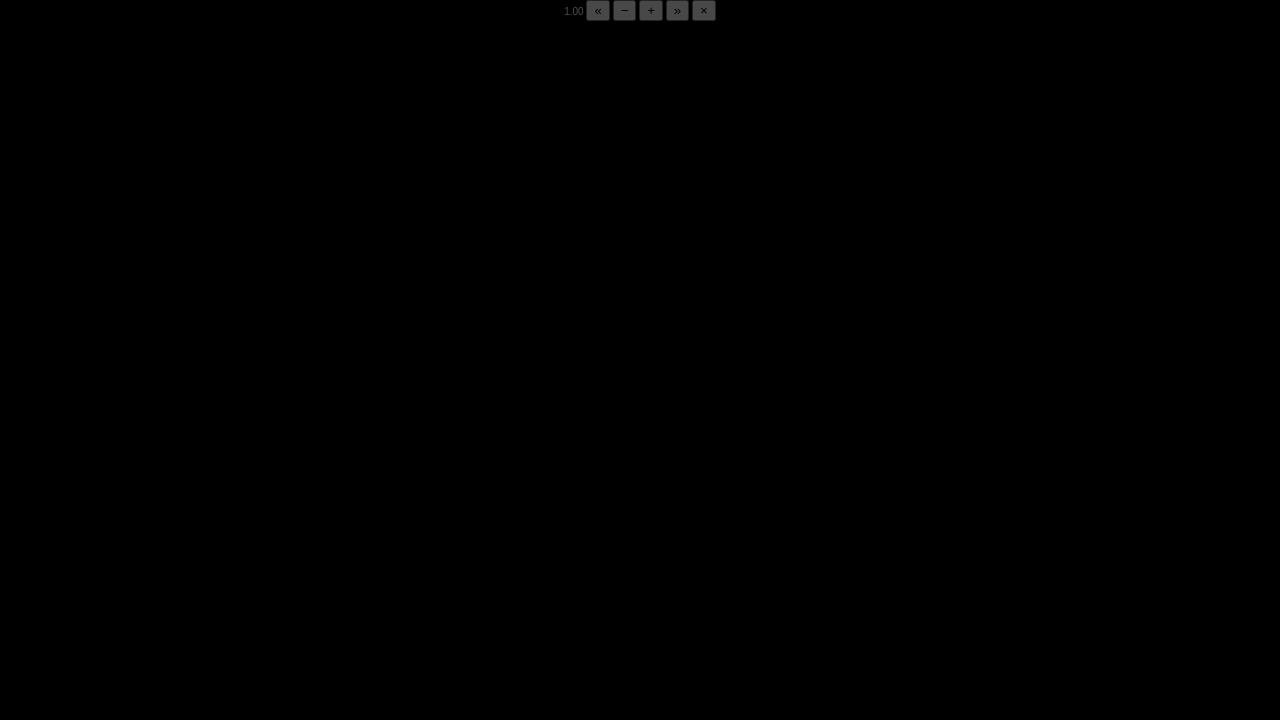 click at bounding box center [20, 705] 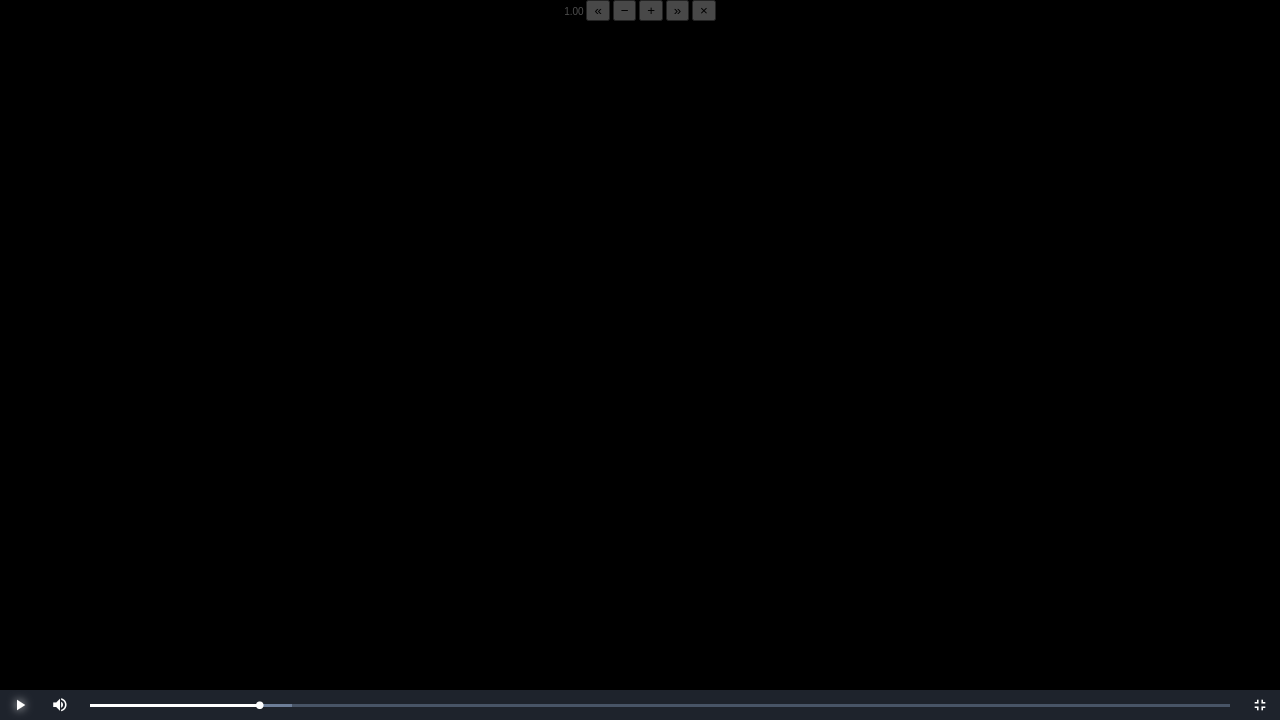 click at bounding box center (20, 705) 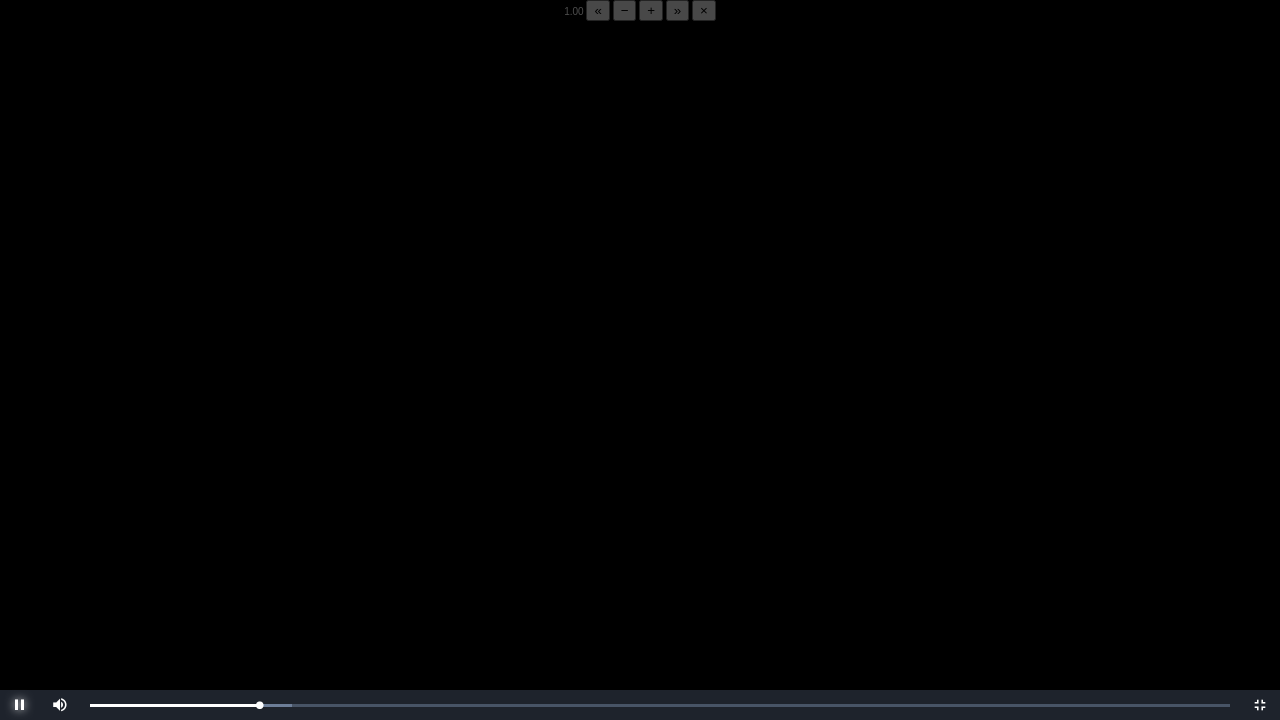 click at bounding box center [20, 705] 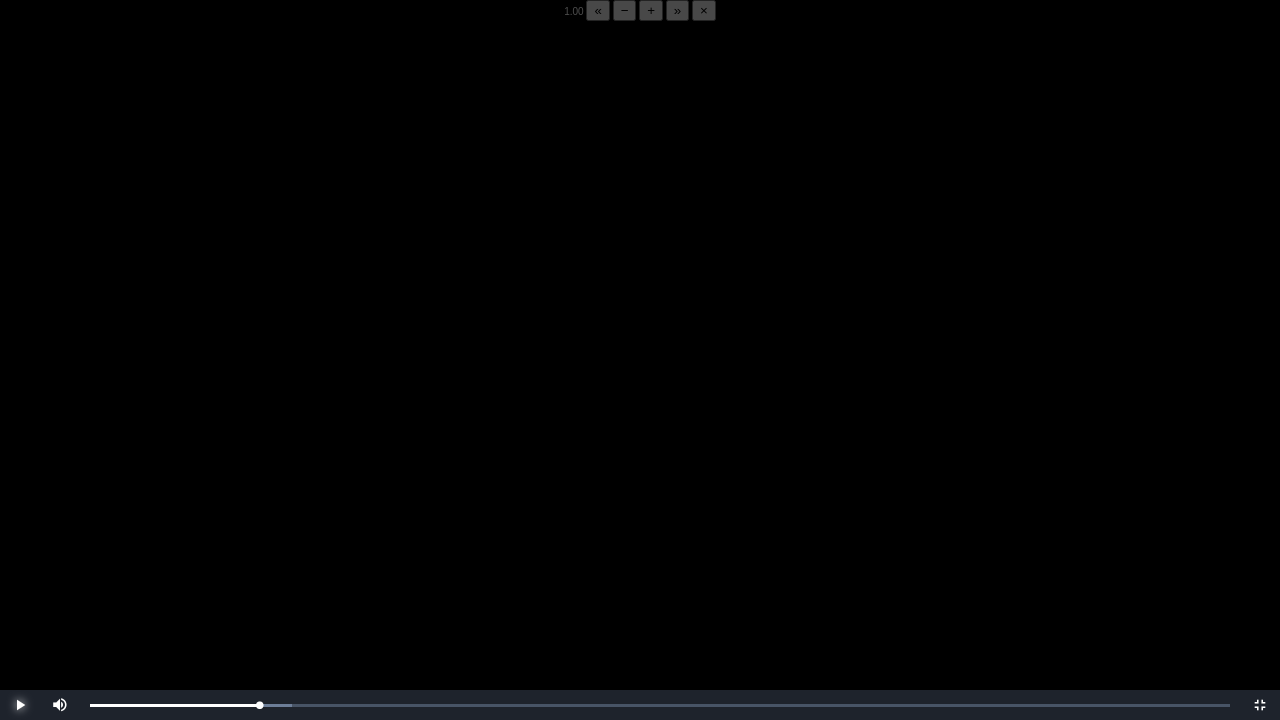 click at bounding box center (20, 705) 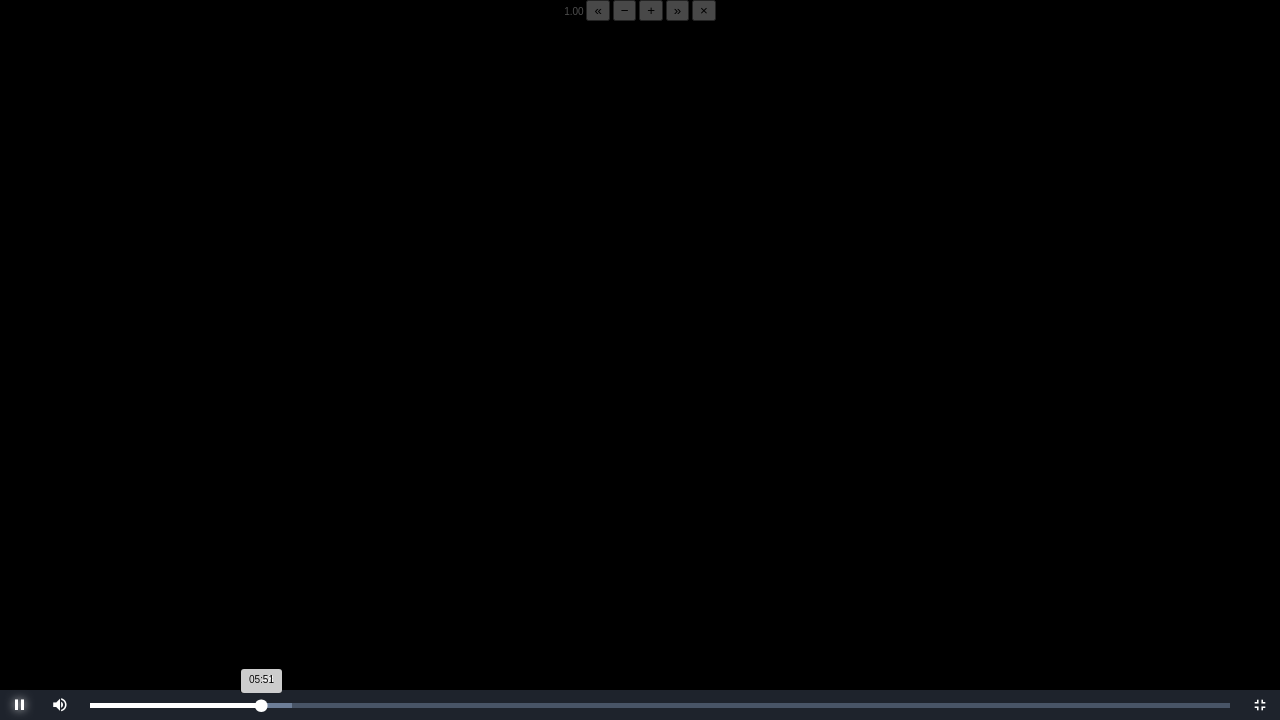 click on "05:51 Progress : 0%" at bounding box center (175, 705) 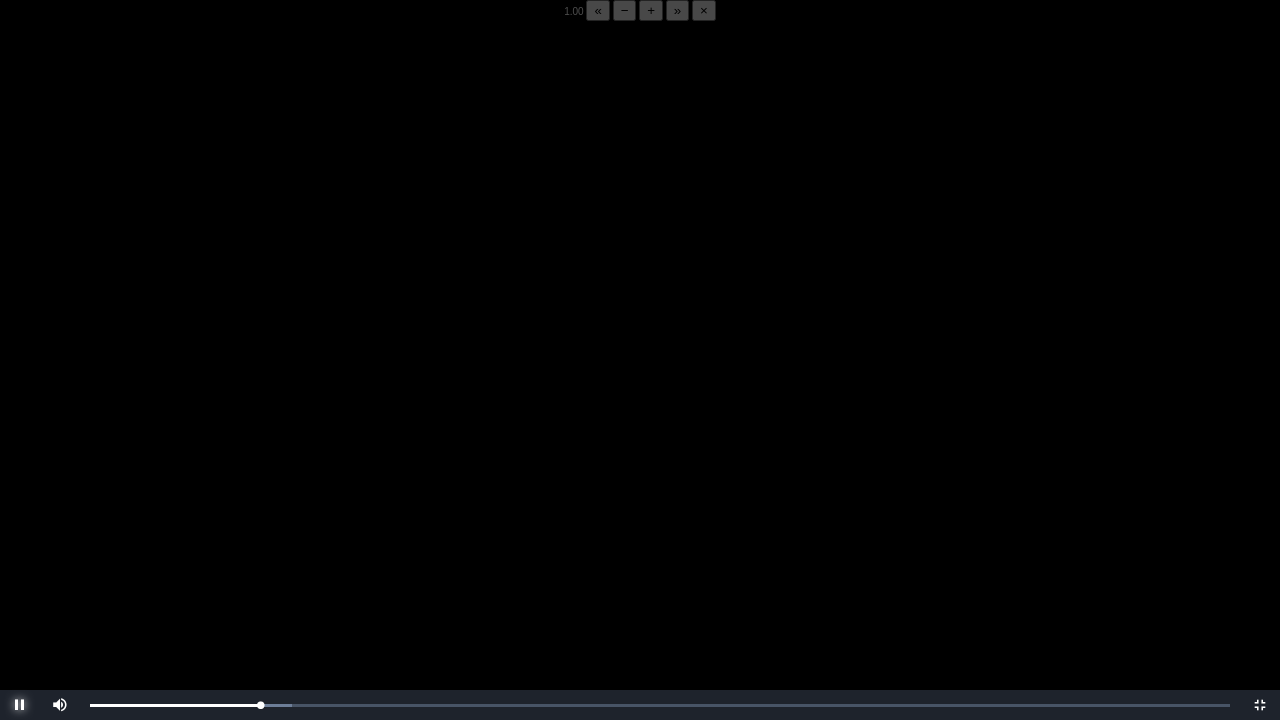 click at bounding box center (20, 705) 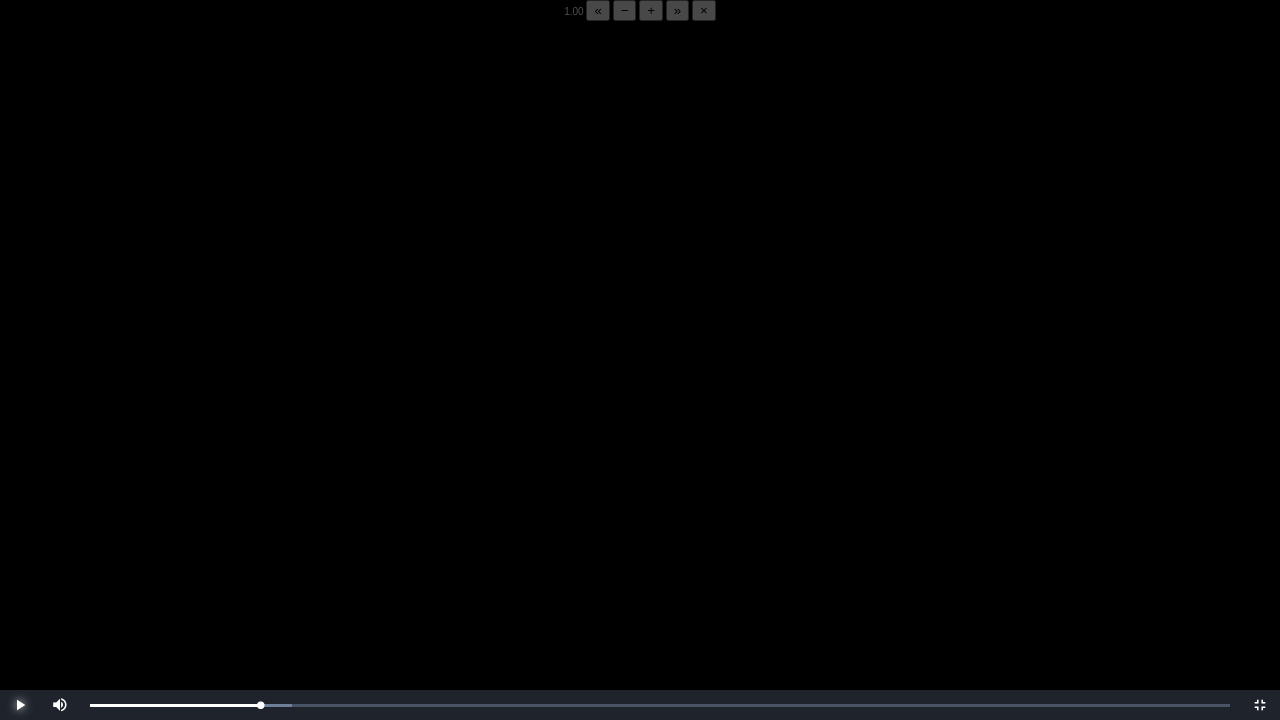 click at bounding box center [20, 705] 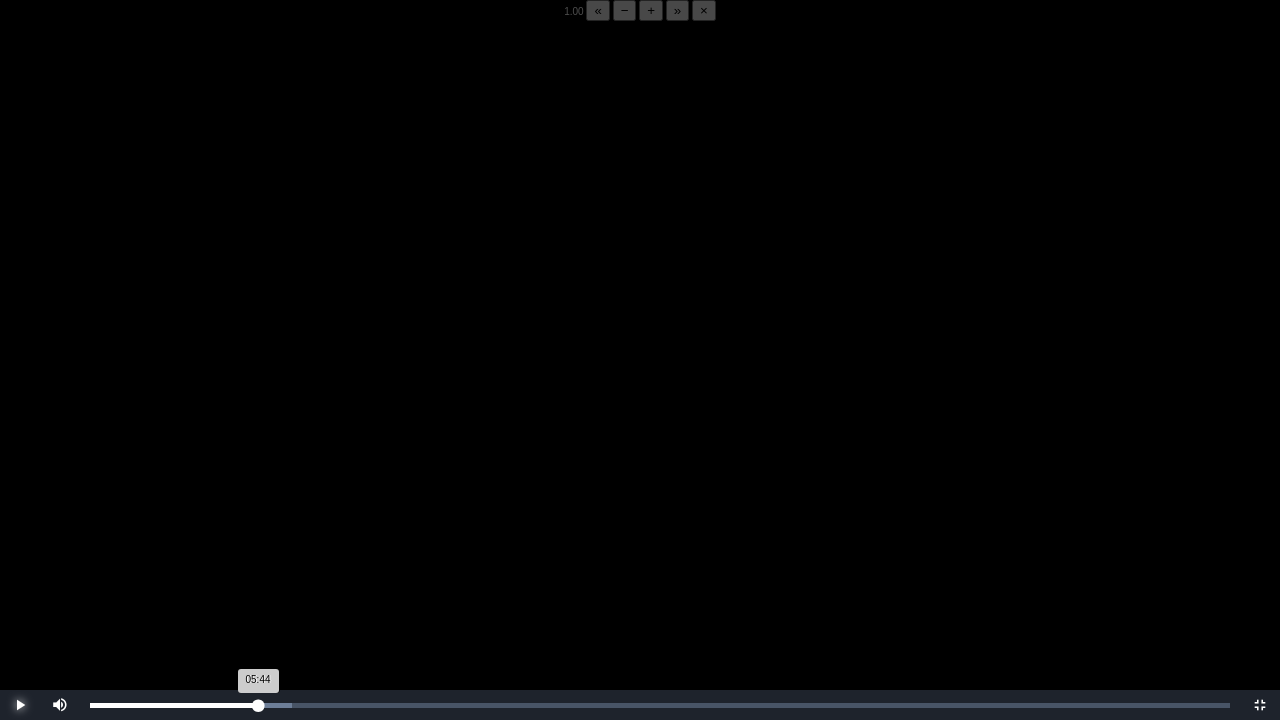 click on "05:44 Progress : 0%" at bounding box center [174, 705] 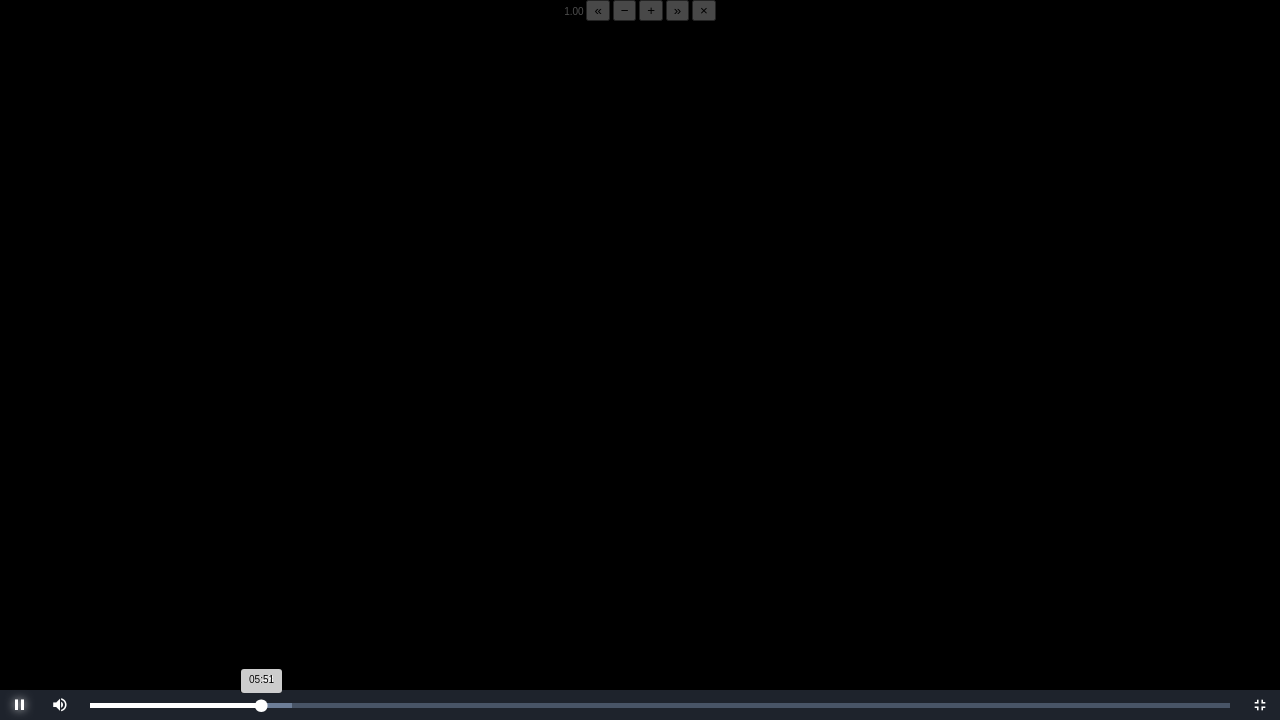 click on "05:51 Progress : 0%" at bounding box center [176, 705] 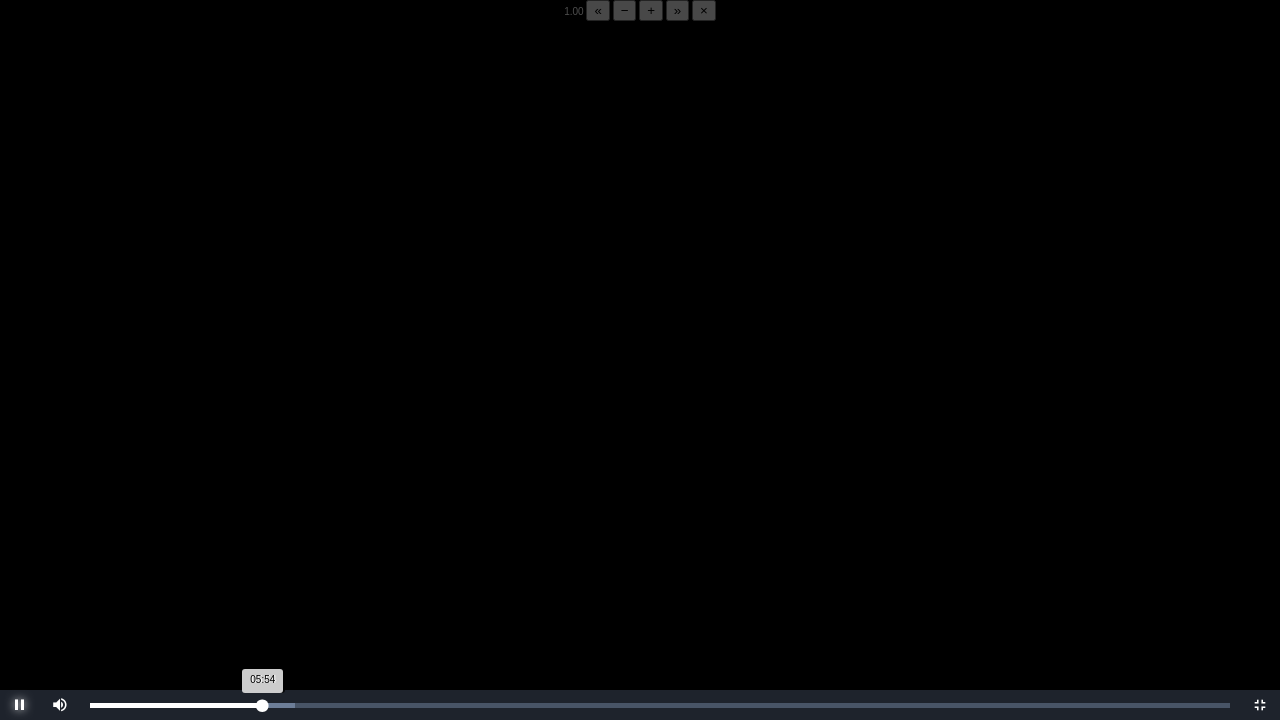 click on "05:54 Progress : 0%" at bounding box center [176, 705] 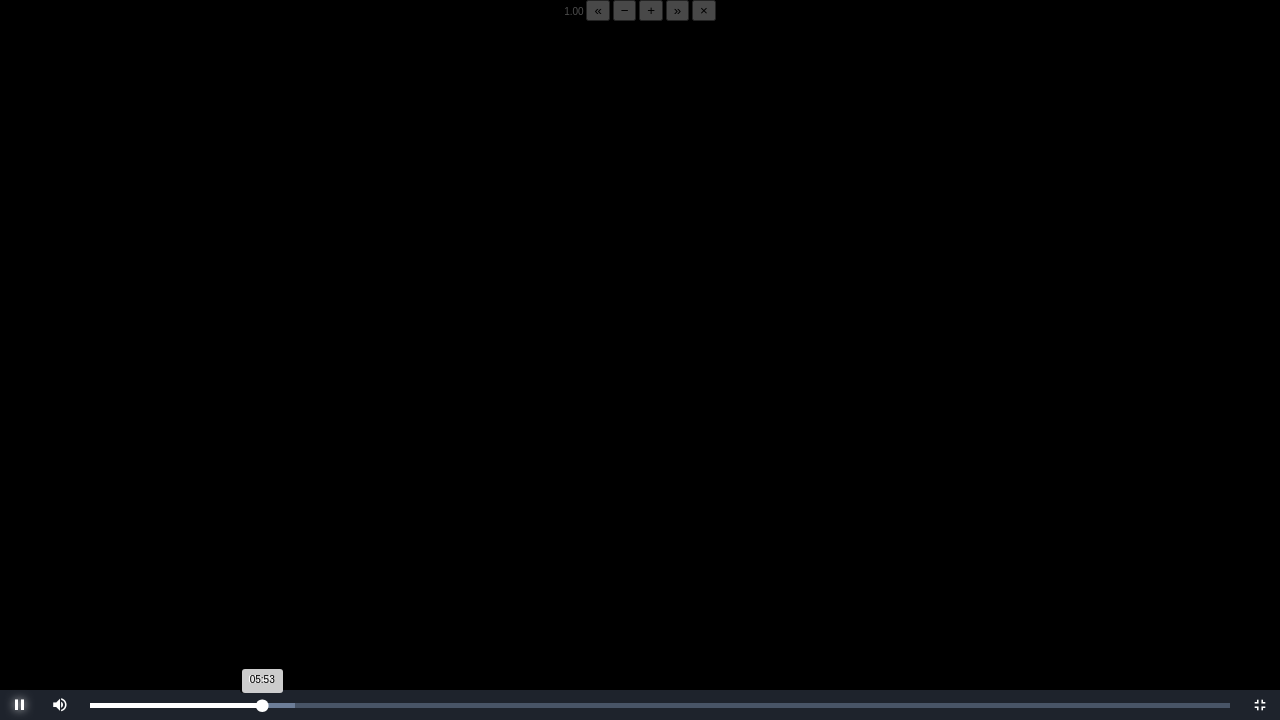 click on "05:53 Progress : 0%" at bounding box center (176, 705) 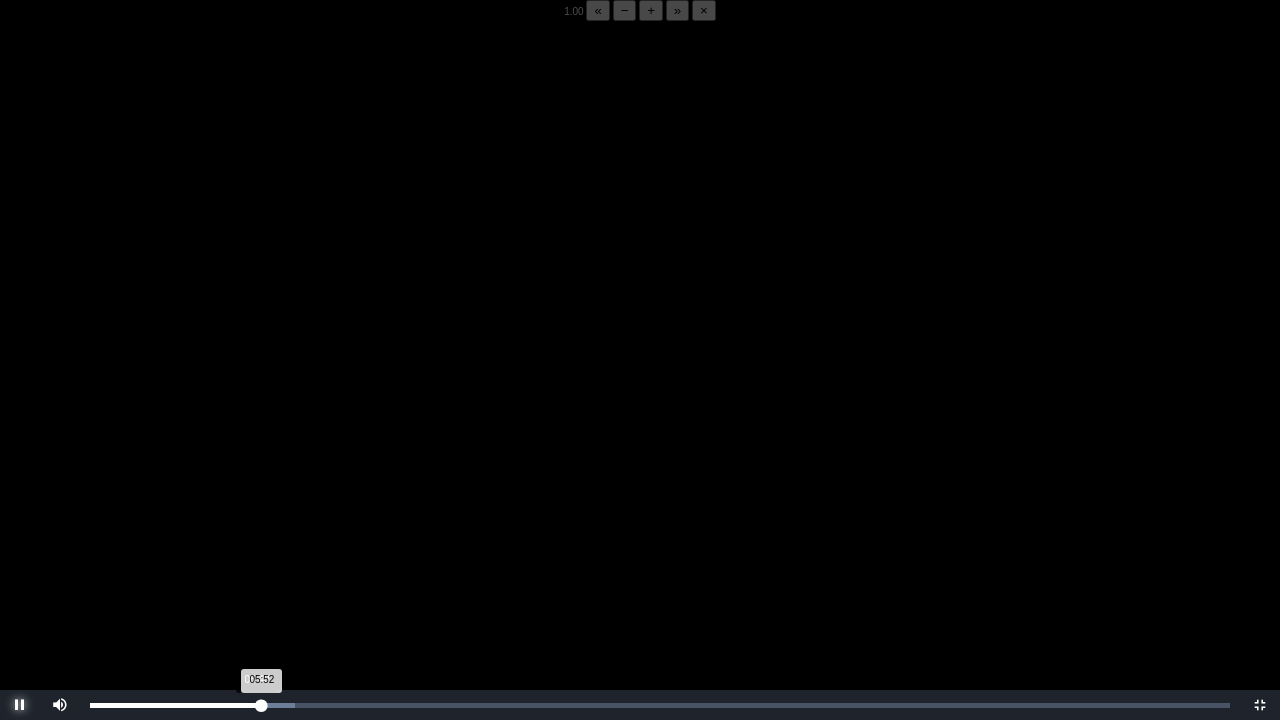 click on "05:52 Progress : 0%" at bounding box center (176, 705) 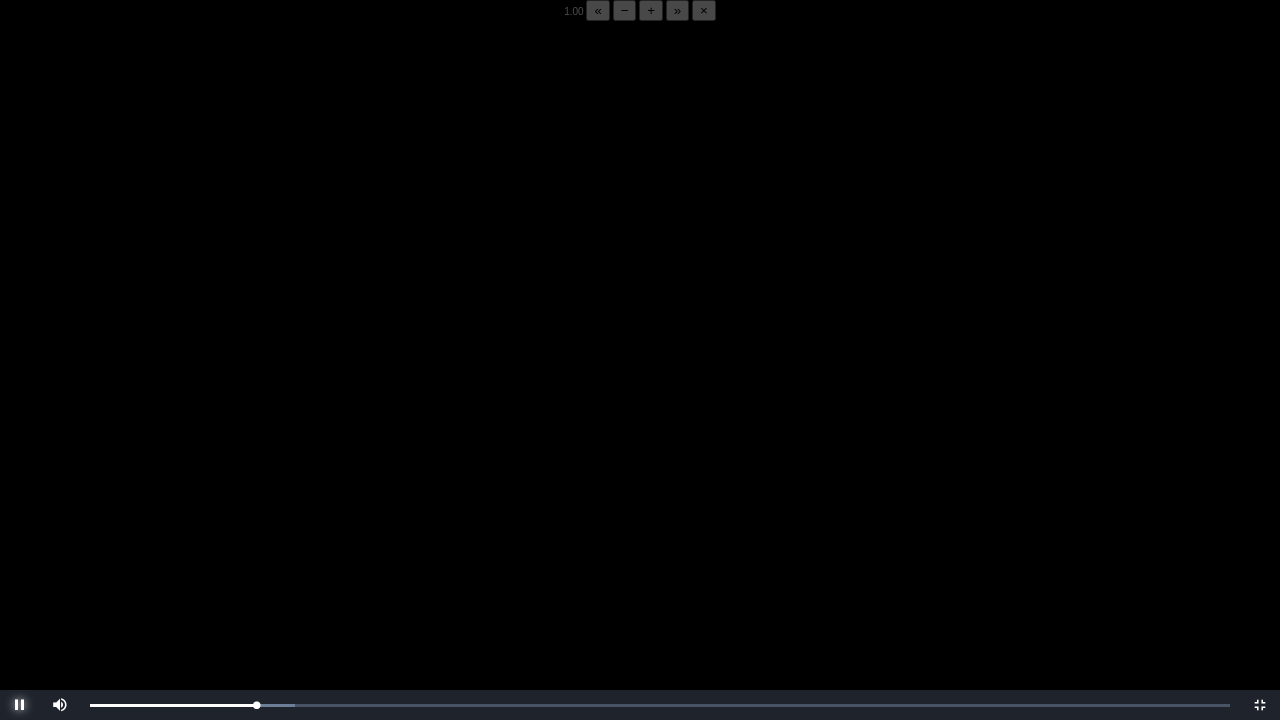 click at bounding box center [20, 705] 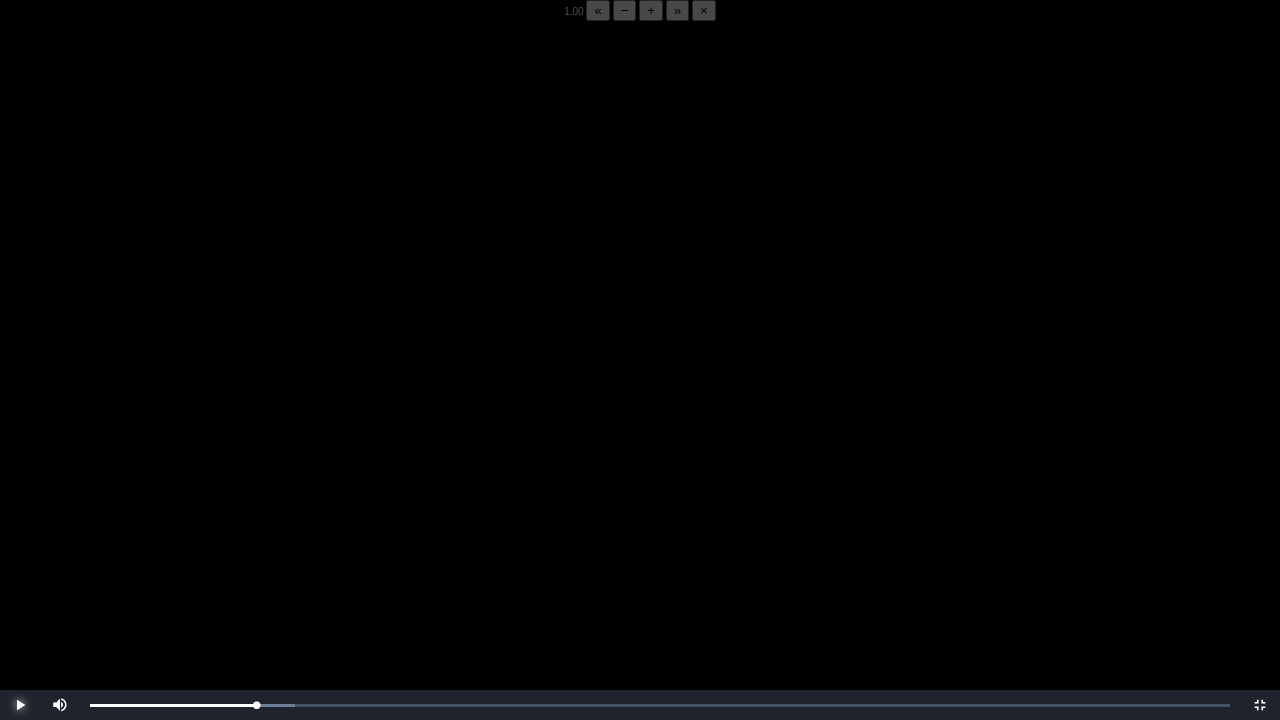 click at bounding box center [20, 705] 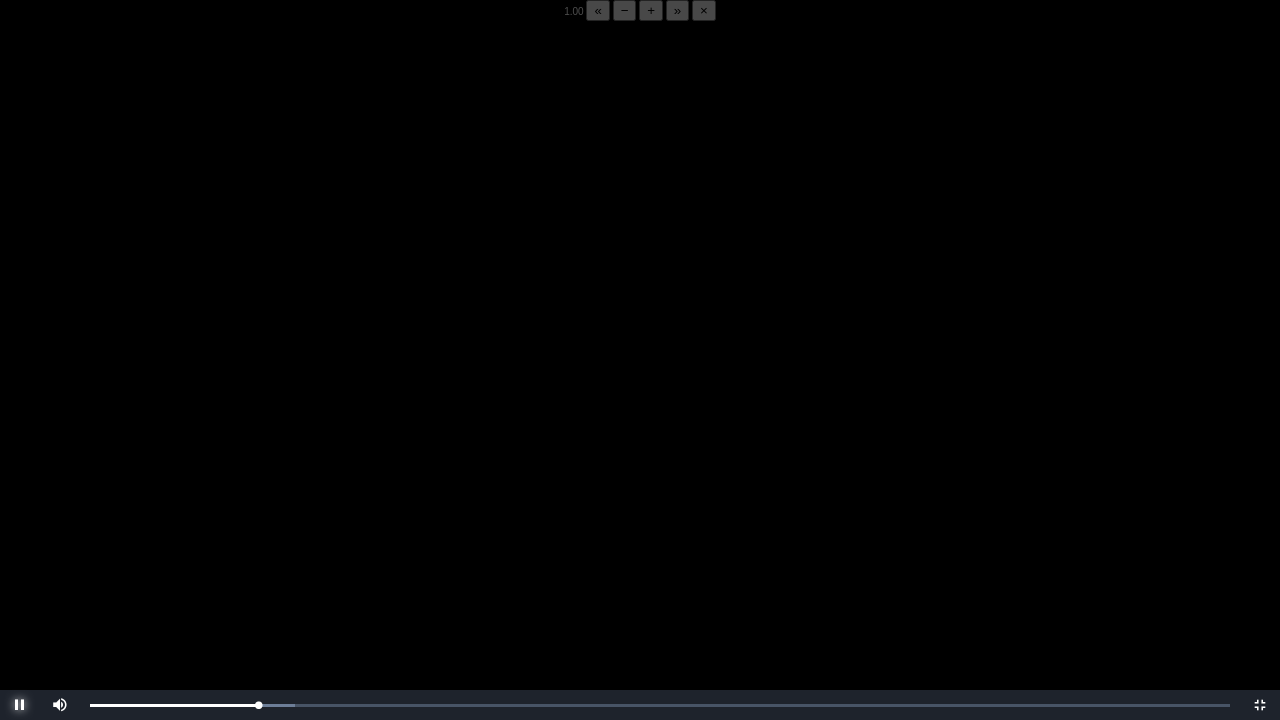 click at bounding box center [20, 705] 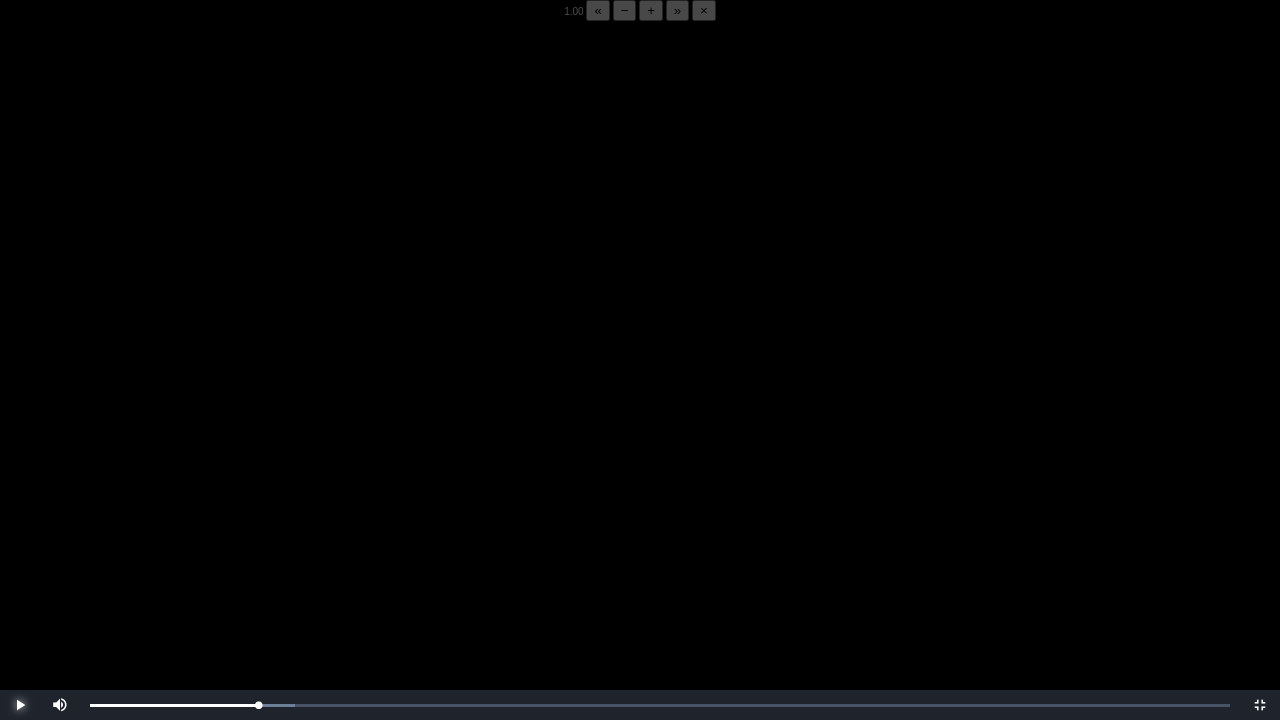 click at bounding box center [20, 705] 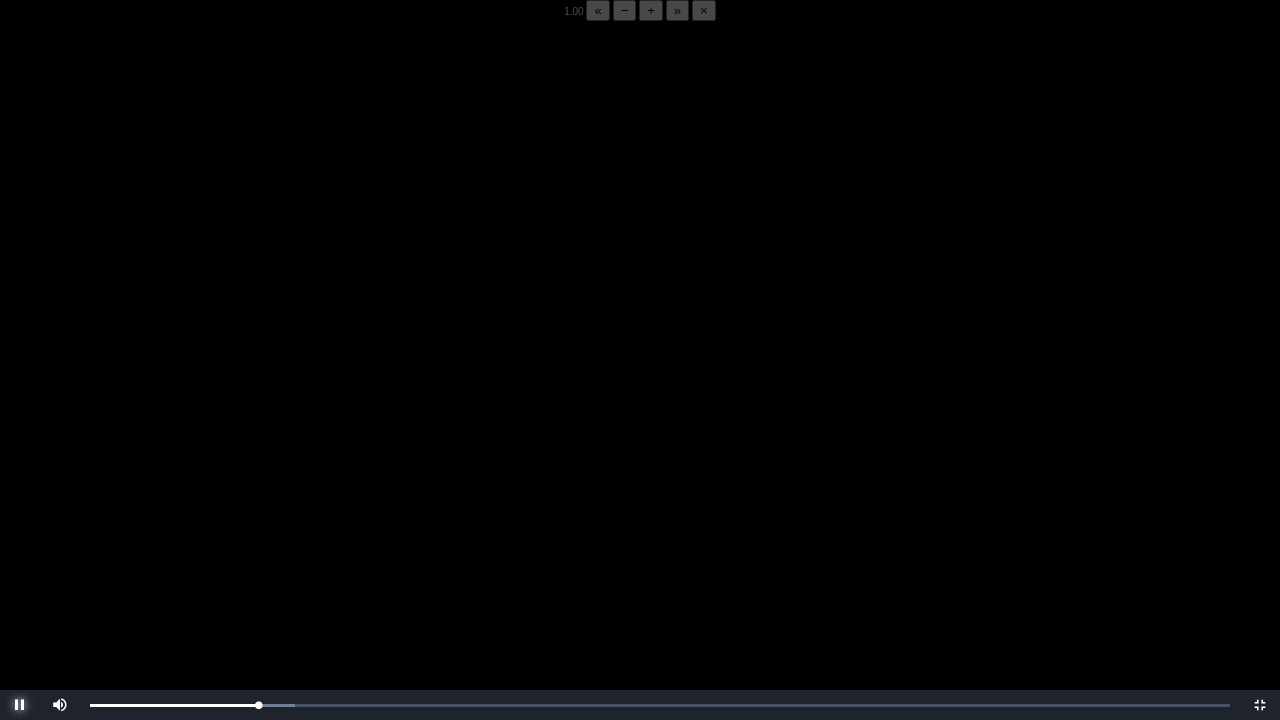 click at bounding box center (20, 705) 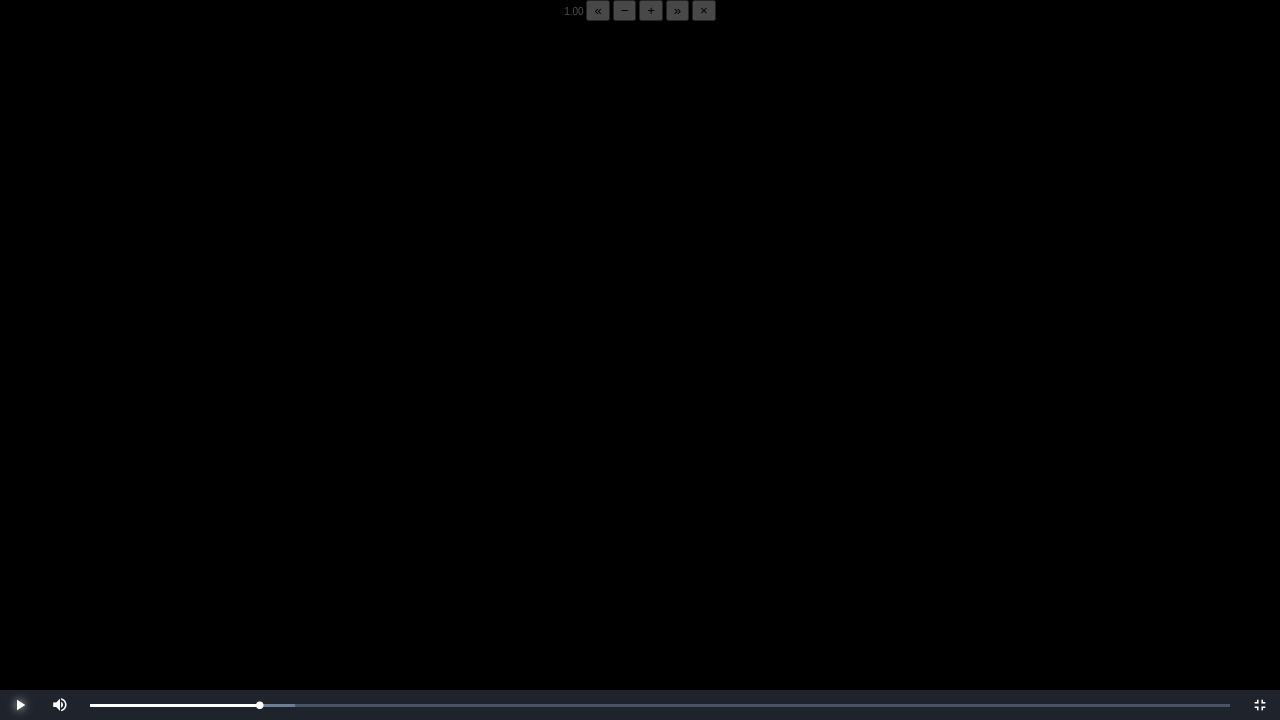 click at bounding box center [20, 705] 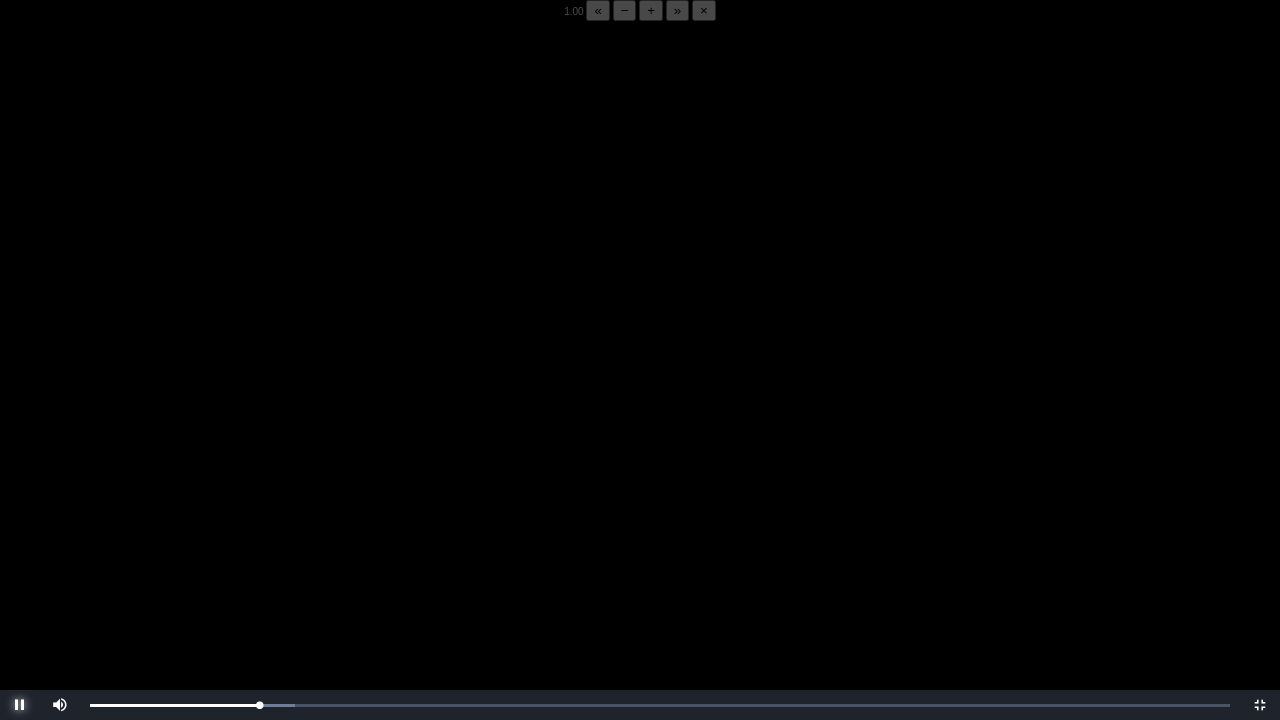 click at bounding box center [20, 705] 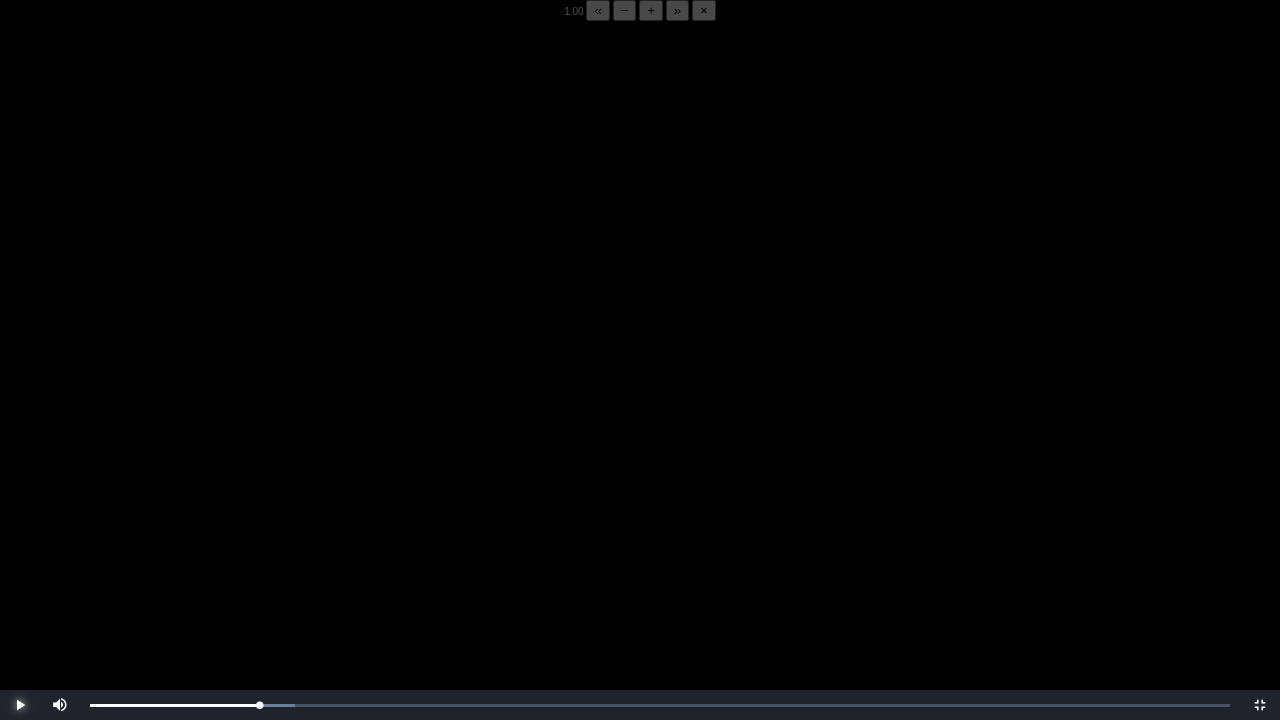 click at bounding box center (20, 705) 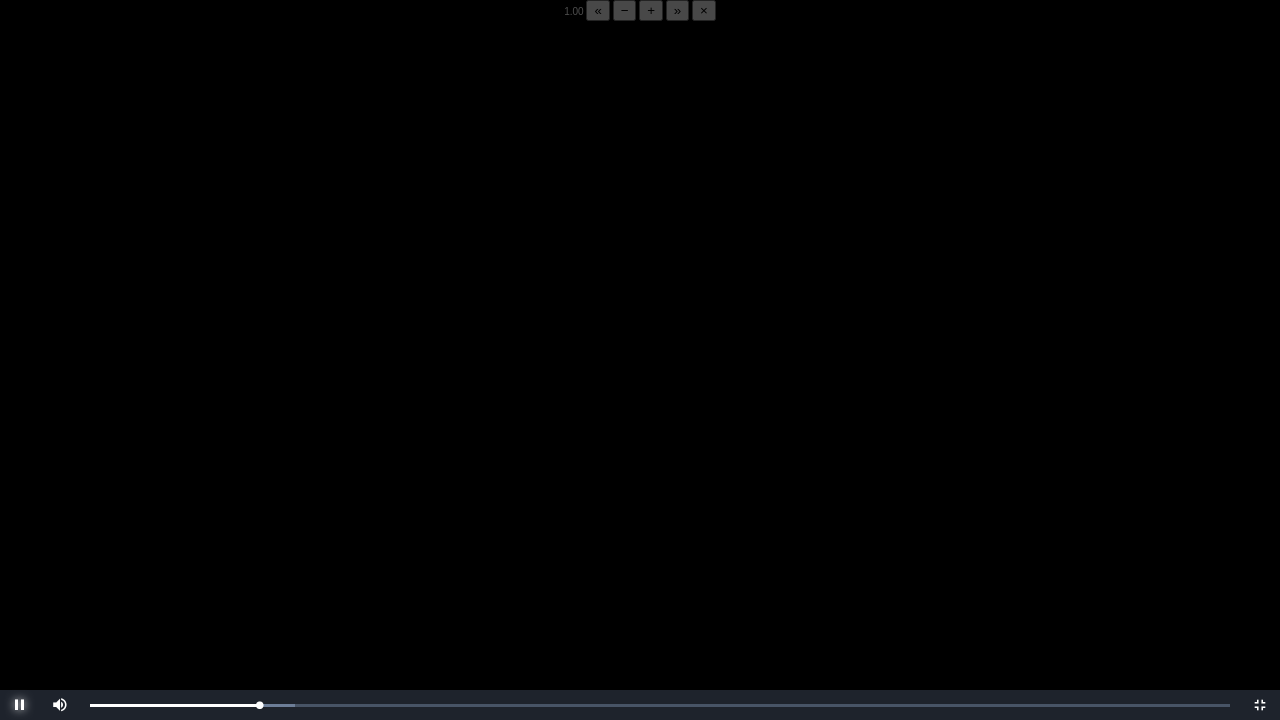 click at bounding box center (20, 705) 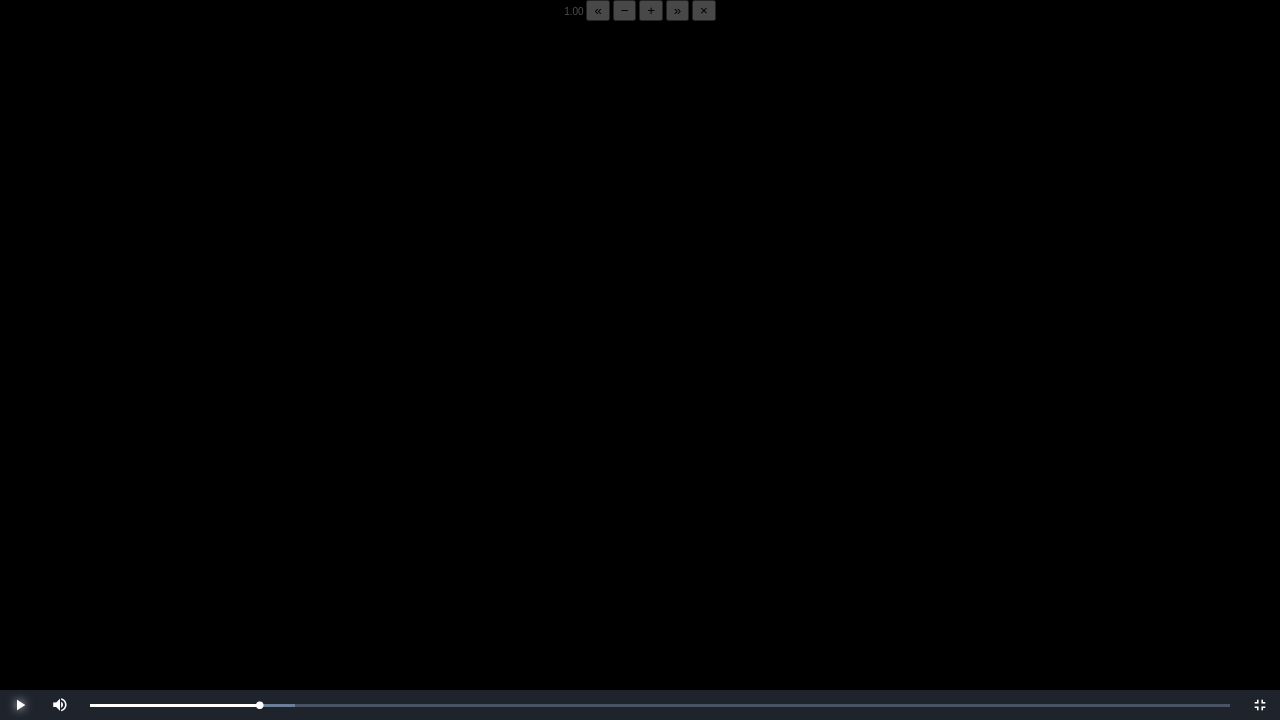 click at bounding box center (20, 705) 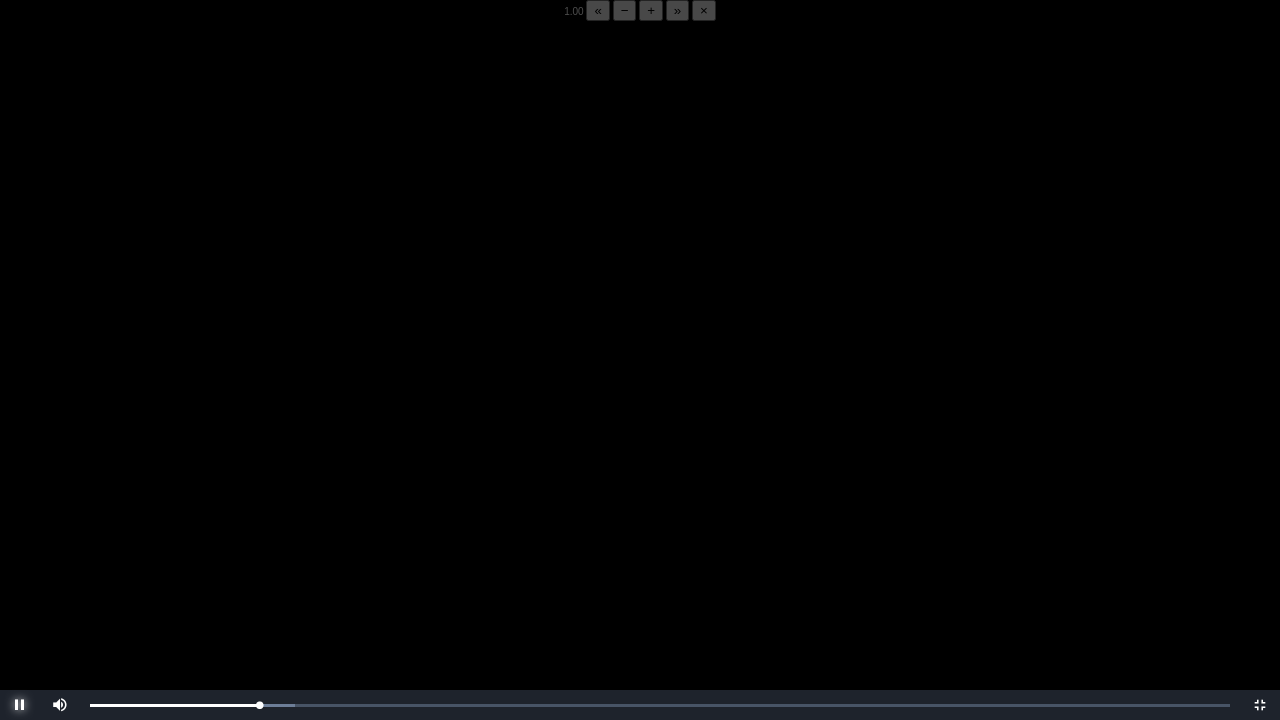 click at bounding box center [20, 705] 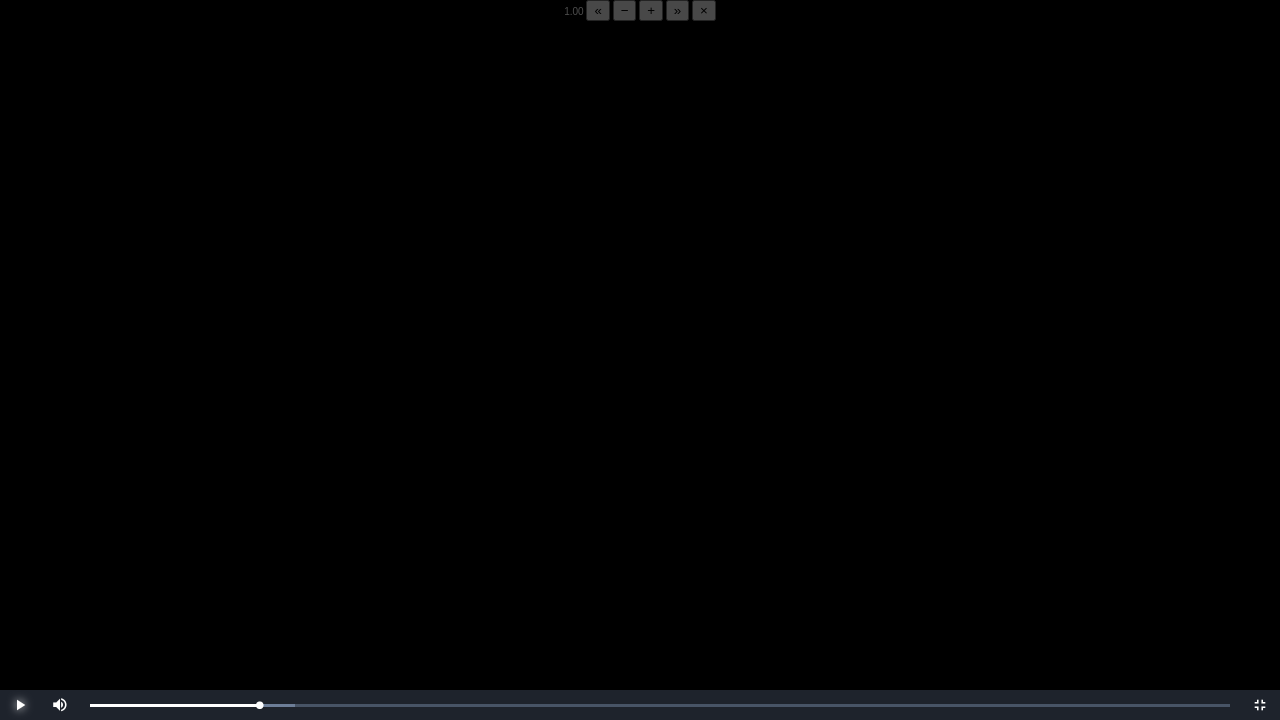 click at bounding box center (20, 705) 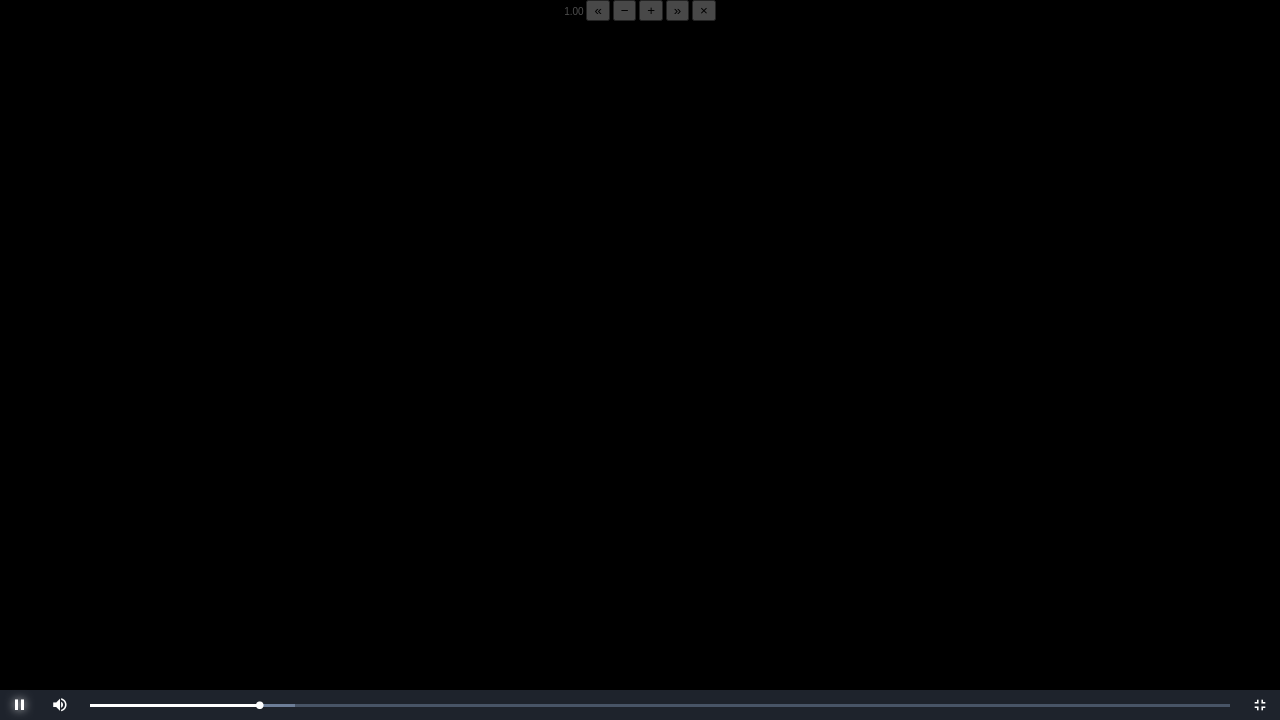 click at bounding box center (20, 705) 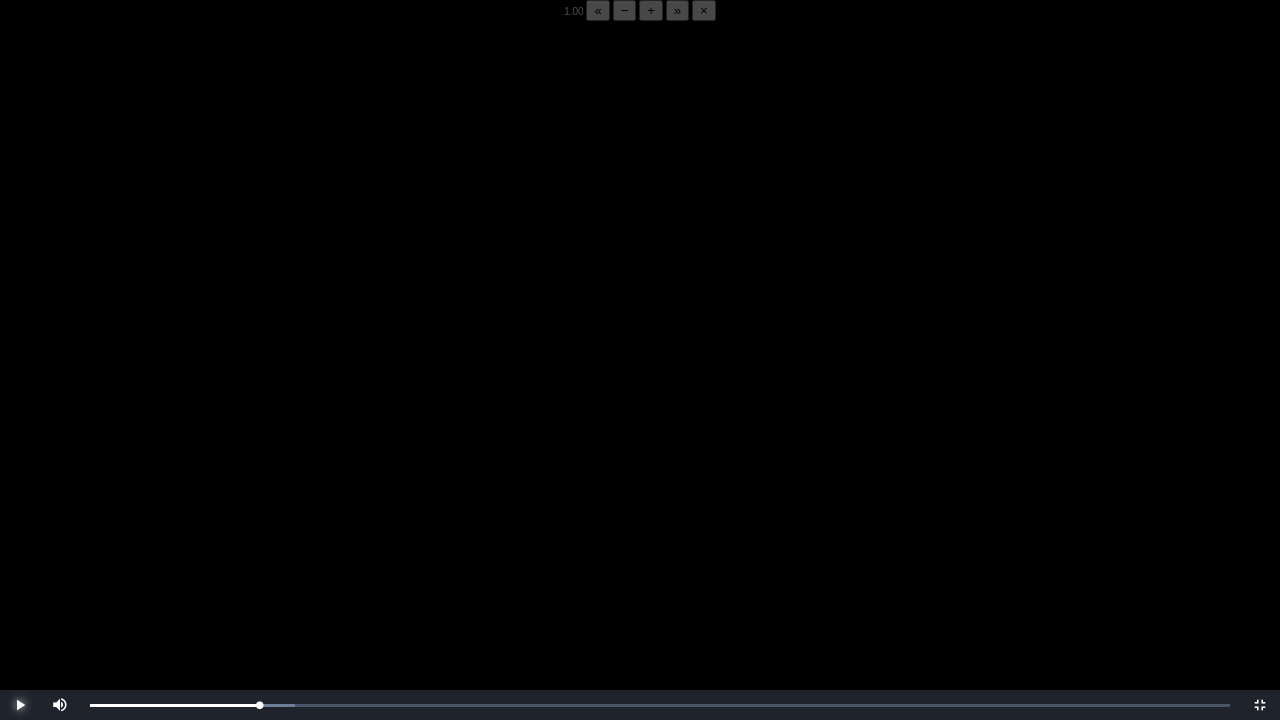 click at bounding box center (20, 705) 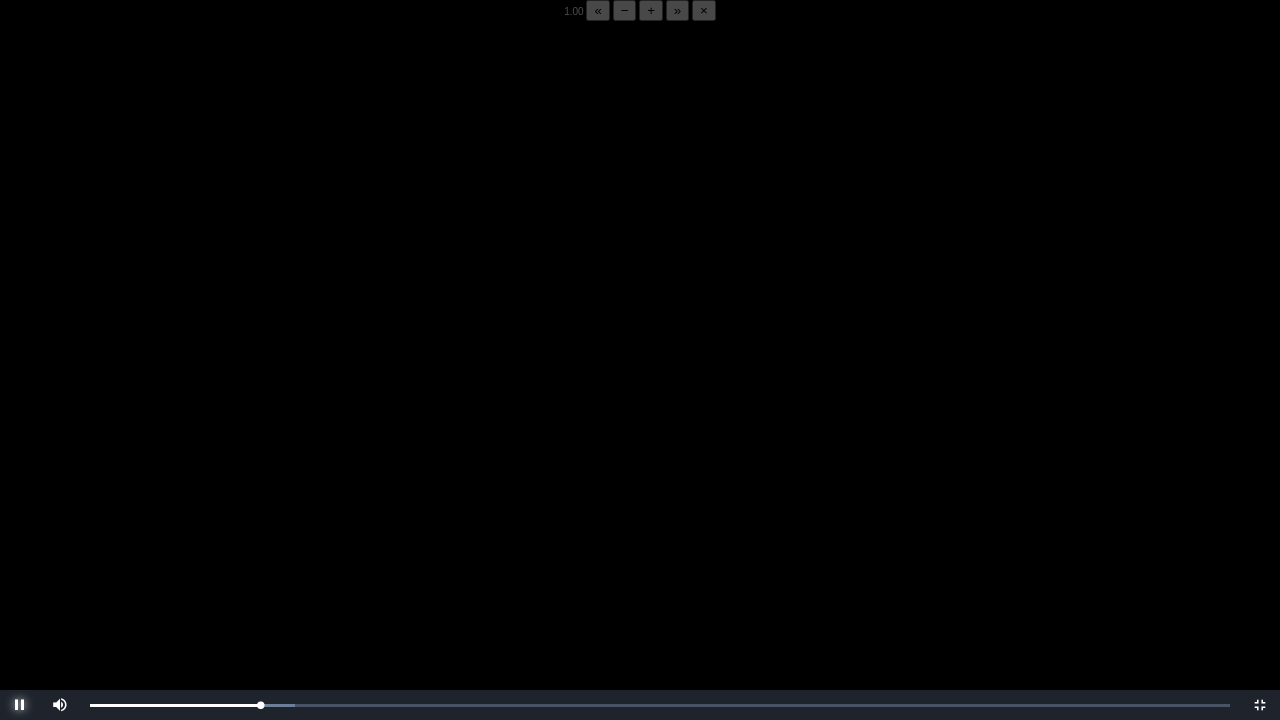 click at bounding box center (20, 705) 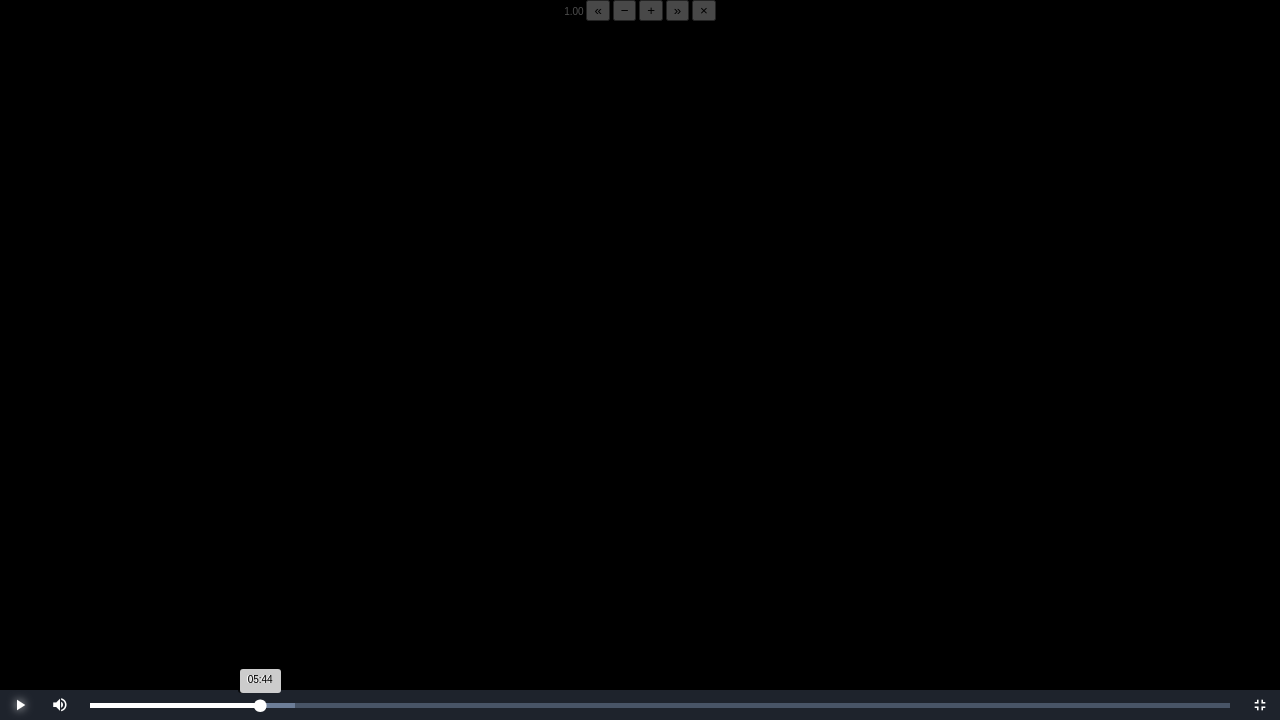 click on "05:44 Progress : 0%" at bounding box center [175, 705] 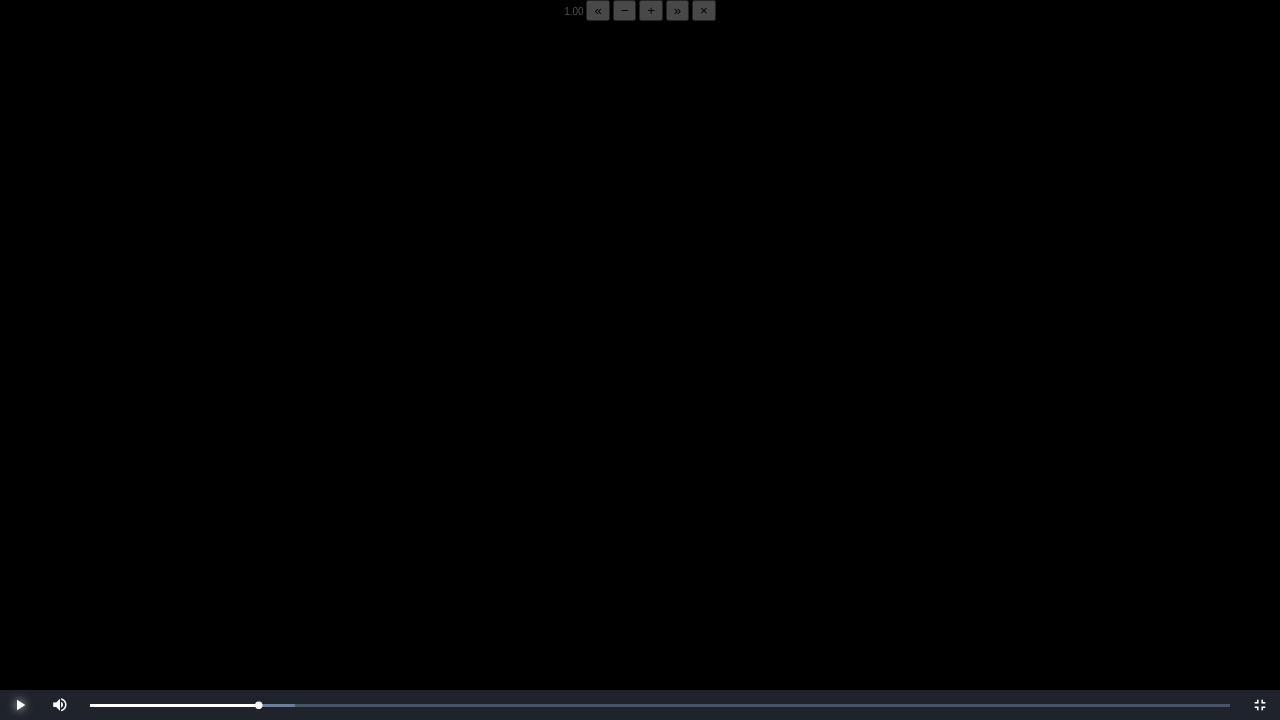 click at bounding box center [20, 705] 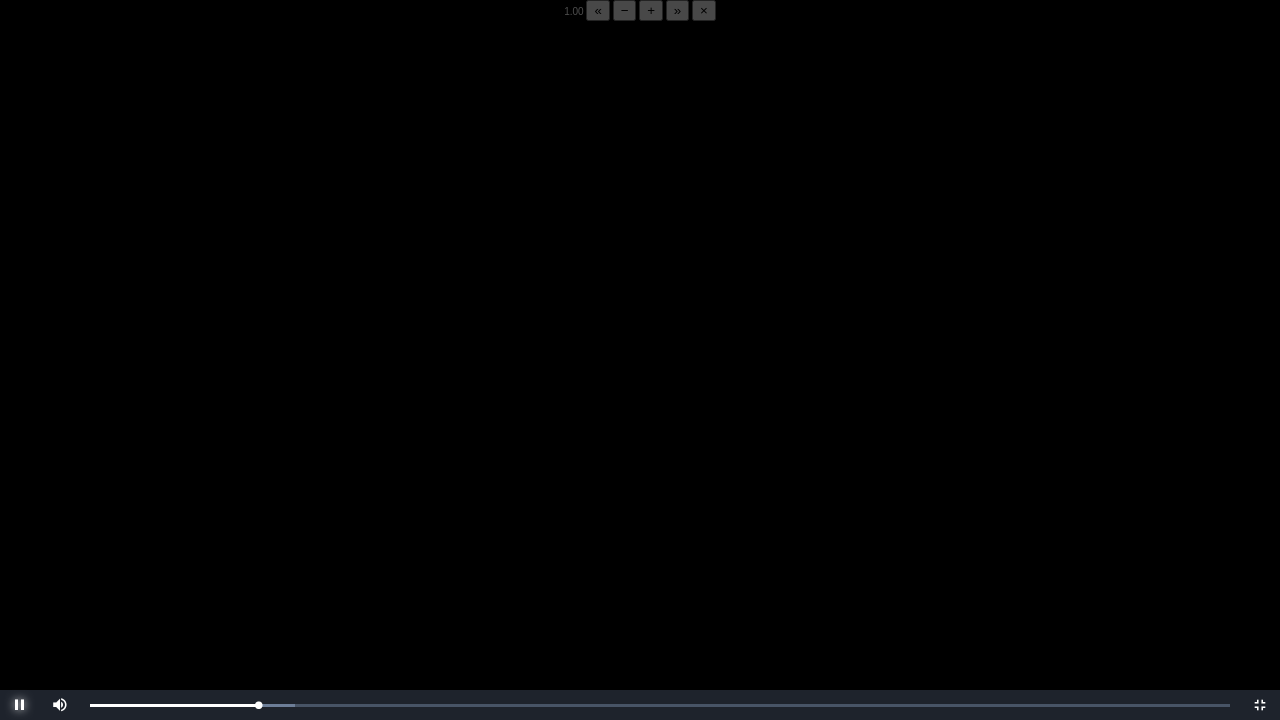 click at bounding box center (20, 705) 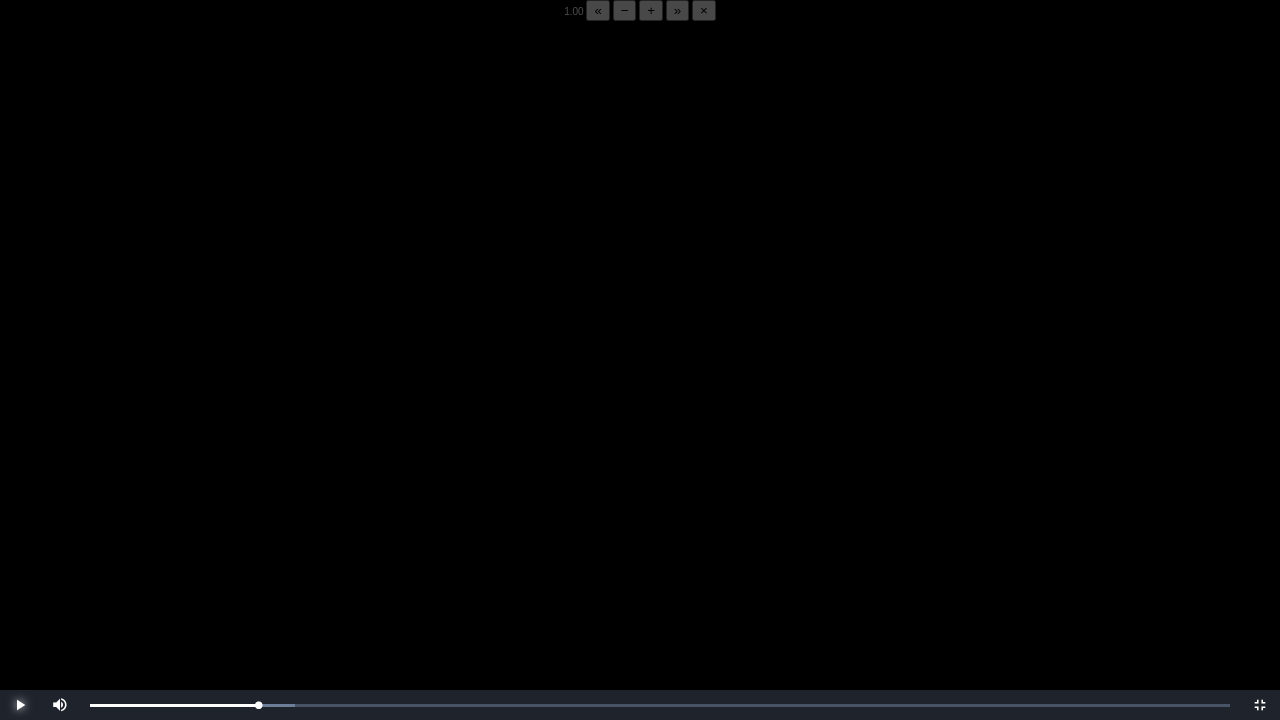 click at bounding box center [20, 705] 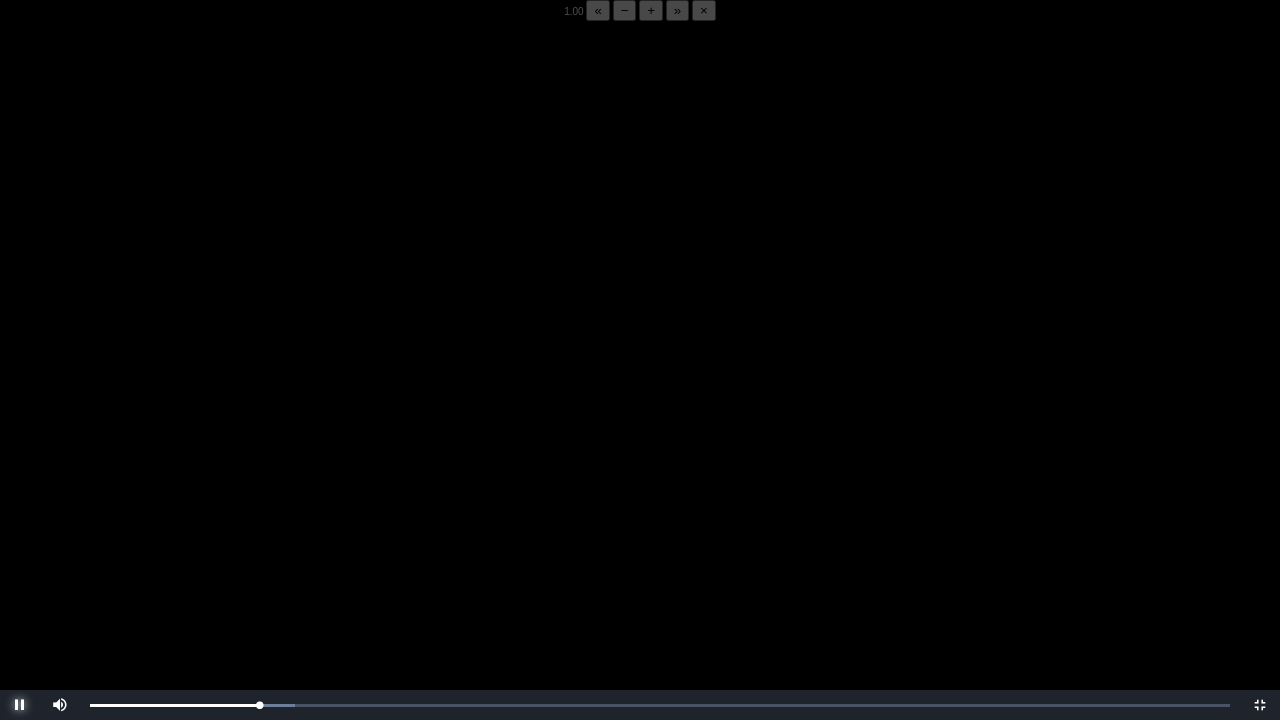 click at bounding box center (20, 705) 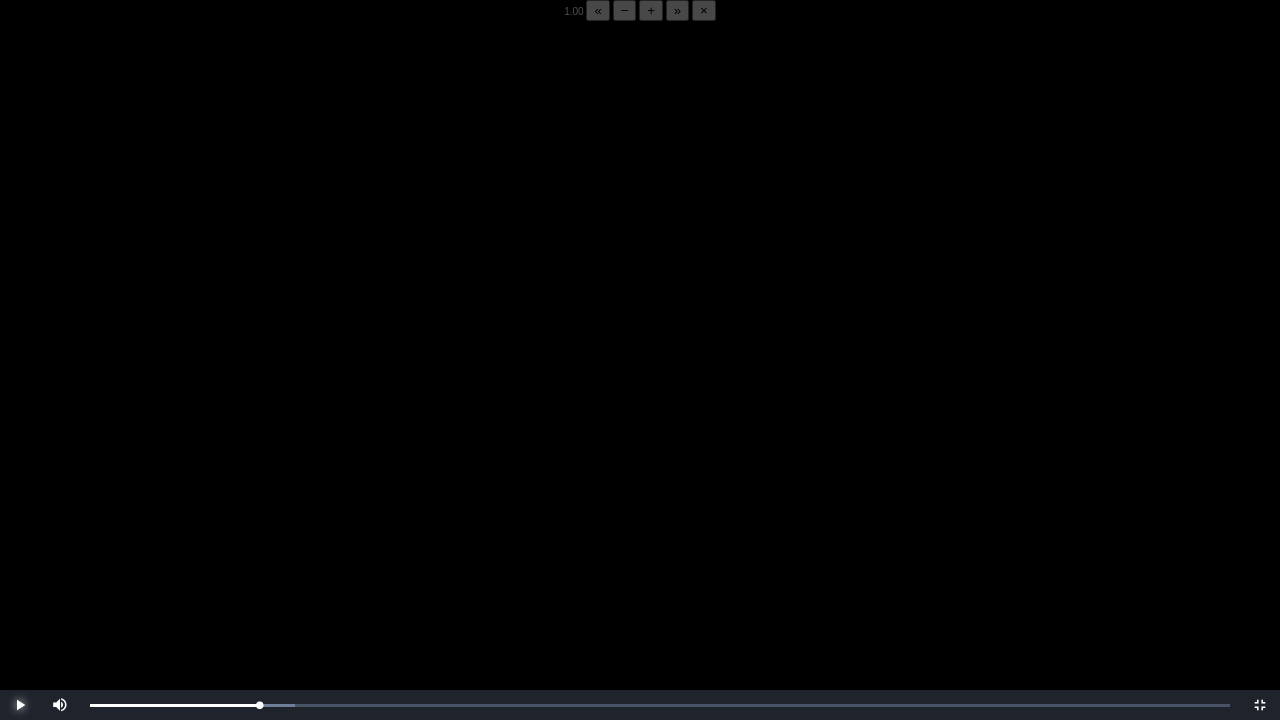 click at bounding box center (20, 705) 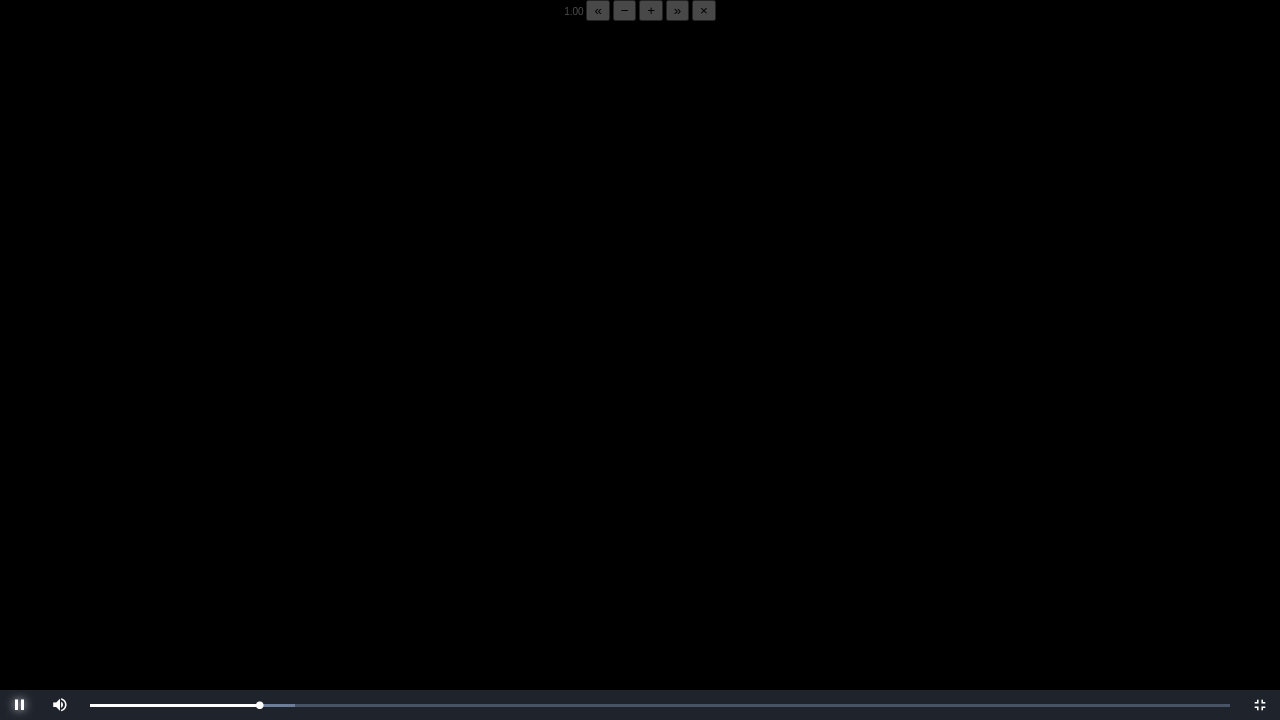 click at bounding box center [20, 705] 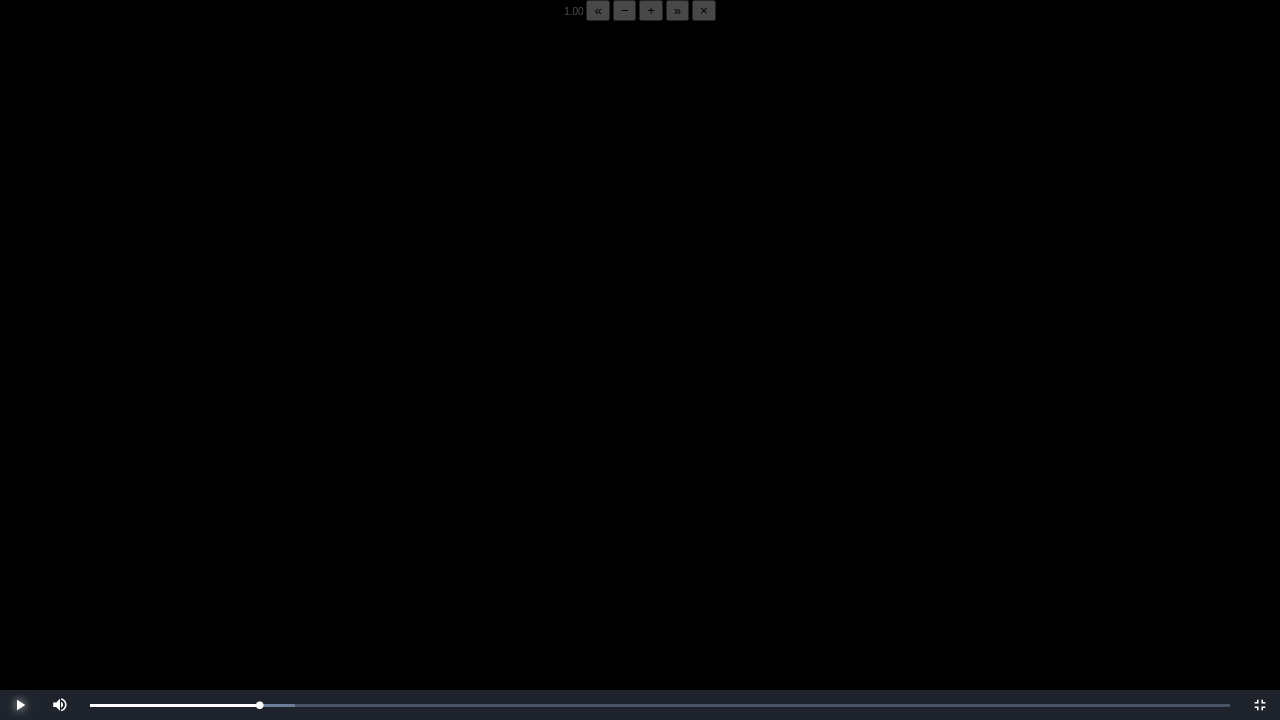 click at bounding box center (20, 705) 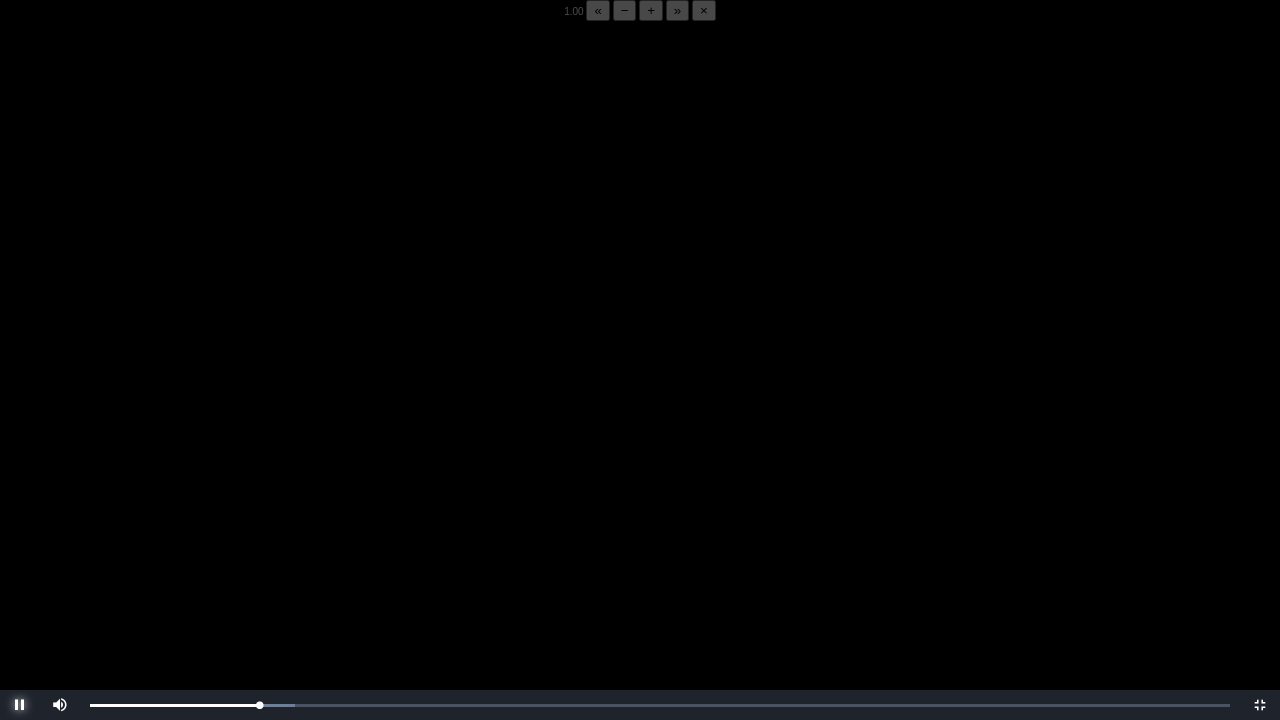 click at bounding box center (20, 705) 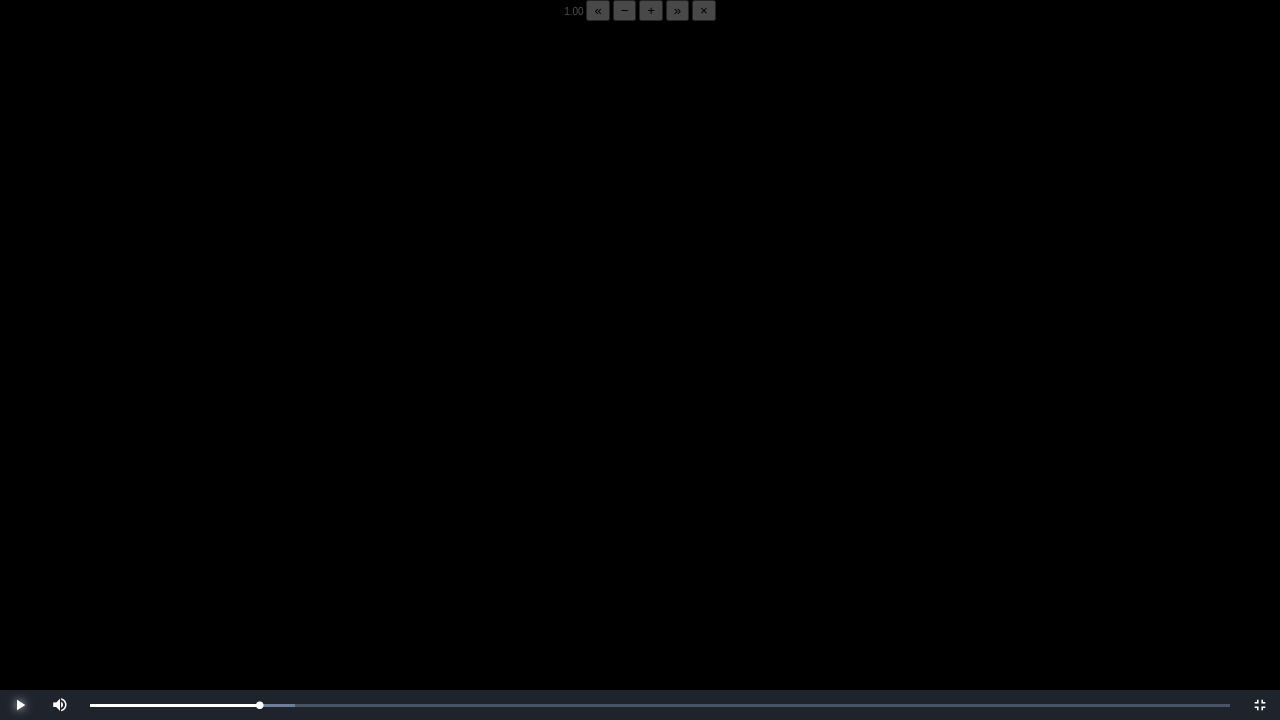 click at bounding box center [20, 705] 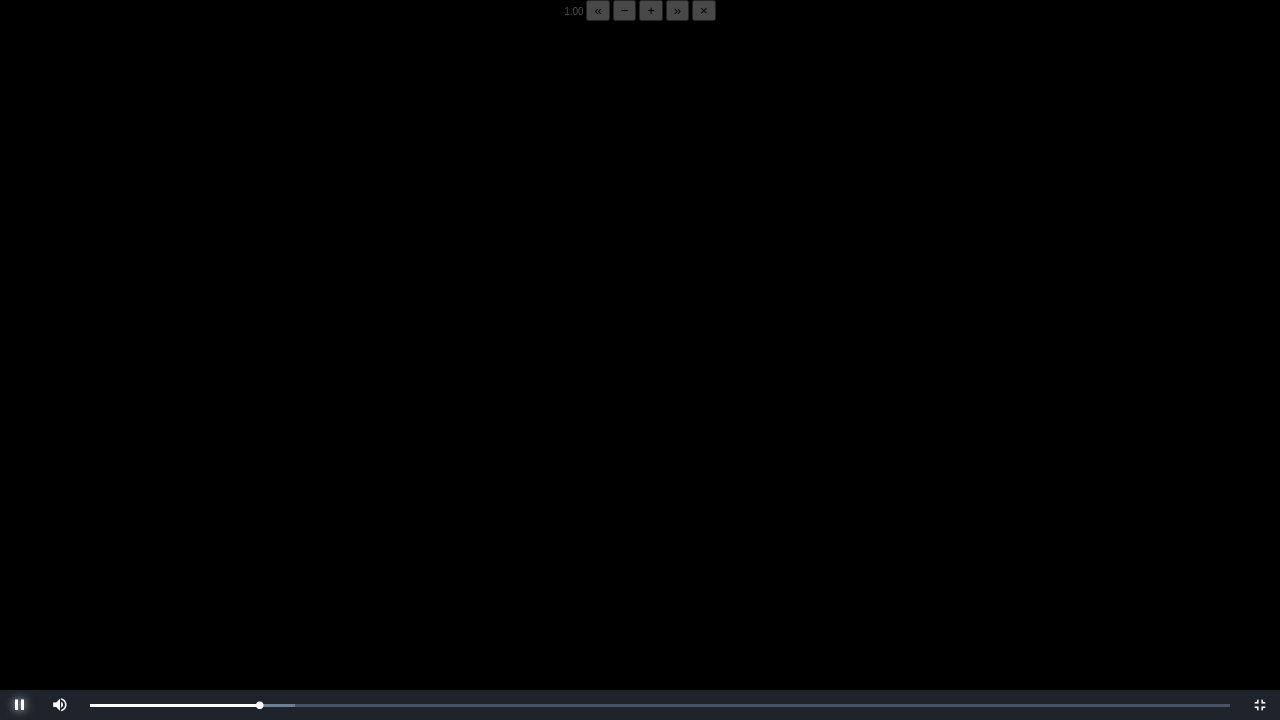 click at bounding box center [20, 705] 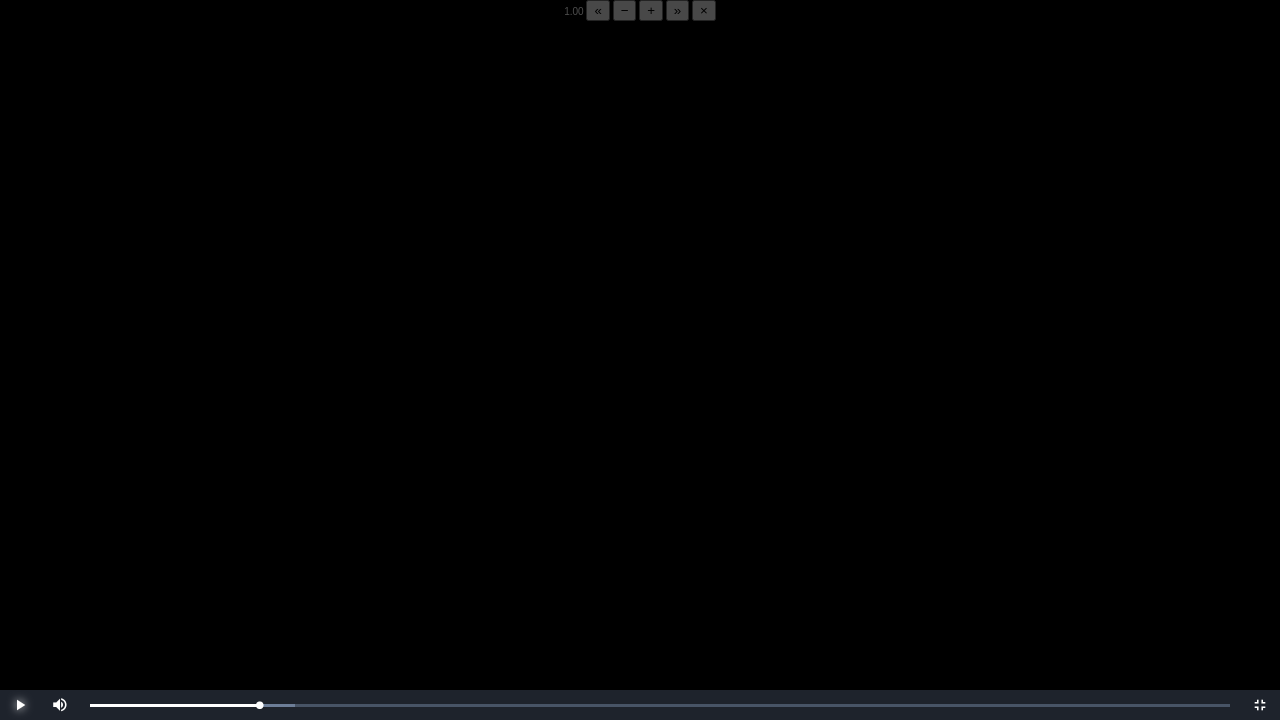 click at bounding box center [20, 705] 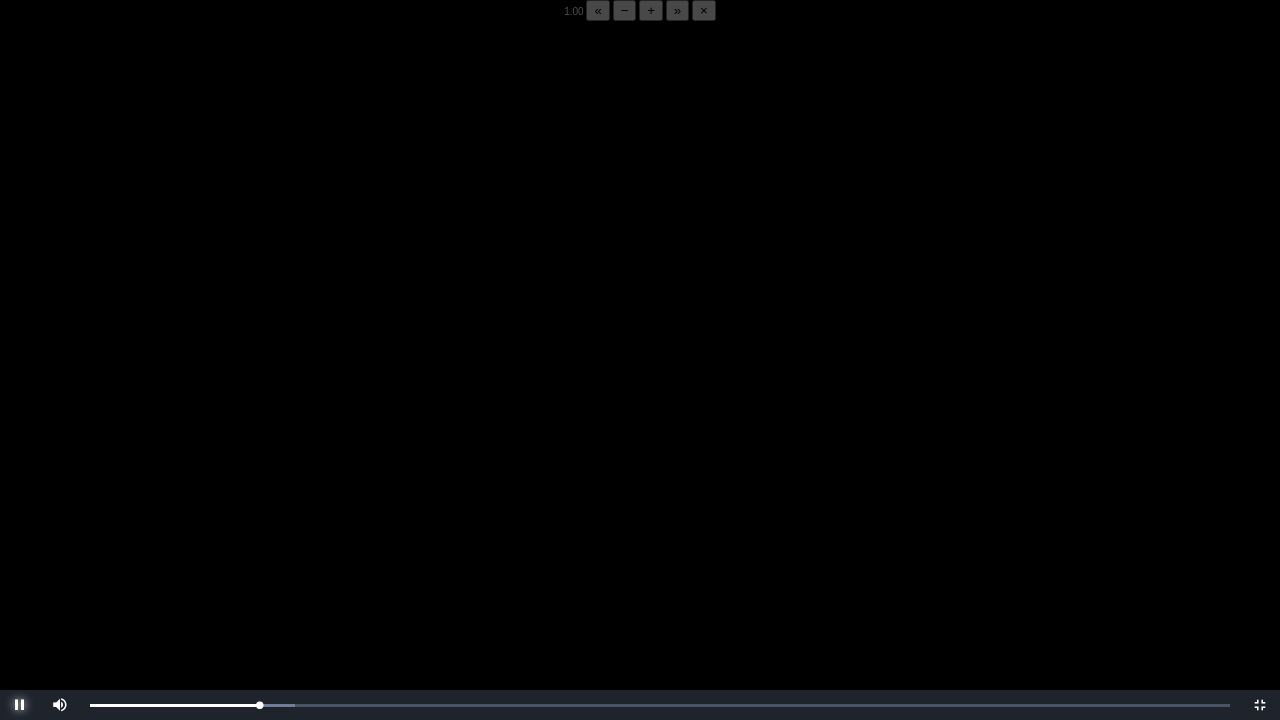 click at bounding box center [20, 705] 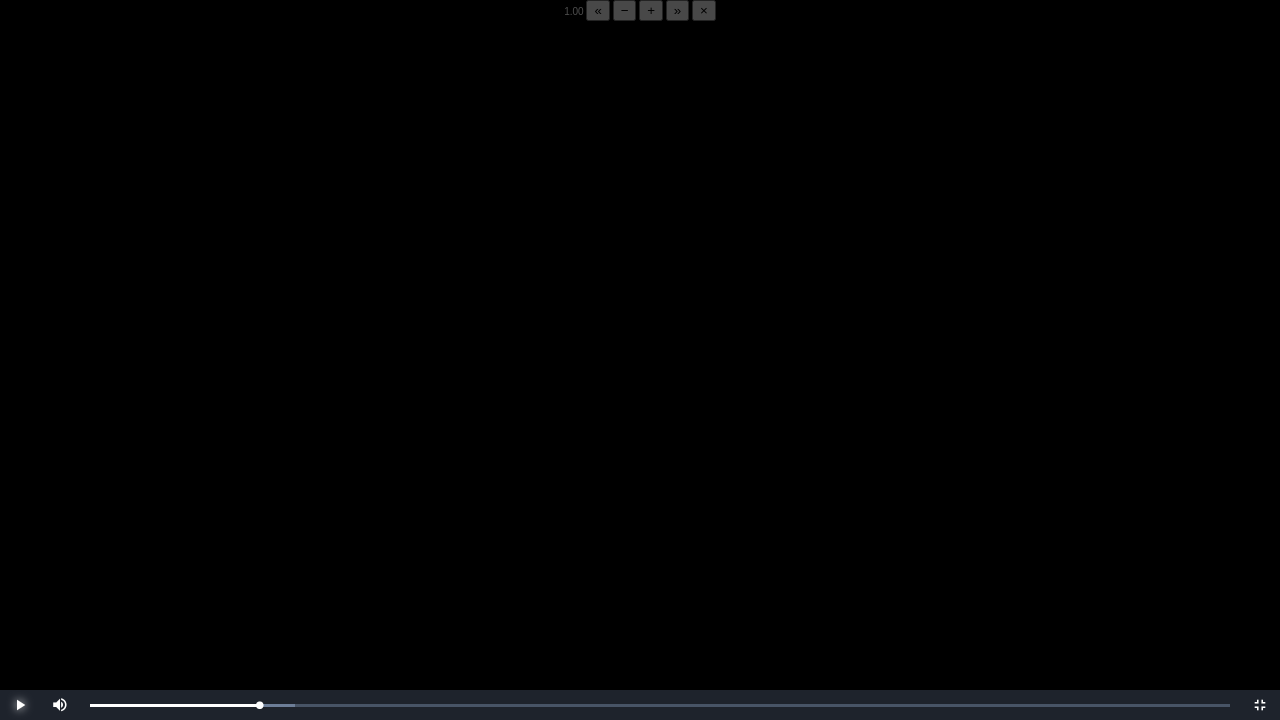 click at bounding box center [20, 705] 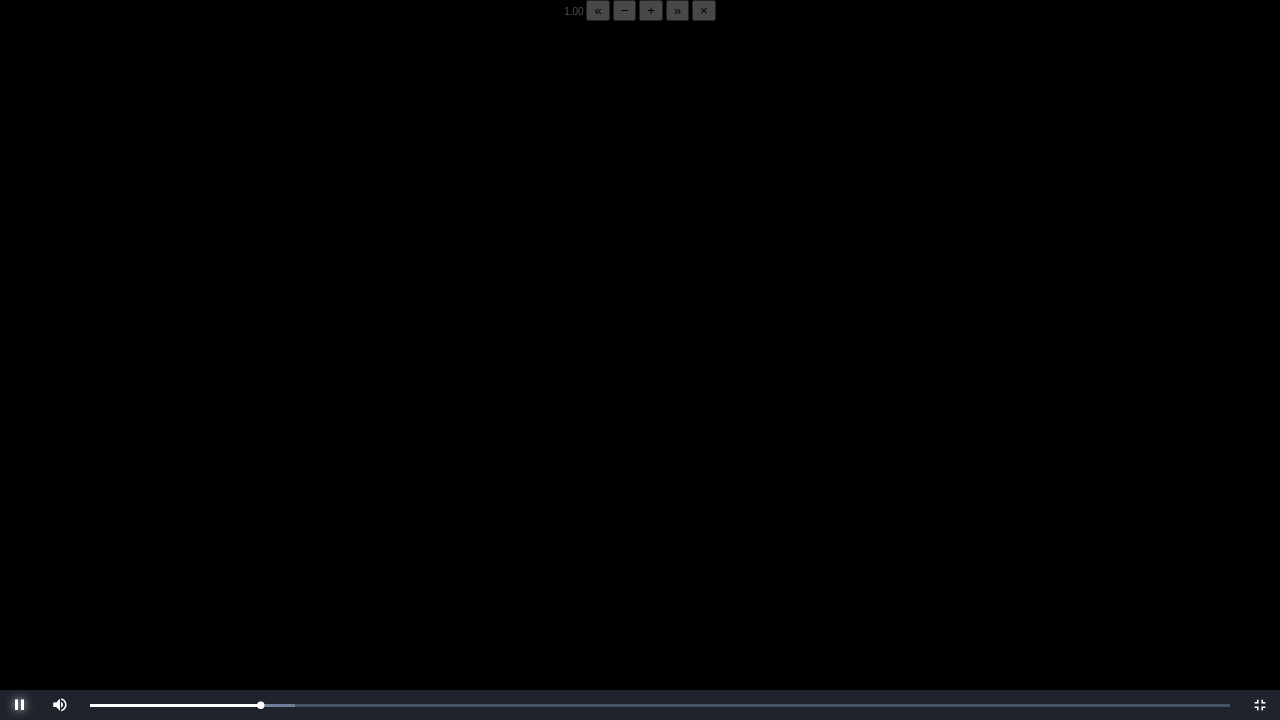 click at bounding box center [20, 705] 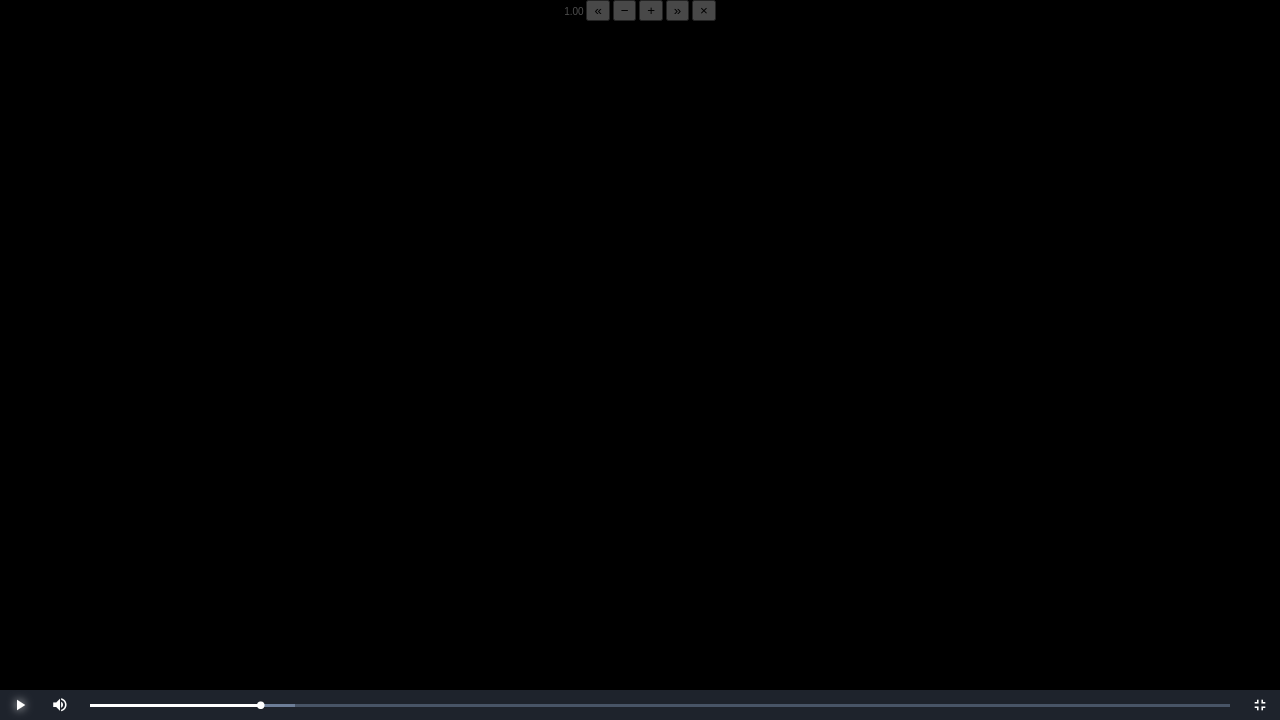 click at bounding box center [20, 705] 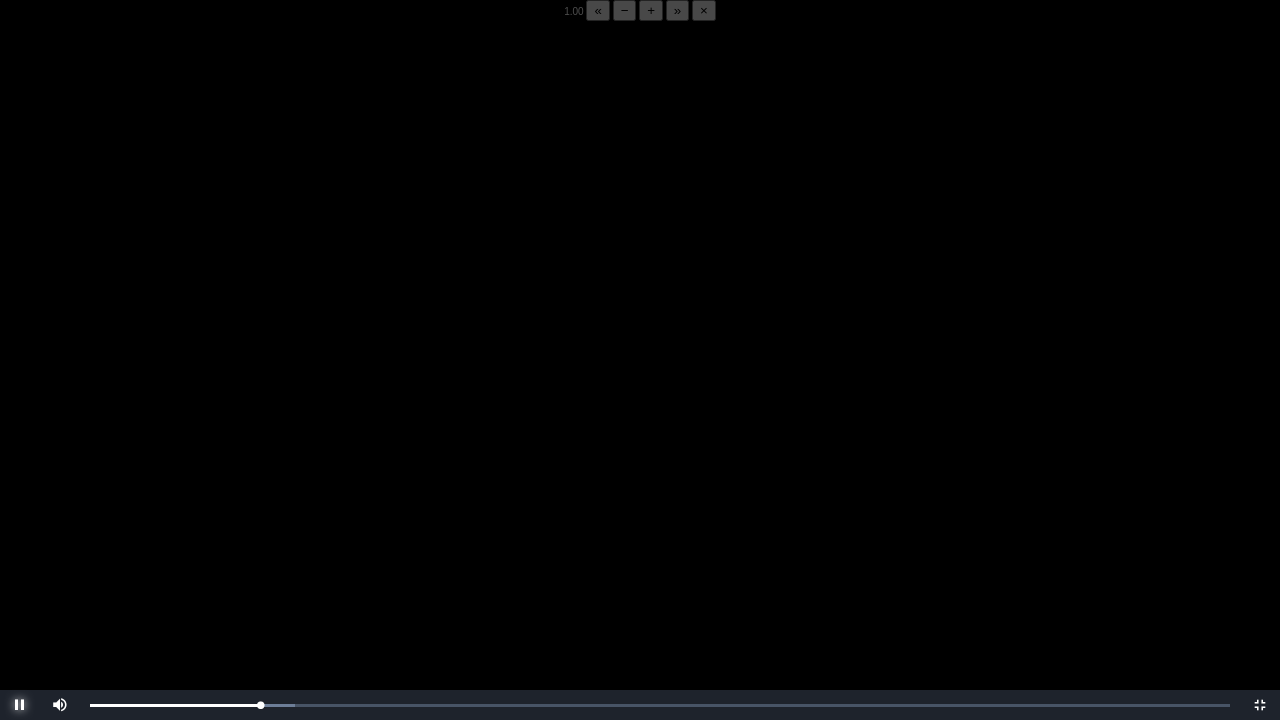 click at bounding box center [20, 705] 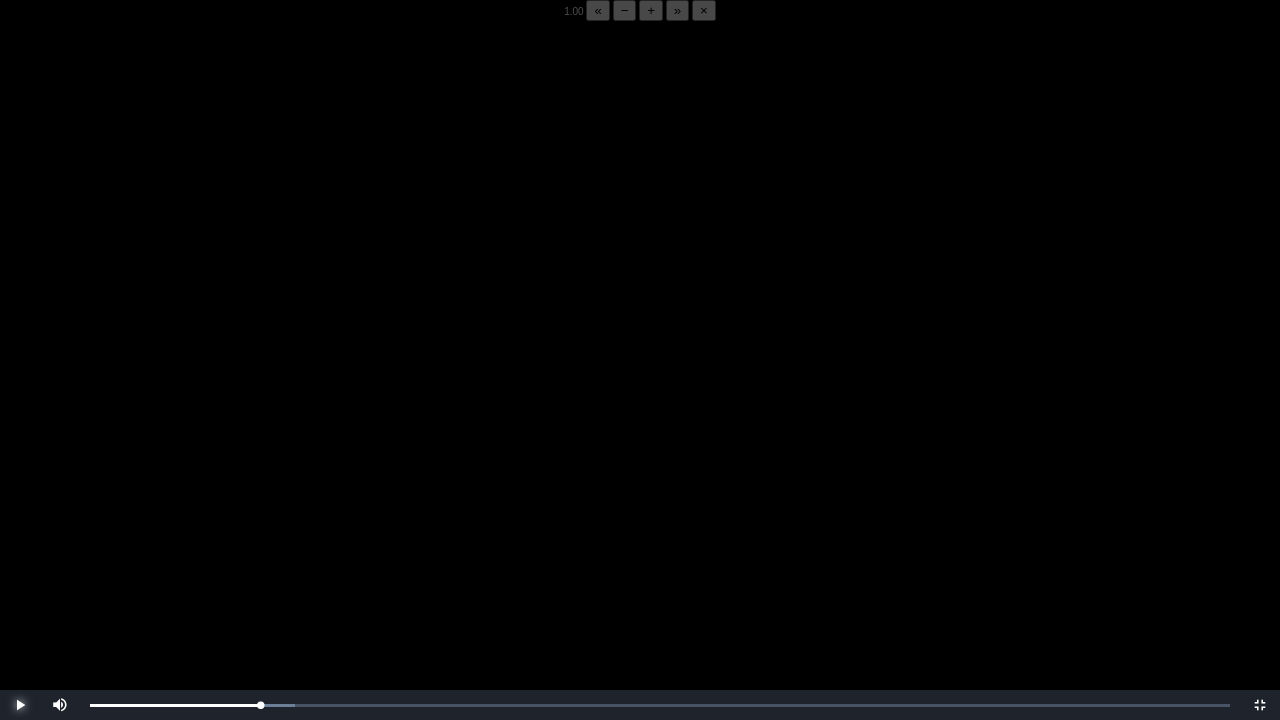 click at bounding box center (20, 705) 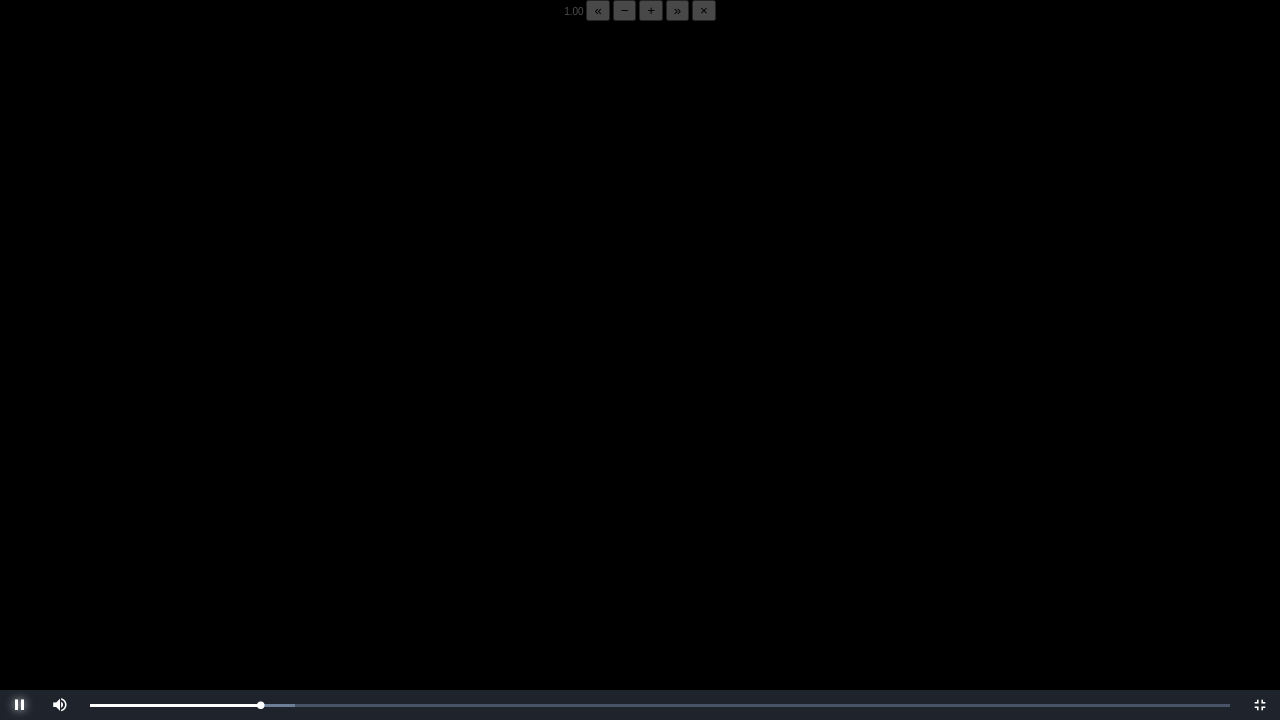 click at bounding box center (20, 705) 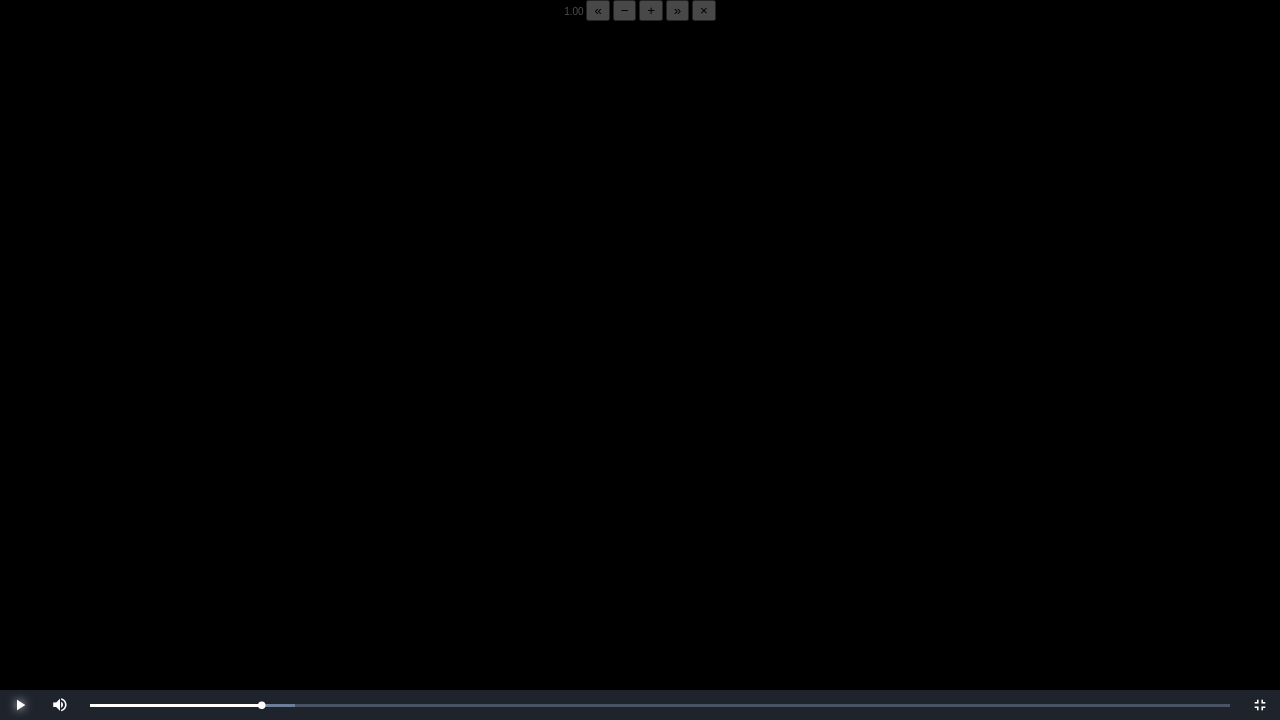 click at bounding box center [20, 705] 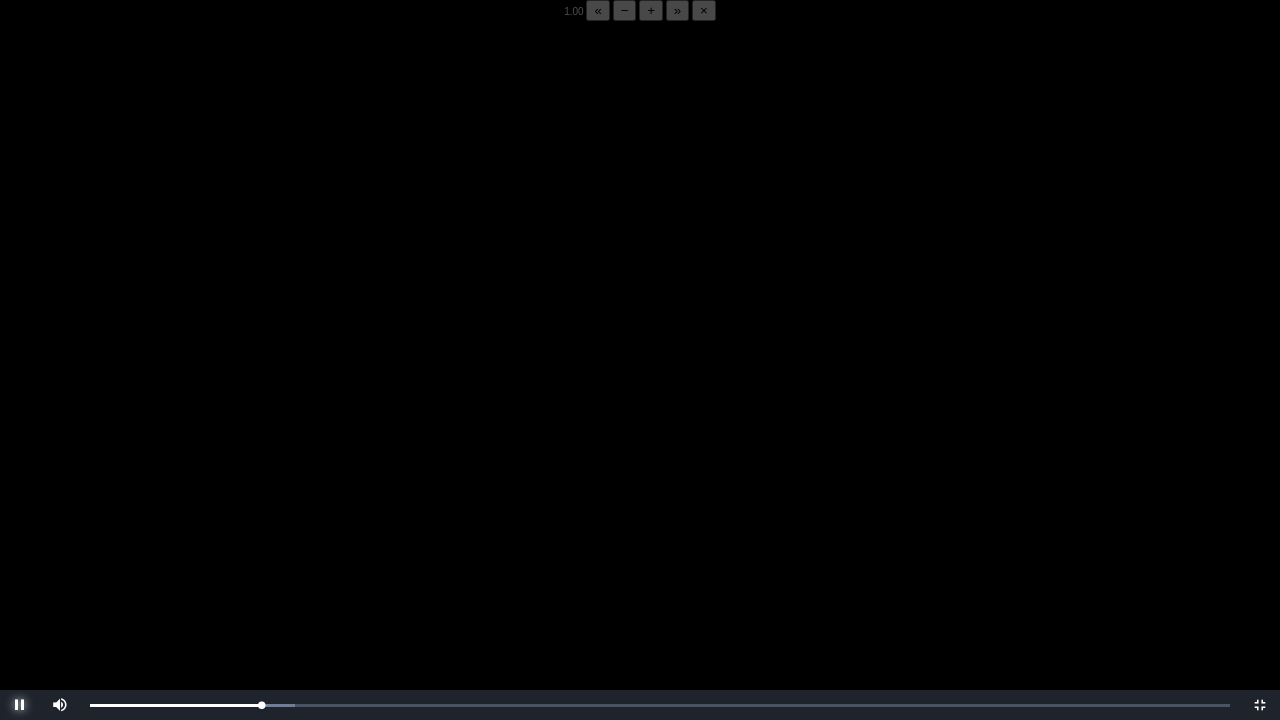 click at bounding box center [20, 705] 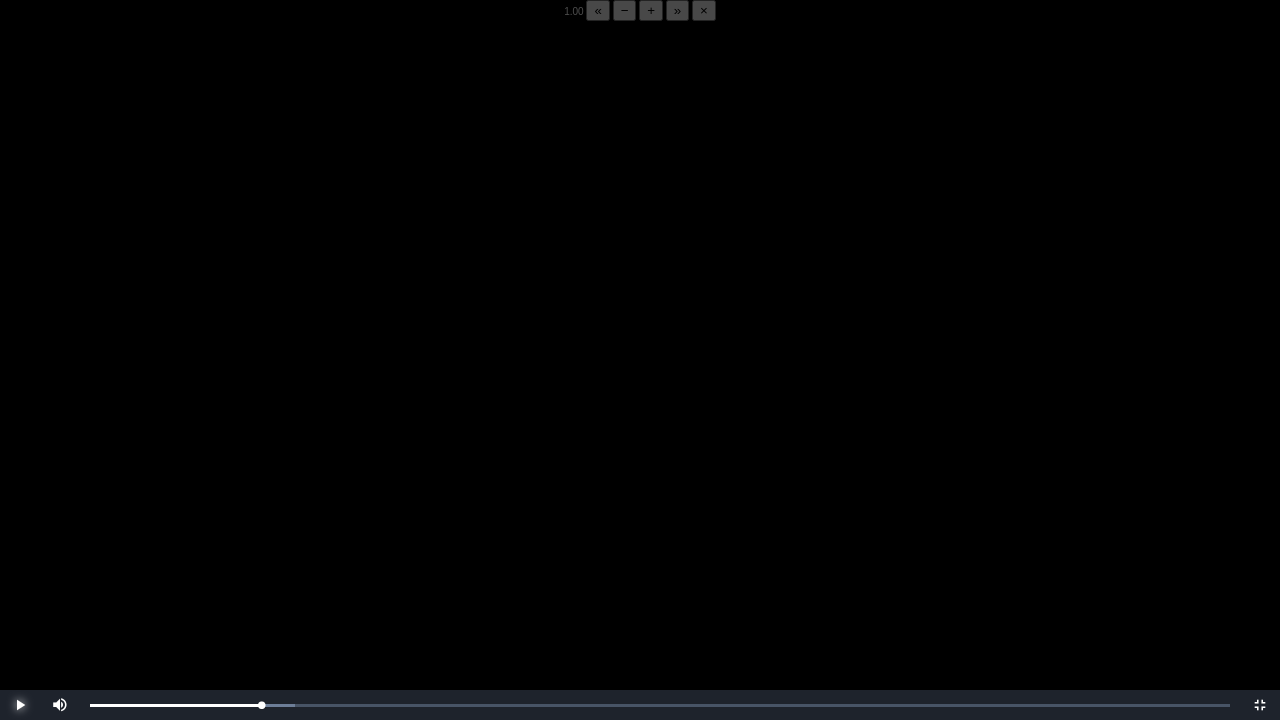 click at bounding box center (20, 705) 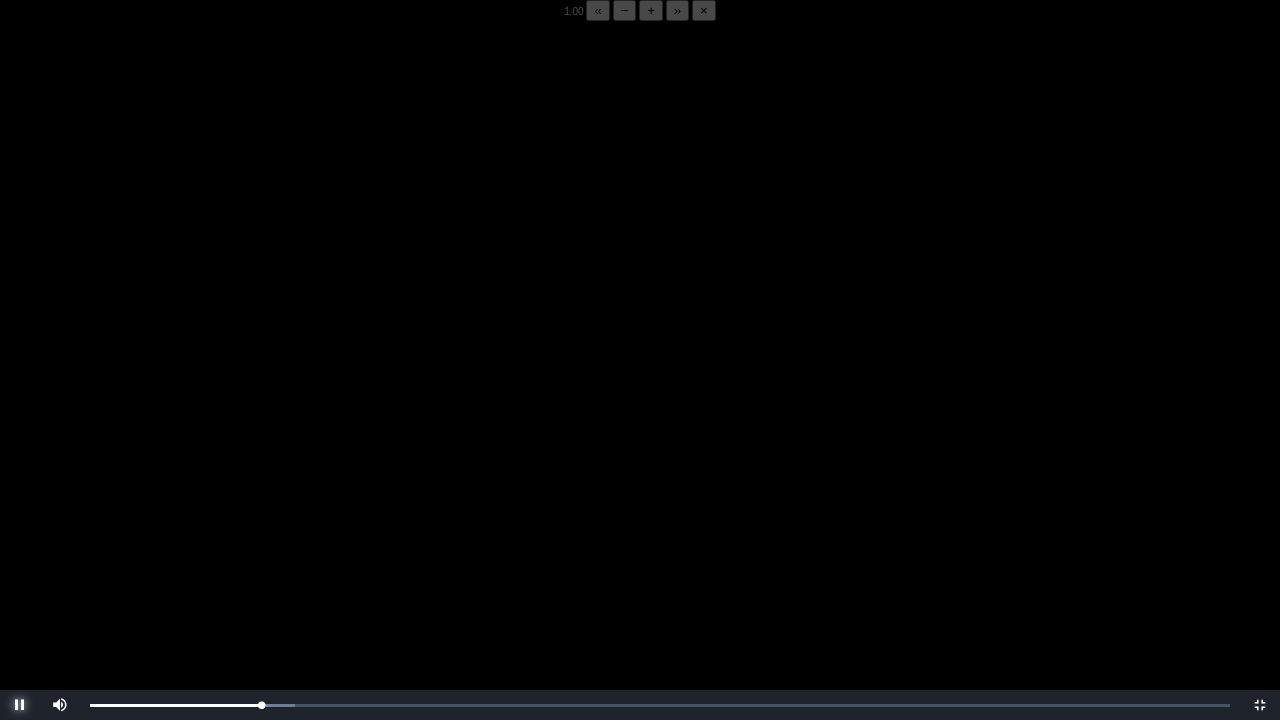 click at bounding box center (20, 705) 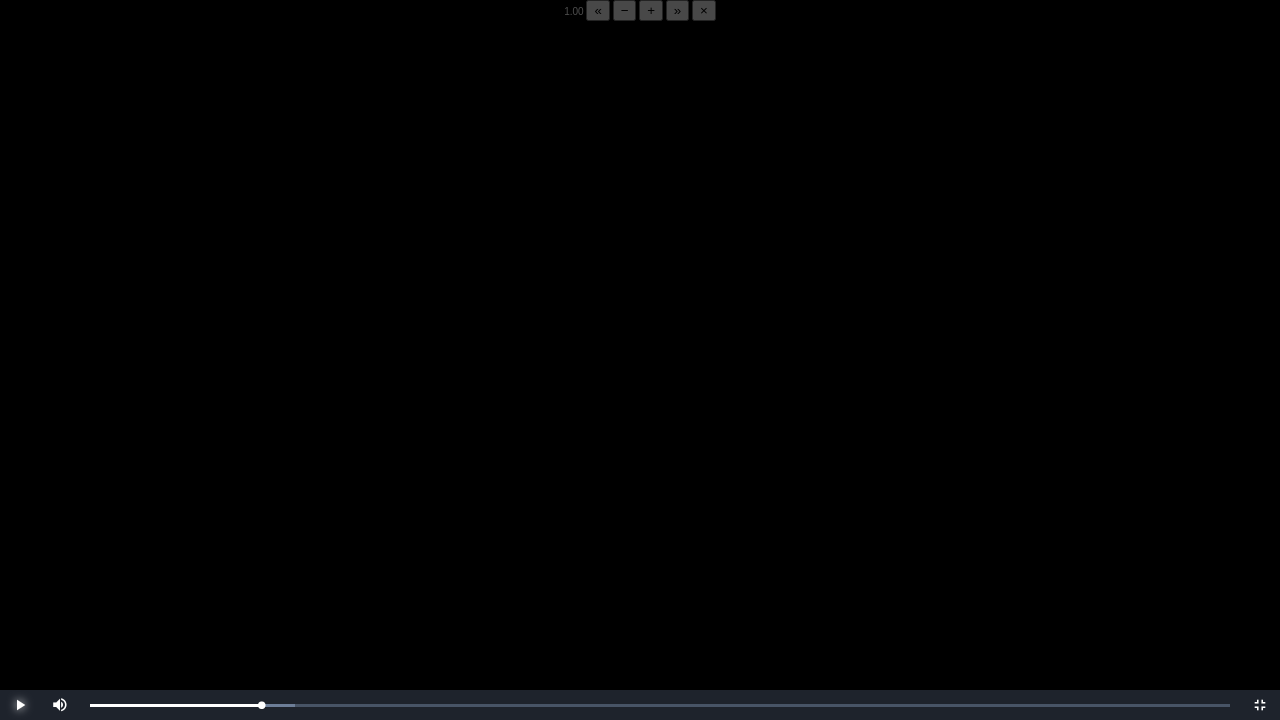 click at bounding box center [20, 705] 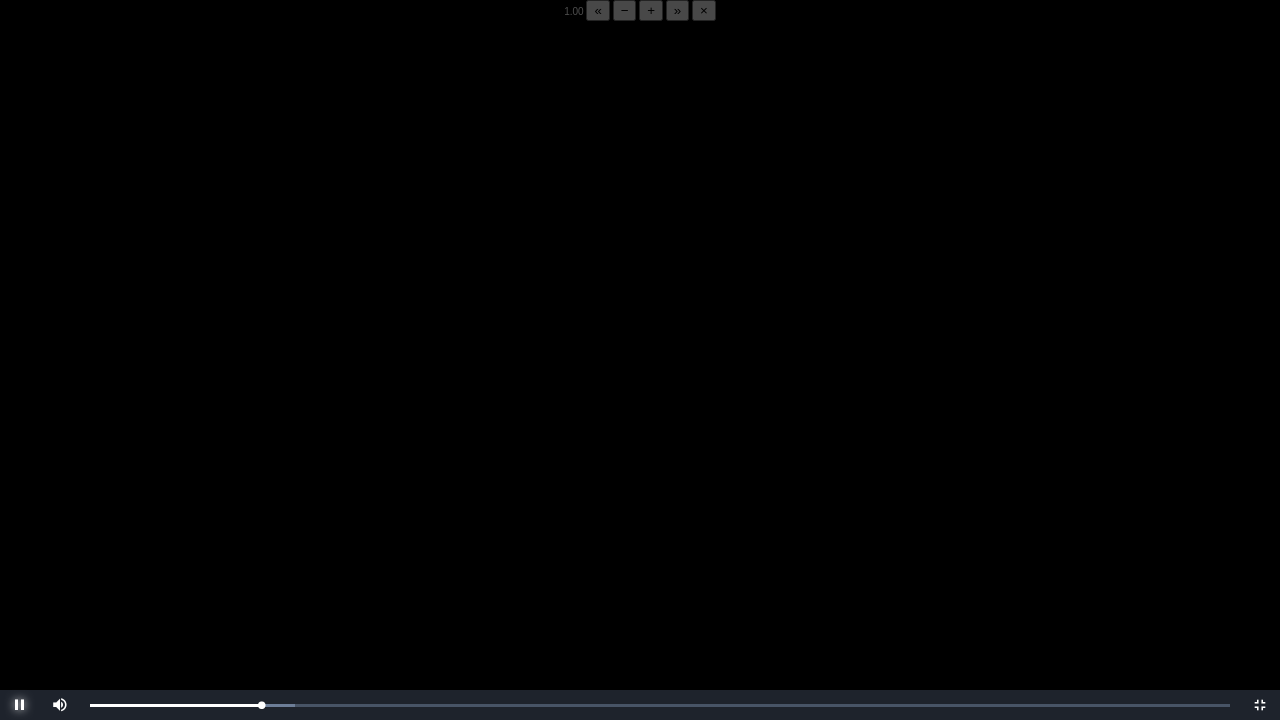 click at bounding box center (20, 705) 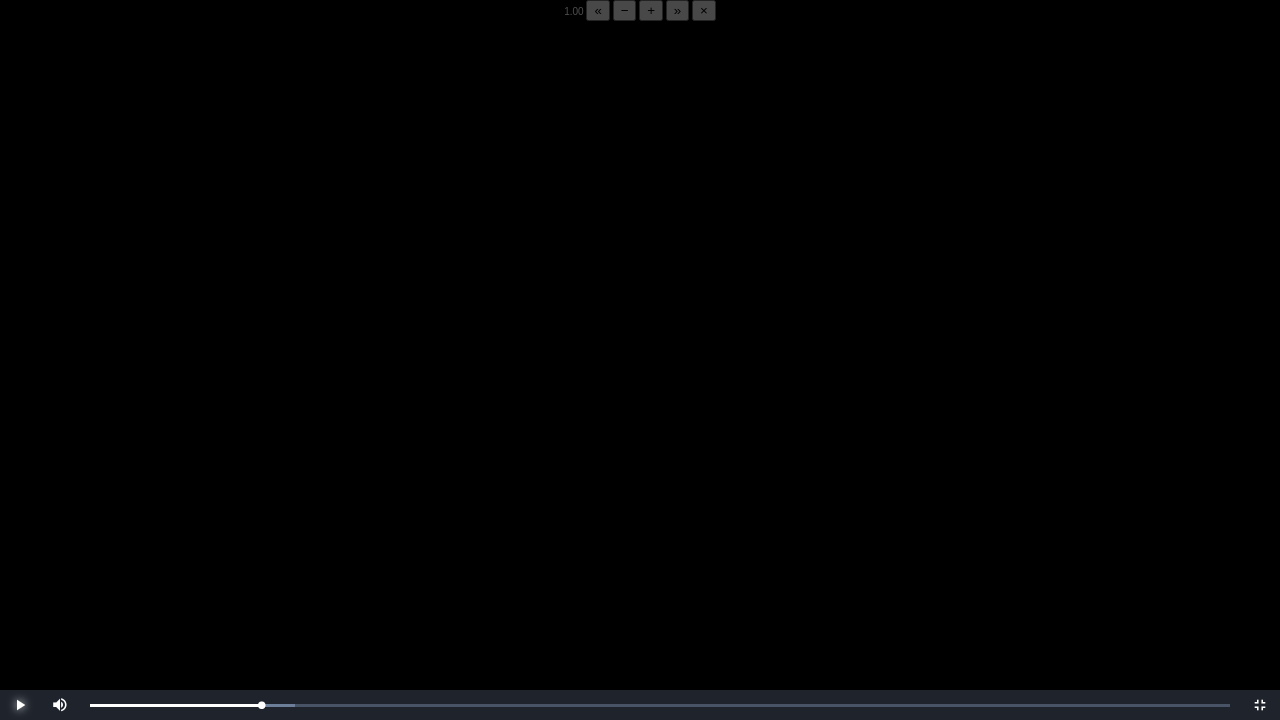 click at bounding box center [20, 705] 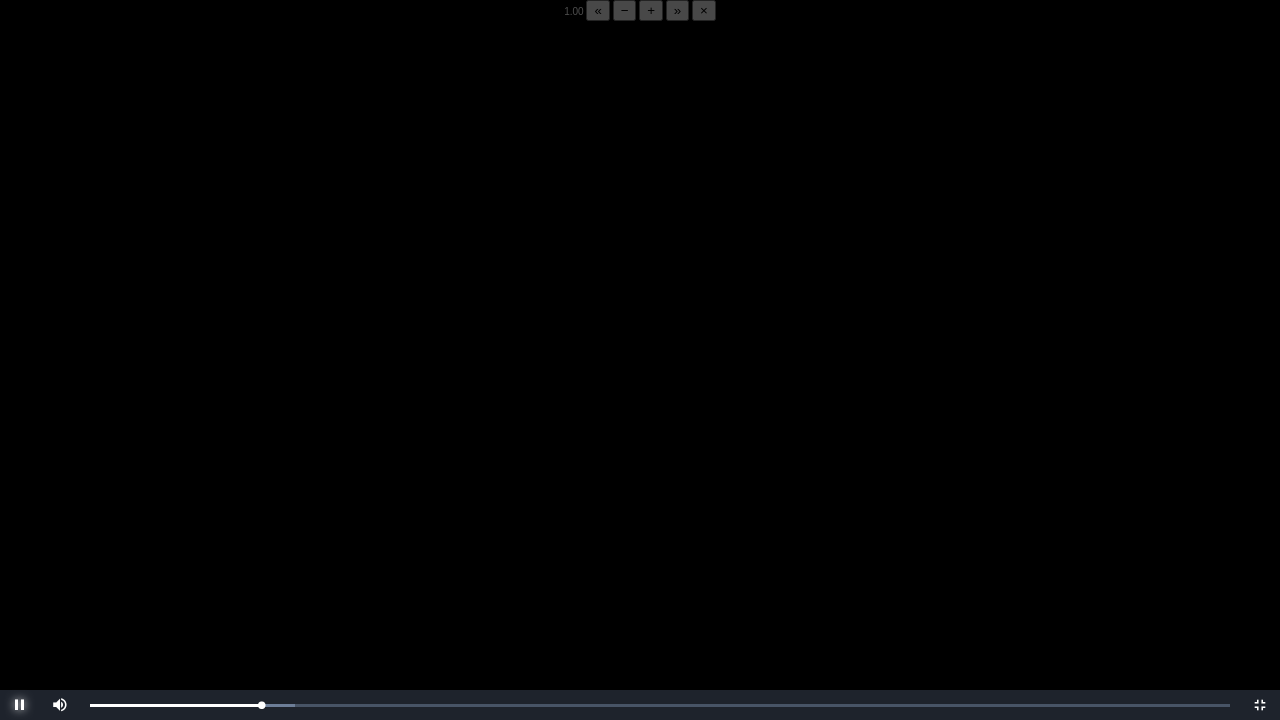 click at bounding box center (20, 705) 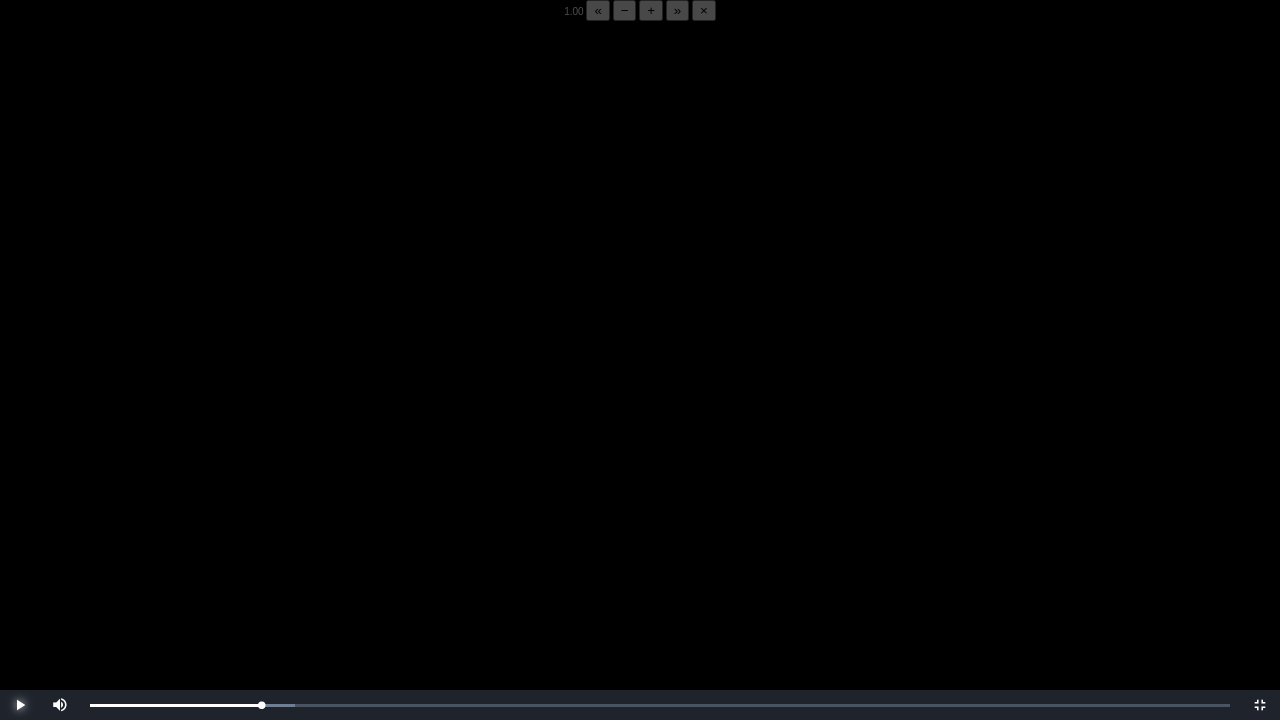 click at bounding box center (20, 705) 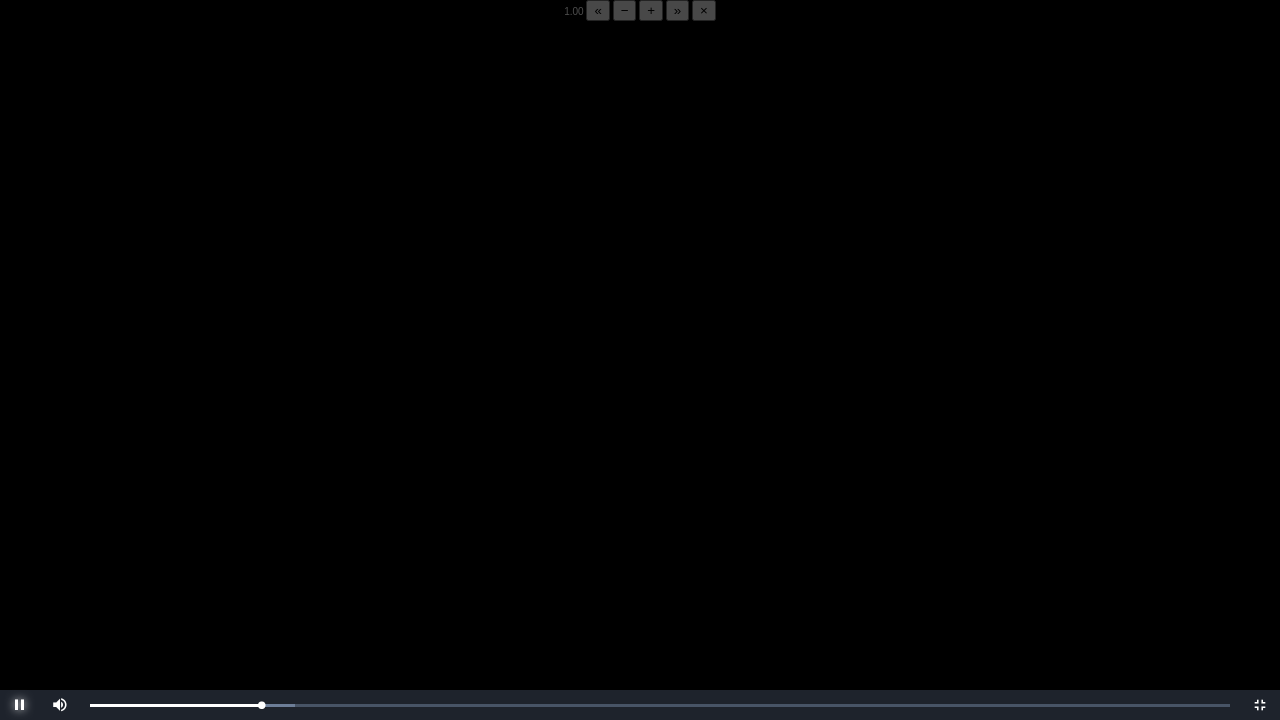 click at bounding box center (20, 705) 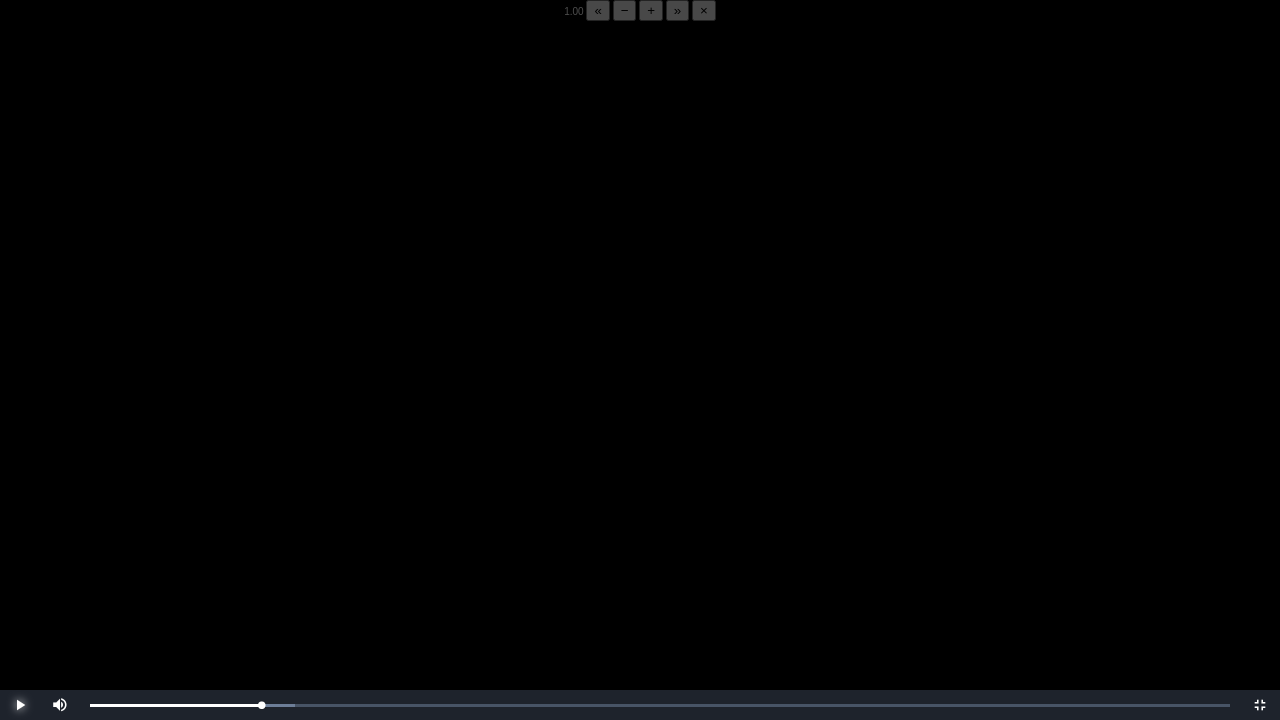 click at bounding box center (20, 705) 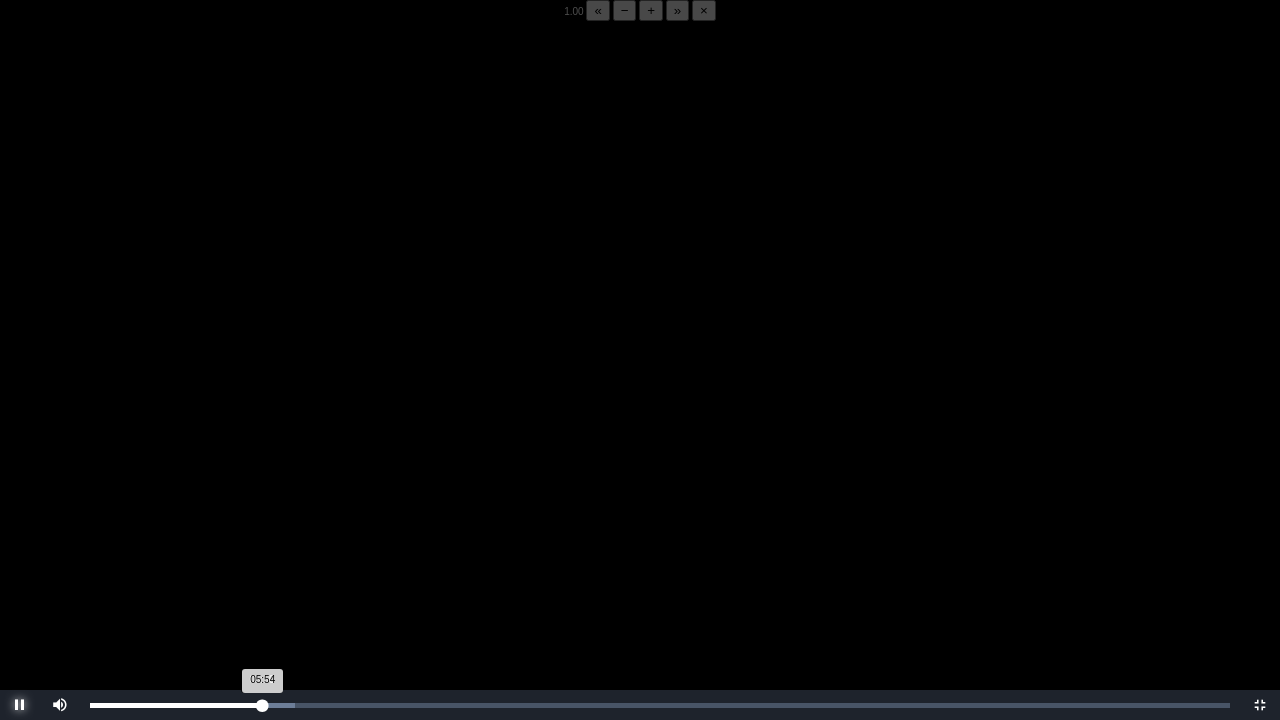 click on "05:54 Progress : 0%" at bounding box center (176, 705) 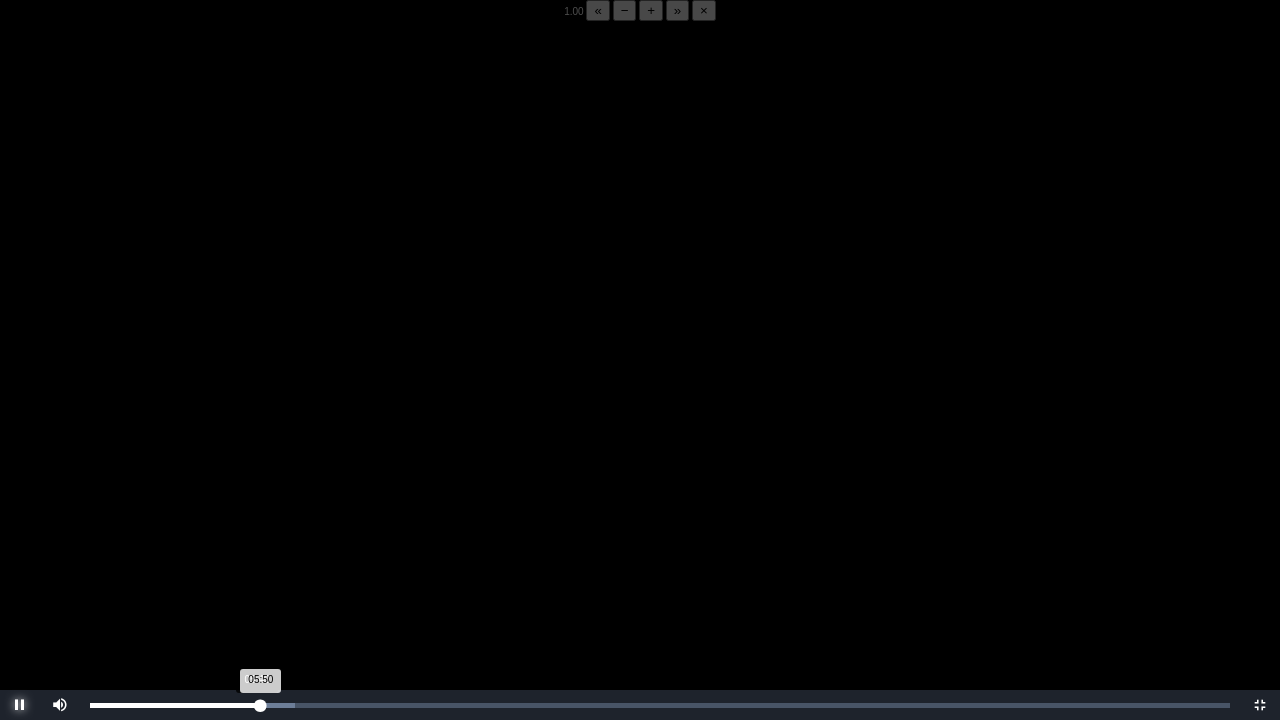 click on "05:50 Progress : 0%" at bounding box center (175, 705) 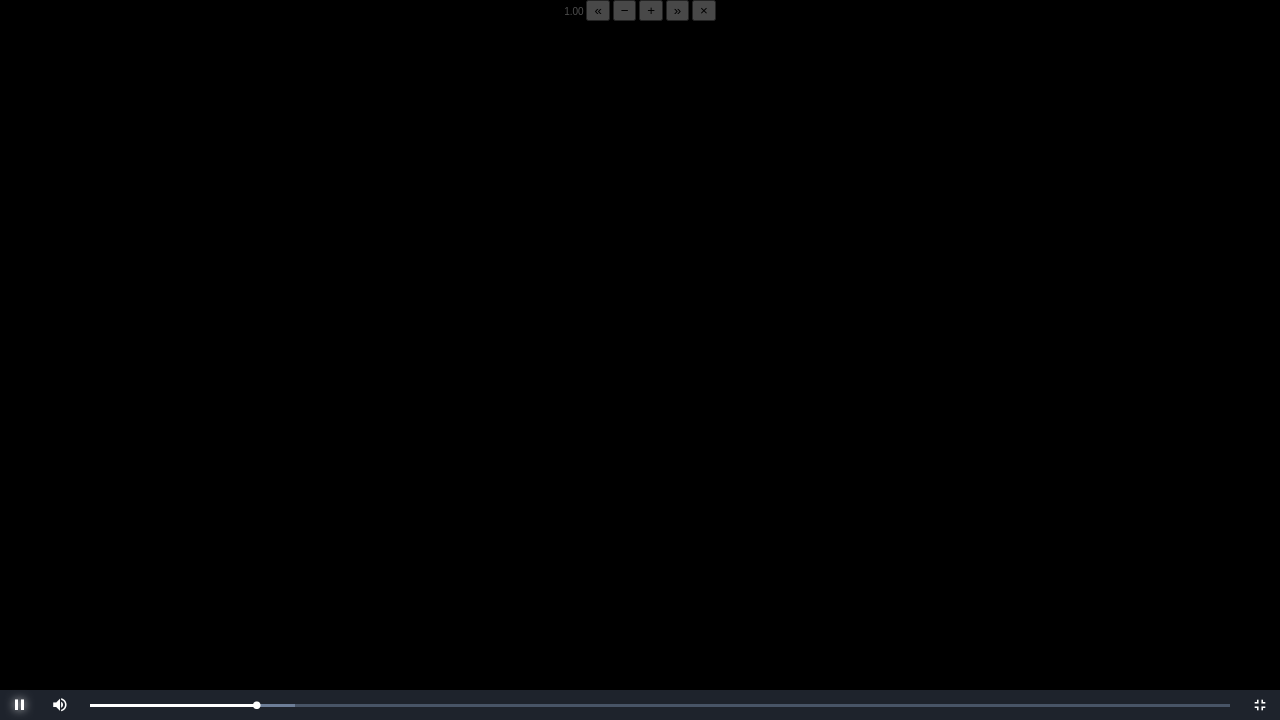 click at bounding box center (20, 705) 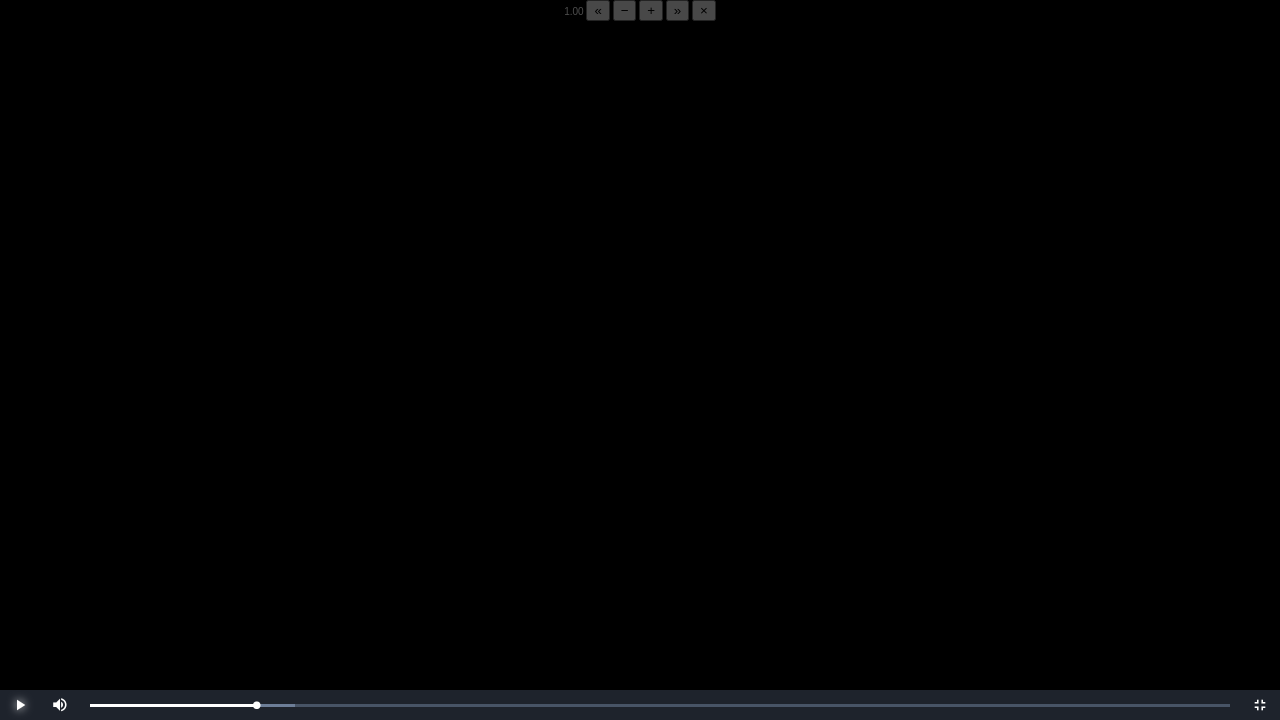 click at bounding box center (20, 705) 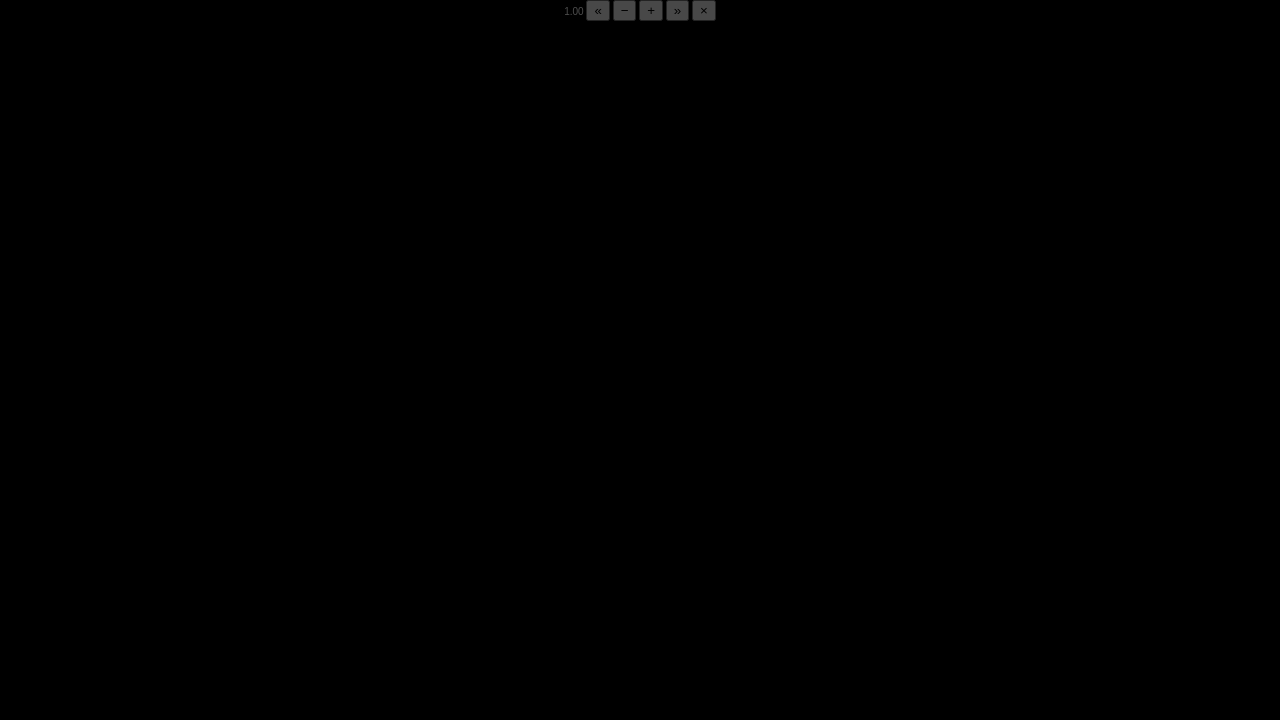 drag, startPoint x: 28, startPoint y: 706, endPoint x: 349, endPoint y: 639, distance: 327.91766 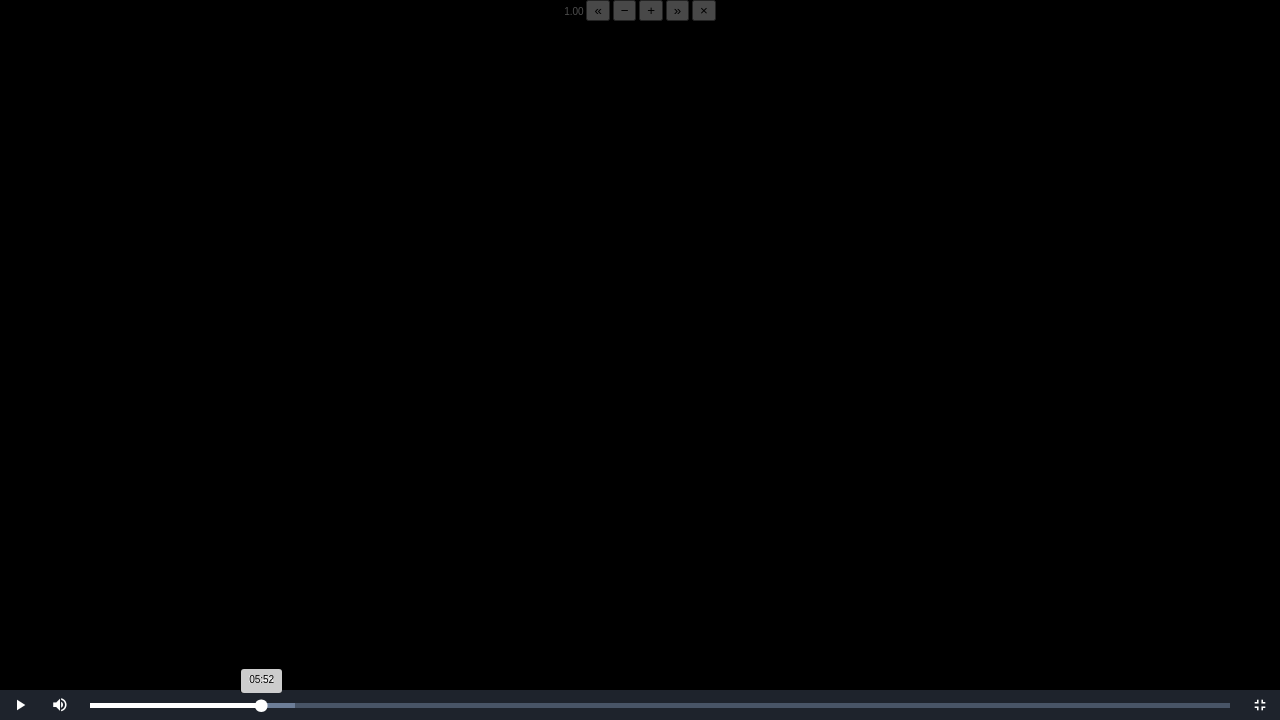click on "05:52 Progress : 0%" at bounding box center [176, 705] 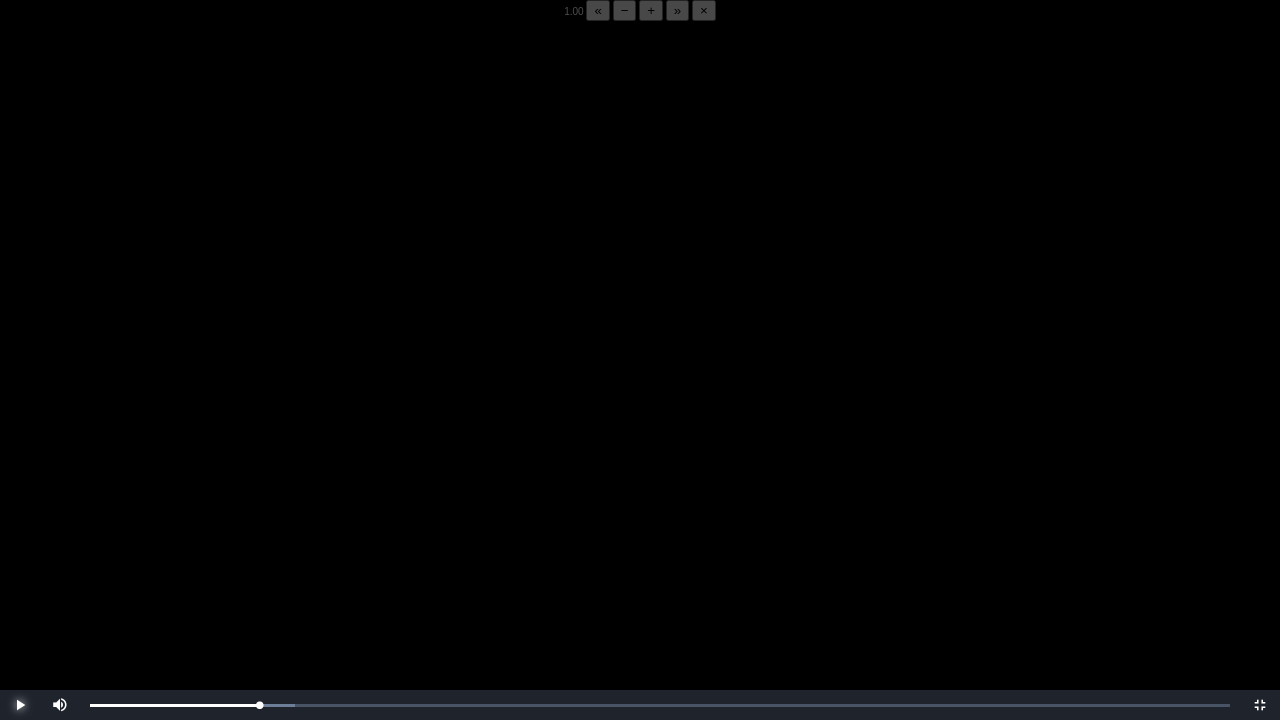 click at bounding box center [20, 705] 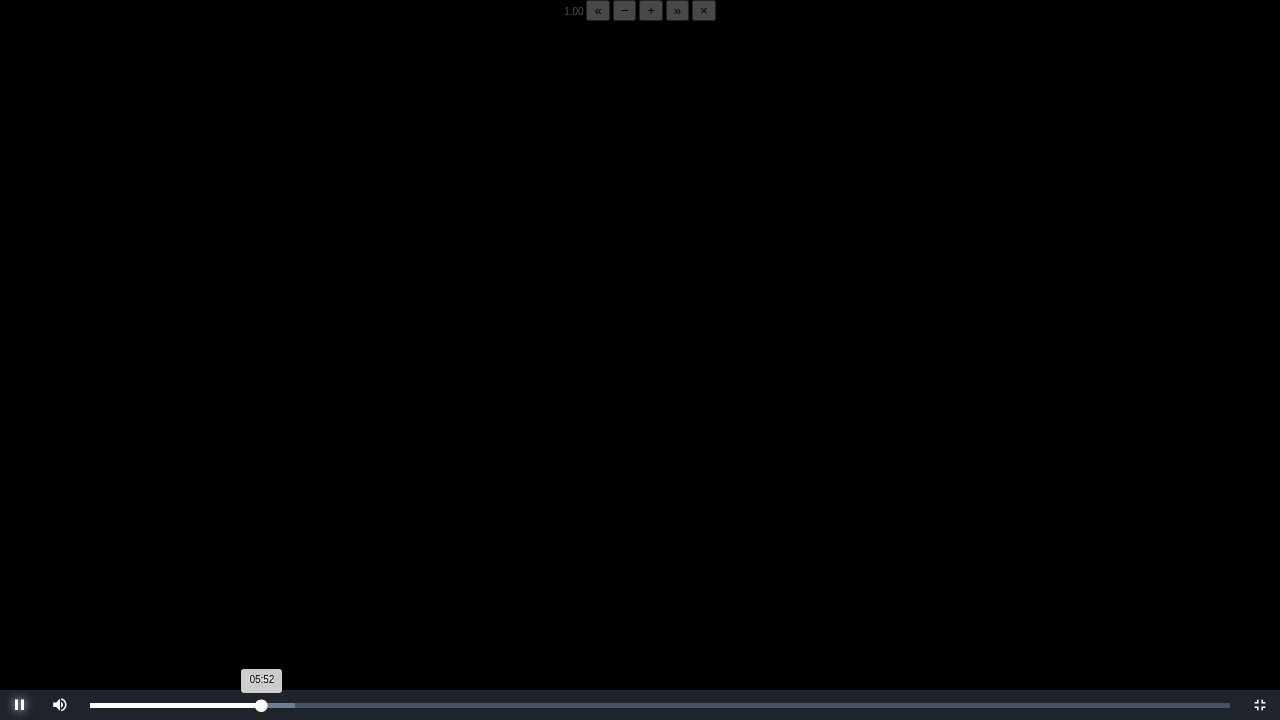 click on "05:52 Progress : 0%" at bounding box center [176, 705] 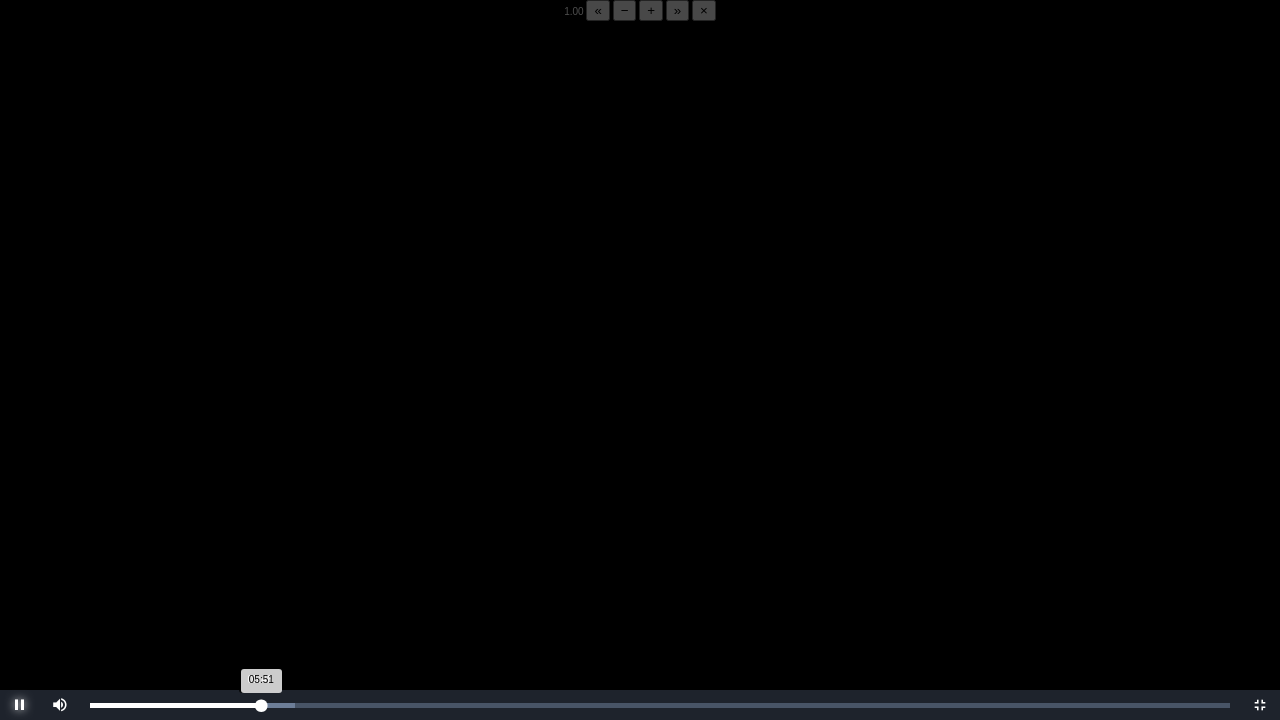 click on "05:51 Progress : 0%" at bounding box center [175, 705] 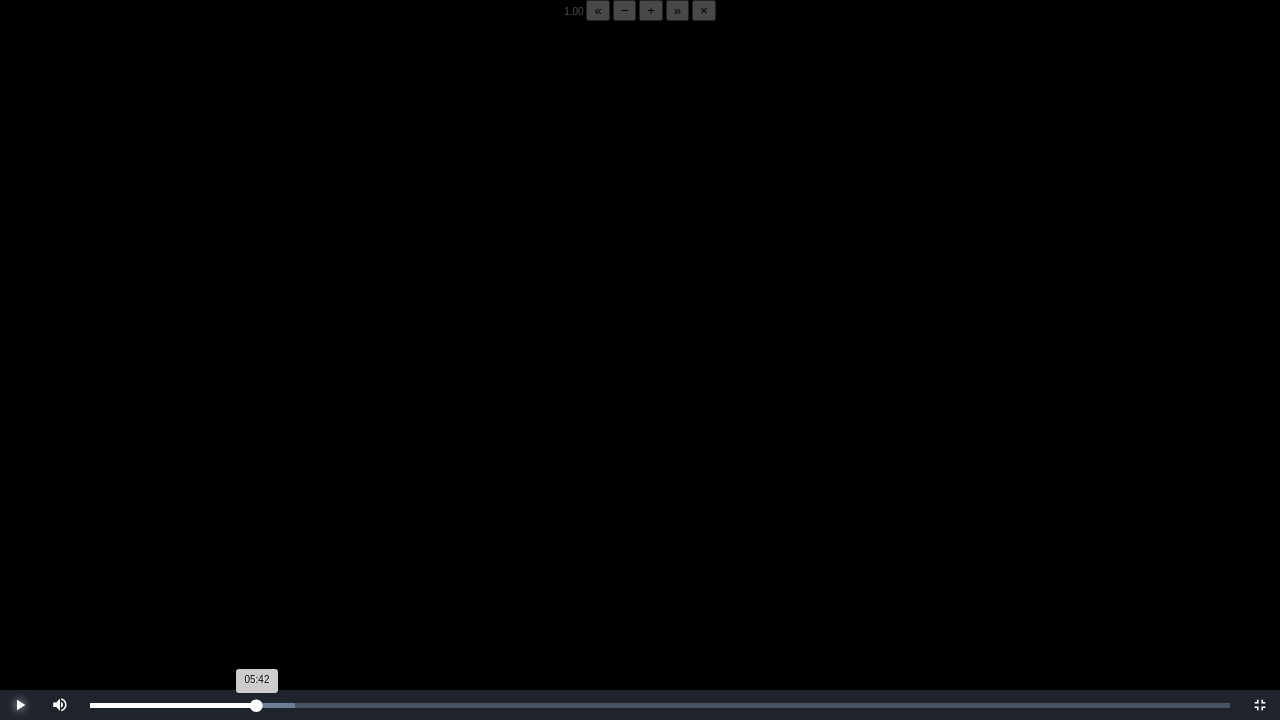 click on "05:42 Progress : 0%" at bounding box center [173, 705] 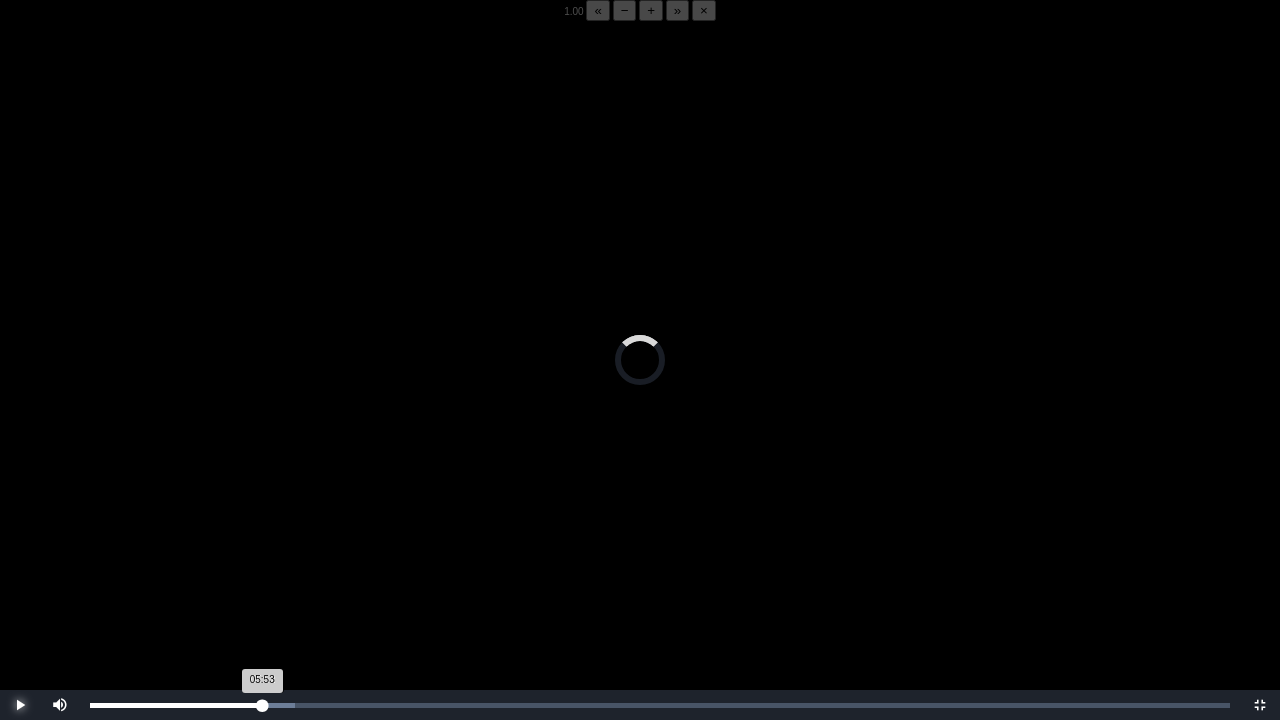click on "05:53 Progress : 0%" at bounding box center (176, 705) 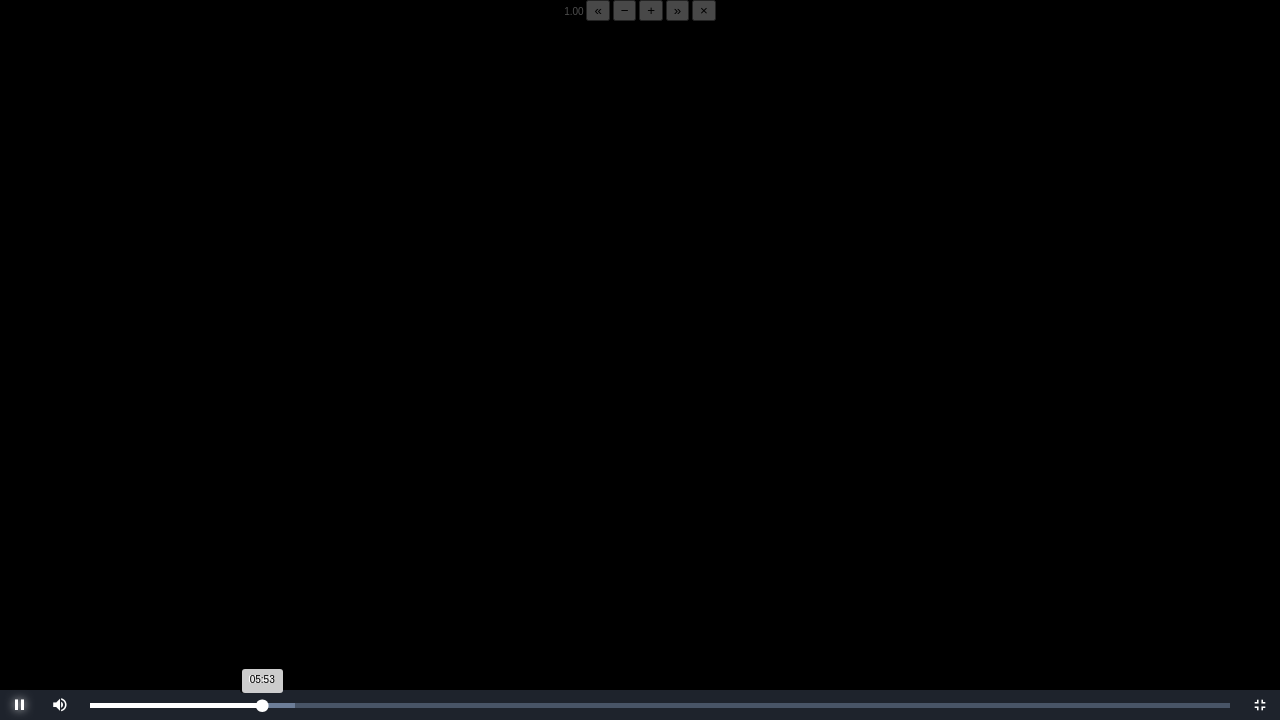 click on "05:53 Progress : 0%" at bounding box center (176, 705) 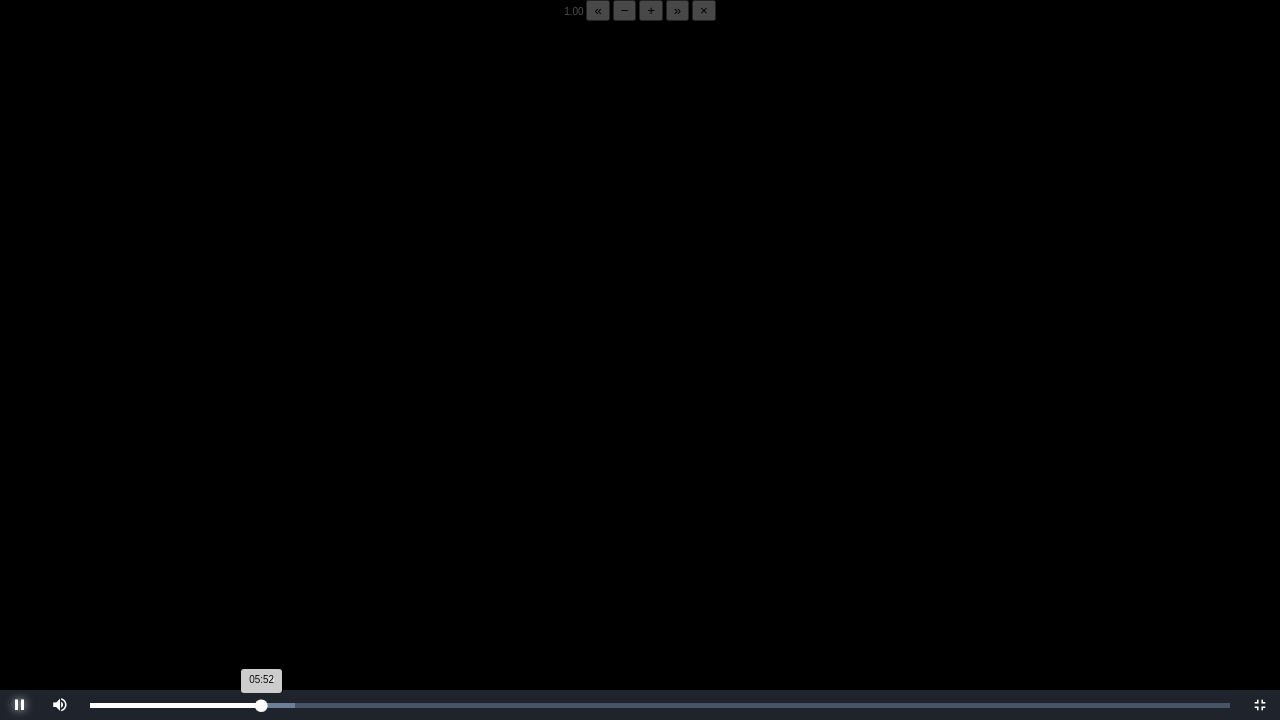click on "05:52 Progress : 0%" at bounding box center (176, 705) 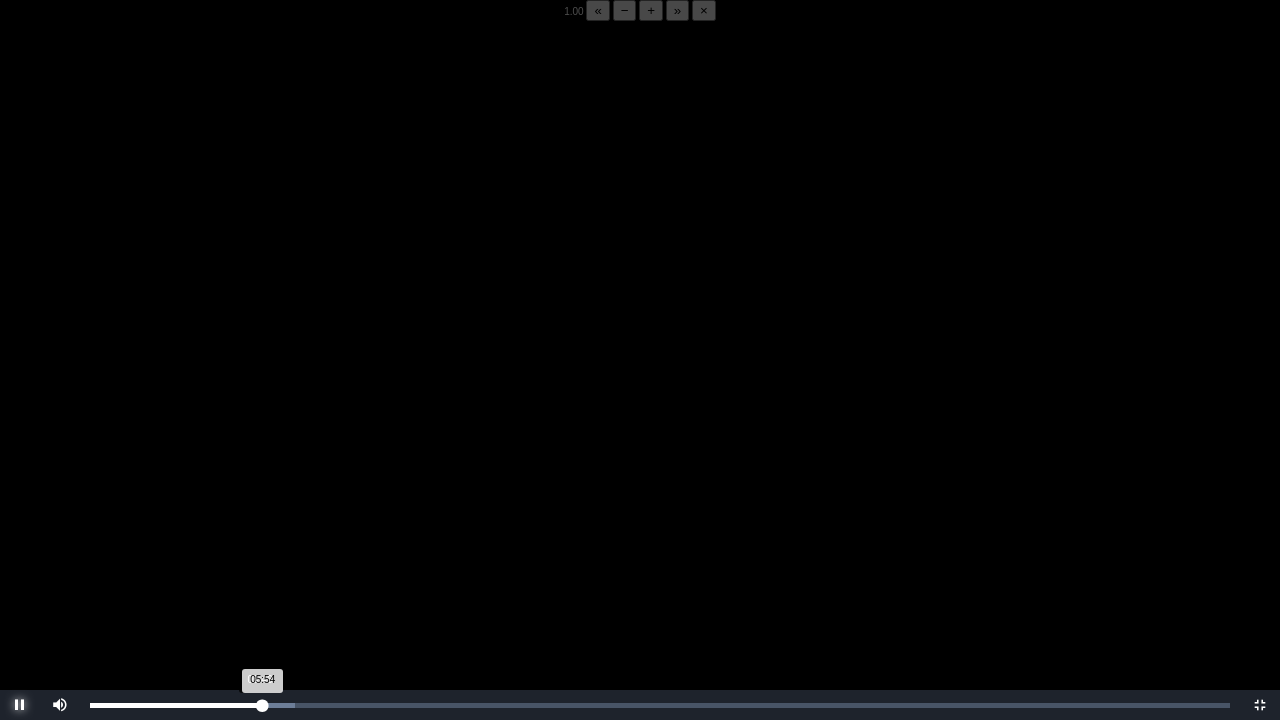 click on "05:54 Progress : 0%" at bounding box center [176, 705] 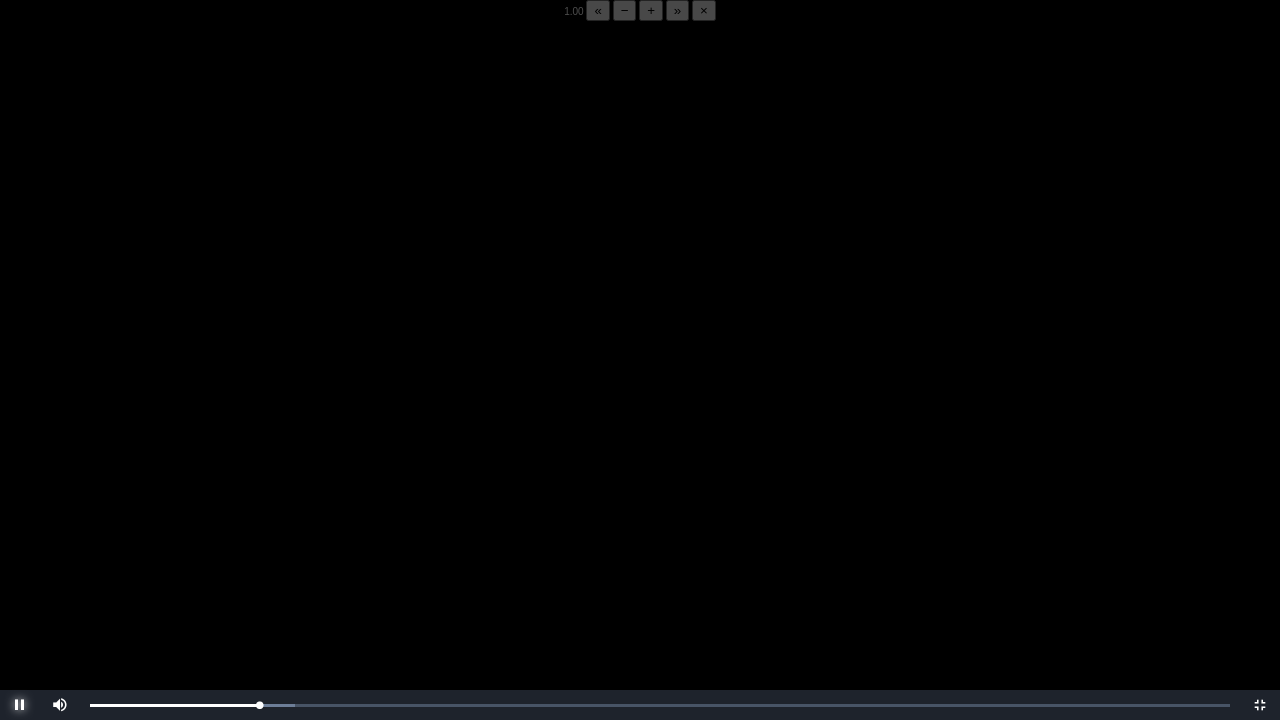 click at bounding box center (20, 705) 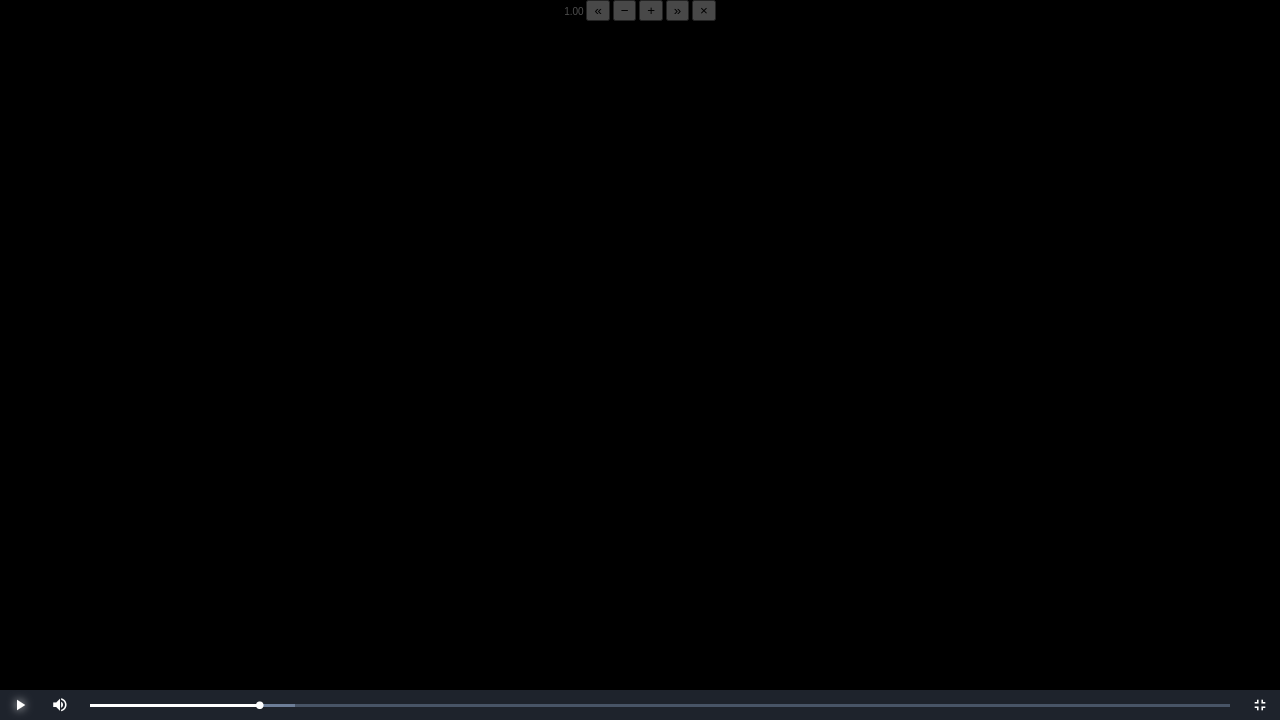 click at bounding box center (20, 705) 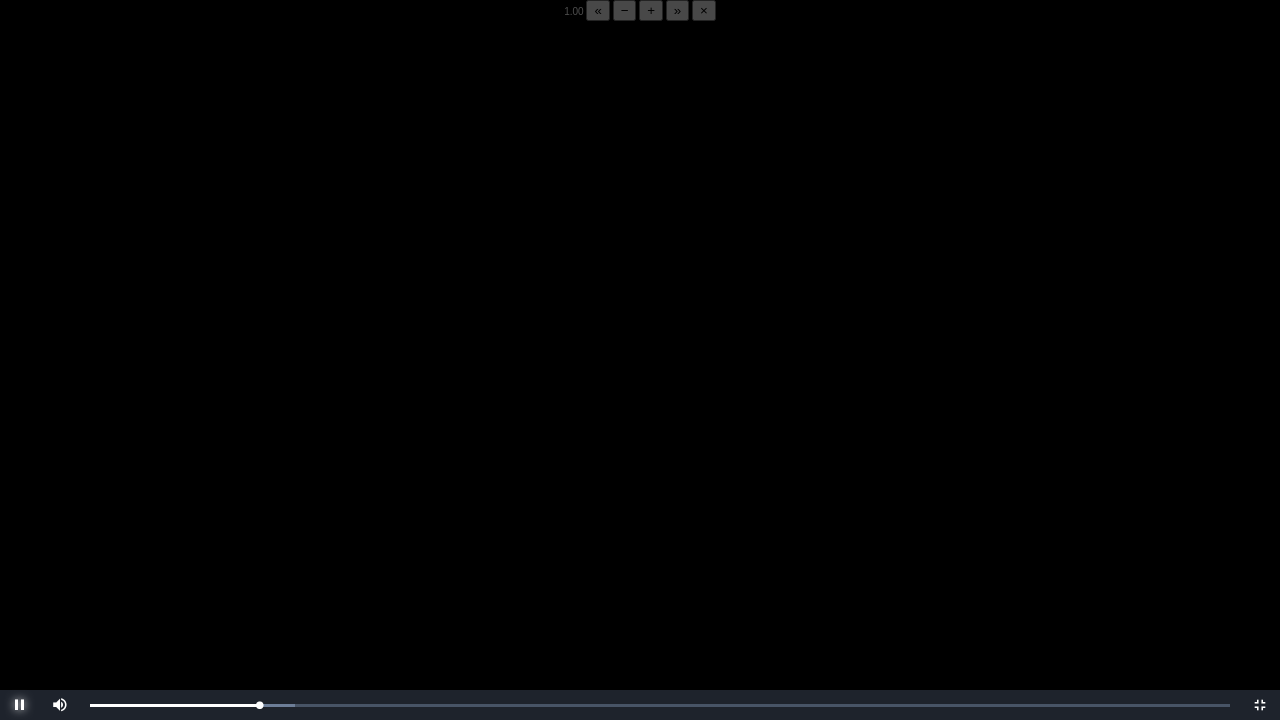 click at bounding box center [20, 705] 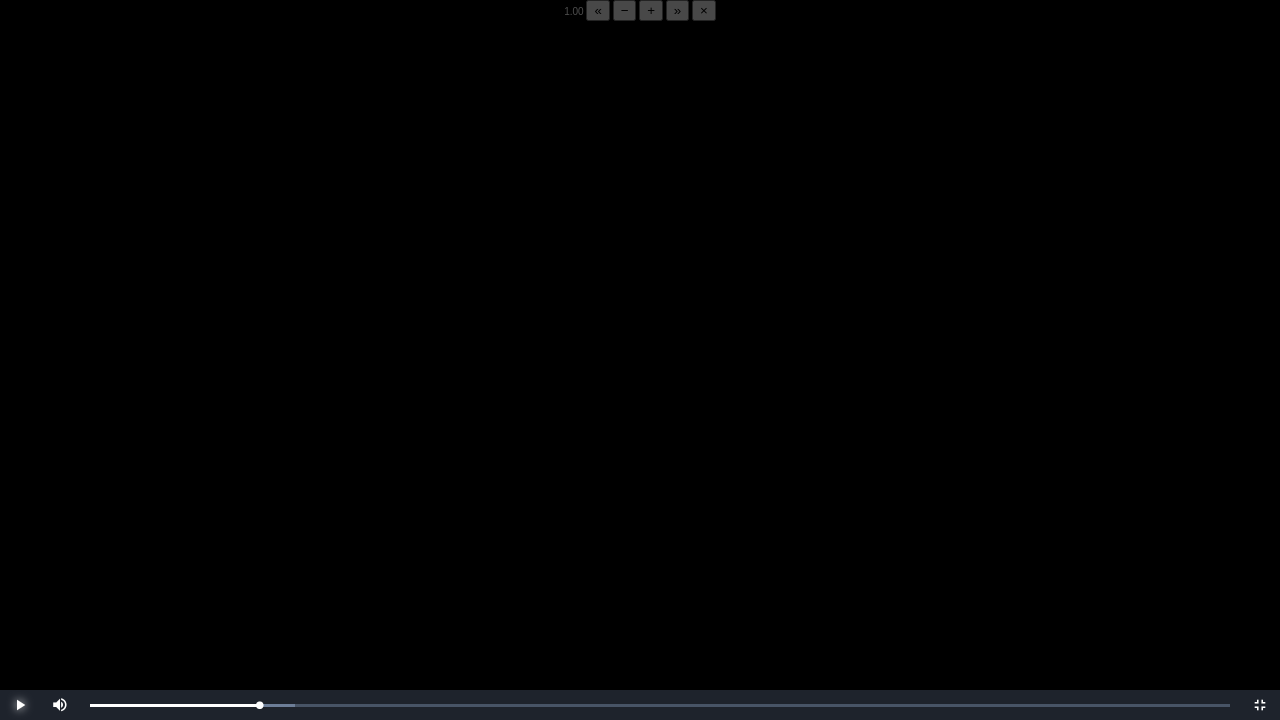 click at bounding box center [20, 705] 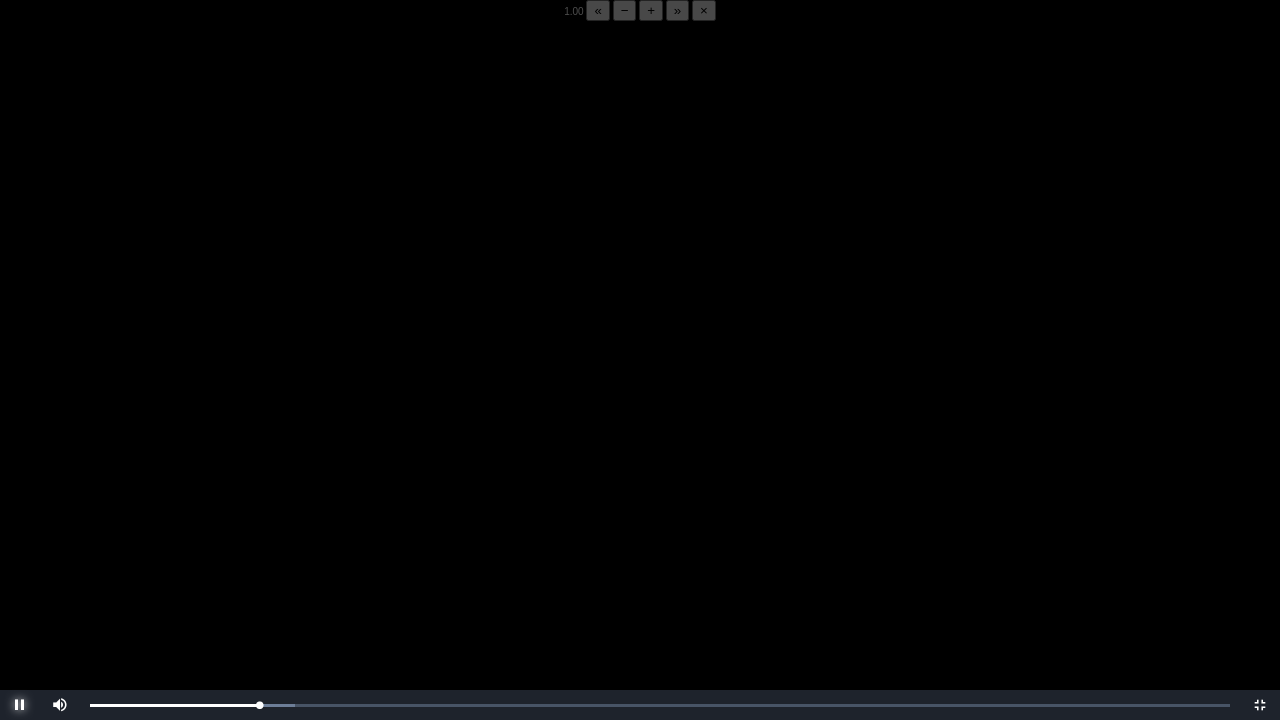 click at bounding box center [20, 705] 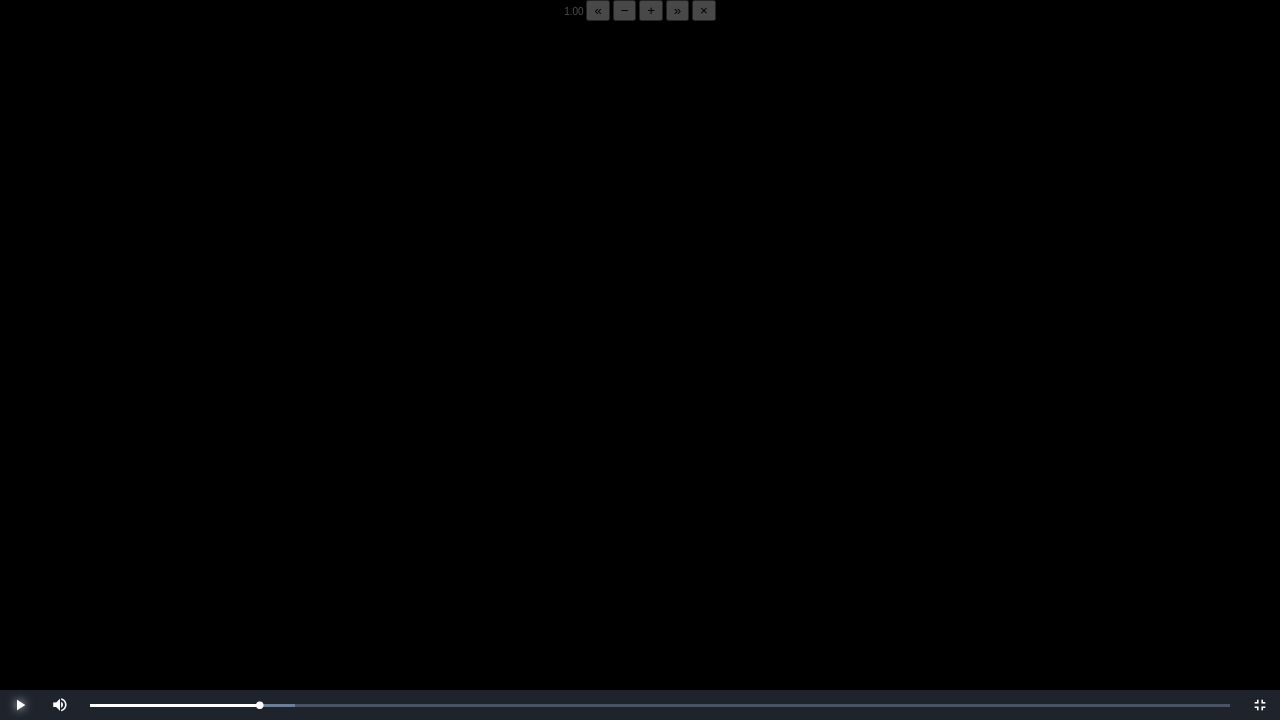 click at bounding box center [20, 705] 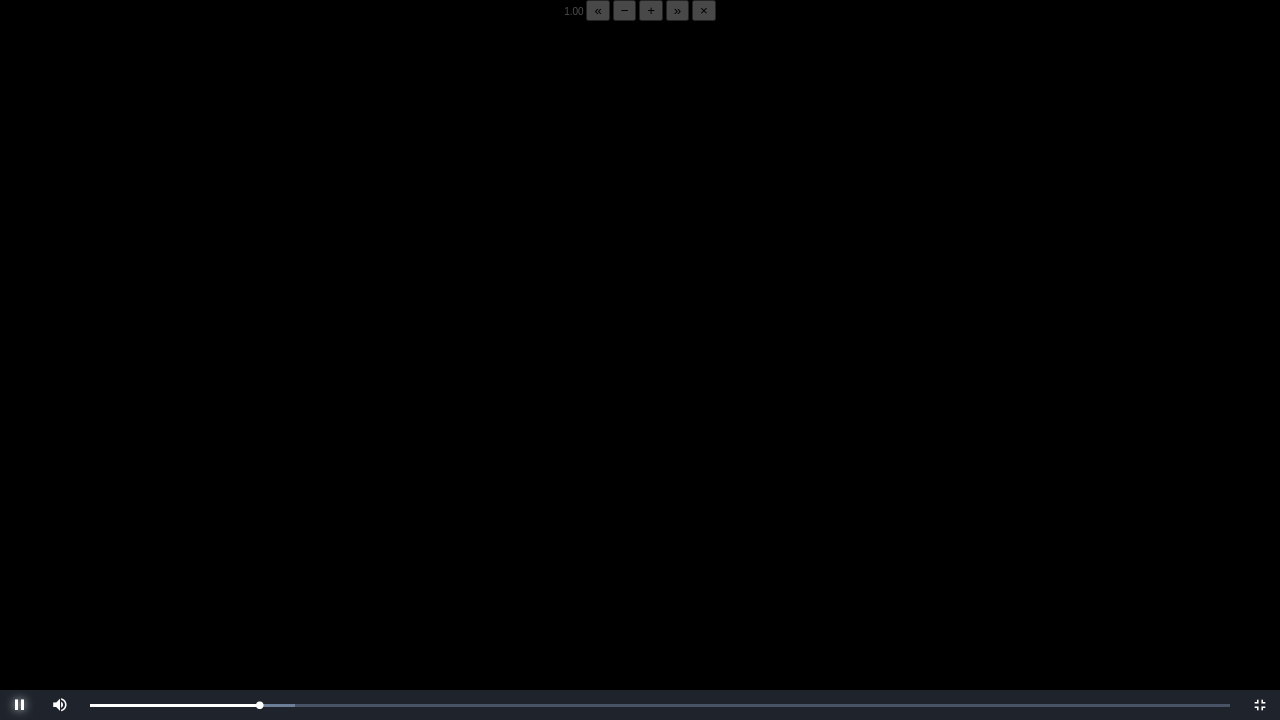 click at bounding box center [20, 705] 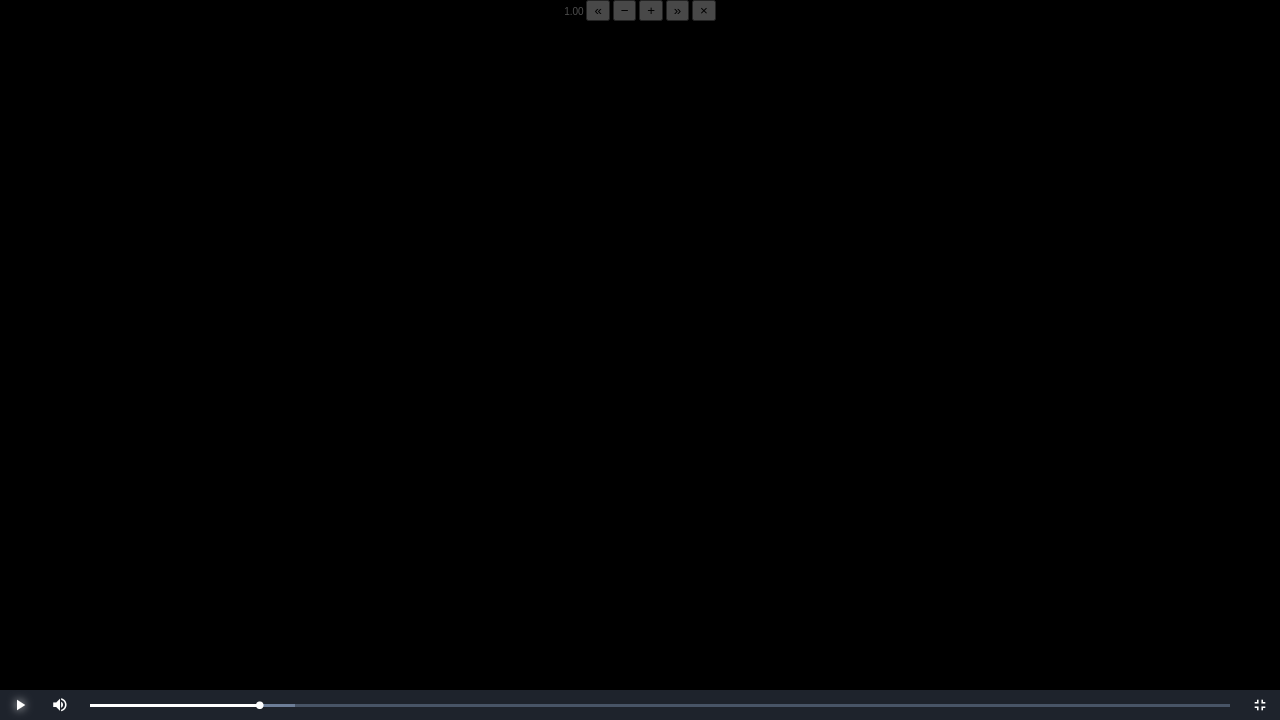 click at bounding box center (20, 705) 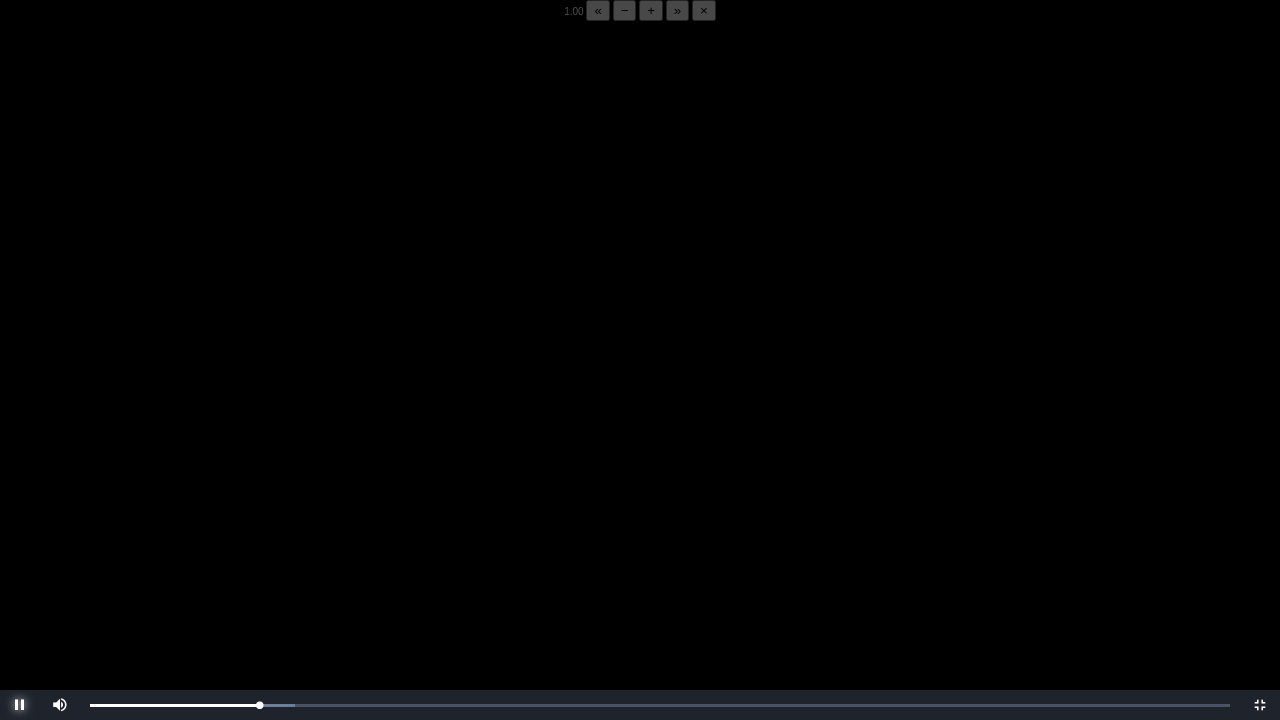 click at bounding box center (20, 705) 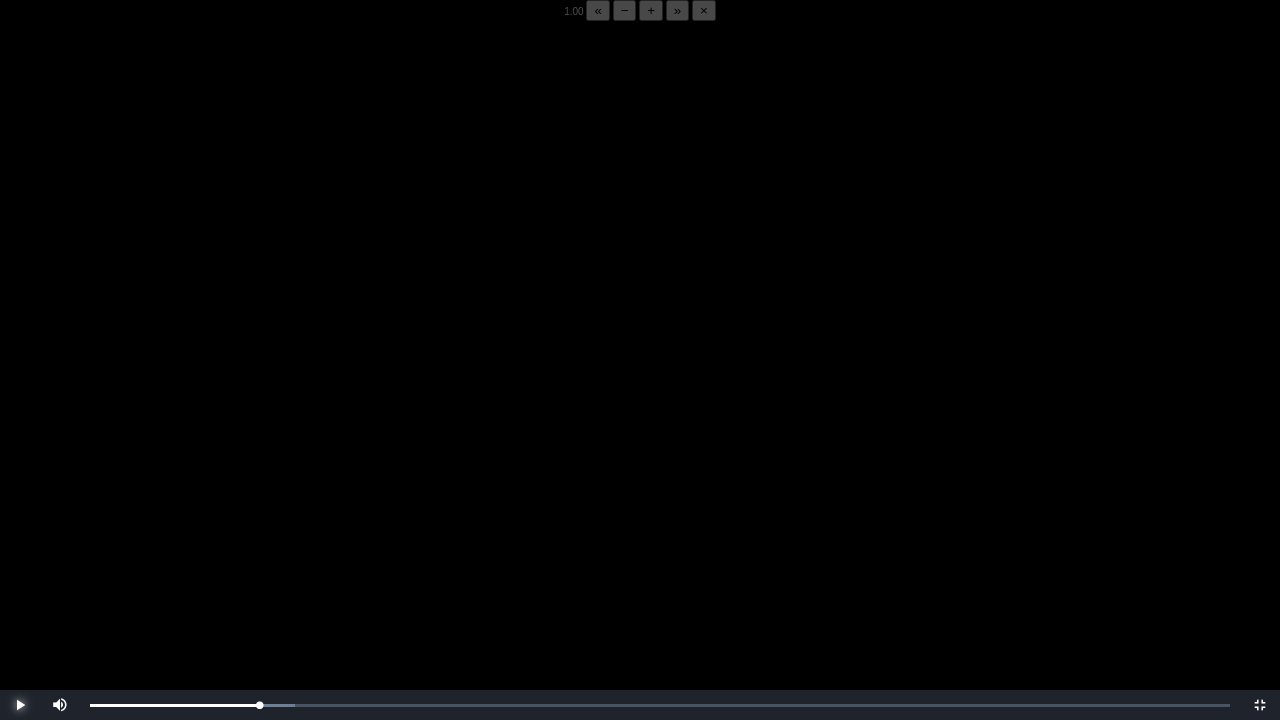 click at bounding box center (20, 705) 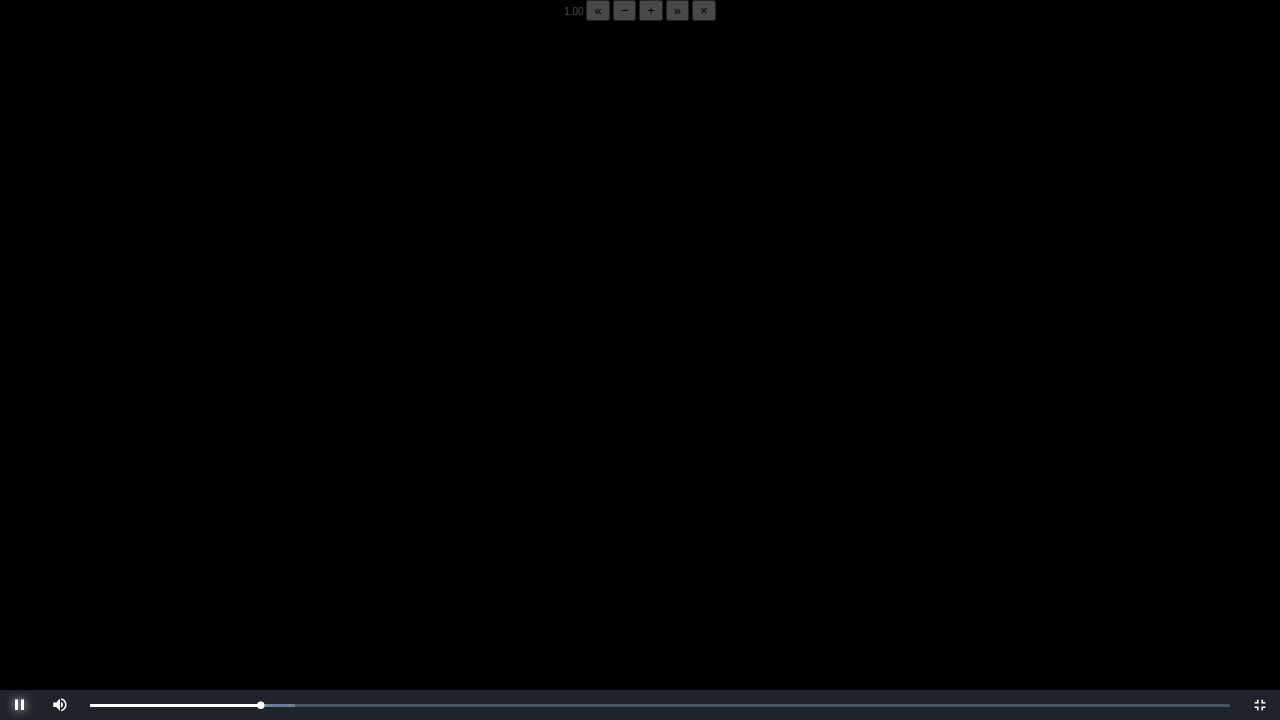 click at bounding box center [20, 705] 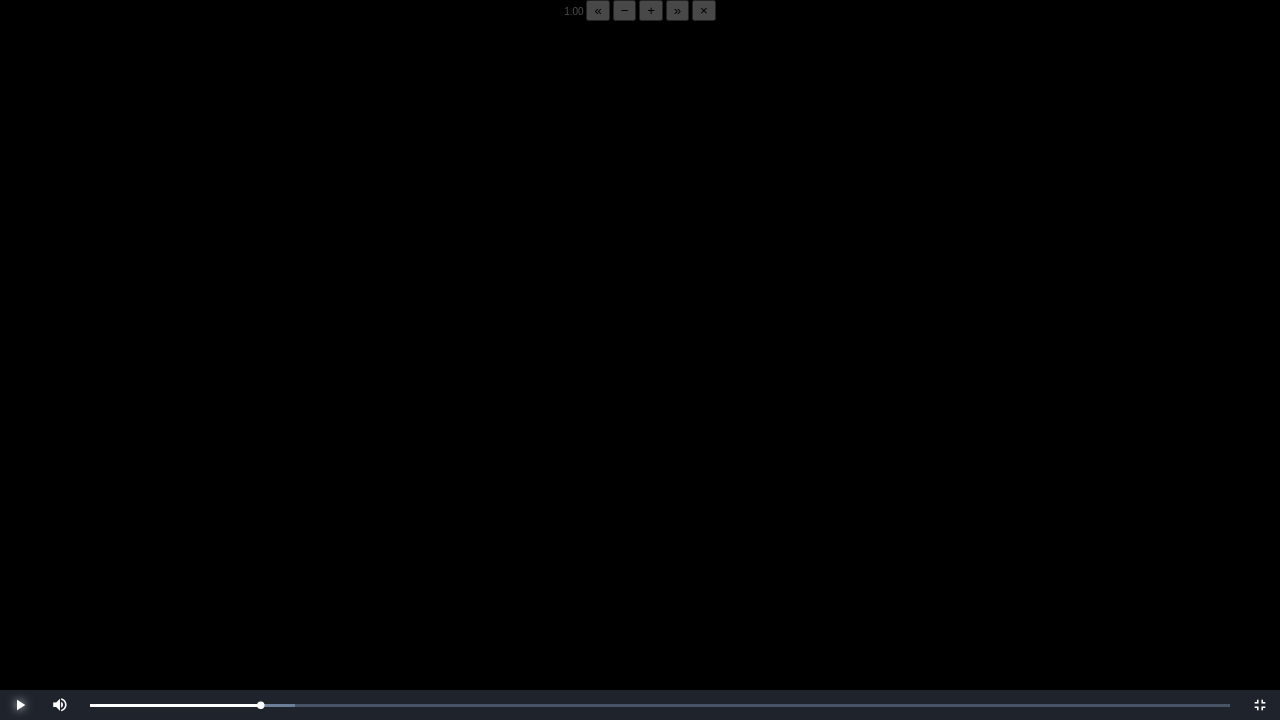 click at bounding box center (20, 705) 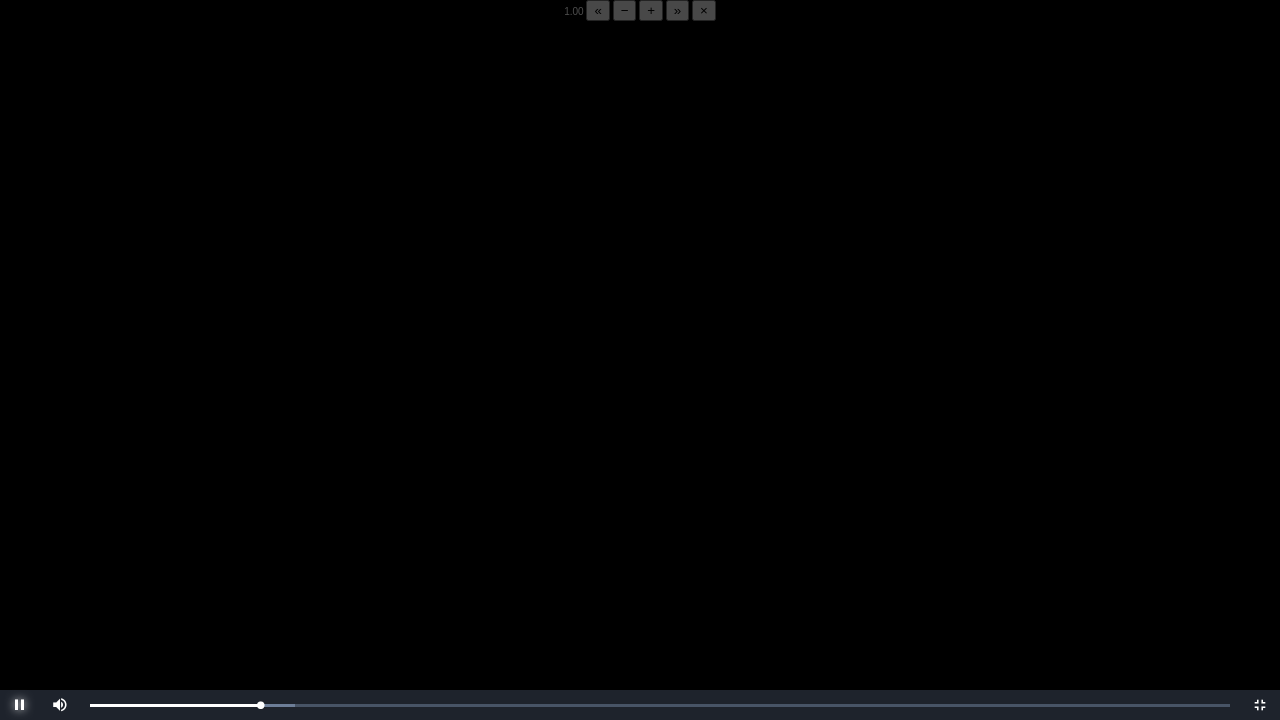 click at bounding box center (20, 705) 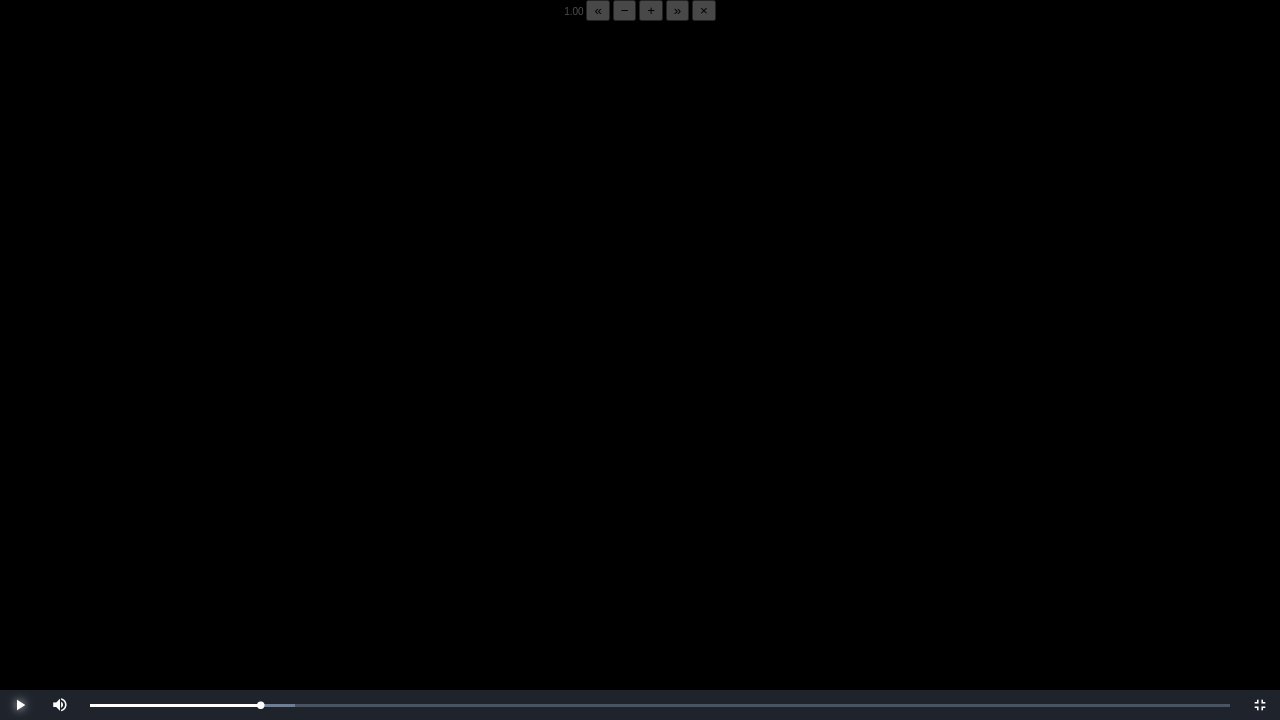 click at bounding box center [20, 705] 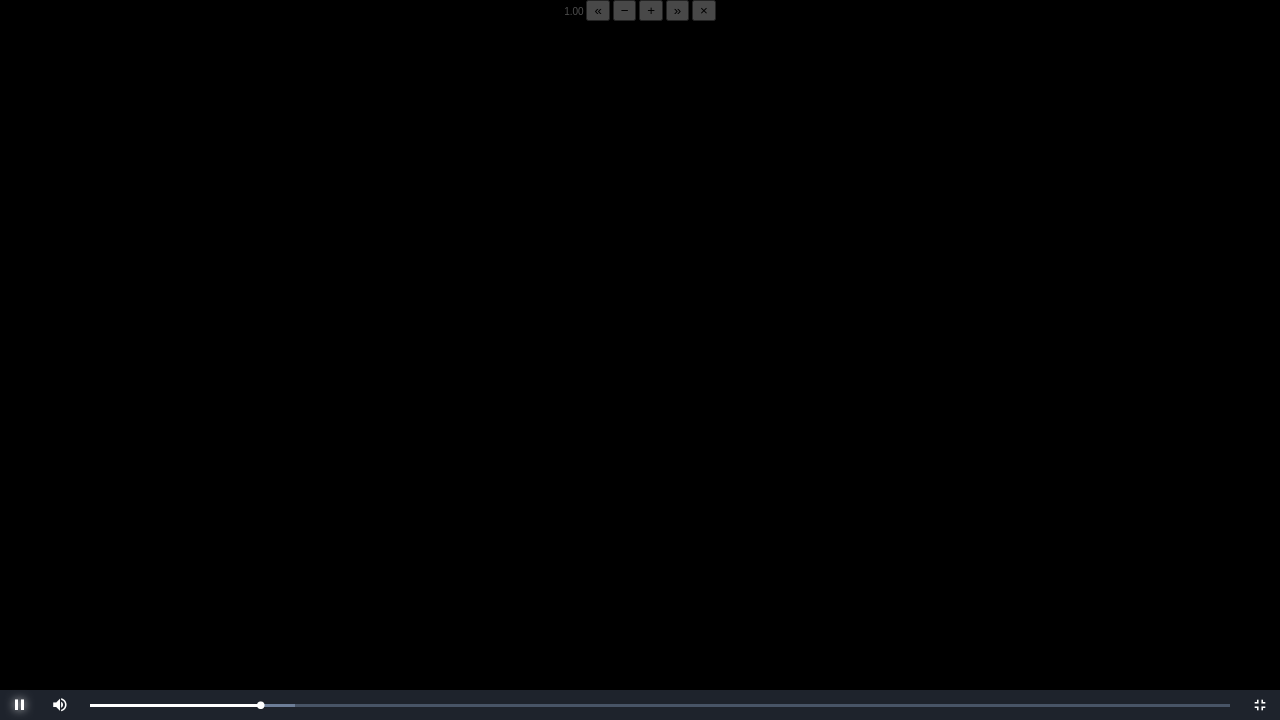 click at bounding box center [20, 705] 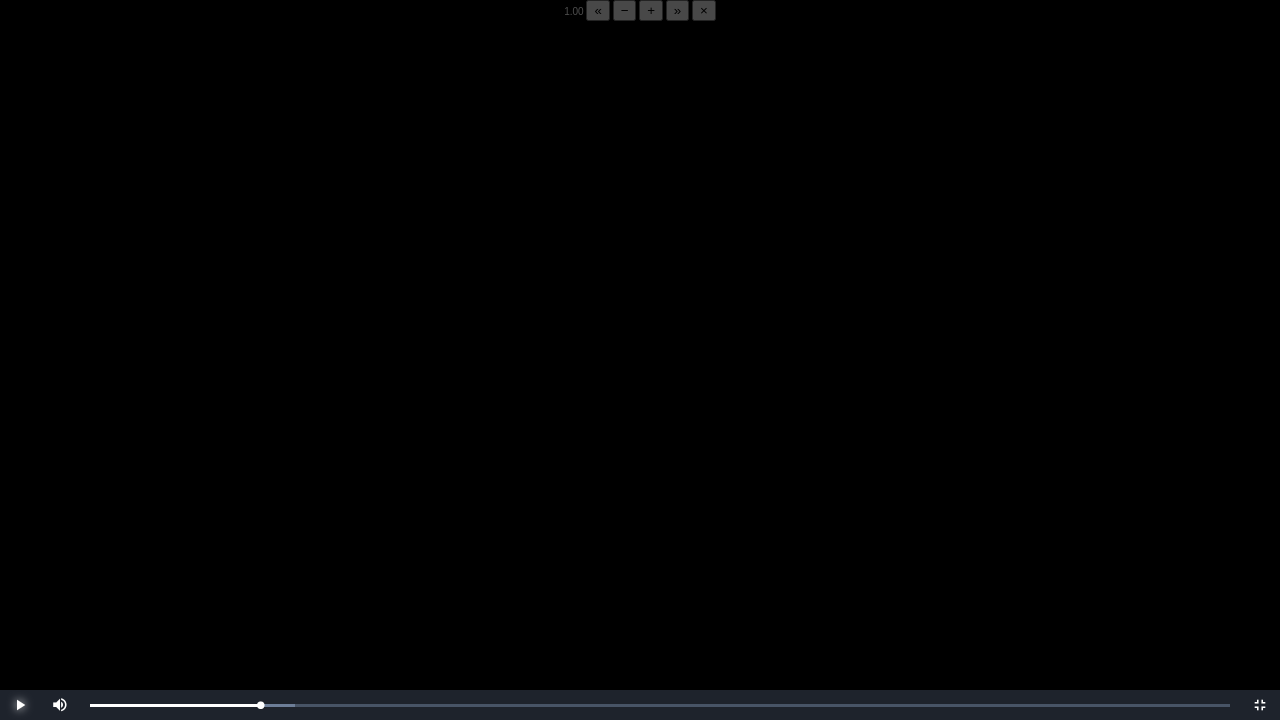 click at bounding box center (20, 705) 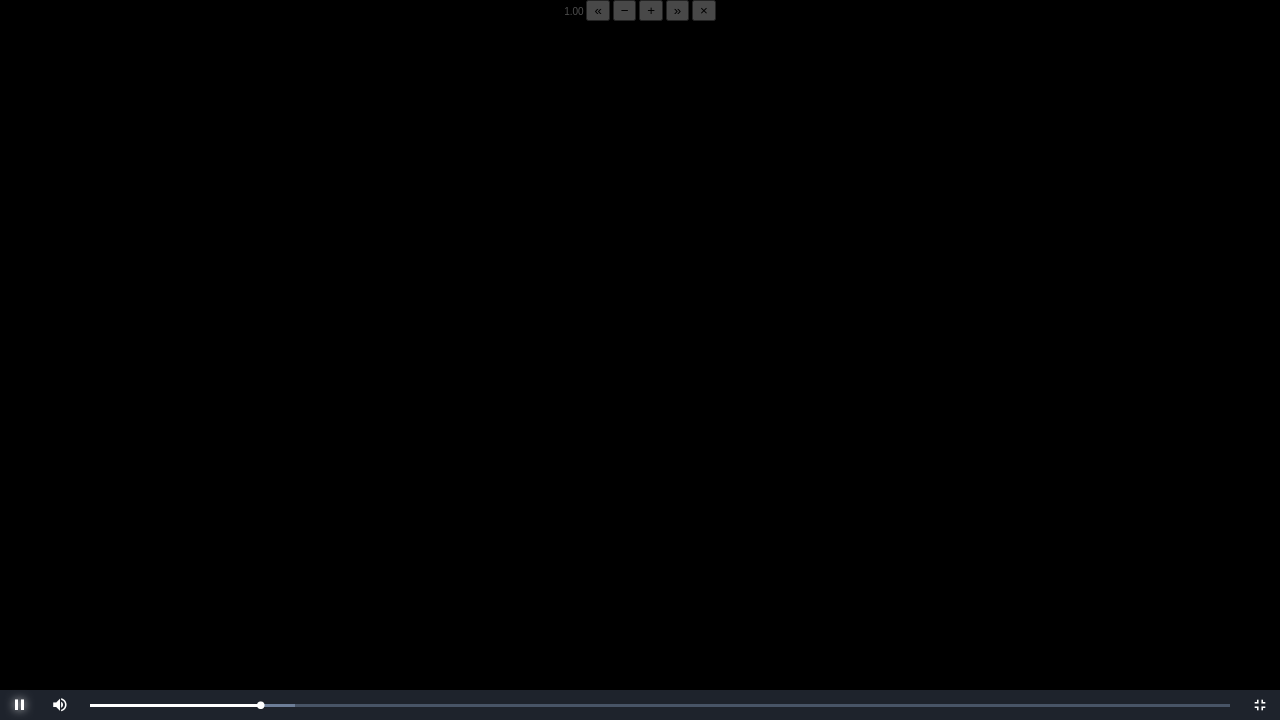 click at bounding box center [20, 705] 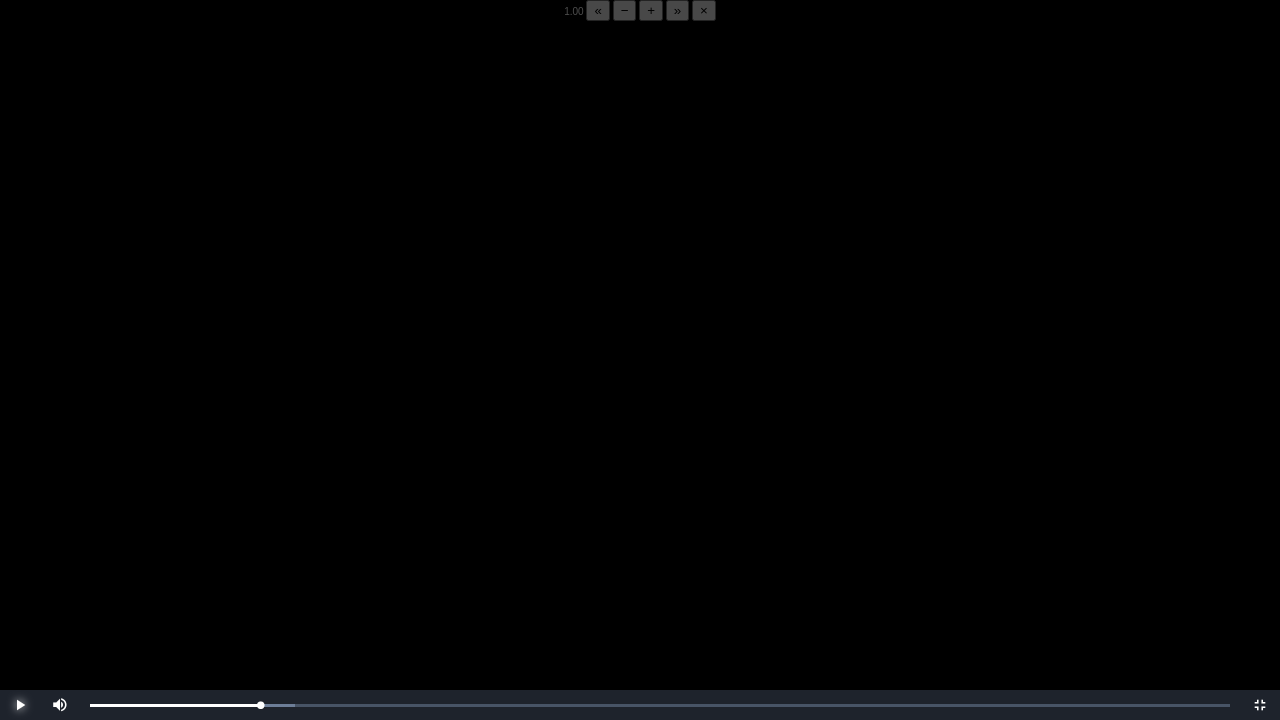 click at bounding box center [20, 705] 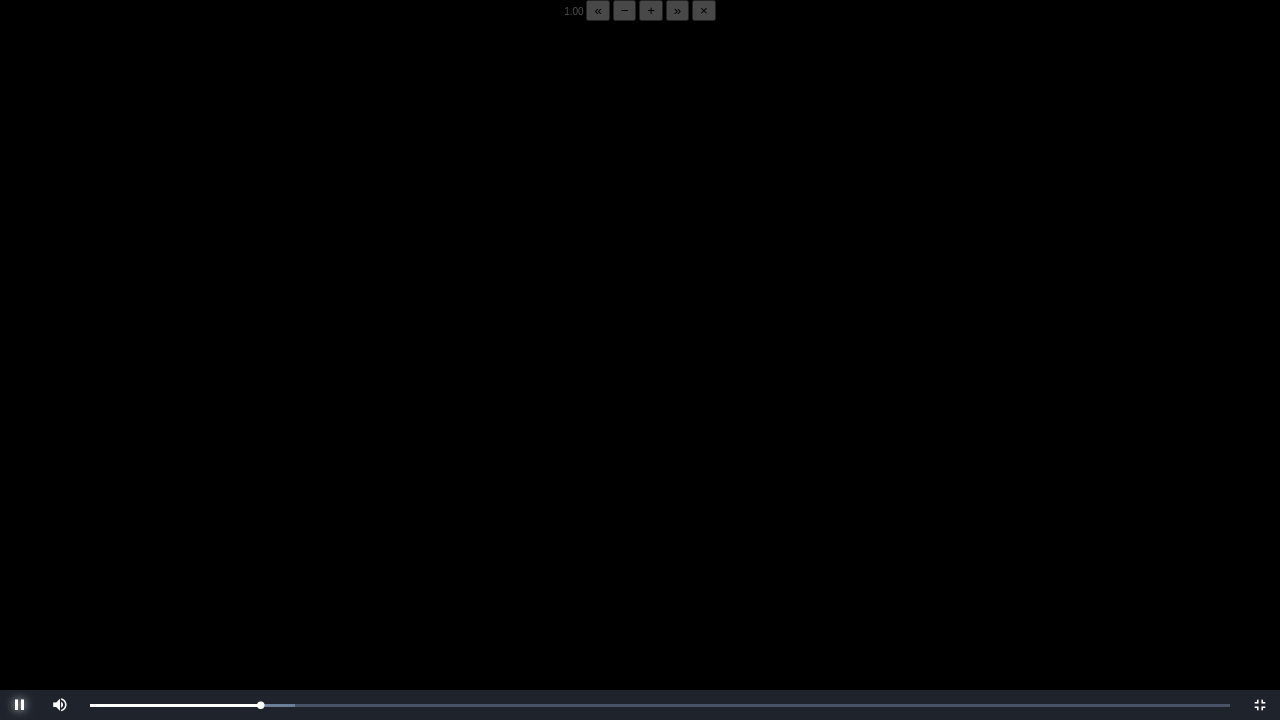 click at bounding box center [20, 705] 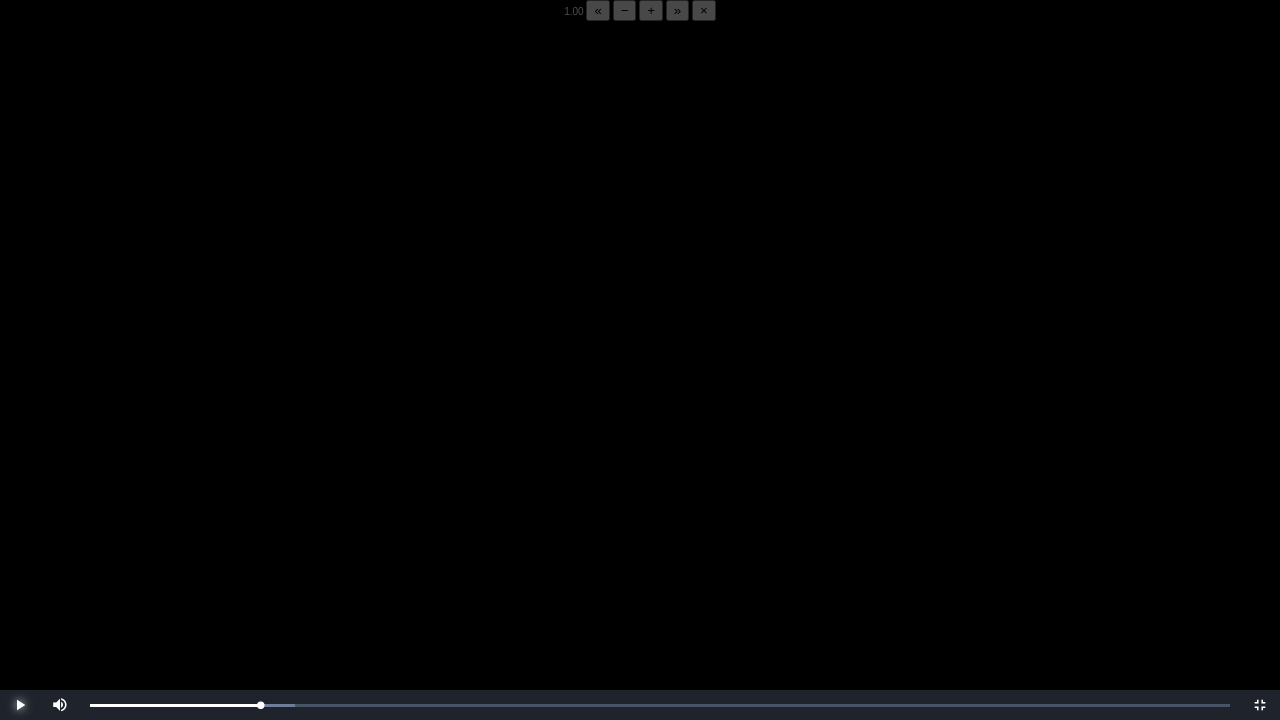 click at bounding box center [20, 705] 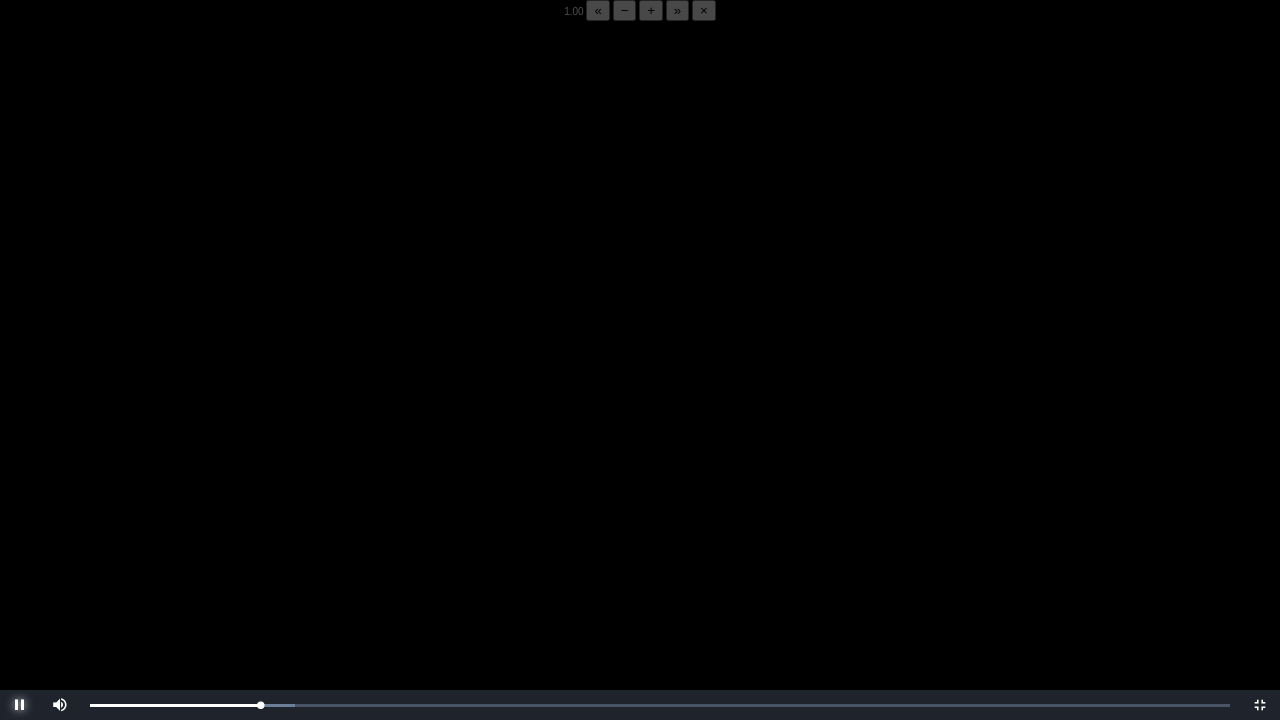 click at bounding box center [20, 705] 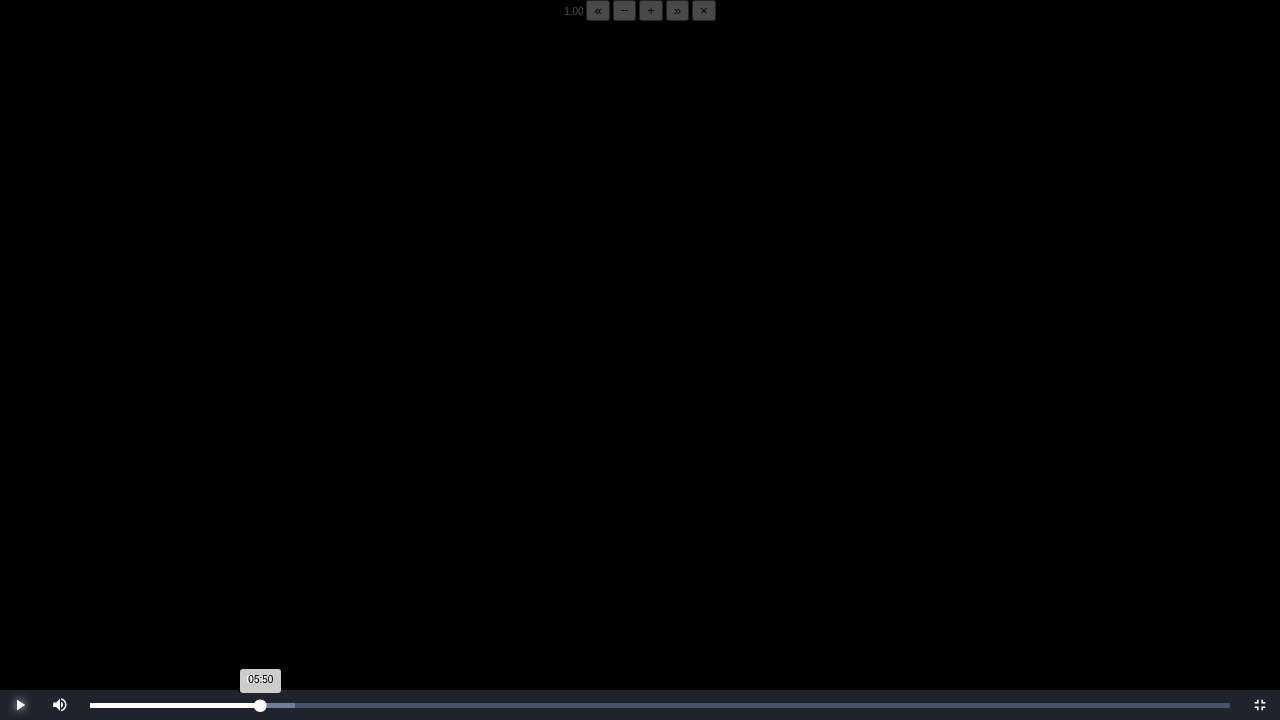 click on "05:50 Progress : 0%" at bounding box center [175, 705] 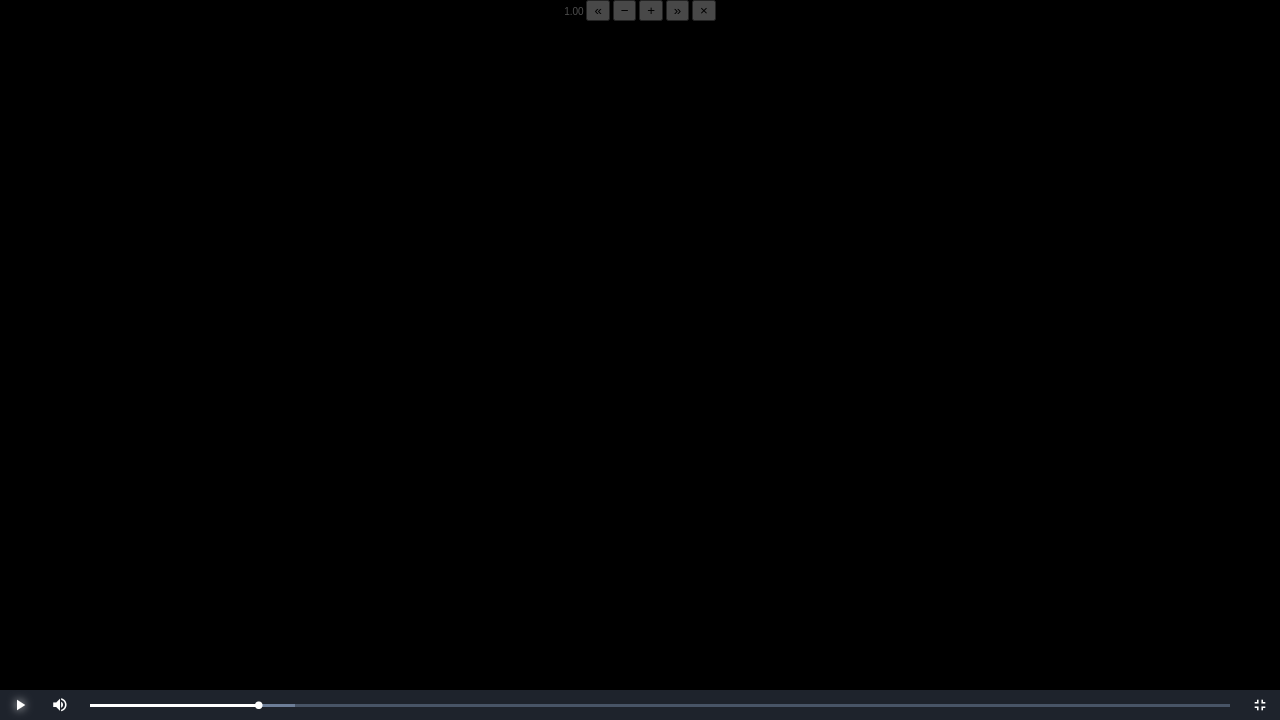 click at bounding box center (20, 705) 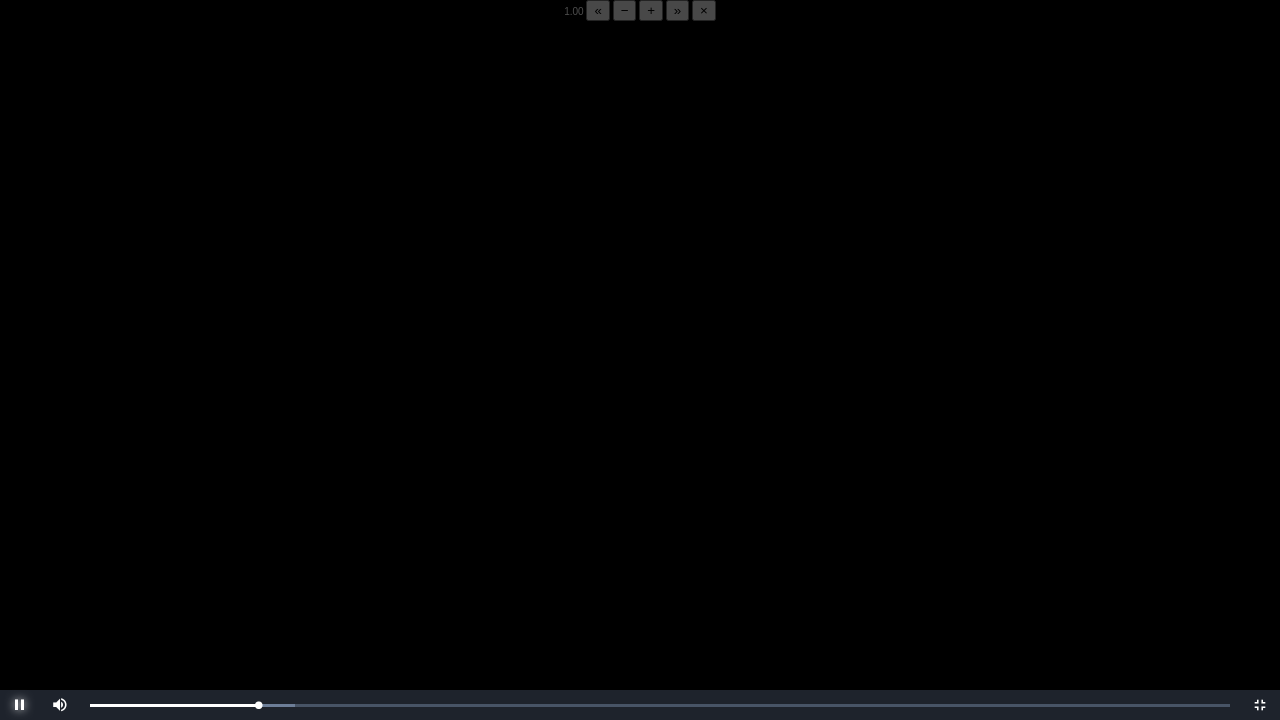click at bounding box center (20, 705) 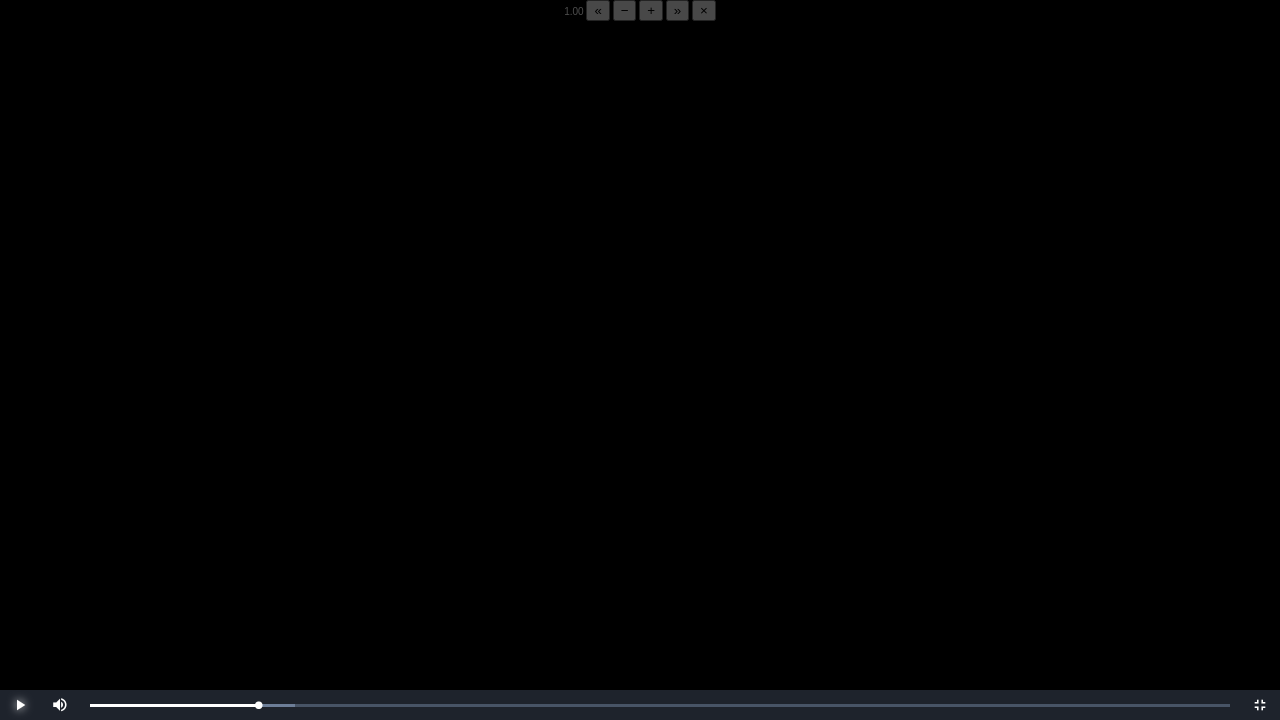 click at bounding box center [20, 705] 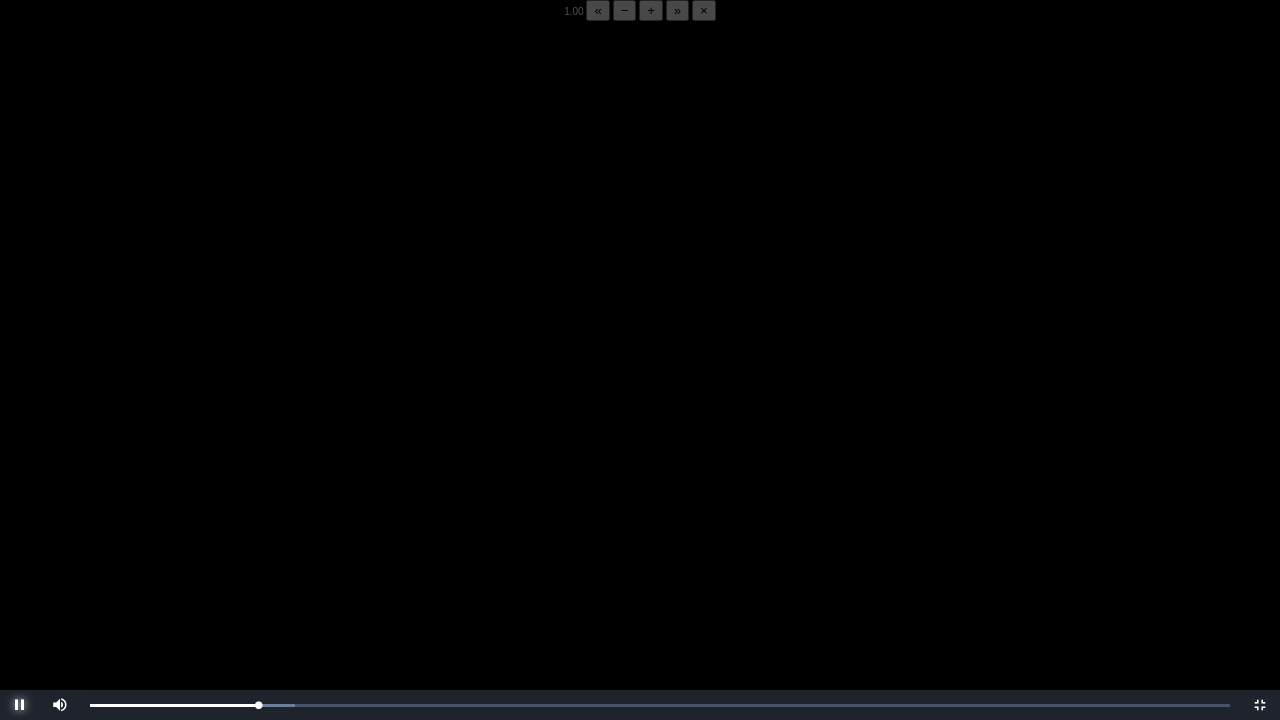 click at bounding box center (20, 705) 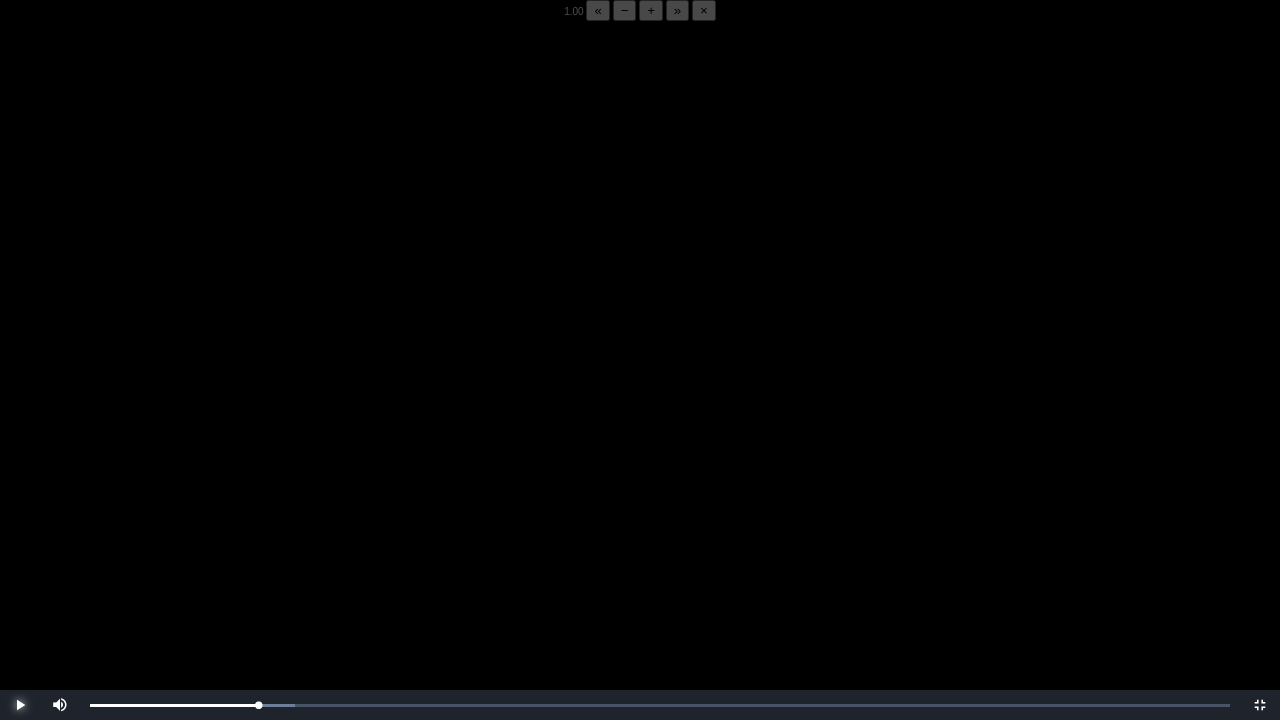 click at bounding box center (20, 705) 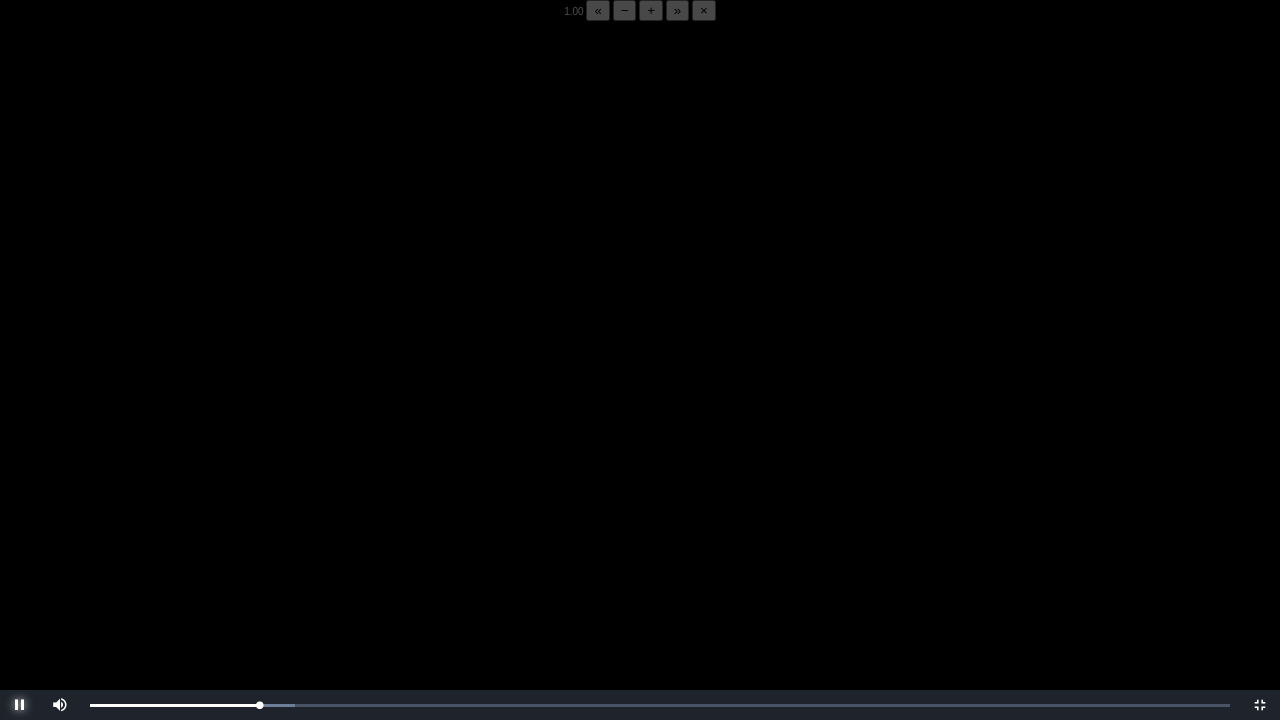 click at bounding box center (20, 705) 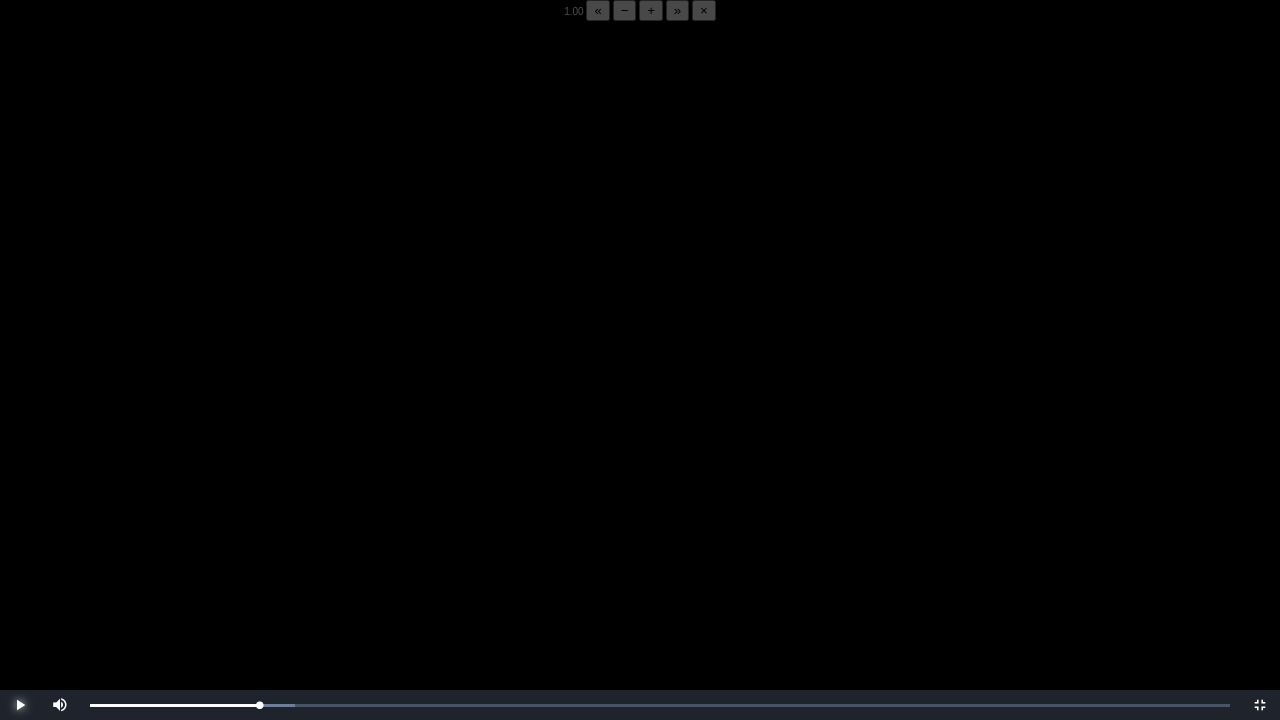 click at bounding box center [20, 705] 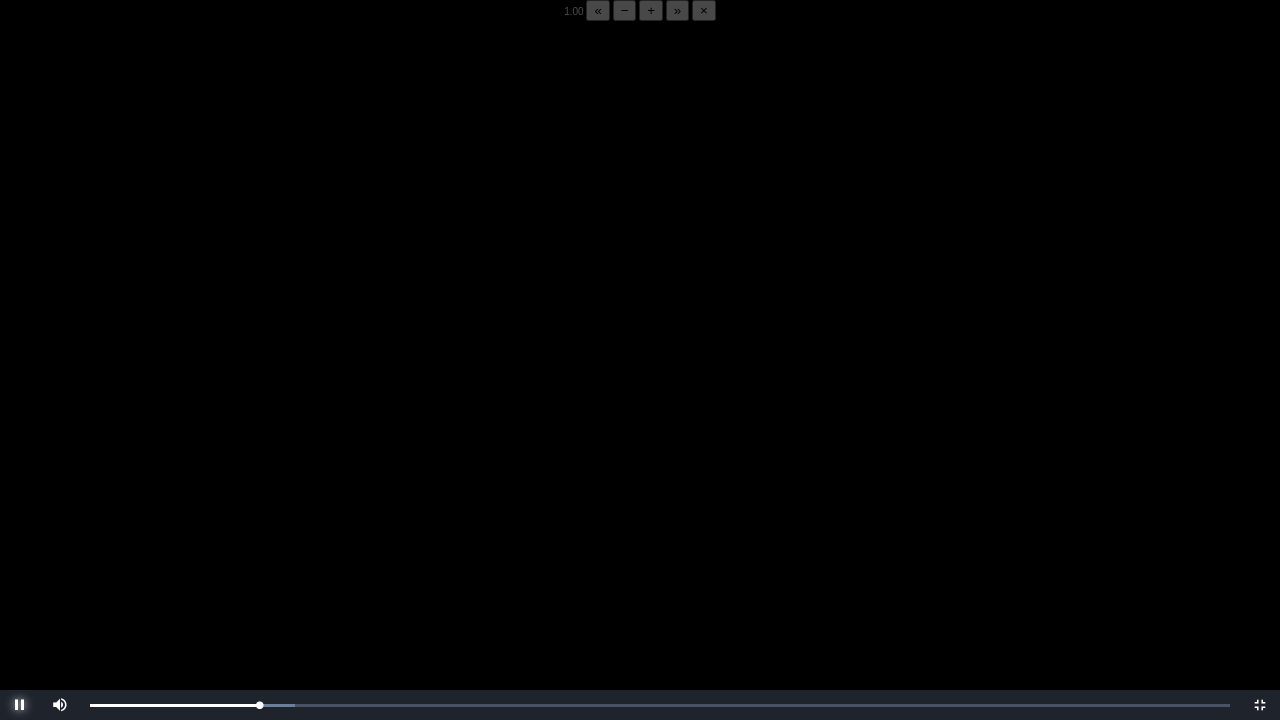 click at bounding box center (20, 705) 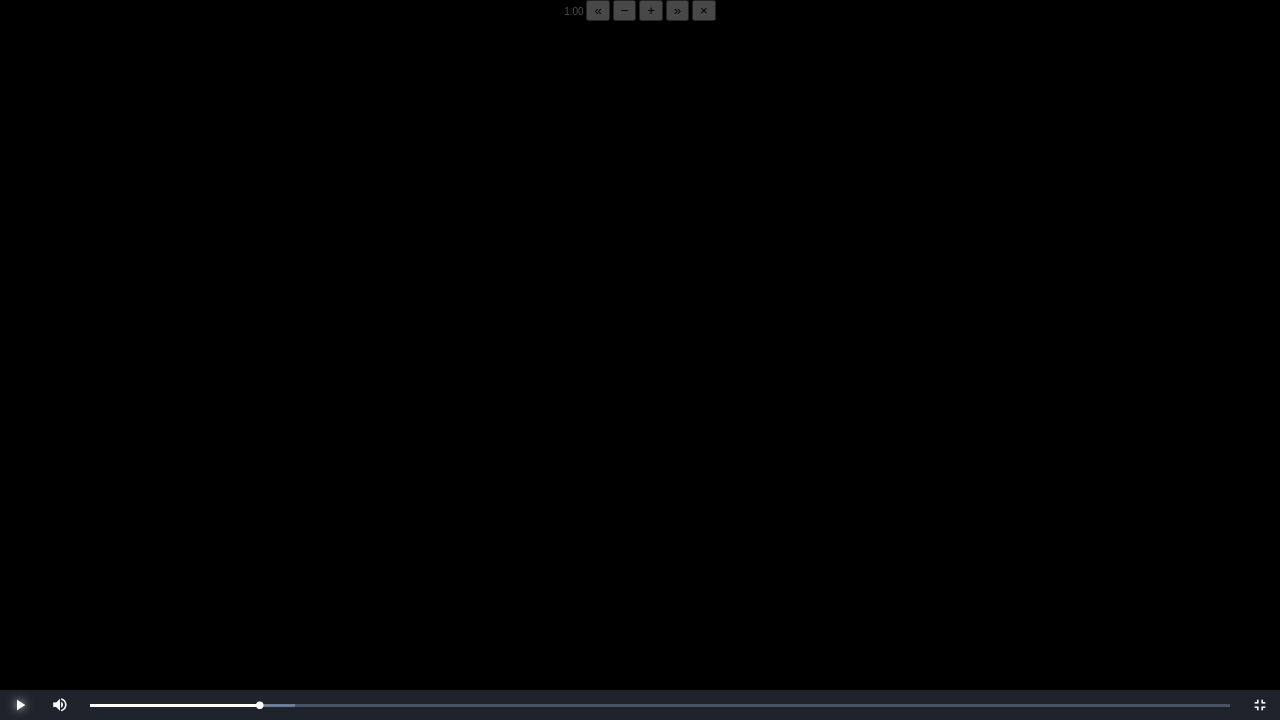 click at bounding box center [20, 705] 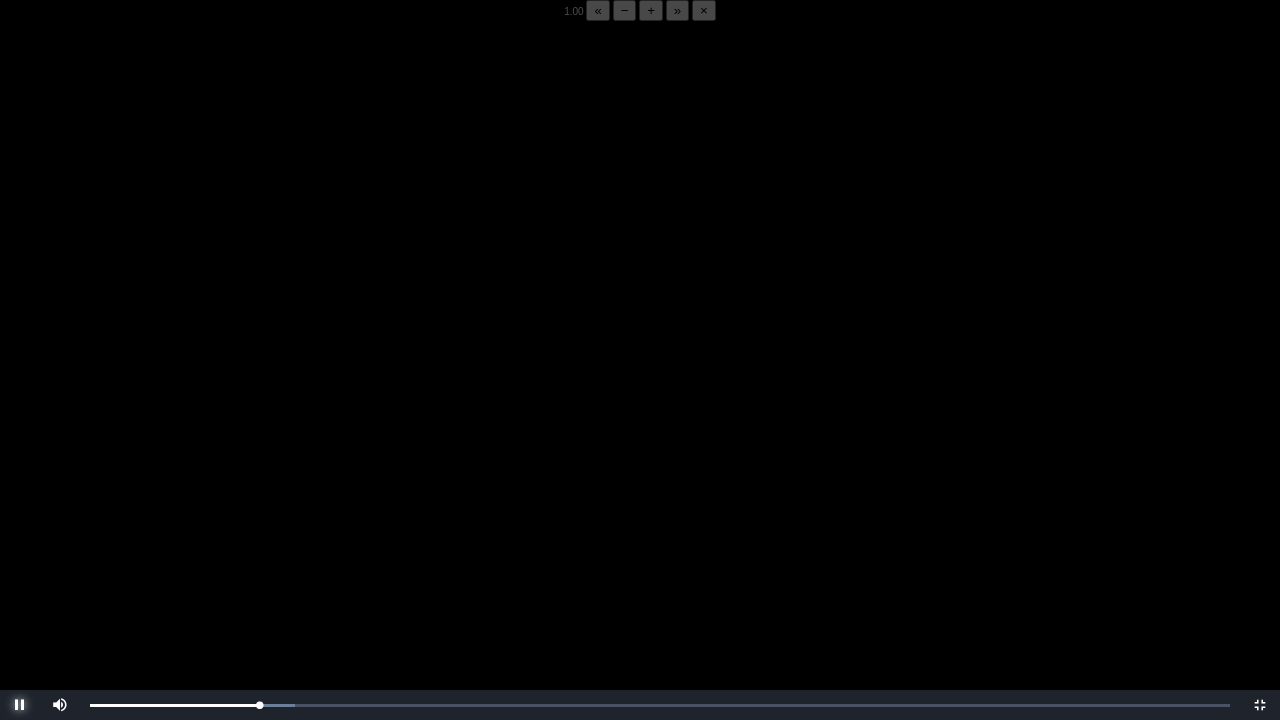 click at bounding box center (20, 705) 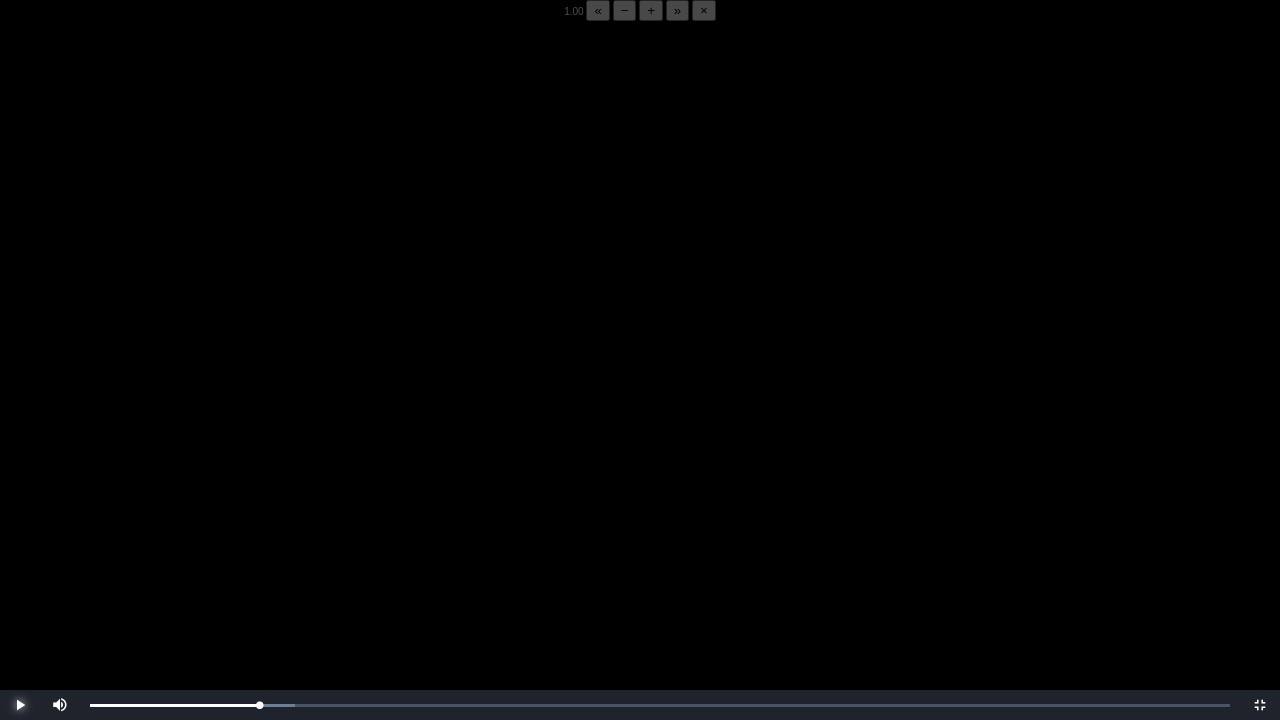 click at bounding box center (20, 705) 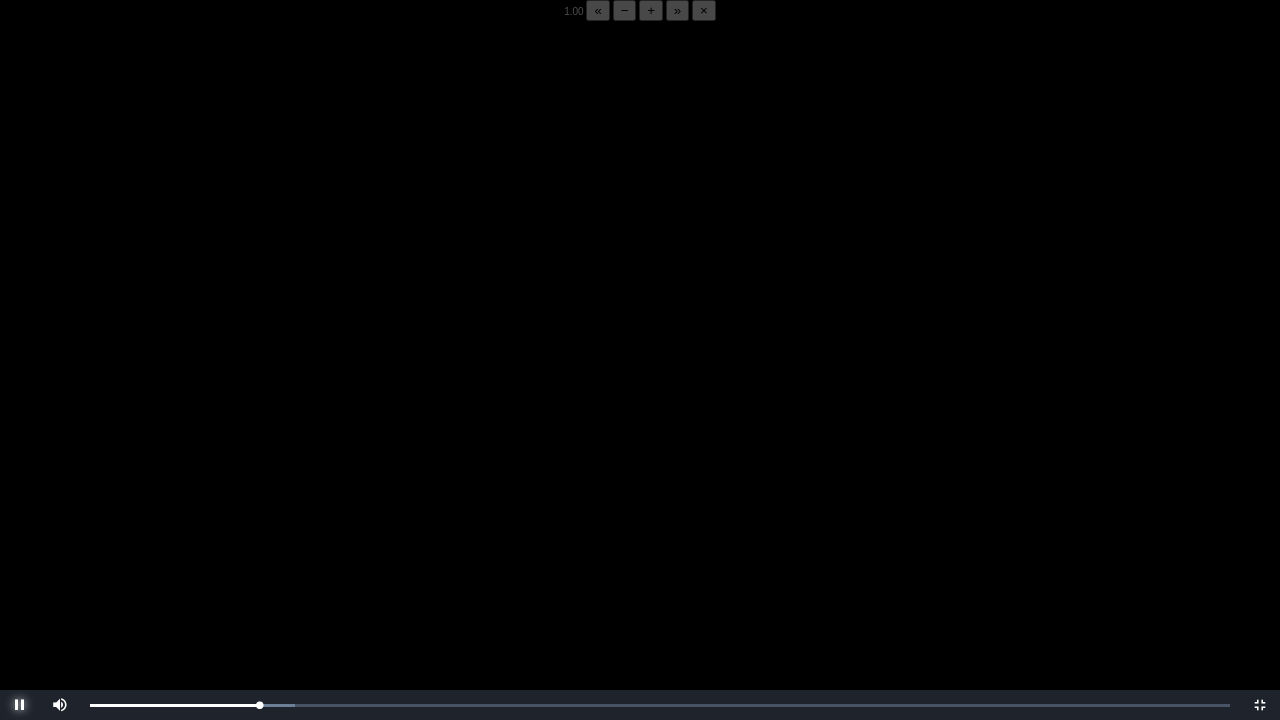 click at bounding box center (20, 705) 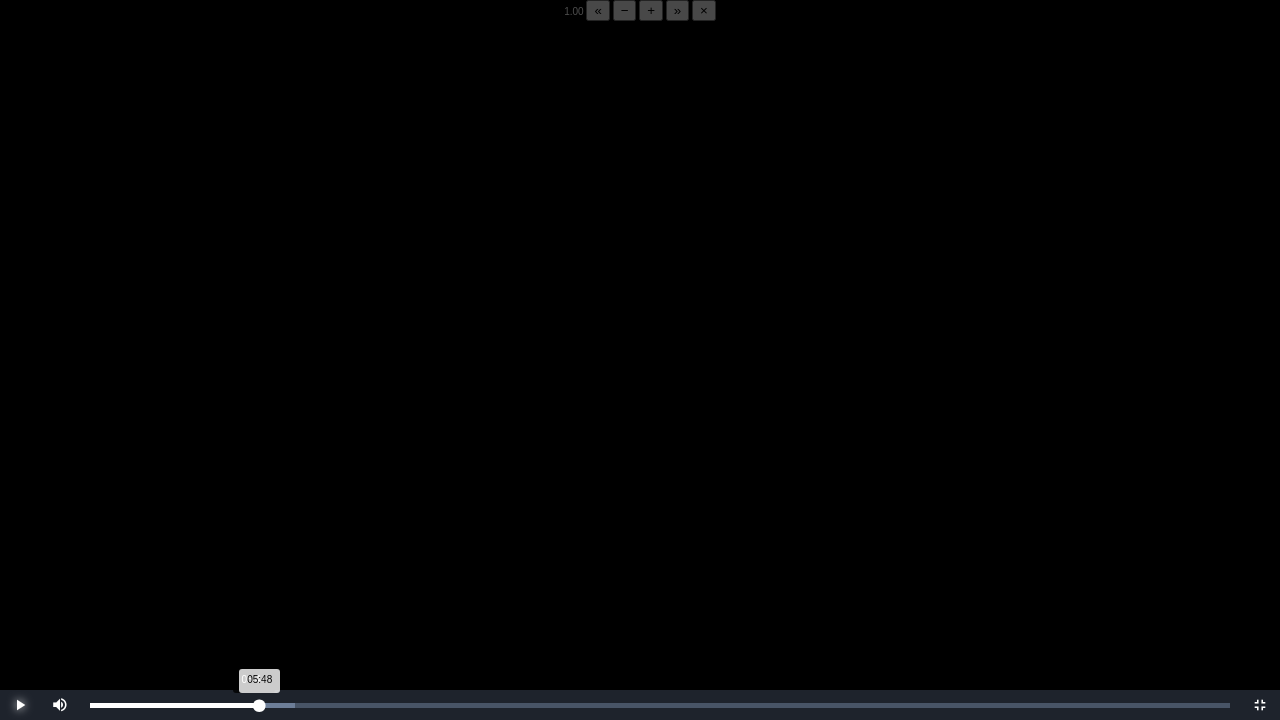 click on "05:48 Progress : 0%" at bounding box center (175, 705) 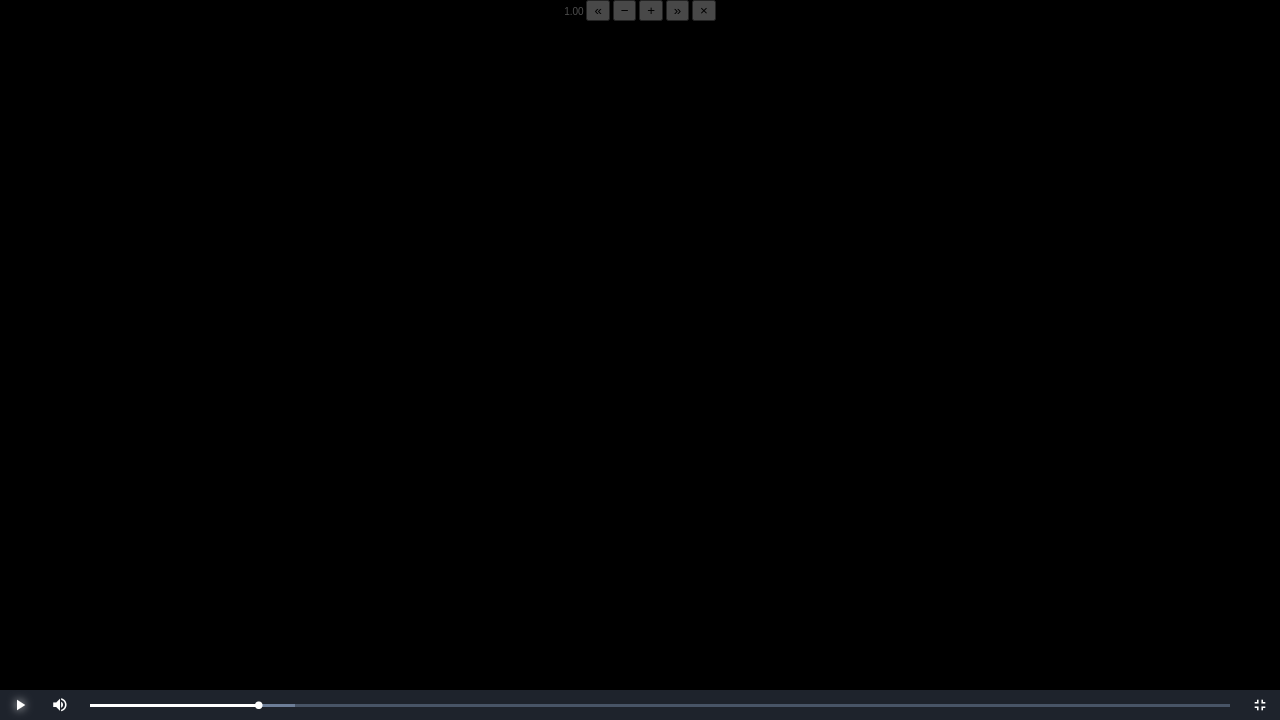 click at bounding box center [20, 705] 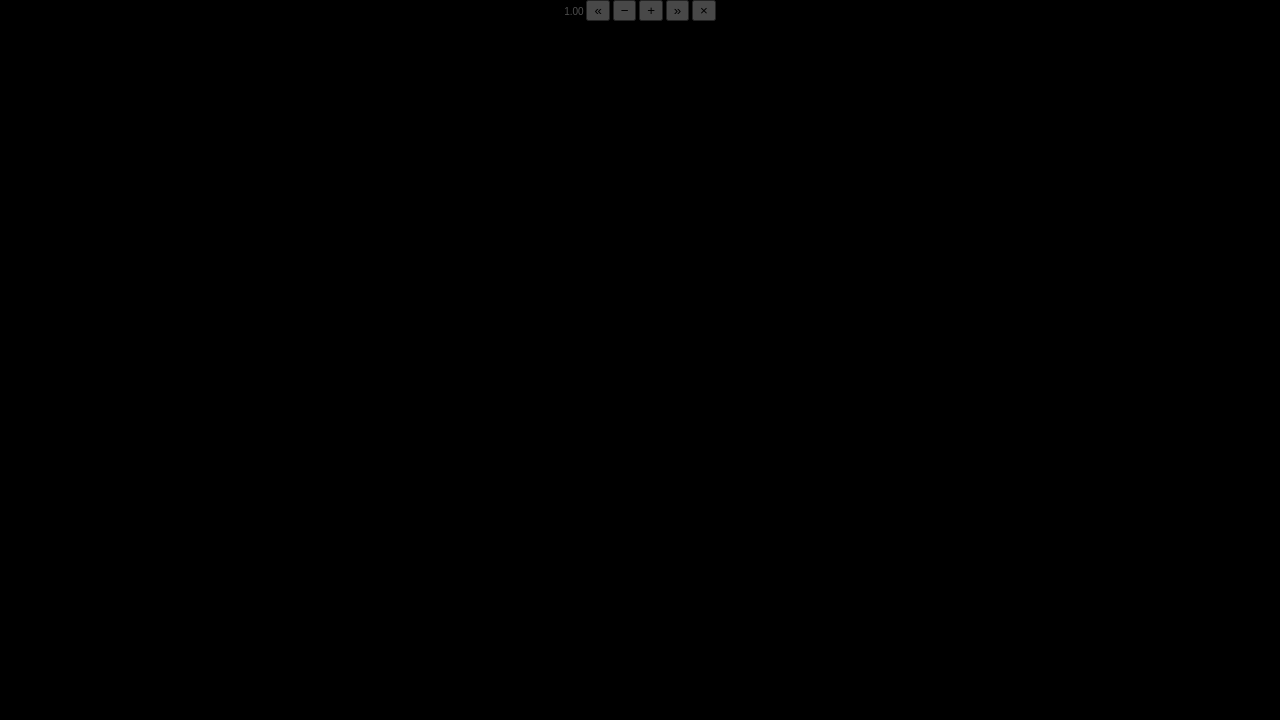 click at bounding box center (20, 705) 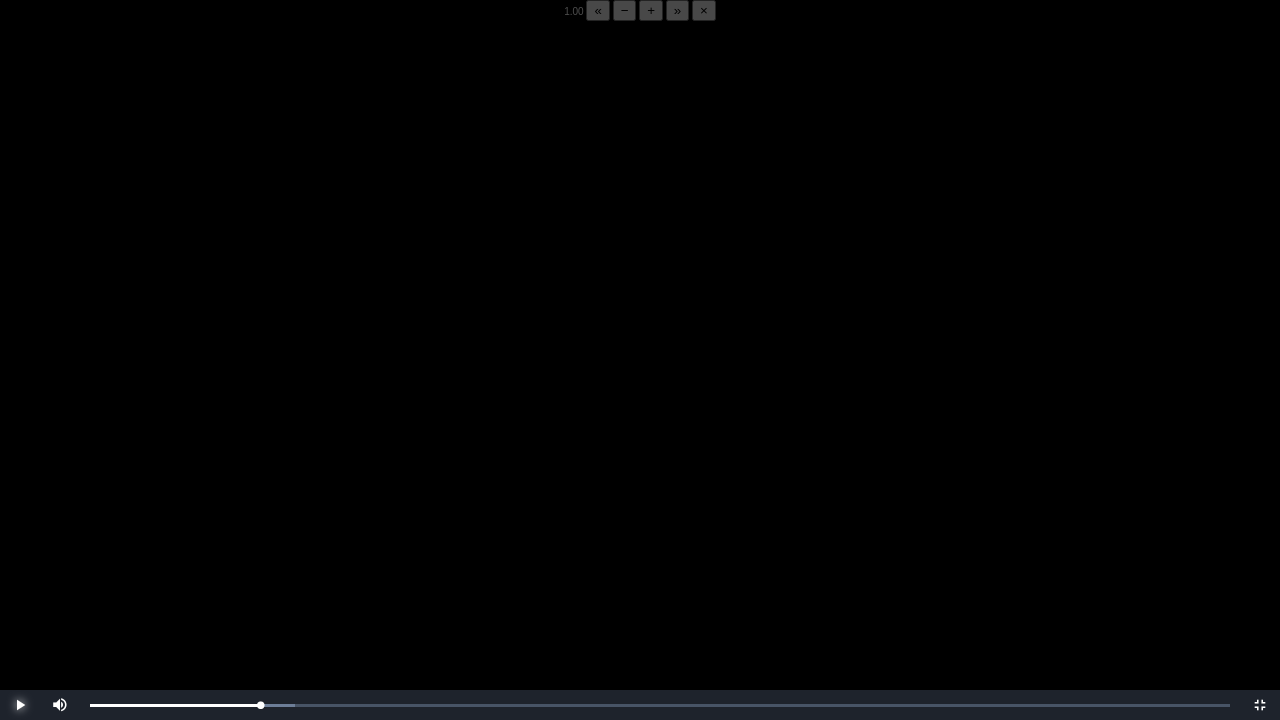 click at bounding box center [20, 705] 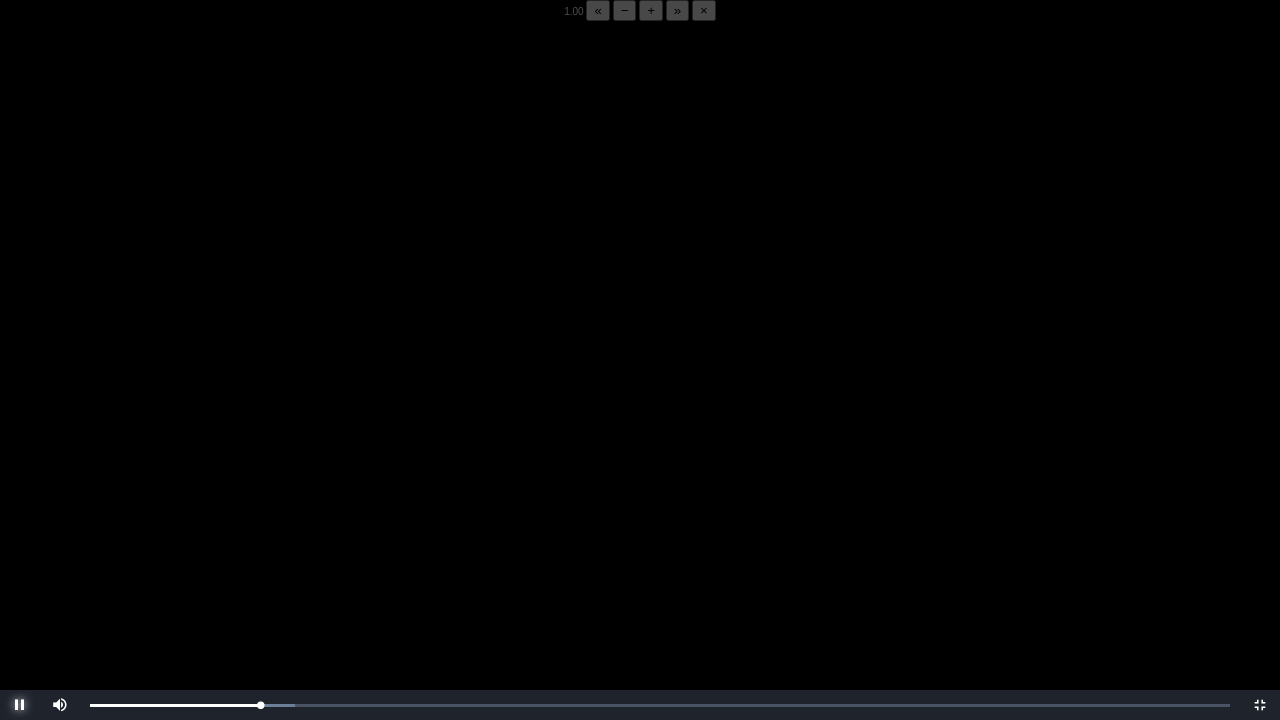 click at bounding box center (20, 705) 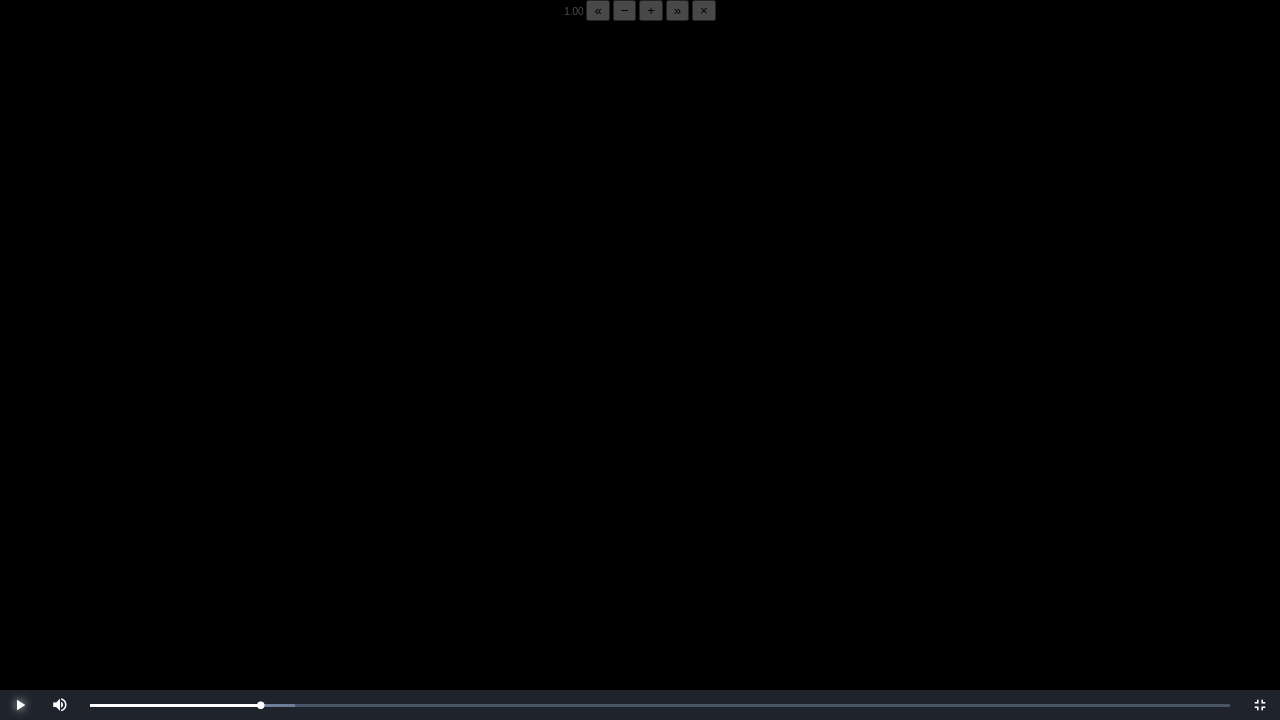 click at bounding box center (20, 705) 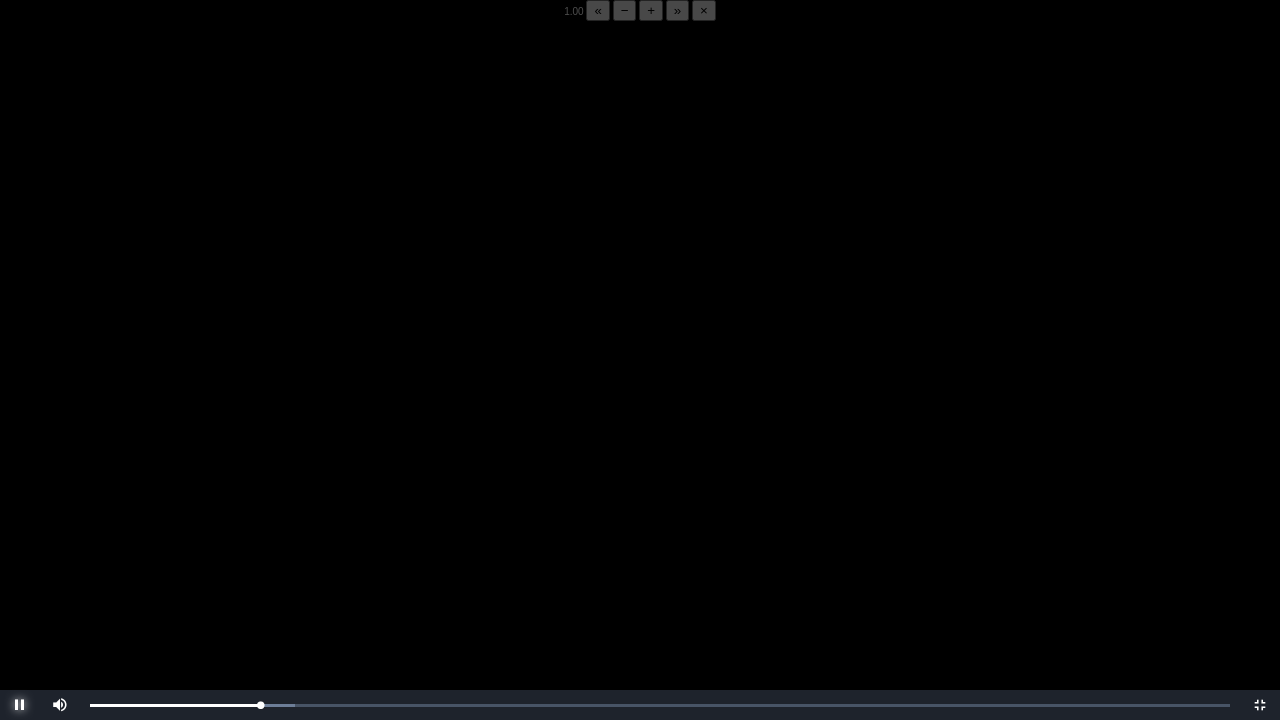 click at bounding box center [20, 705] 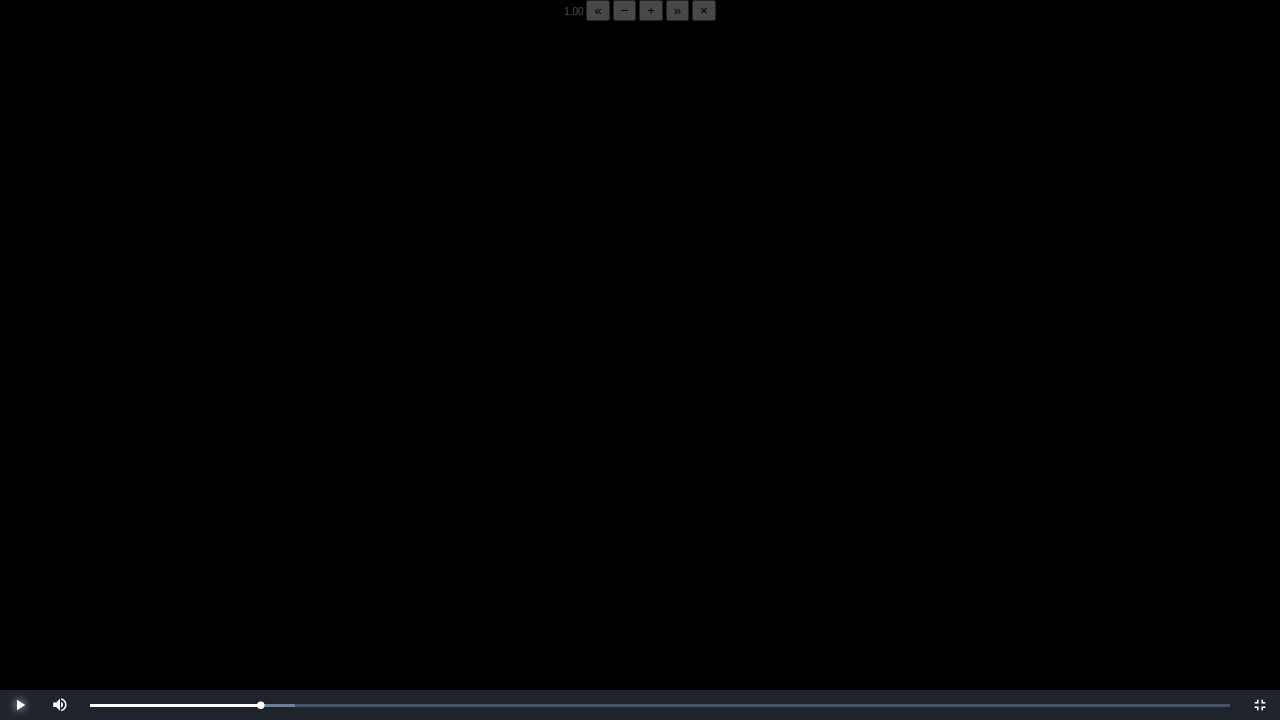 click at bounding box center [20, 705] 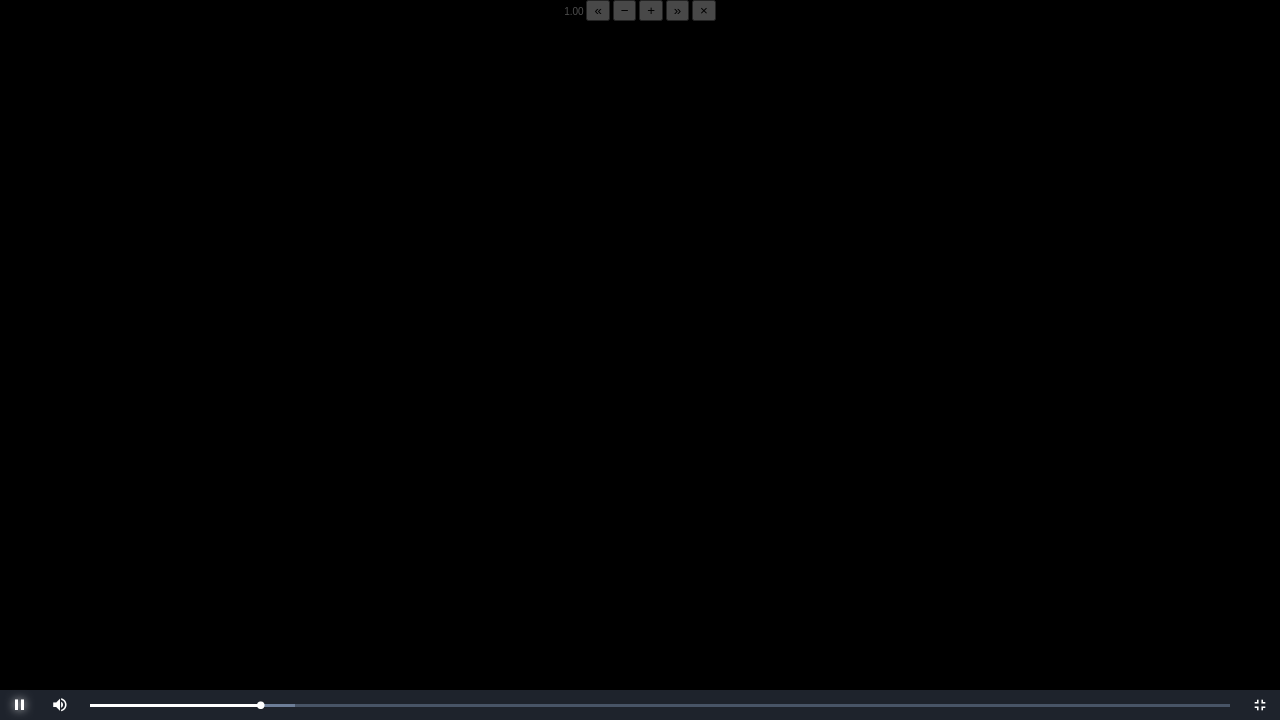 click at bounding box center (20, 705) 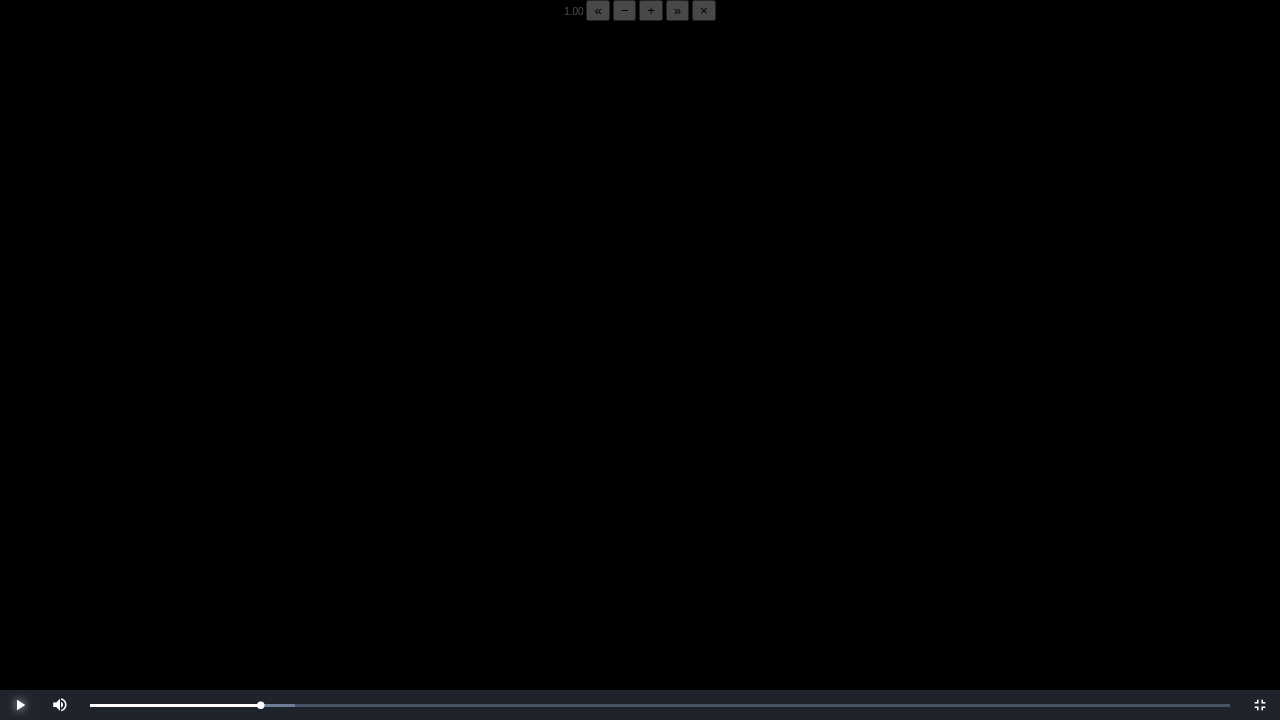 click at bounding box center (20, 705) 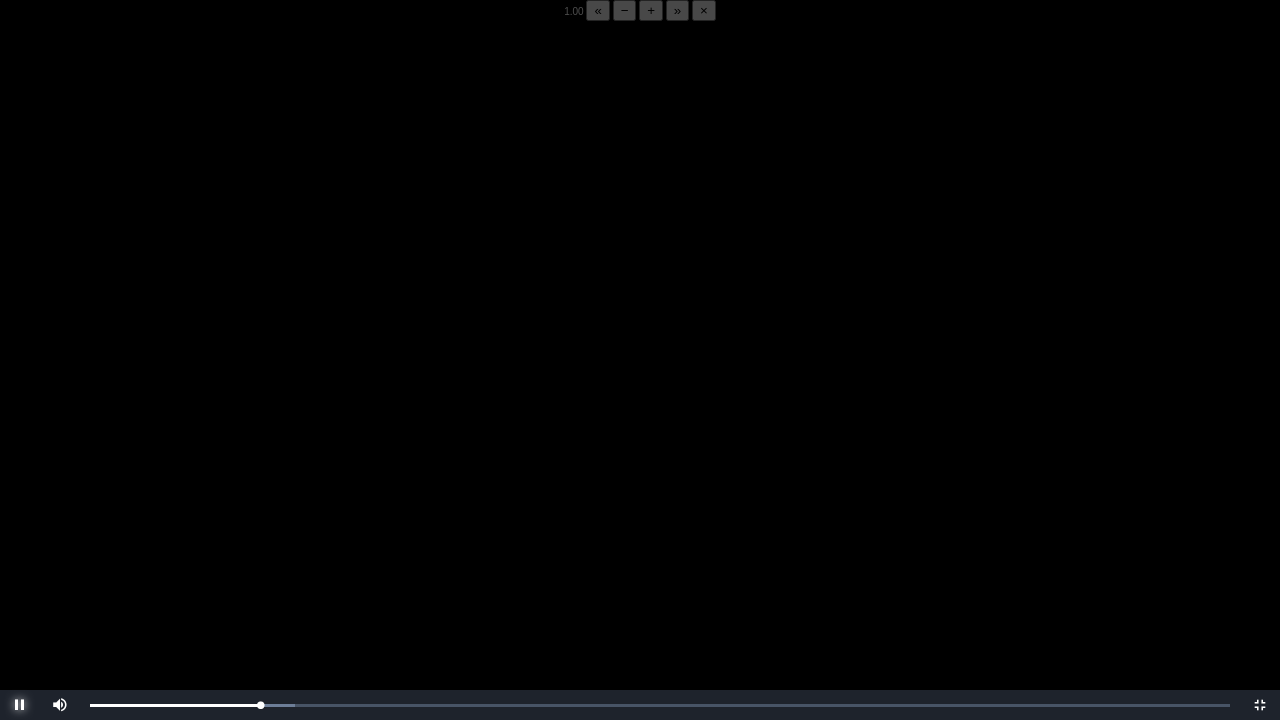 click at bounding box center [20, 705] 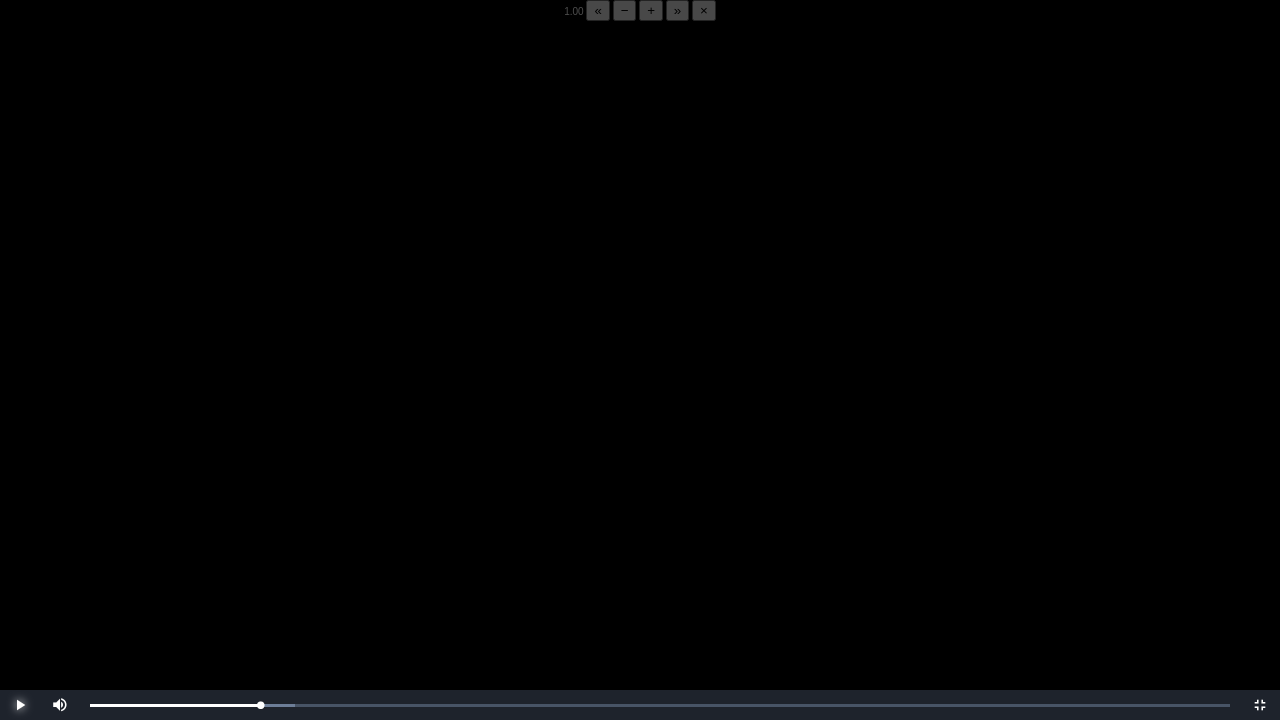 click at bounding box center (20, 705) 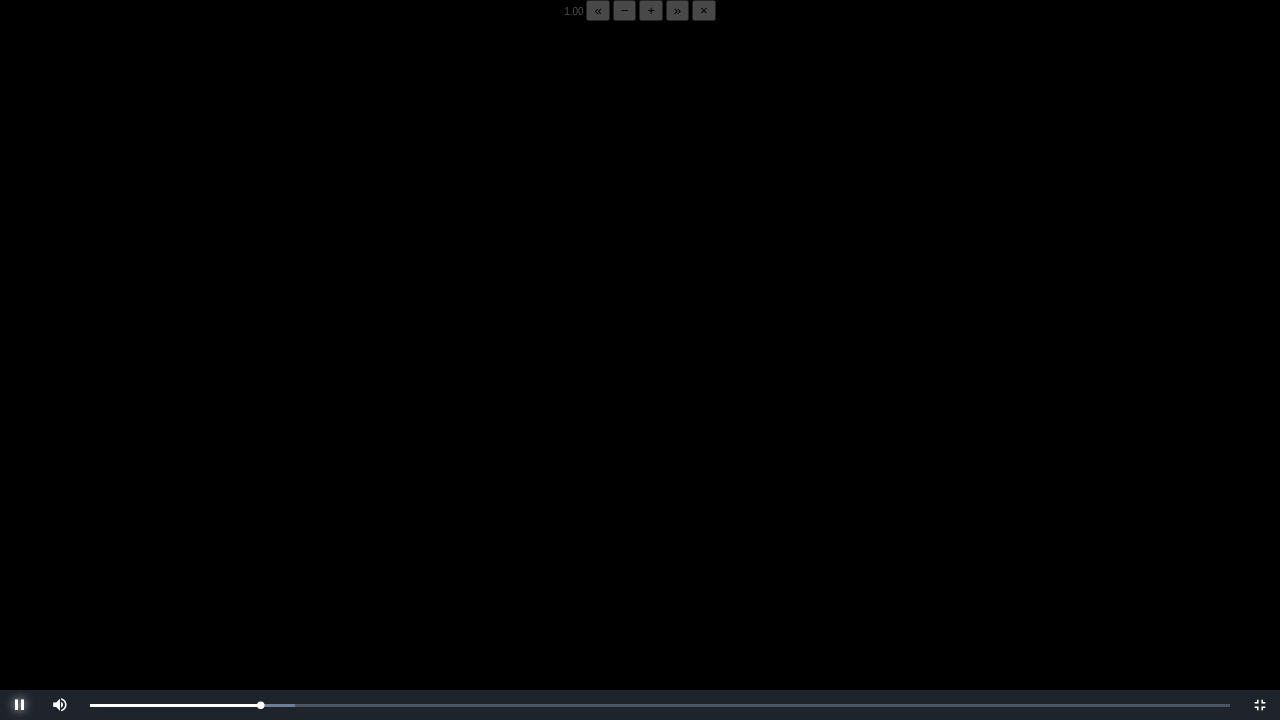 click at bounding box center (20, 705) 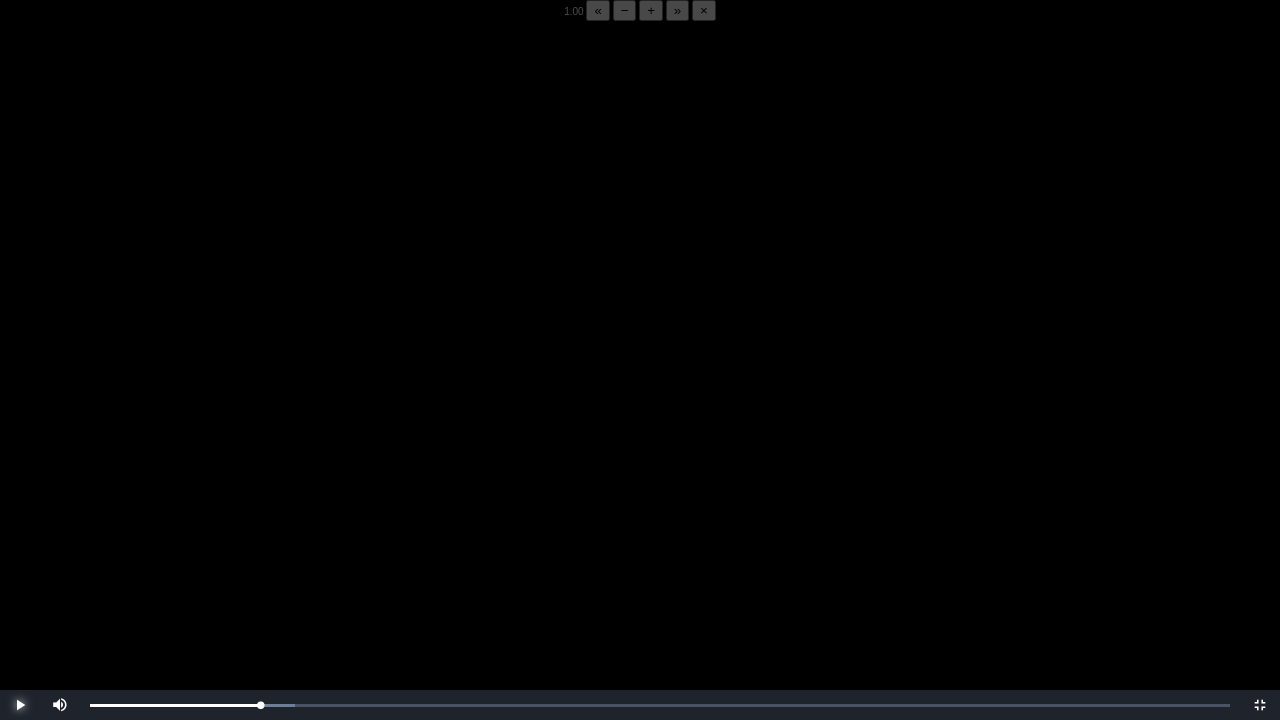 click at bounding box center (20, 705) 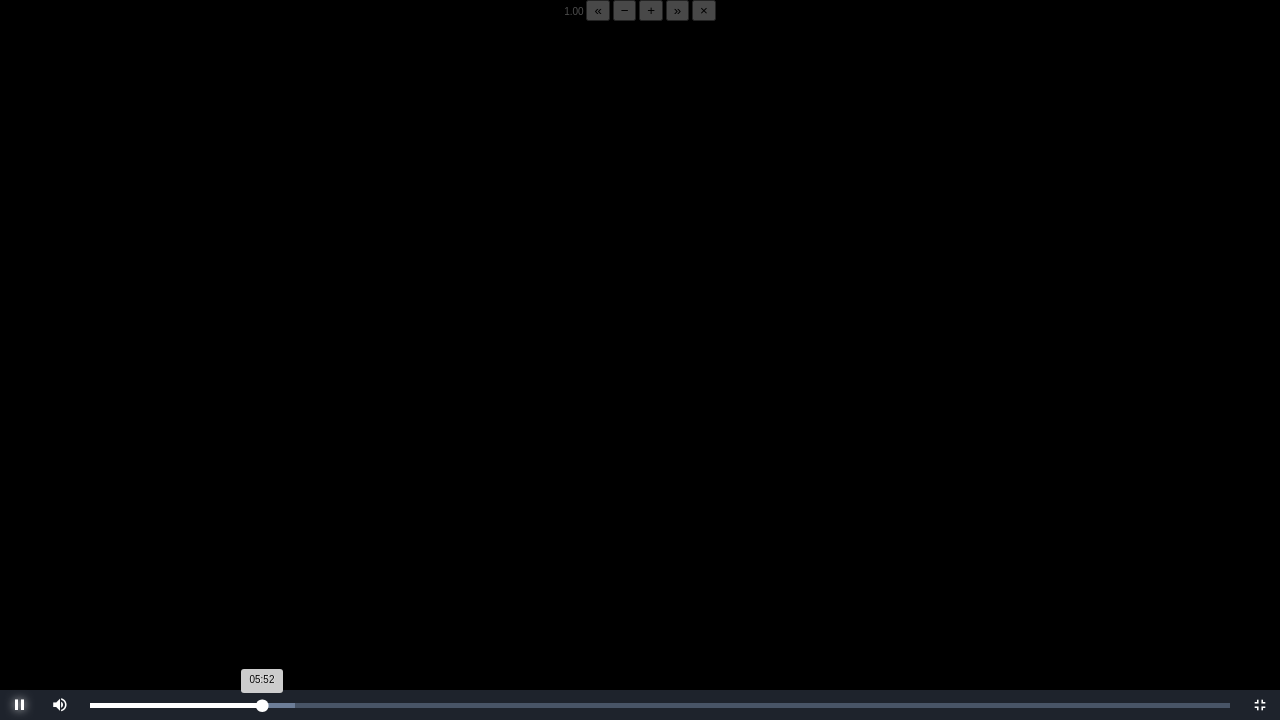 click on "05:52 Progress : 0%" at bounding box center (176, 705) 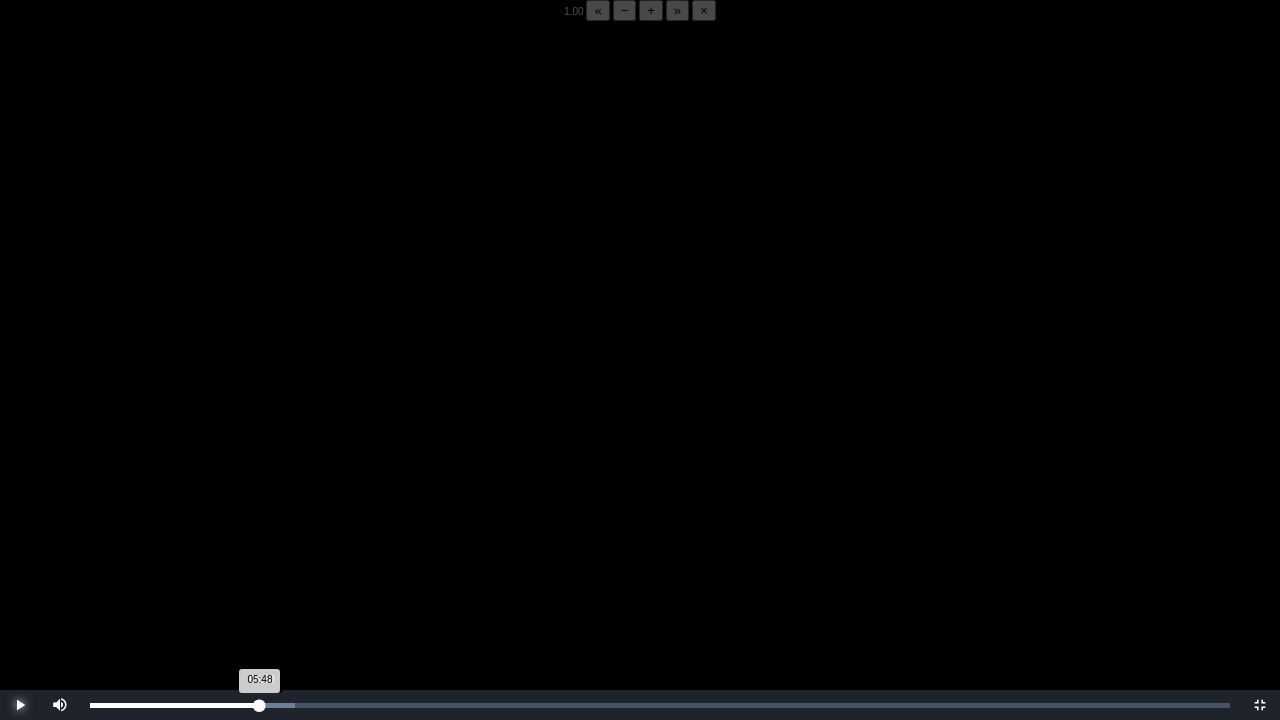 click on "05:48 Progress : 0%" at bounding box center (175, 705) 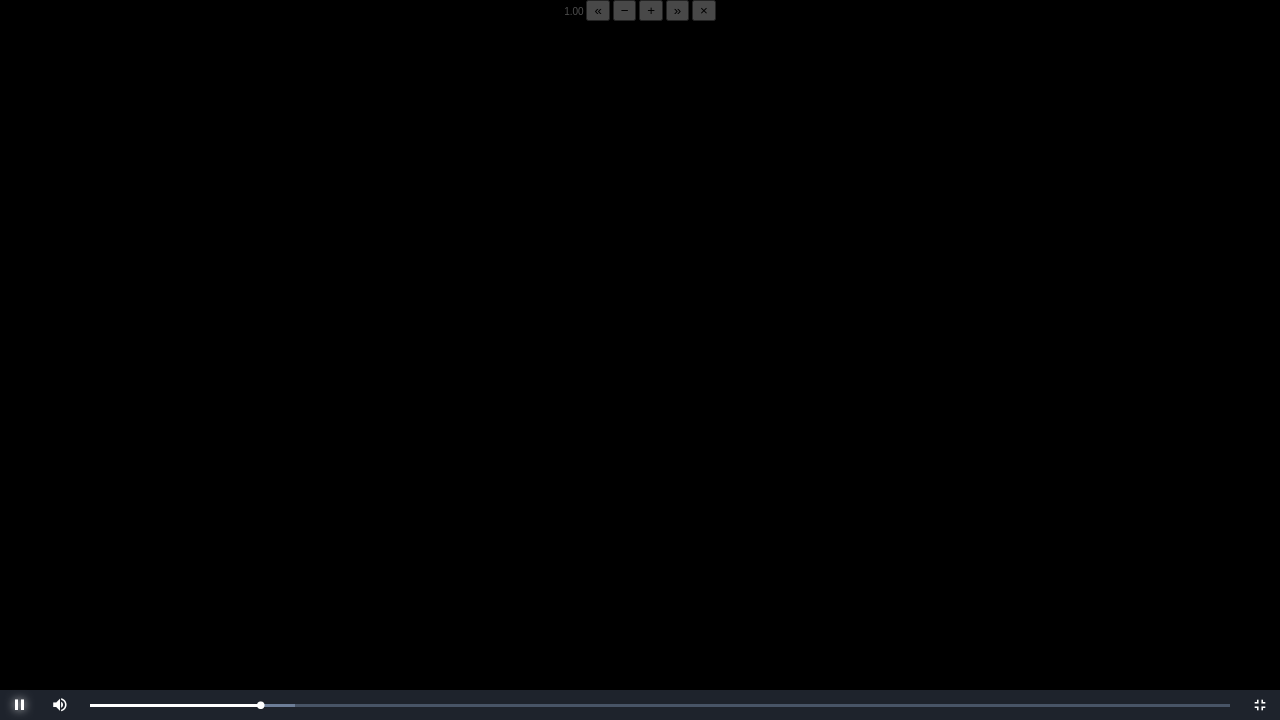 click at bounding box center (20, 705) 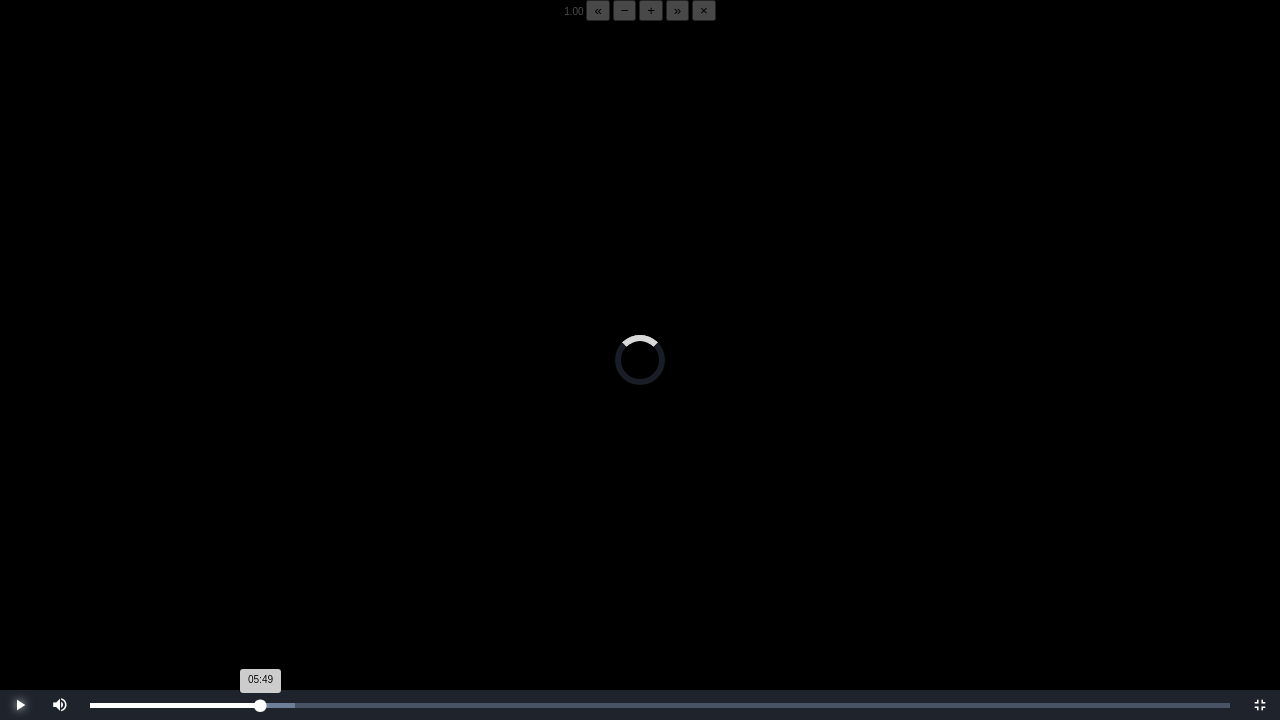 click on "05:49 Progress : 0%" at bounding box center (175, 705) 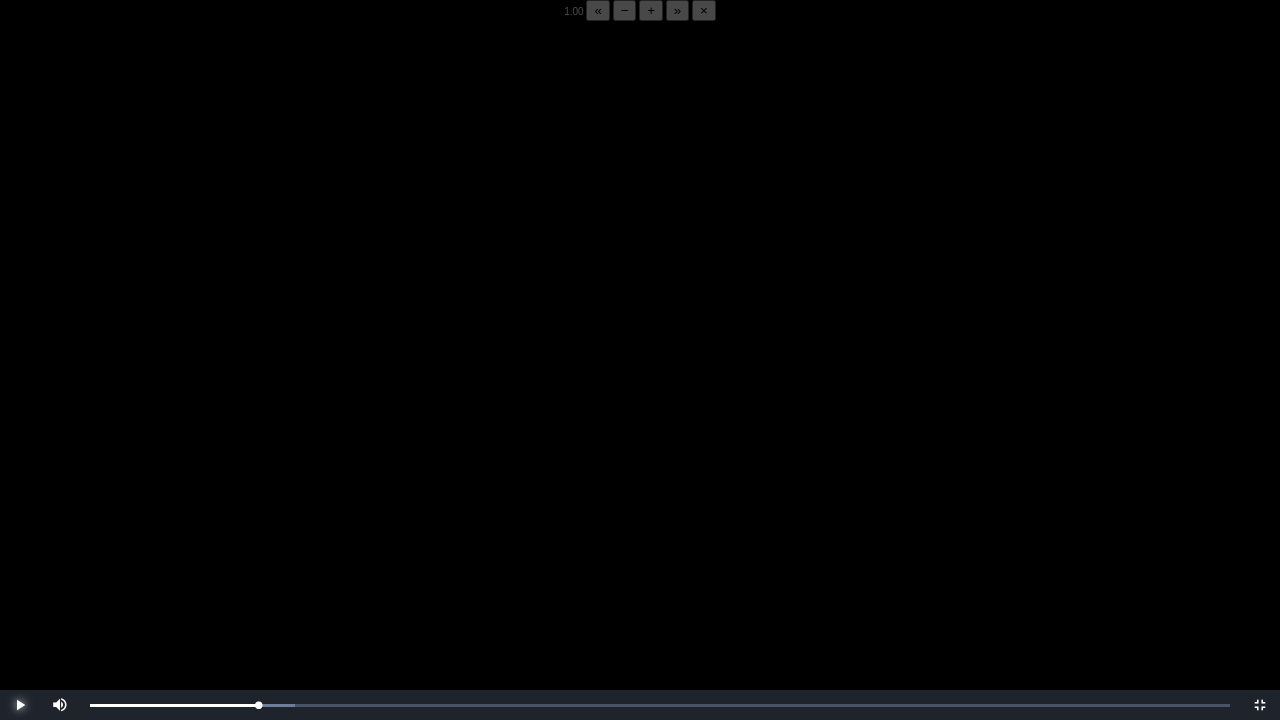 click at bounding box center [20, 705] 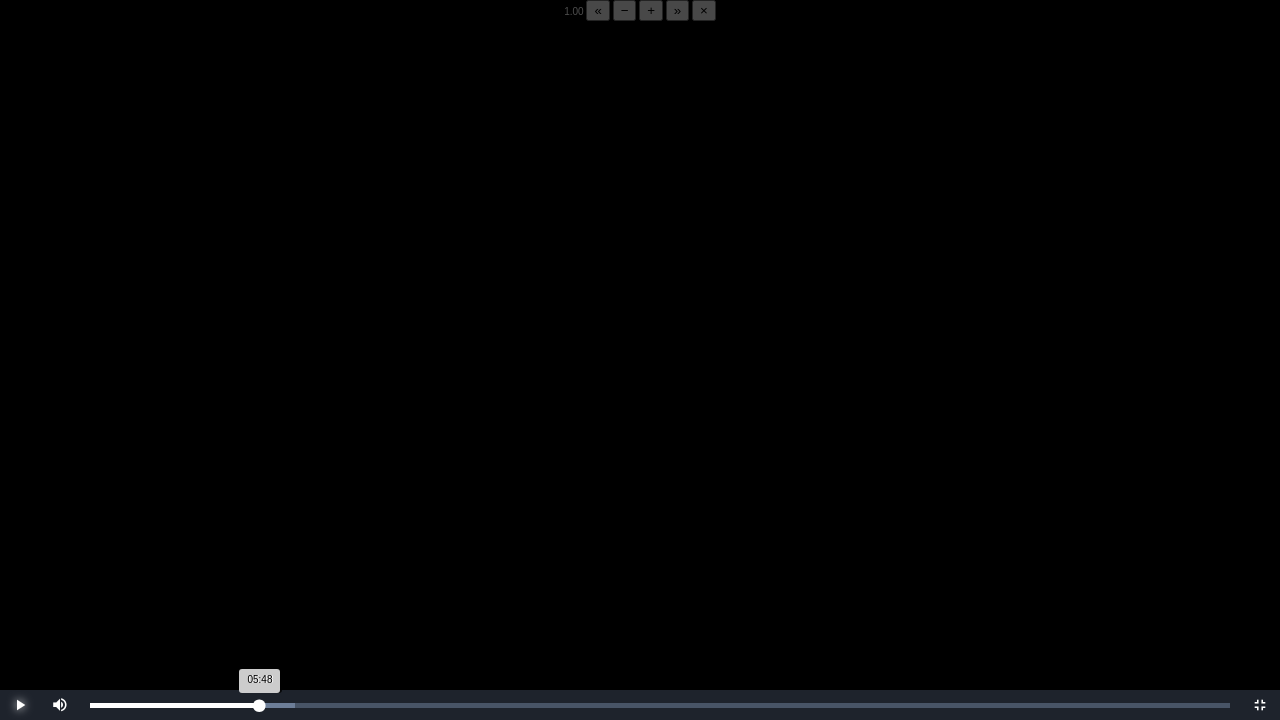 click on "05:48 Progress : 0%" at bounding box center (175, 705) 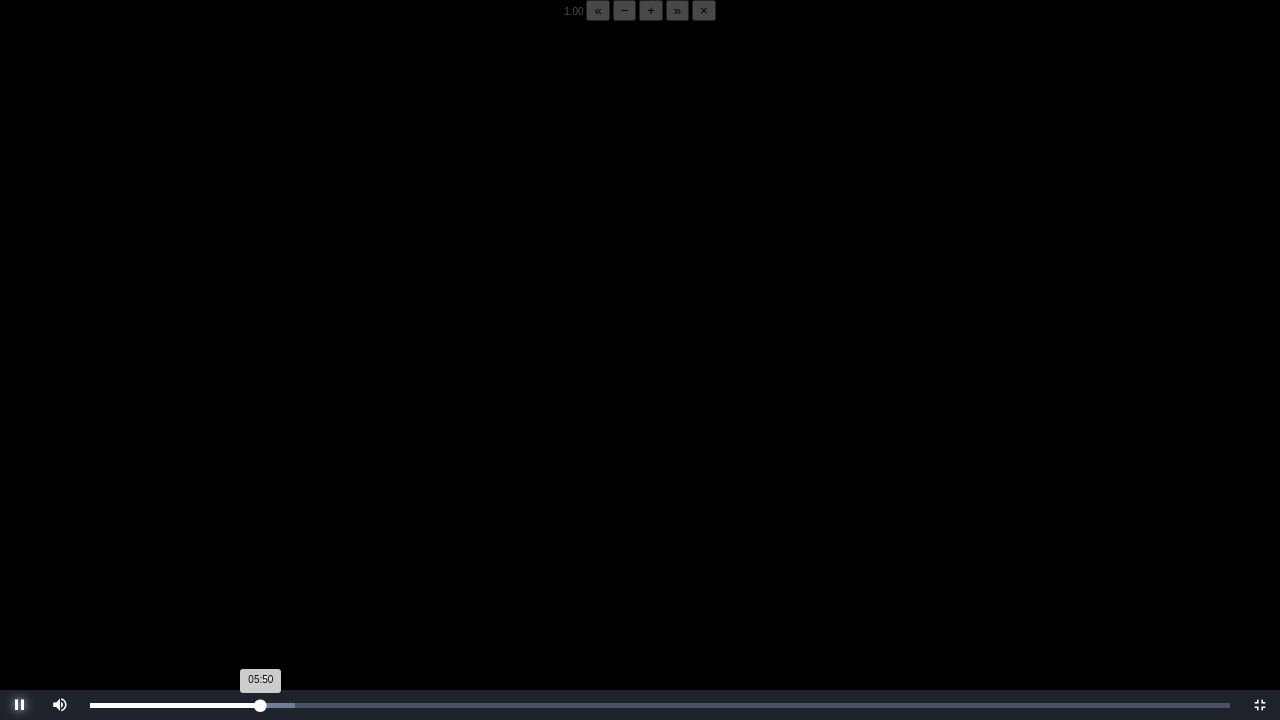 click on "05:50 Progress : 0%" at bounding box center [175, 705] 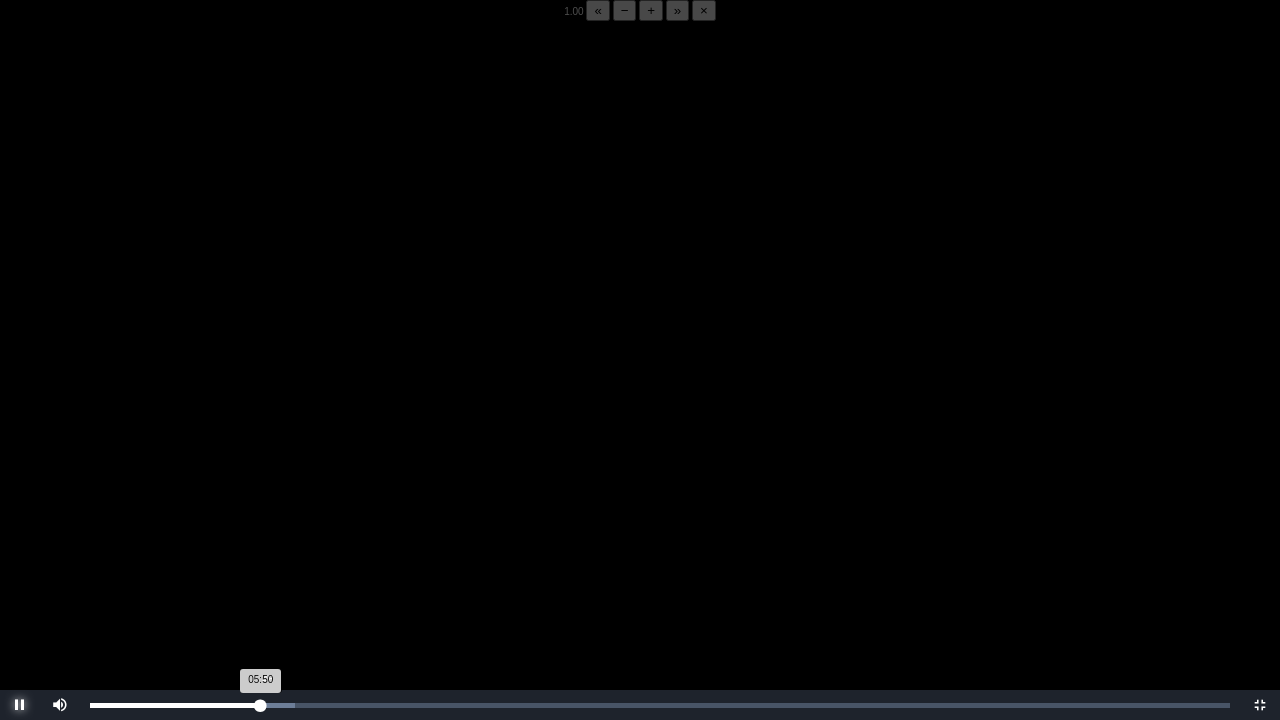 click on "05:50 Progress : 0%" at bounding box center [175, 705] 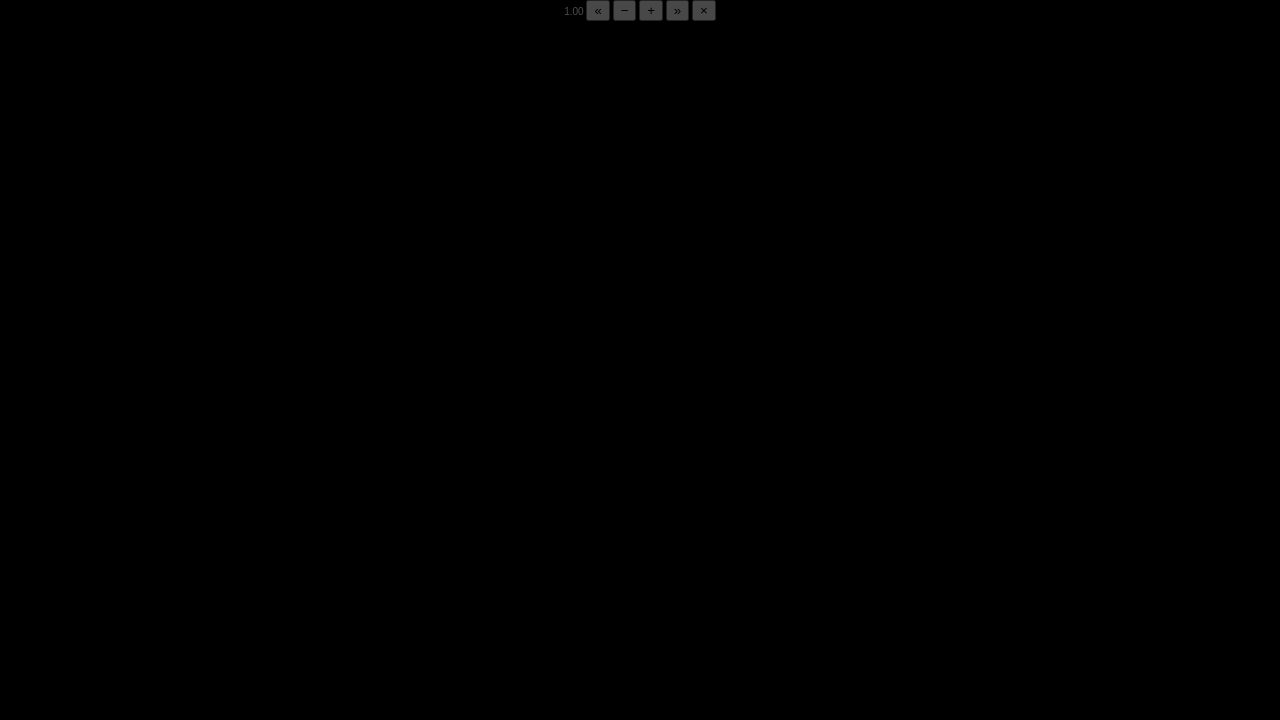 click on "05:51 Progress : 0%" at bounding box center [175, 705] 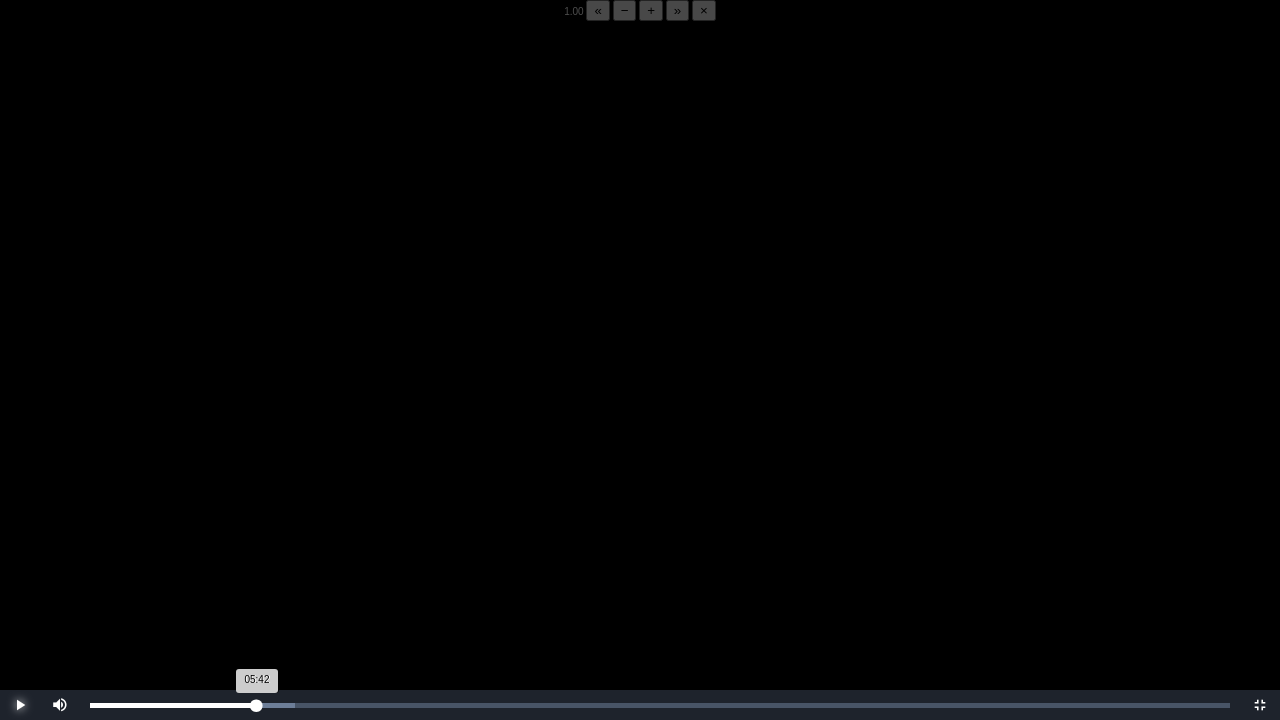 click on "05:42 Progress : 0%" at bounding box center (173, 705) 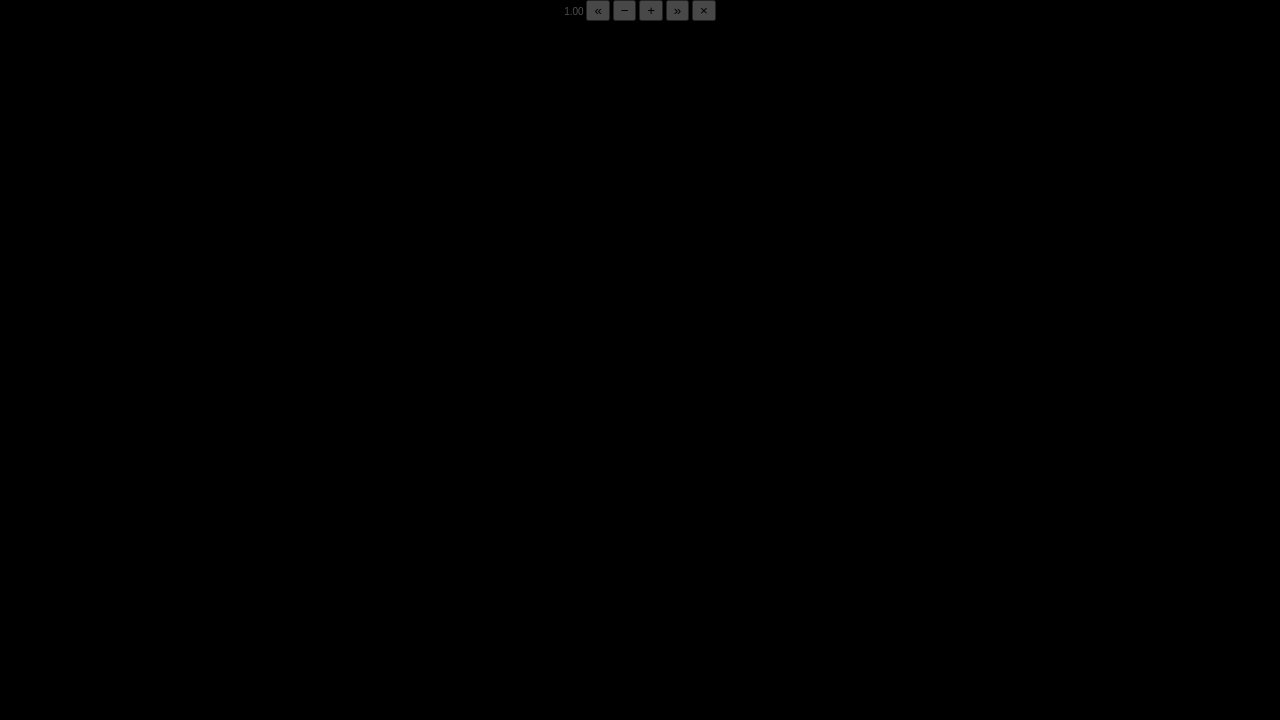 click at bounding box center [20, 705] 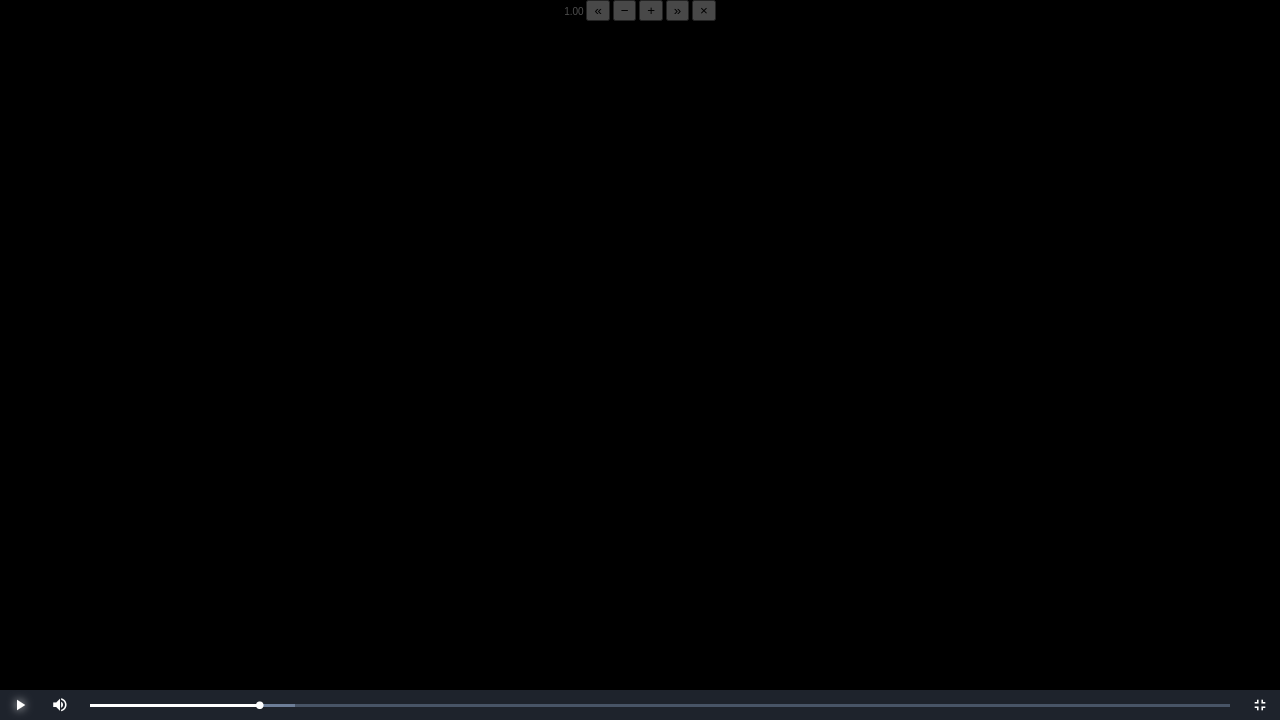 click at bounding box center (20, 705) 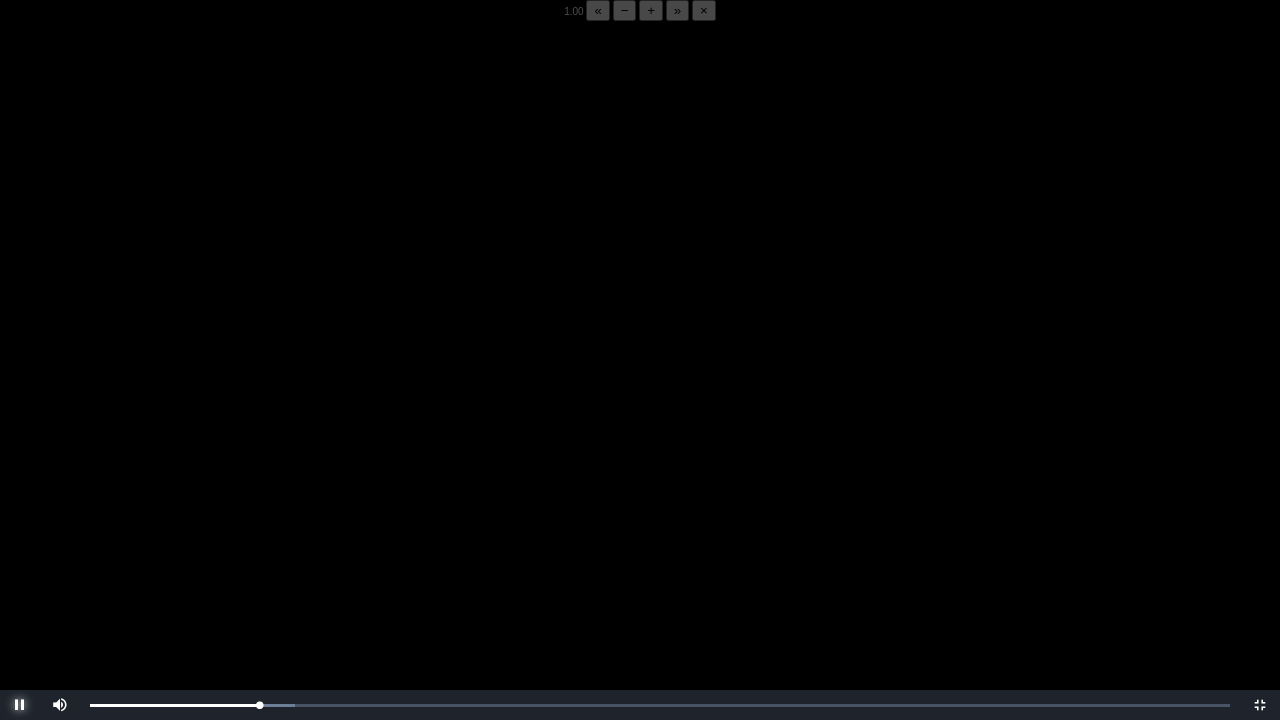 click at bounding box center (20, 705) 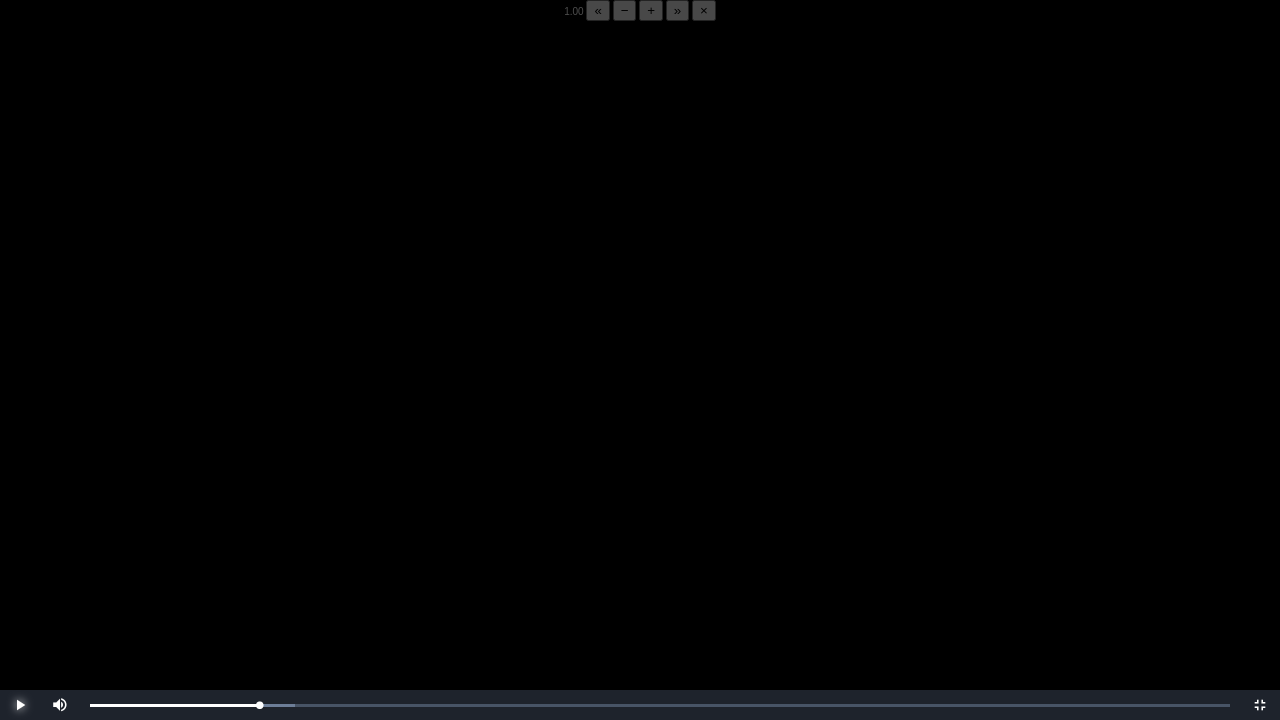click at bounding box center [20, 705] 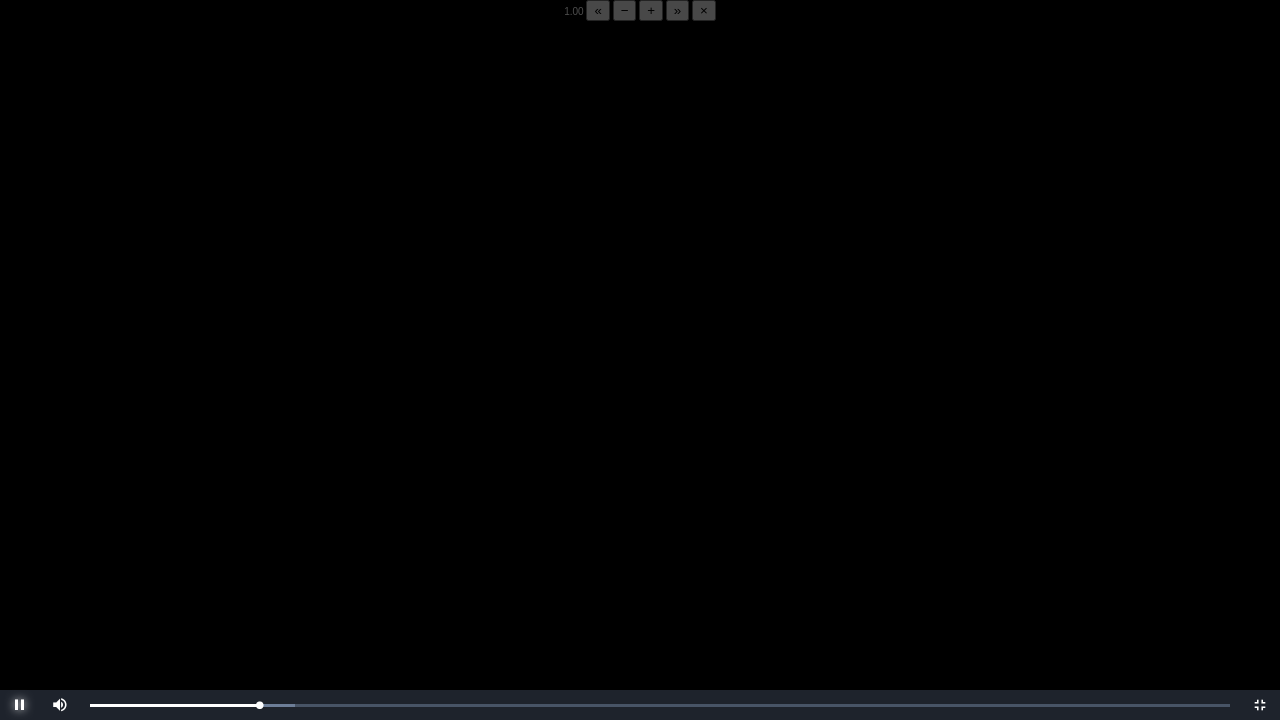 click at bounding box center (20, 705) 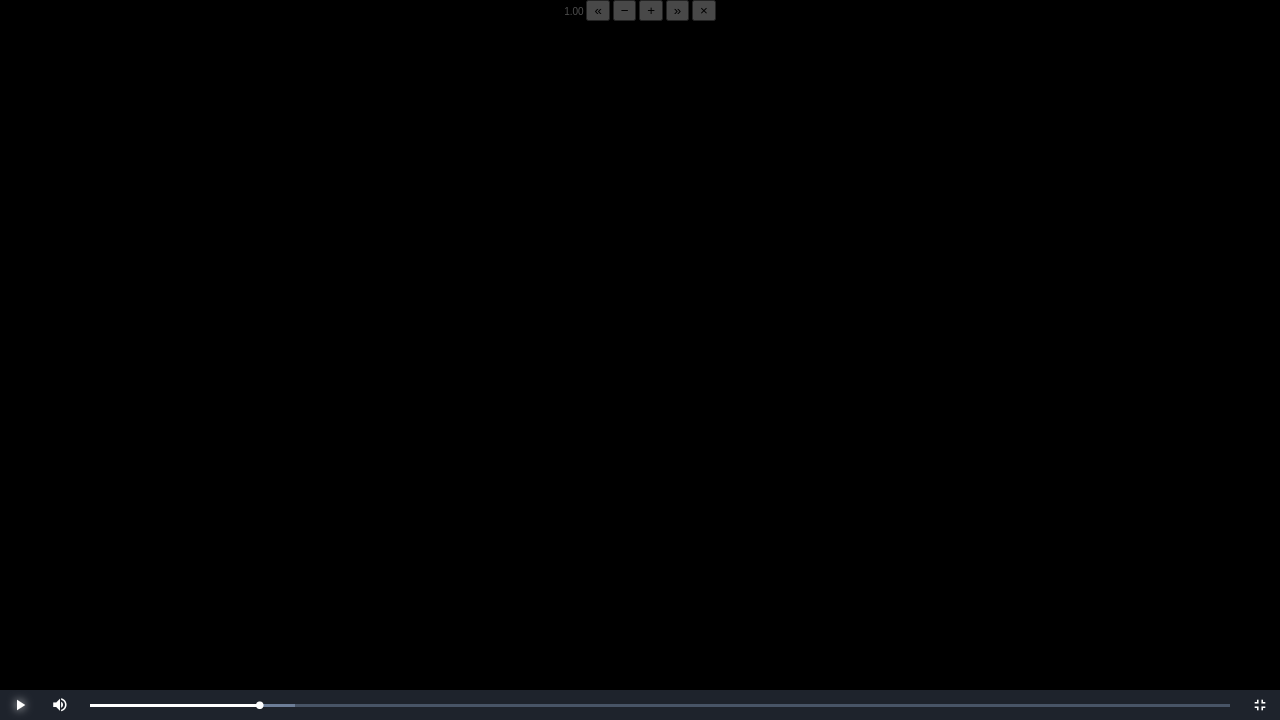 click at bounding box center (20, 705) 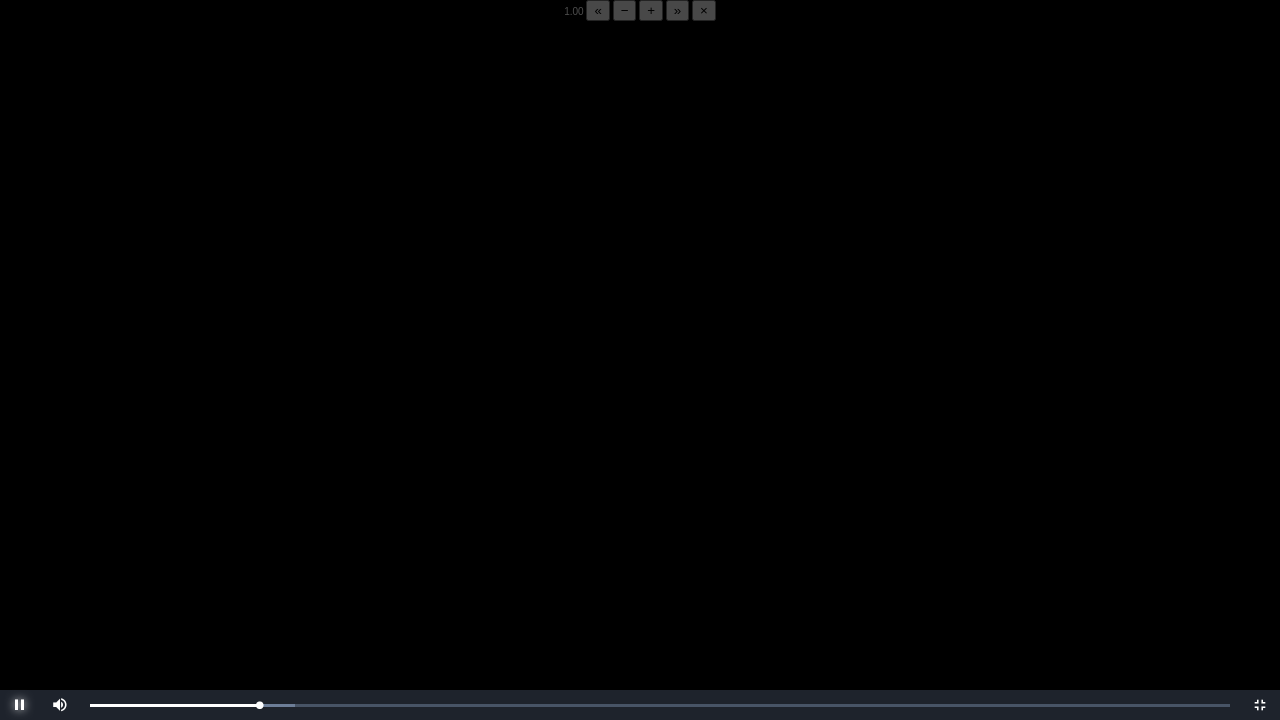 click at bounding box center [20, 705] 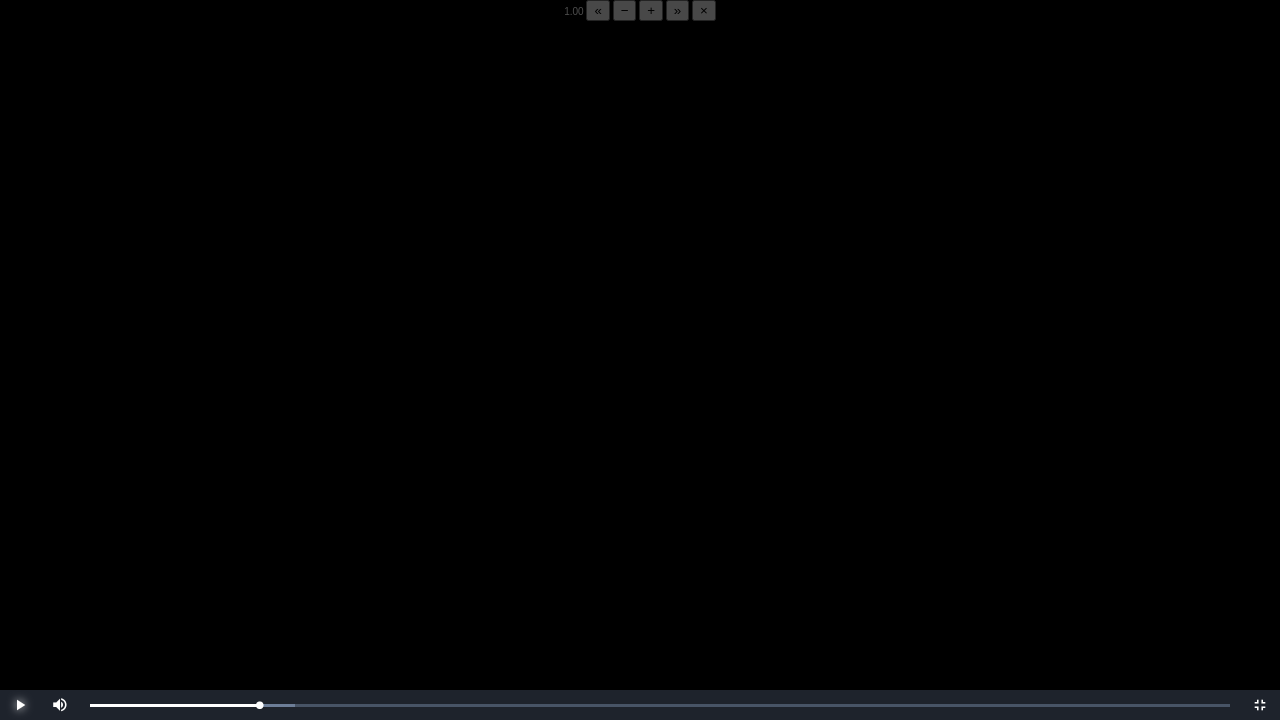 click at bounding box center [20, 705] 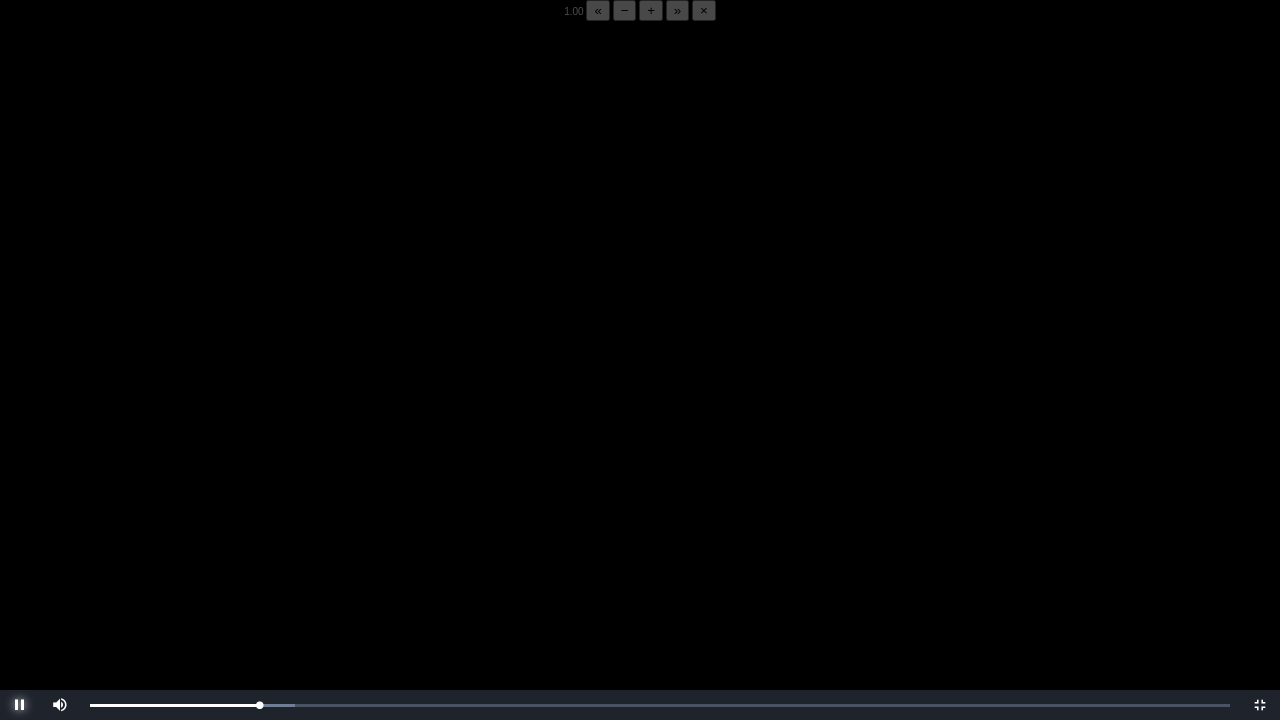click at bounding box center (20, 705) 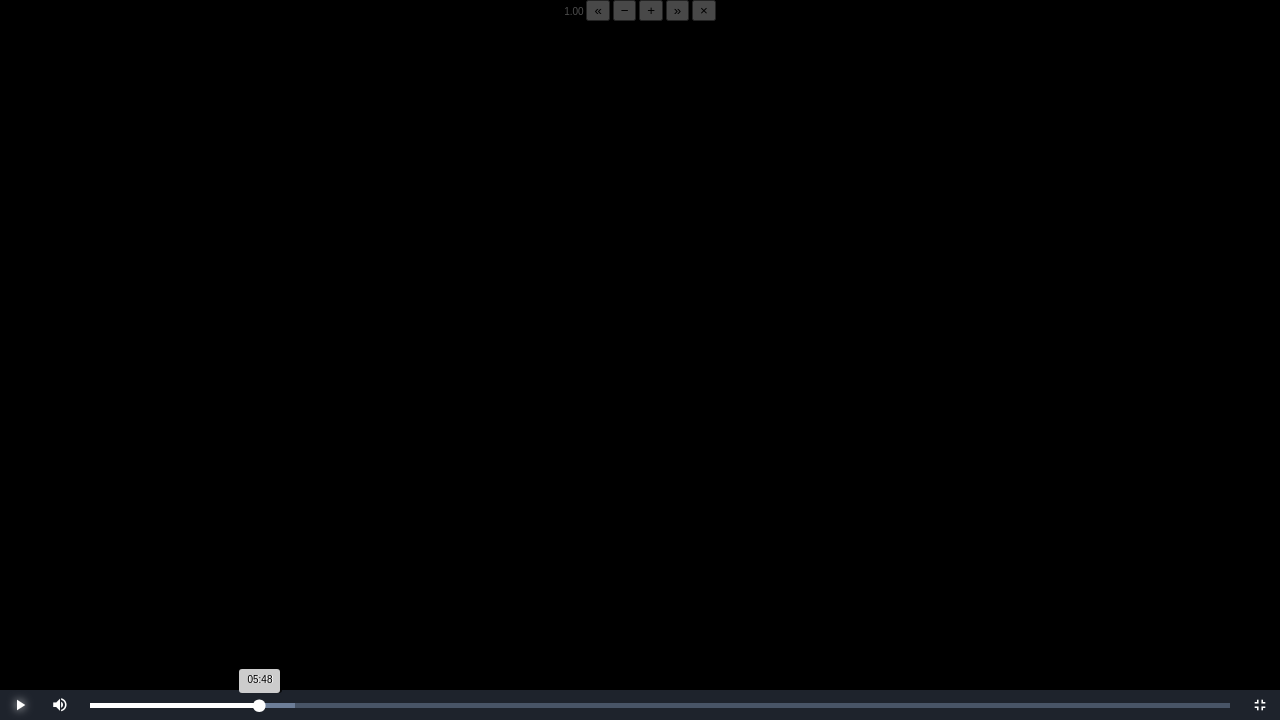 click on "05:48 Progress : 0%" at bounding box center (175, 705) 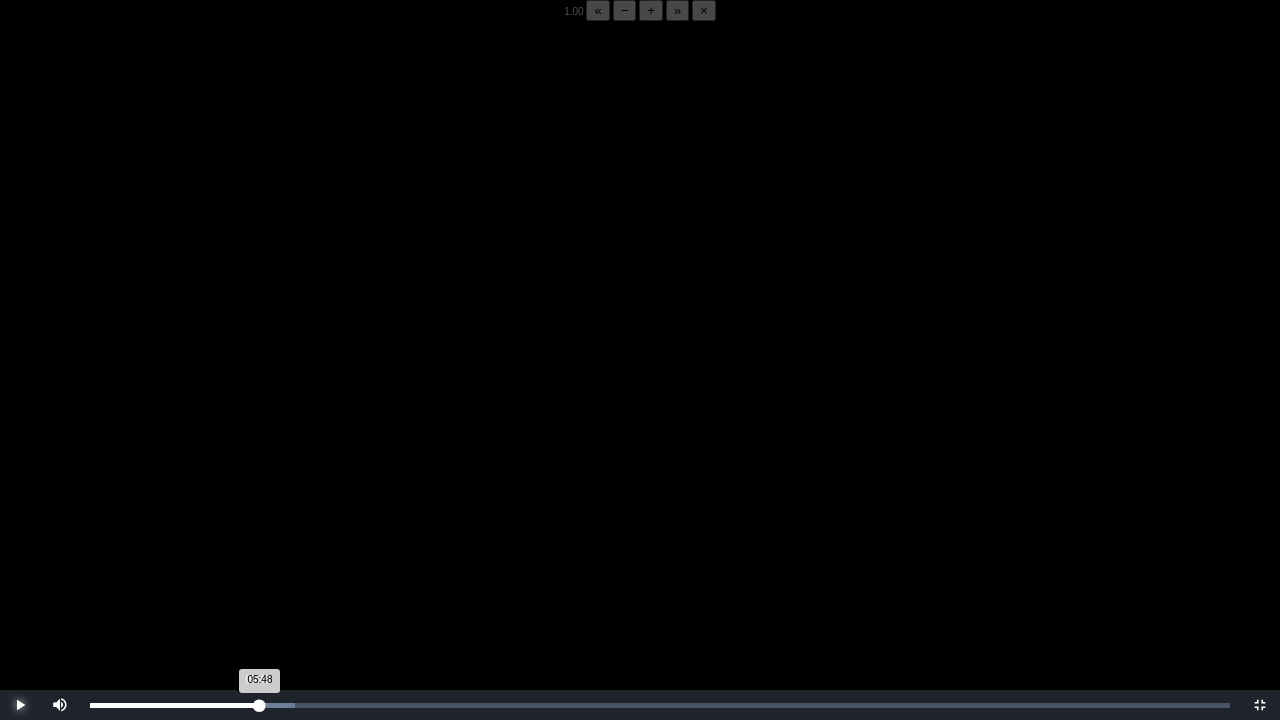 click on "05:48 Progress : 0%" at bounding box center [175, 705] 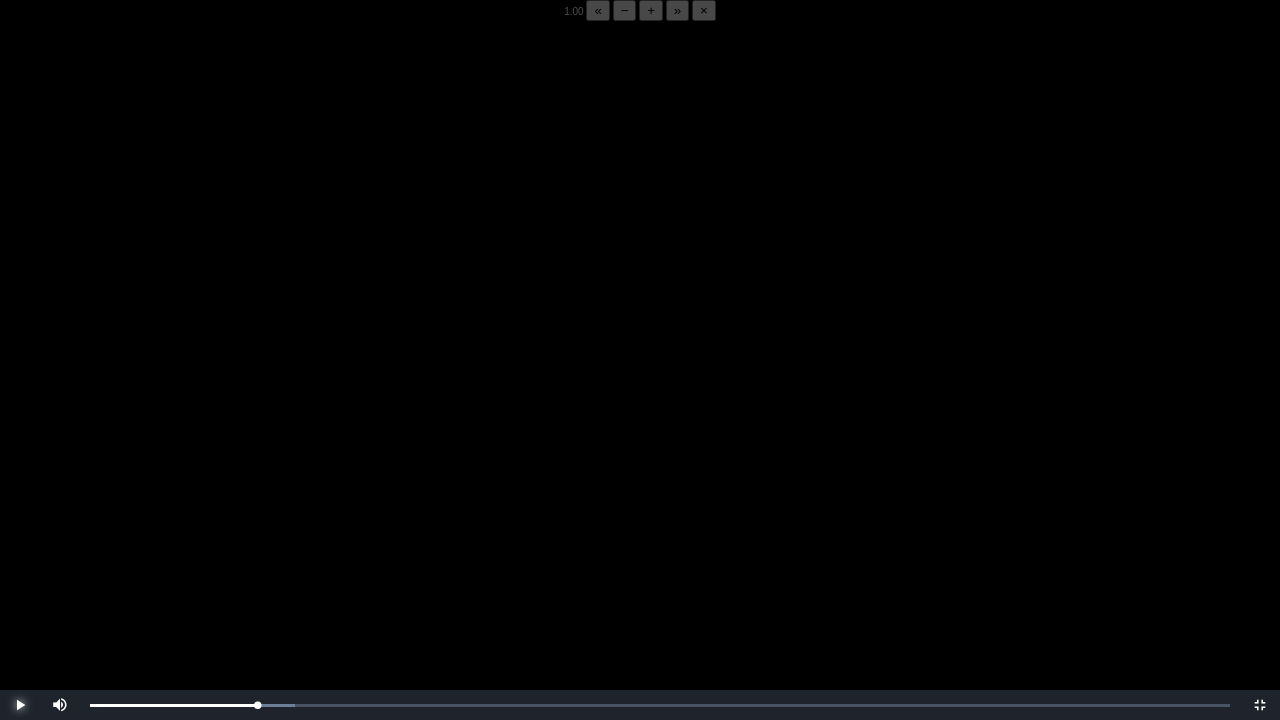 click at bounding box center [20, 705] 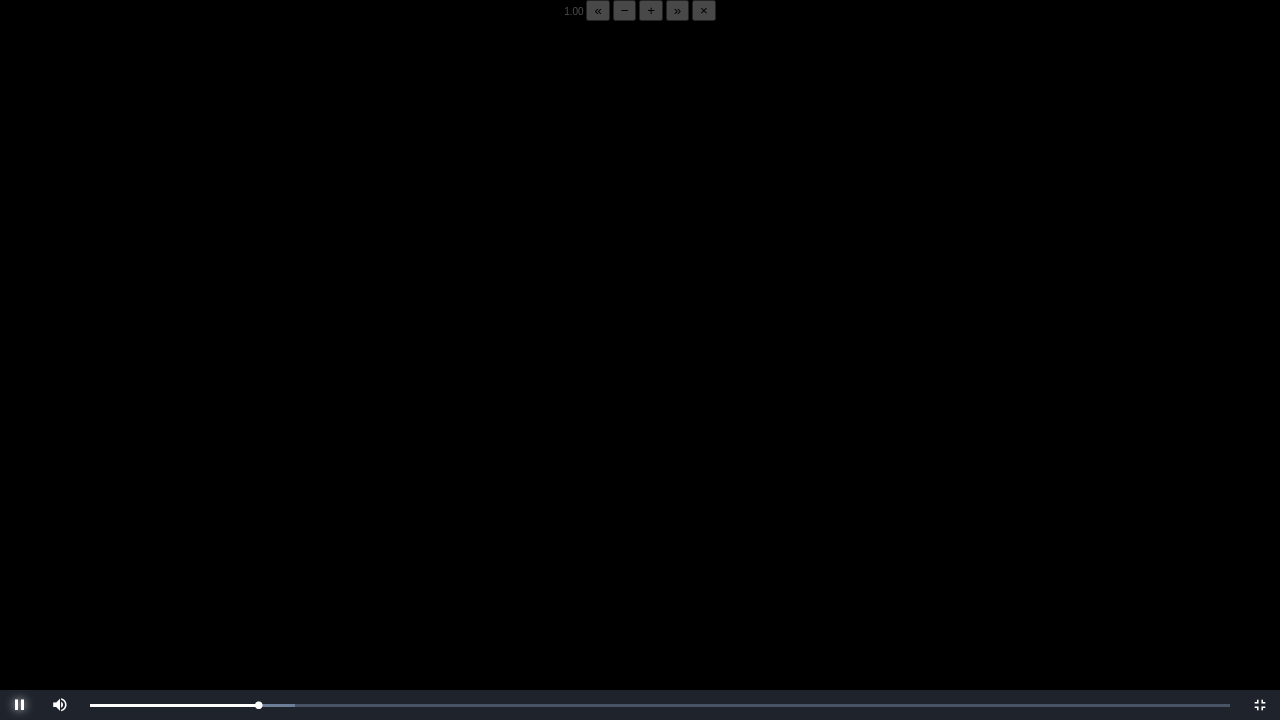 click at bounding box center [20, 705] 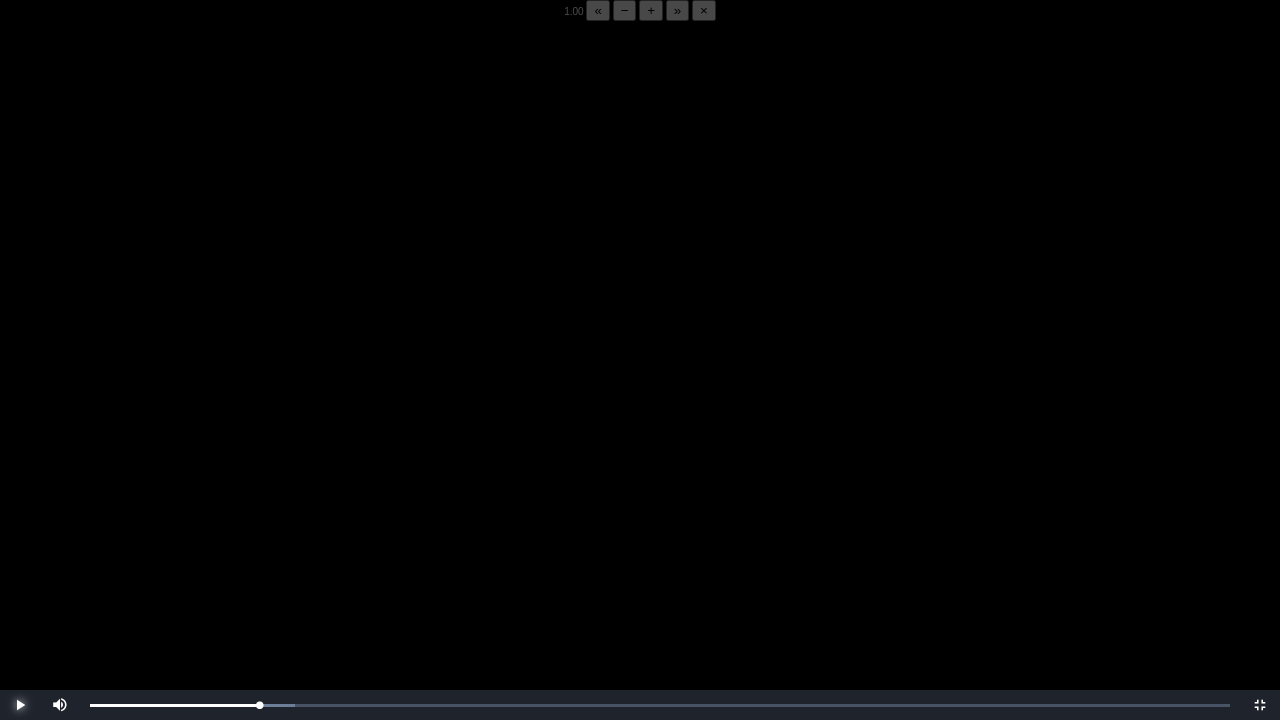 click at bounding box center (20, 705) 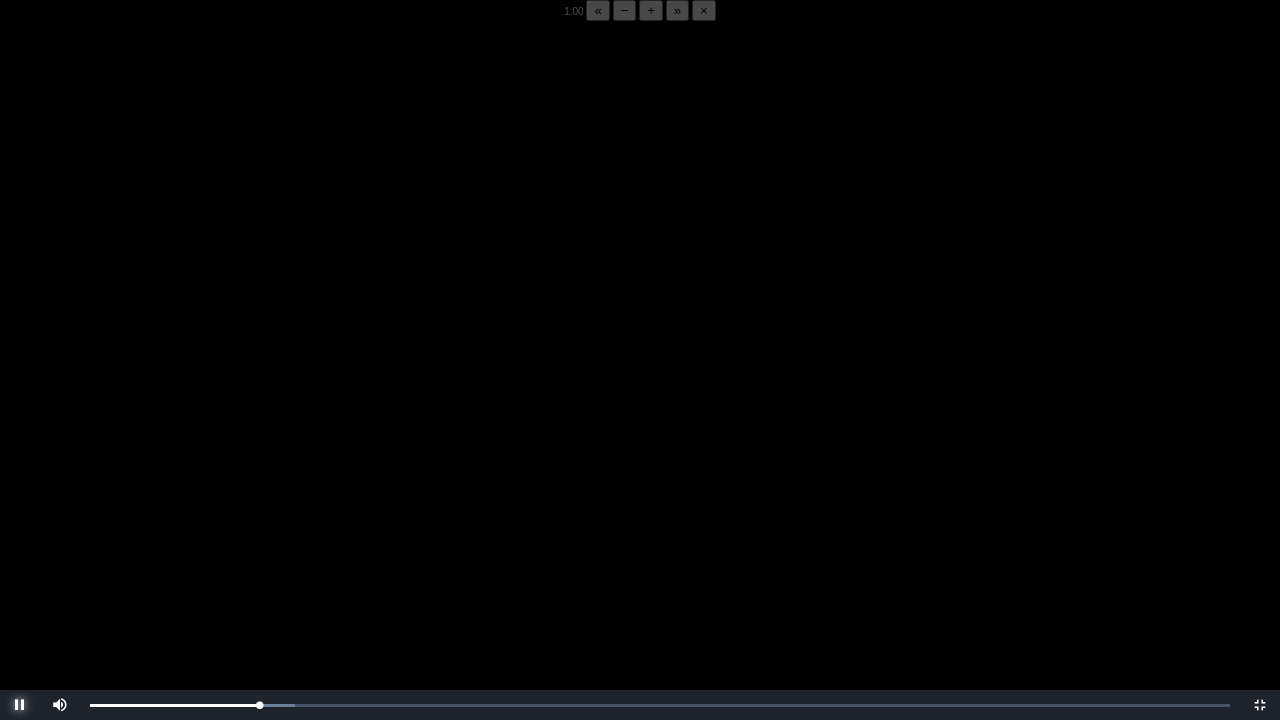 click at bounding box center [20, 705] 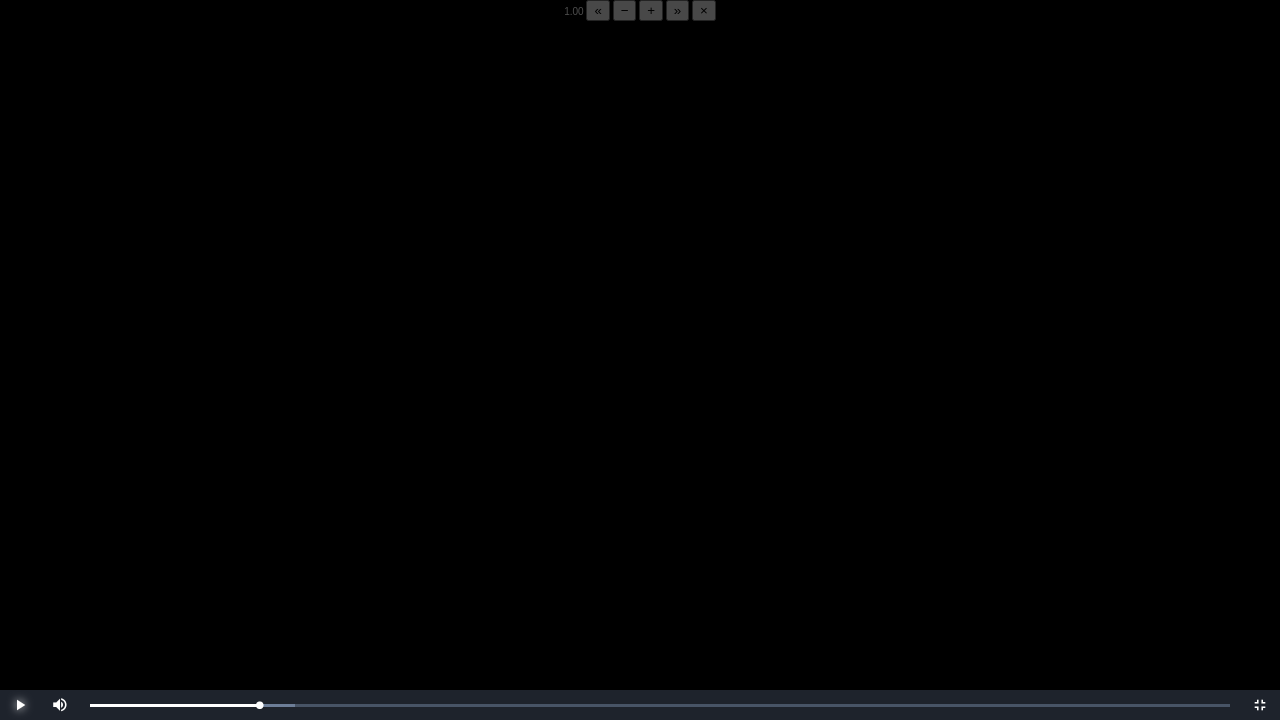 click at bounding box center [20, 705] 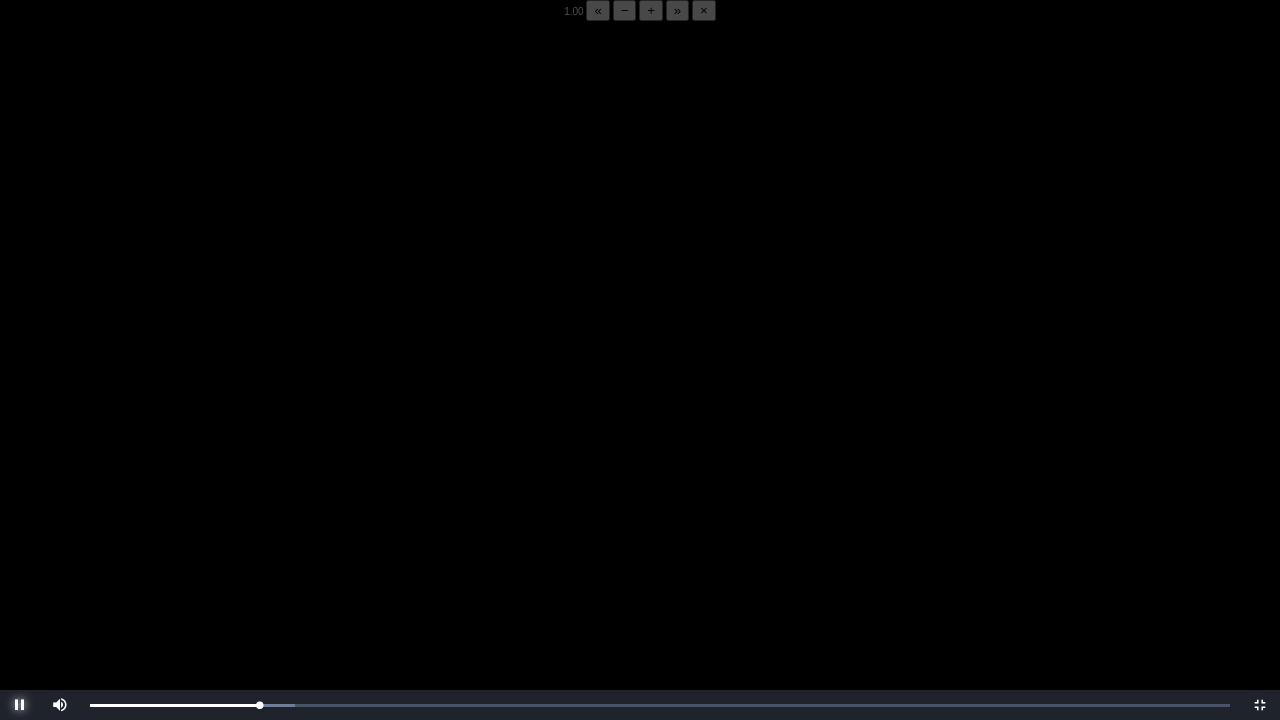 click at bounding box center (20, 705) 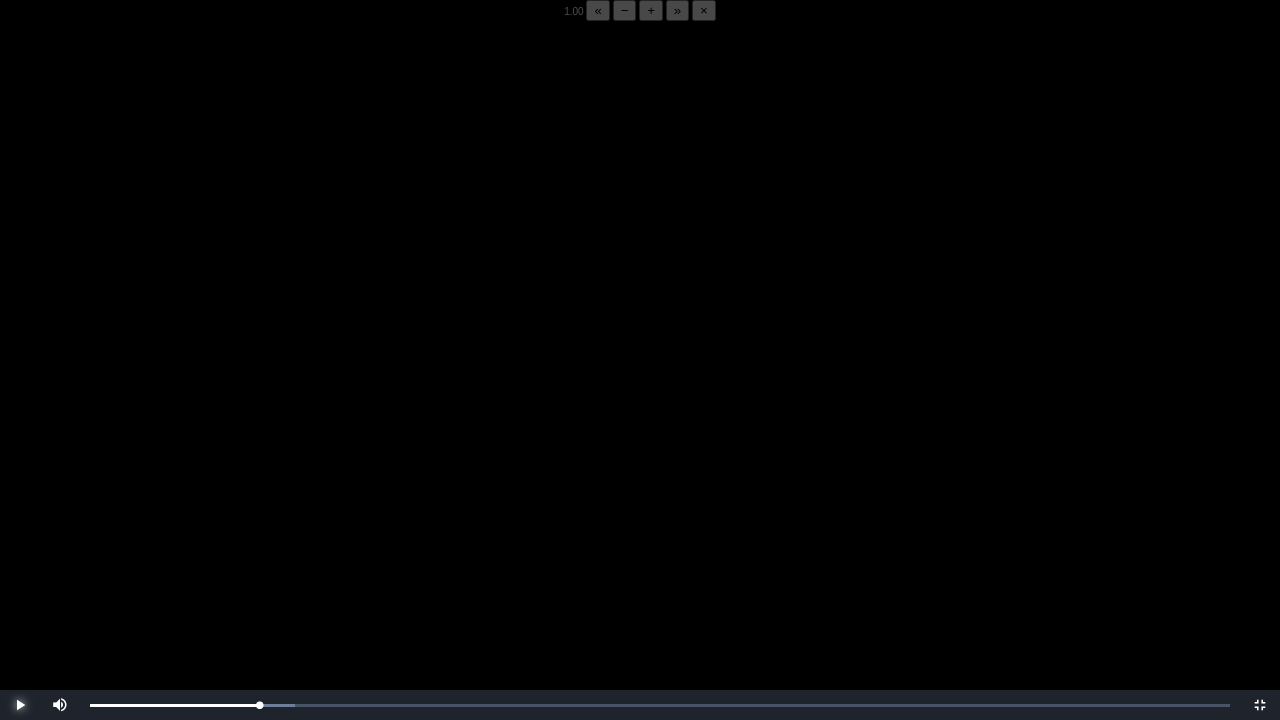click at bounding box center [20, 705] 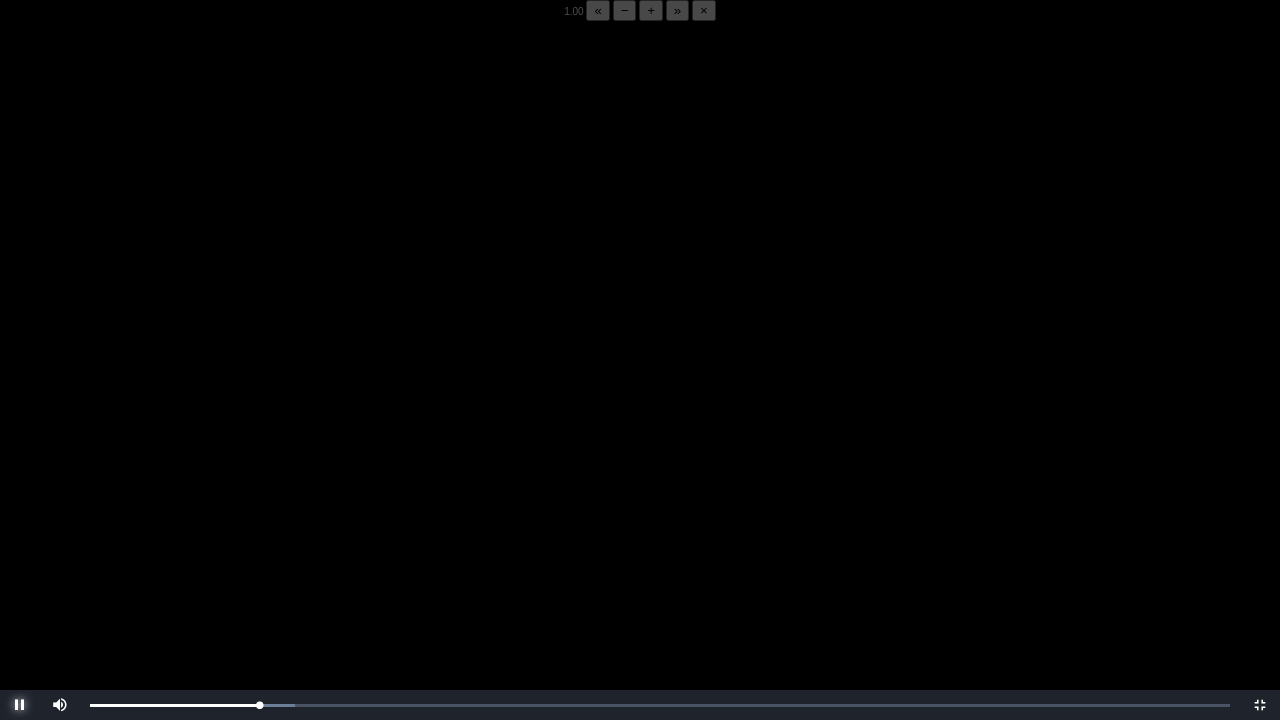 click at bounding box center [20, 705] 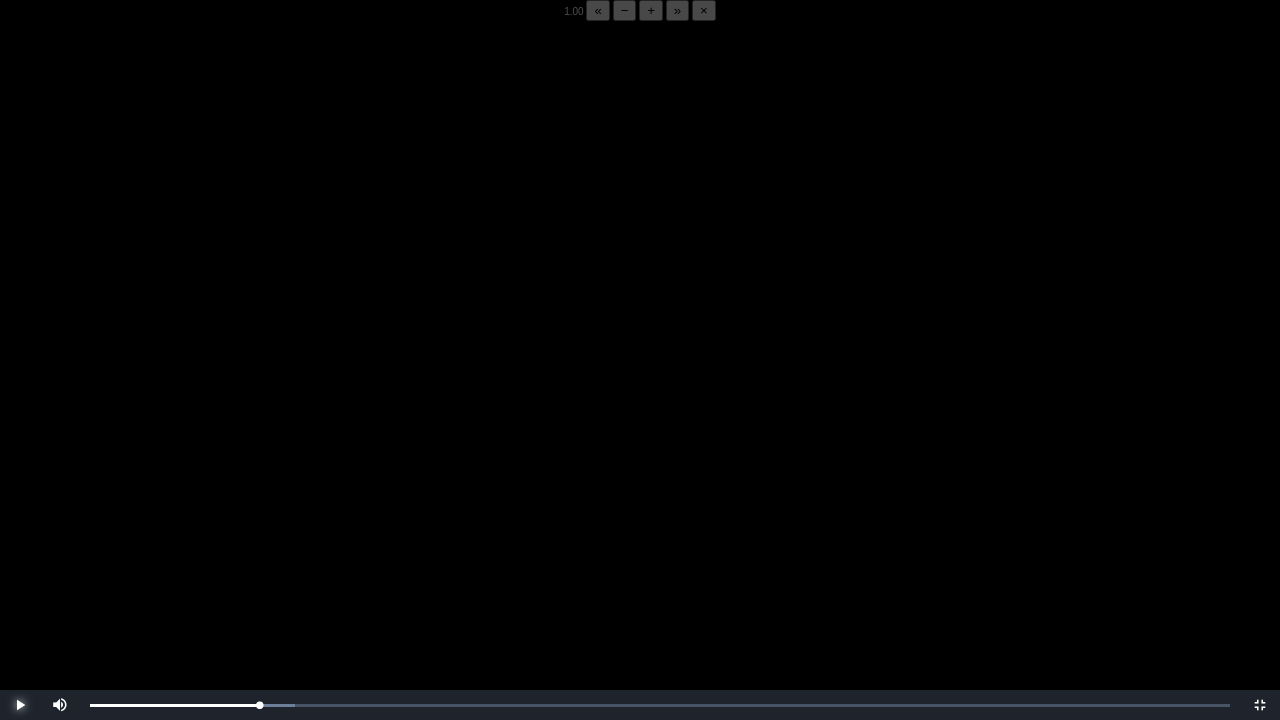 click at bounding box center (20, 705) 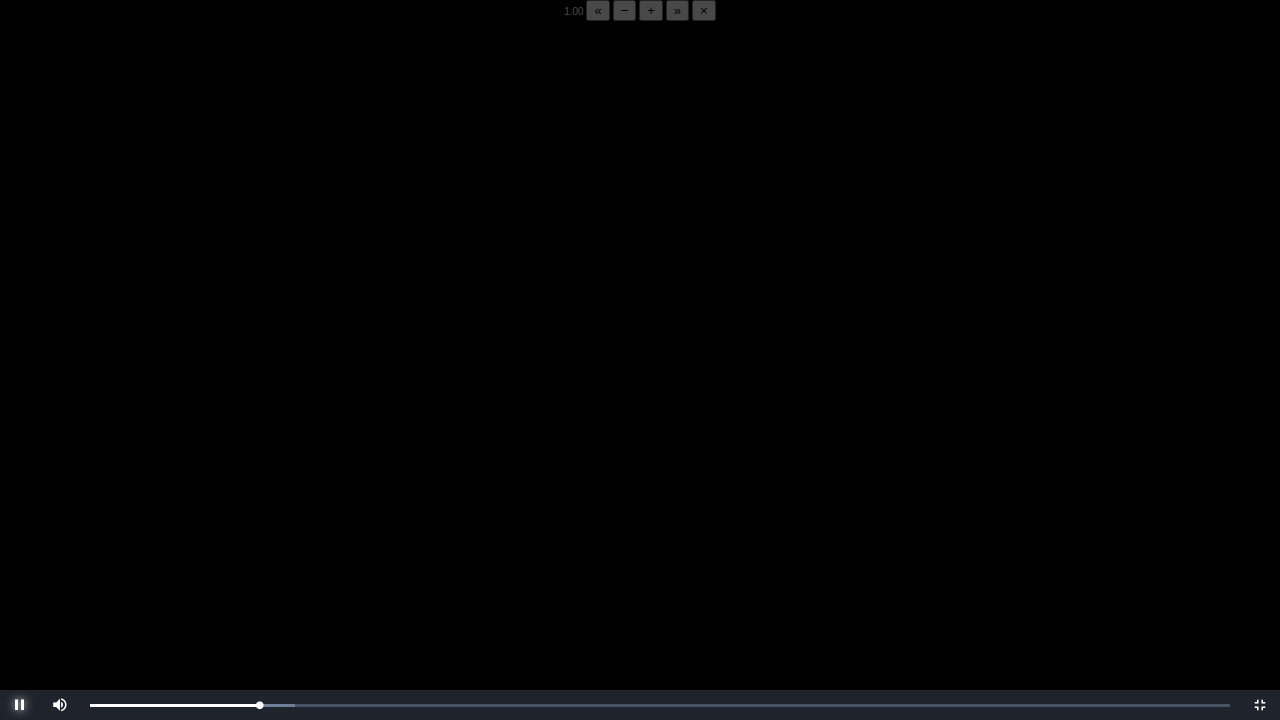 click at bounding box center [20, 705] 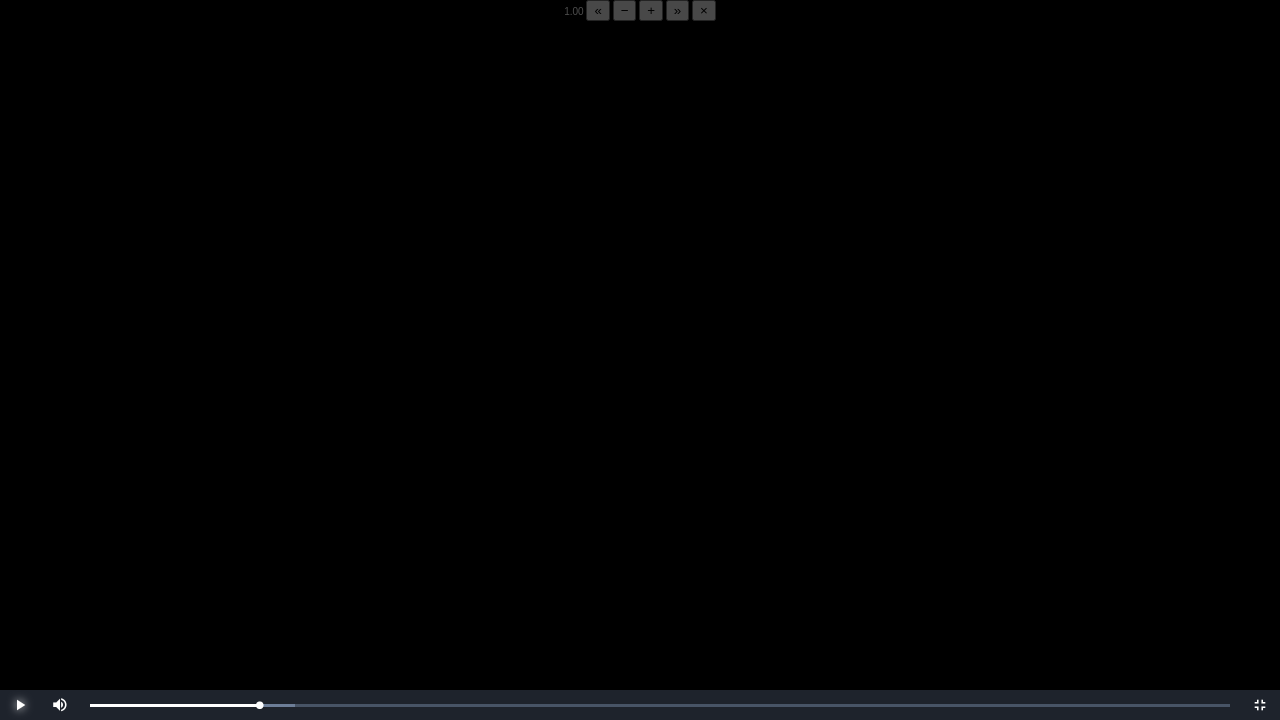 click at bounding box center (20, 705) 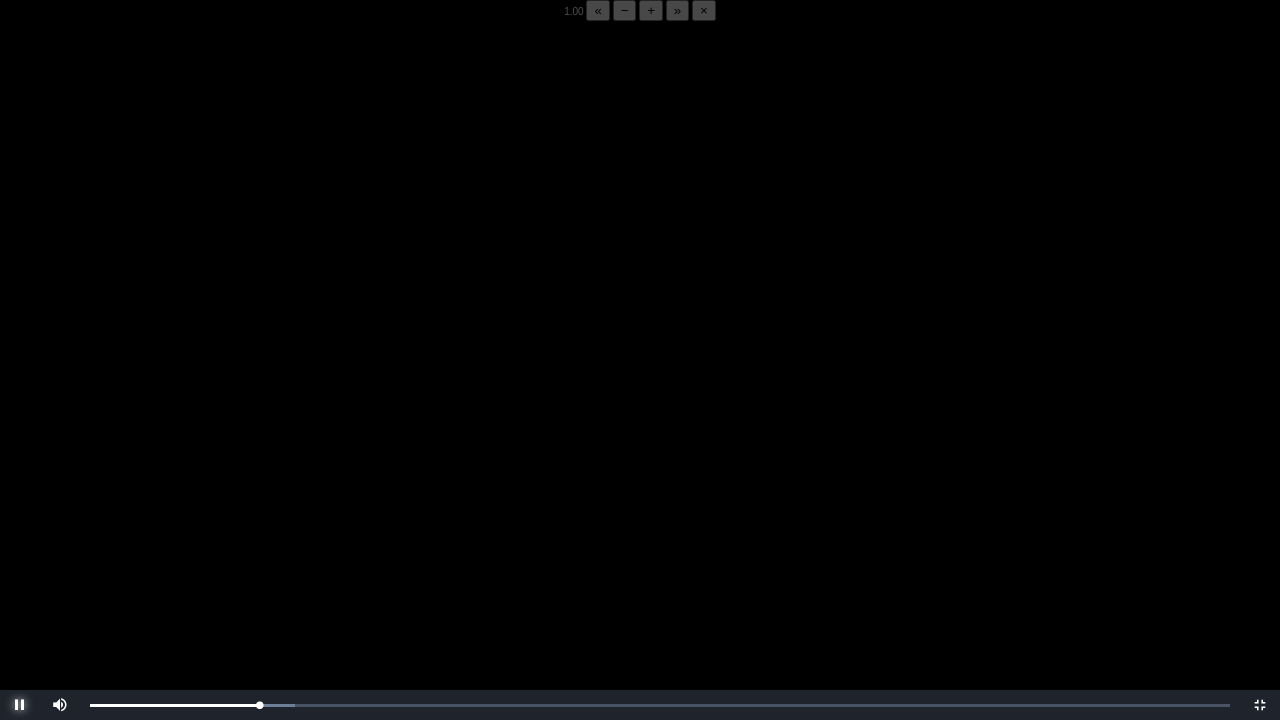 click at bounding box center [20, 705] 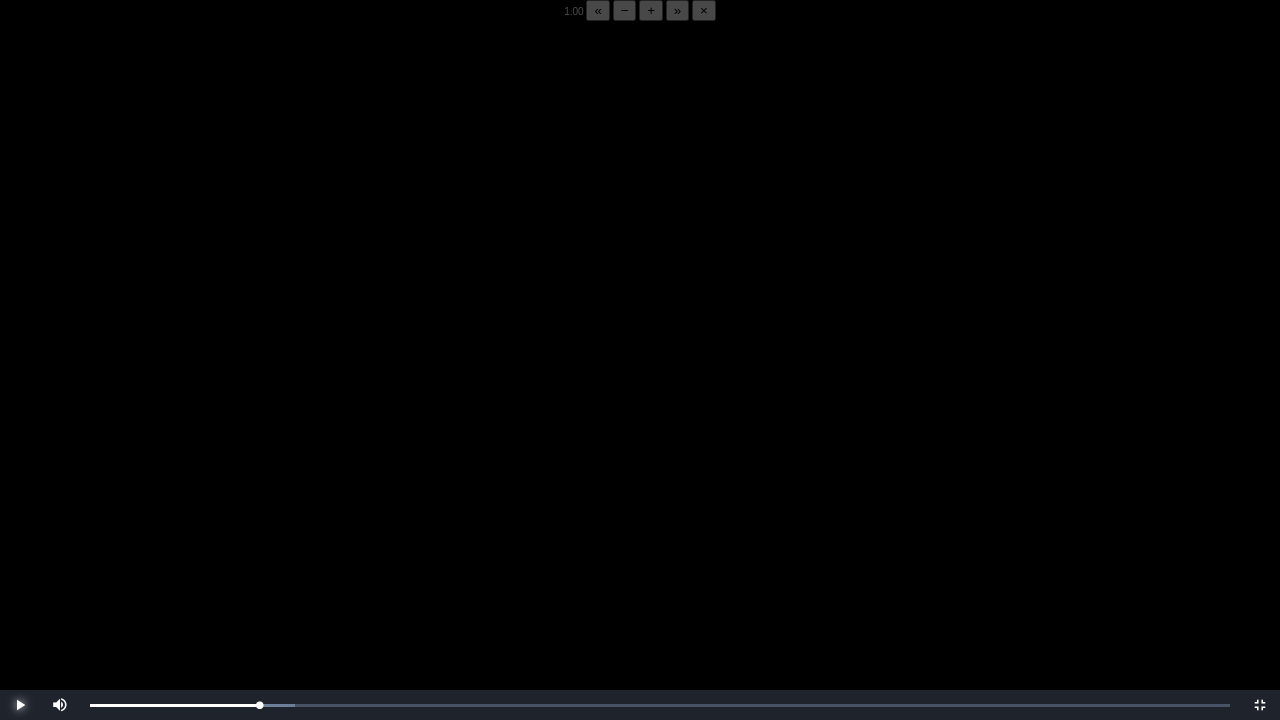 click at bounding box center (20, 705) 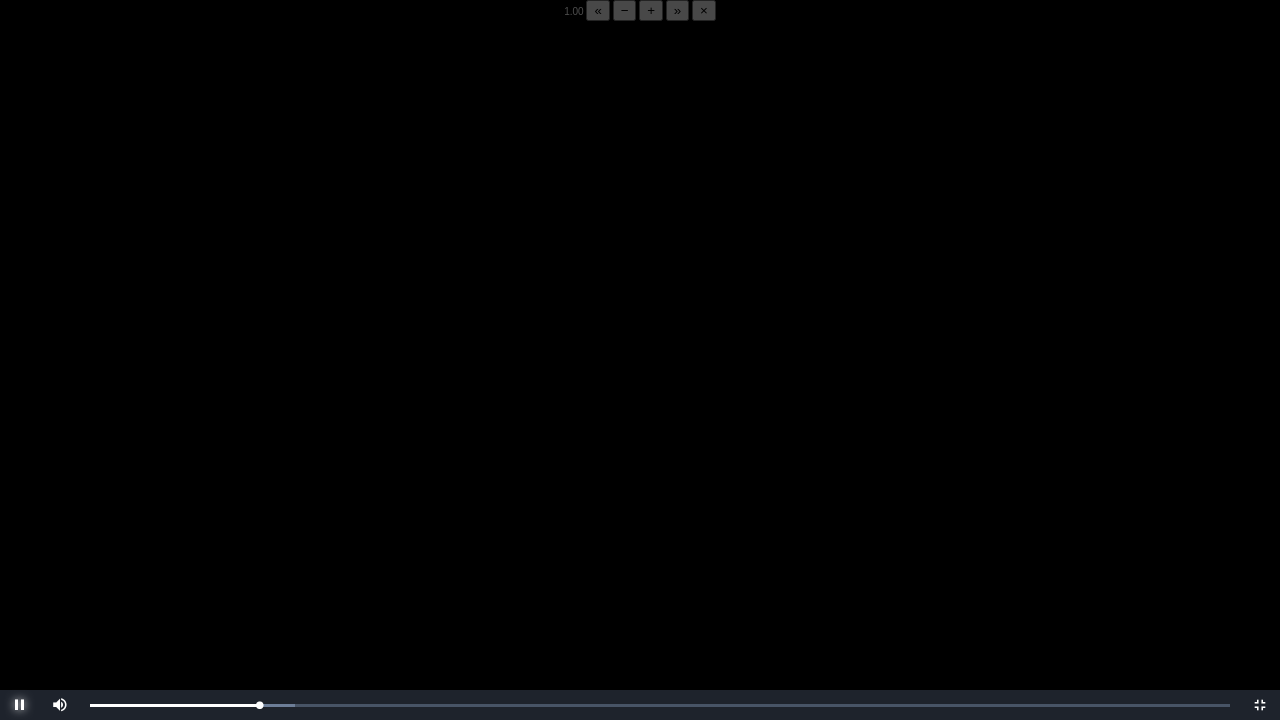 click at bounding box center [20, 705] 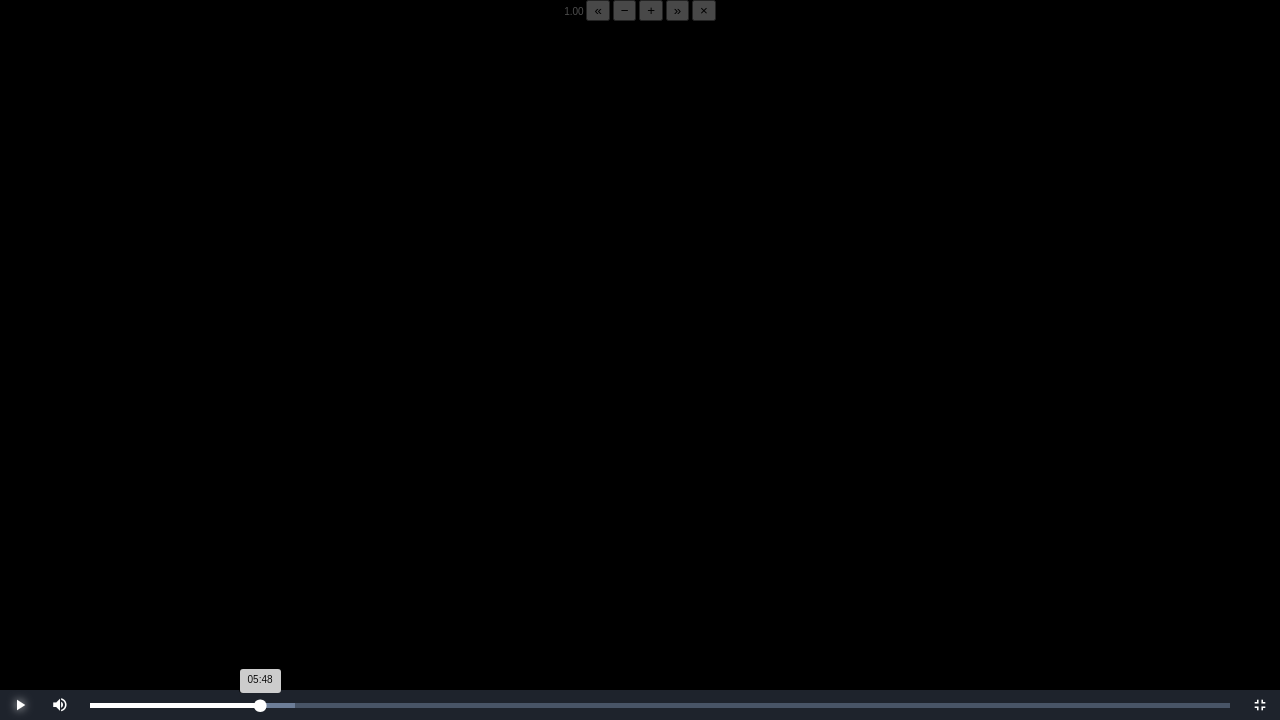 click on "05:48 Progress : 0%" at bounding box center (175, 705) 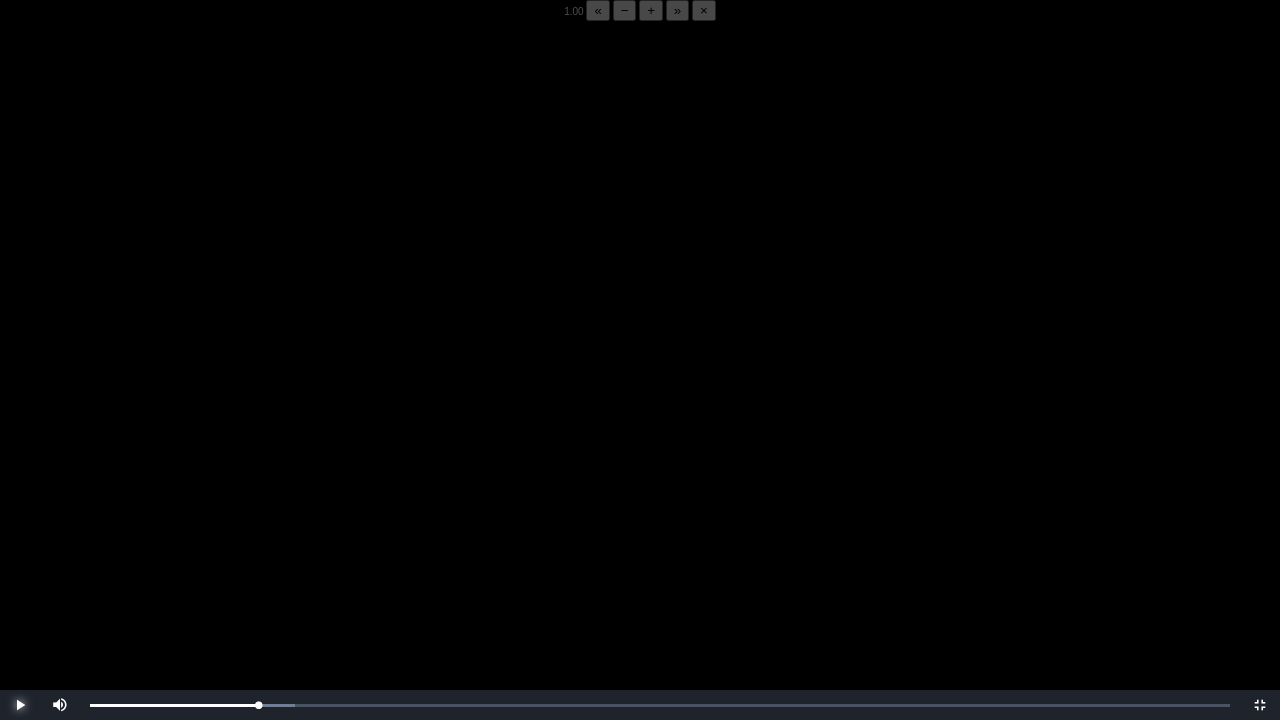 click at bounding box center [20, 705] 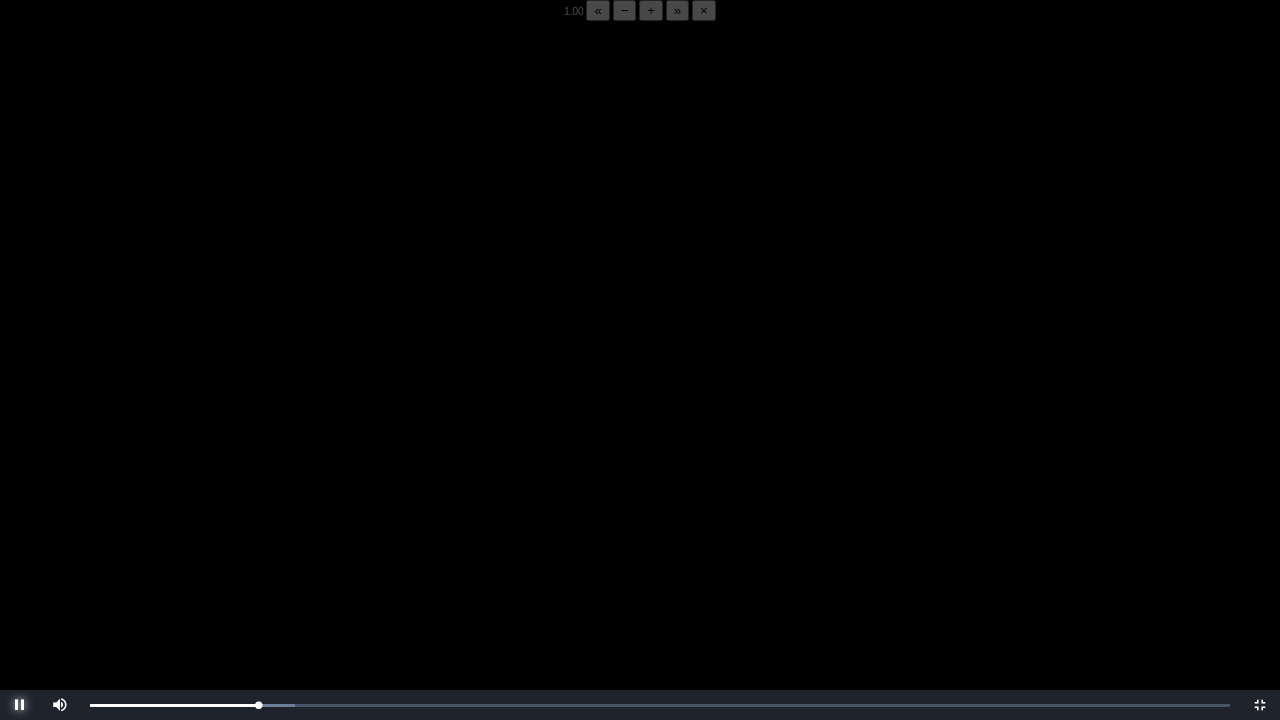 click at bounding box center (20, 705) 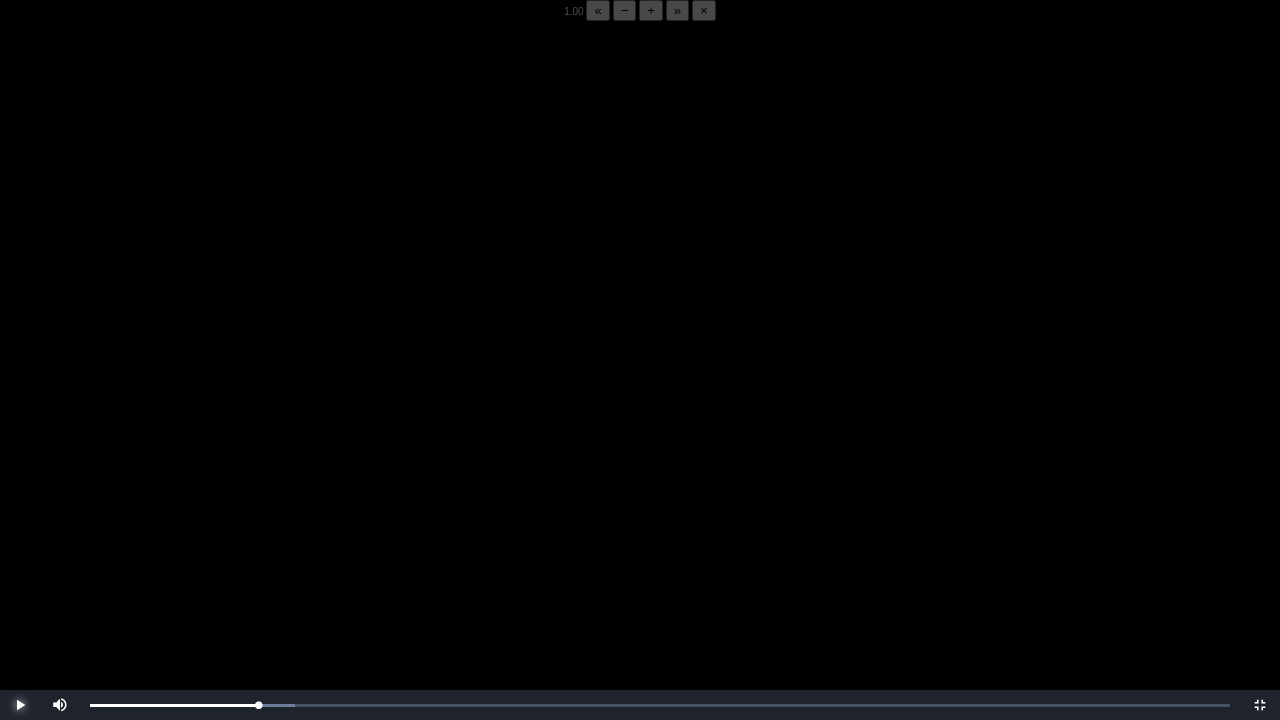 click at bounding box center [20, 705] 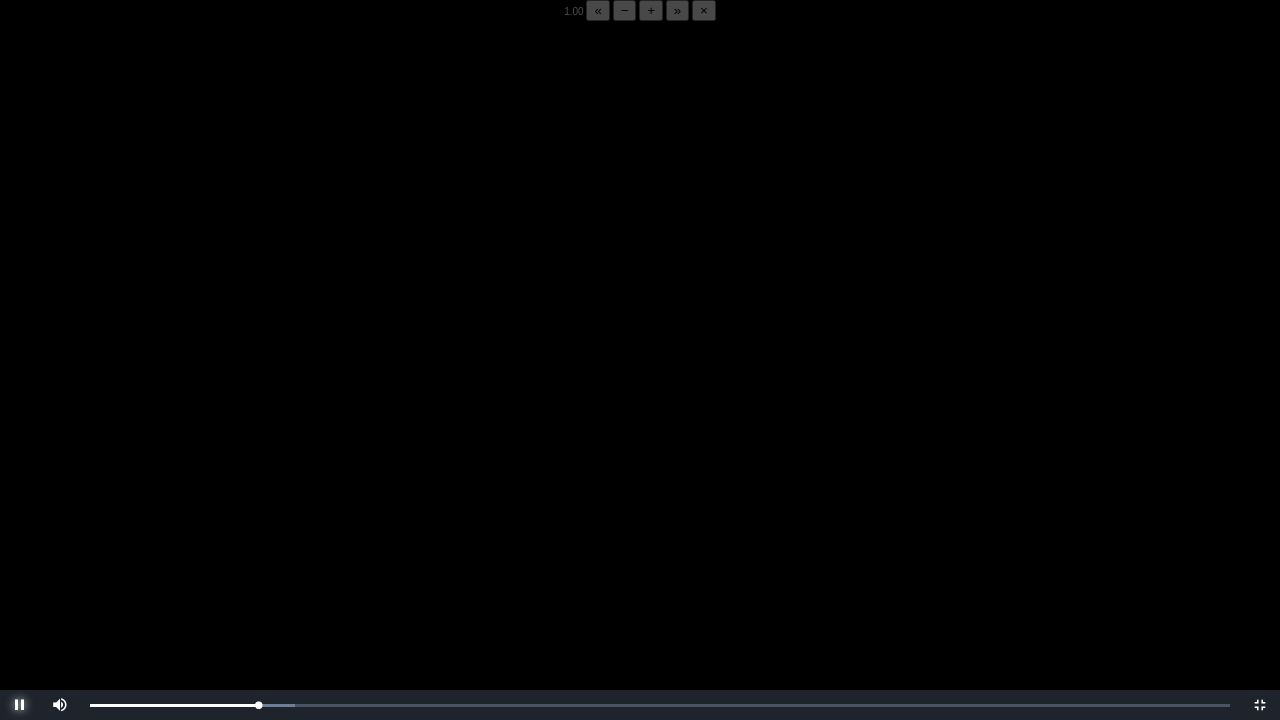 click at bounding box center [20, 705] 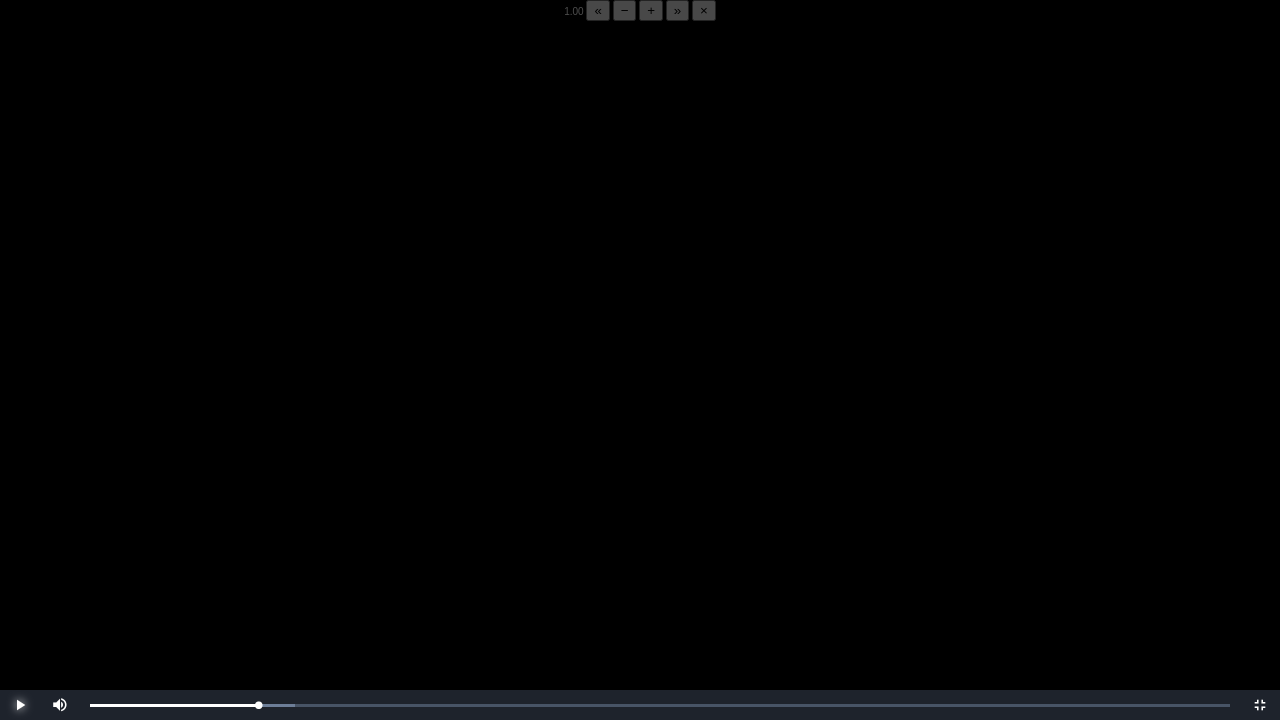 click at bounding box center (20, 705) 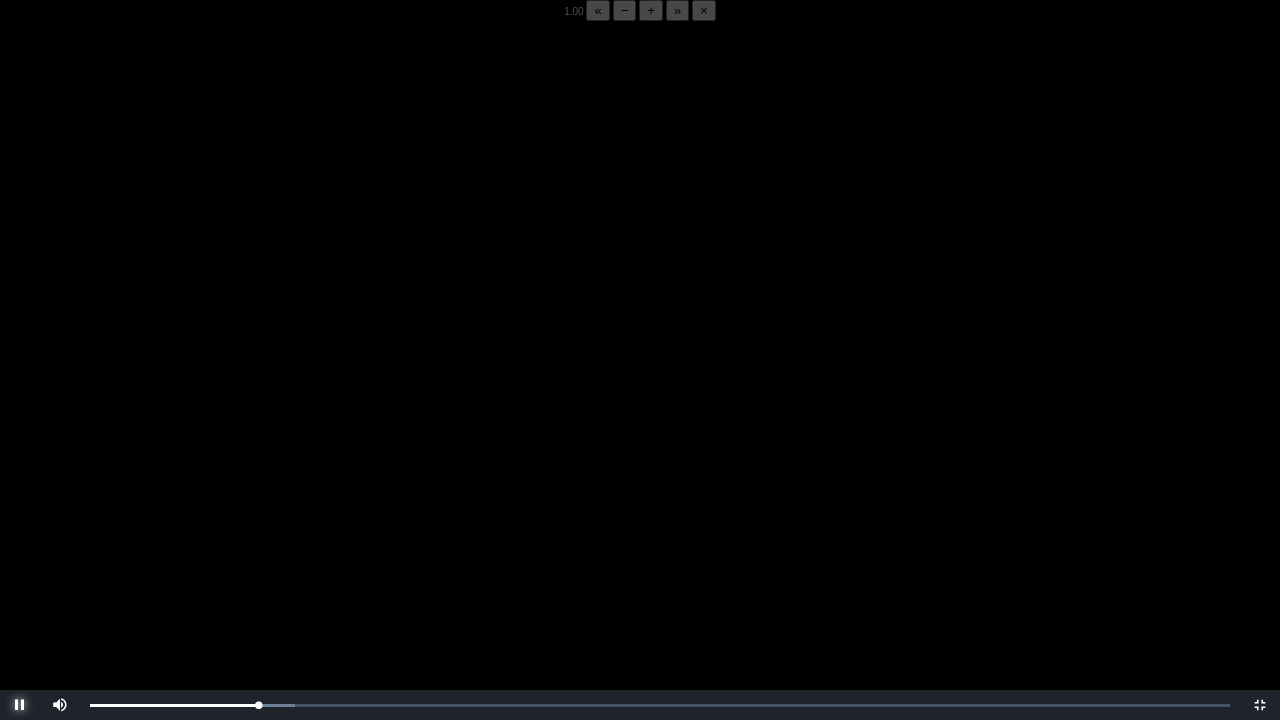 click at bounding box center [20, 705] 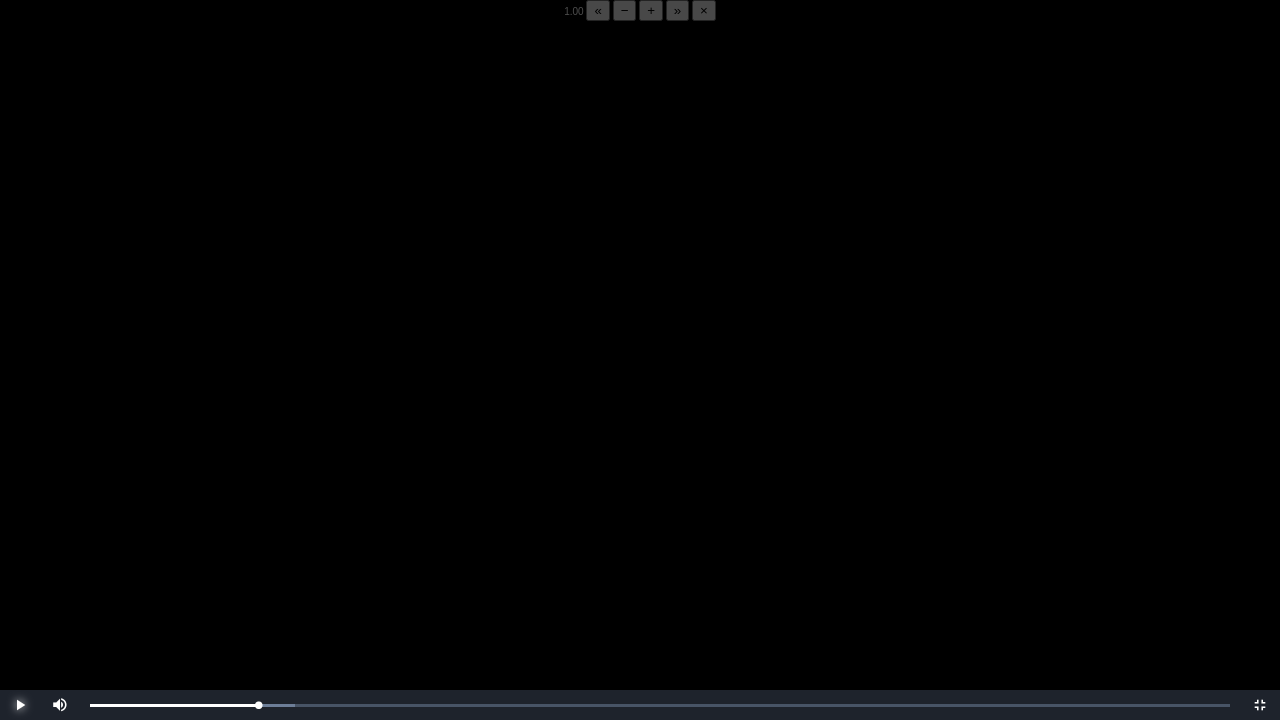 click at bounding box center [20, 705] 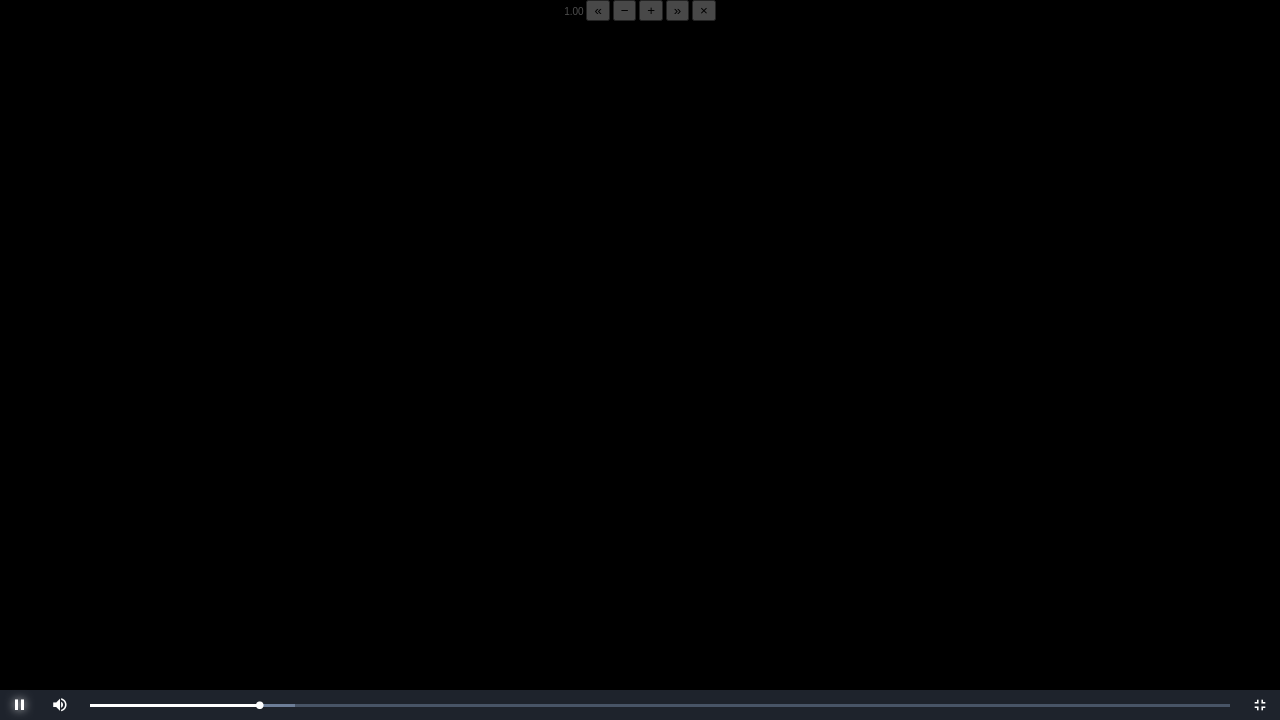 click at bounding box center [20, 705] 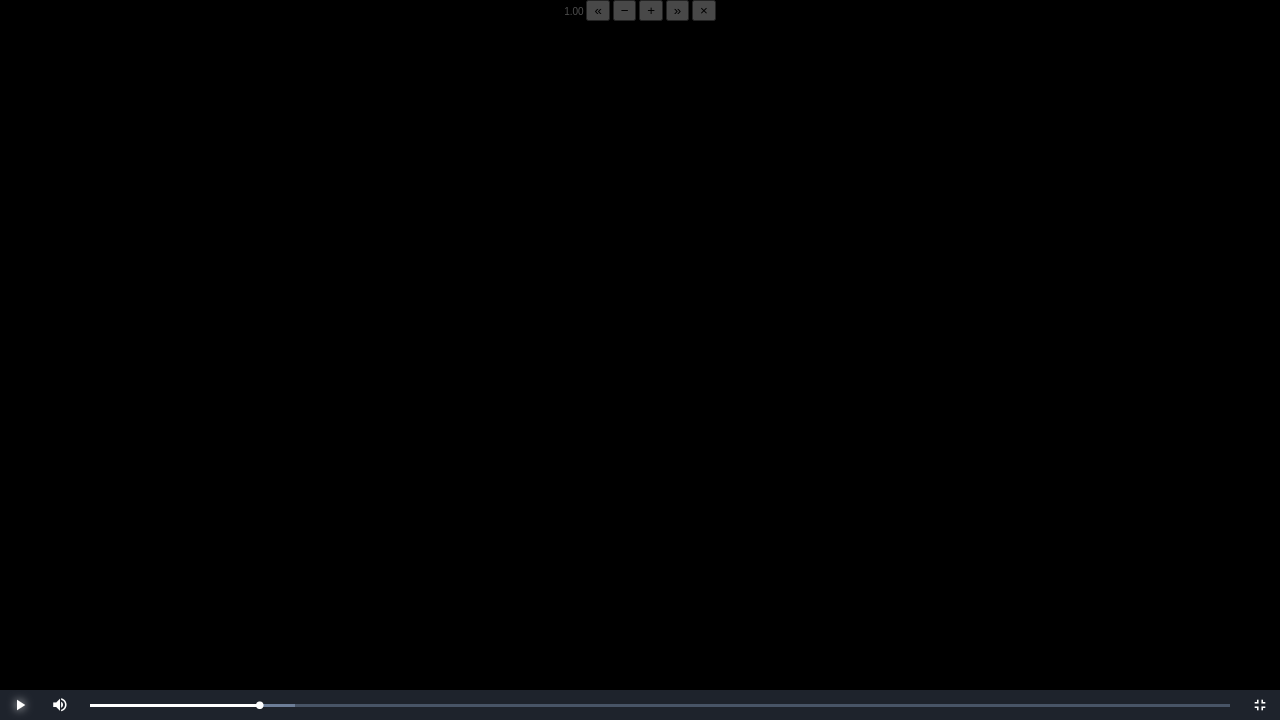 click at bounding box center (20, 705) 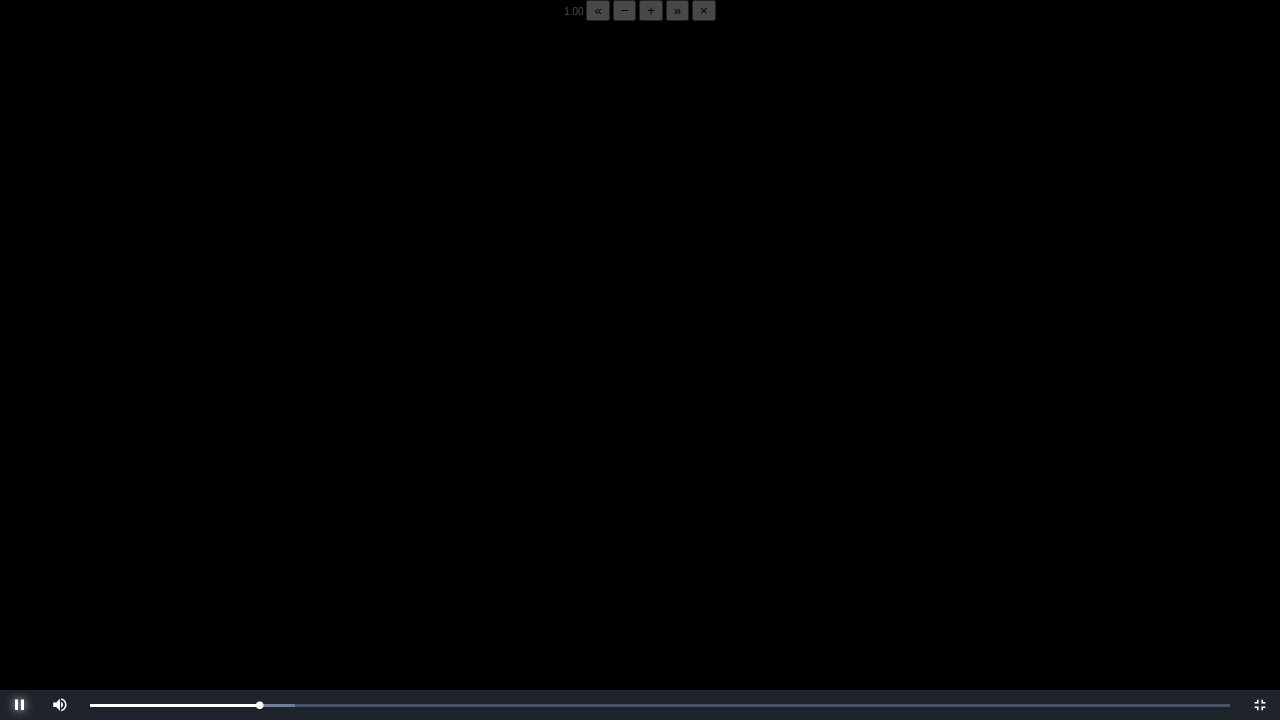 click at bounding box center (20, 705) 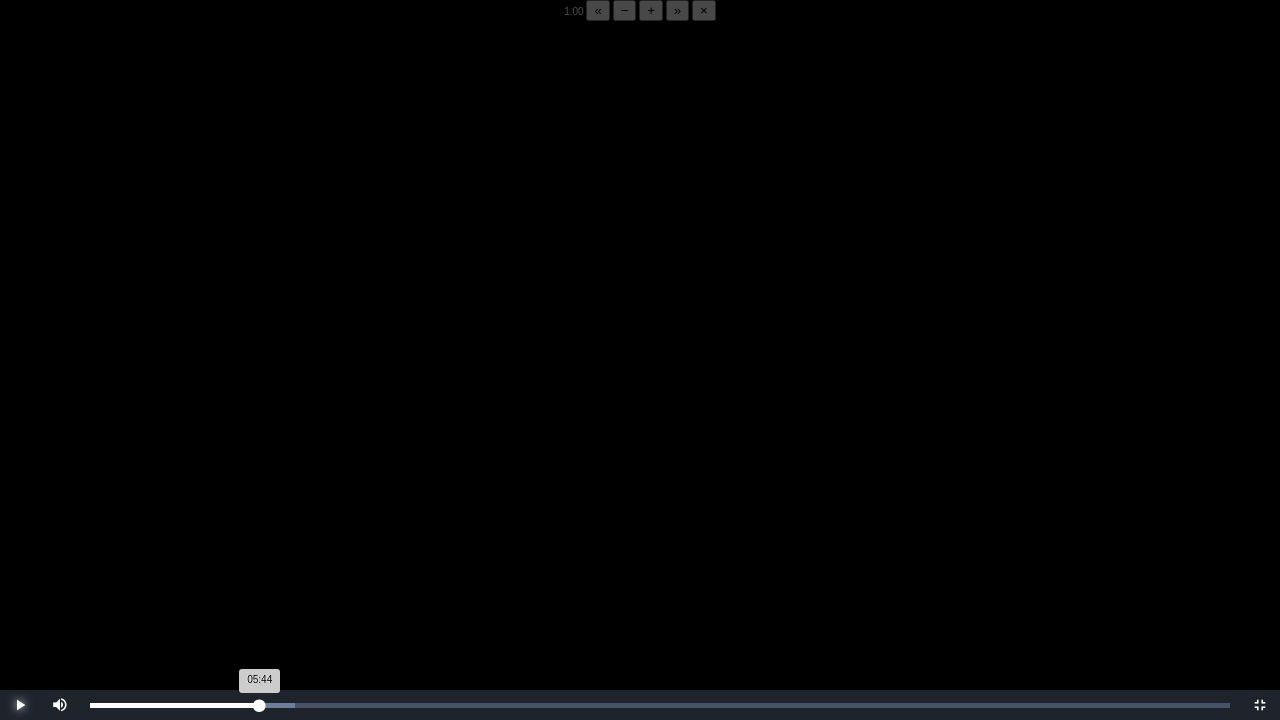 click on "05:44 Progress : 0%" at bounding box center [175, 705] 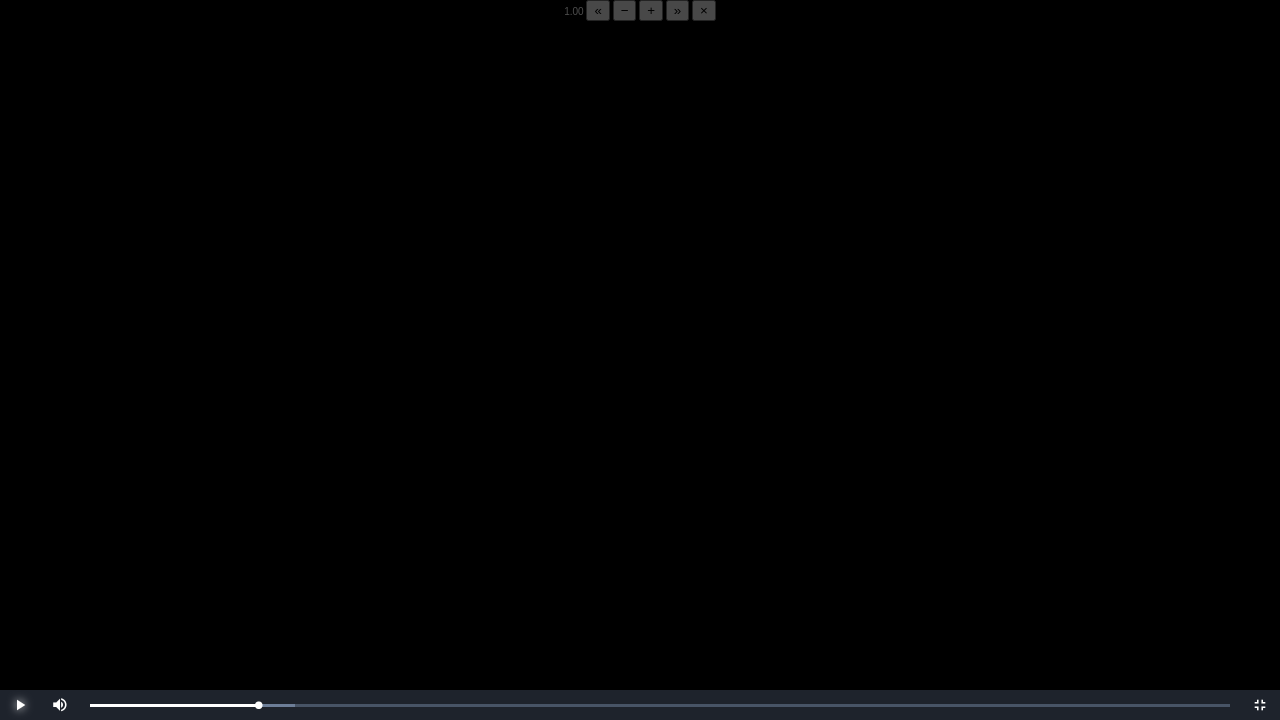 click at bounding box center (20, 705) 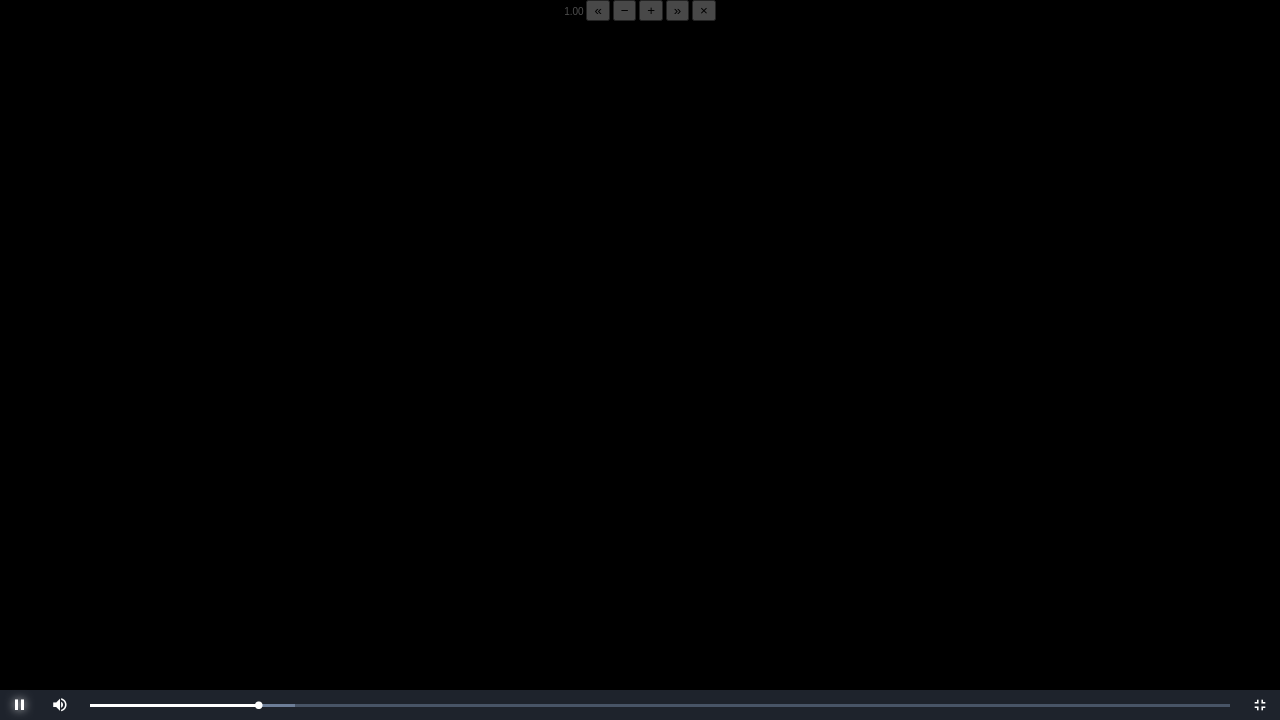 click at bounding box center (20, 705) 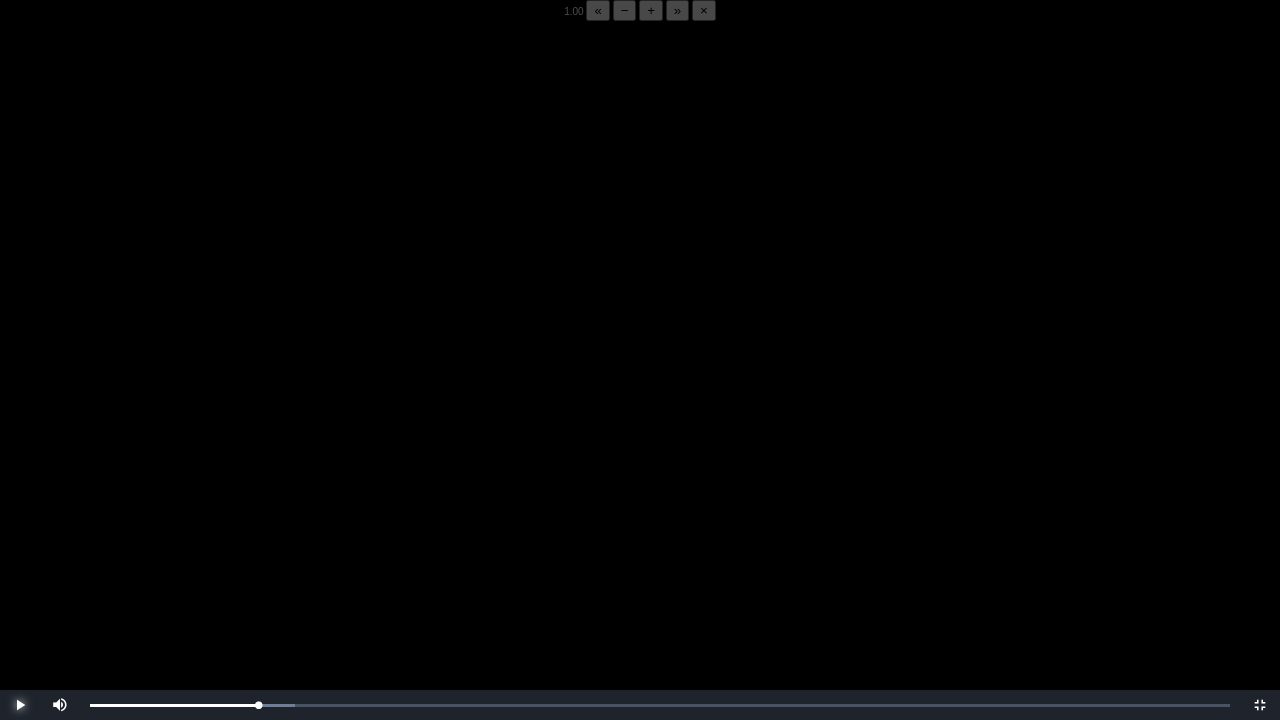 click at bounding box center [20, 705] 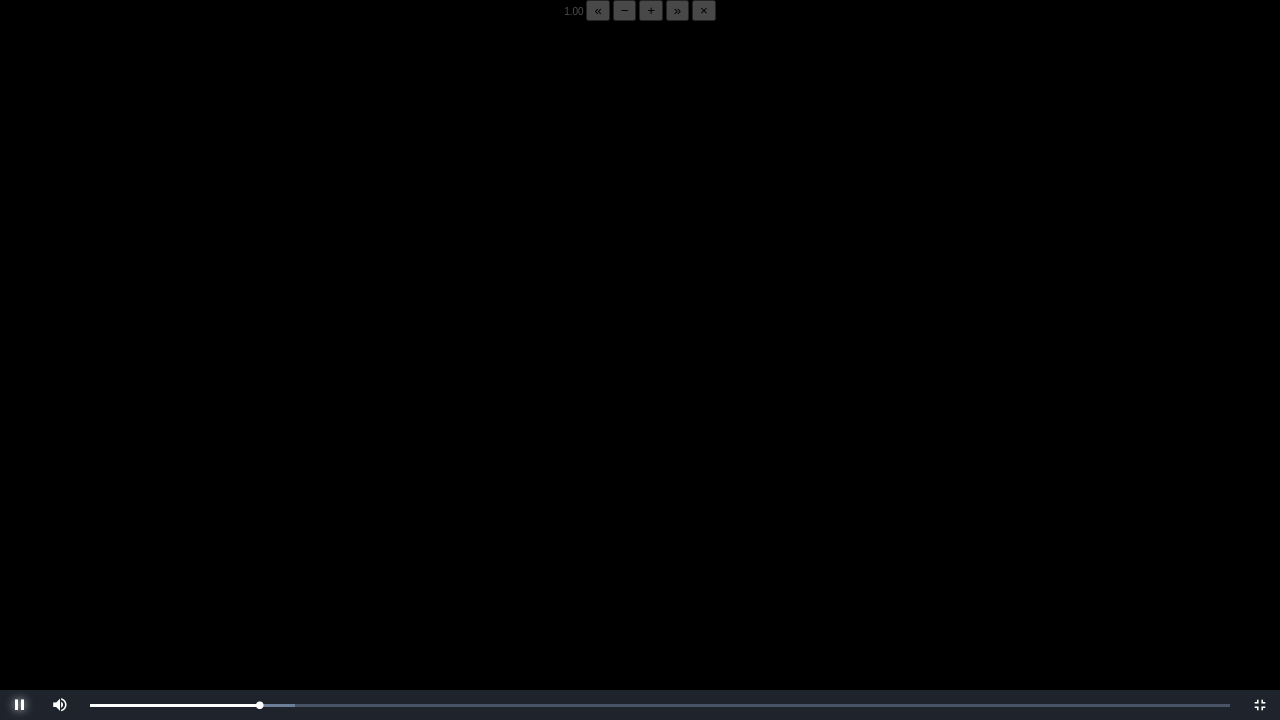 click at bounding box center [20, 705] 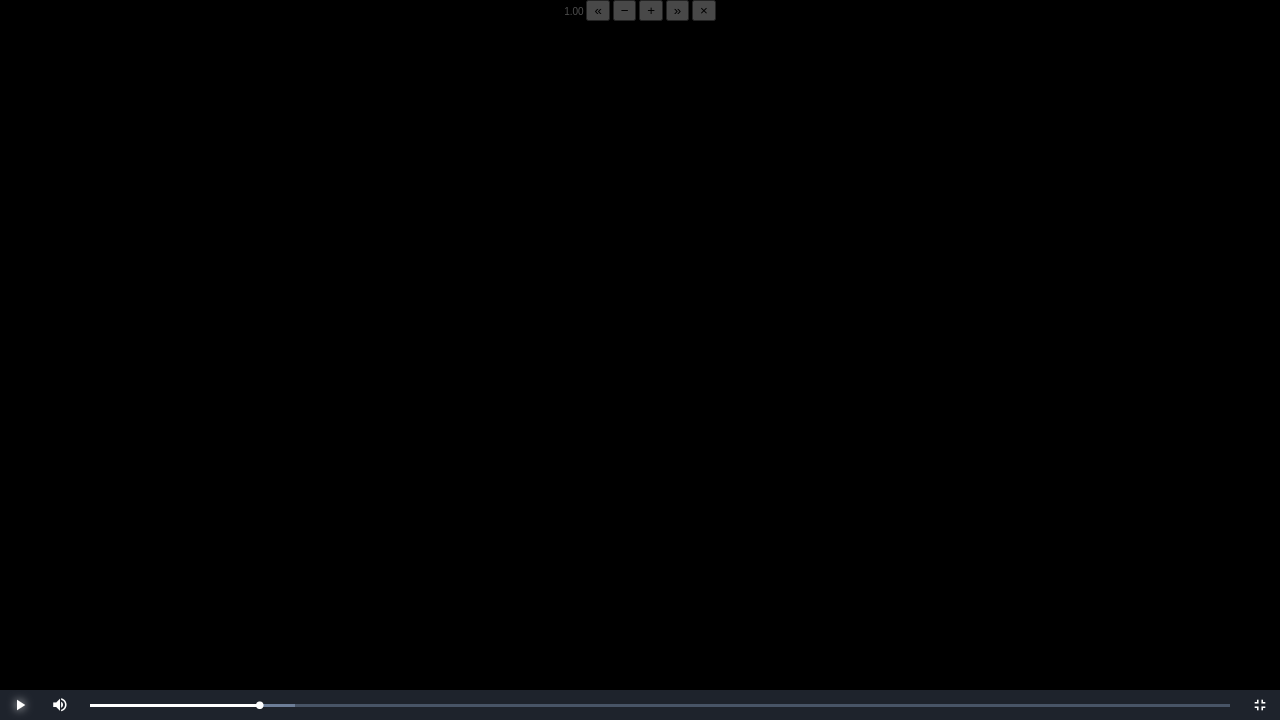 click at bounding box center [20, 705] 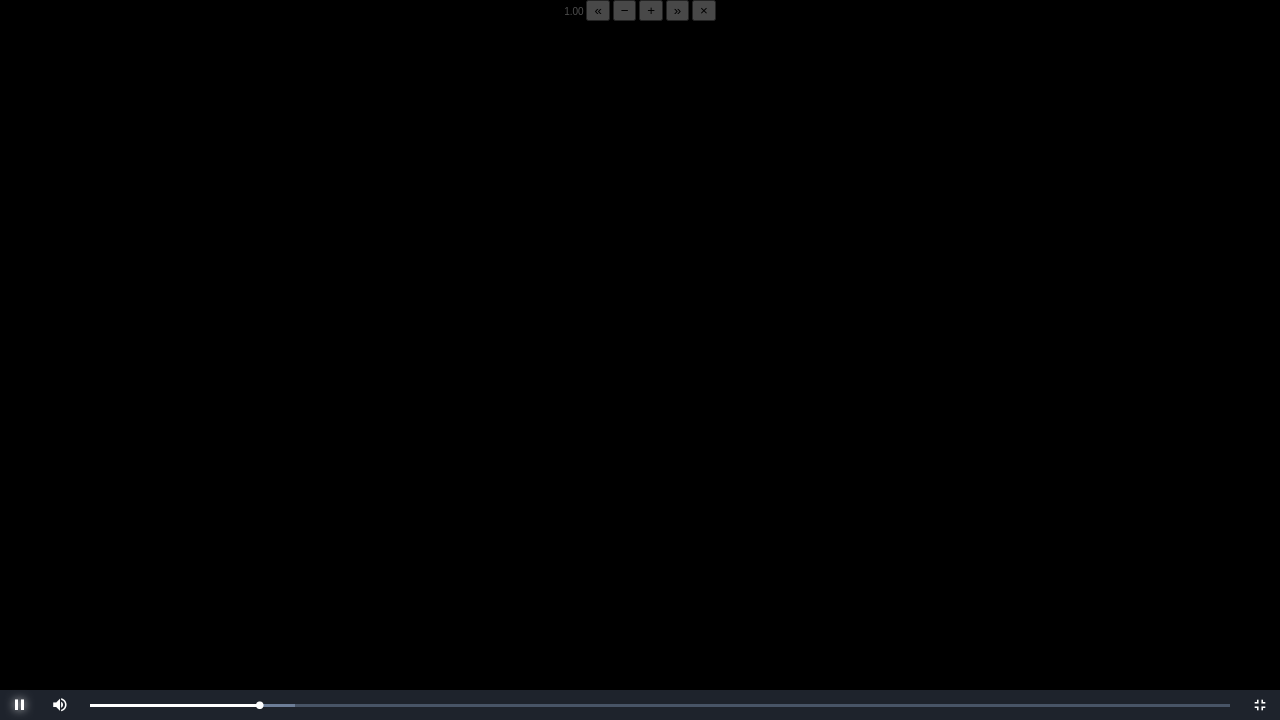 click at bounding box center (20, 705) 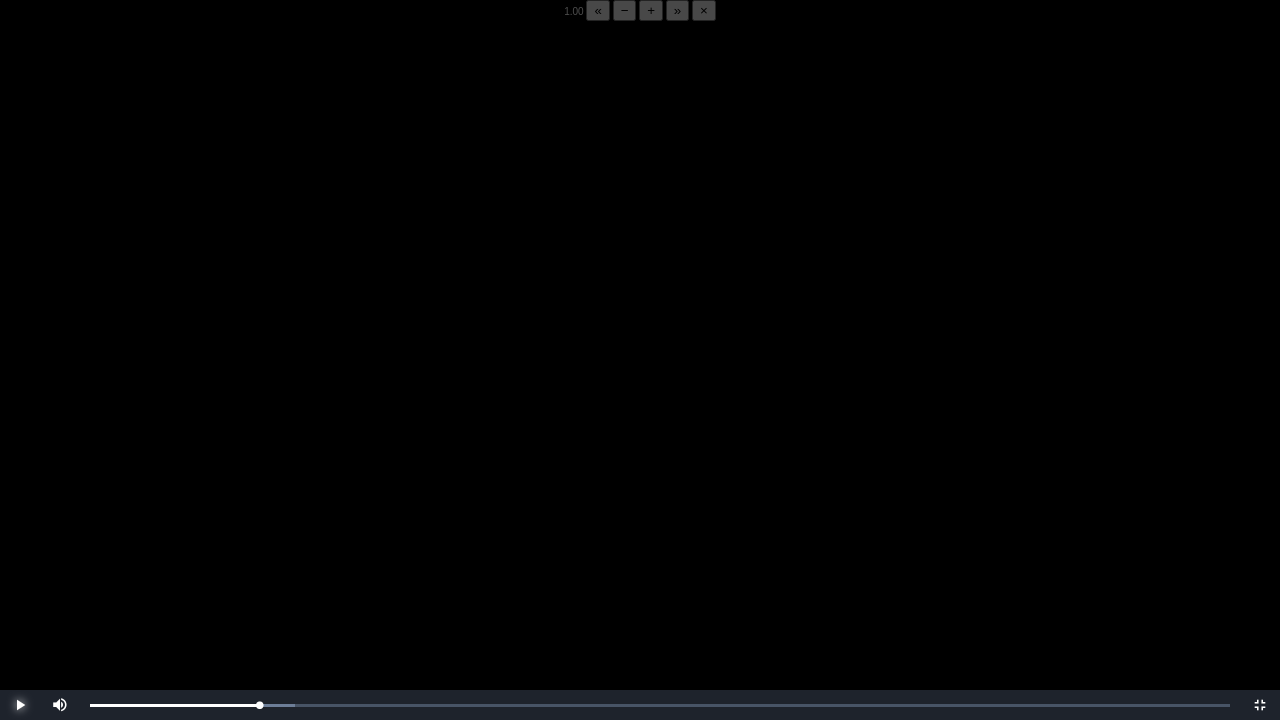 click at bounding box center [20, 705] 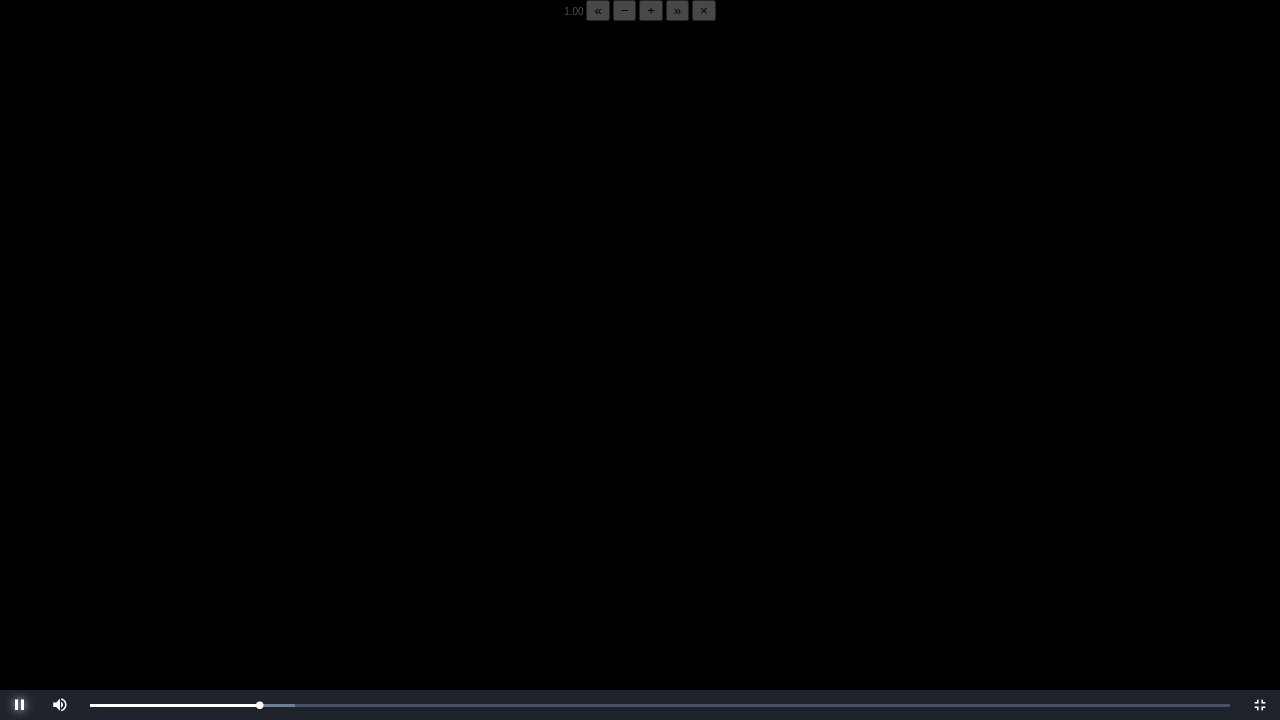 click at bounding box center [20, 705] 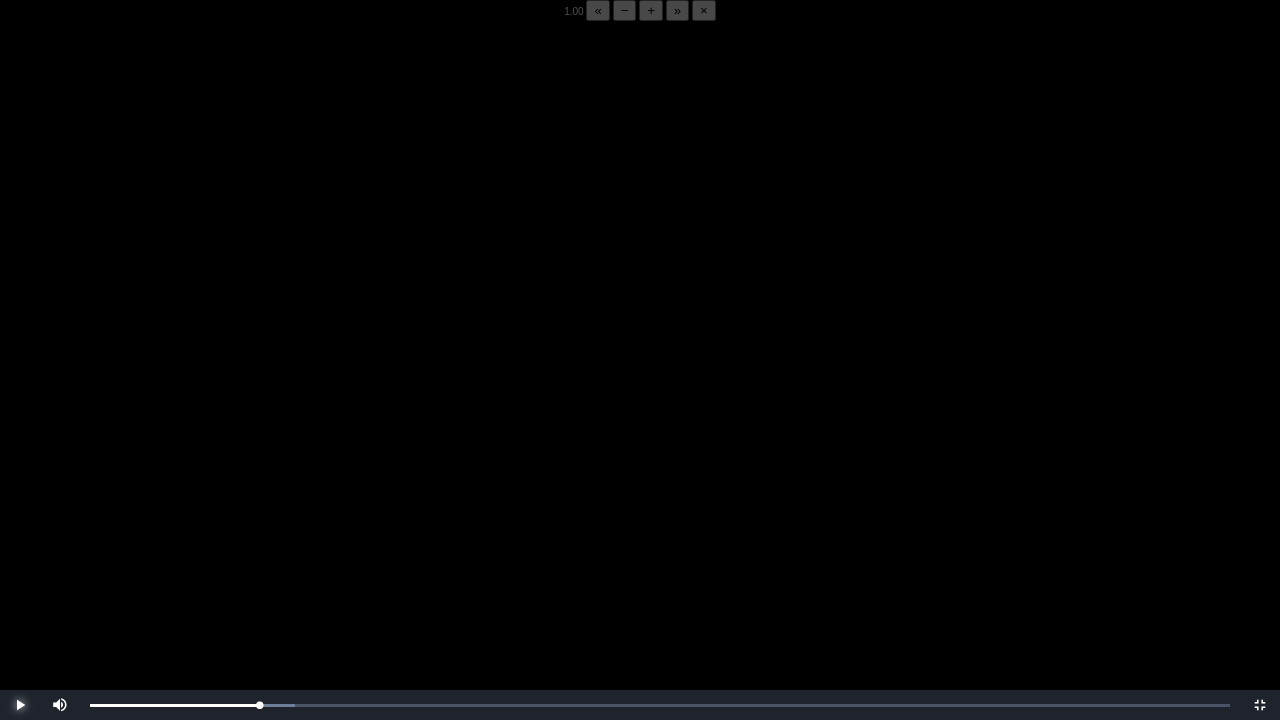click at bounding box center [20, 705] 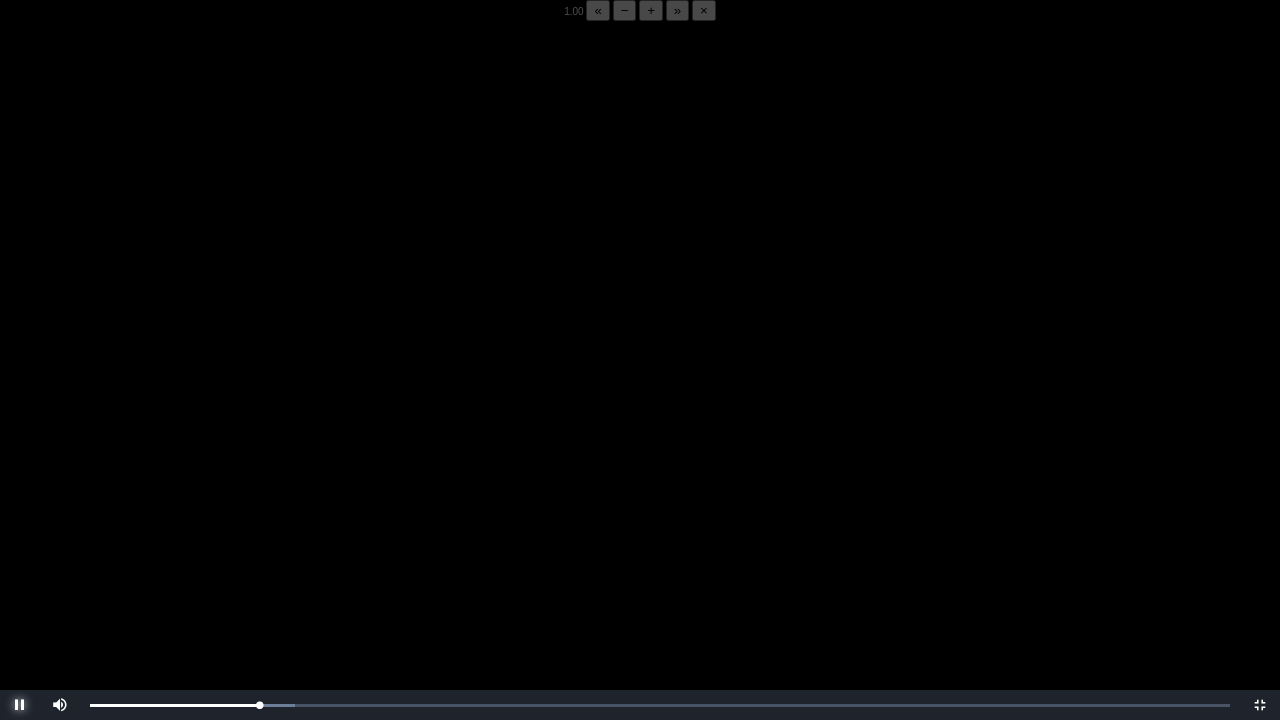 click at bounding box center (20, 705) 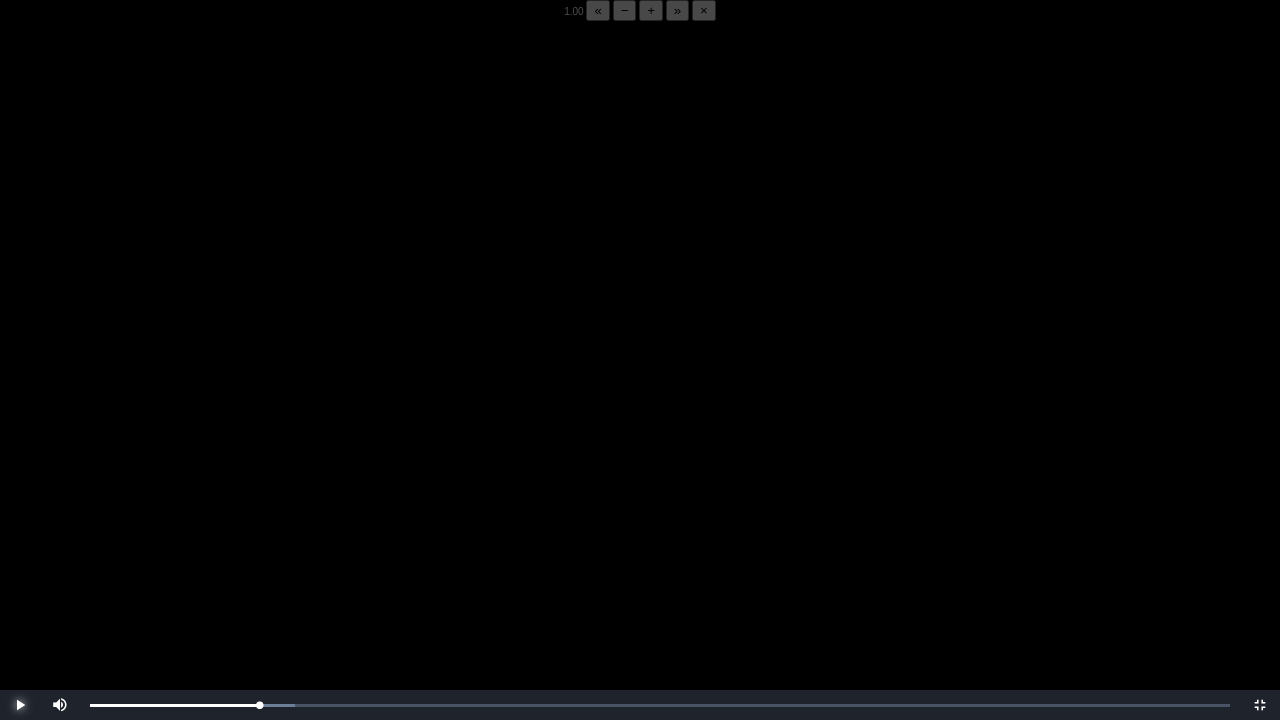 click at bounding box center (20, 705) 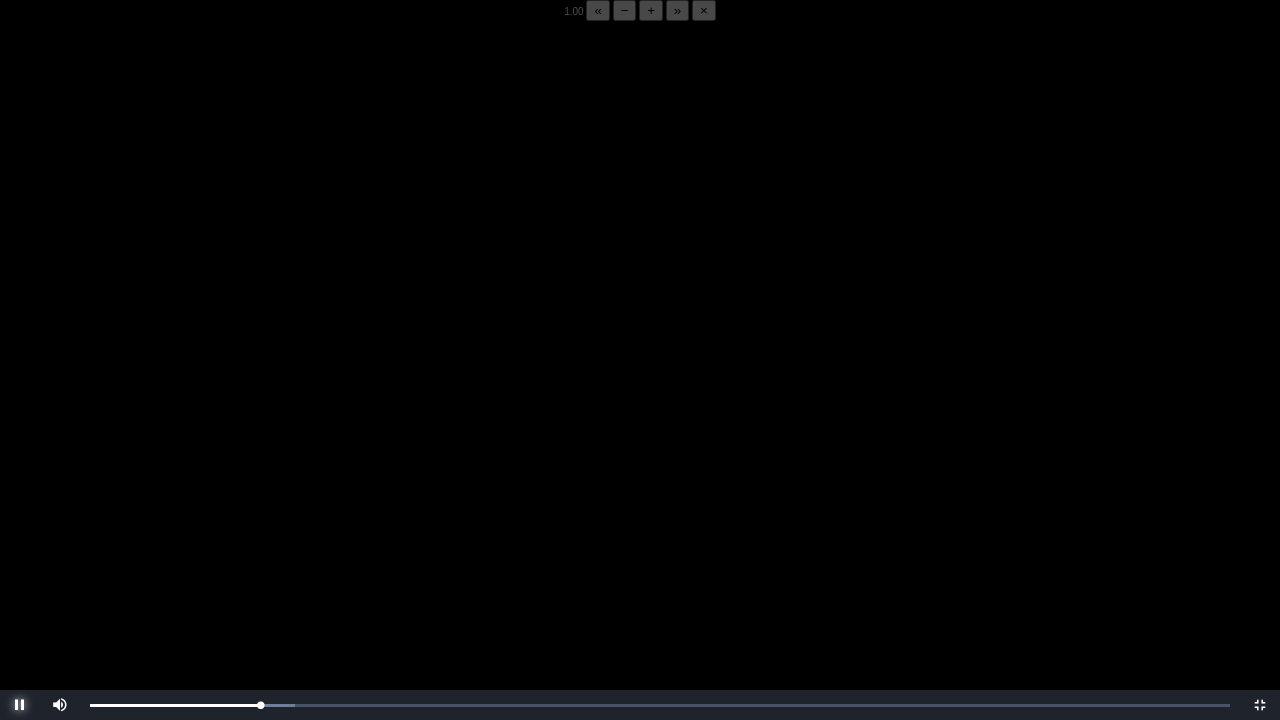click at bounding box center (20, 705) 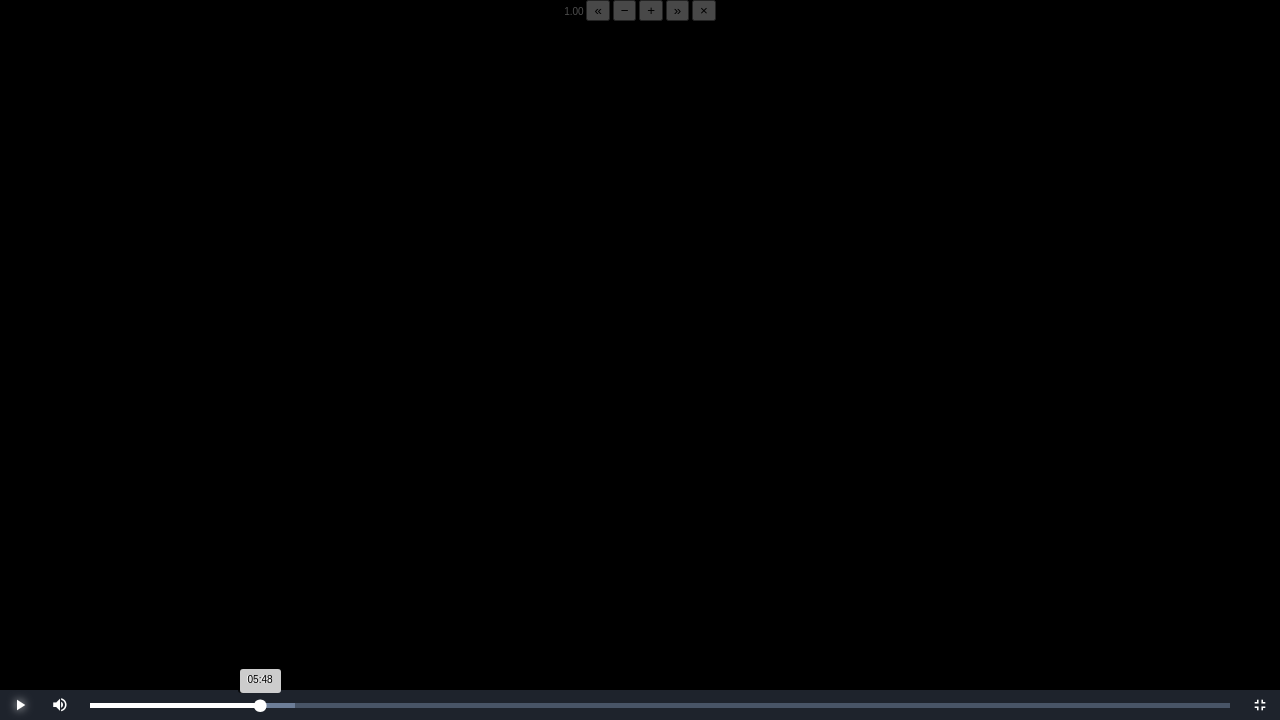 click on "05:48 Progress : 0%" at bounding box center [175, 705] 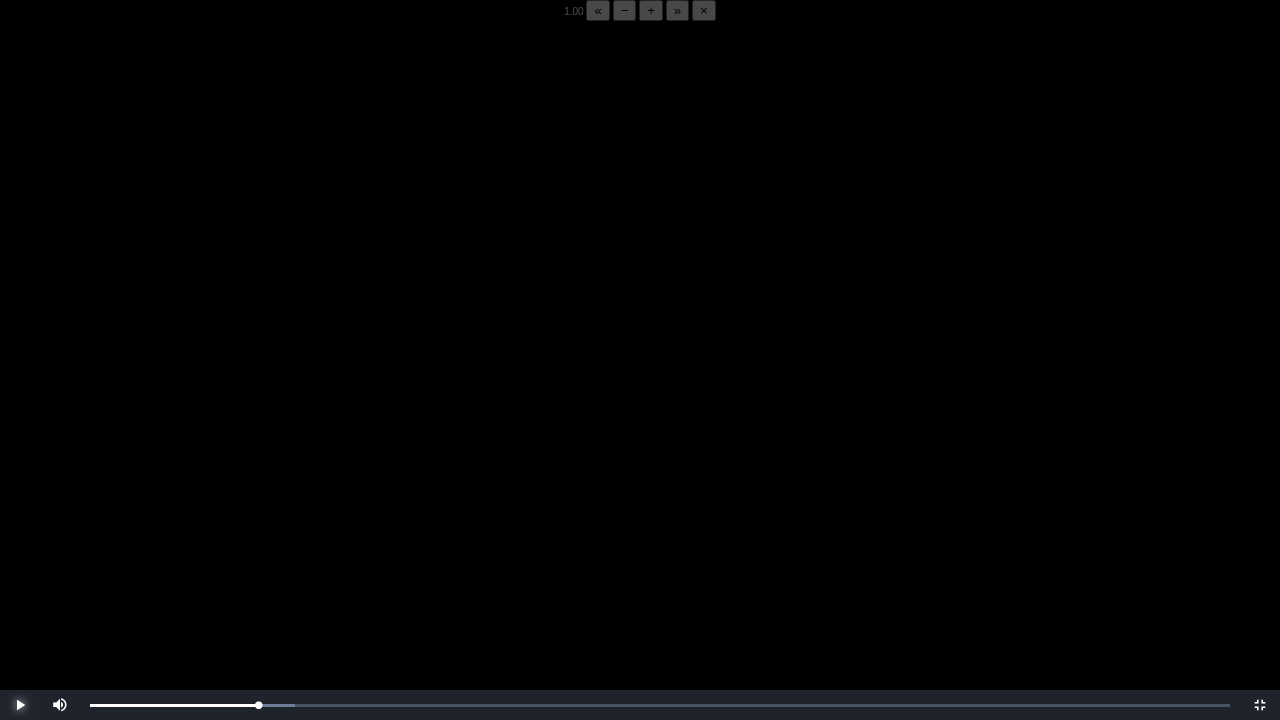 click at bounding box center [20, 705] 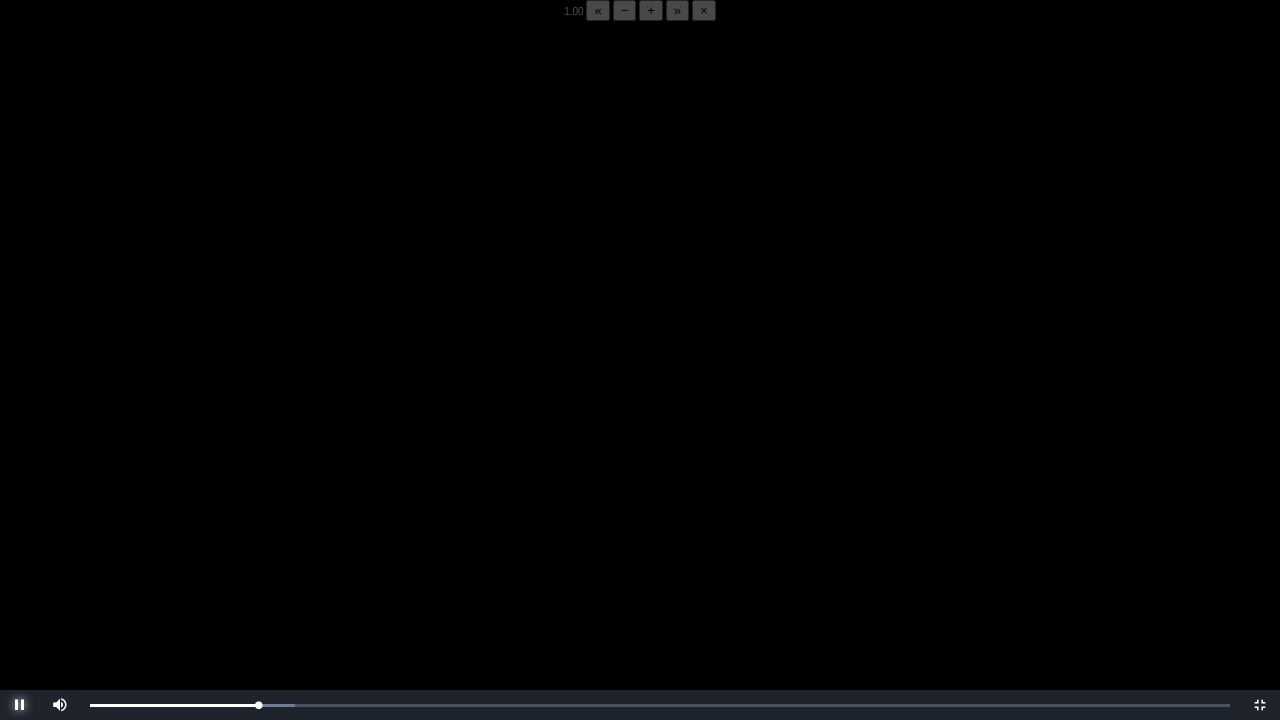 click at bounding box center [20, 705] 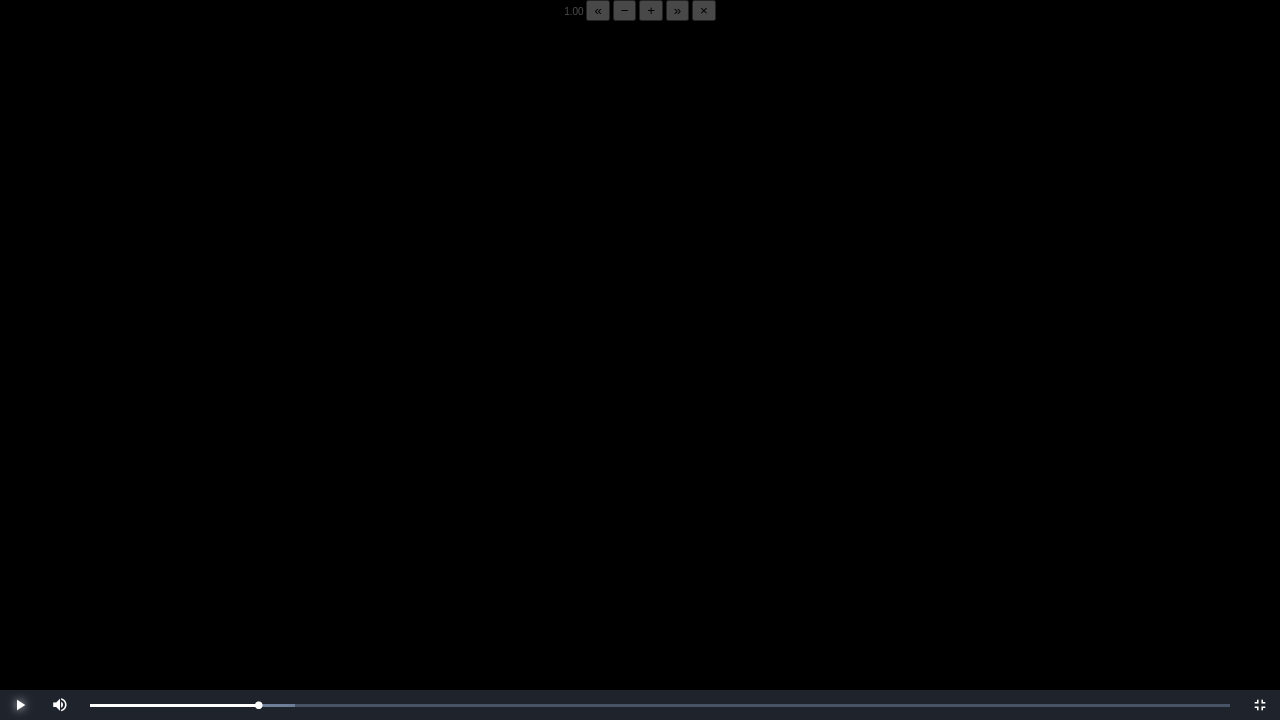 click at bounding box center [20, 705] 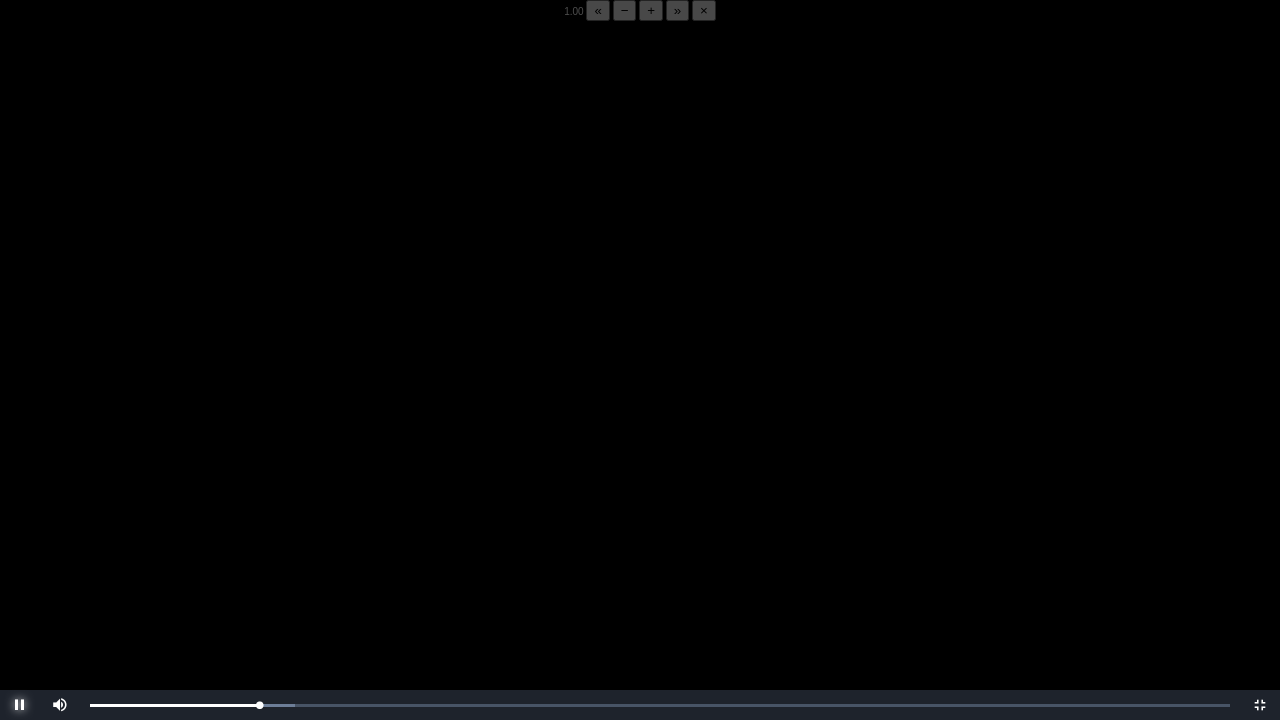 click at bounding box center (20, 705) 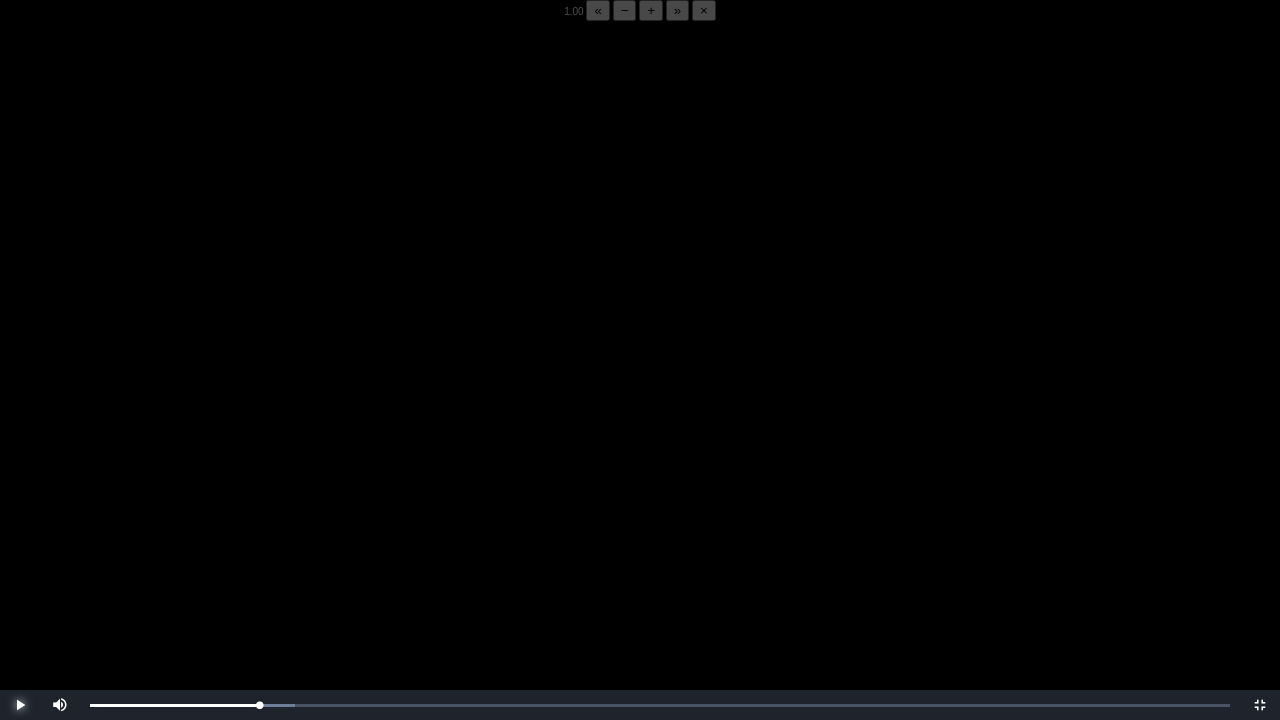 click at bounding box center (20, 705) 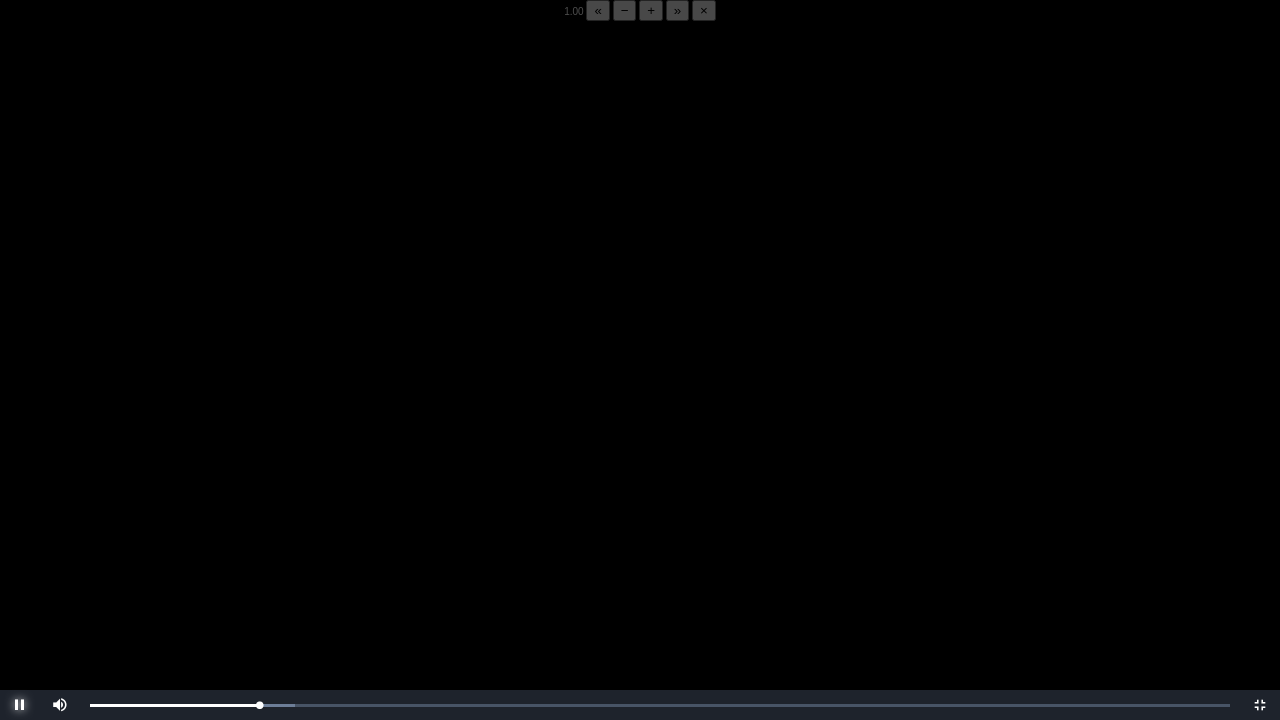 click at bounding box center [20, 705] 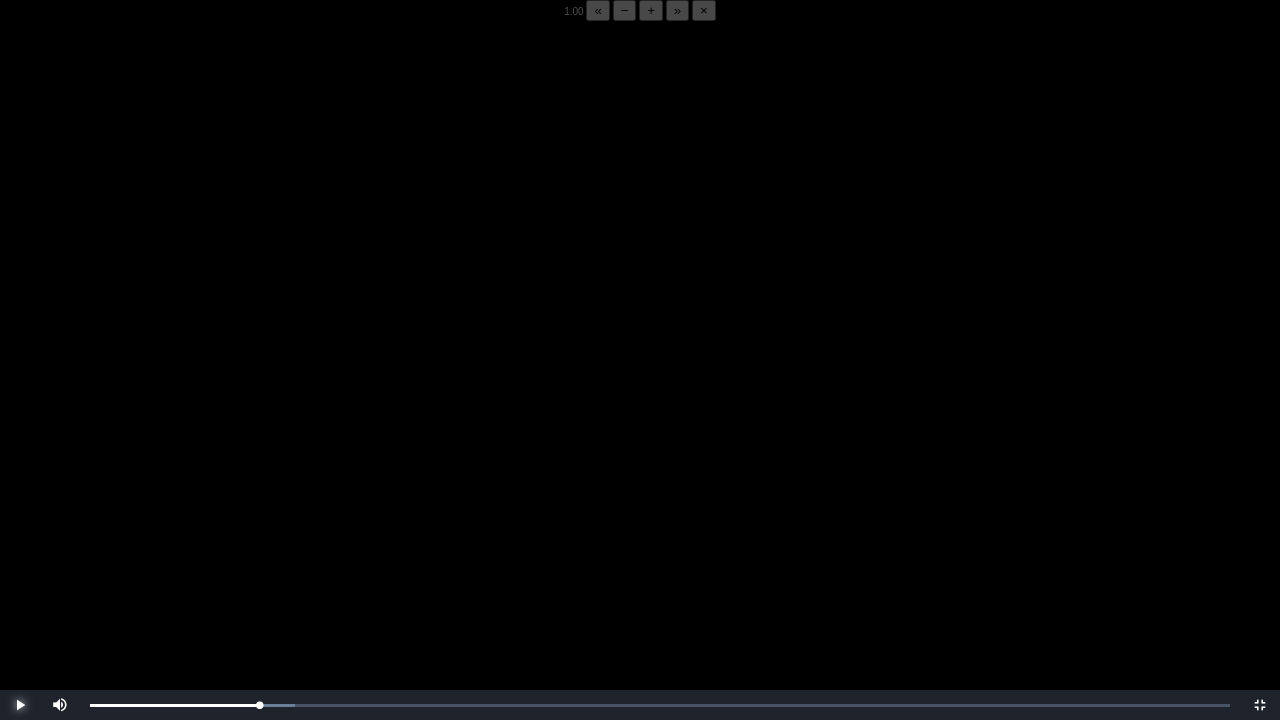 click at bounding box center [20, 705] 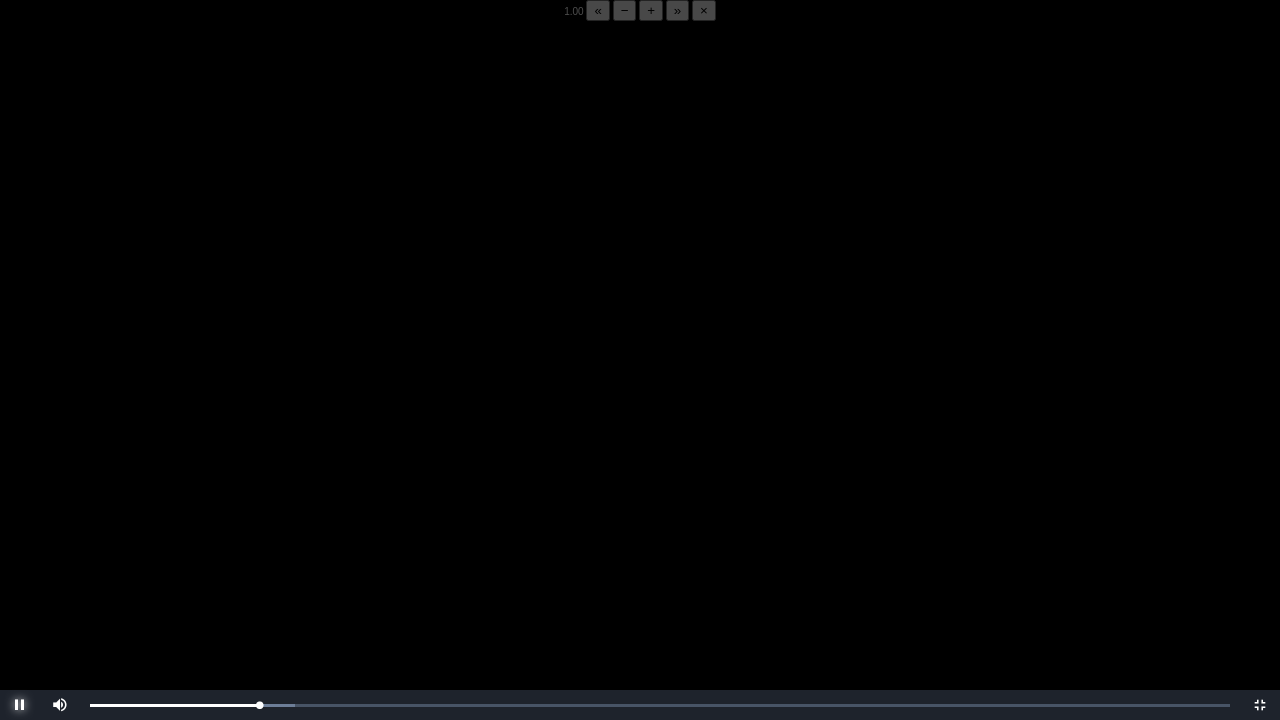 click at bounding box center (20, 705) 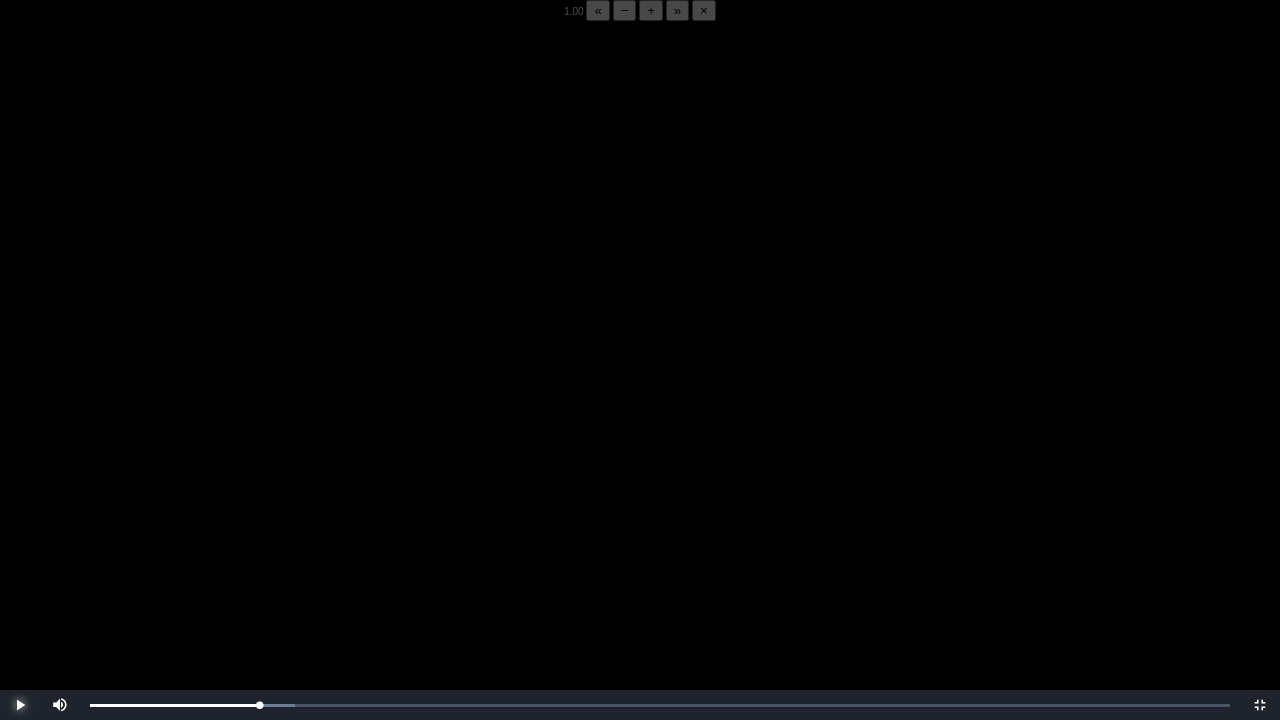 click at bounding box center (20, 705) 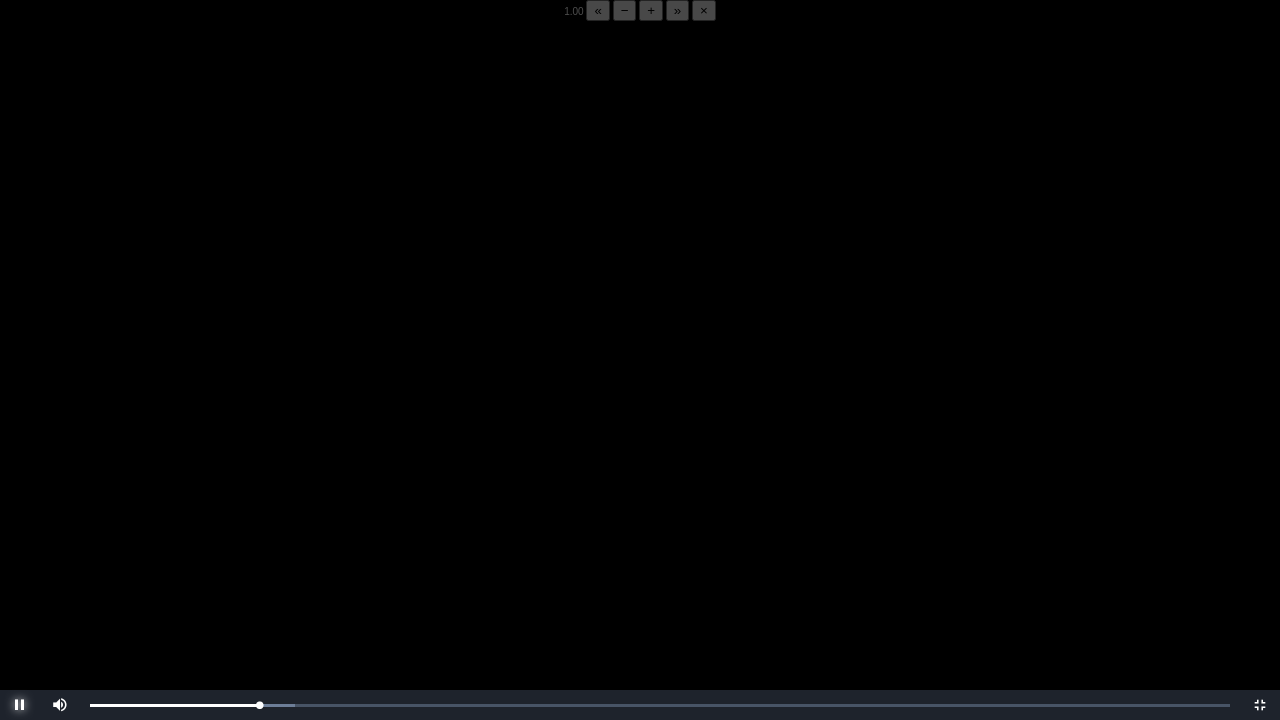 click at bounding box center (20, 705) 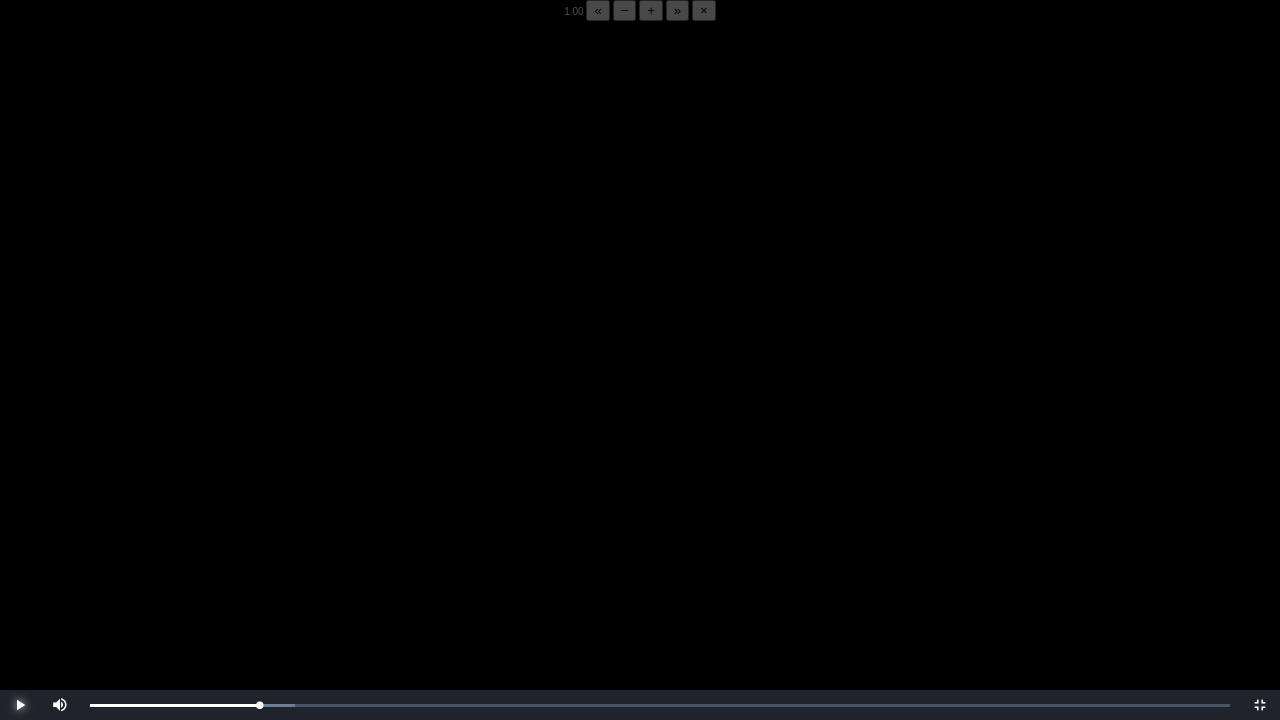 click at bounding box center [20, 705] 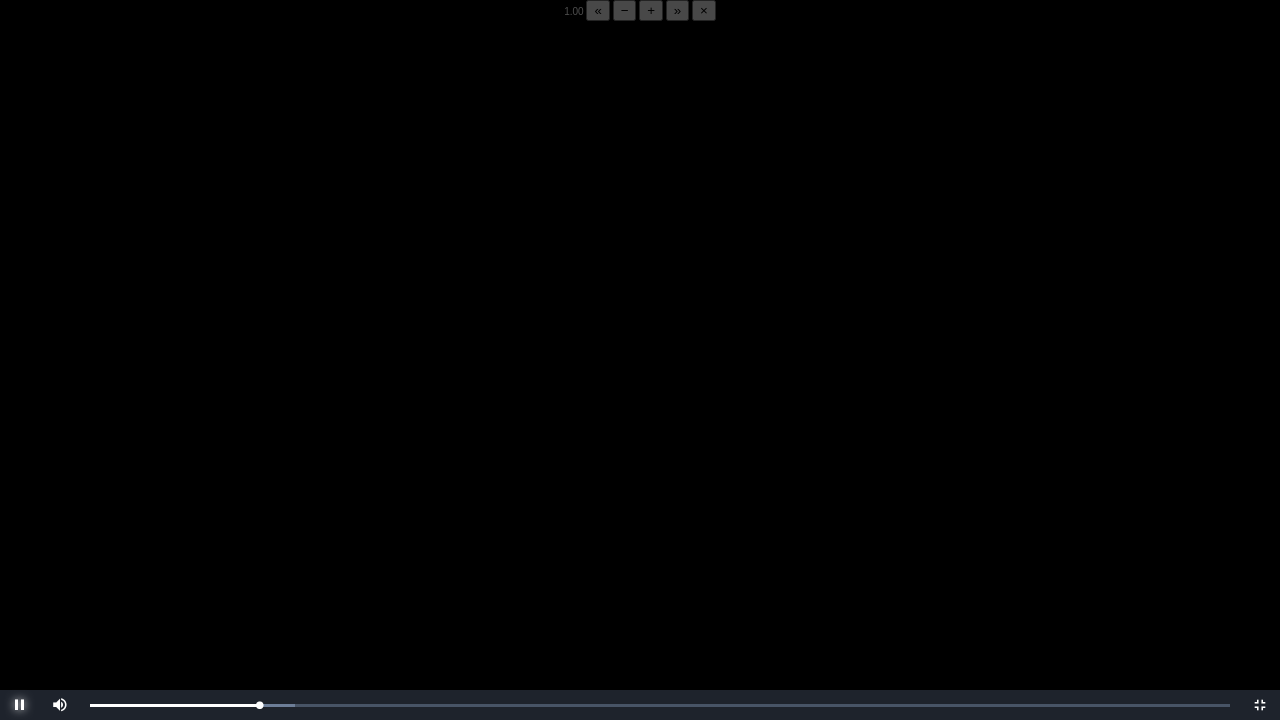 click at bounding box center [20, 705] 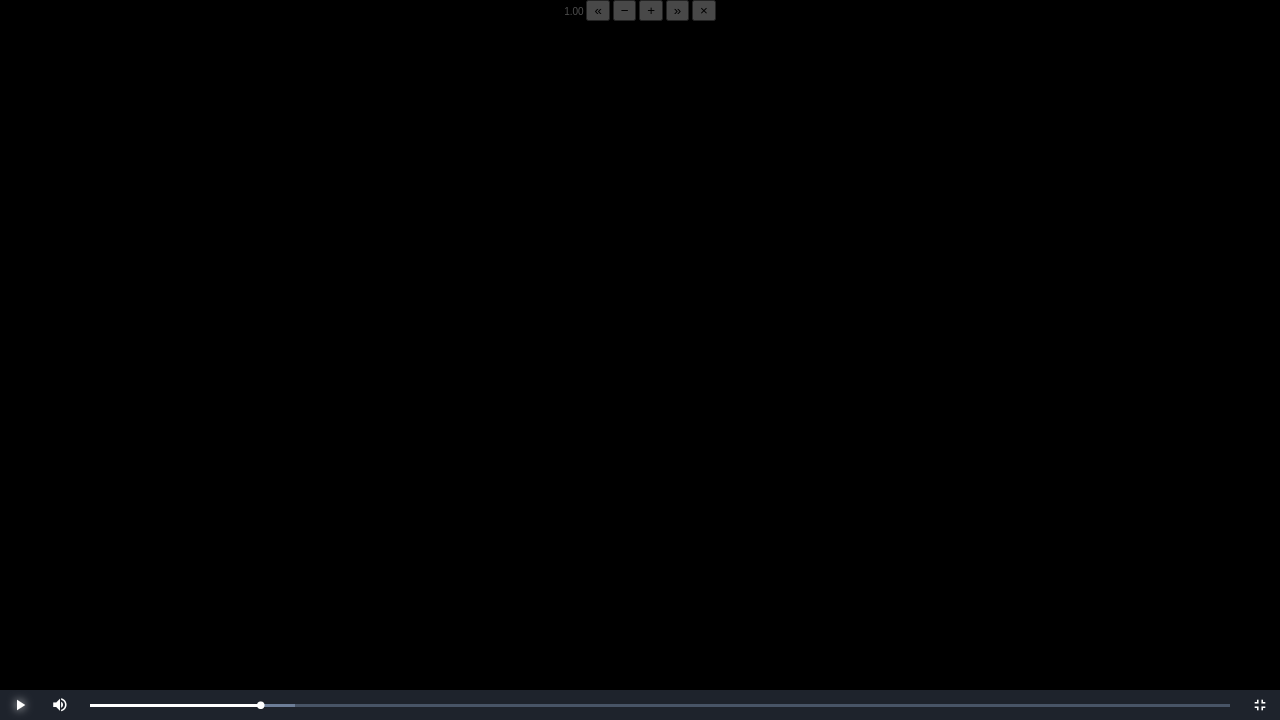 click at bounding box center (20, 705) 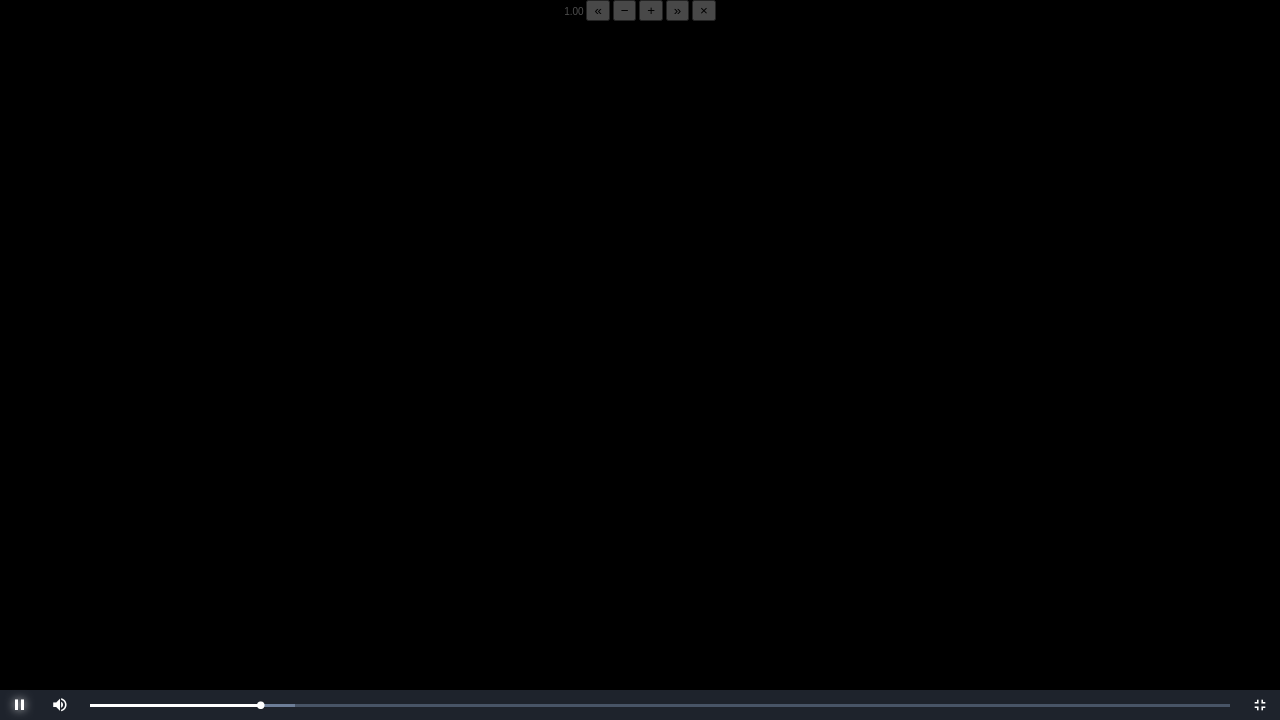 click at bounding box center [20, 705] 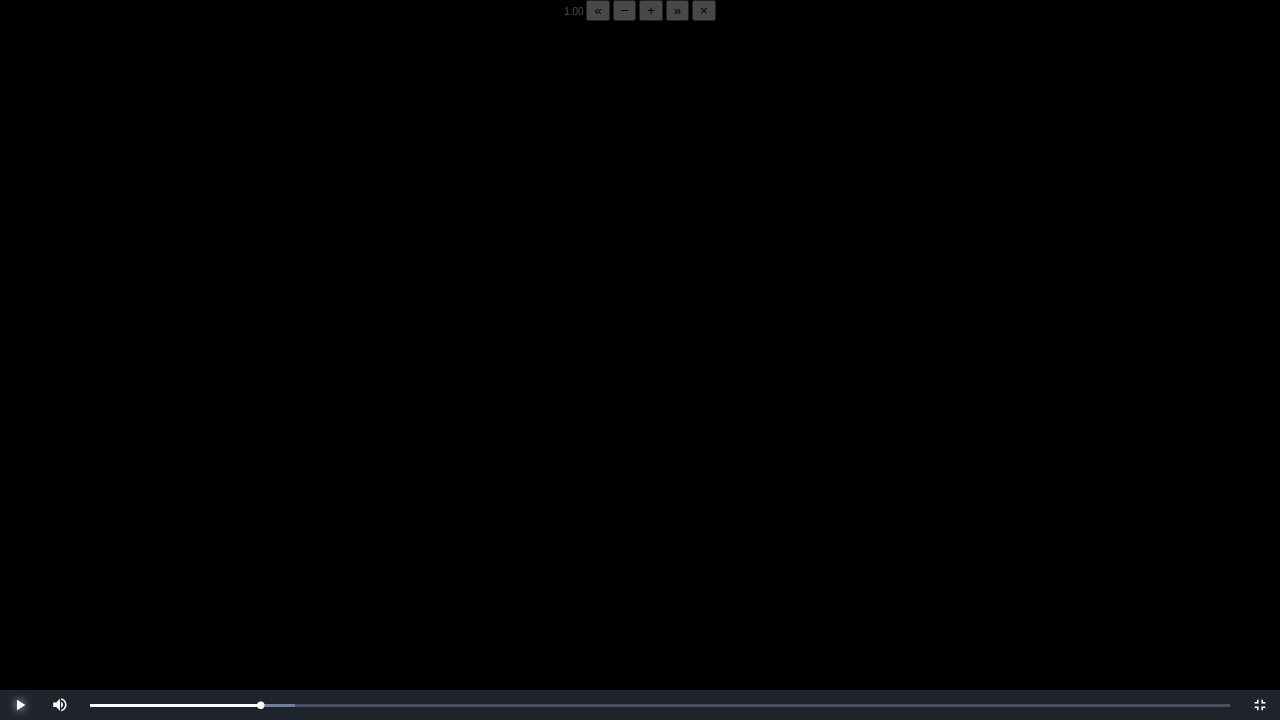 click at bounding box center (20, 705) 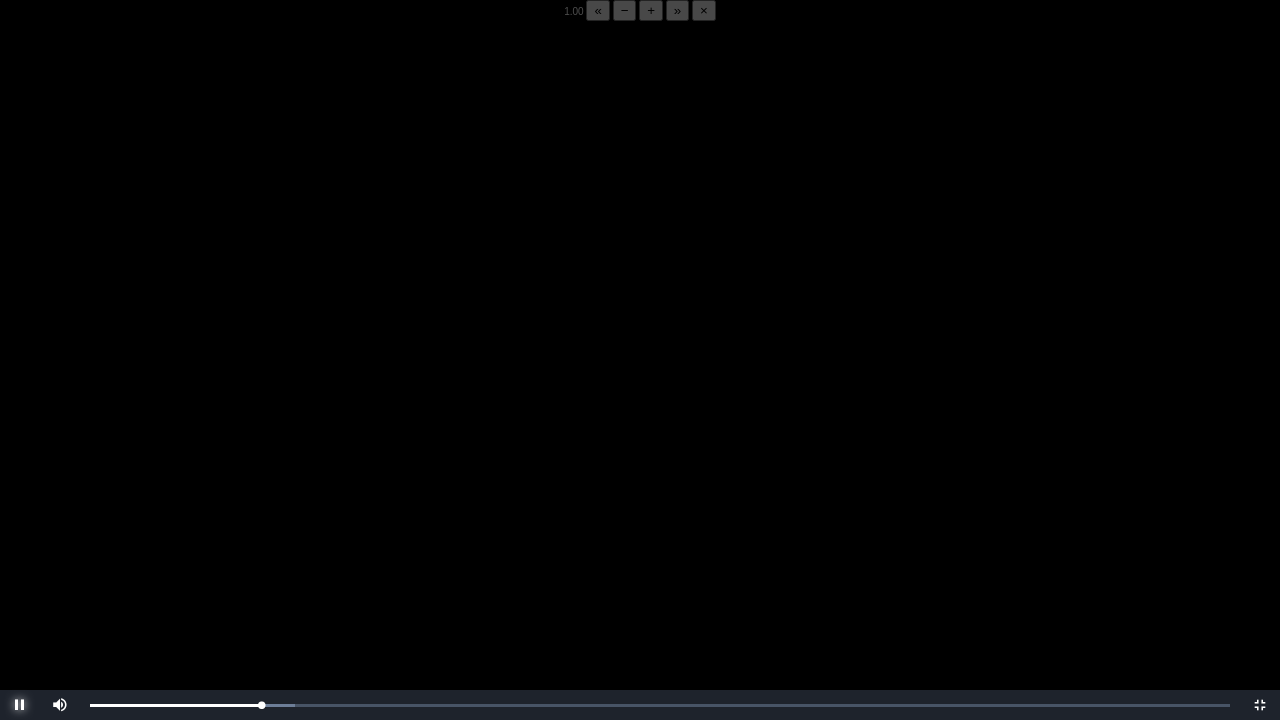 click at bounding box center [20, 705] 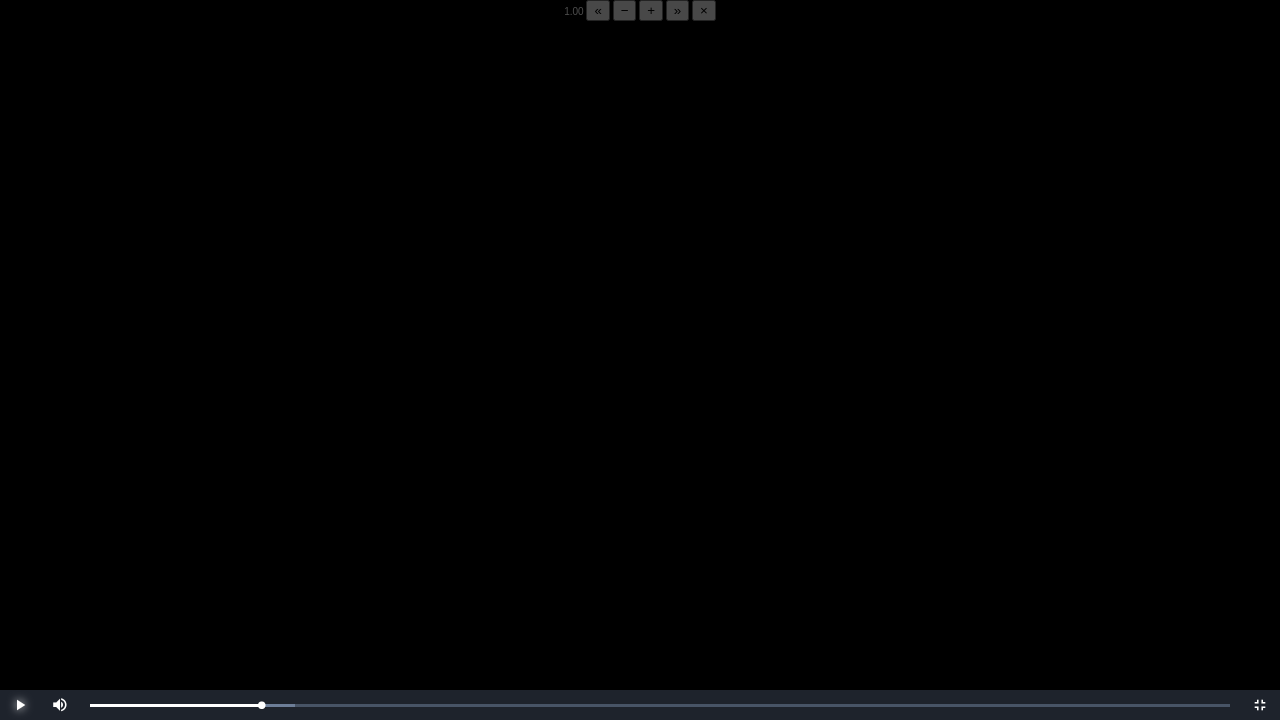 click at bounding box center [20, 705] 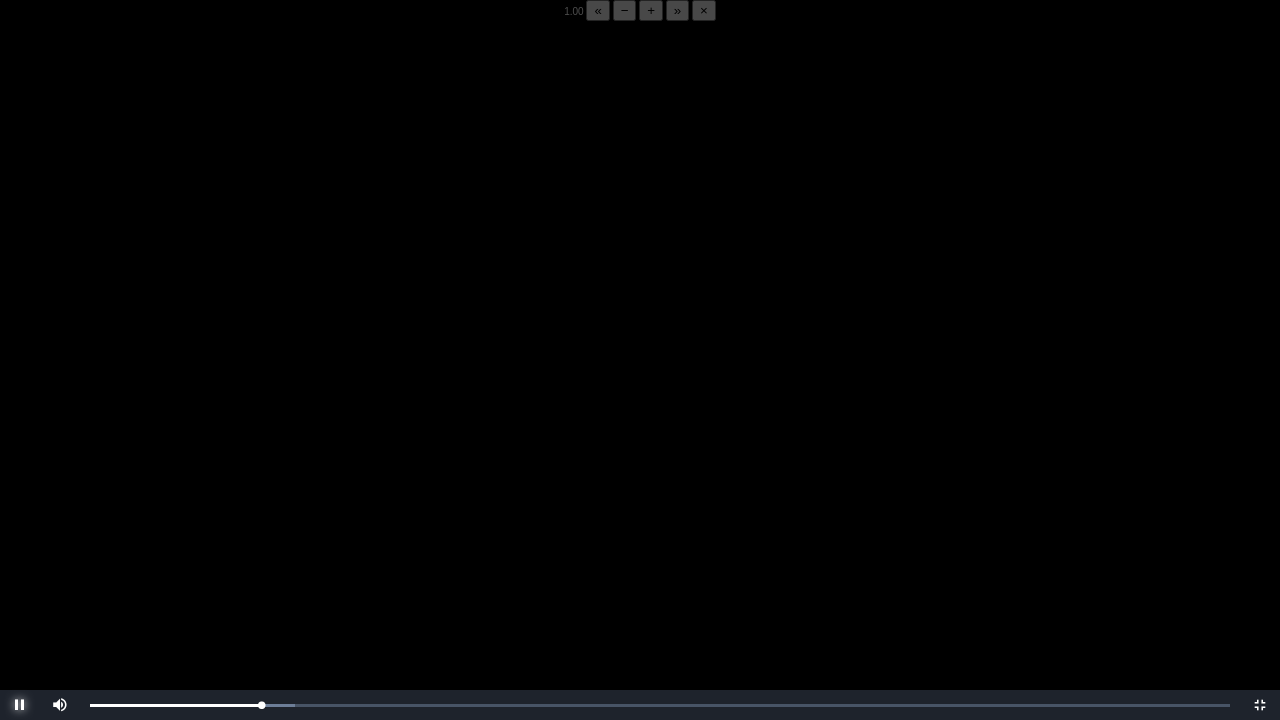 click at bounding box center [20, 705] 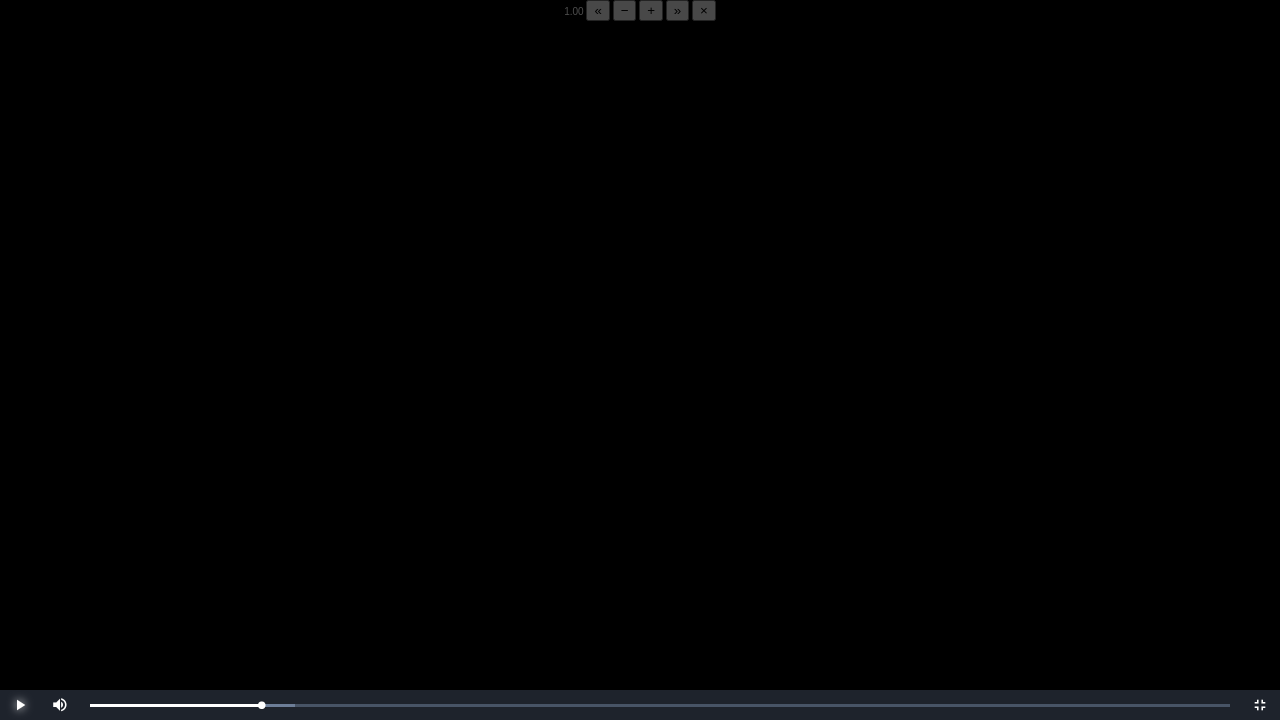 click at bounding box center [20, 705] 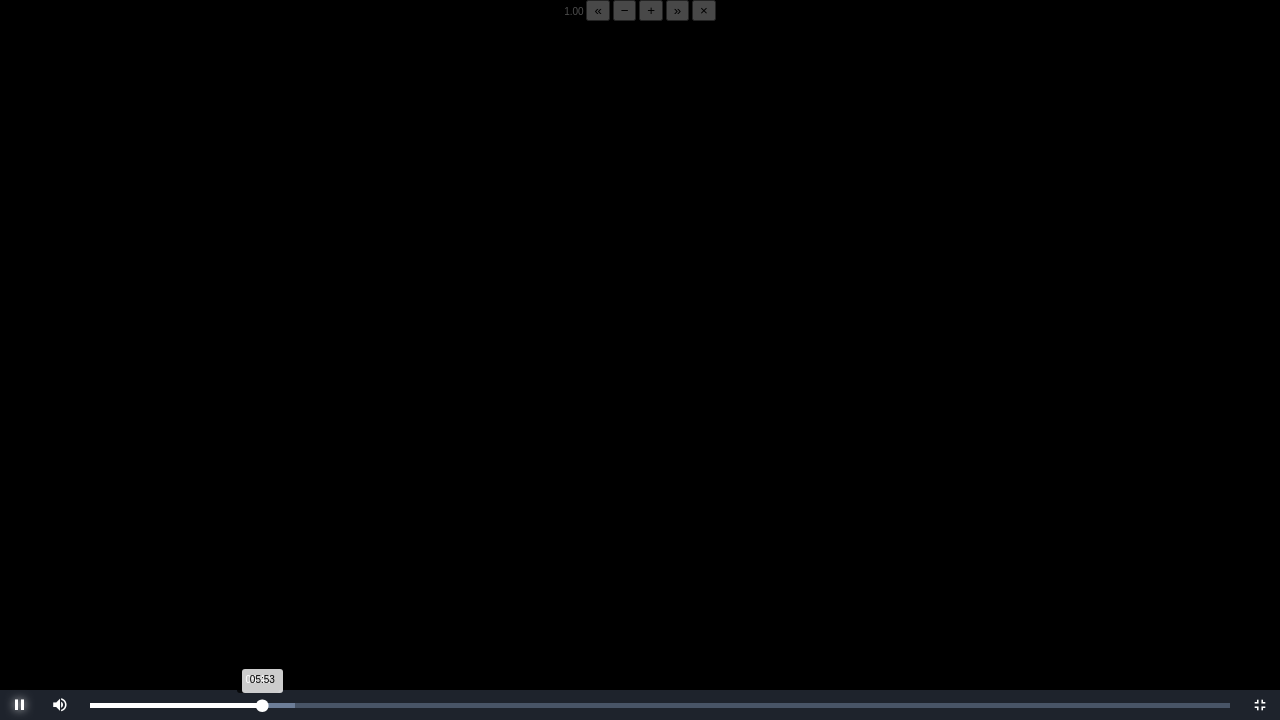 click on "05:53 Progress : 0%" at bounding box center (176, 705) 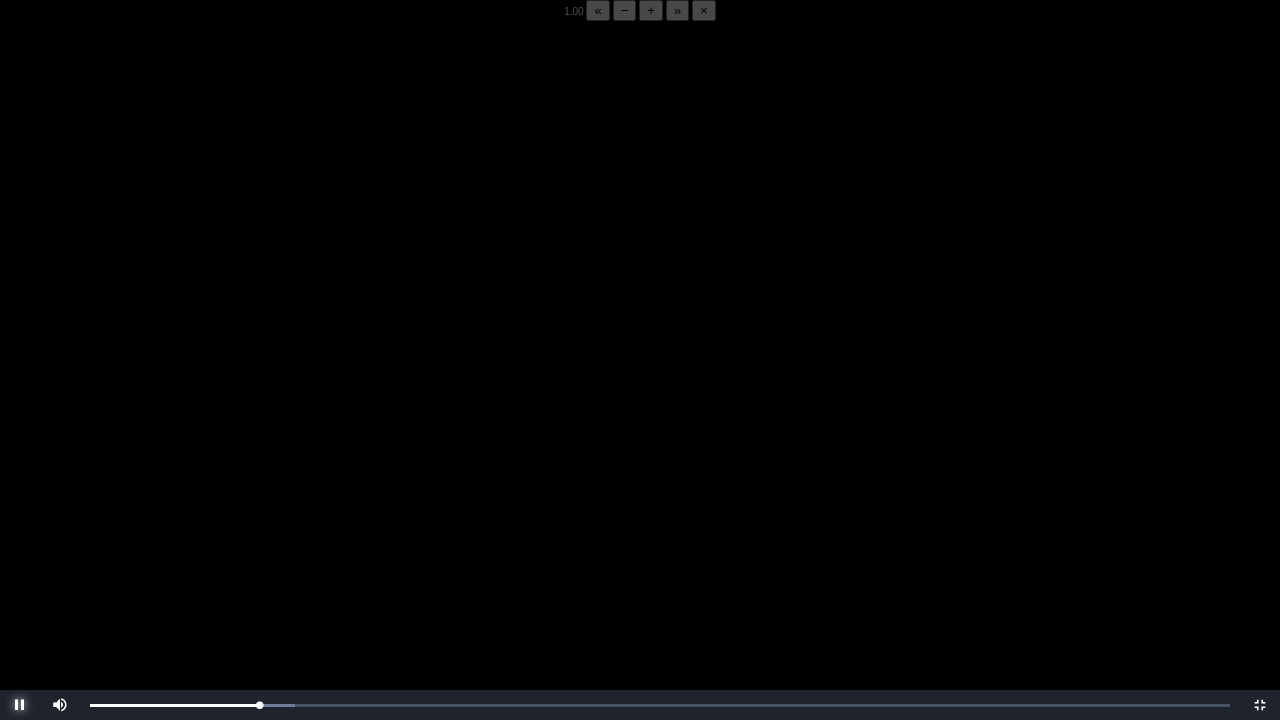 click at bounding box center (20, 705) 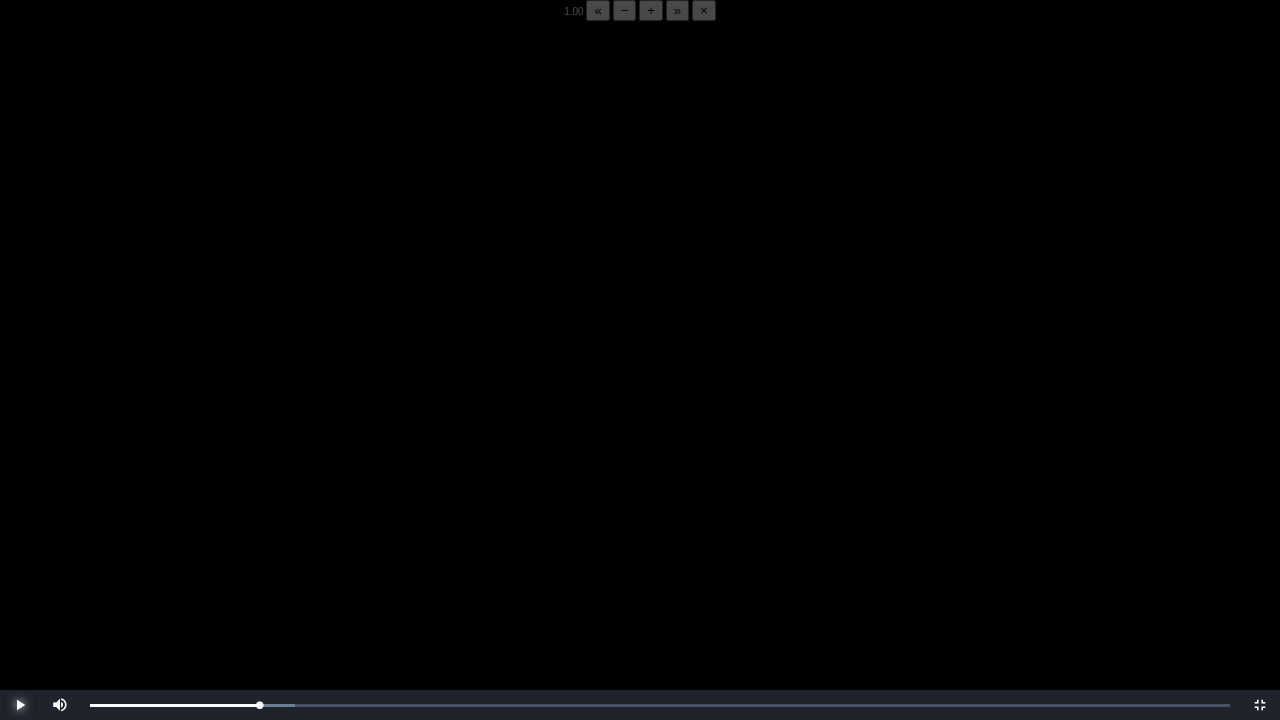 click at bounding box center [20, 705] 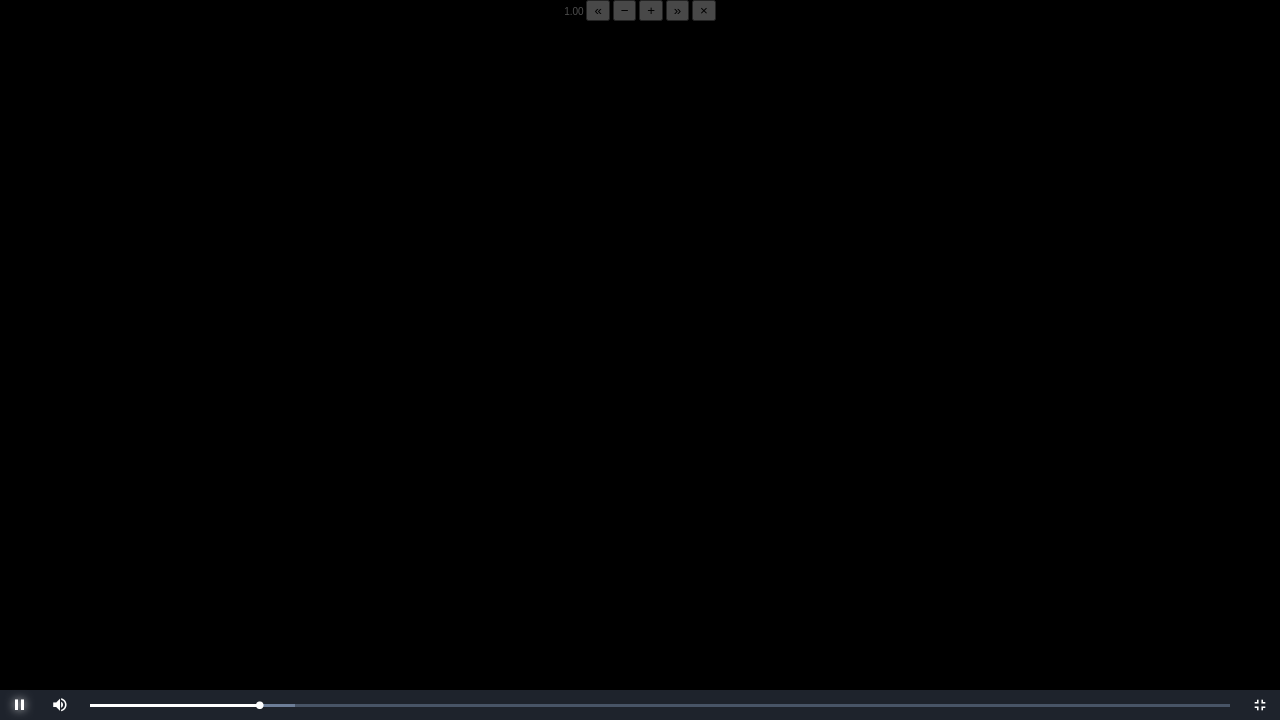 click at bounding box center (20, 705) 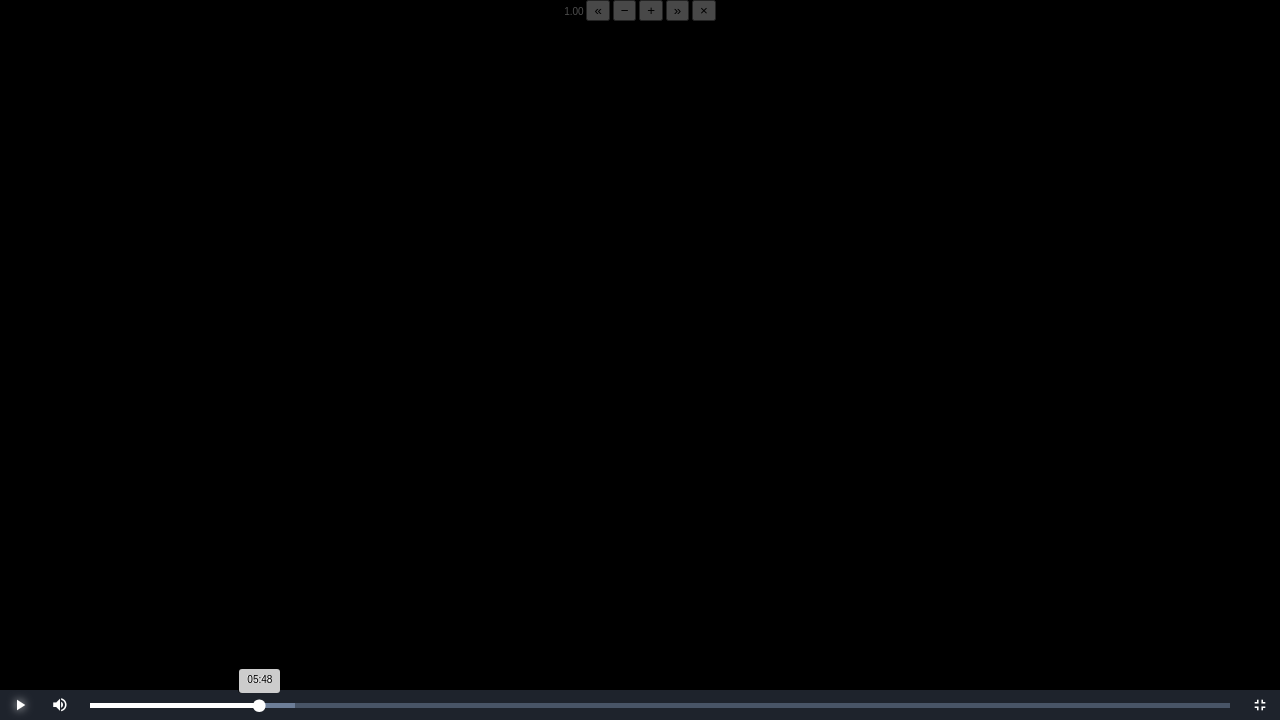 click on "05:48 Progress : 0%" at bounding box center [175, 705] 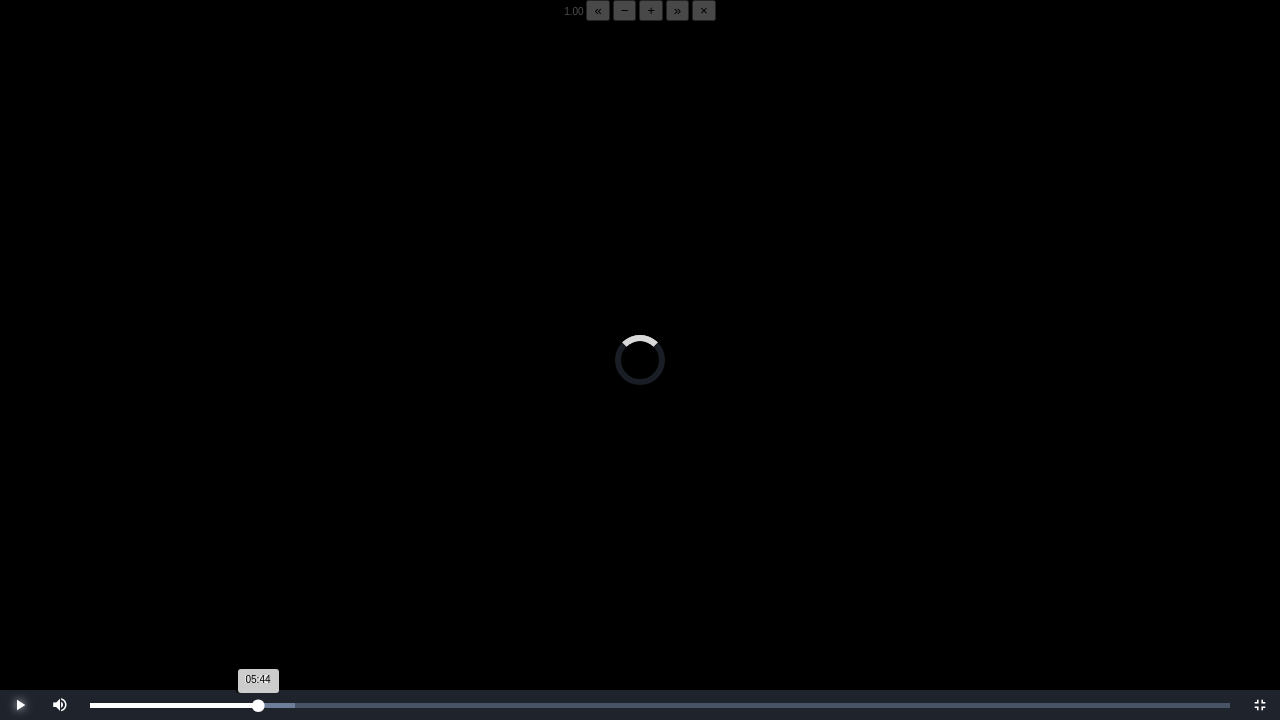 click on "05:44 Progress : 0%" at bounding box center (174, 705) 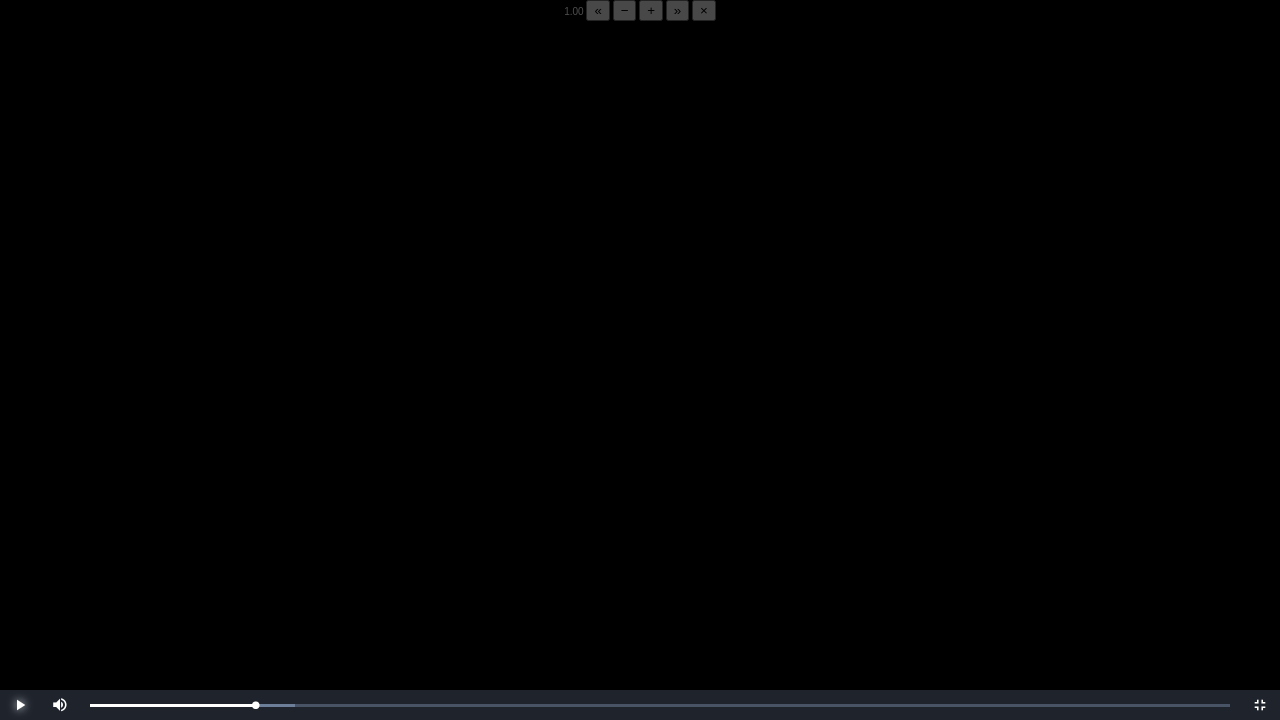 click at bounding box center [20, 705] 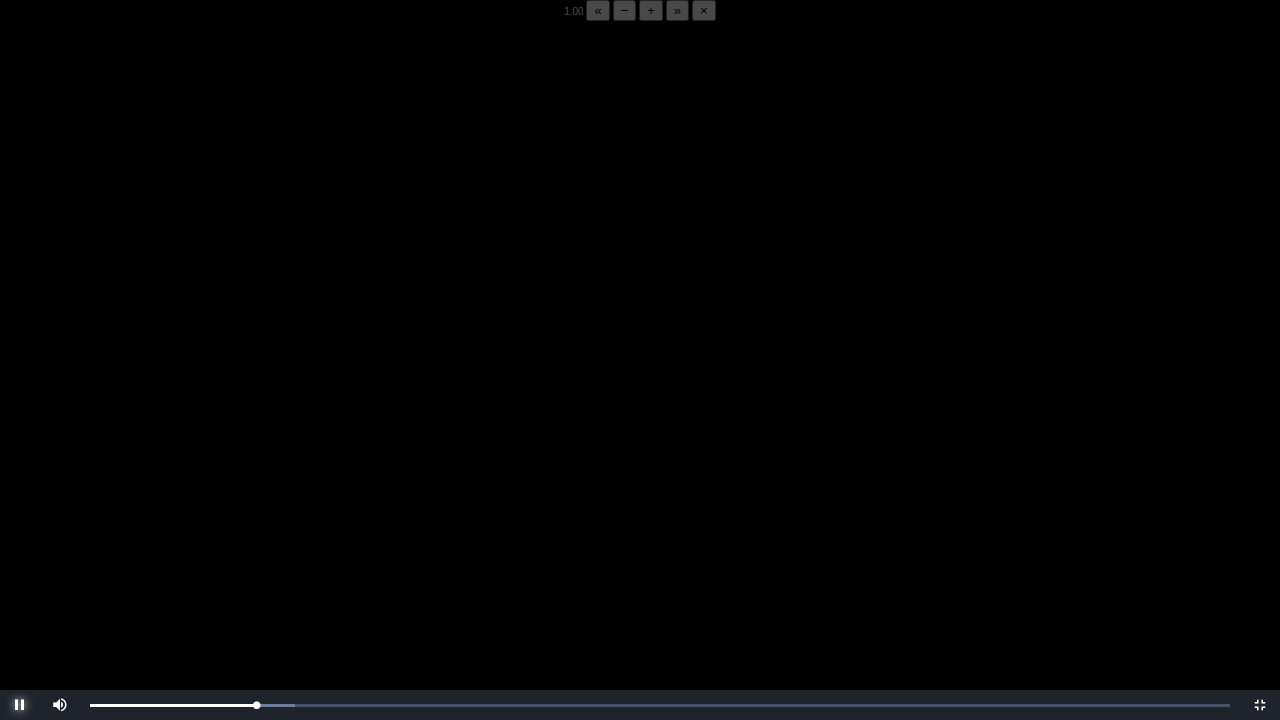 click at bounding box center (20, 705) 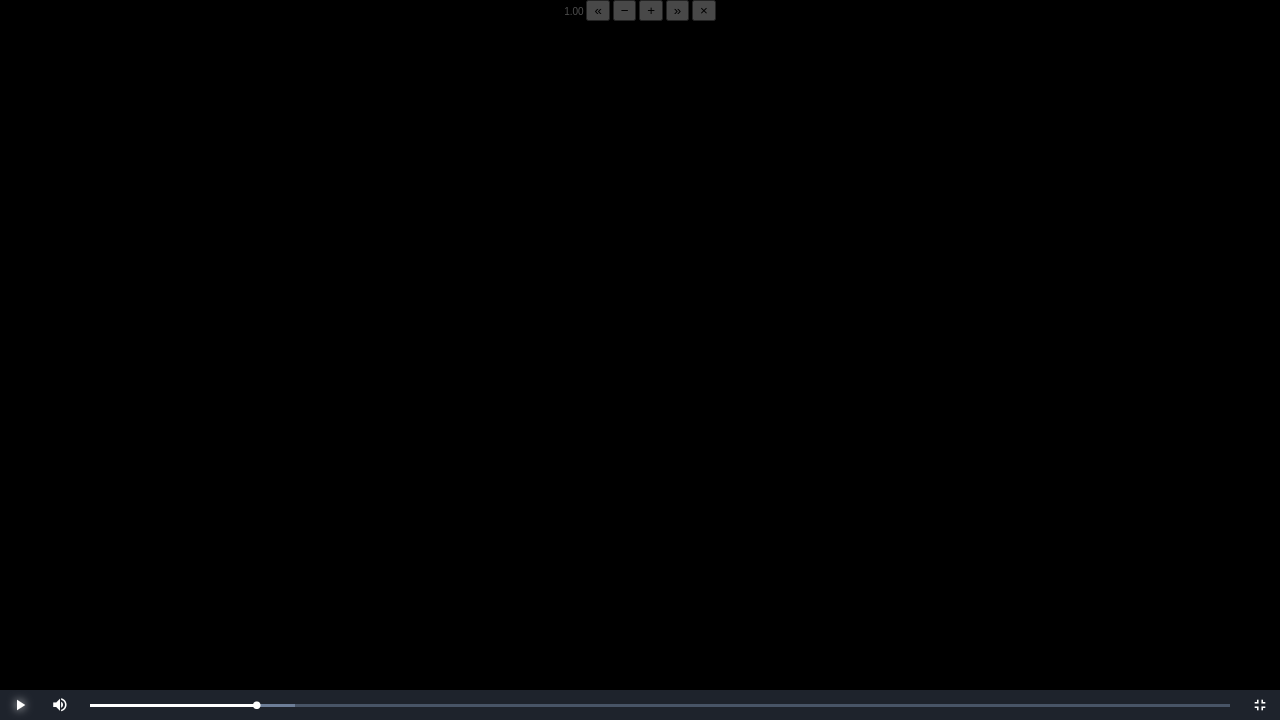 click at bounding box center [20, 705] 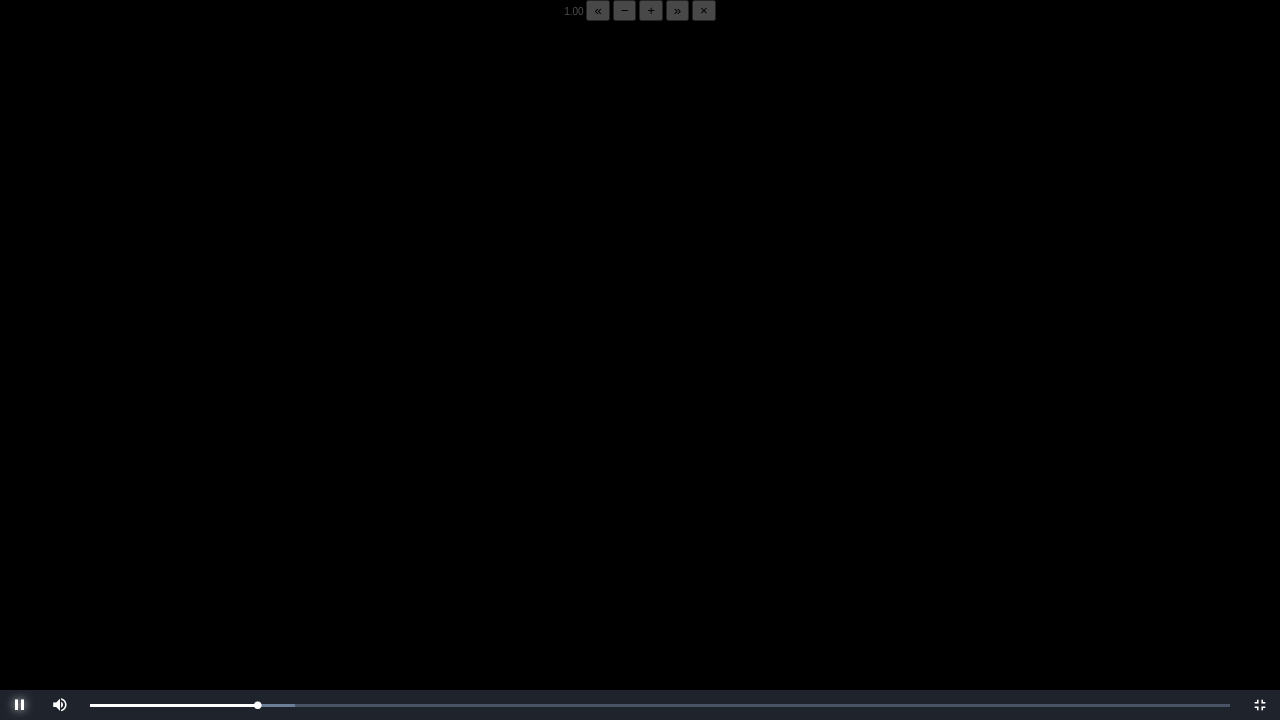 click at bounding box center [20, 705] 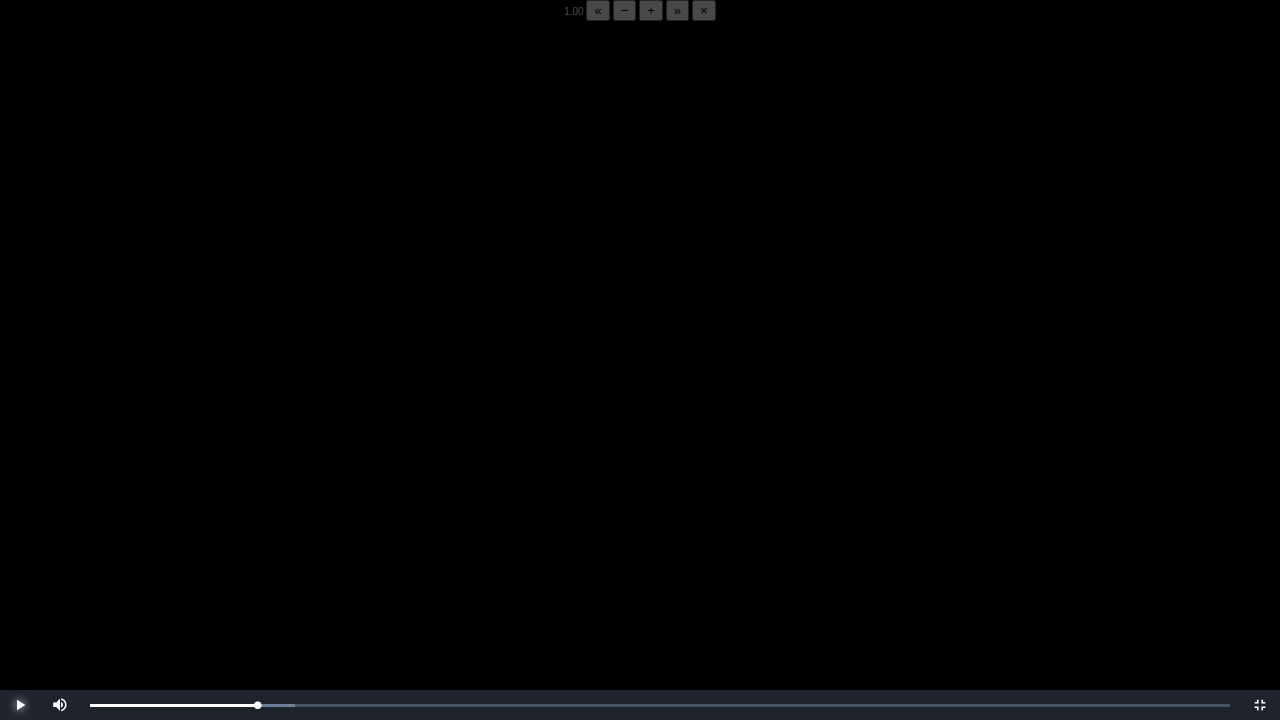click at bounding box center [20, 705] 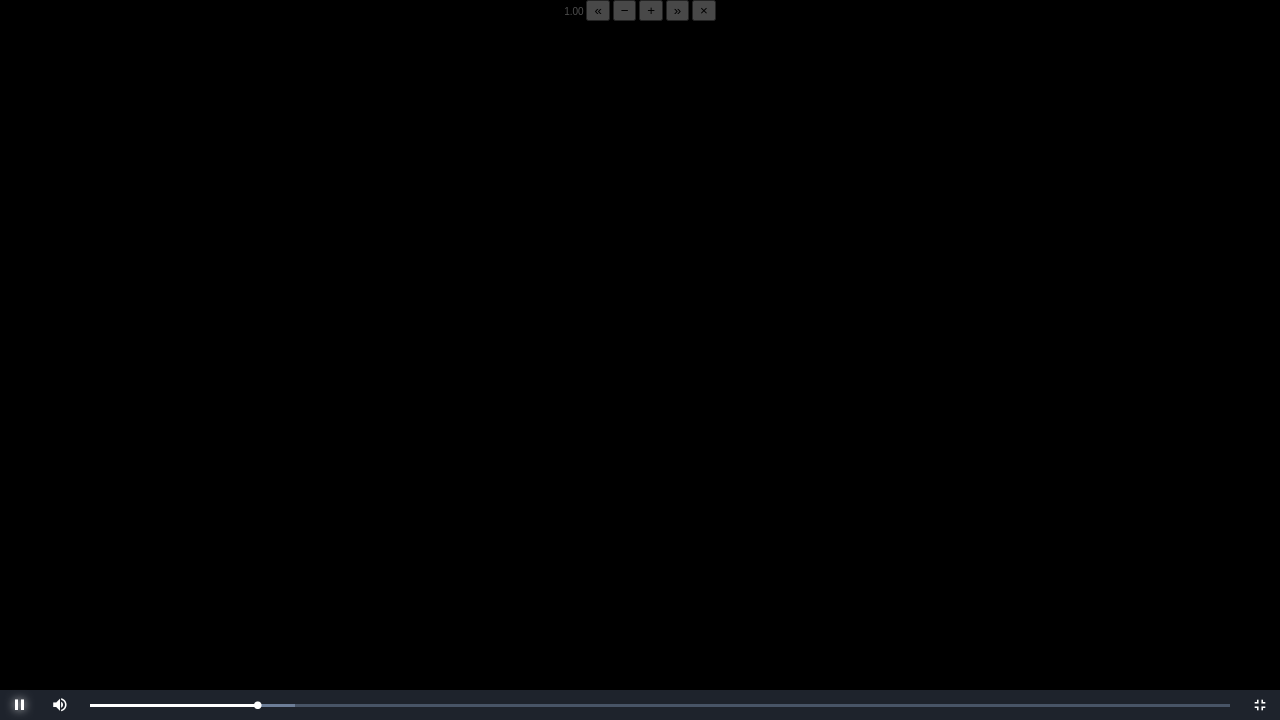 click at bounding box center (20, 705) 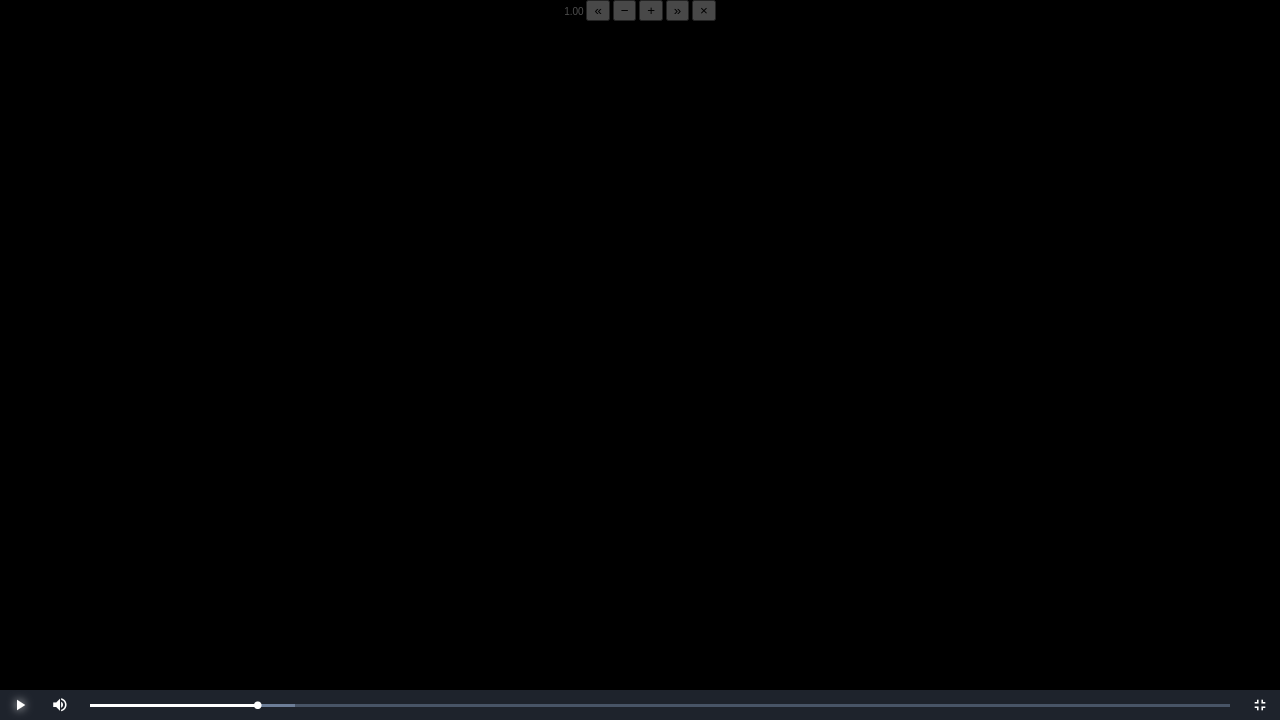 click at bounding box center [20, 705] 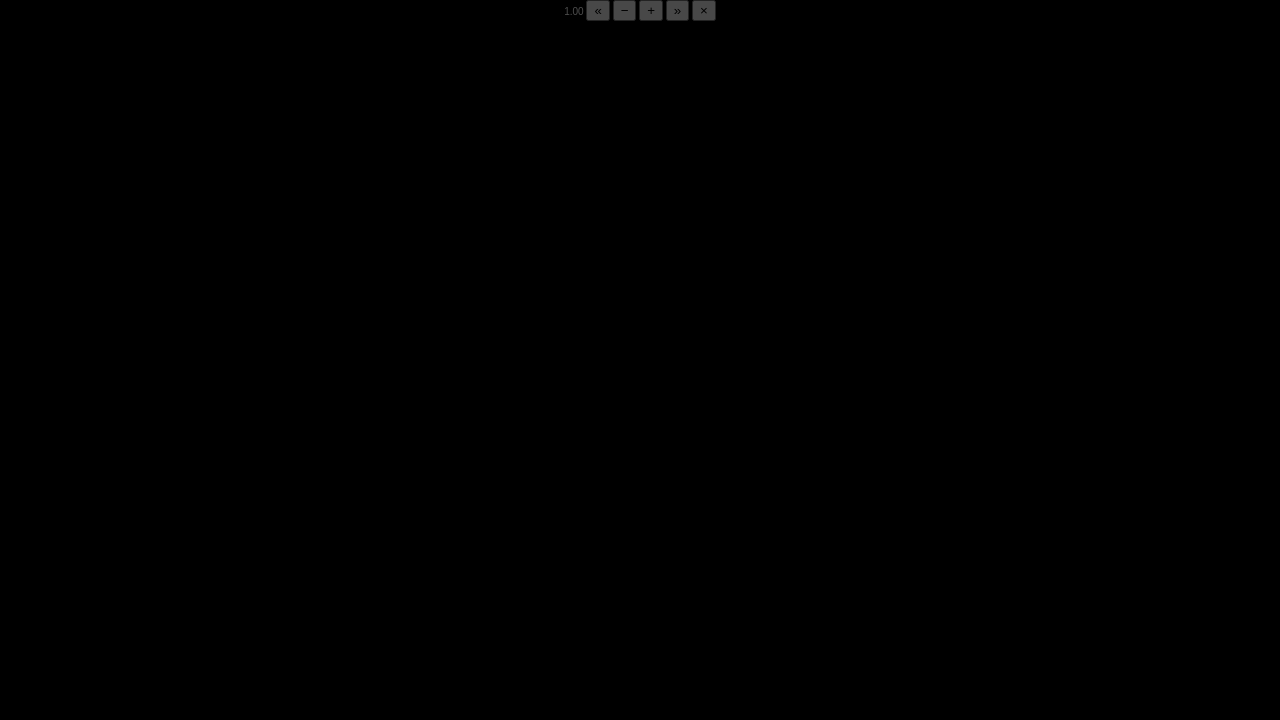 drag, startPoint x: 26, startPoint y: 704, endPoint x: 16, endPoint y: 705, distance: 10.049875 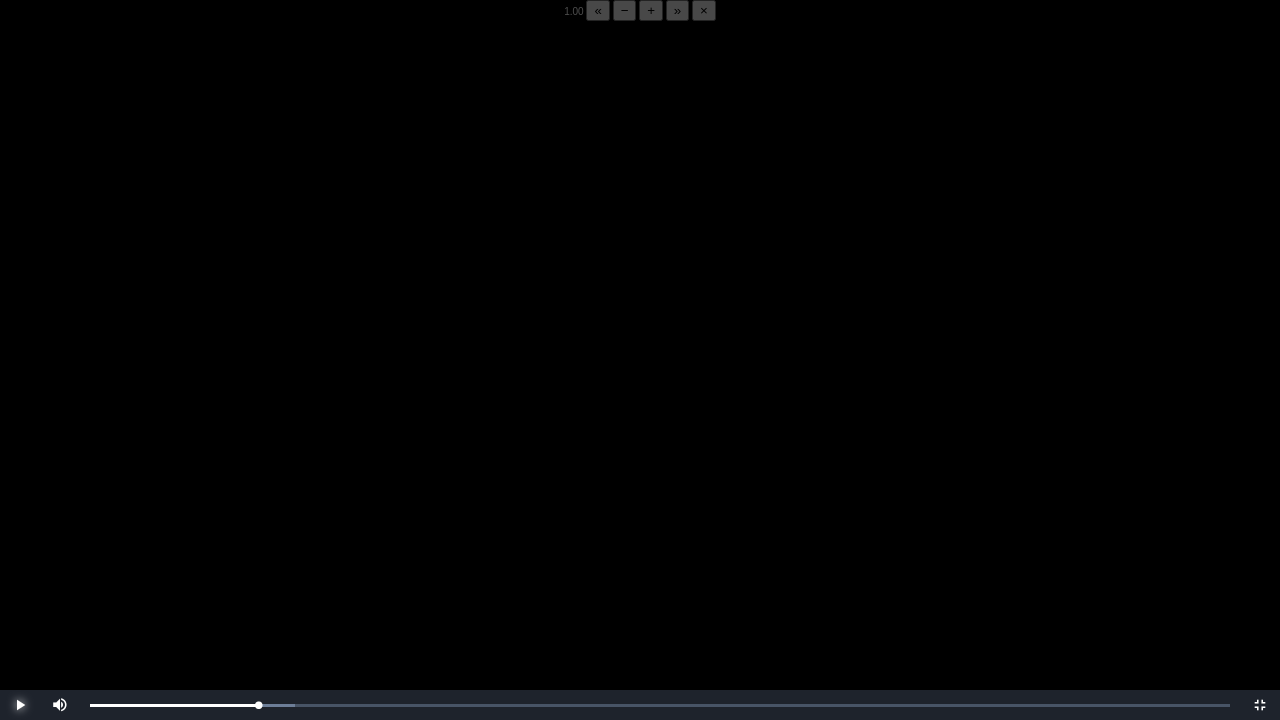 click at bounding box center (20, 705) 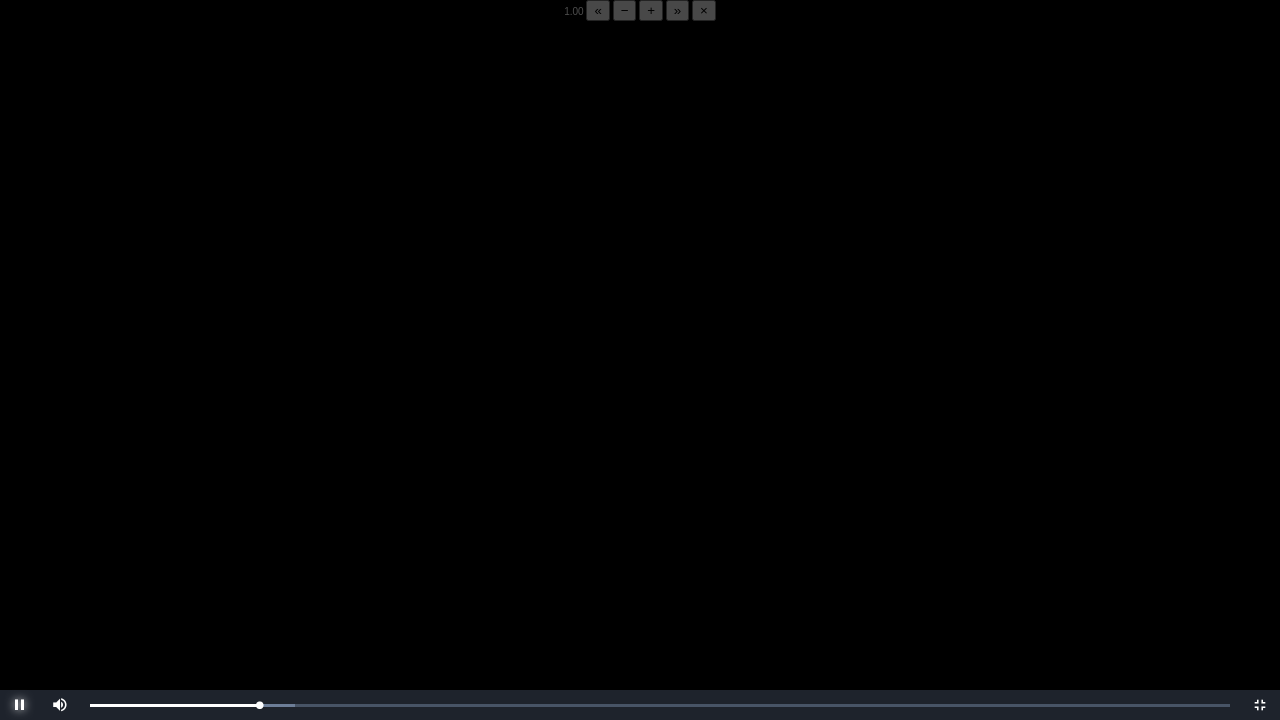 click at bounding box center (20, 705) 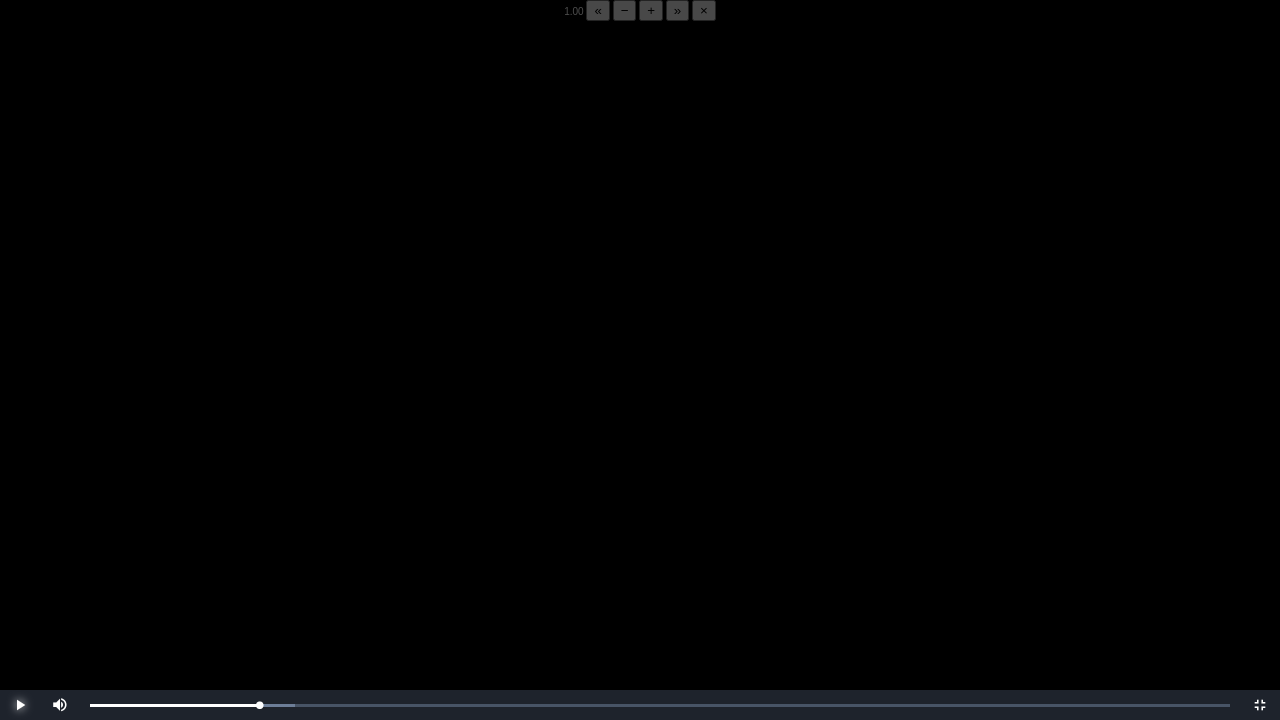 click at bounding box center (20, 705) 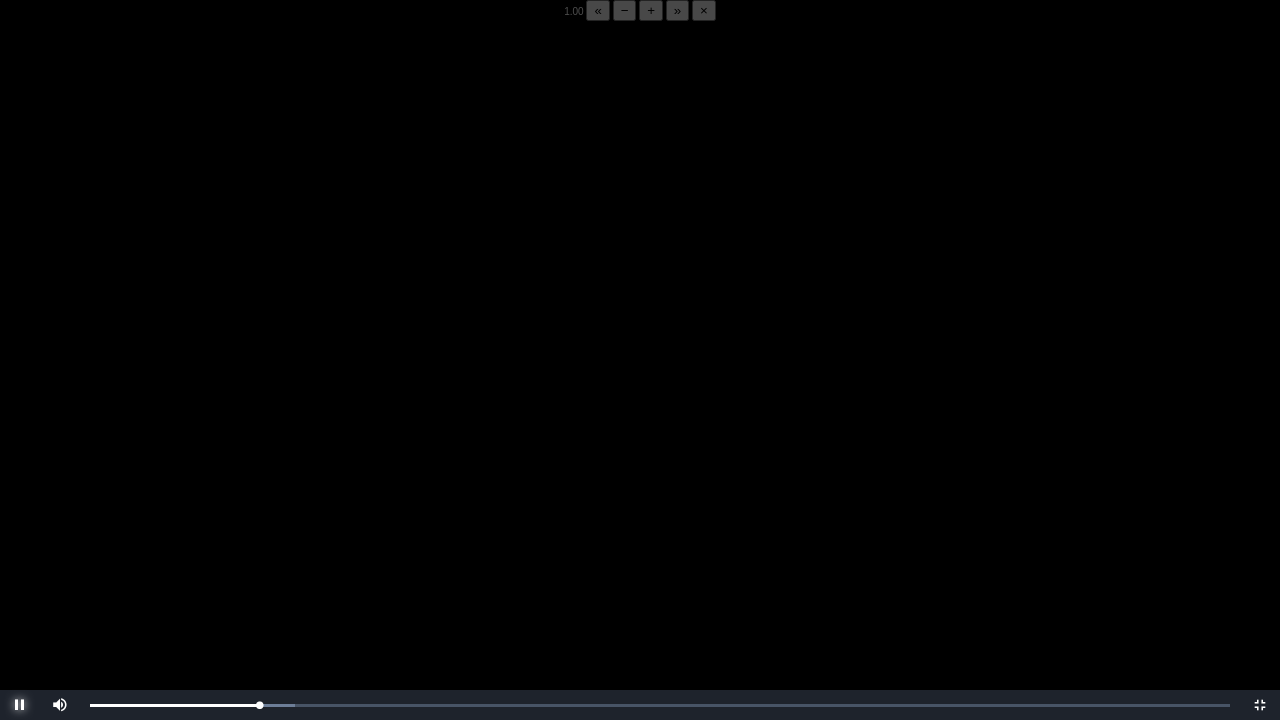 click at bounding box center [20, 705] 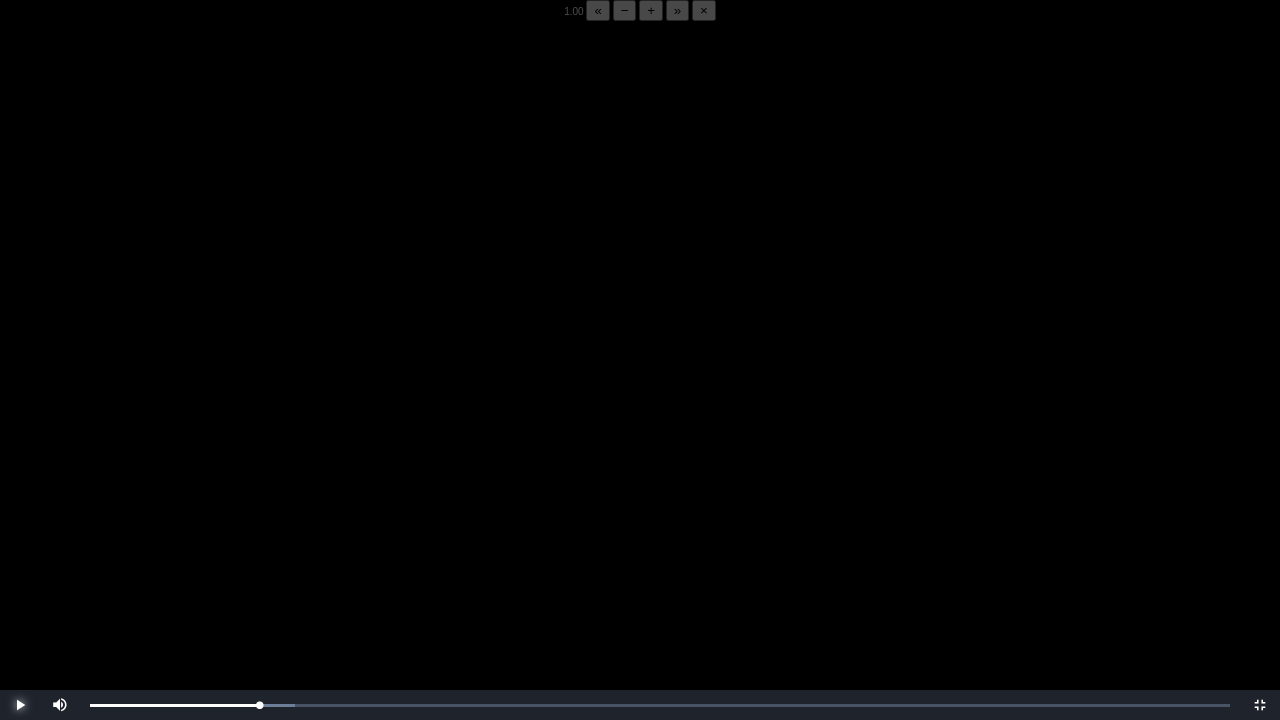 click at bounding box center (20, 705) 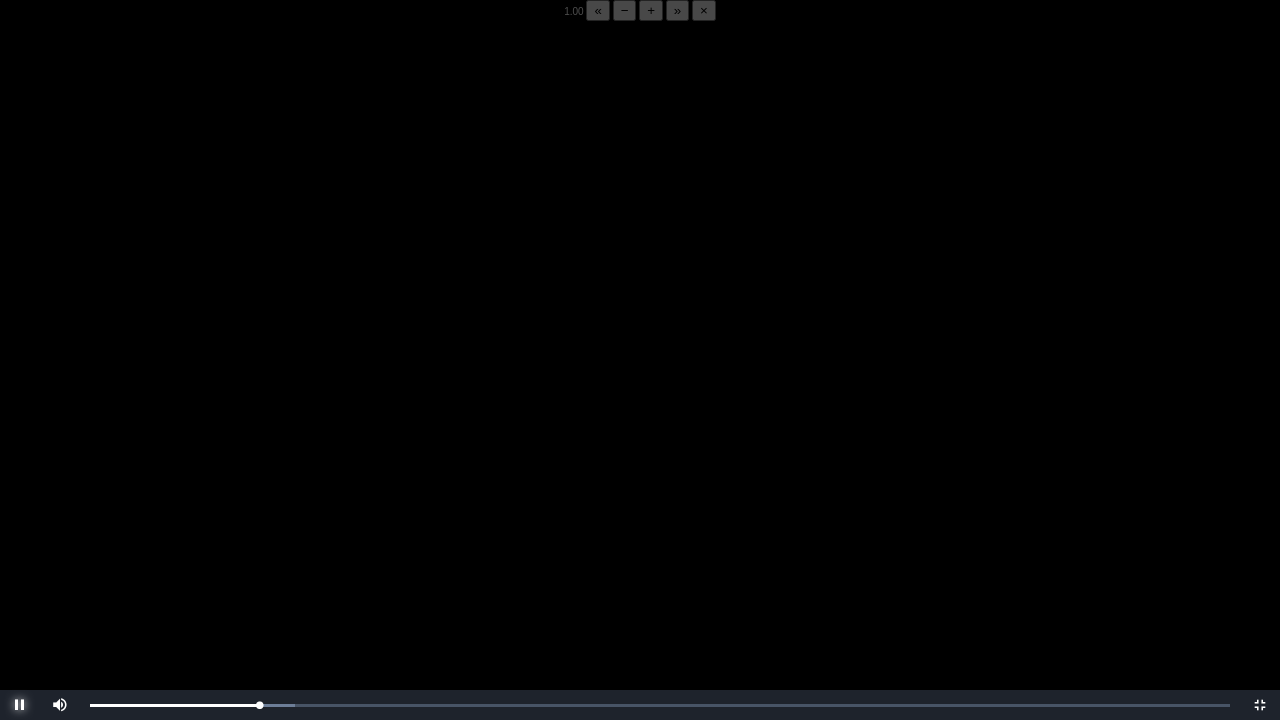 click at bounding box center (20, 705) 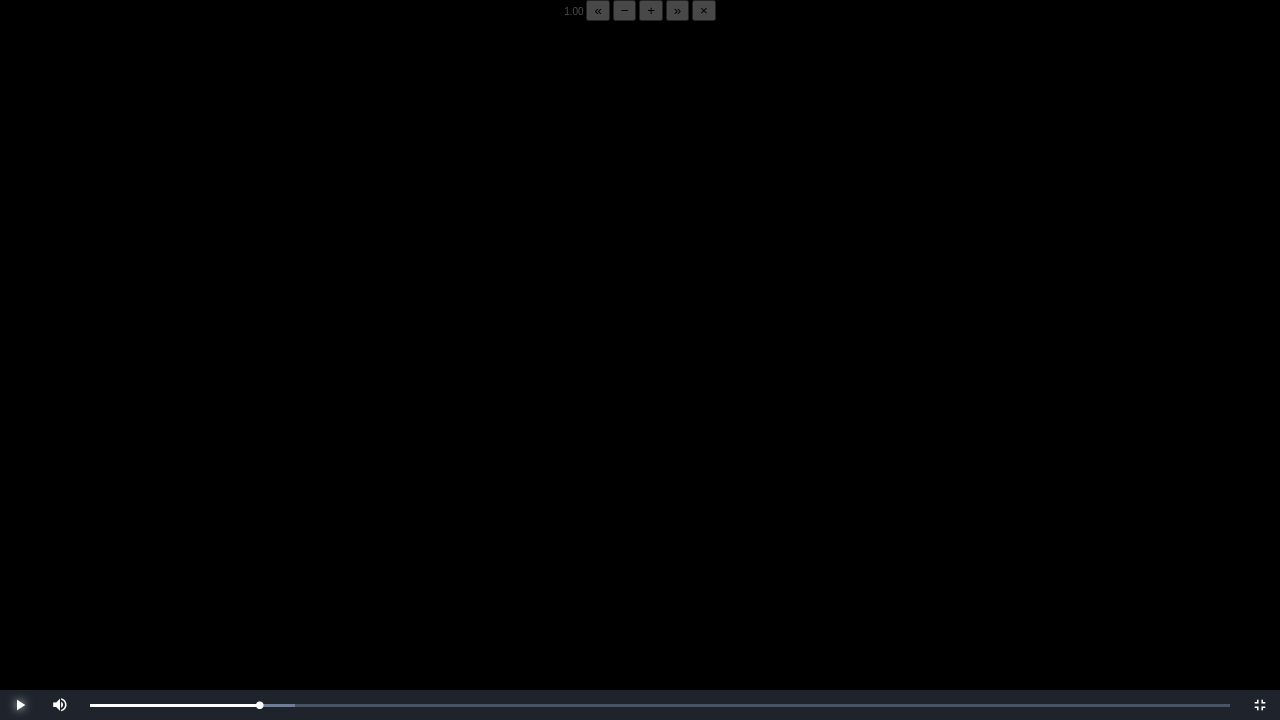 click at bounding box center [20, 705] 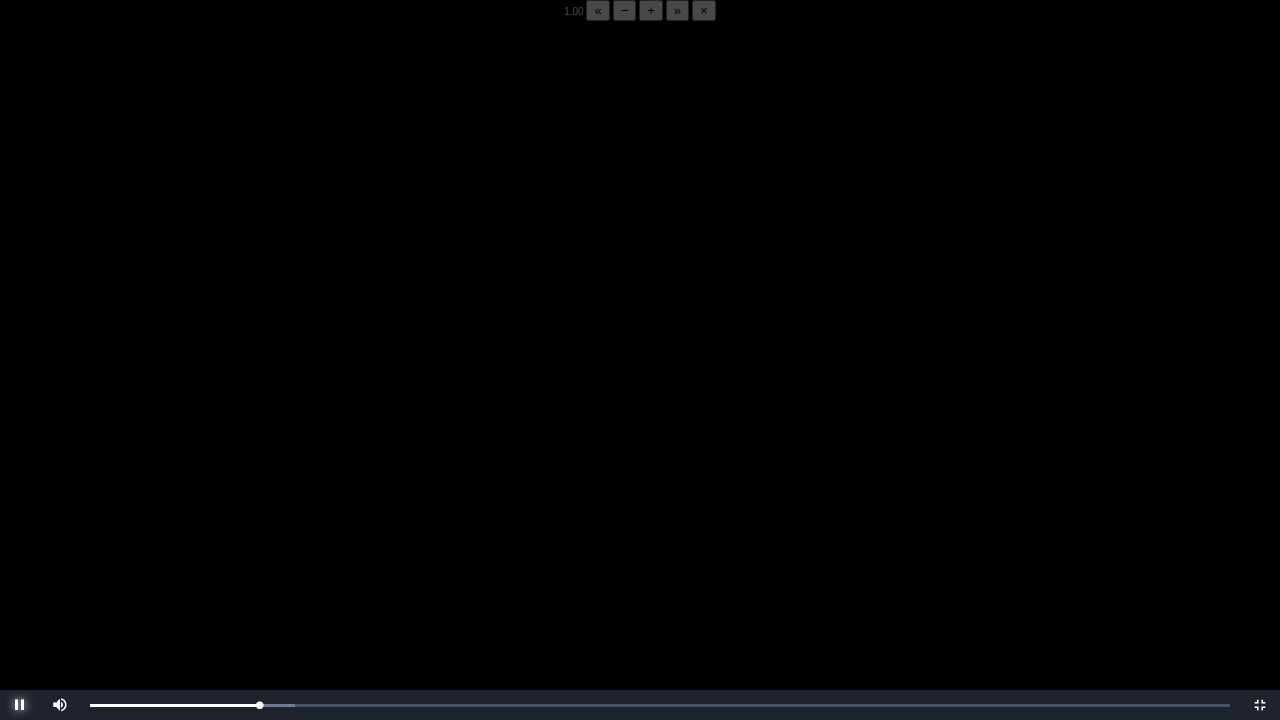 click at bounding box center (20, 705) 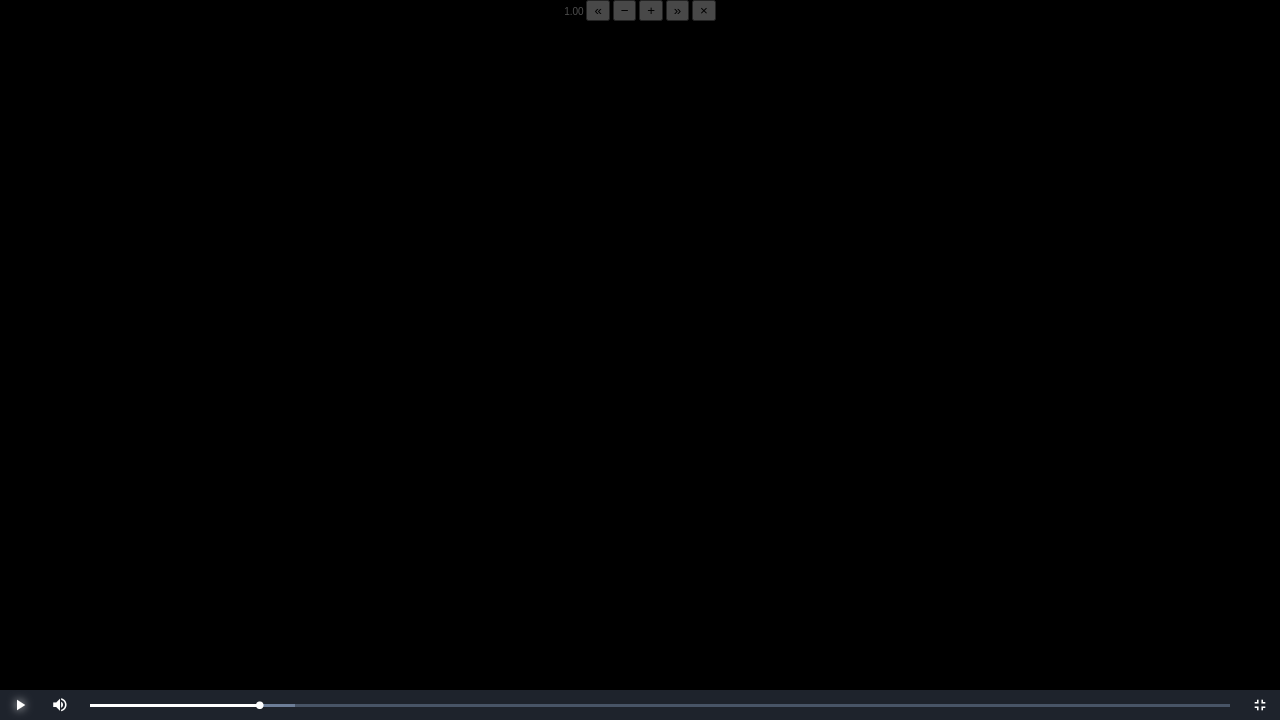 click at bounding box center (20, 705) 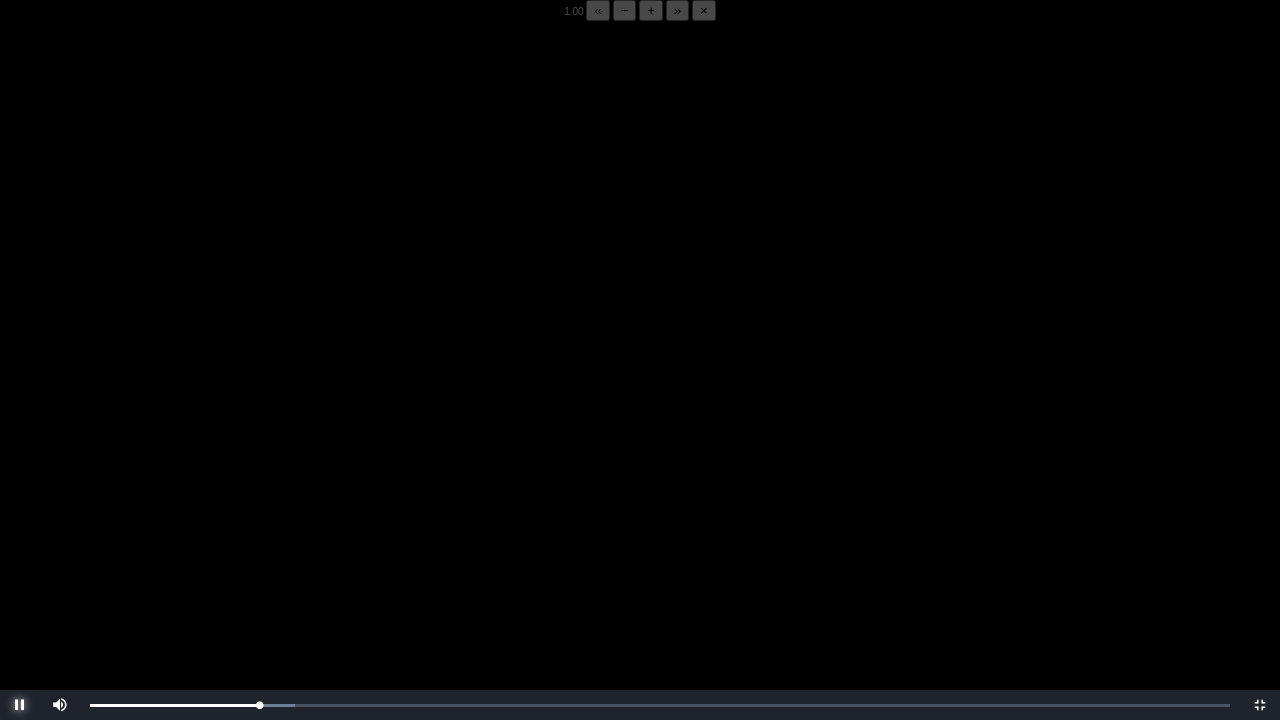 click at bounding box center (20, 705) 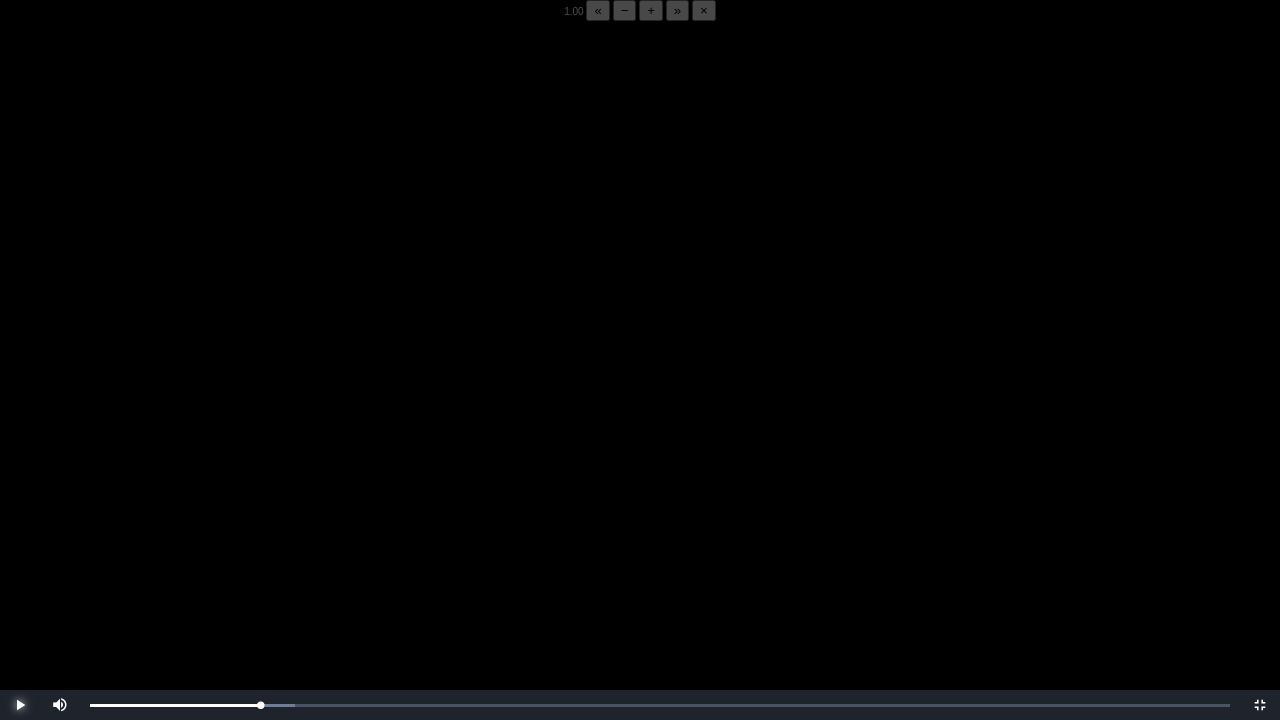 click at bounding box center [20, 705] 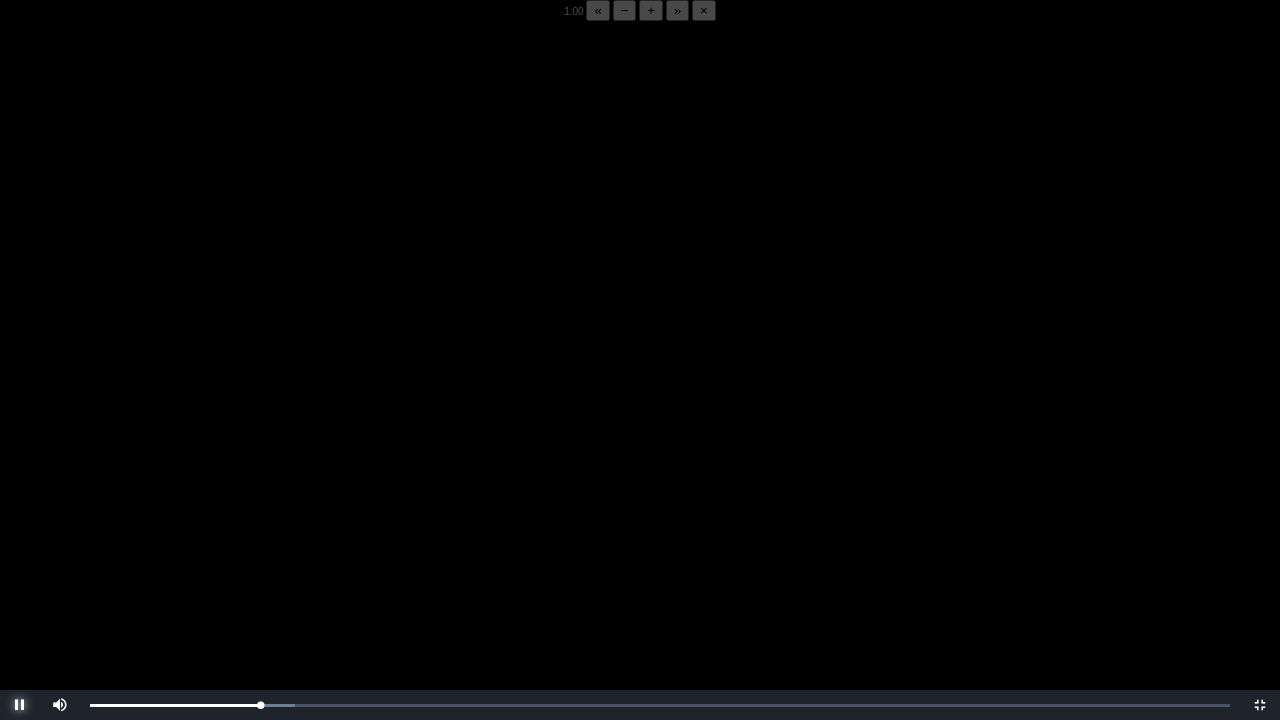 click at bounding box center [20, 705] 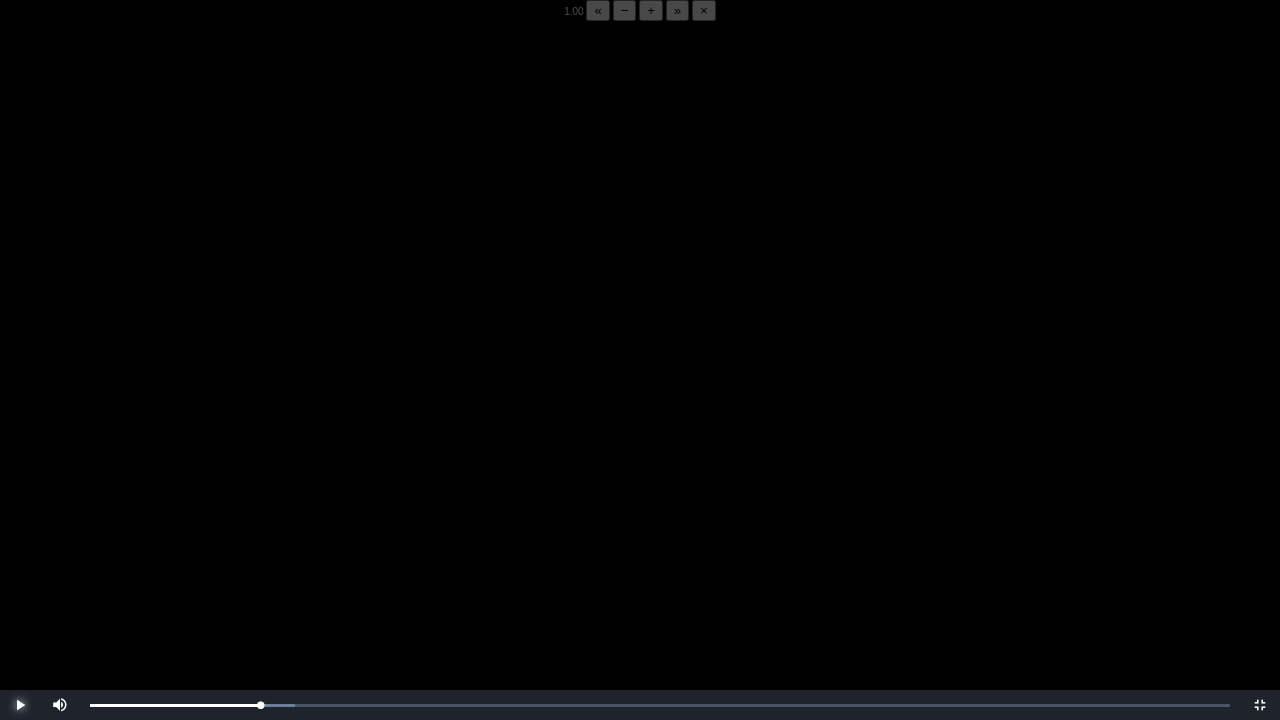 click at bounding box center (20, 705) 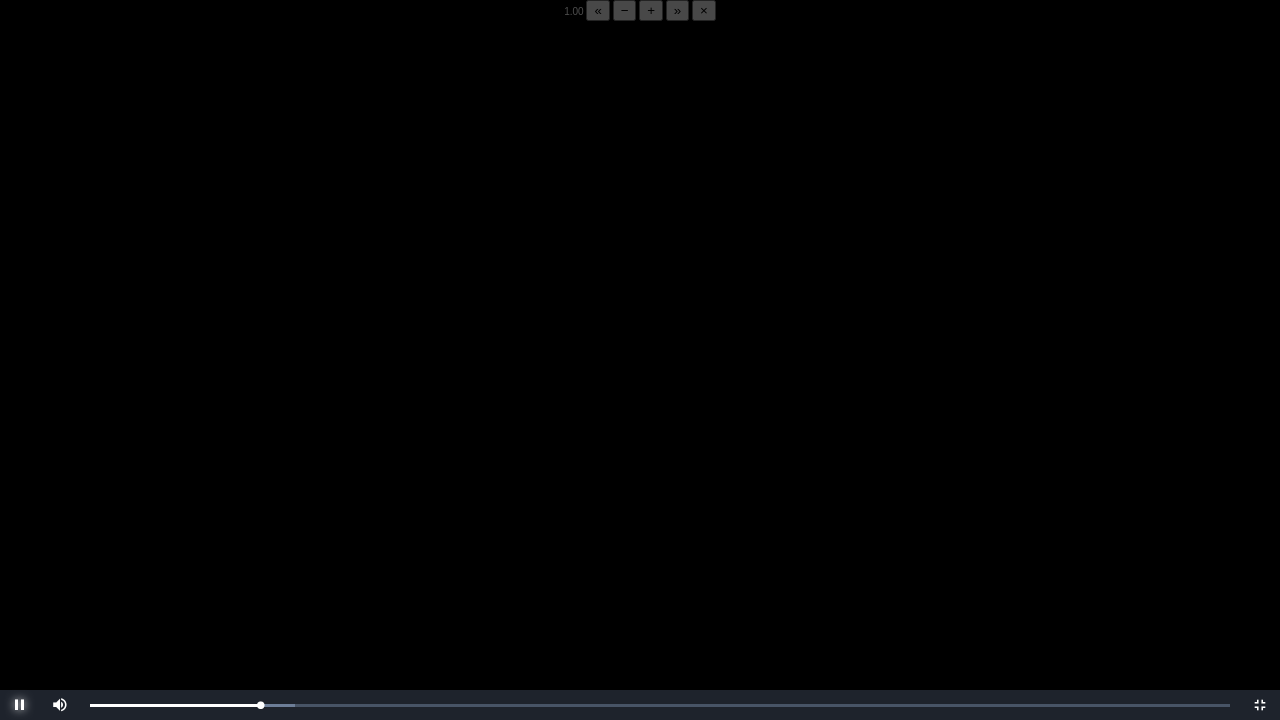 click at bounding box center [20, 705] 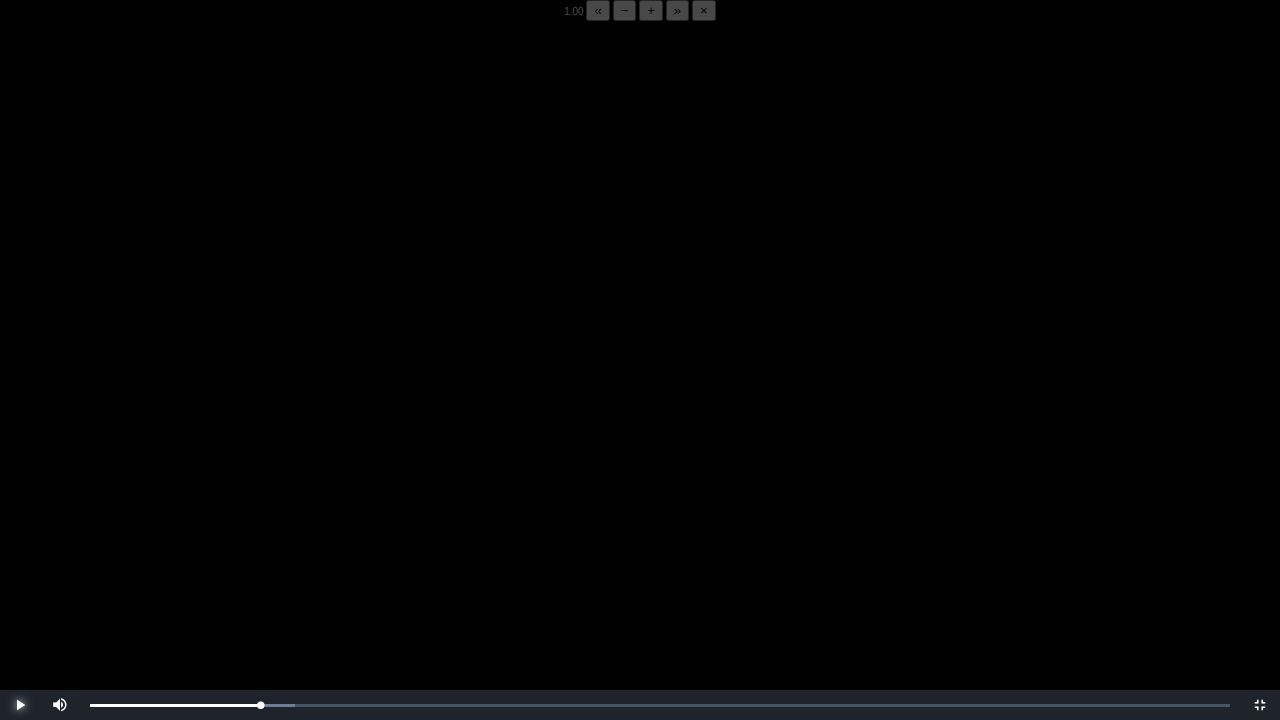 click at bounding box center (20, 705) 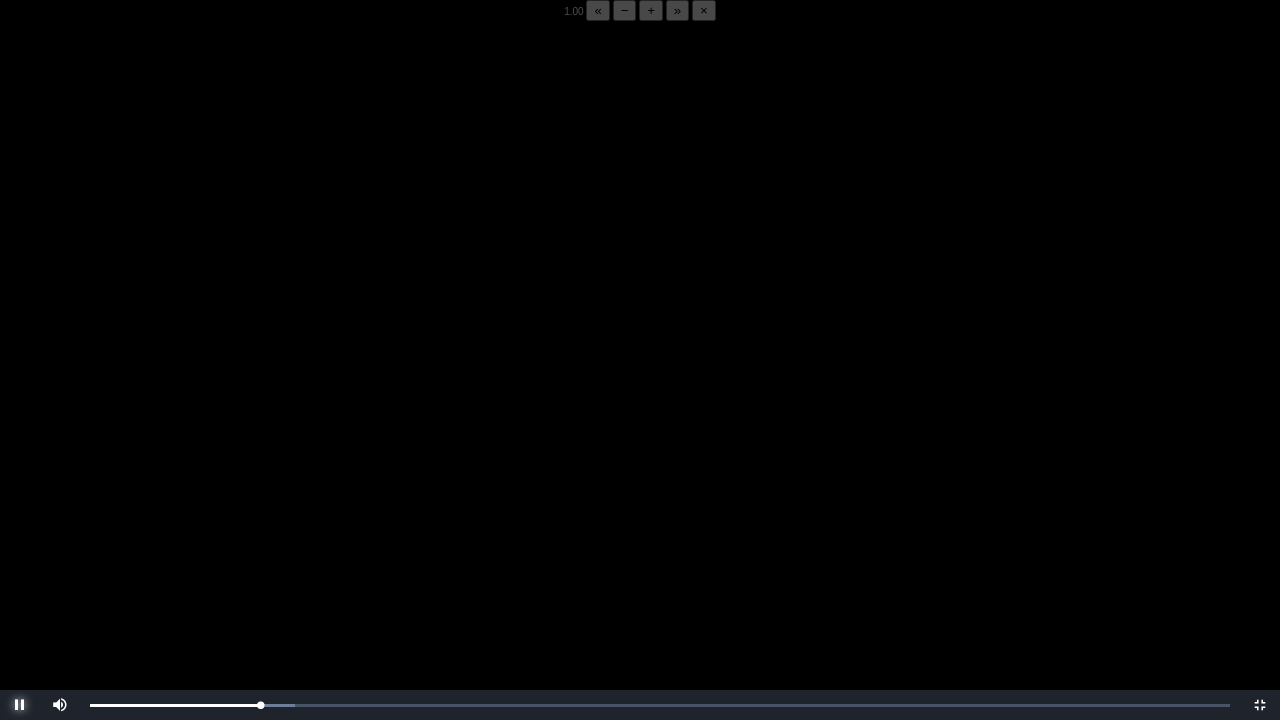 click at bounding box center [20, 705] 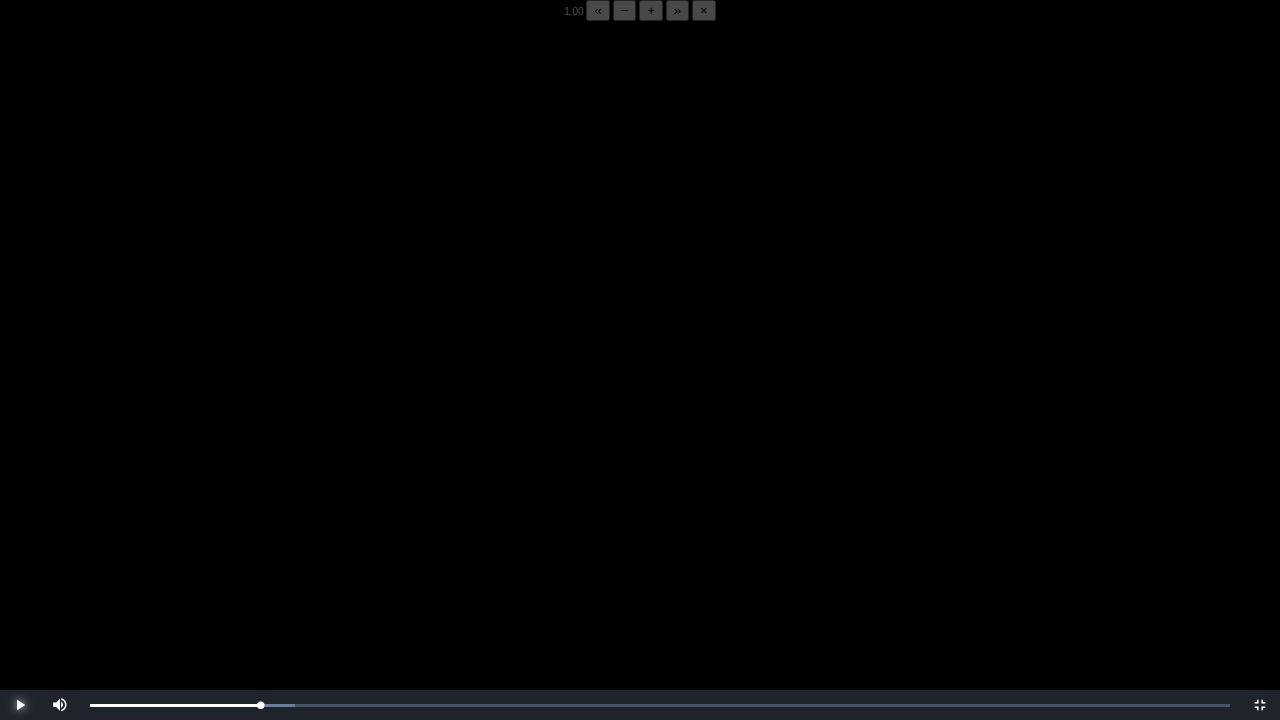 click at bounding box center [20, 705] 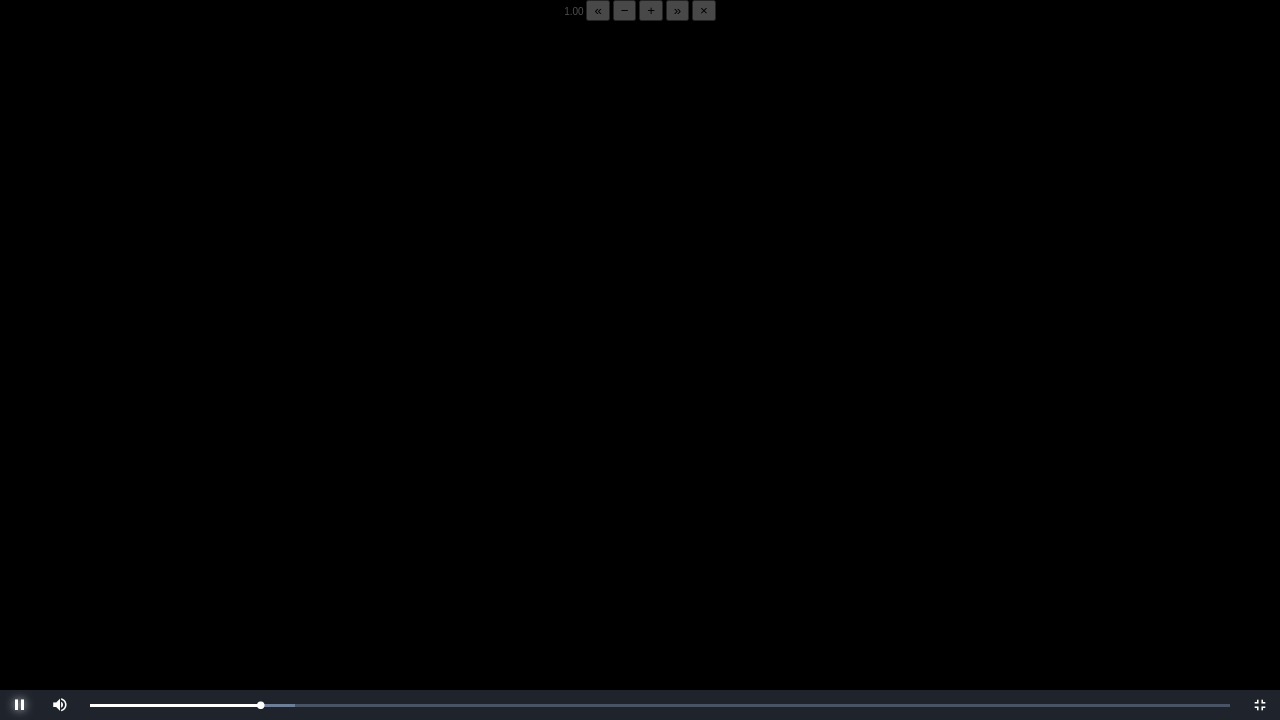 click at bounding box center (20, 705) 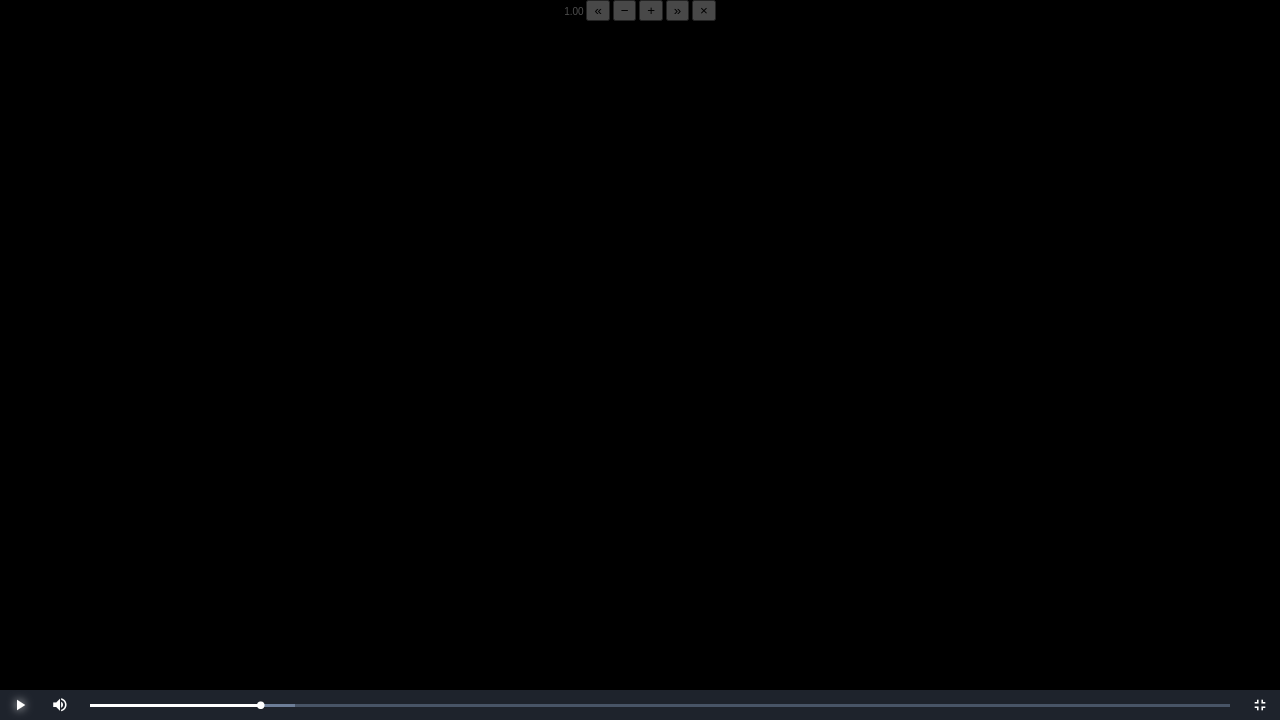 click at bounding box center [20, 705] 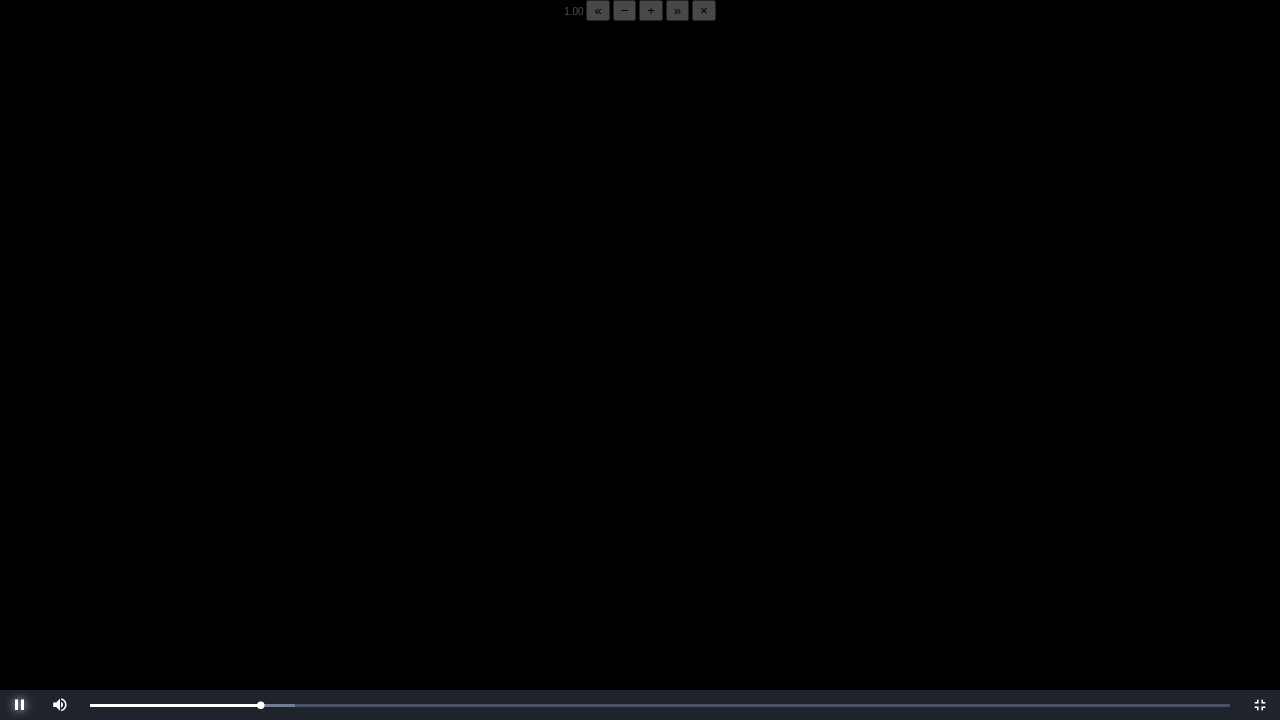 click at bounding box center [20, 705] 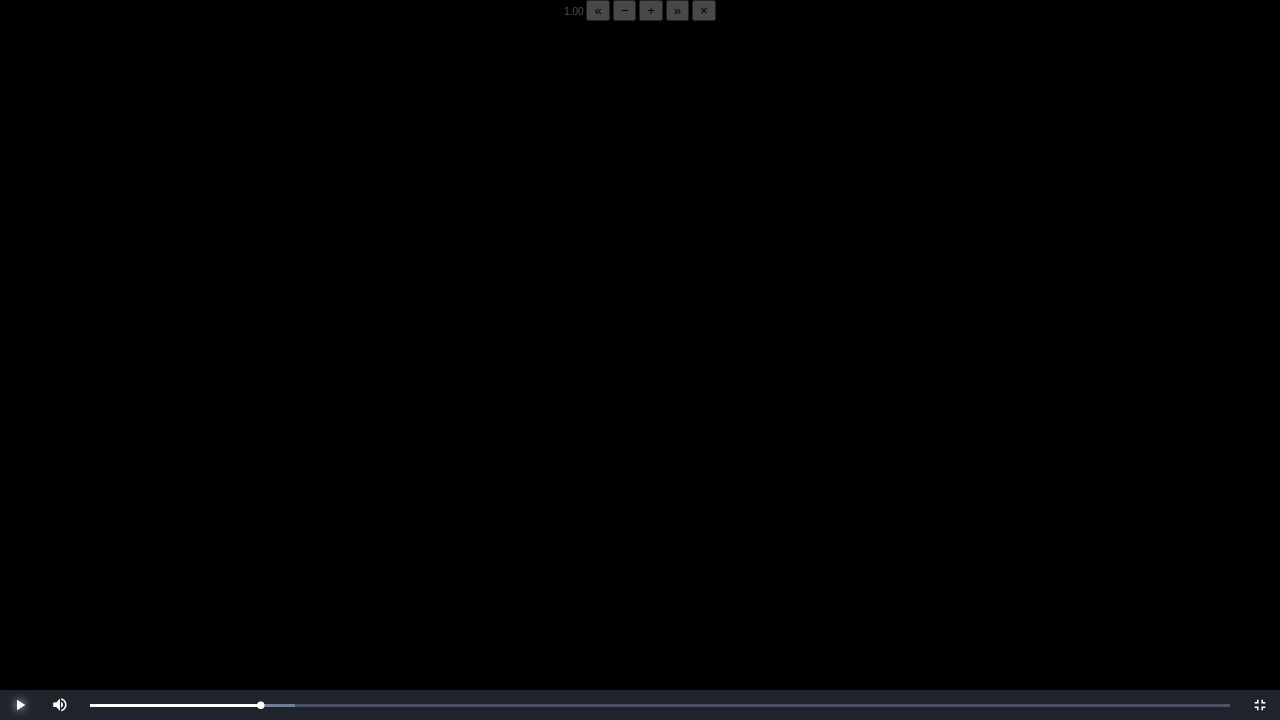 click at bounding box center [20, 705] 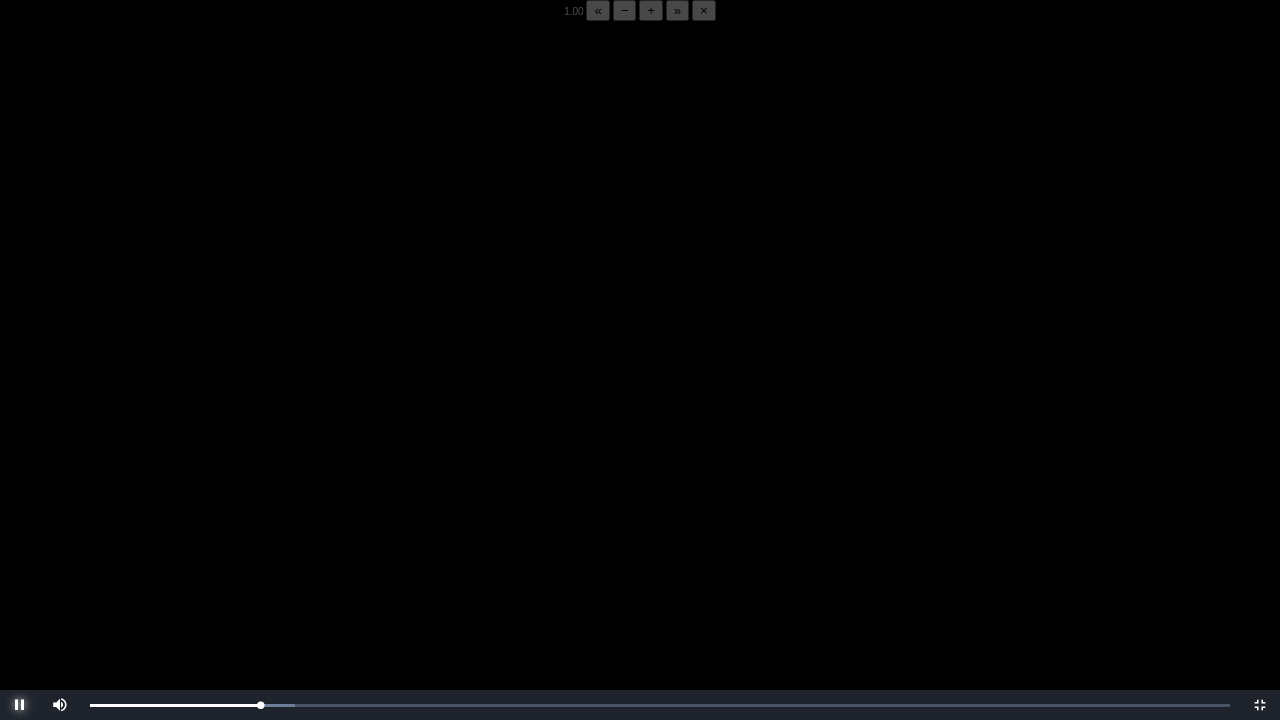 click at bounding box center (20, 705) 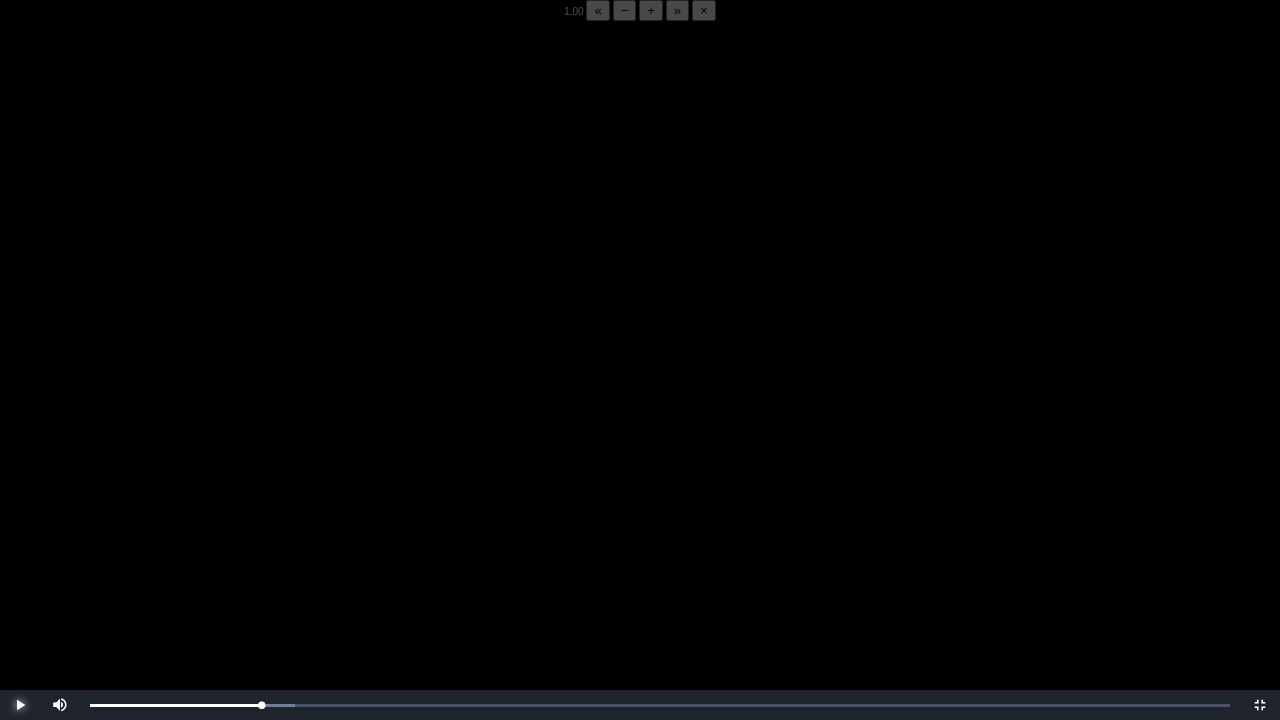 click at bounding box center [20, 705] 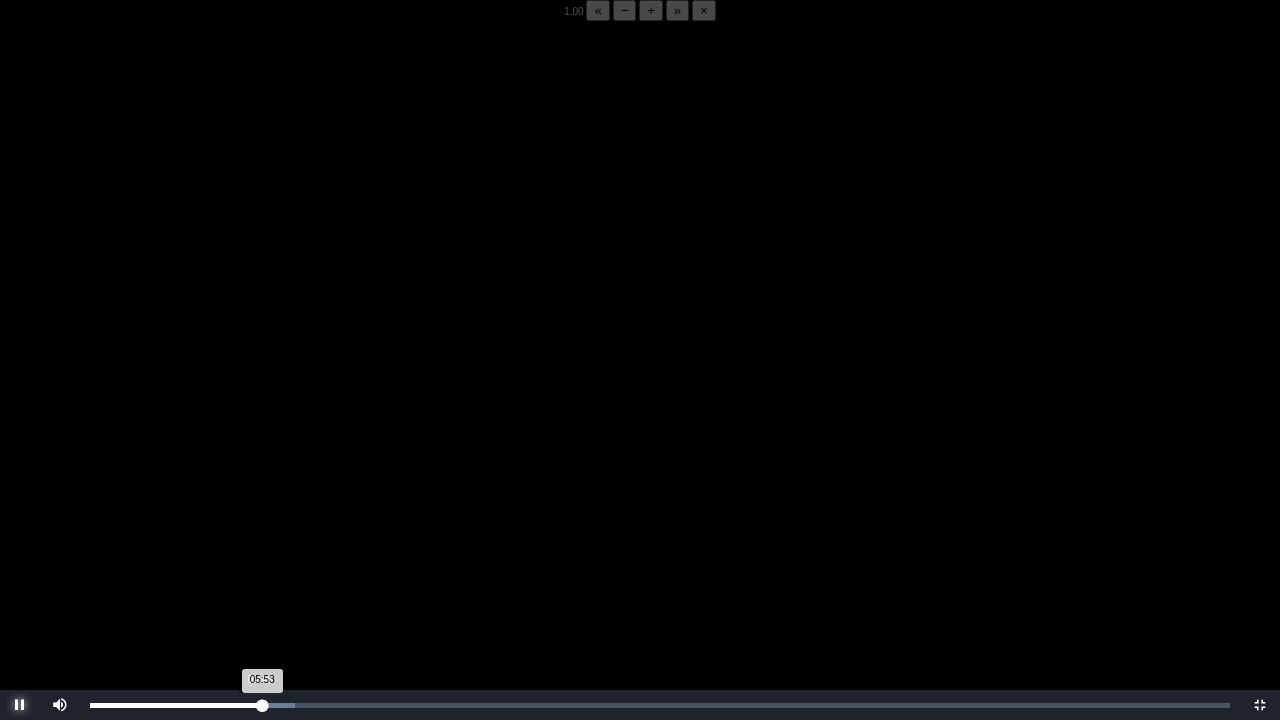 click on "05:53 Progress : 0%" at bounding box center (176, 705) 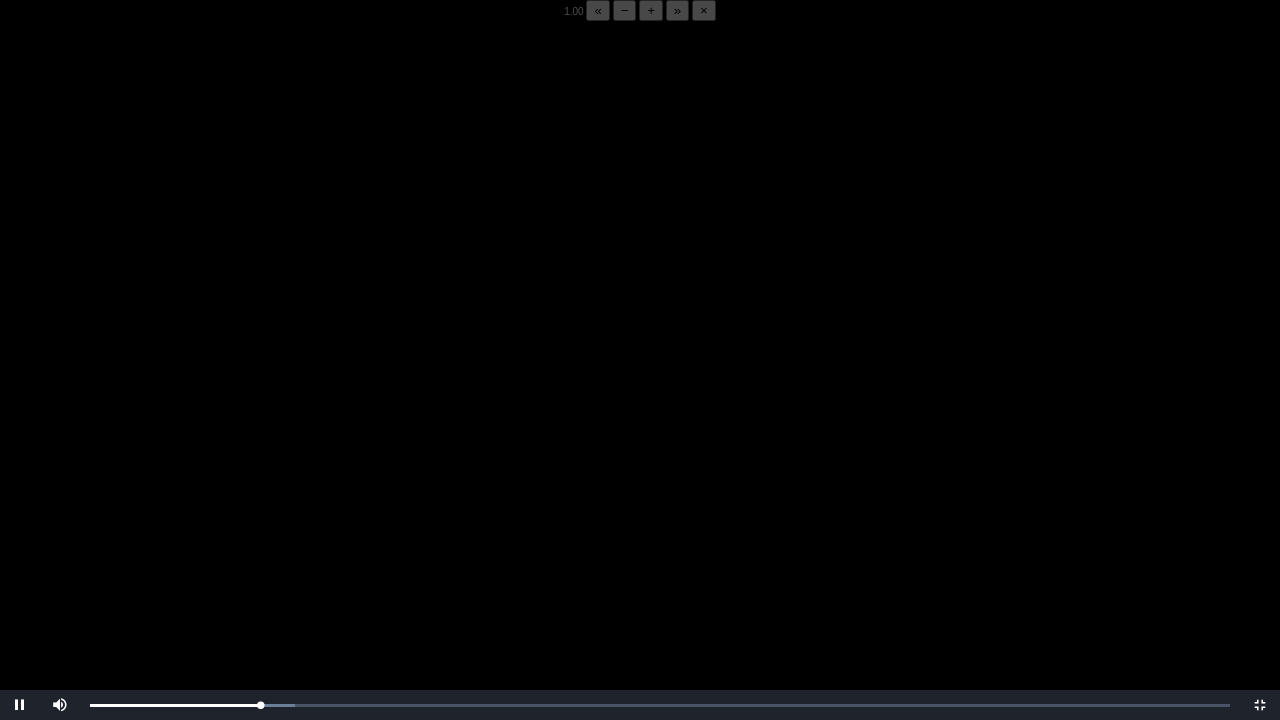 click on "+" at bounding box center [651, 10] 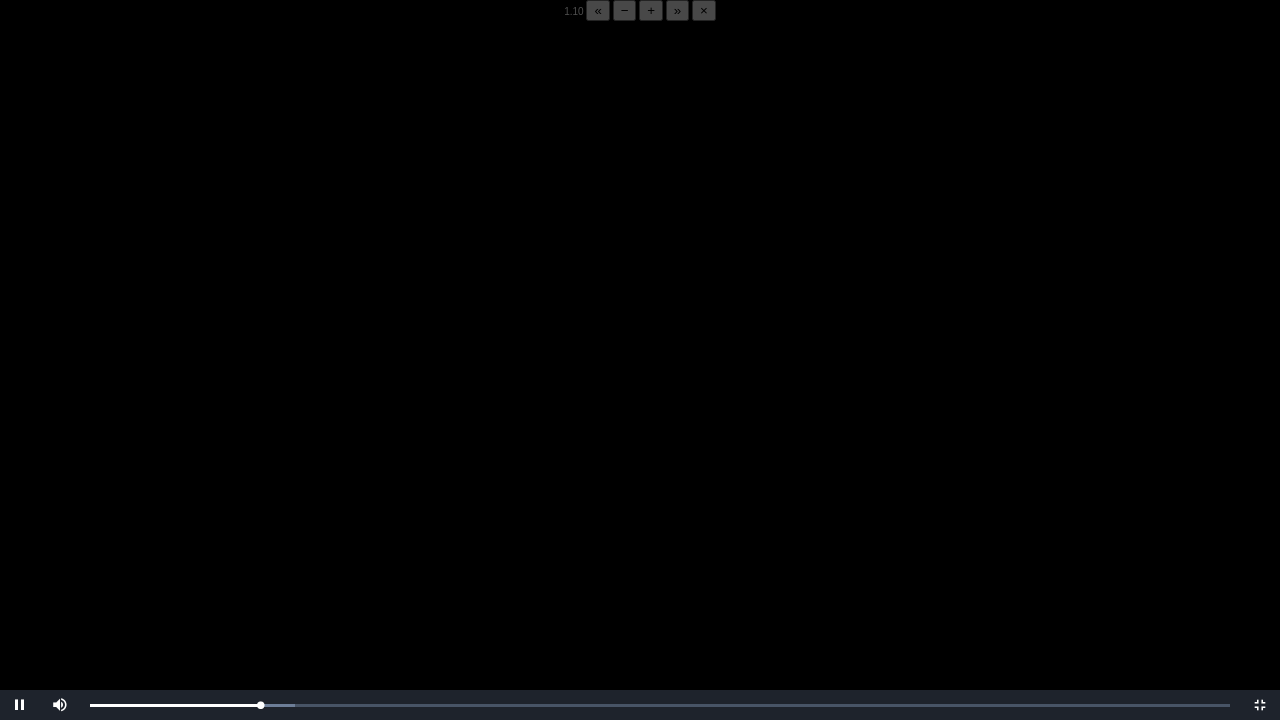click on "+" at bounding box center (651, 10) 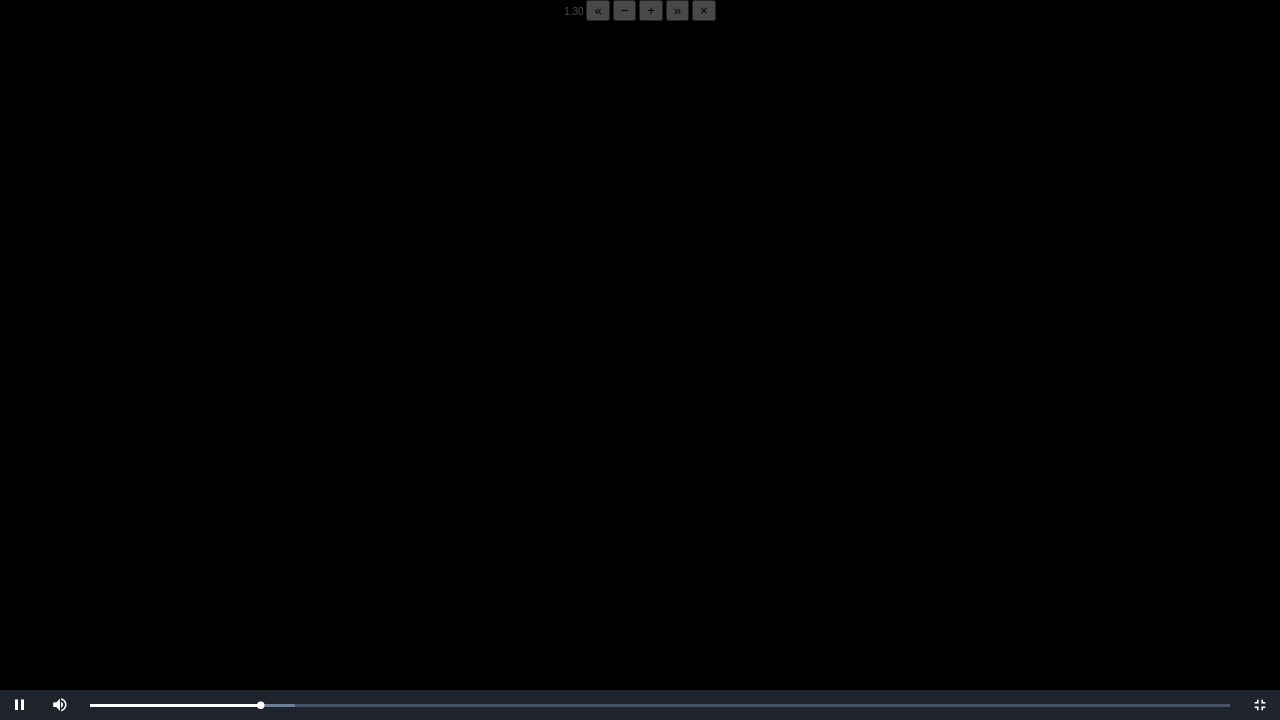click on "+" at bounding box center [651, 10] 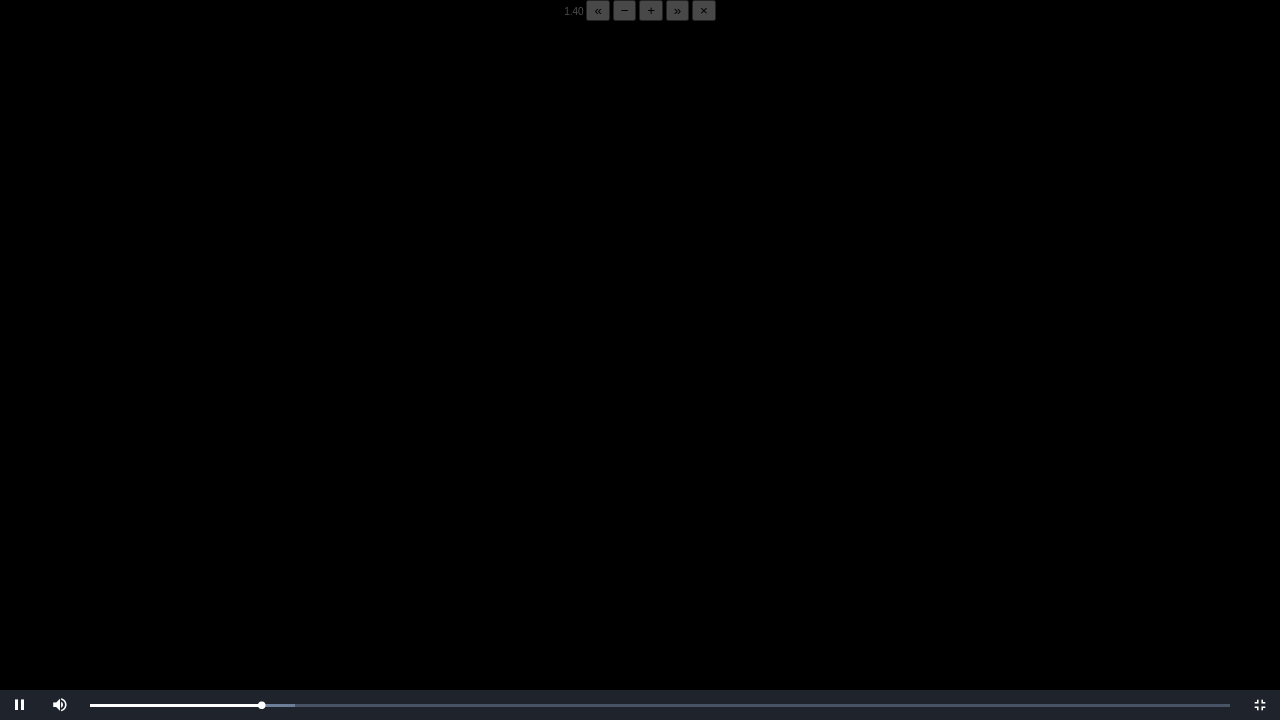 click on "«
−
+
»
×" at bounding box center [650, 11] 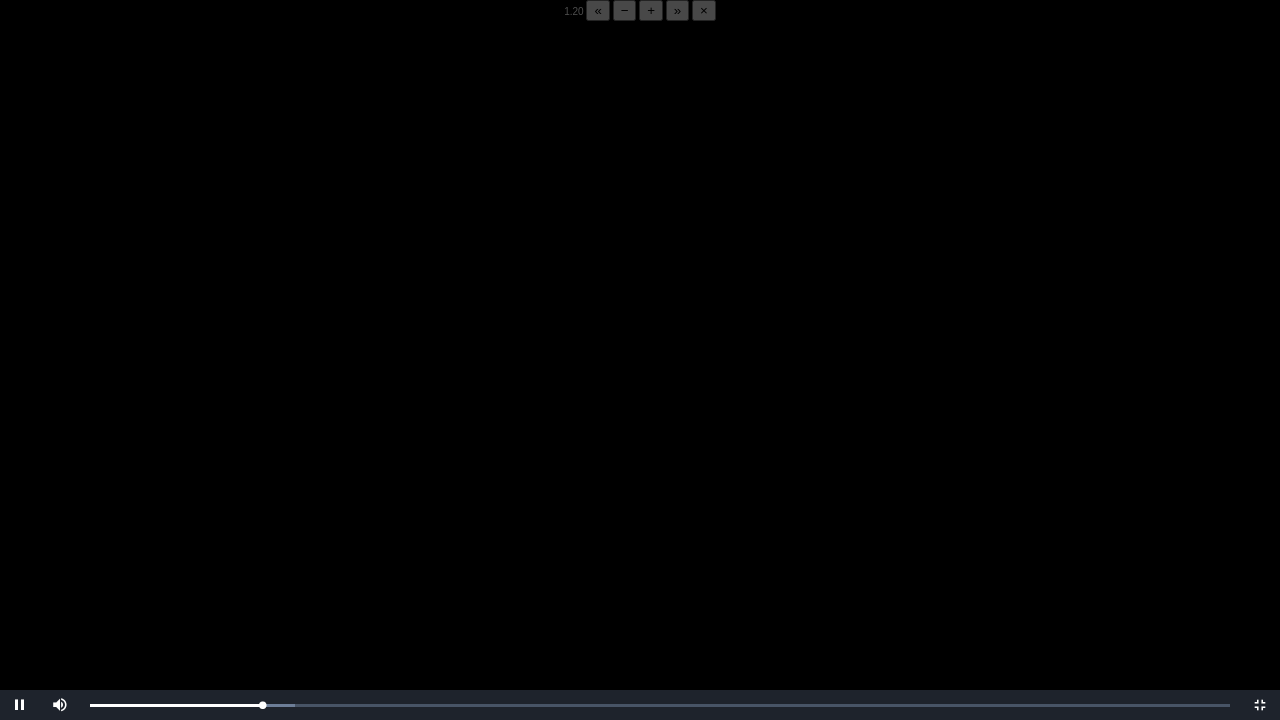 click on "−" at bounding box center (625, 10) 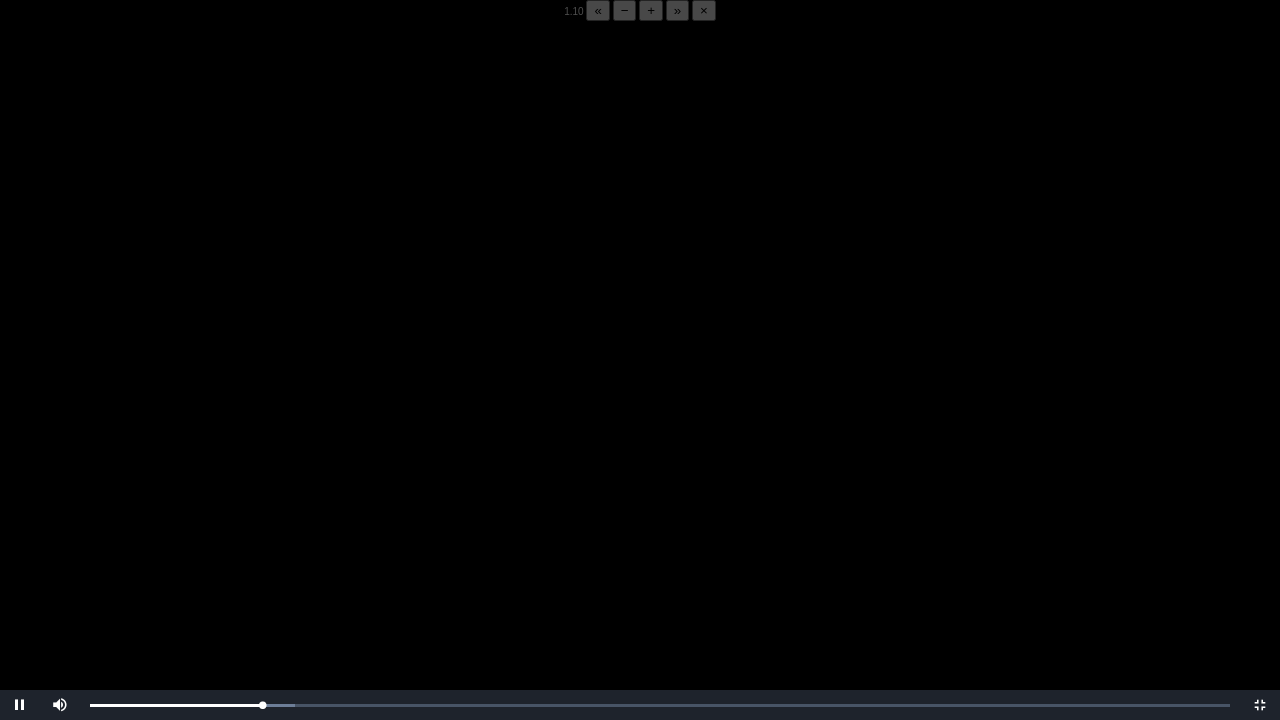 click on "−" at bounding box center (625, 10) 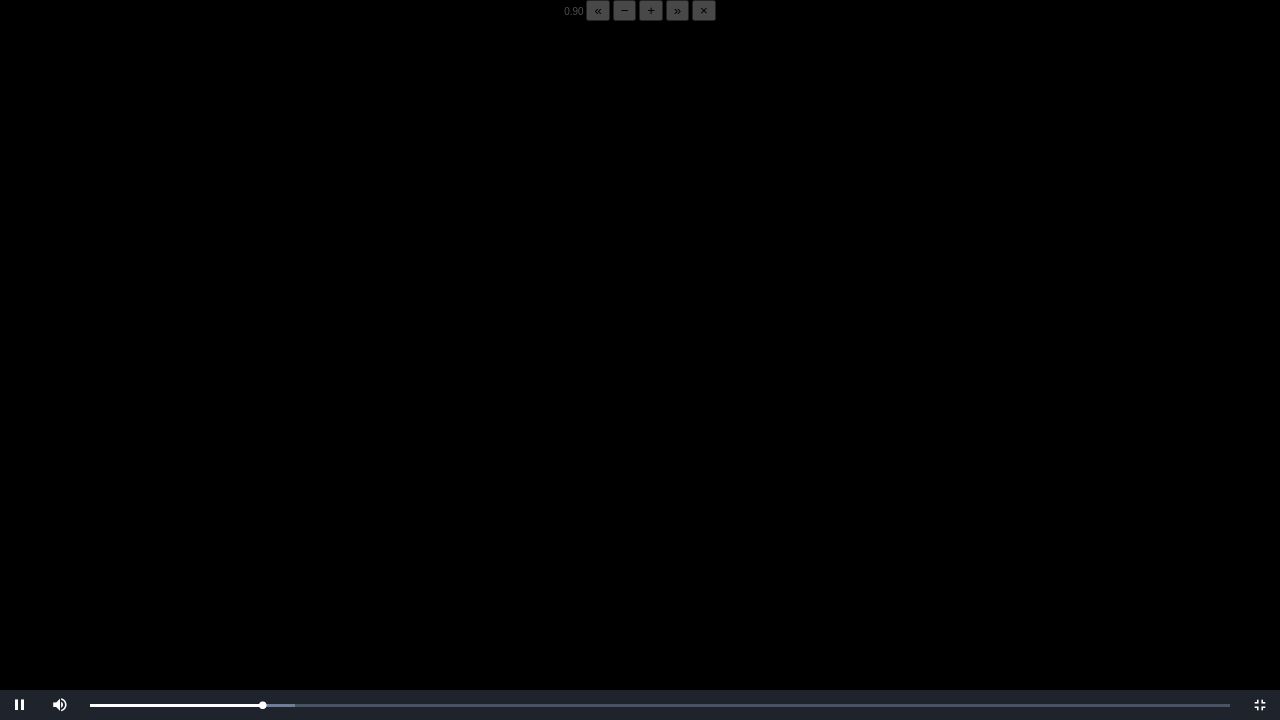 click on "−" at bounding box center [625, 10] 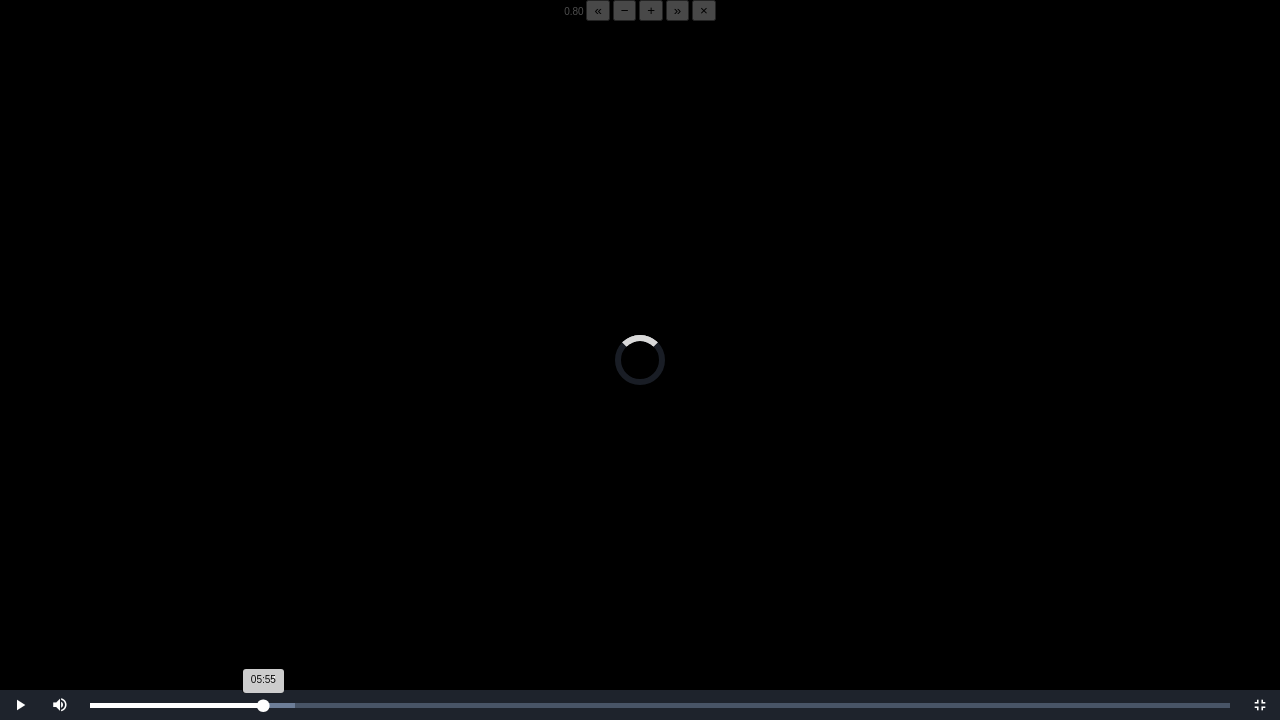 click on "05:55 Progress : 0%" at bounding box center (176, 705) 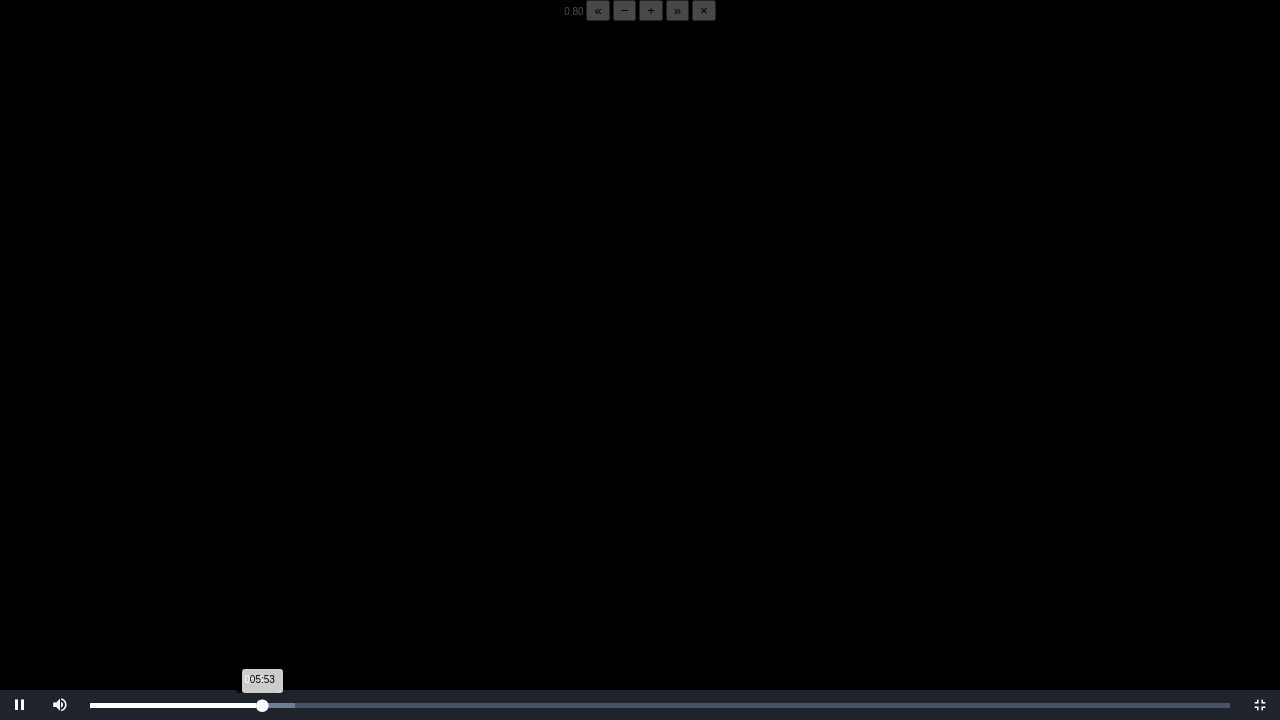 click on "05:53 Progress : 0%" at bounding box center (176, 705) 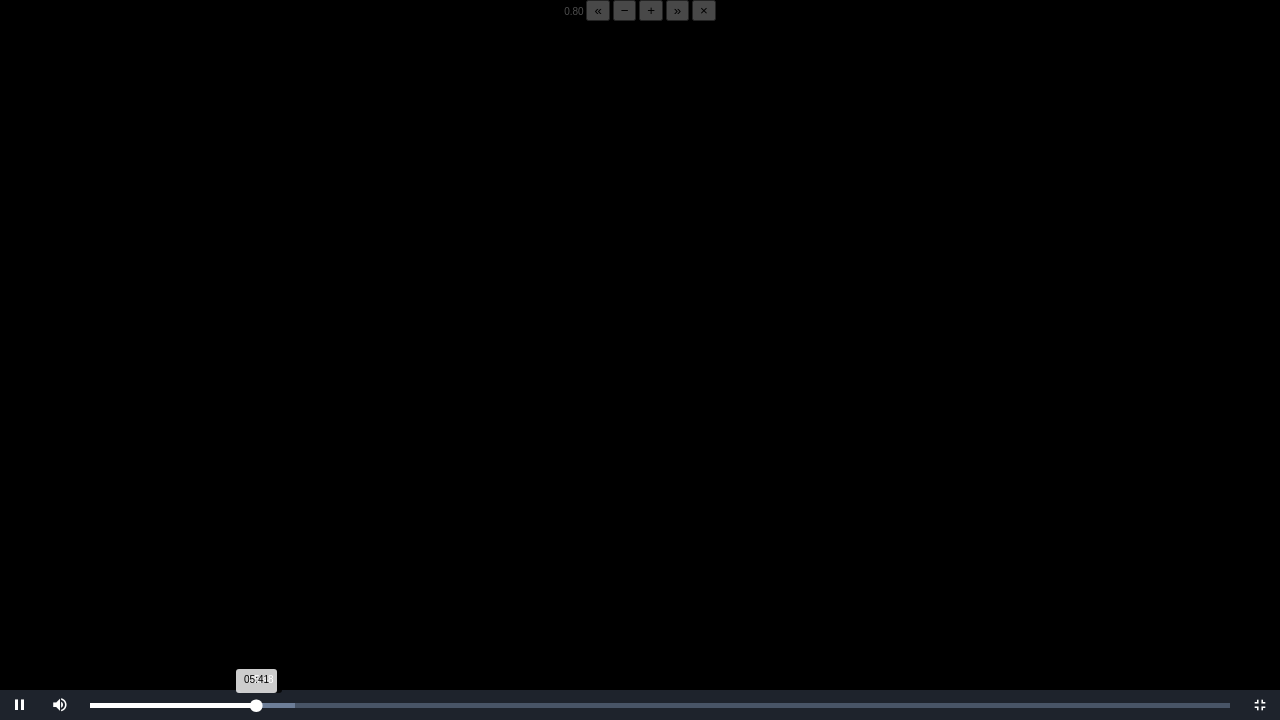 click on "05:41 Progress : 0%" at bounding box center [173, 705] 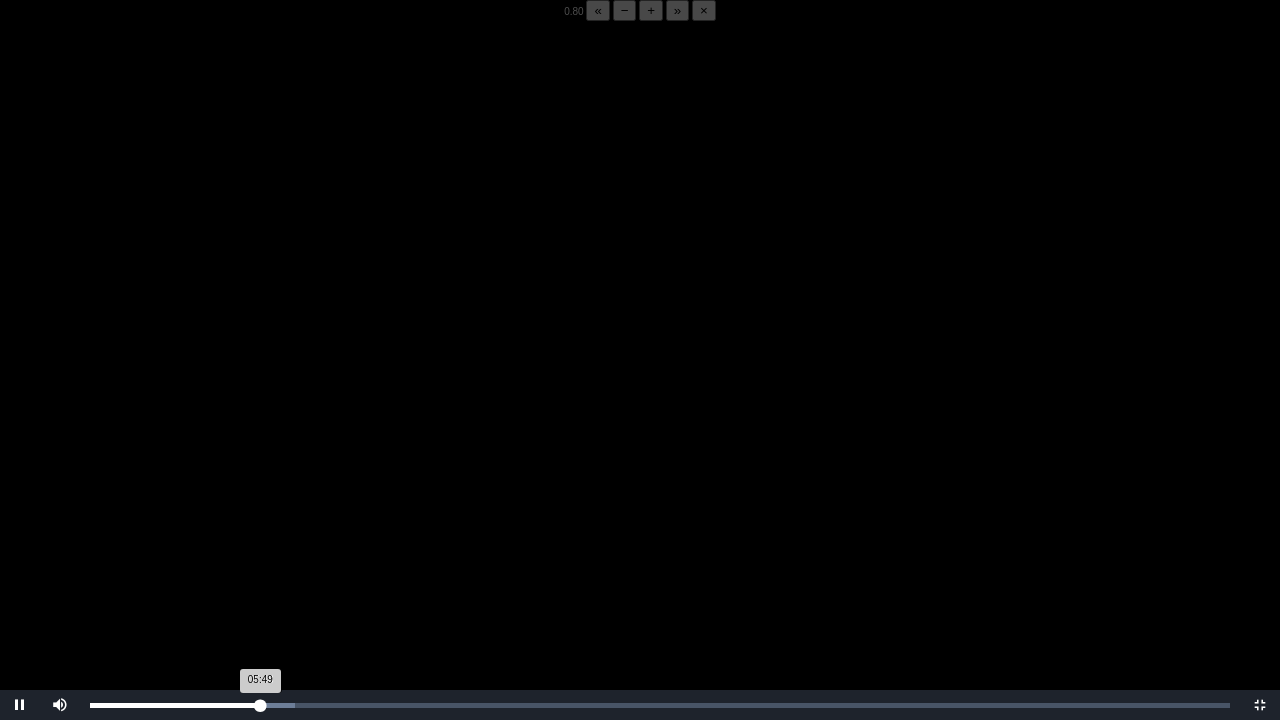 click on "05:49 Progress : 0%" at bounding box center [175, 705] 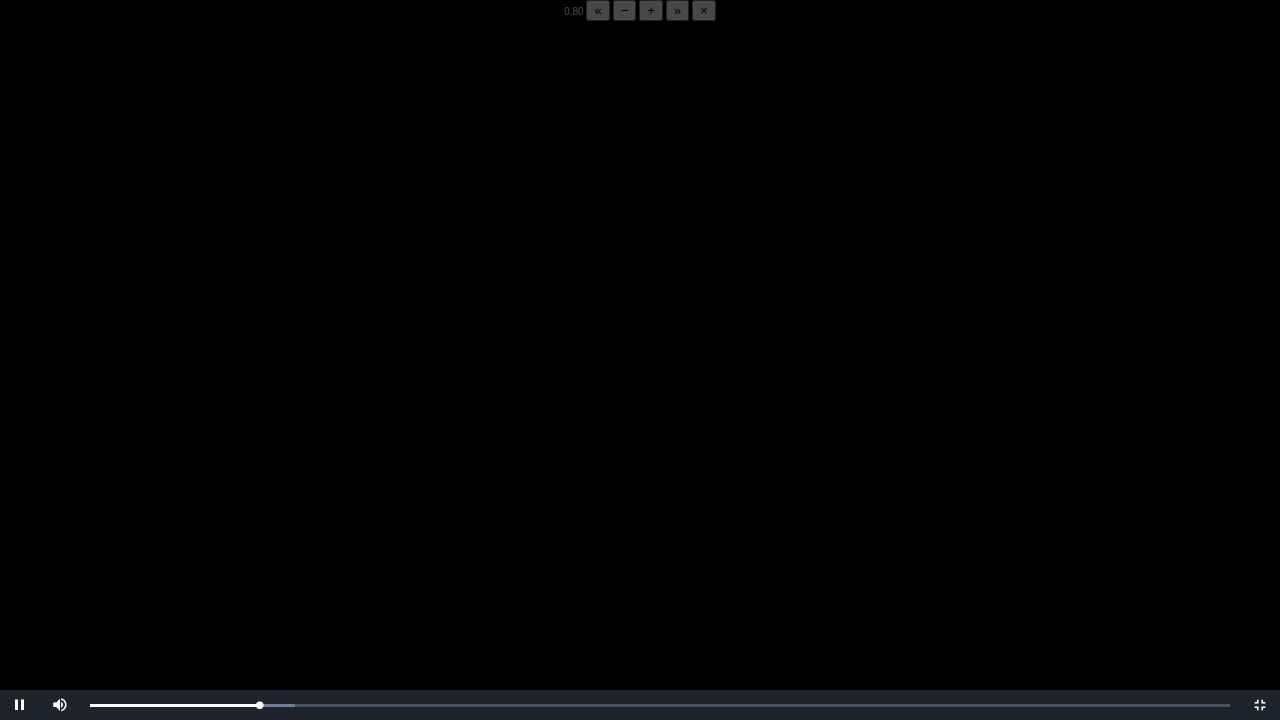 click on "−" at bounding box center [625, 10] 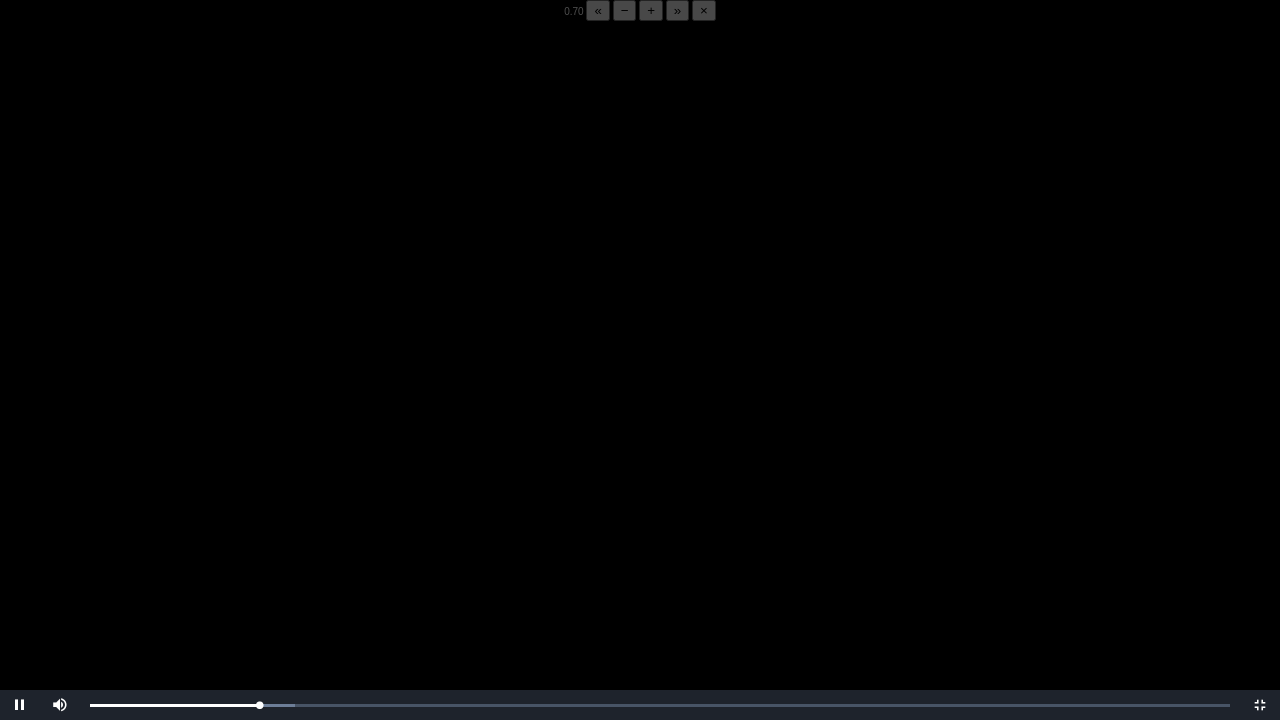 click on "−" at bounding box center [625, 10] 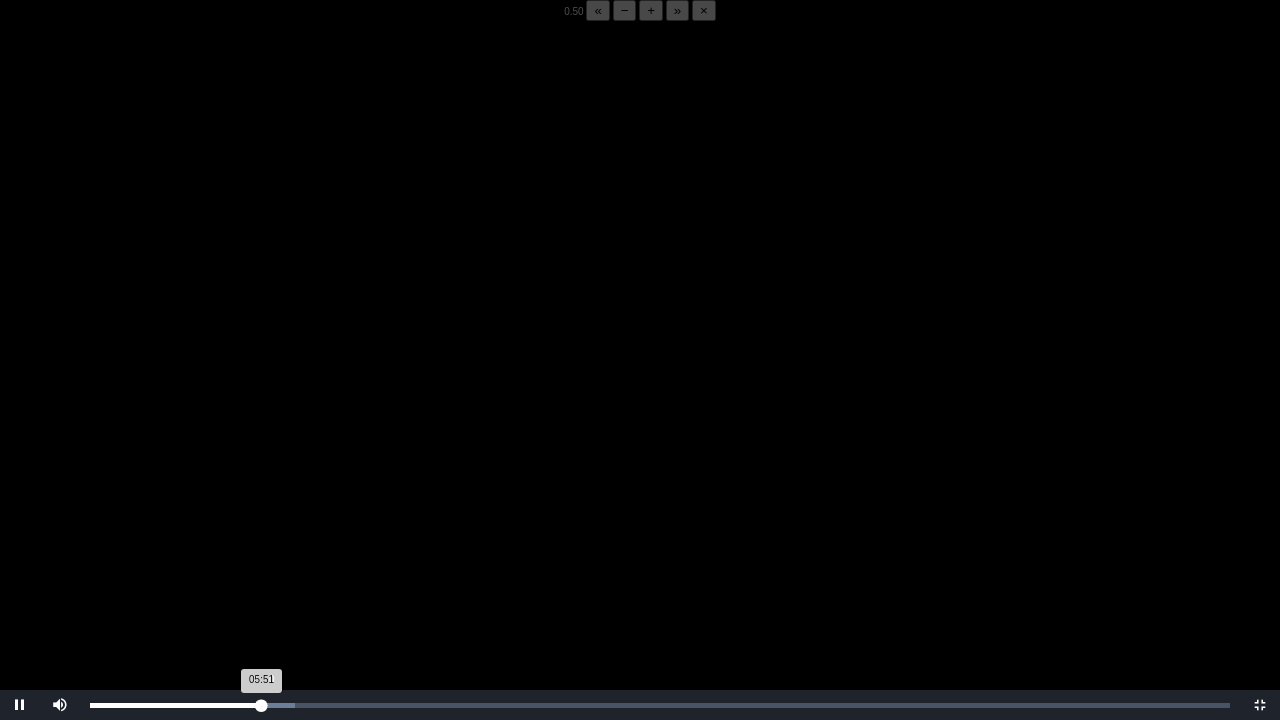 click on "05:51 Progress : 0%" at bounding box center (176, 705) 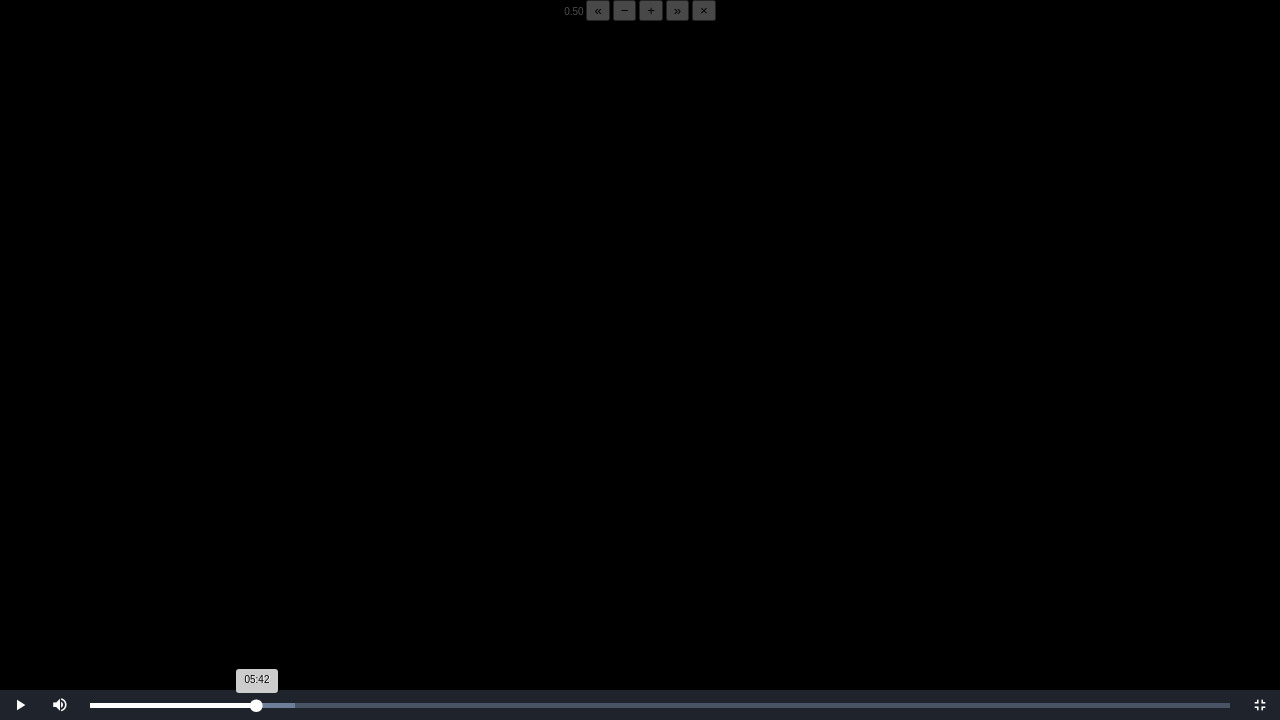 click on "05:42 Progress : 0%" at bounding box center (173, 705) 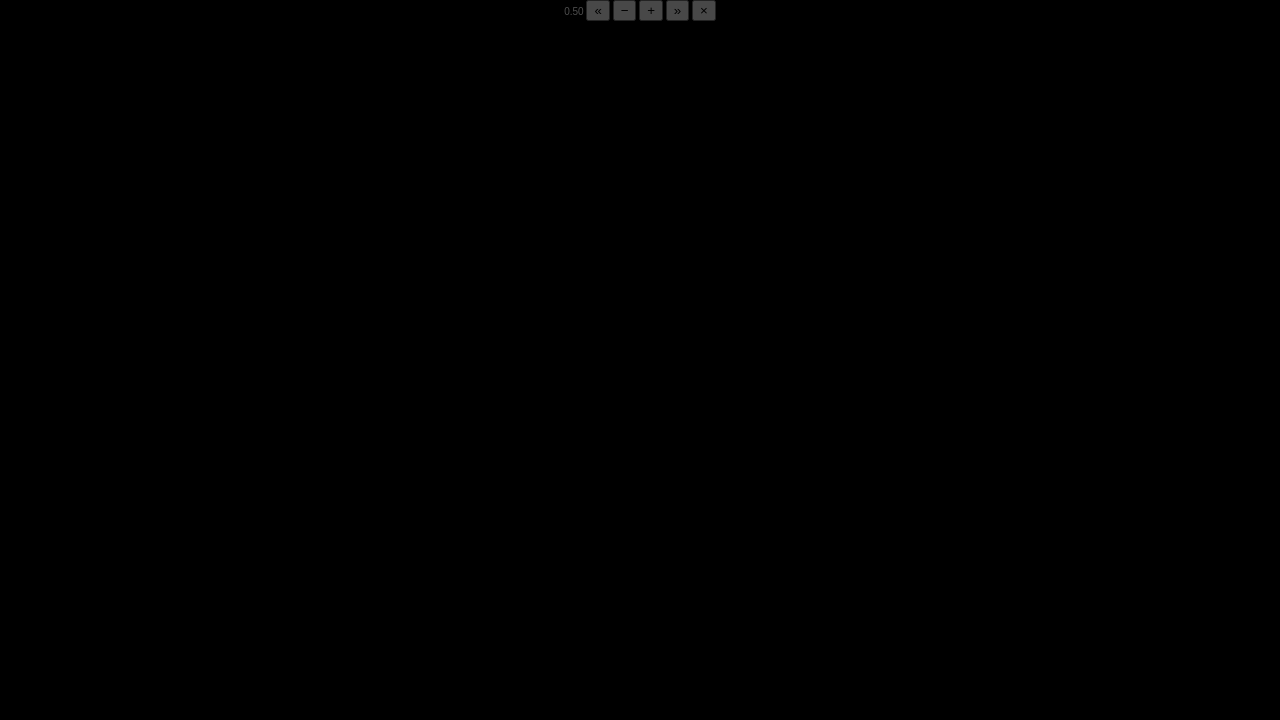 click at bounding box center (640, 381) 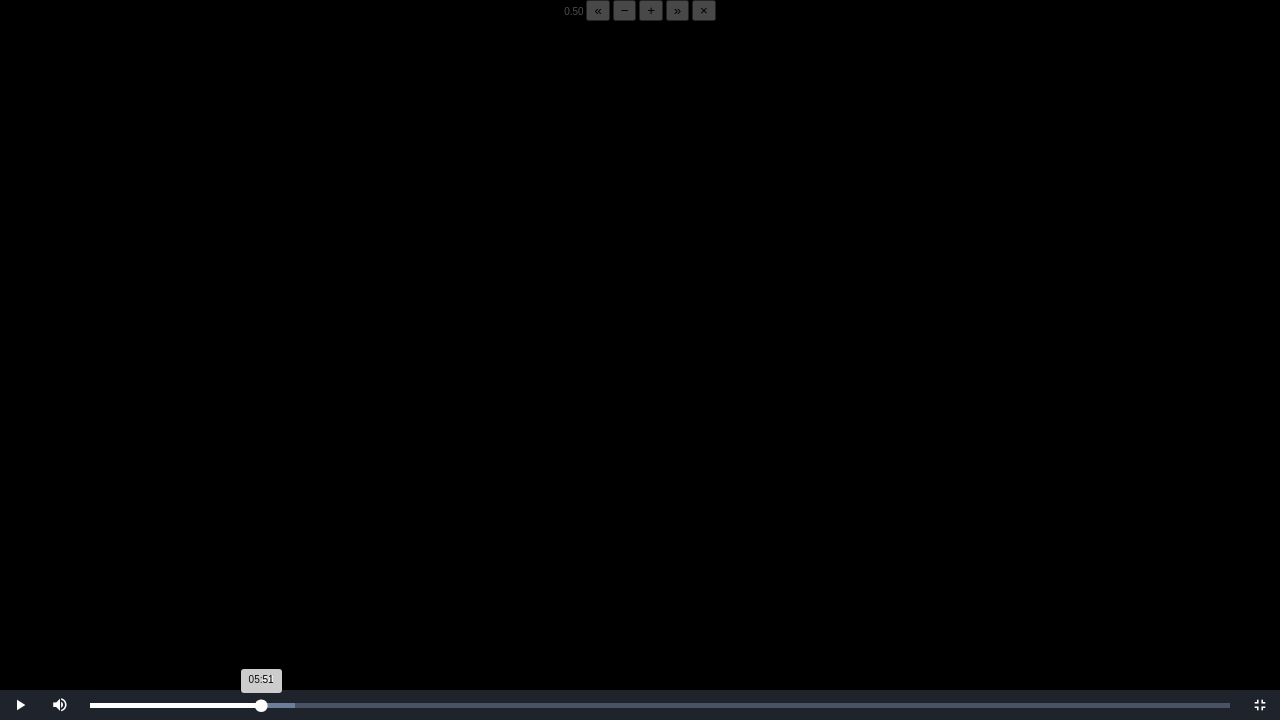 click on "05:51 Progress : 0%" at bounding box center (175, 705) 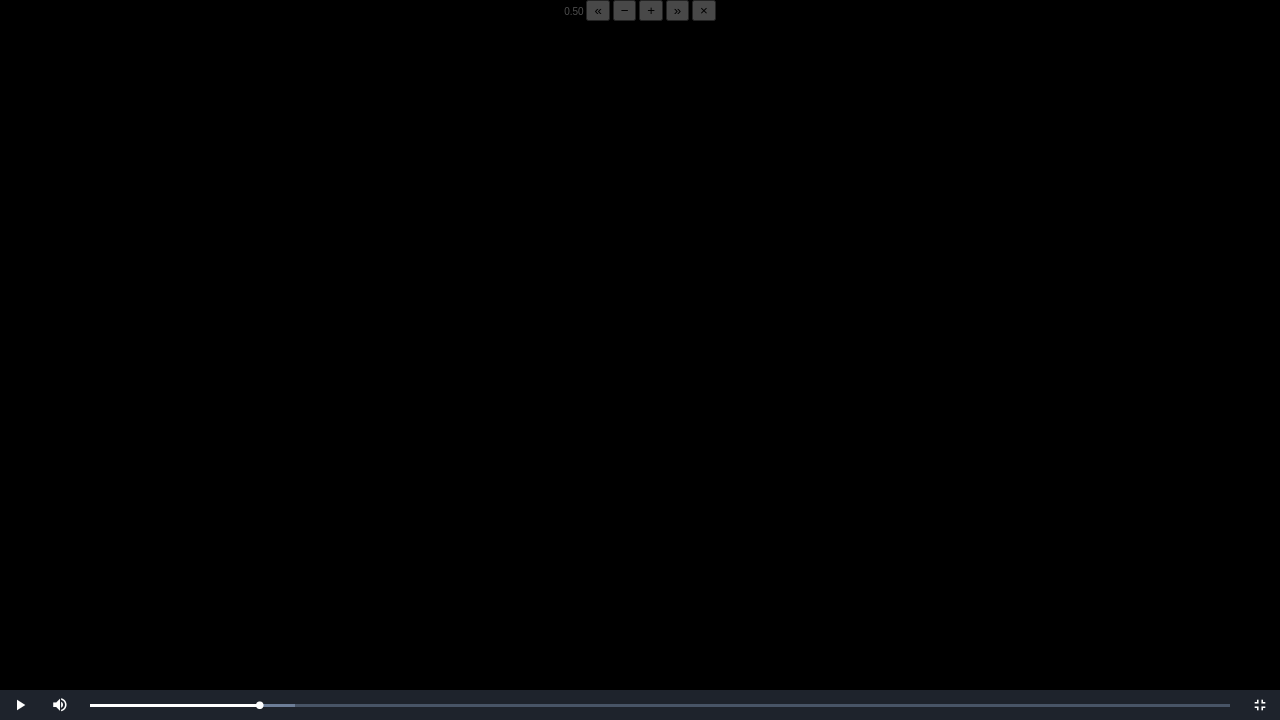 click at bounding box center [640, 381] 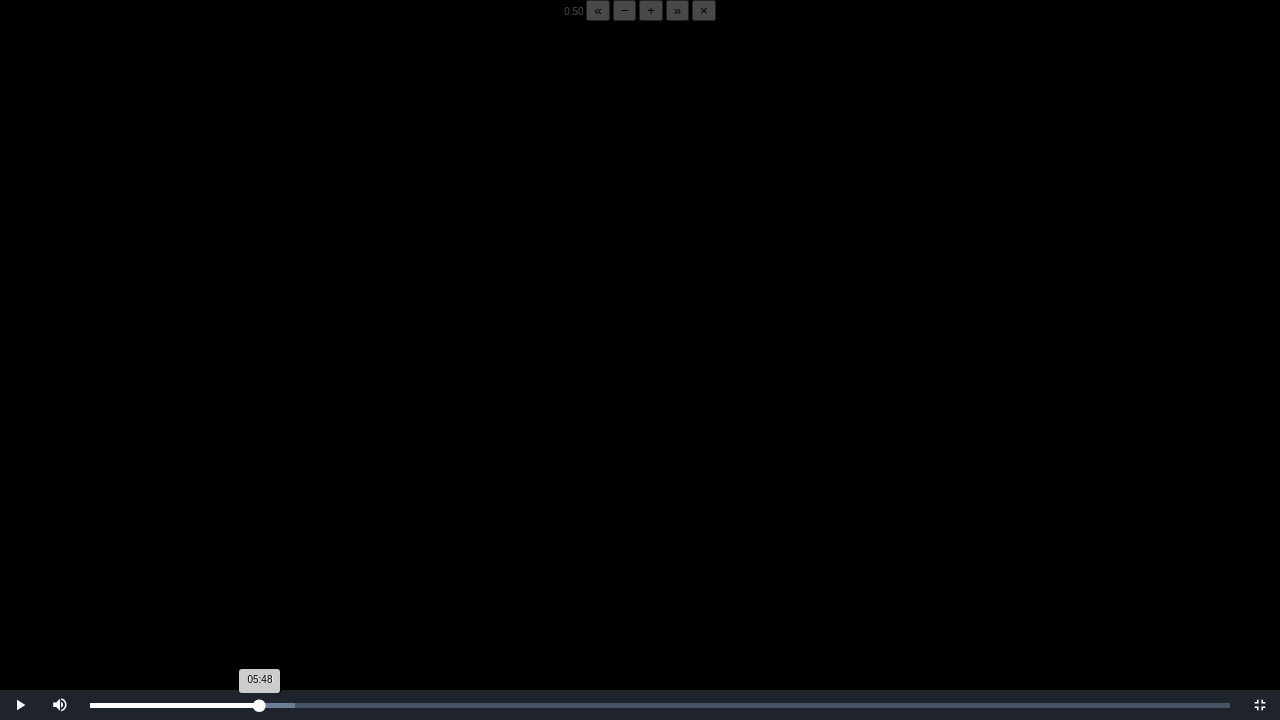 click on "05:48 Progress : 0%" at bounding box center [175, 705] 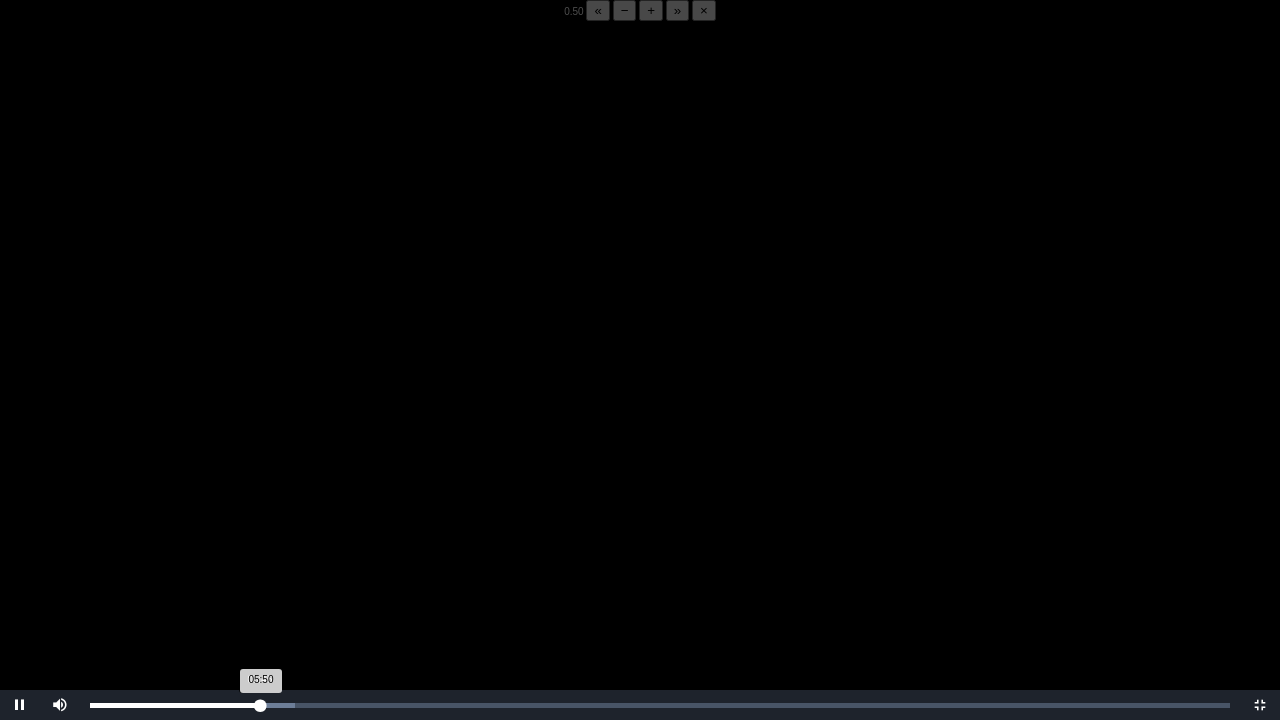 click on "05:50 Progress : 0%" at bounding box center (175, 705) 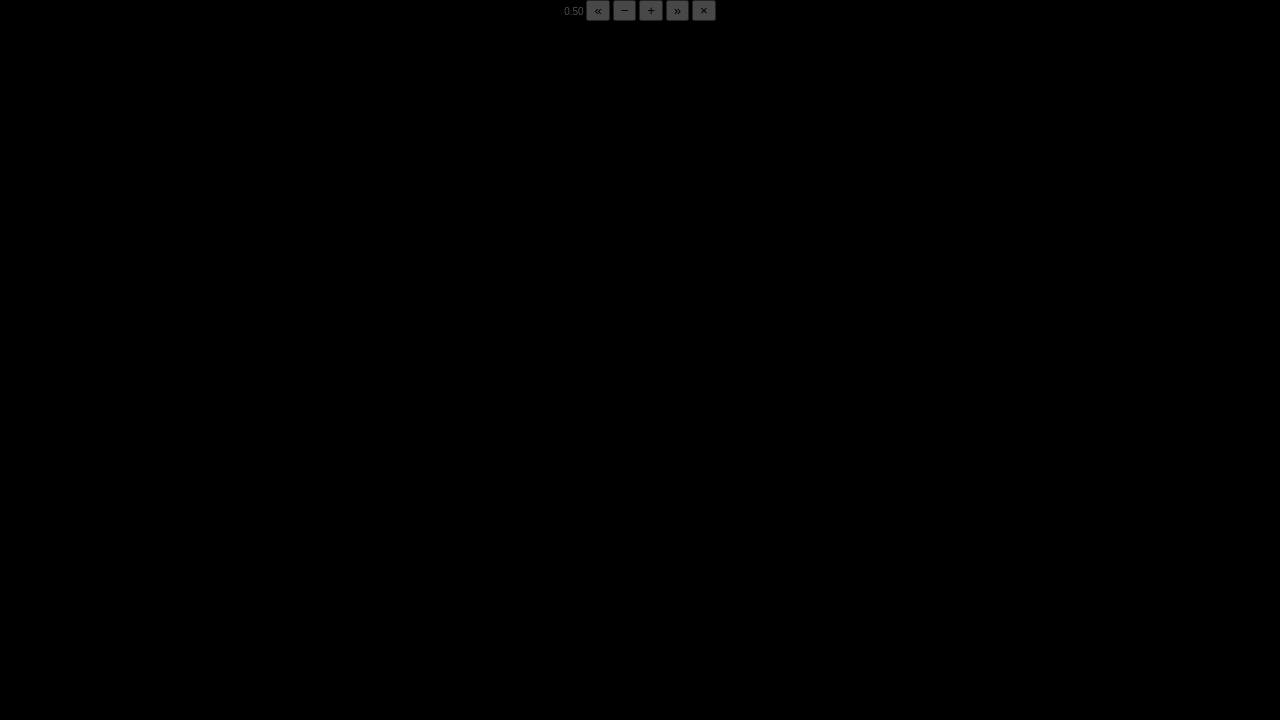 click on "05:50 Progress : 0%" at bounding box center (175, 705) 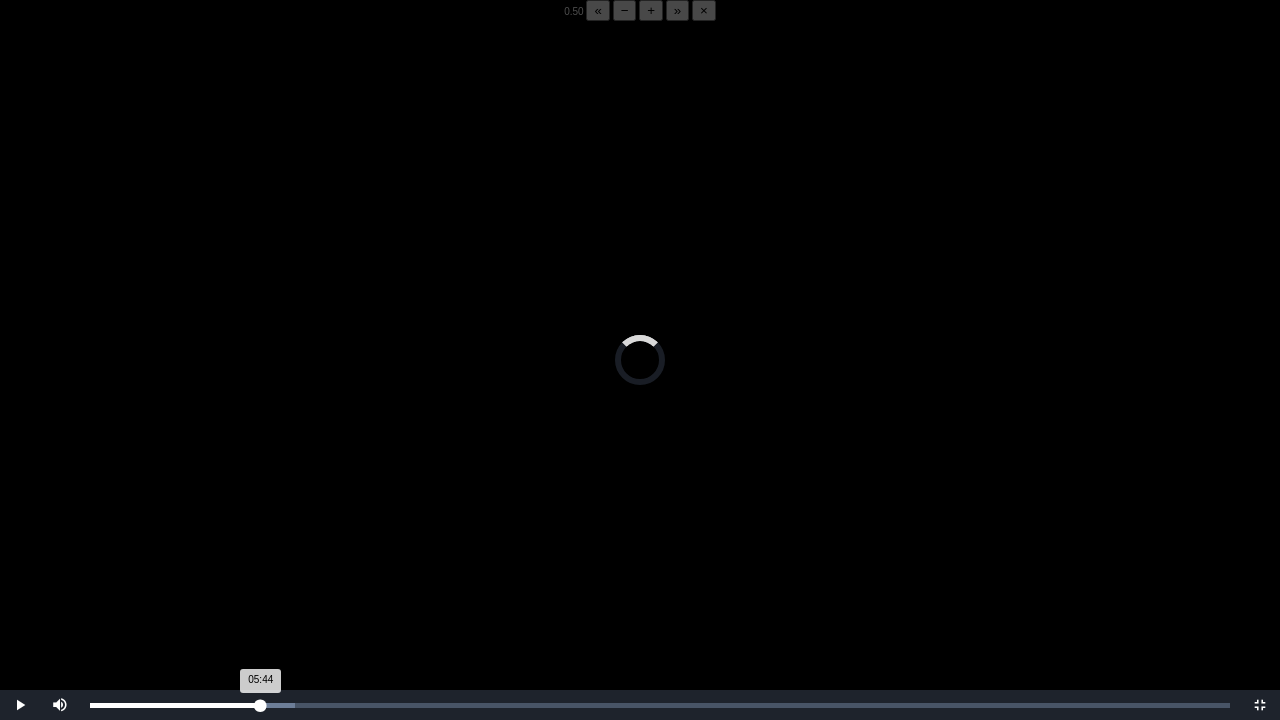click on "05:44 Progress : 0%" at bounding box center [175, 705] 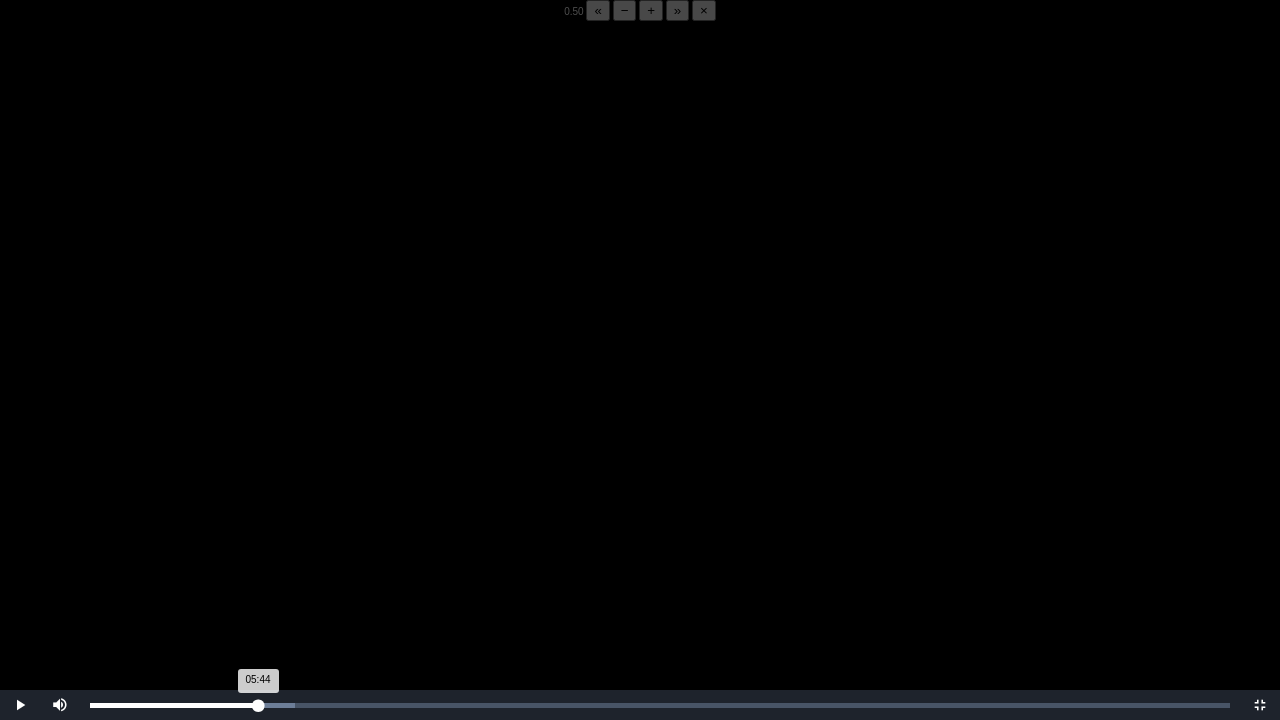 click on "05:44 Progress : 0%" at bounding box center (174, 705) 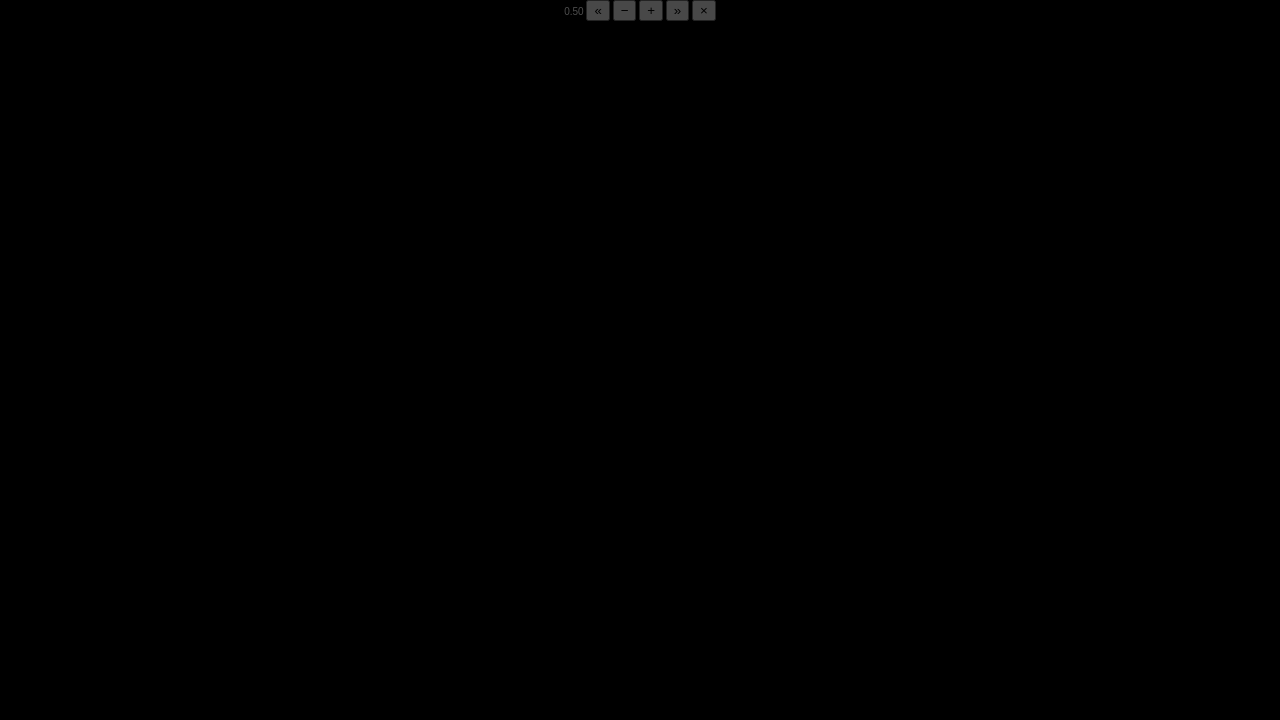 click on "05:50 Progress : 0%" at bounding box center (175, 705) 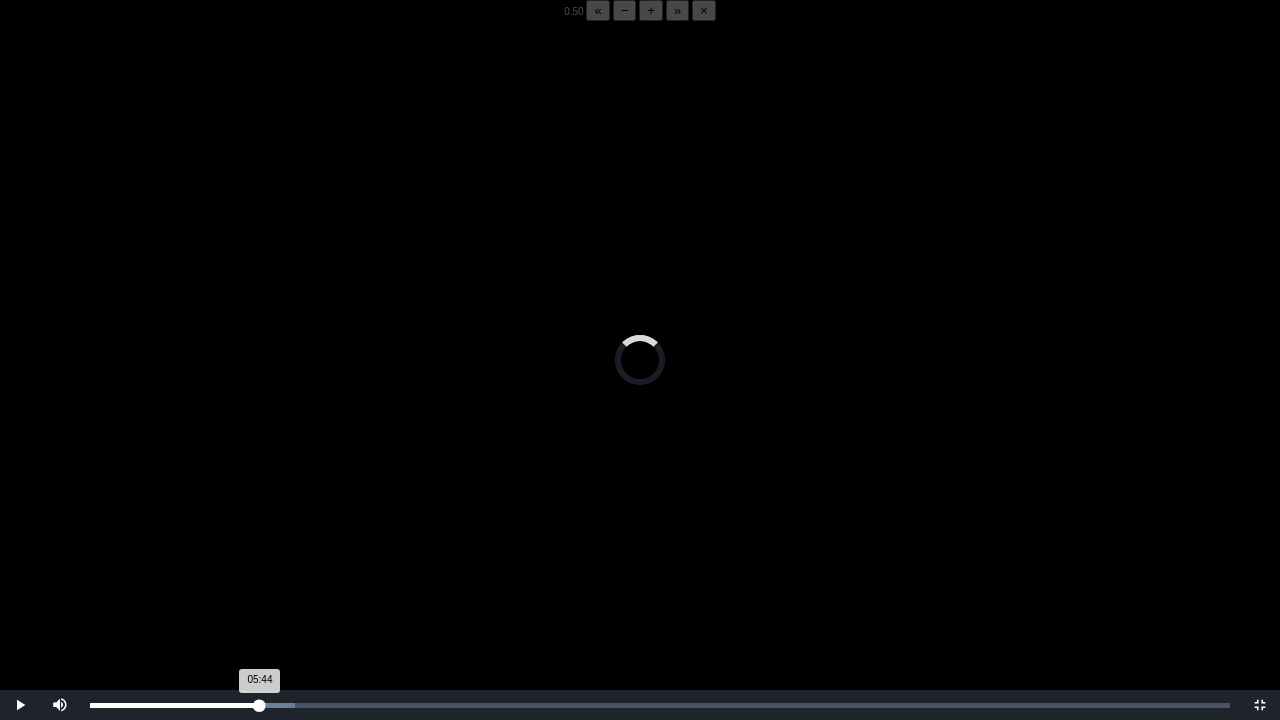 click on "05:44 Progress : 0%" at bounding box center (175, 705) 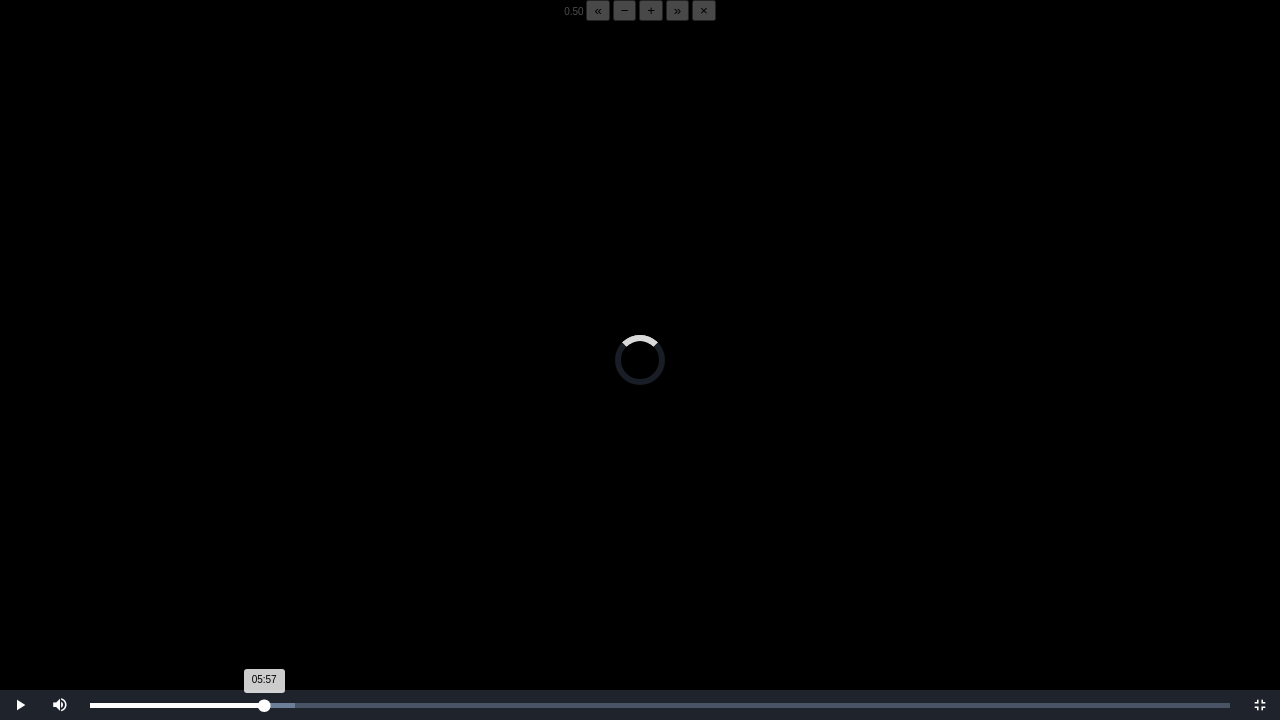 click on "05:57 Progress : 0%" at bounding box center (177, 705) 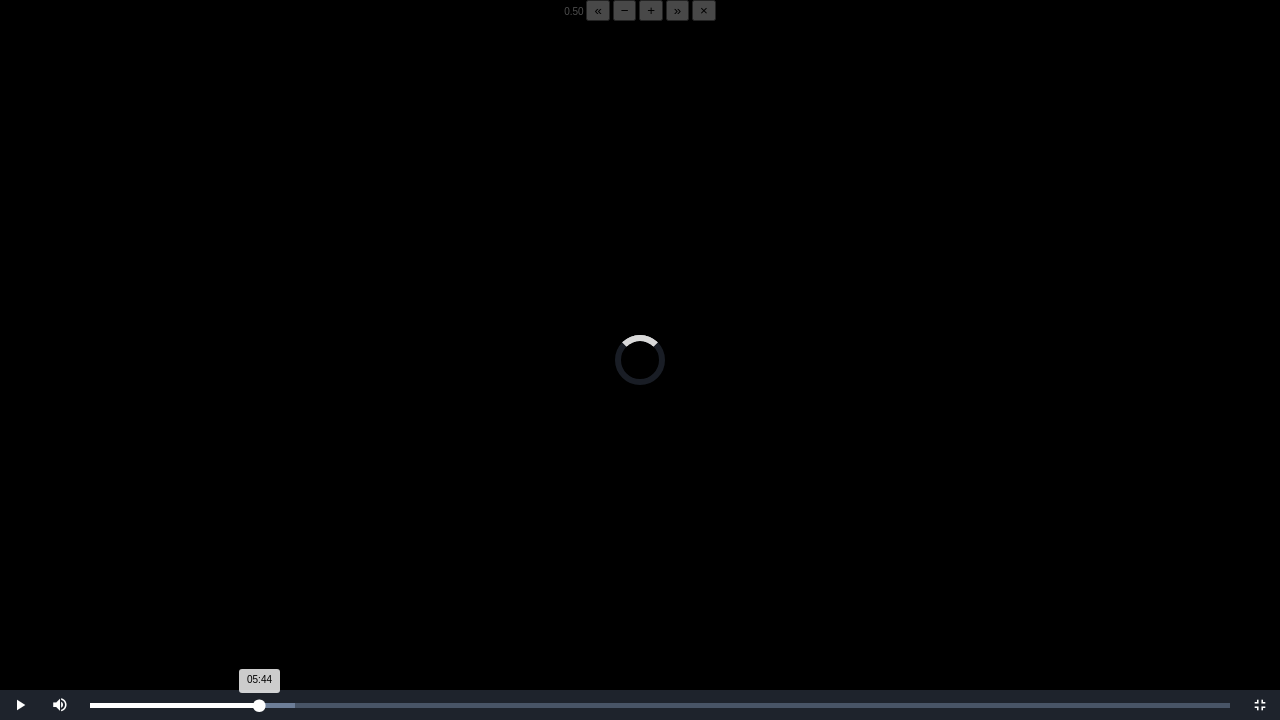 click on "05:44 Progress : 0%" at bounding box center [175, 705] 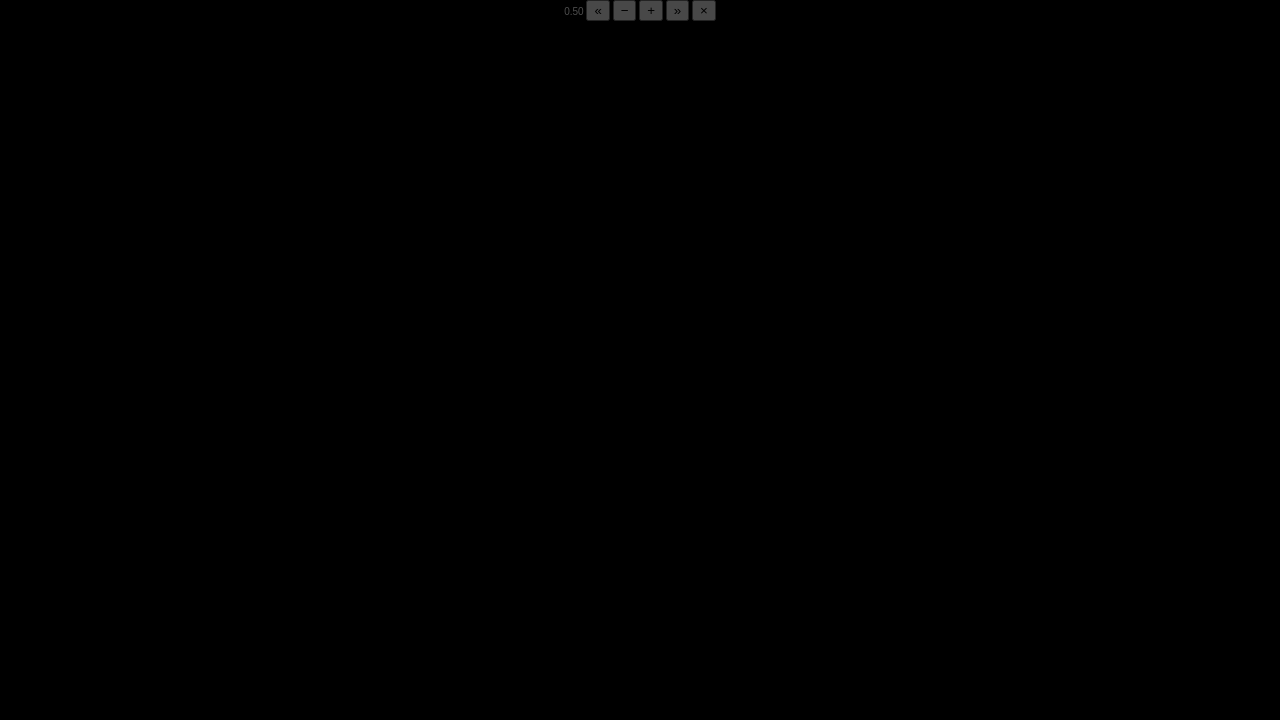 click on "05:46 Progress : 0%" at bounding box center (174, 705) 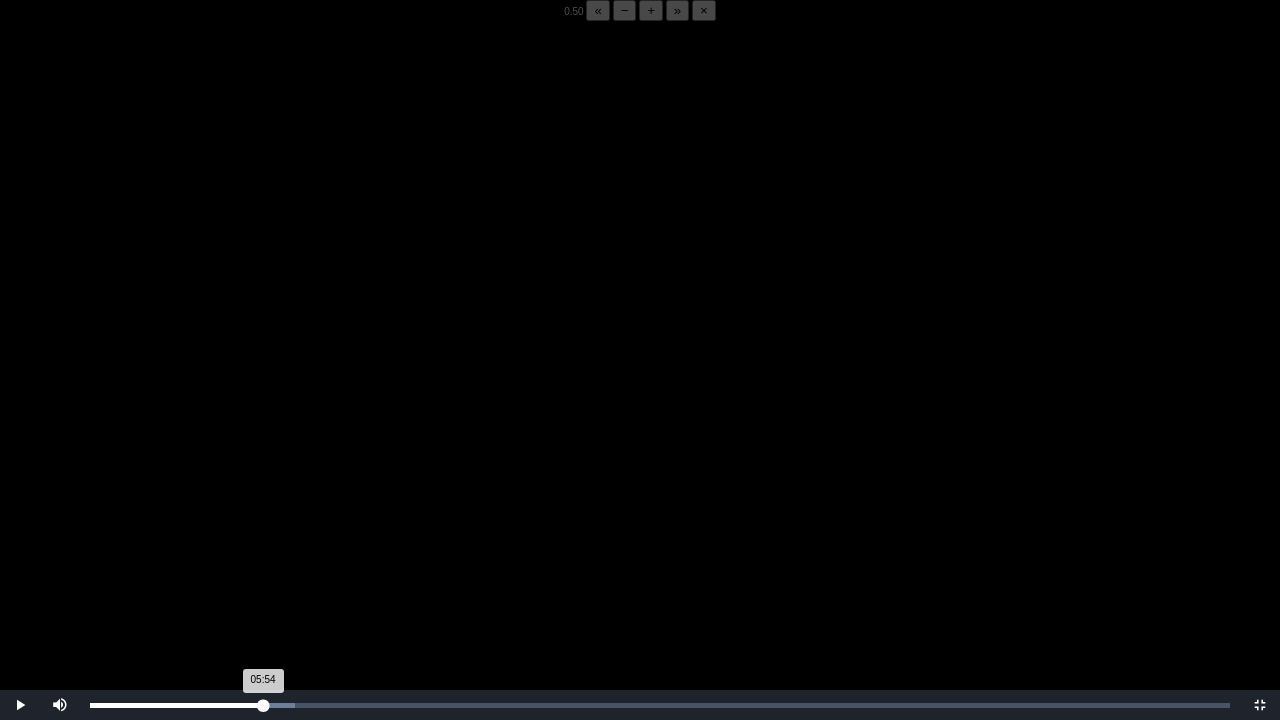 click on "05:54 Progress : 0%" at bounding box center [176, 705] 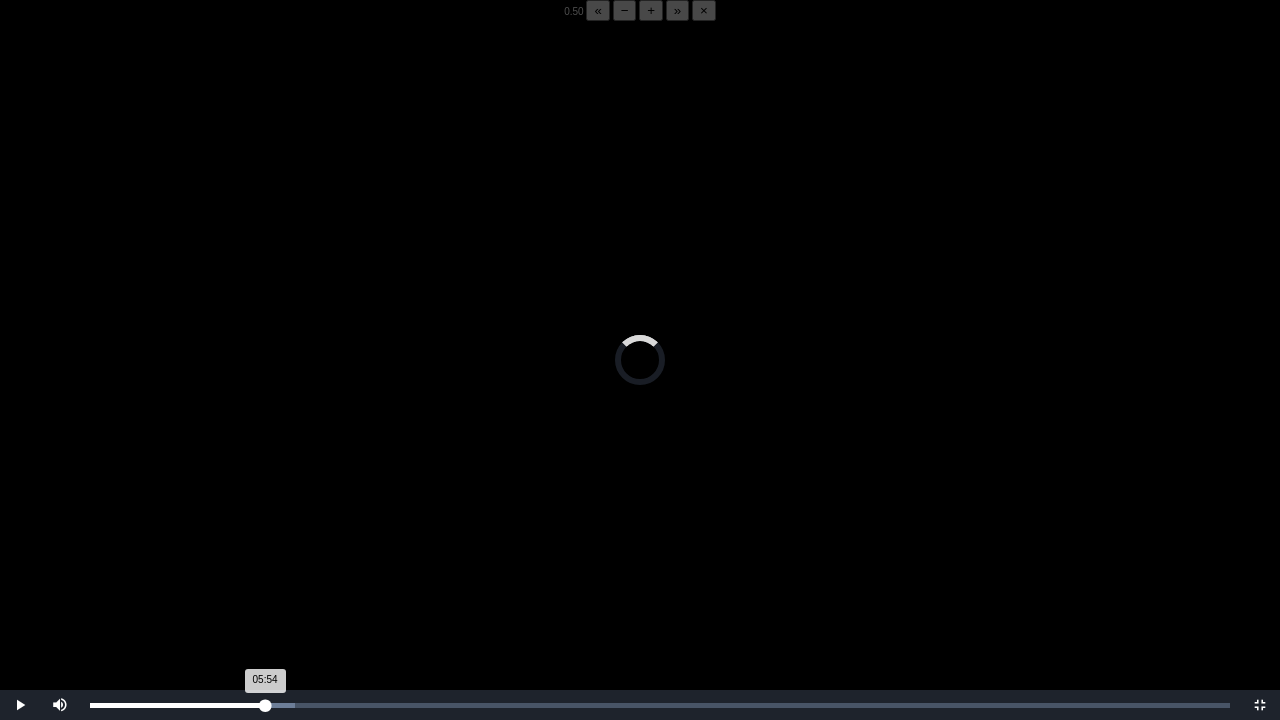 click on "05:54 Progress : 0%" at bounding box center (177, 705) 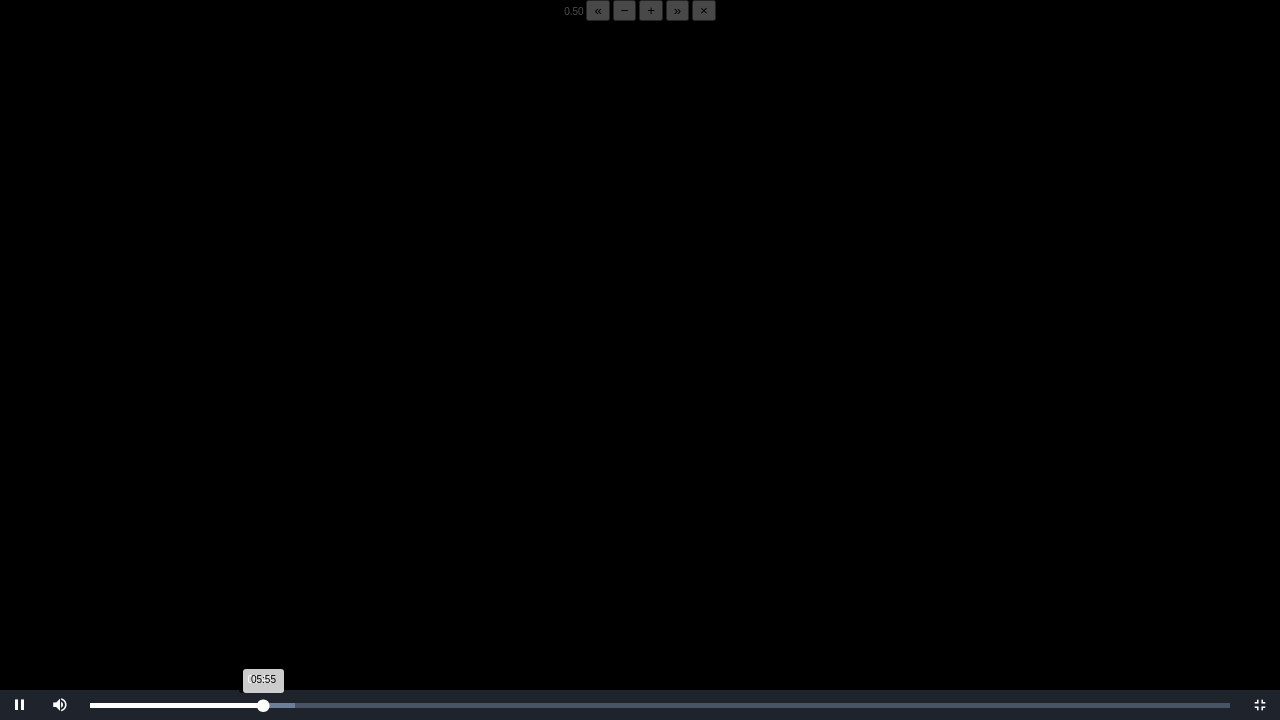 click on "05:55 Progress : 0%" at bounding box center [177, 705] 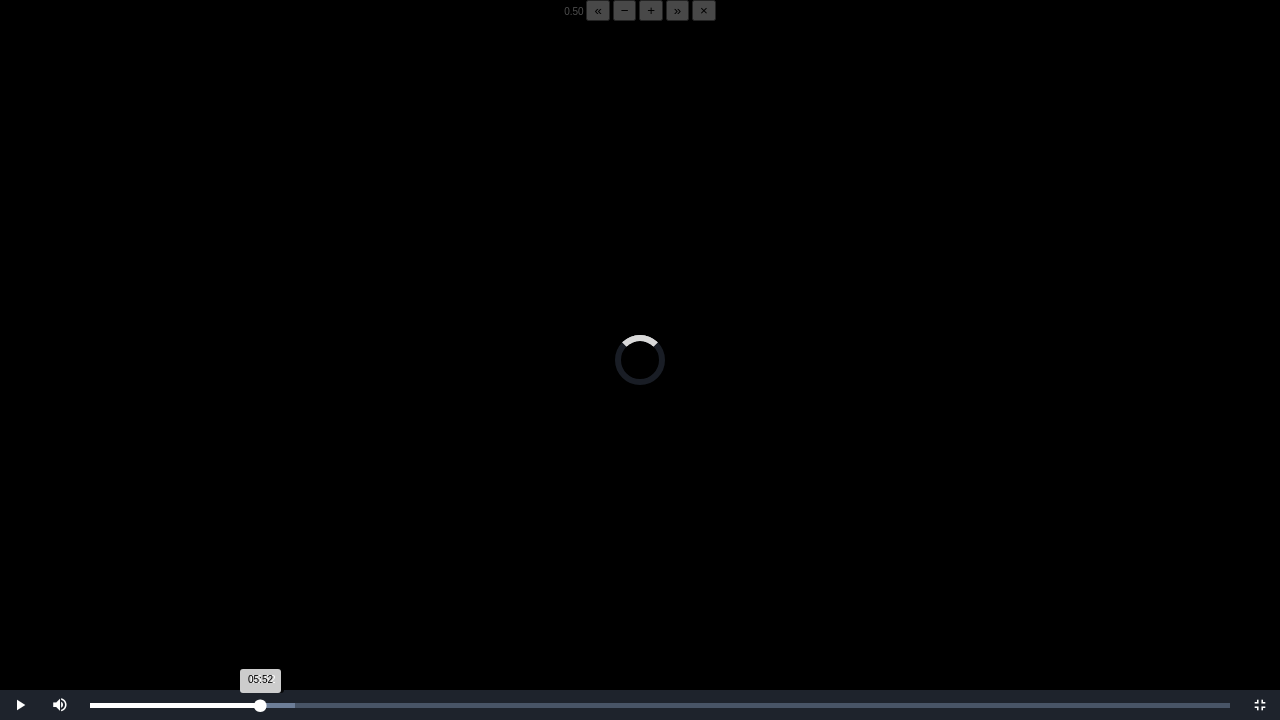 click on "05:52 Progress : 0%" at bounding box center [175, 705] 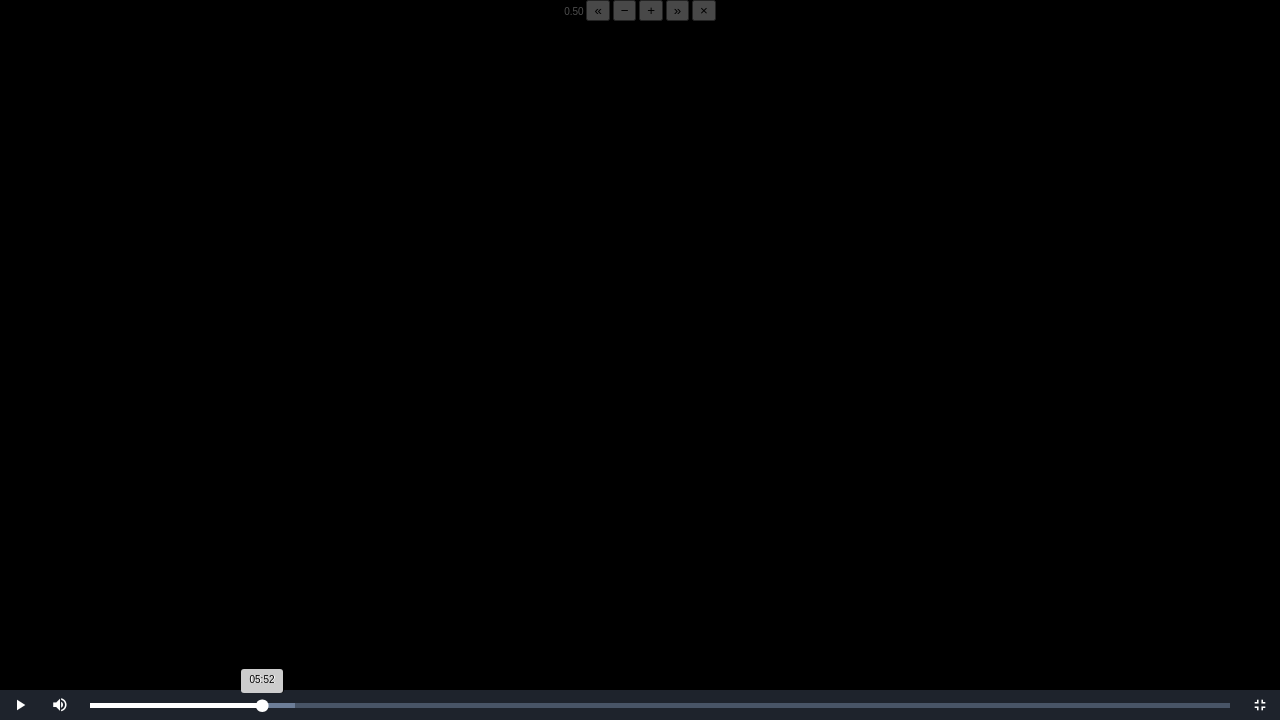 click on "05:52 Progress : 0%" at bounding box center (176, 705) 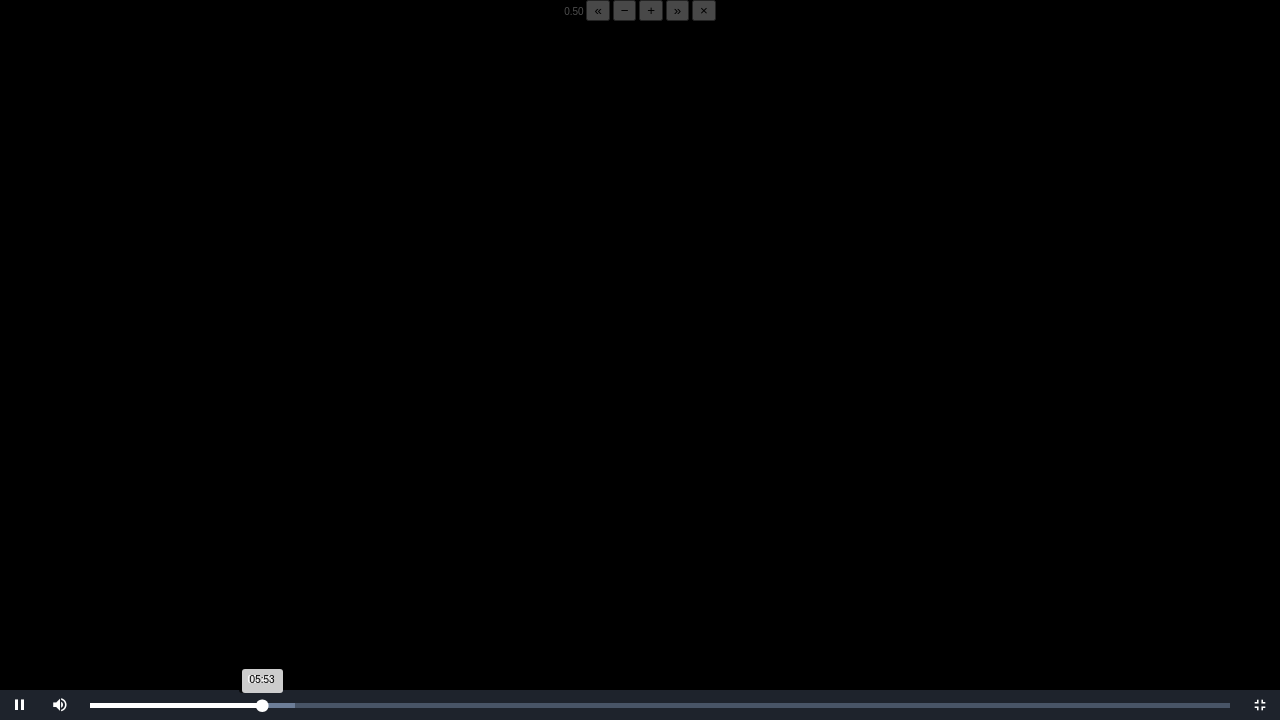 click on "05:53 Progress : 0%" at bounding box center (176, 705) 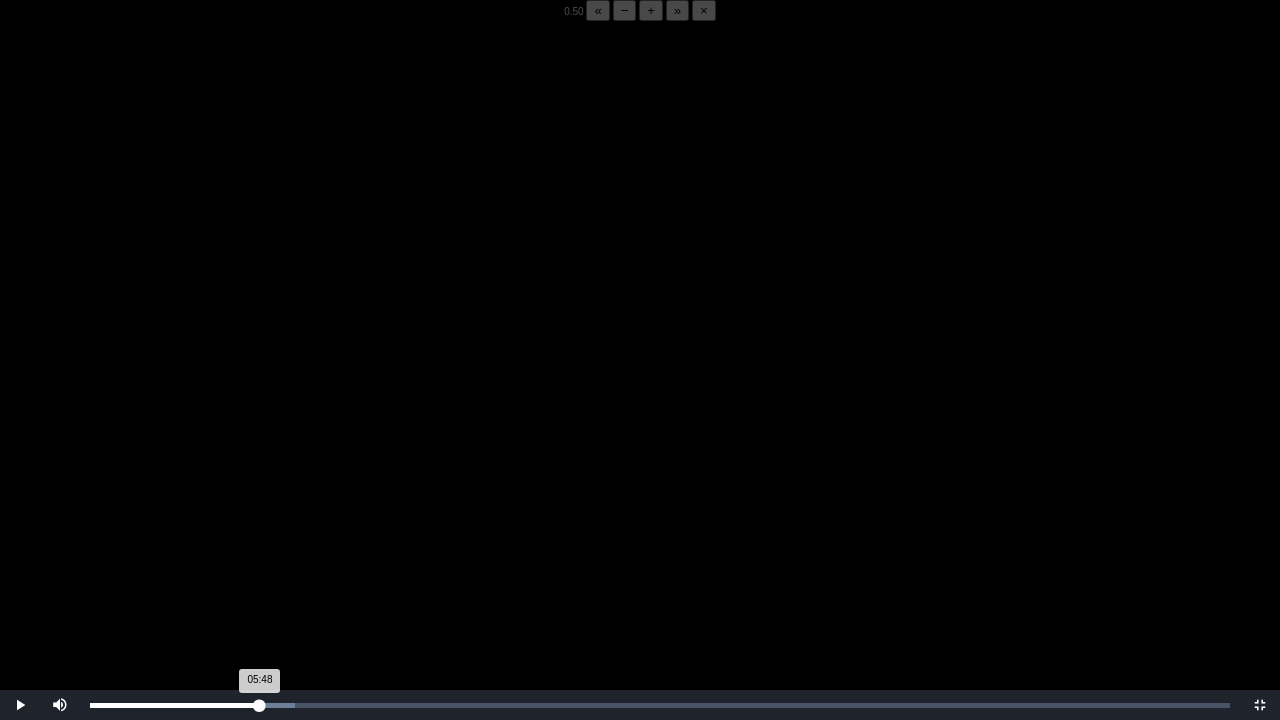 click on "05:48 Progress : 0%" at bounding box center (175, 705) 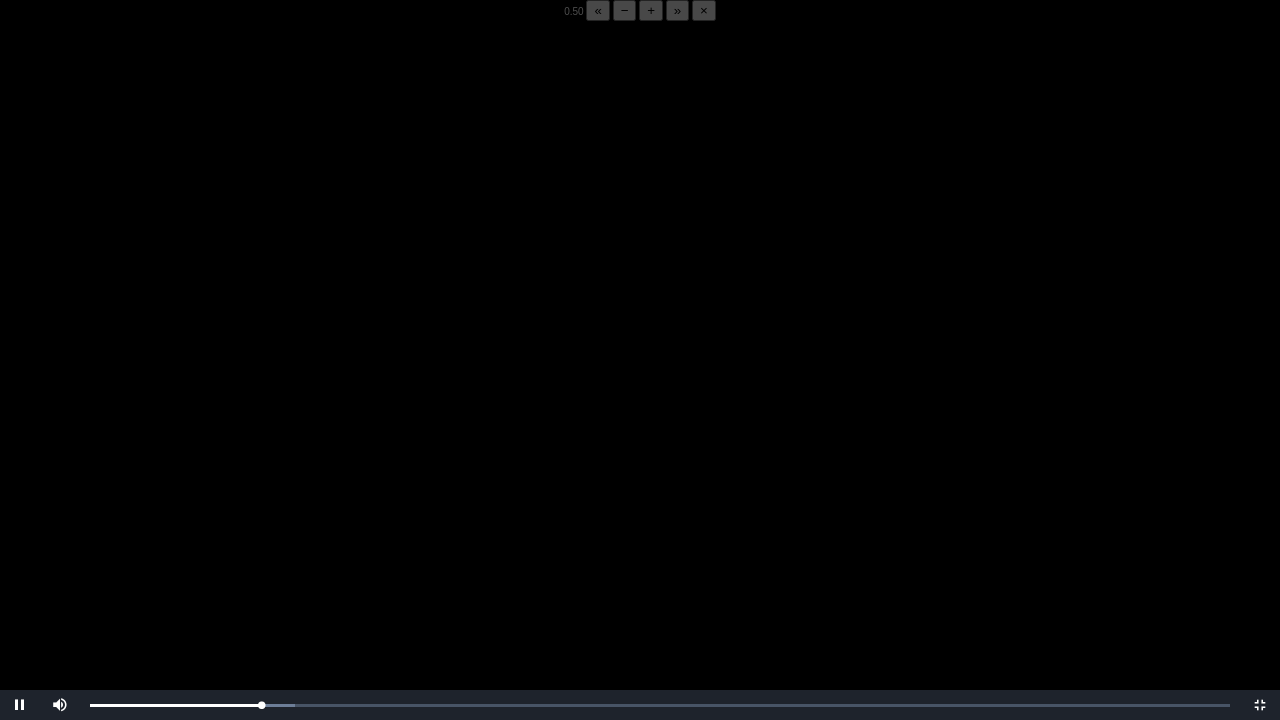 click on "+" at bounding box center [651, 10] 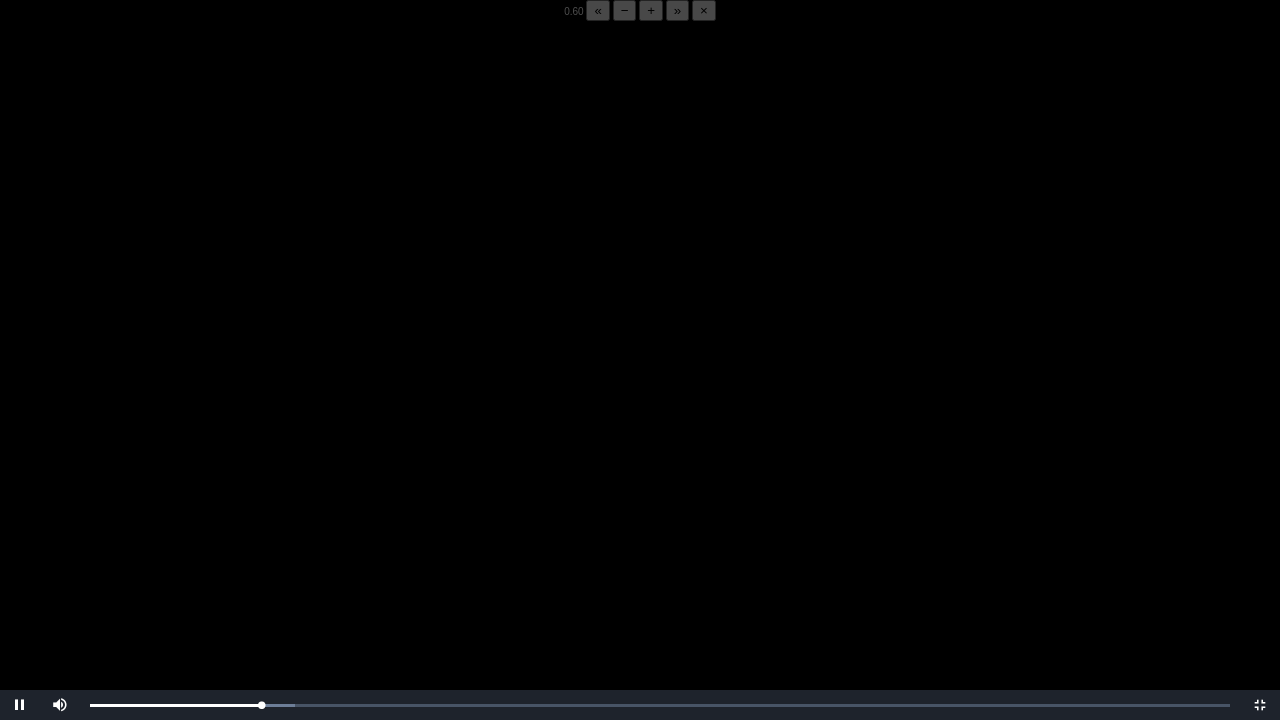 click on "+" at bounding box center (651, 10) 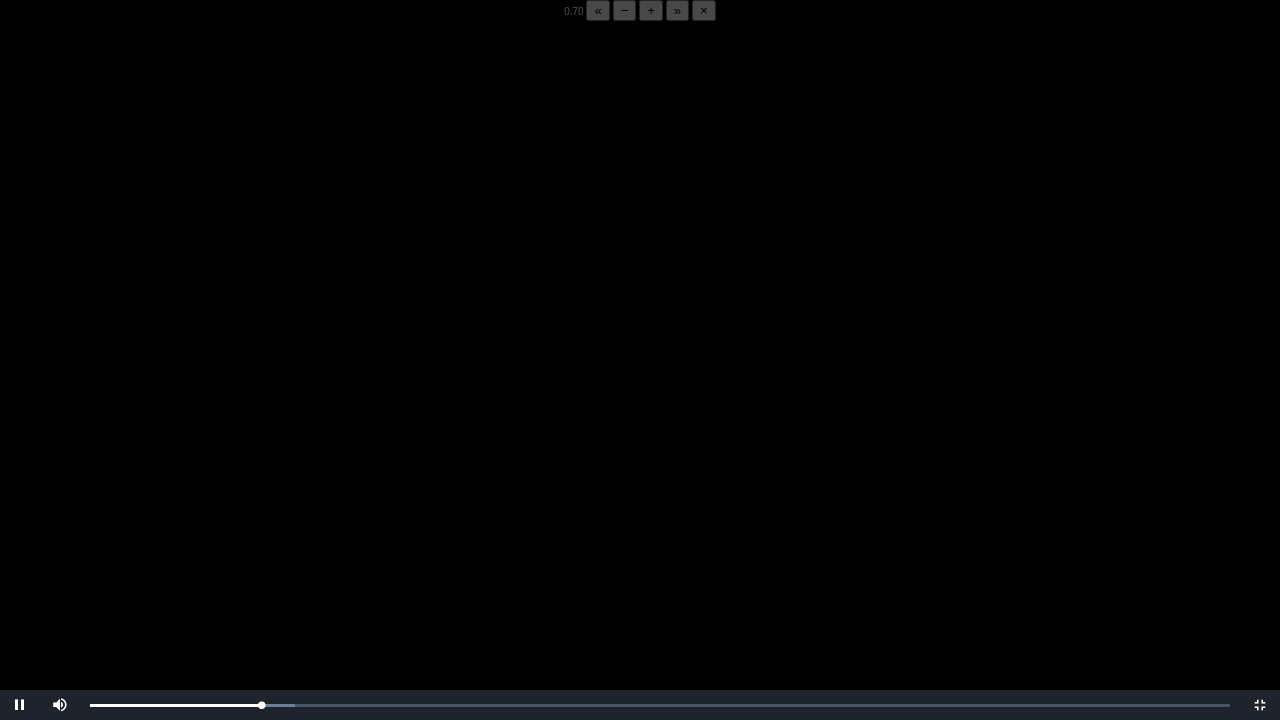 click on "+" at bounding box center (651, 10) 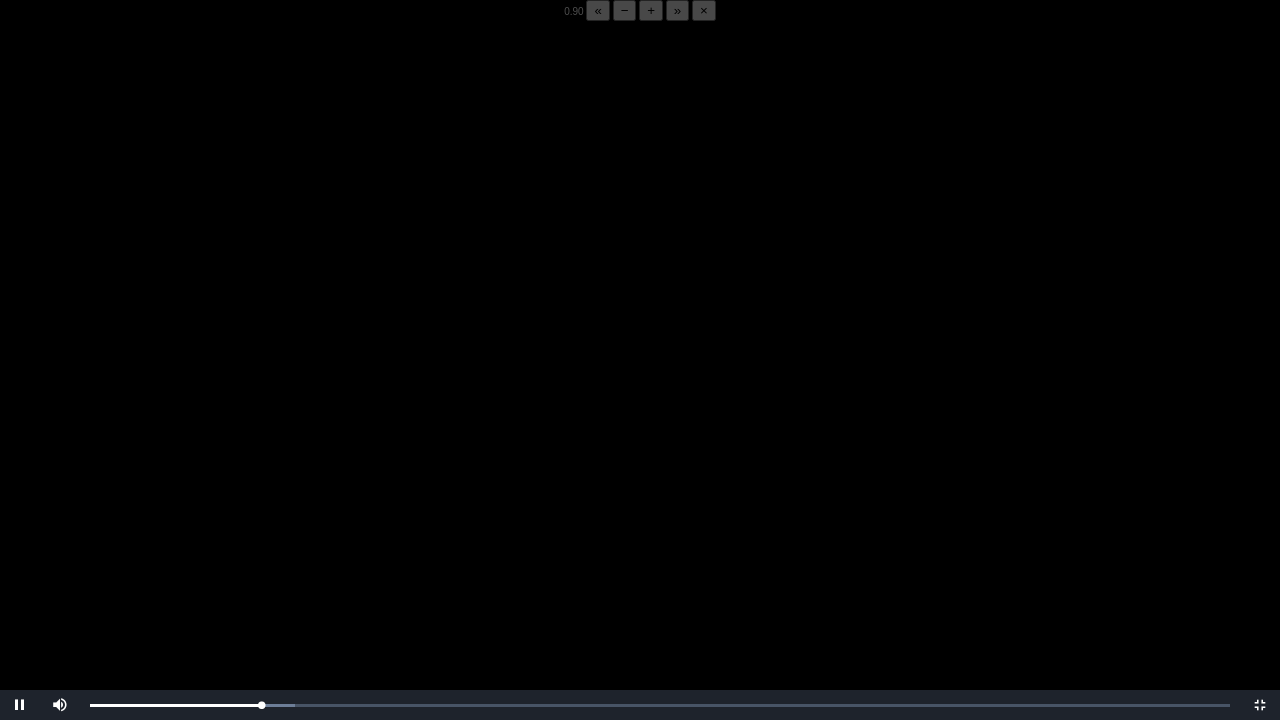click on "+" at bounding box center [651, 10] 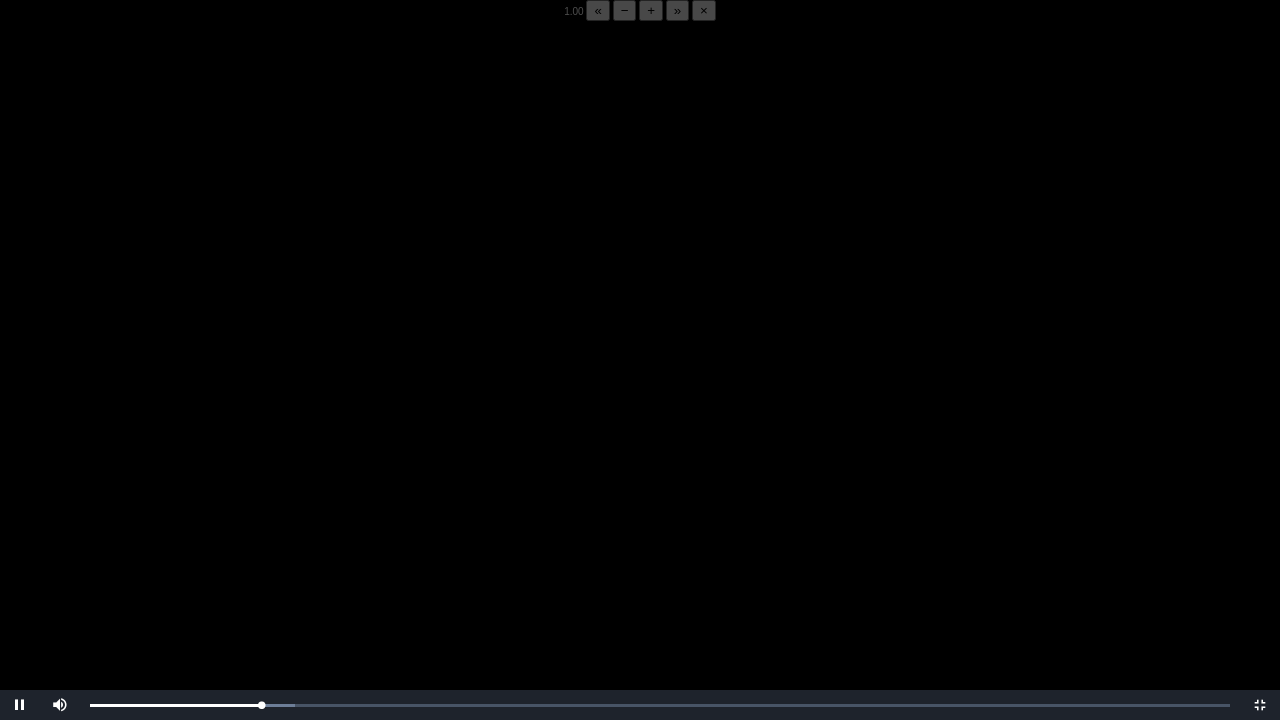 click on "+" at bounding box center (651, 10) 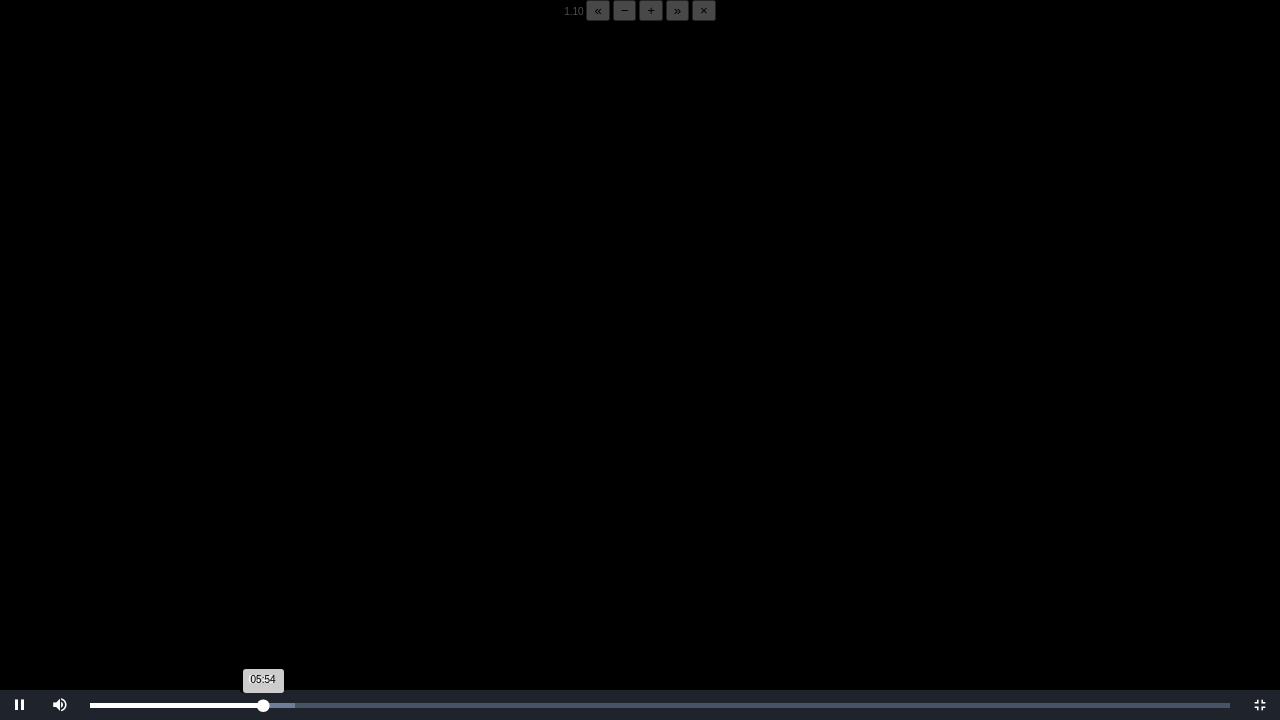 click on "05:54 Progress : 0%" at bounding box center (176, 705) 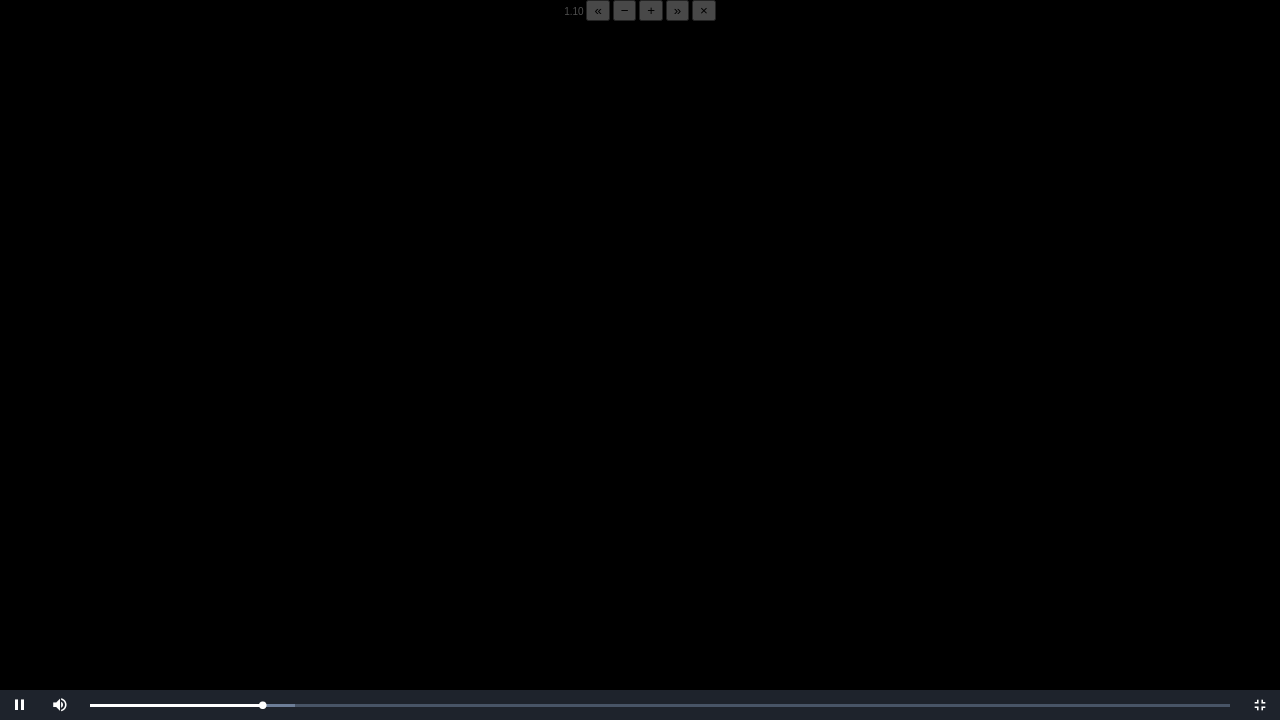 click on "−" at bounding box center (625, 10) 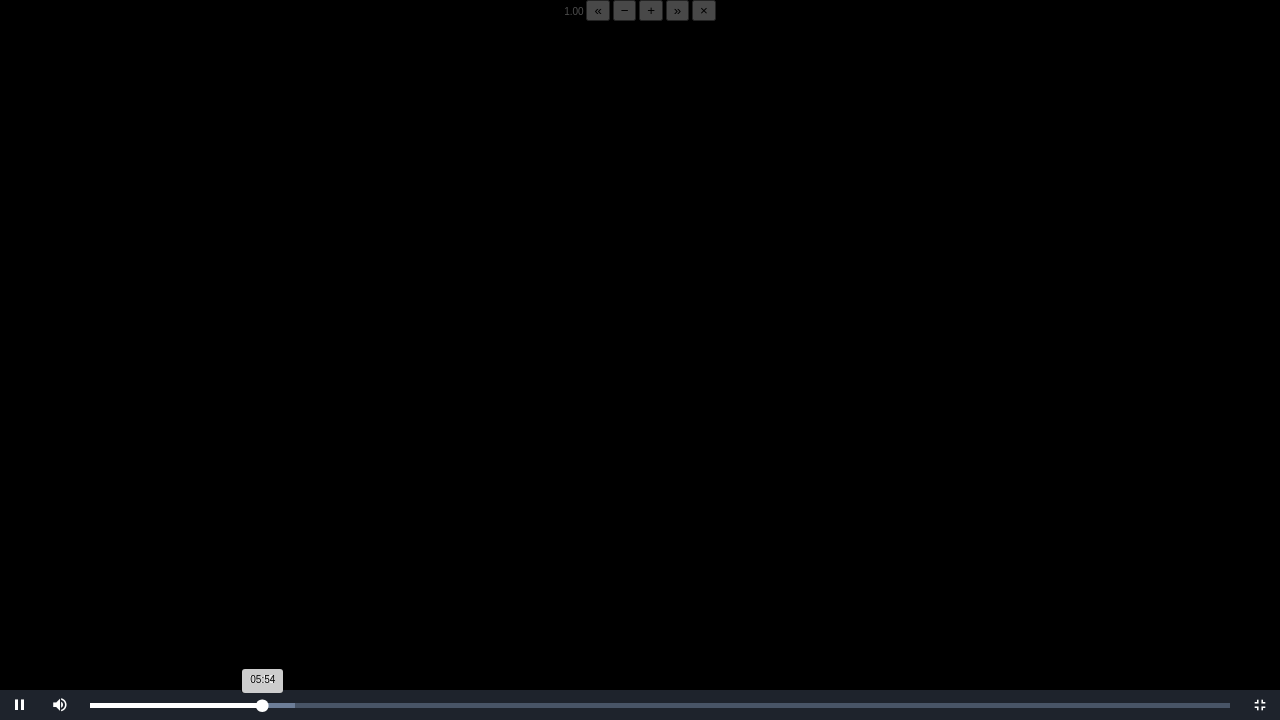 click on "05:54 Progress : 0%" at bounding box center [176, 705] 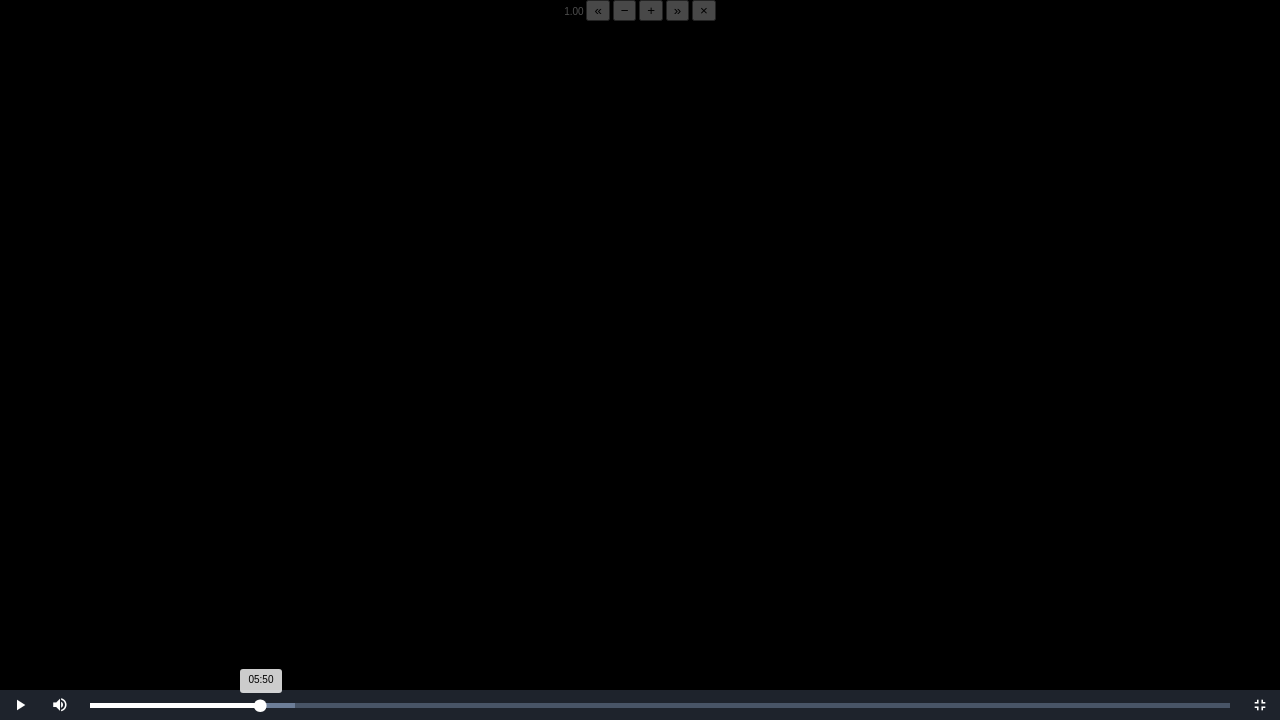click on "05:50 Progress : 0%" at bounding box center (175, 705) 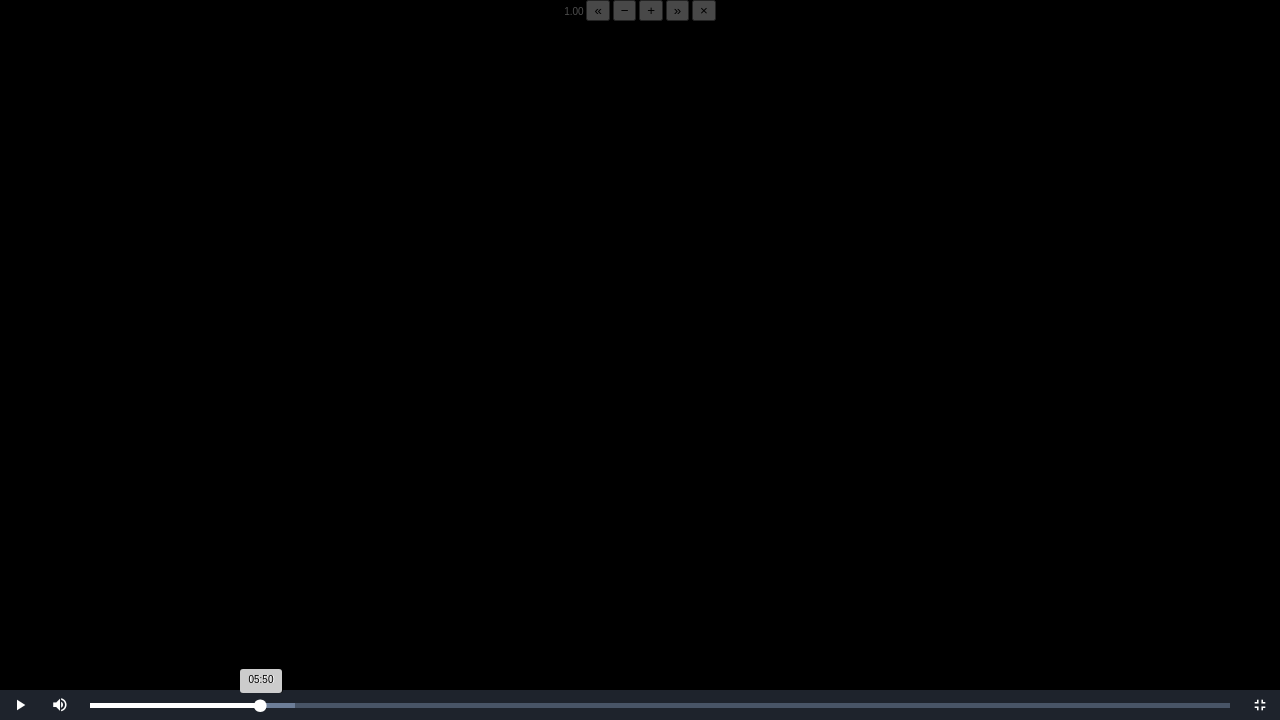 click on "05:50 Progress : 0%" at bounding box center (175, 705) 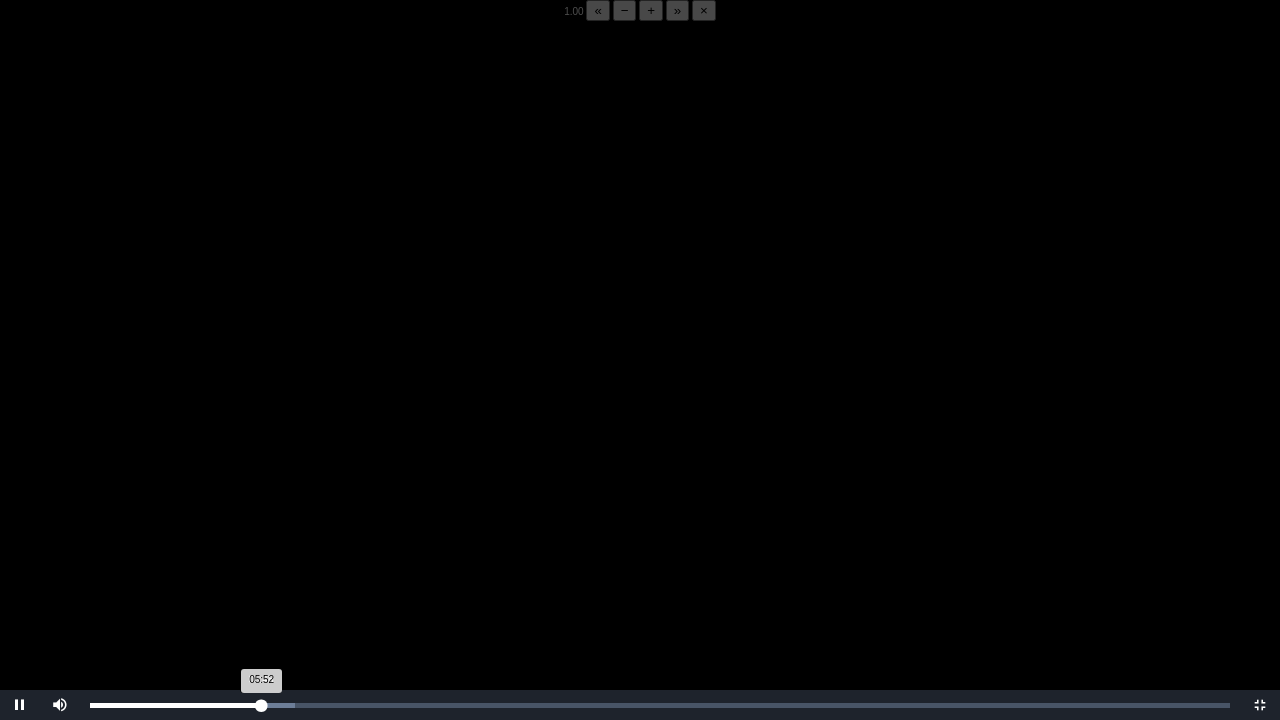 click on "05:52 Progress : 0%" at bounding box center [176, 705] 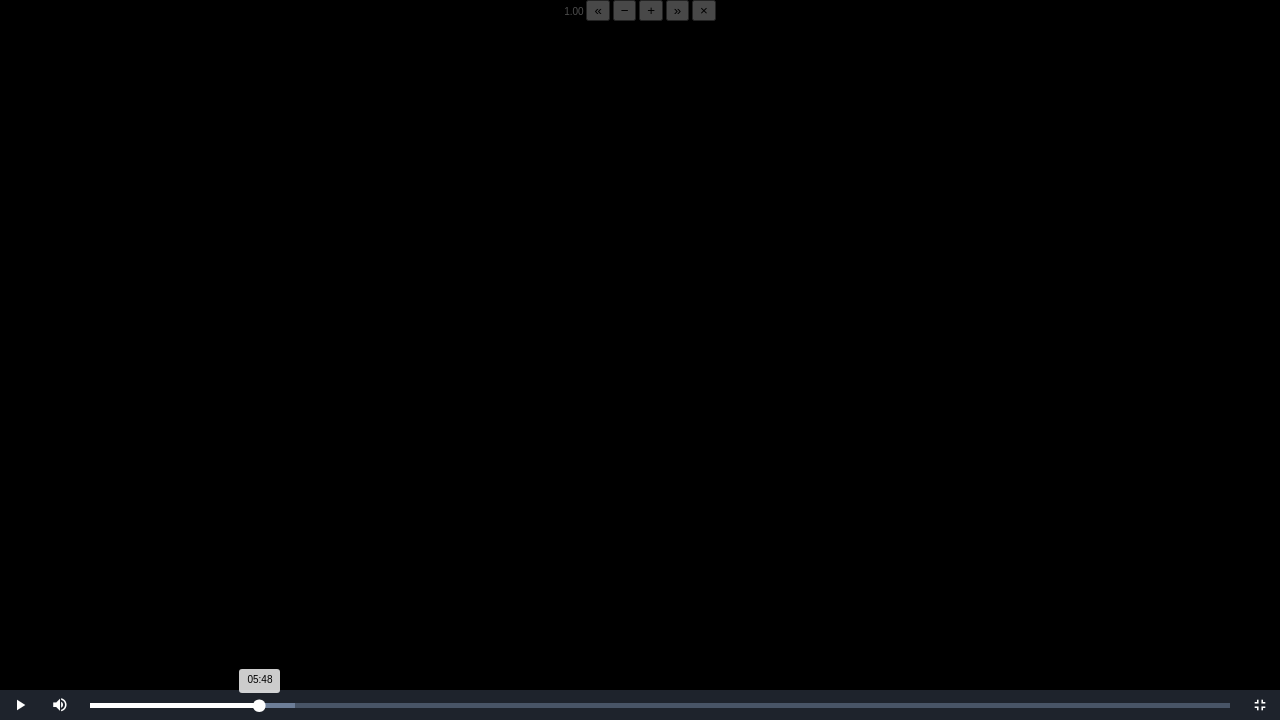 click on "05:48 Progress : 0%" at bounding box center [175, 705] 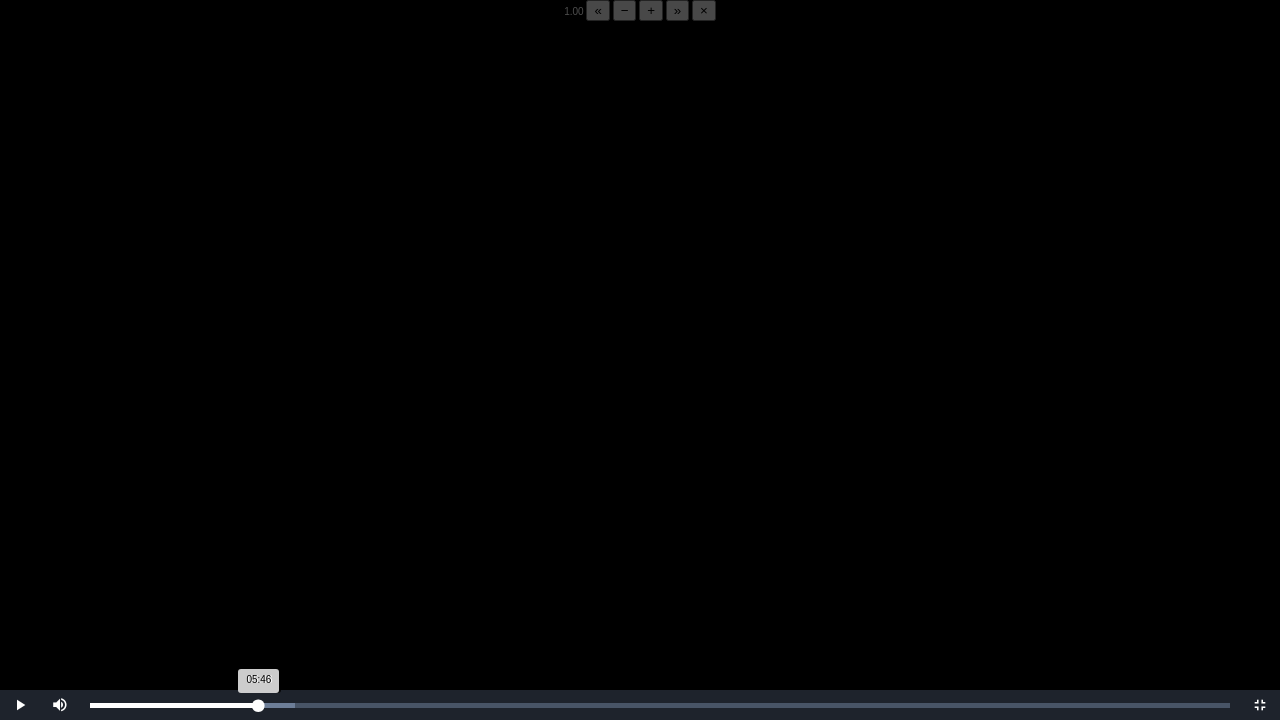 click on "05:46 Progress : 0%" at bounding box center [174, 705] 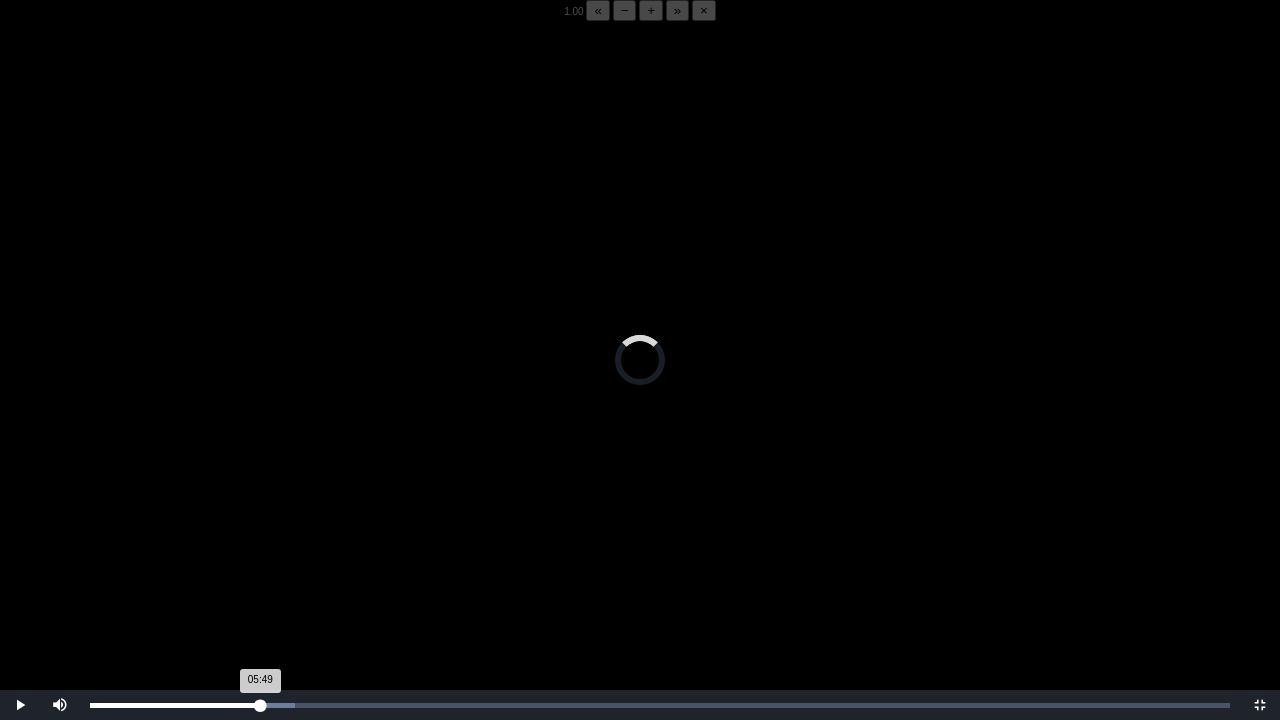 click on "05:49 Progress : 0%" at bounding box center (175, 705) 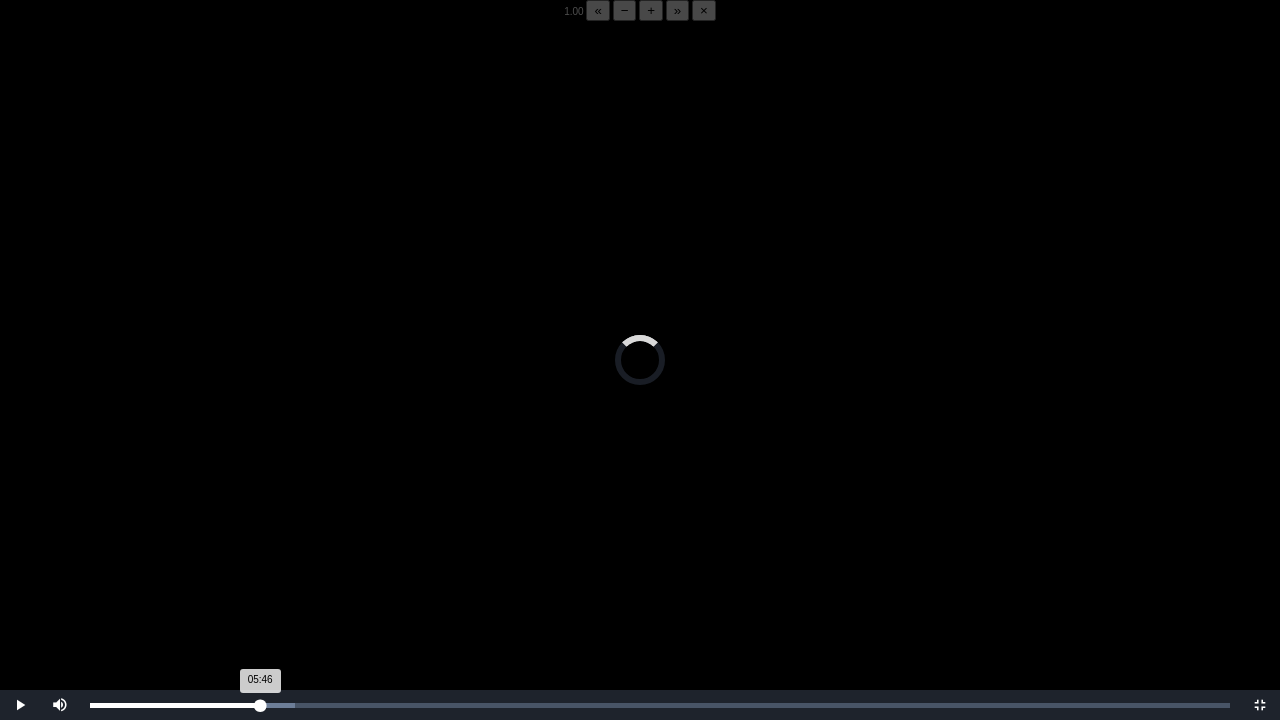 click on "05:46 Progress : 0%" at bounding box center [175, 705] 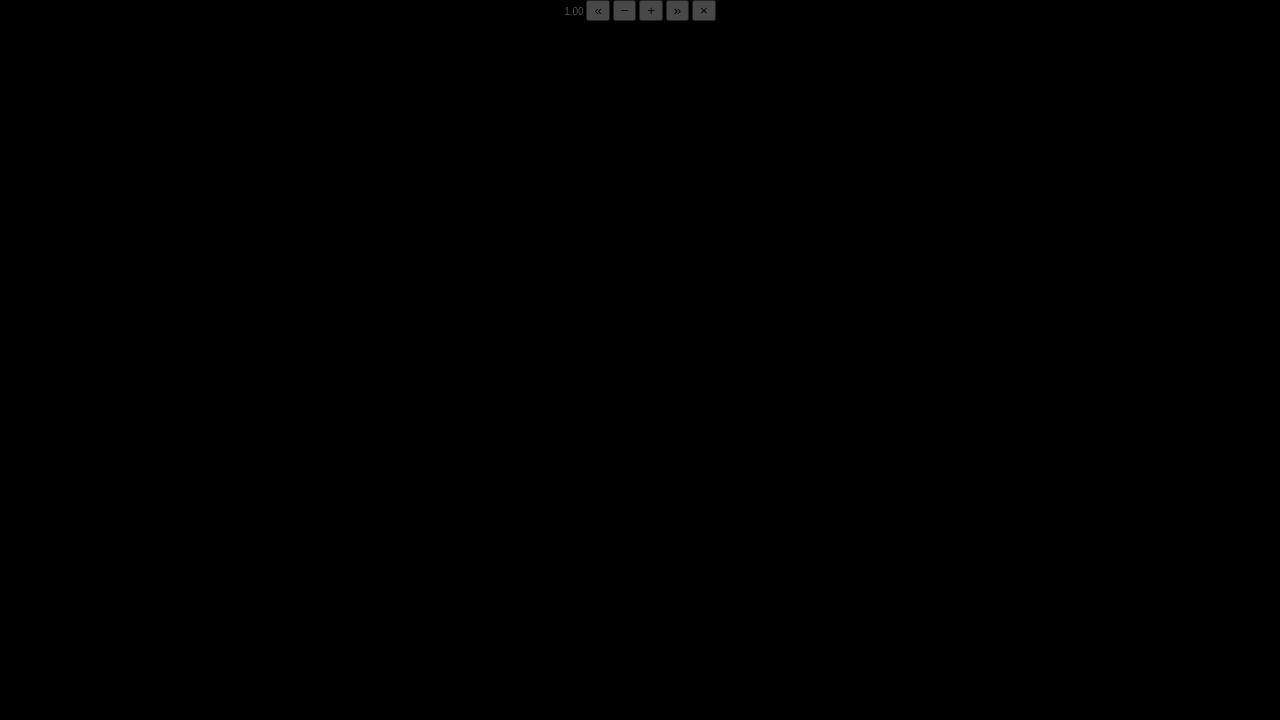 click on "05:53 Progress : 0%" at bounding box center (176, 705) 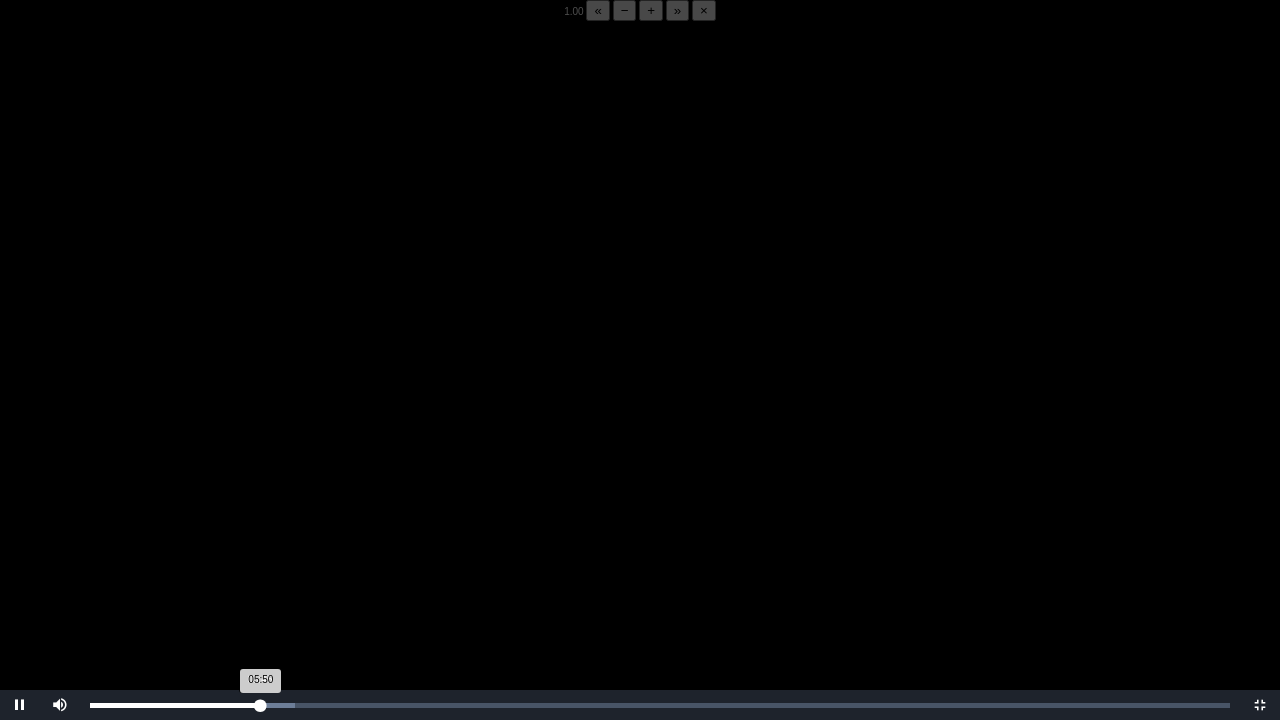 click on "05:50 Progress : 0%" at bounding box center (175, 705) 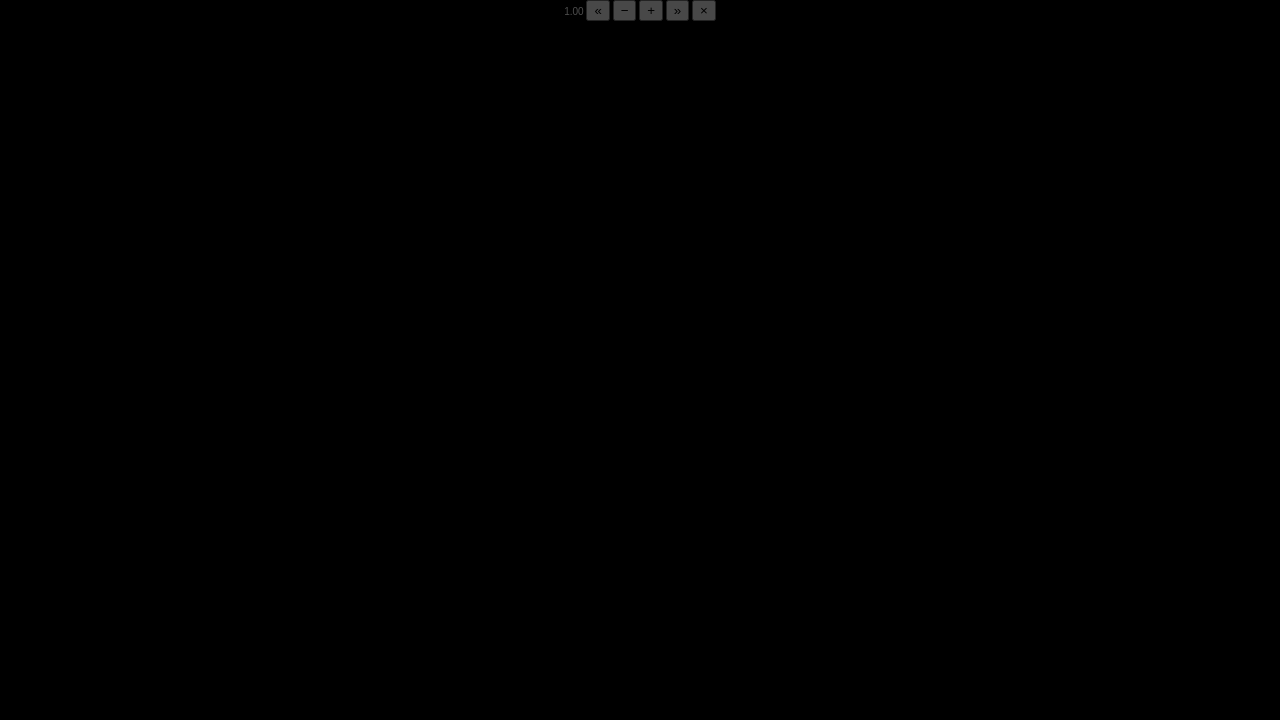 click on "05:50 Progress : 0%" at bounding box center (175, 705) 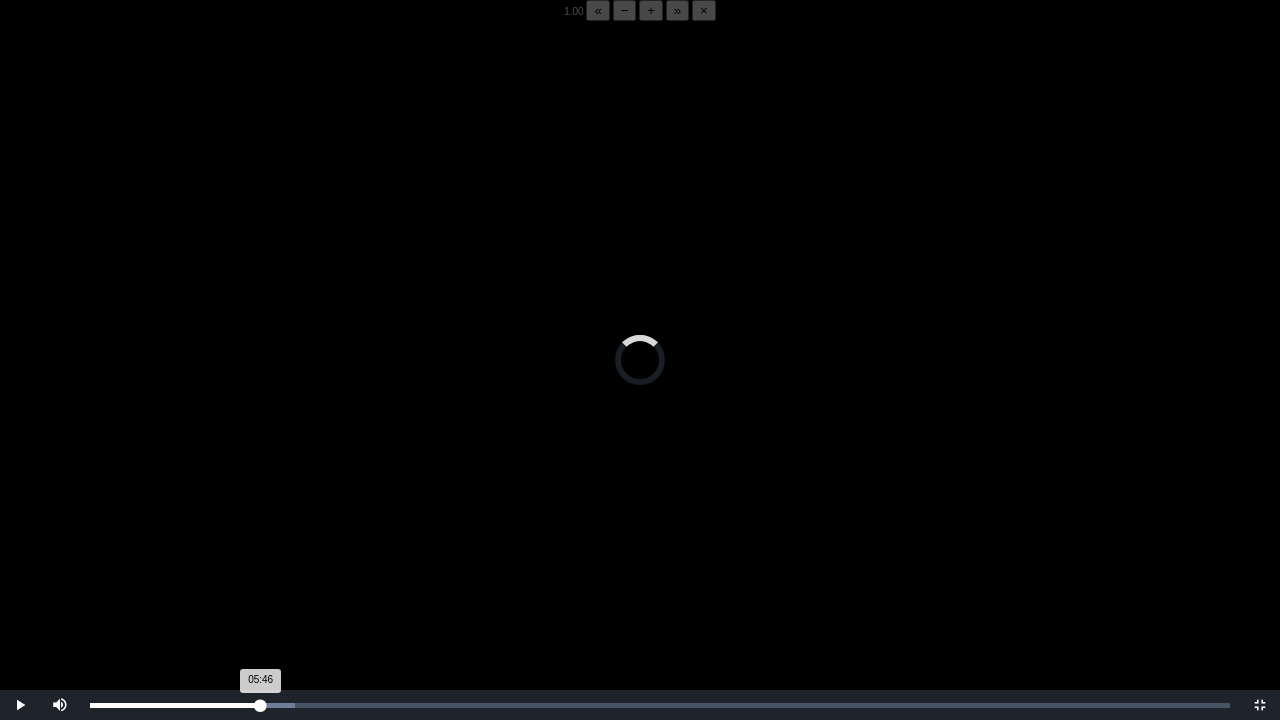 click on "05:46 Progress : 0%" at bounding box center [175, 705] 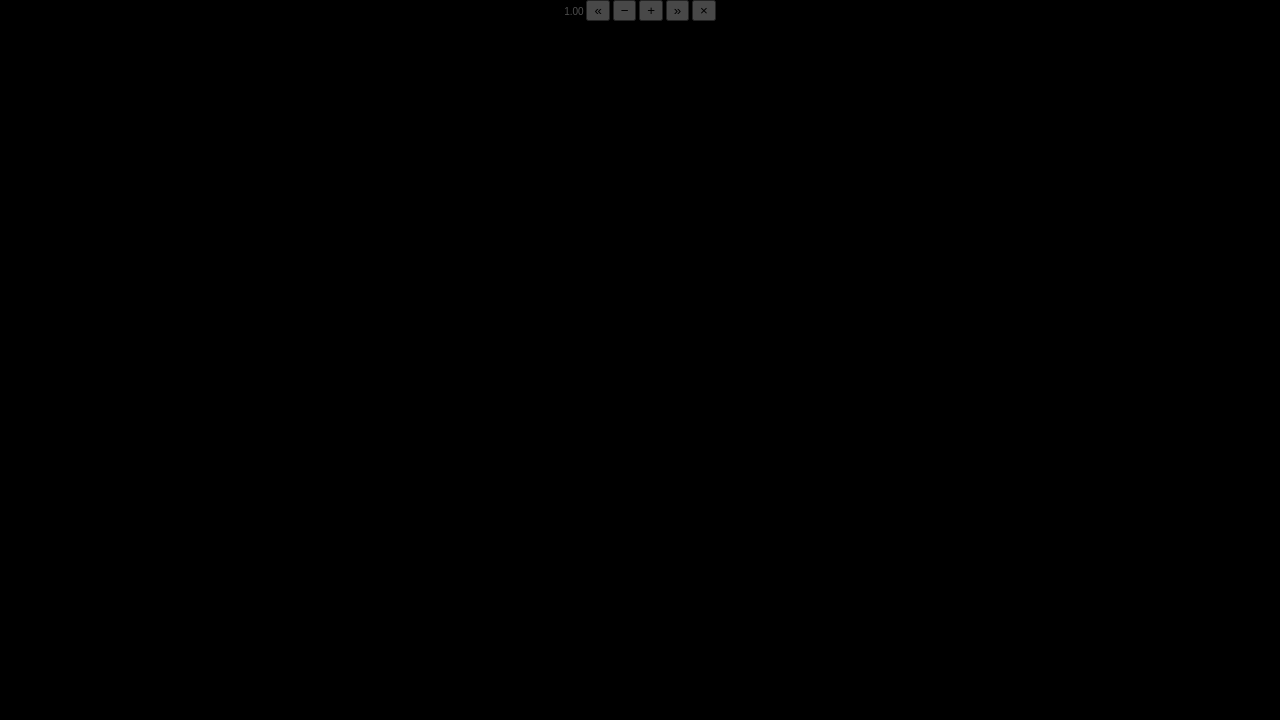 click on "05:48 Progress : 0%" at bounding box center (175, 705) 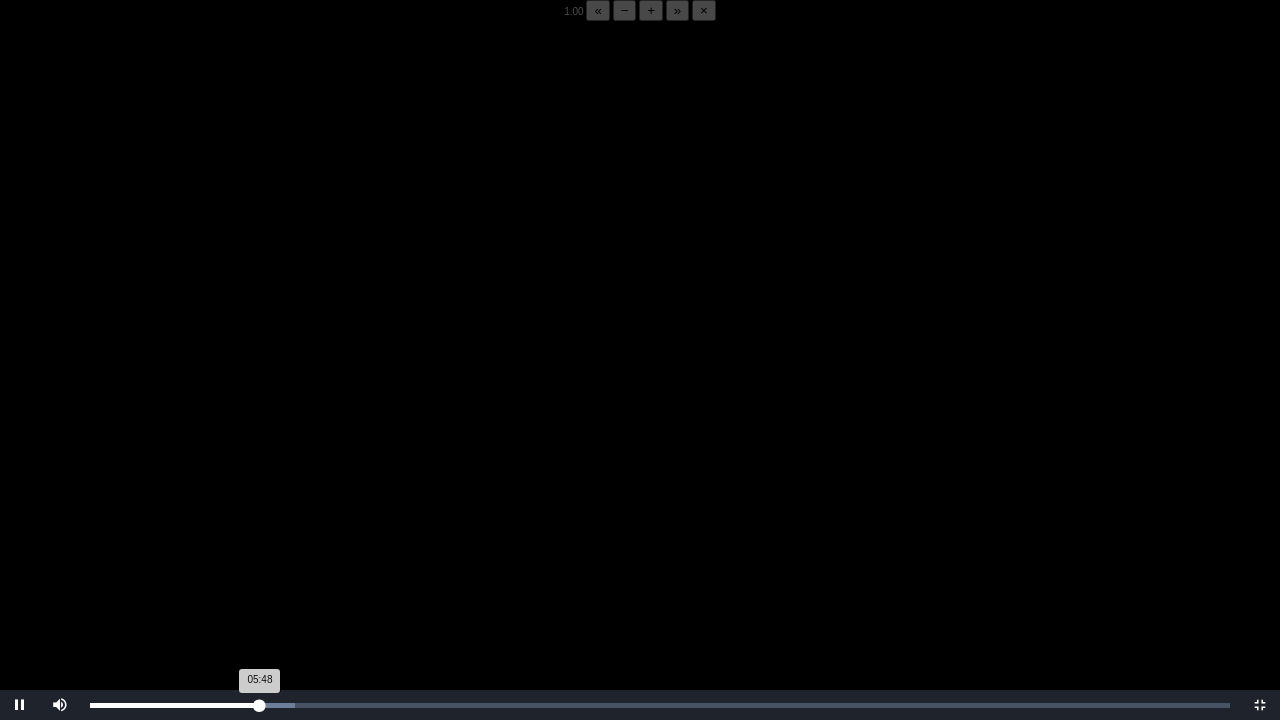 click on "05:48 Progress : 0%" at bounding box center [175, 705] 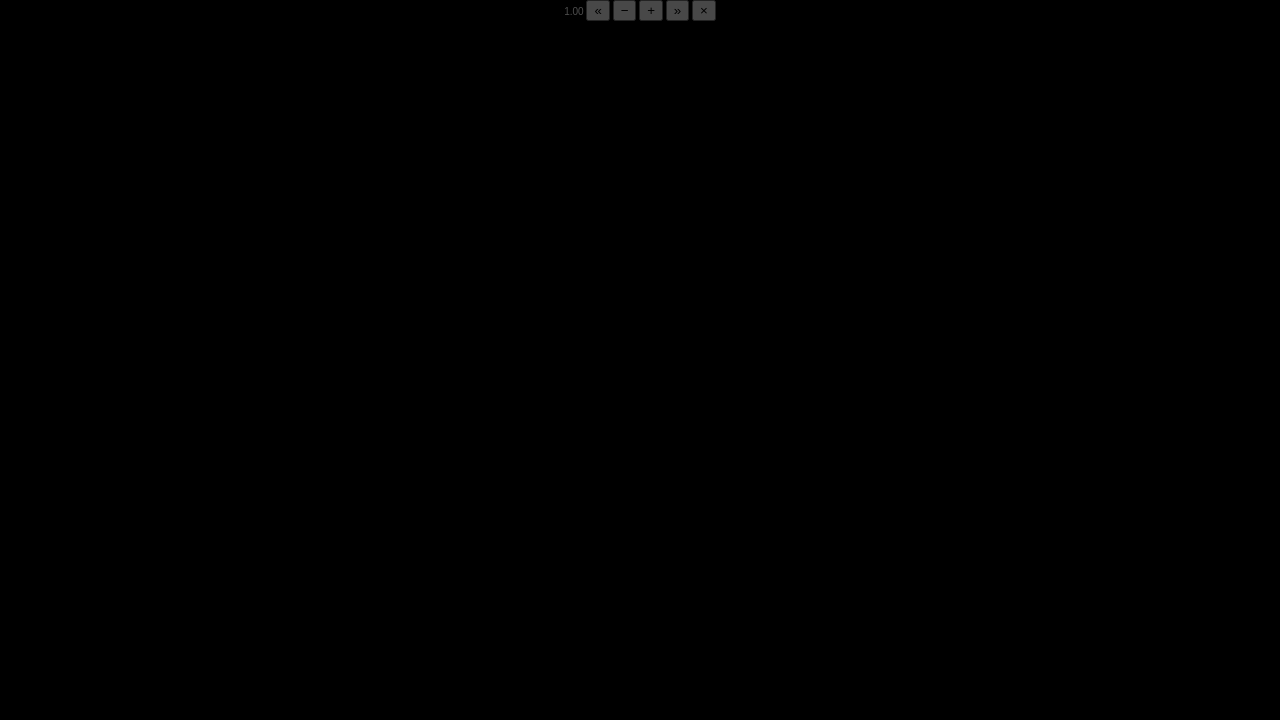 click on "05:53 Progress : 0%" at bounding box center [176, 705] 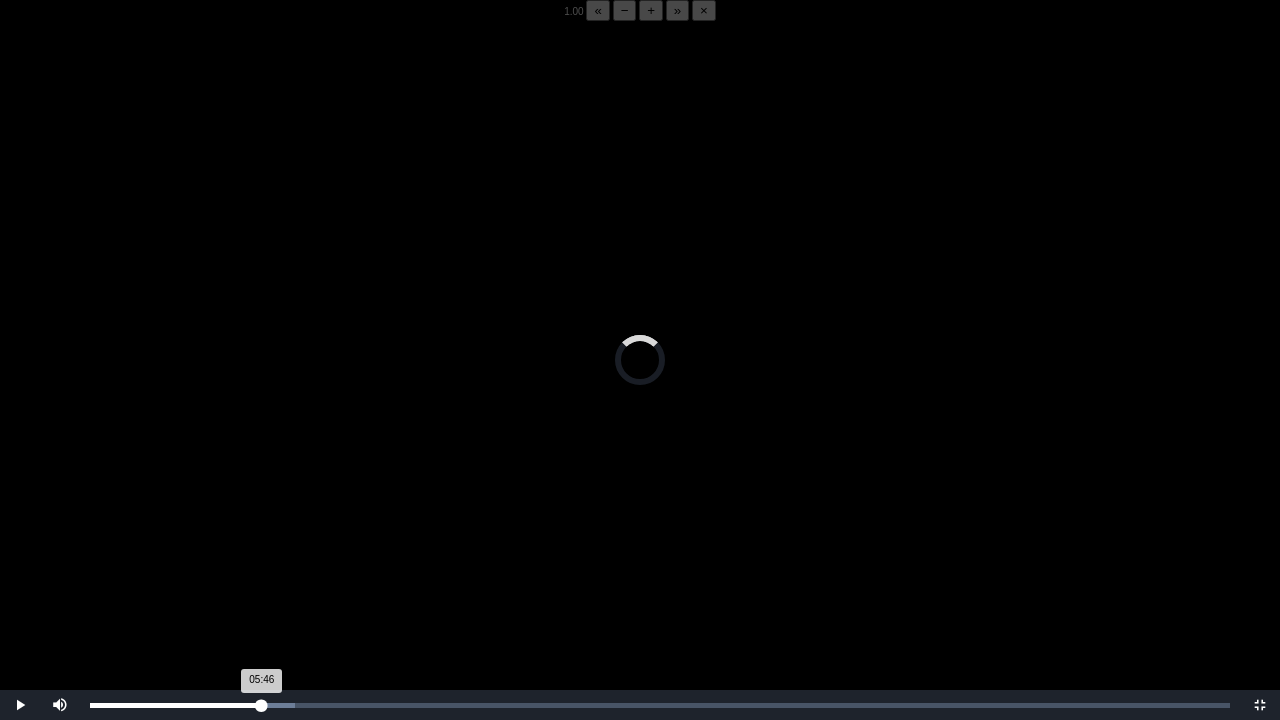 click on "05:46 Progress : 0%" at bounding box center [176, 705] 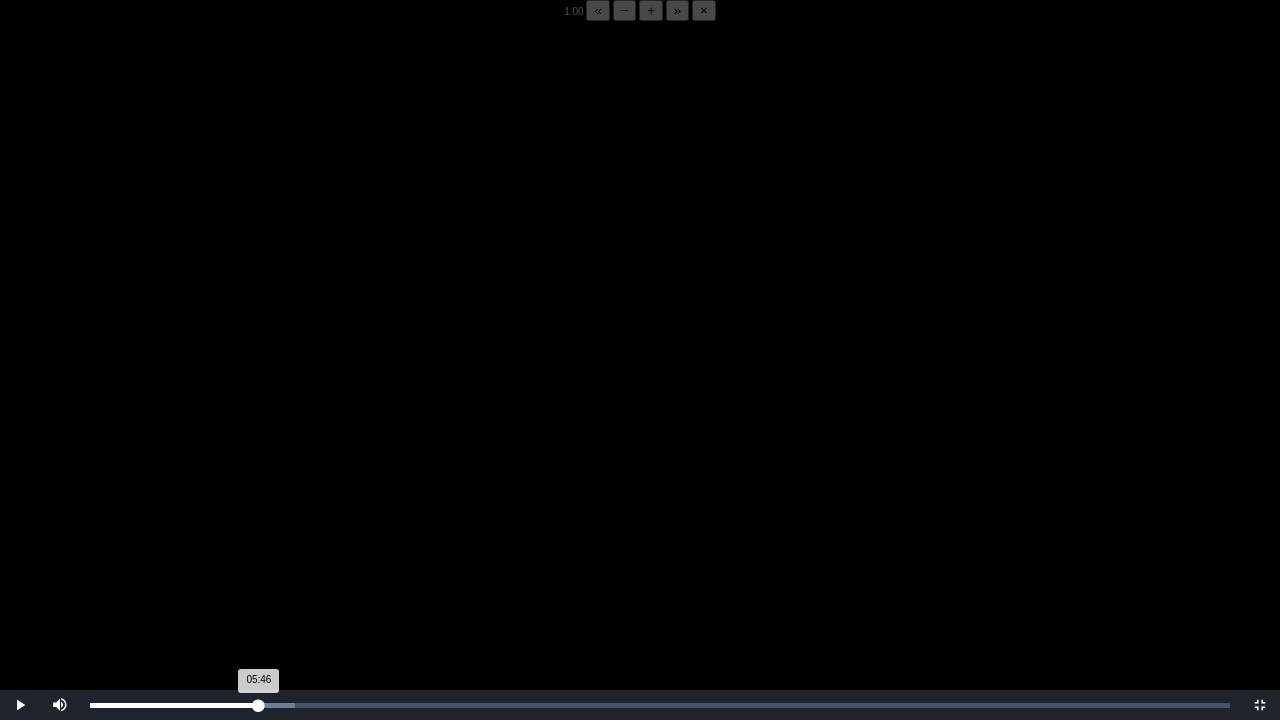 click on "05:46 Progress : 0%" at bounding box center [174, 705] 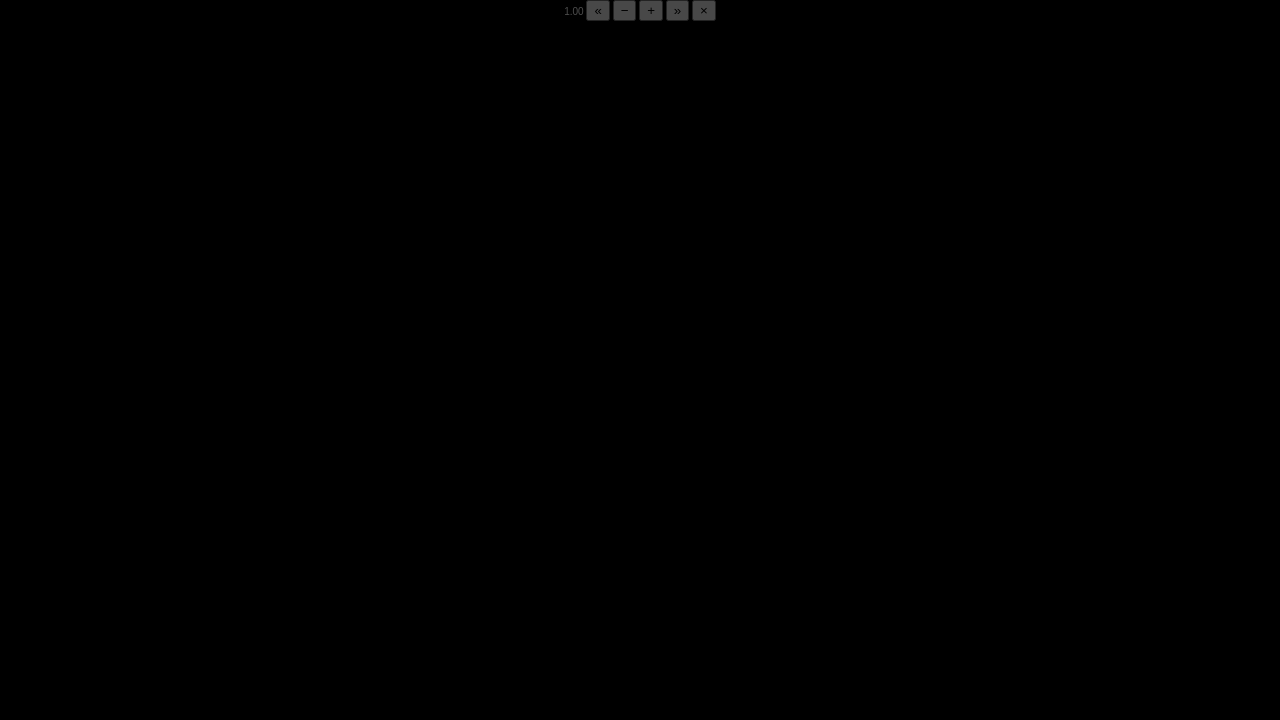 click on "05:52 Progress : 0%" at bounding box center (176, 705) 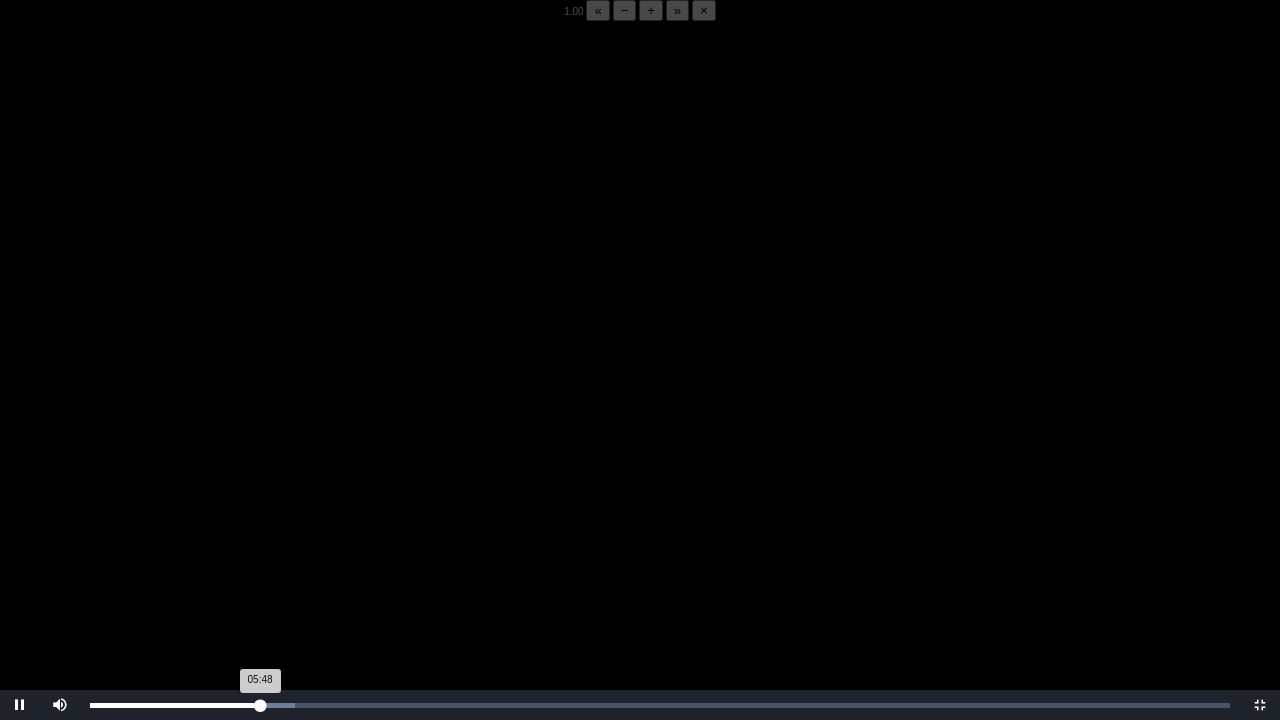 click on "05:48 Progress : 0%" at bounding box center [175, 705] 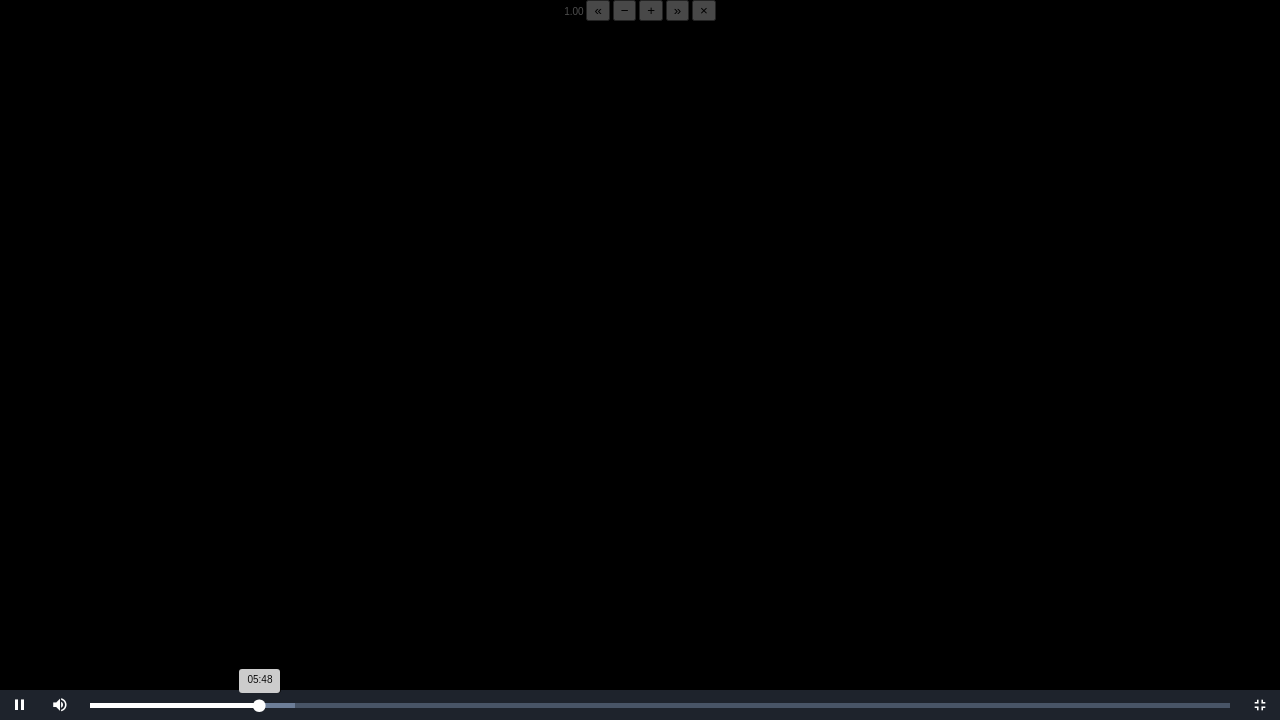 click on "05:48 Progress : 0%" at bounding box center (175, 705) 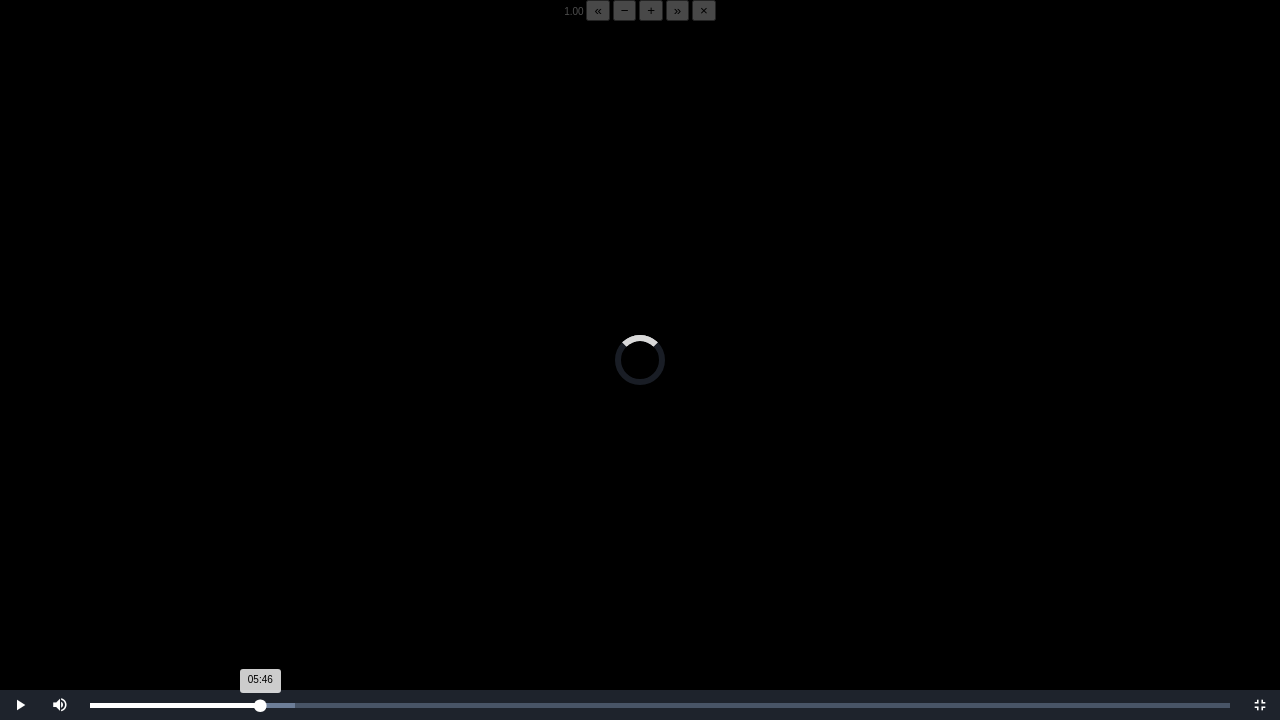 click on "05:46 Progress : 0%" at bounding box center (175, 705) 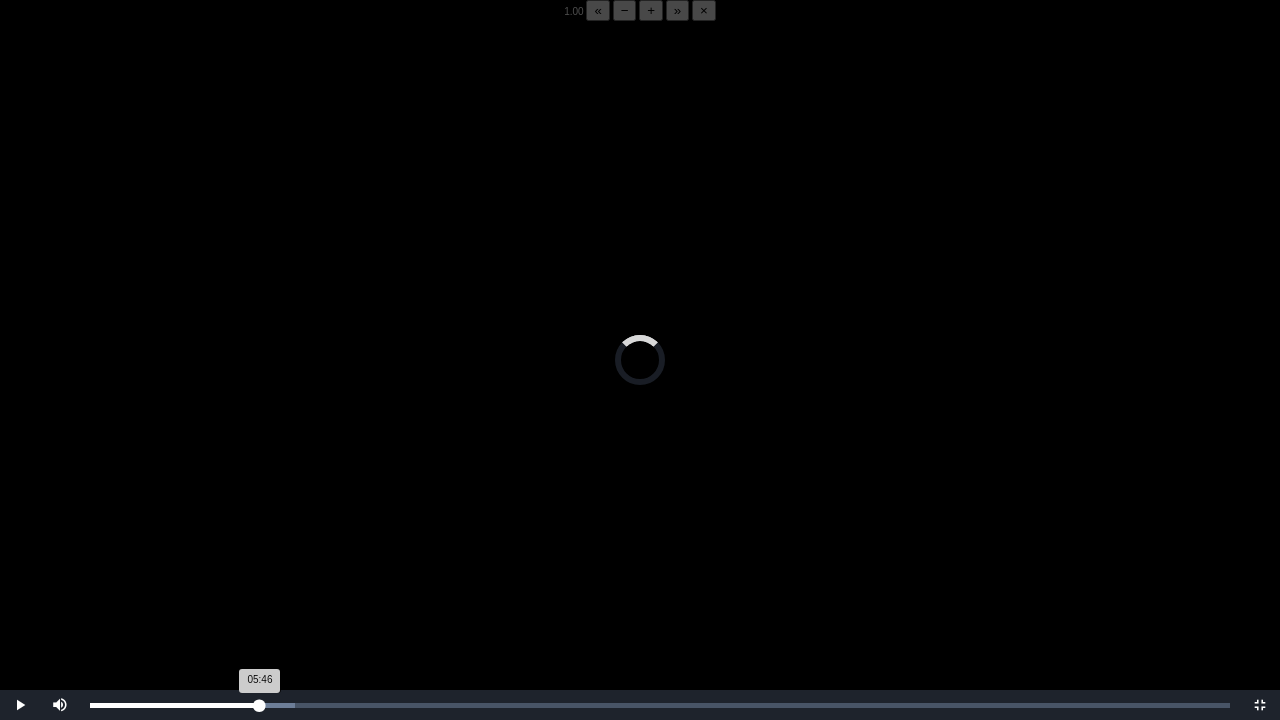 click on "05:46 Progress : 0%" at bounding box center [175, 705] 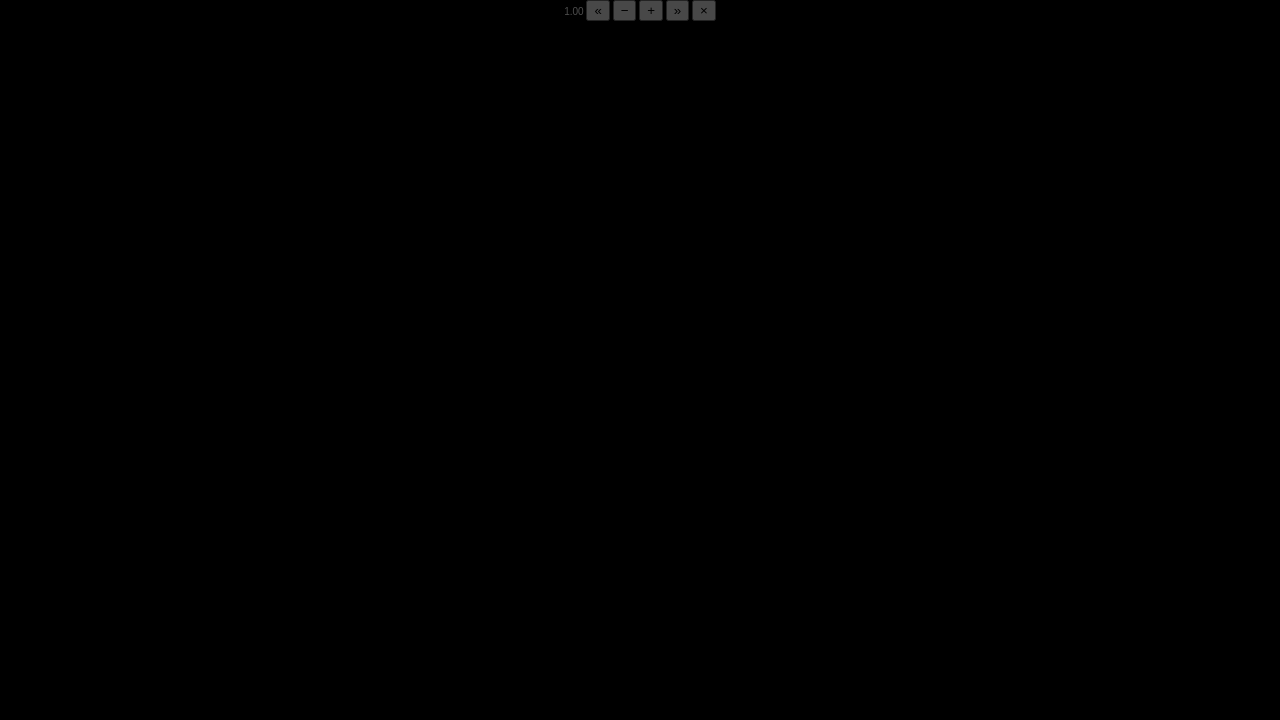 click on "05:48 Progress : 0%" at bounding box center [175, 705] 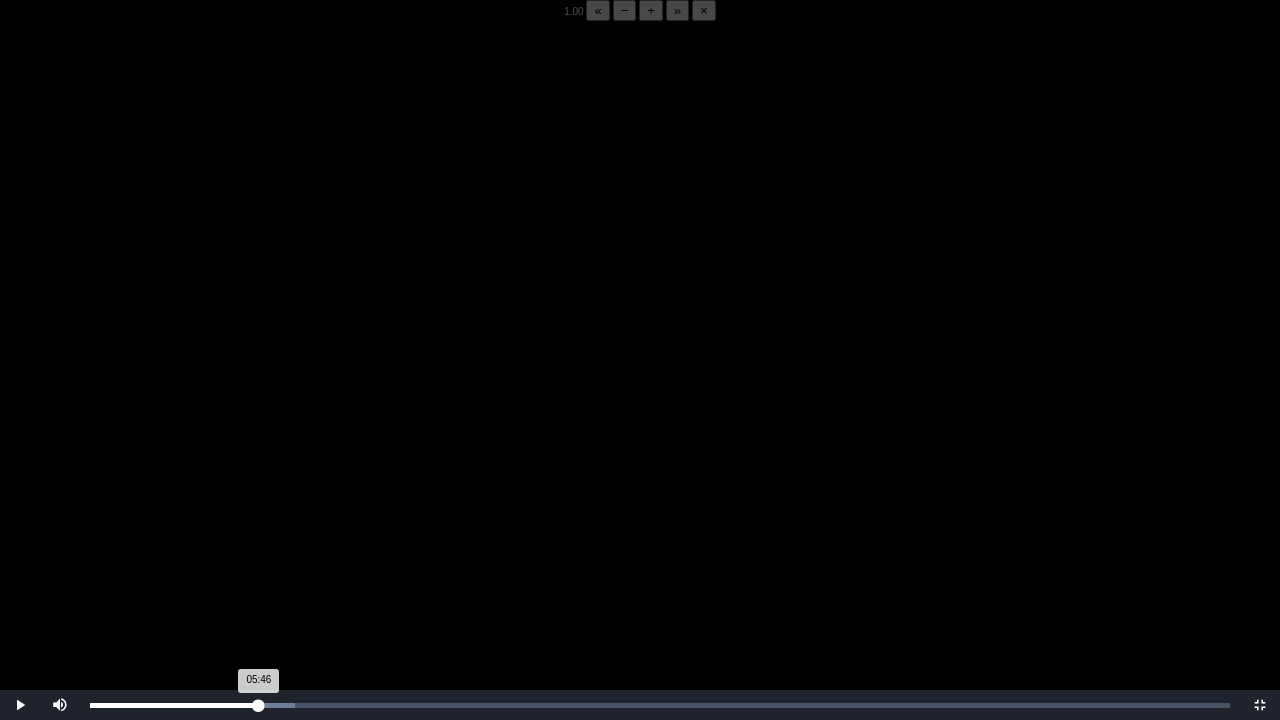 click on "05:46 Progress : 0%" at bounding box center (174, 705) 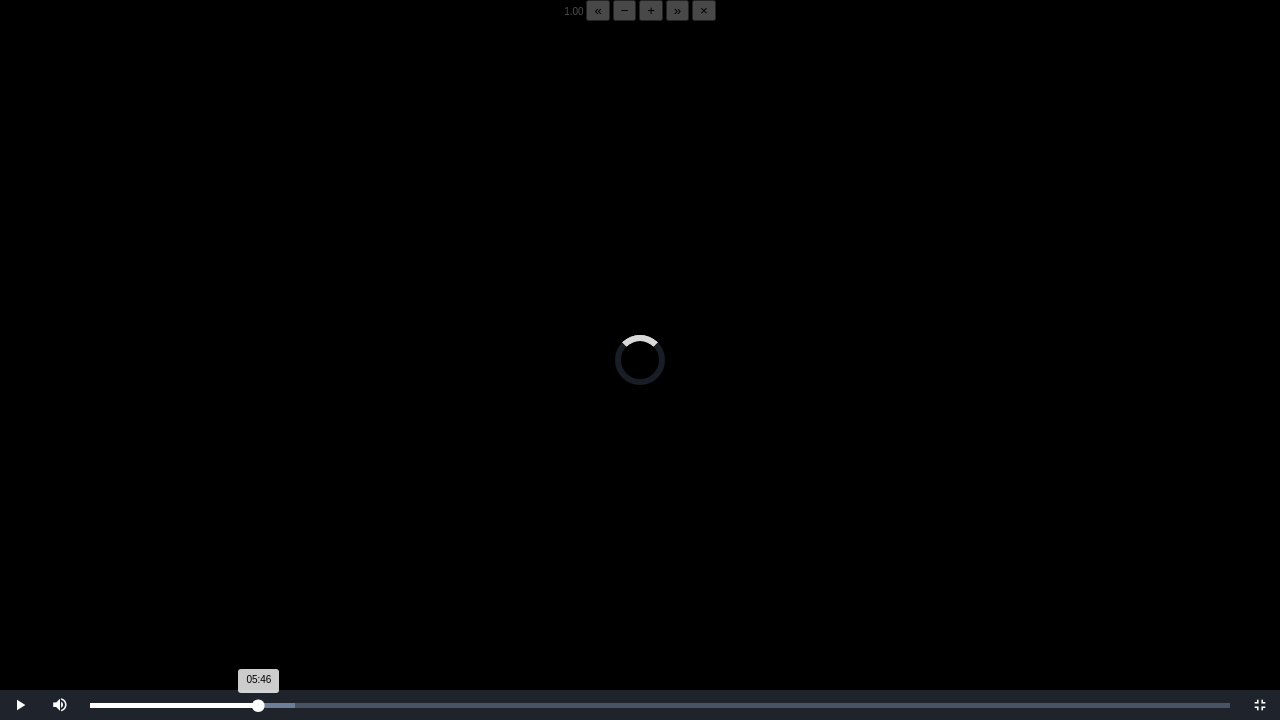 click on "05:46 Progress : 0%" at bounding box center (174, 705) 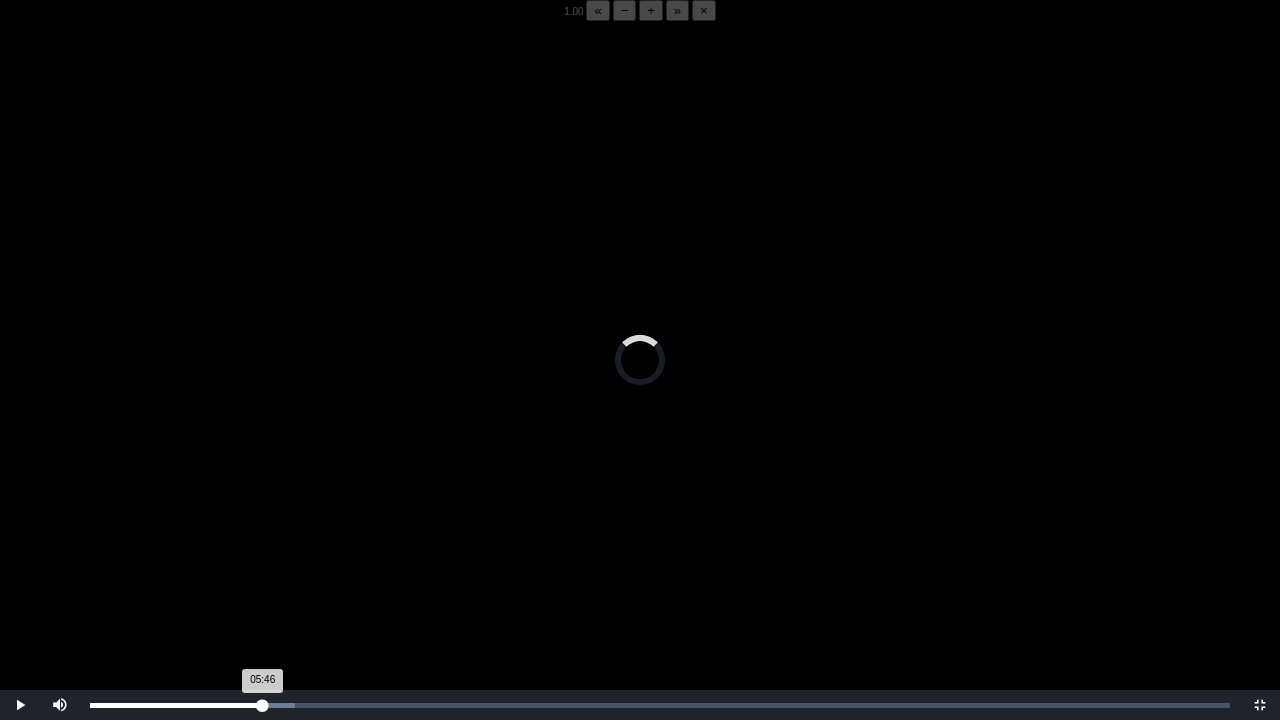 click on "05:46 Progress : 0%" at bounding box center [176, 705] 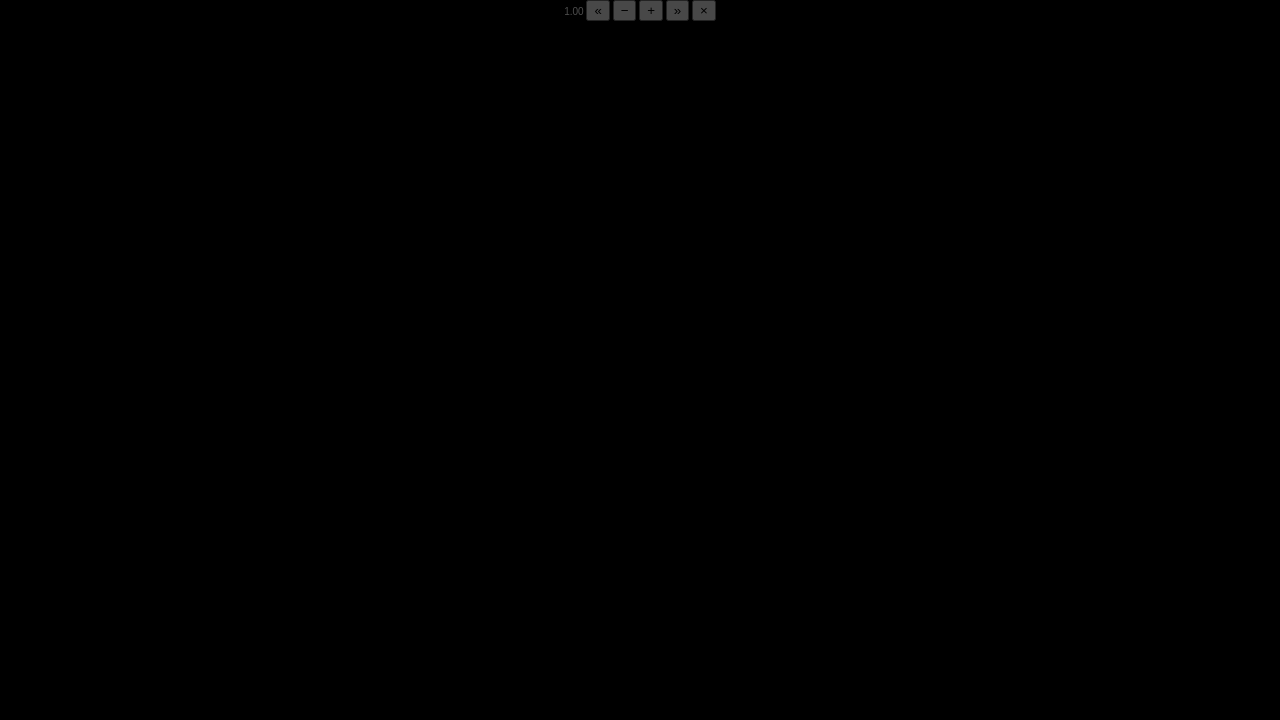 click on "05:48 Progress : 0%" at bounding box center [175, 705] 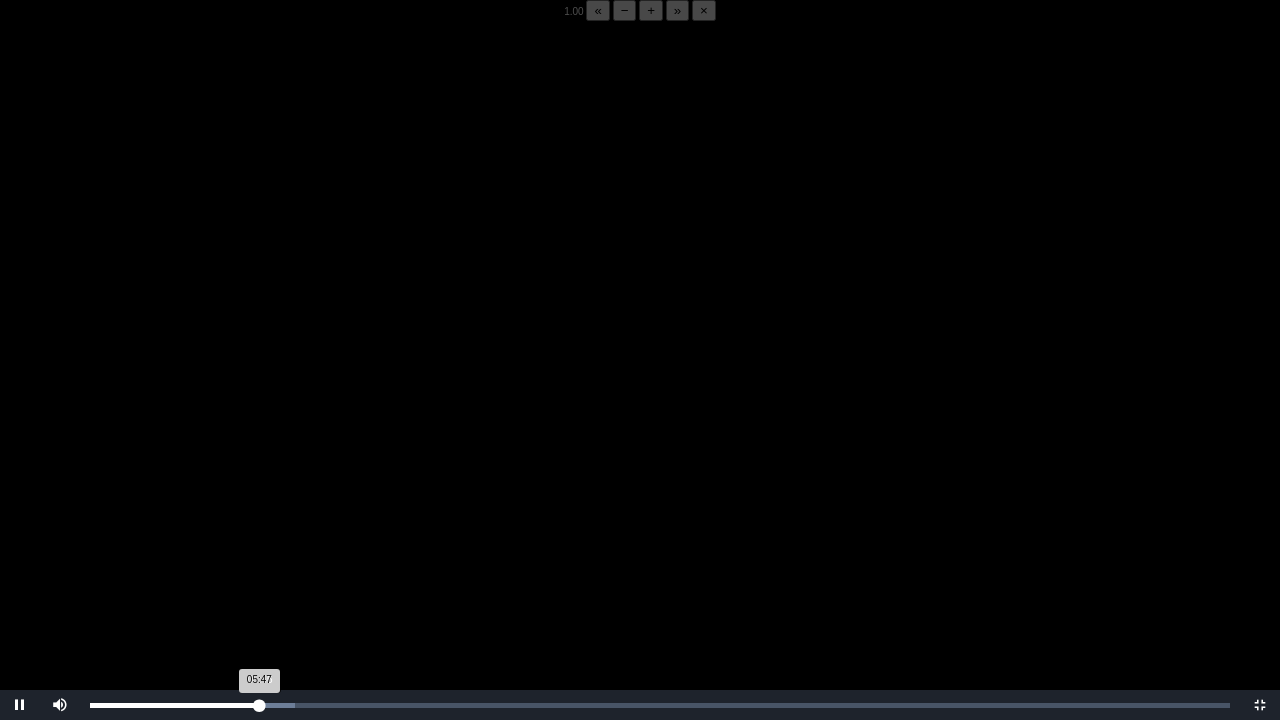 click on "05:47 Progress : 0%" at bounding box center [174, 705] 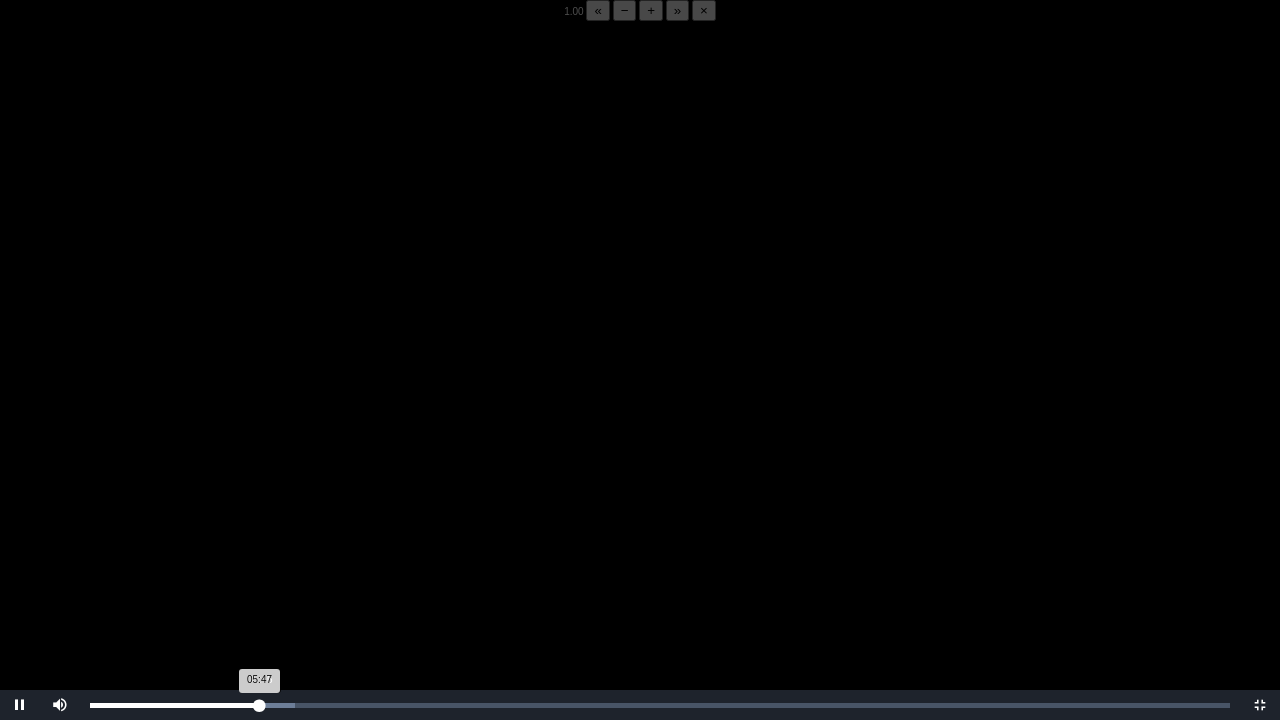 click on "05:47 Progress : 0%" at bounding box center (175, 705) 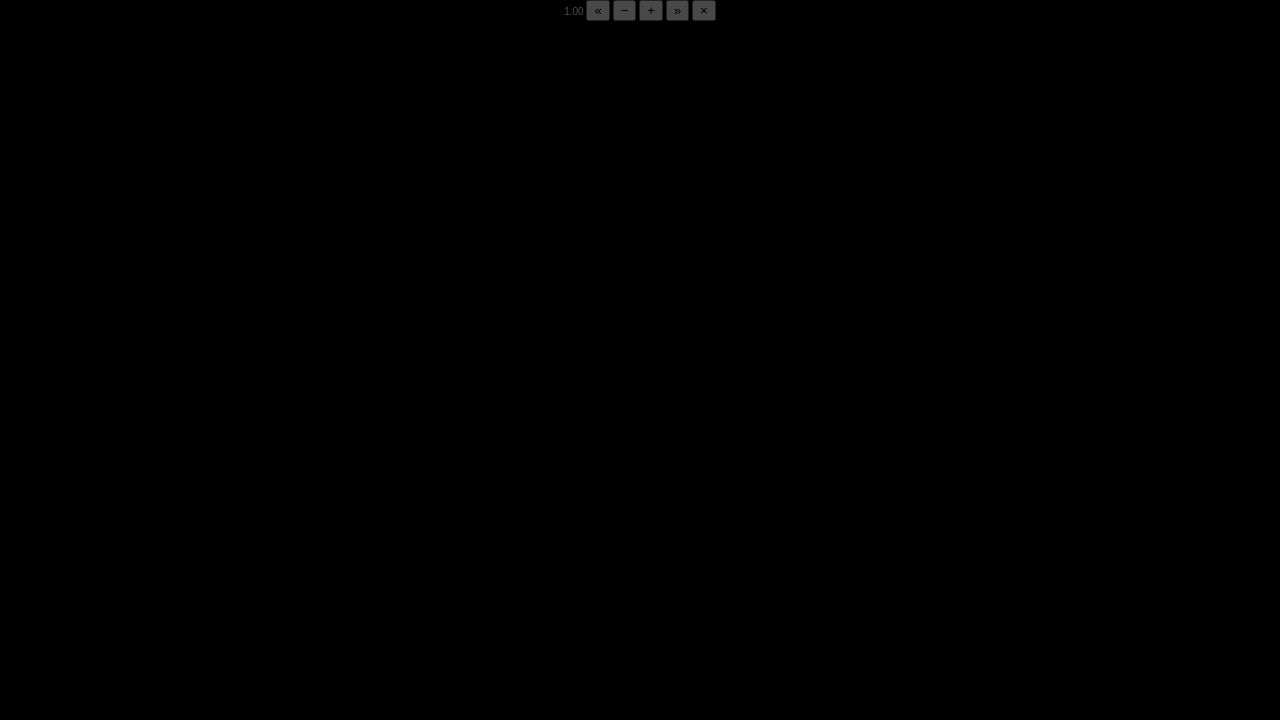 click on "05:48 Progress : 0%" at bounding box center (175, 705) 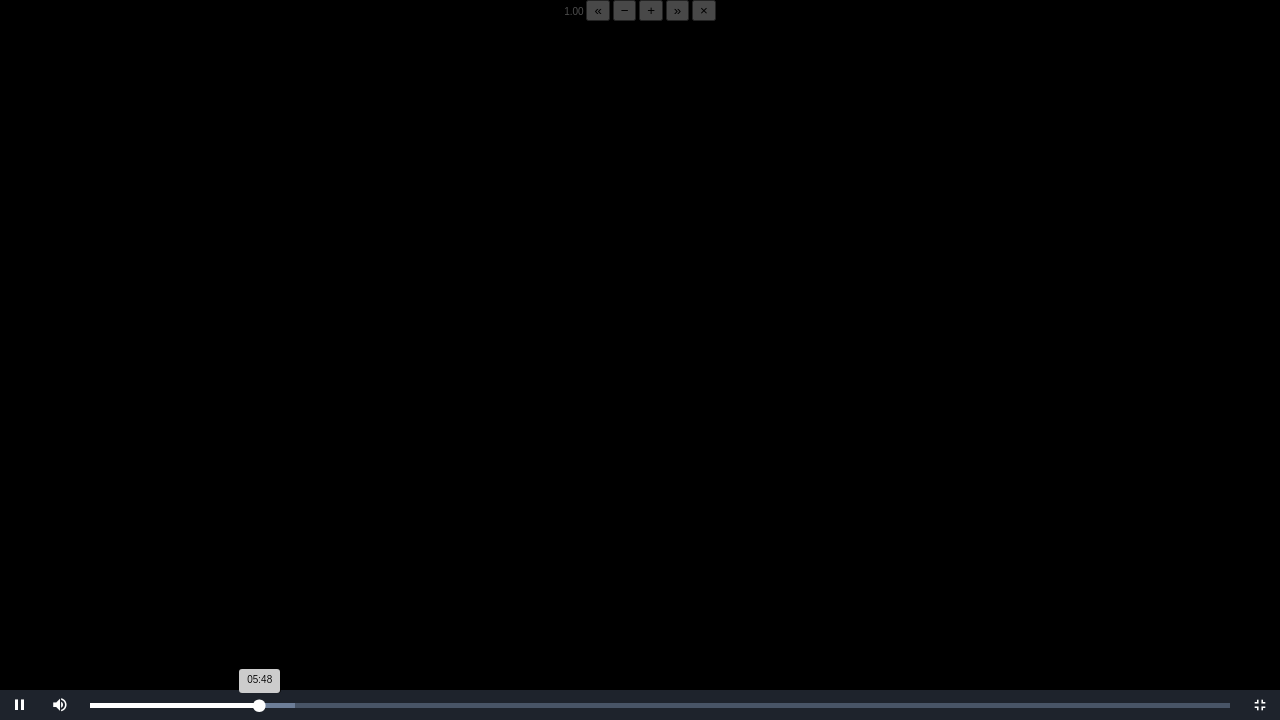 click on "05:48 Progress : 0%" at bounding box center (175, 705) 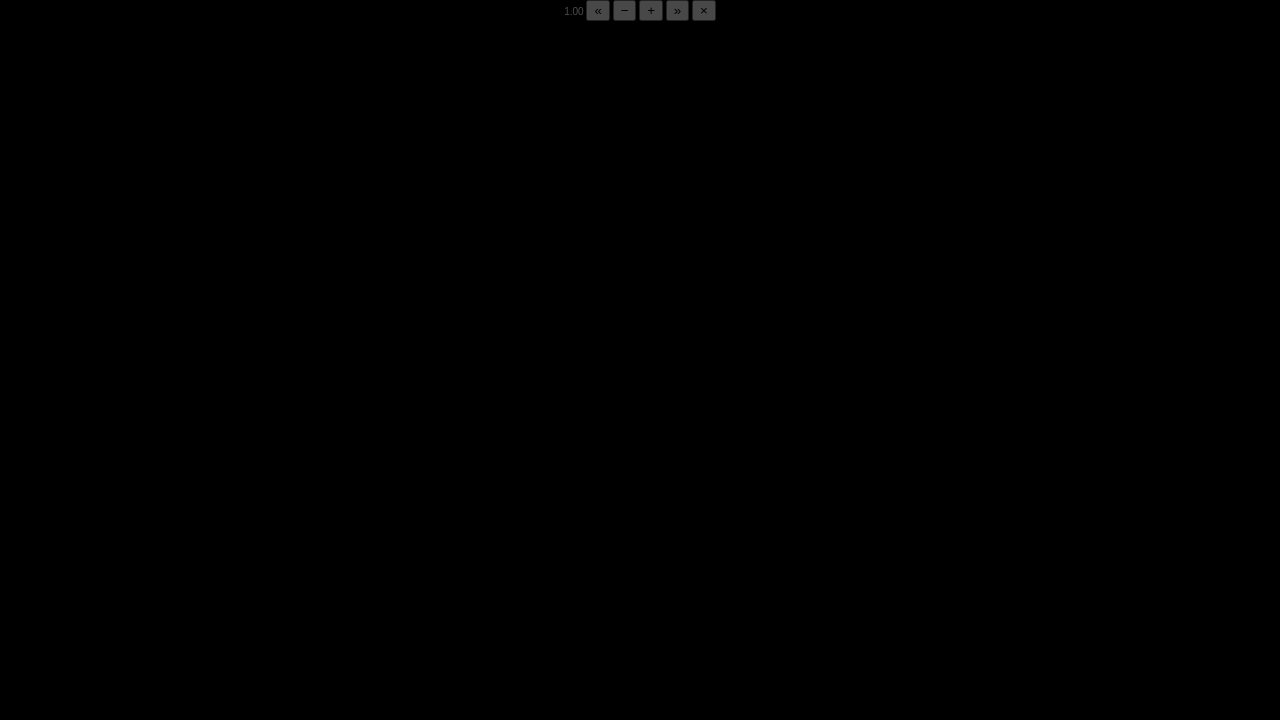 click on "05:49 Progress : 0%" at bounding box center [175, 705] 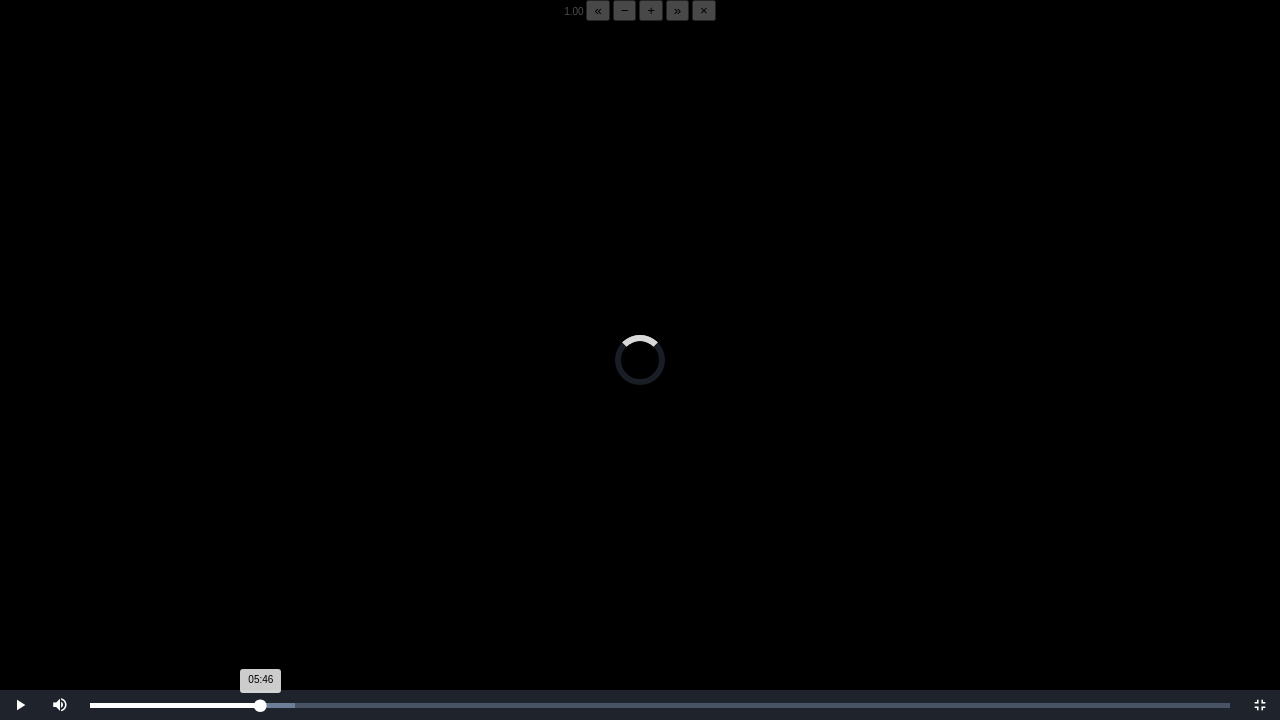 click on "05:46 Progress : 0%" at bounding box center [175, 705] 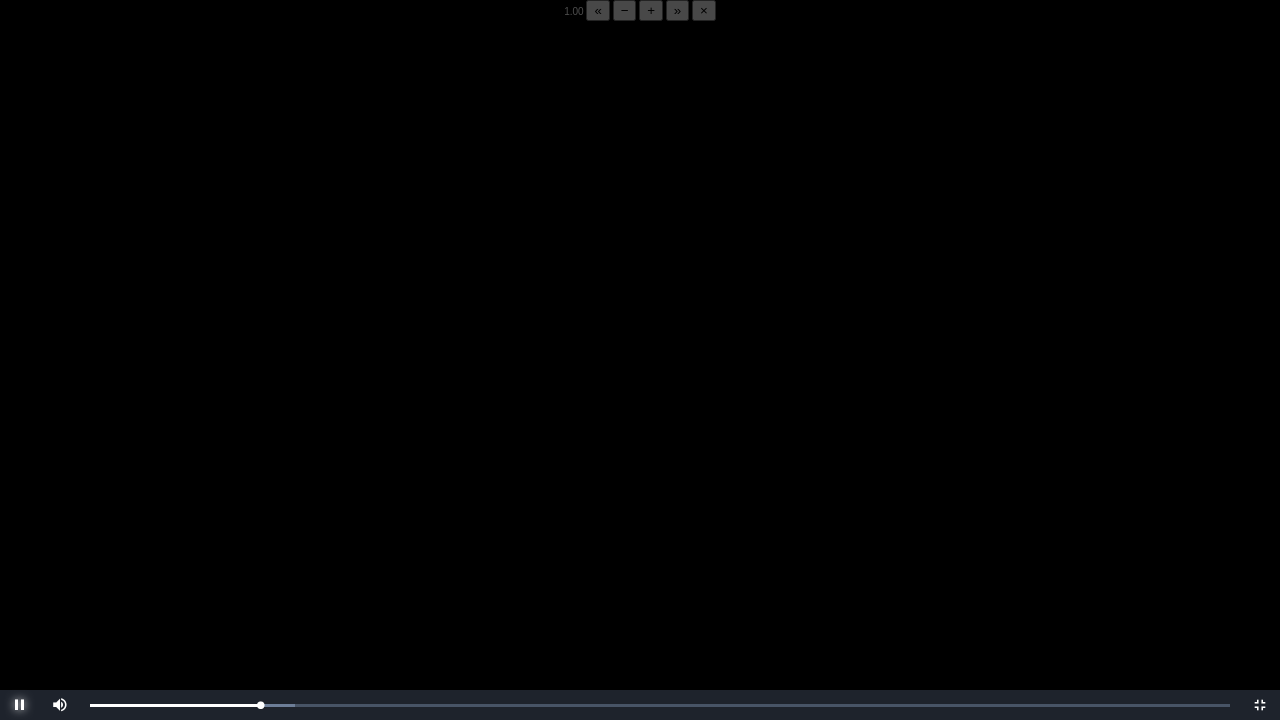 click at bounding box center [20, 705] 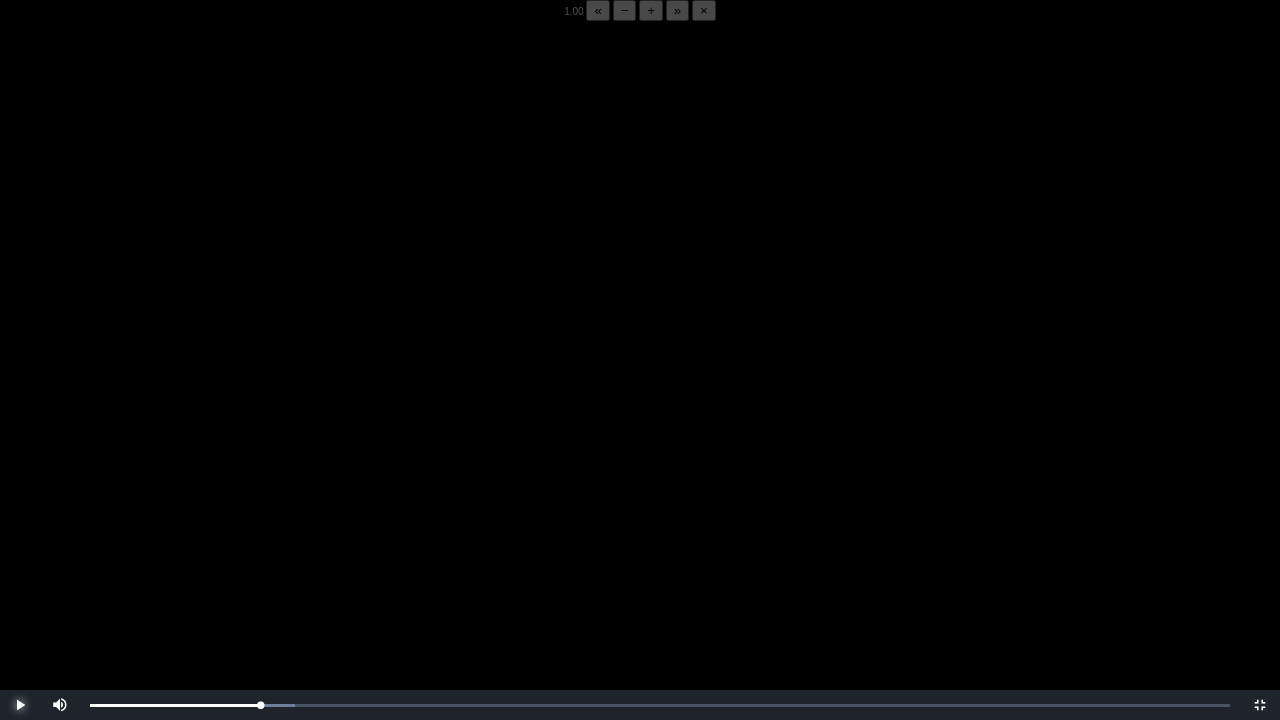 click at bounding box center [20, 705] 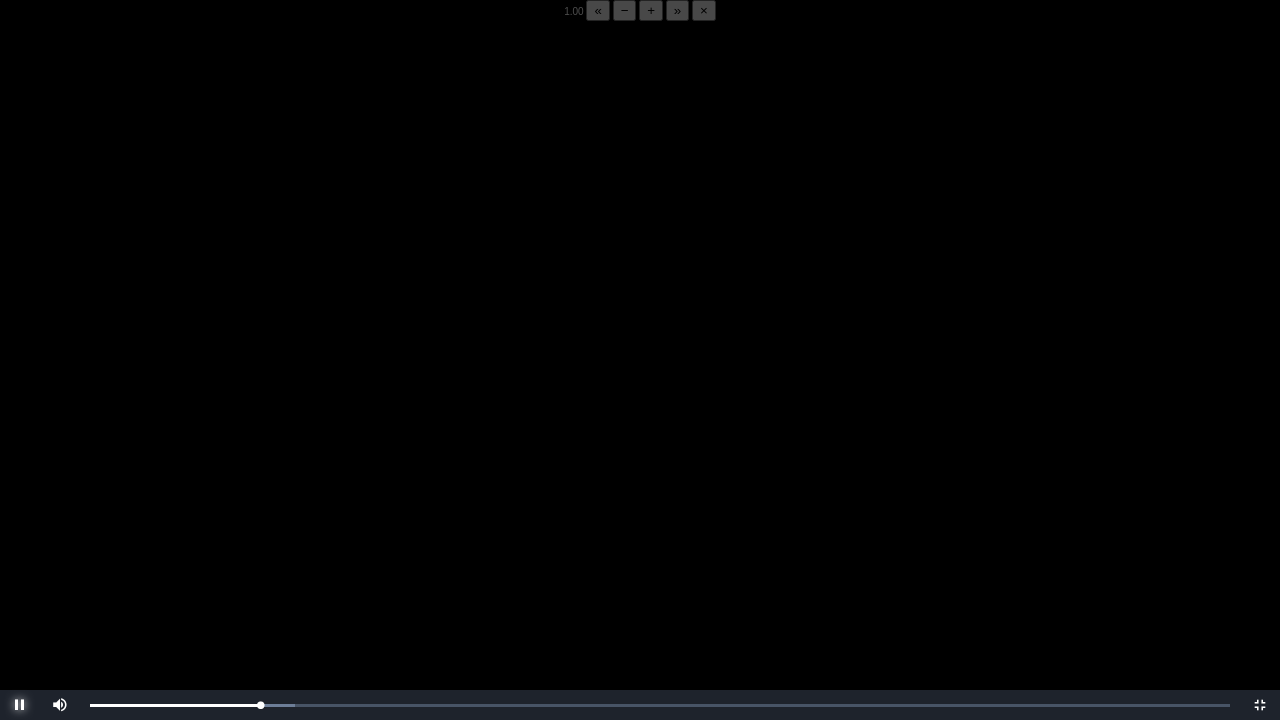 click at bounding box center (20, 705) 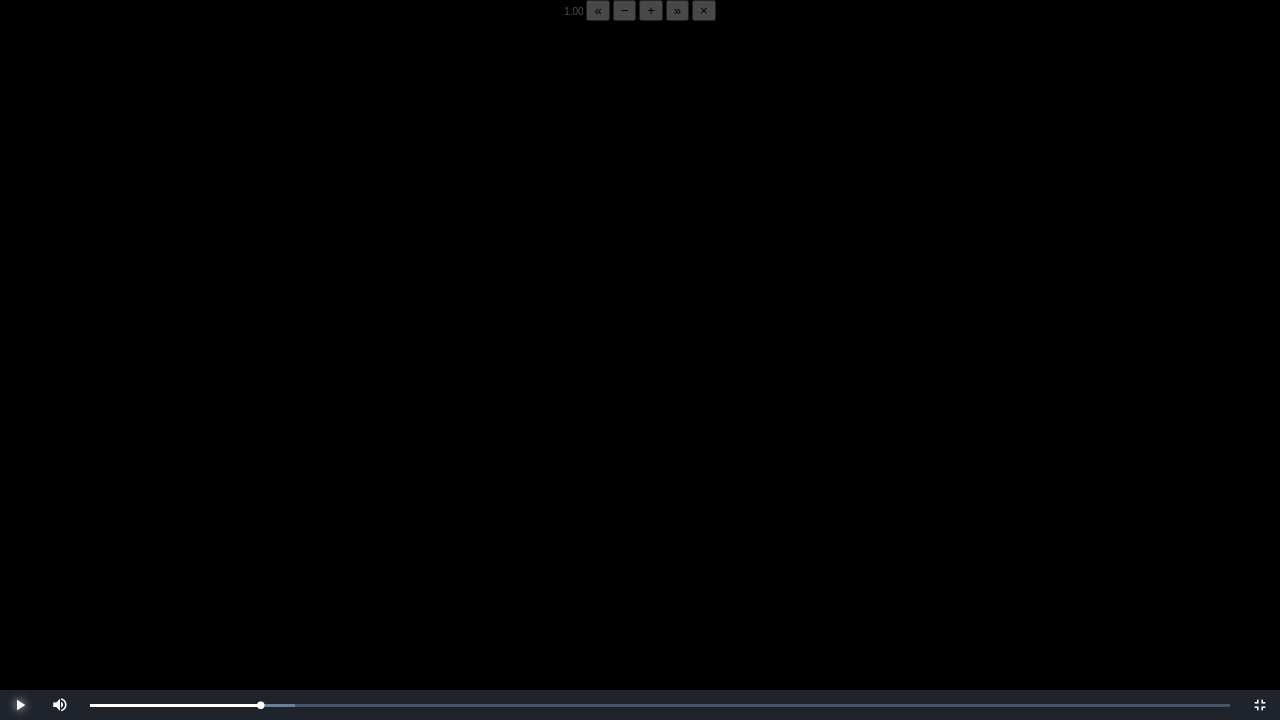 click at bounding box center (20, 705) 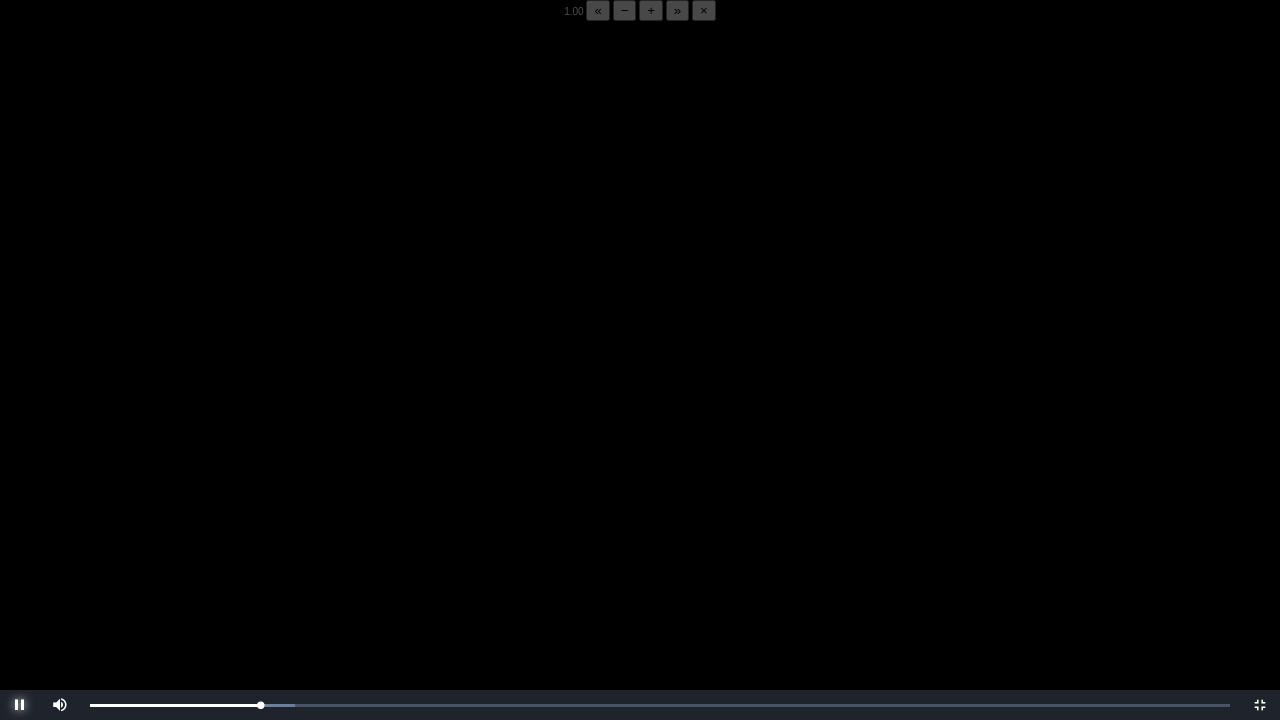 click at bounding box center (20, 705) 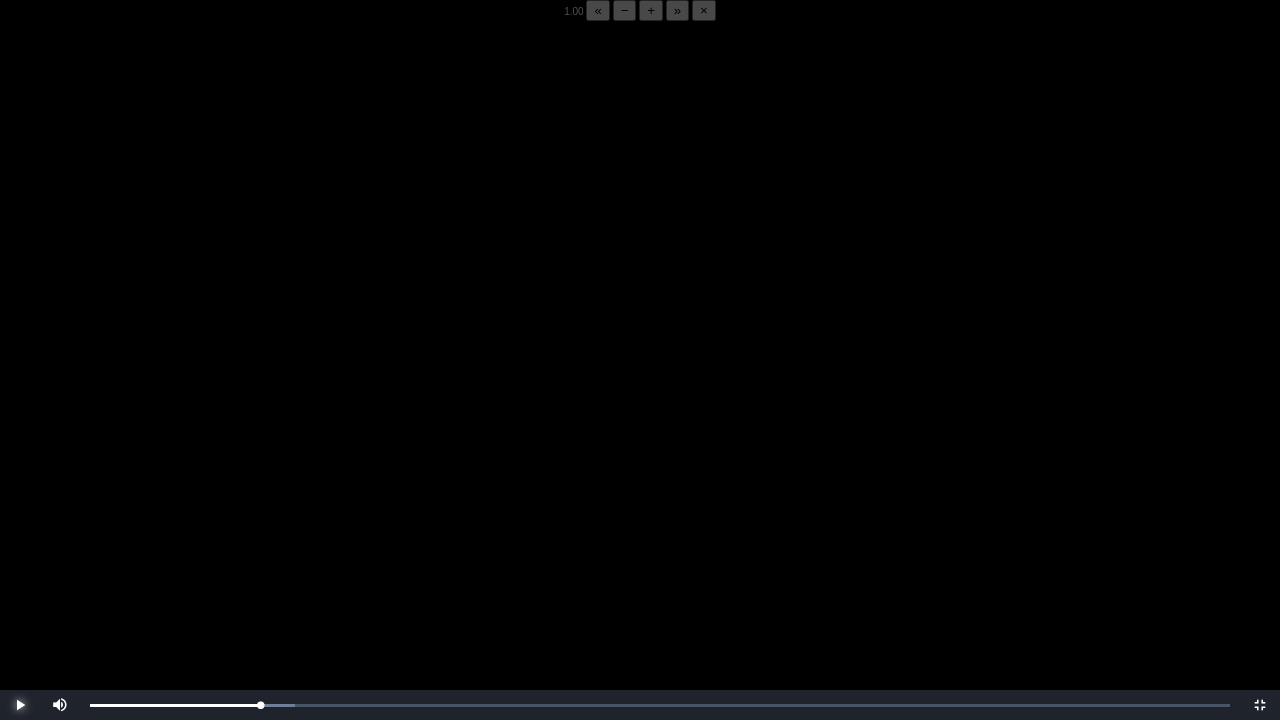 click at bounding box center (20, 705) 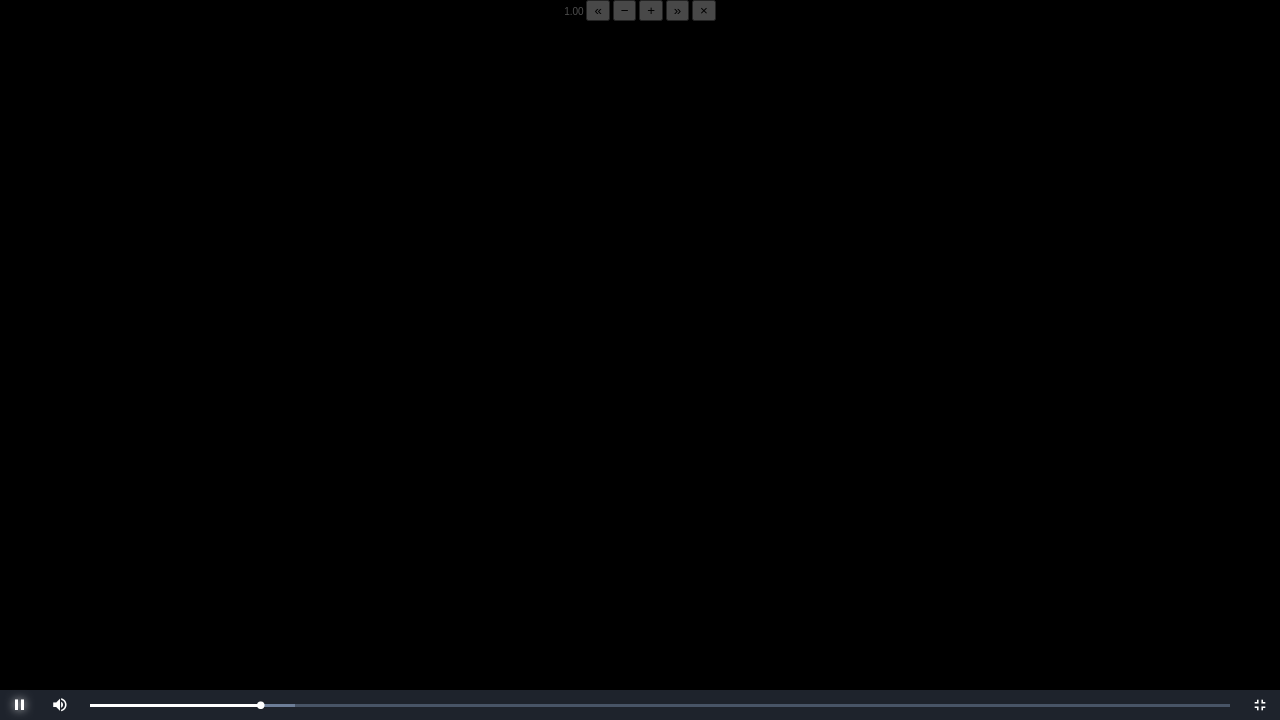 click at bounding box center (20, 705) 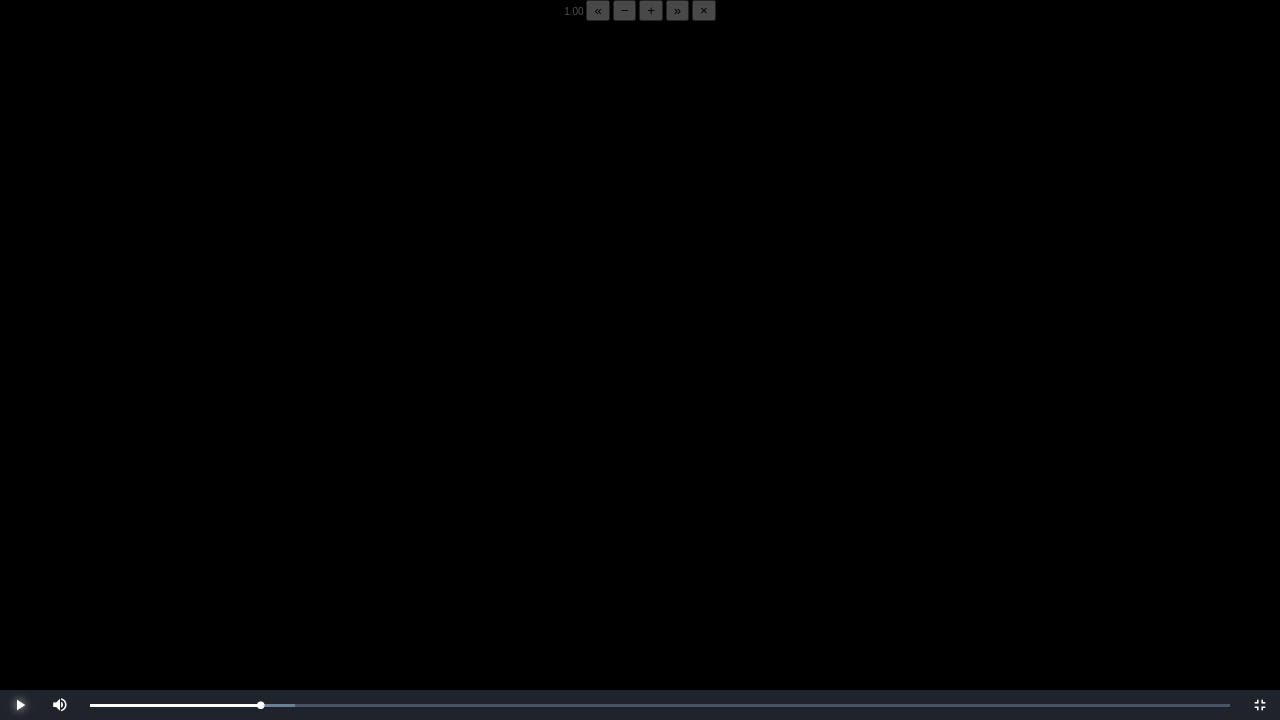 click at bounding box center [20, 705] 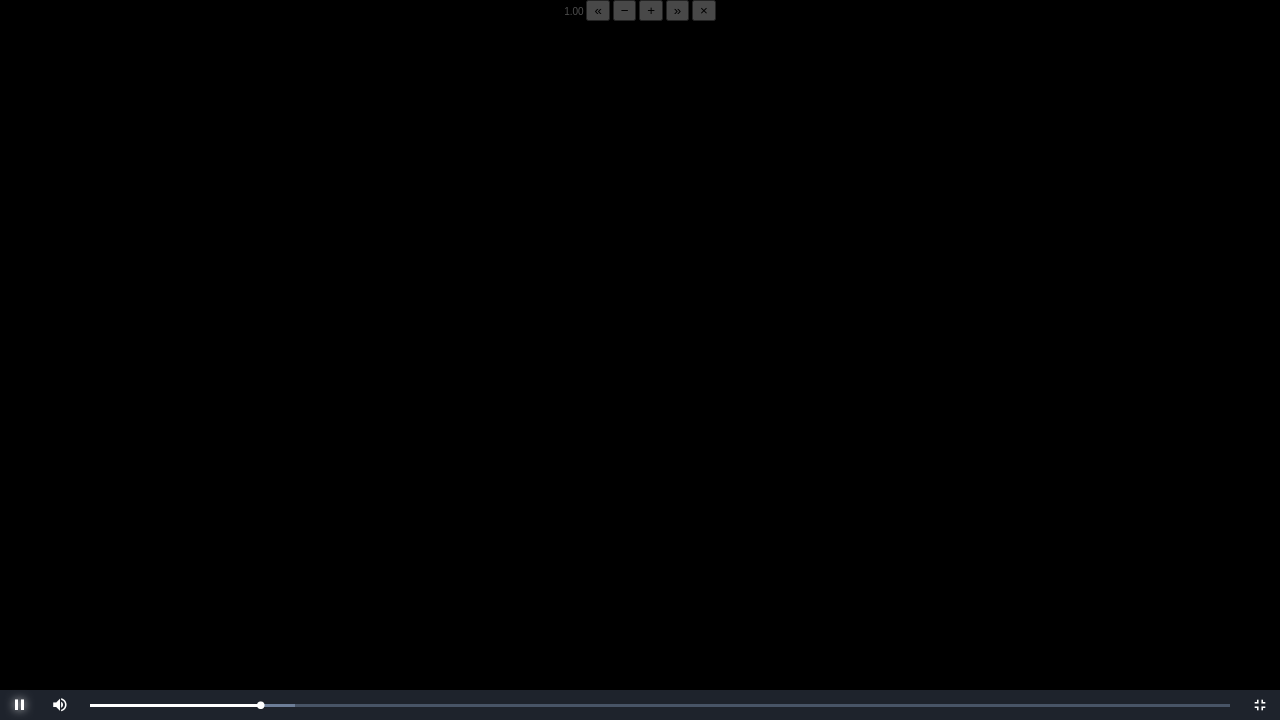 click at bounding box center [20, 705] 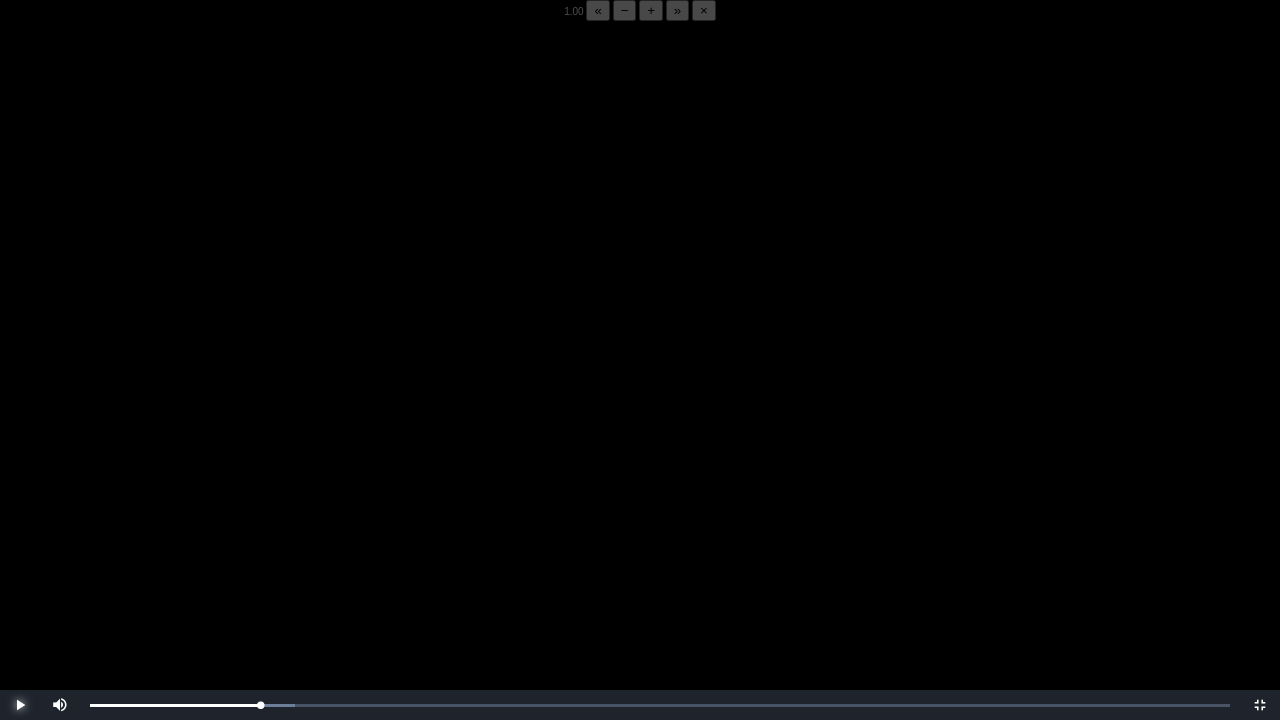 click at bounding box center [20, 705] 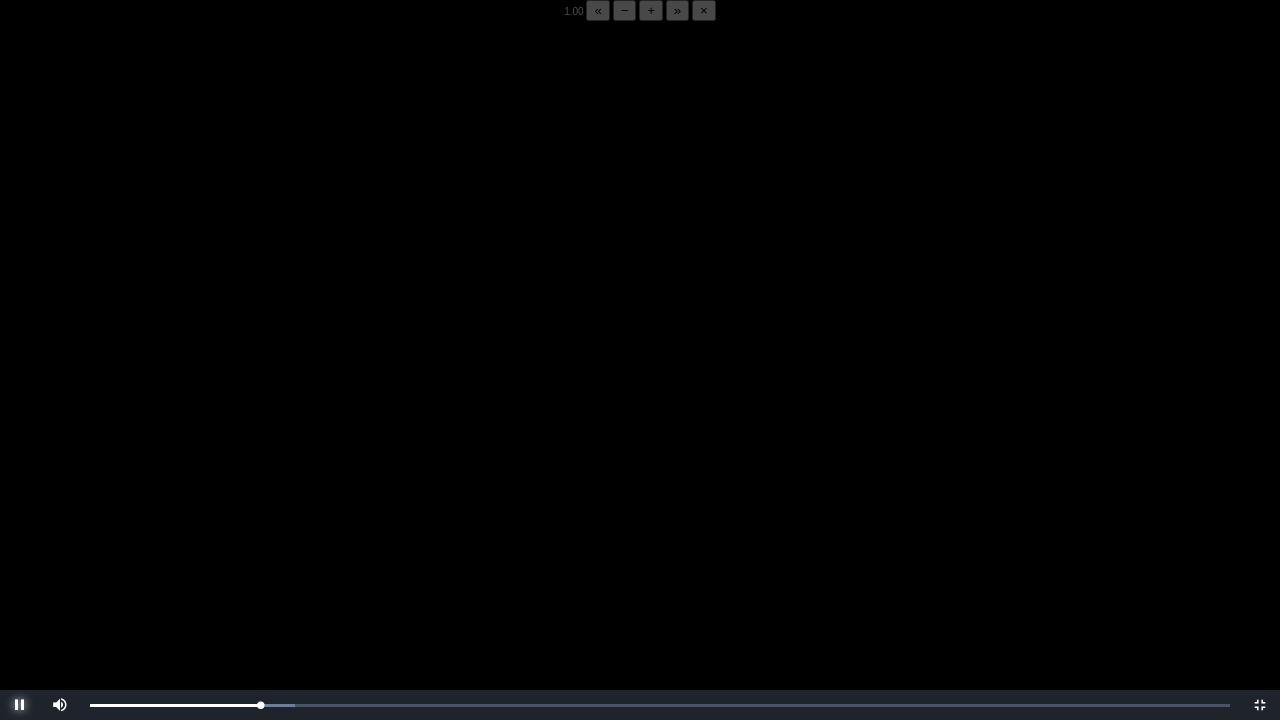 click at bounding box center [20, 705] 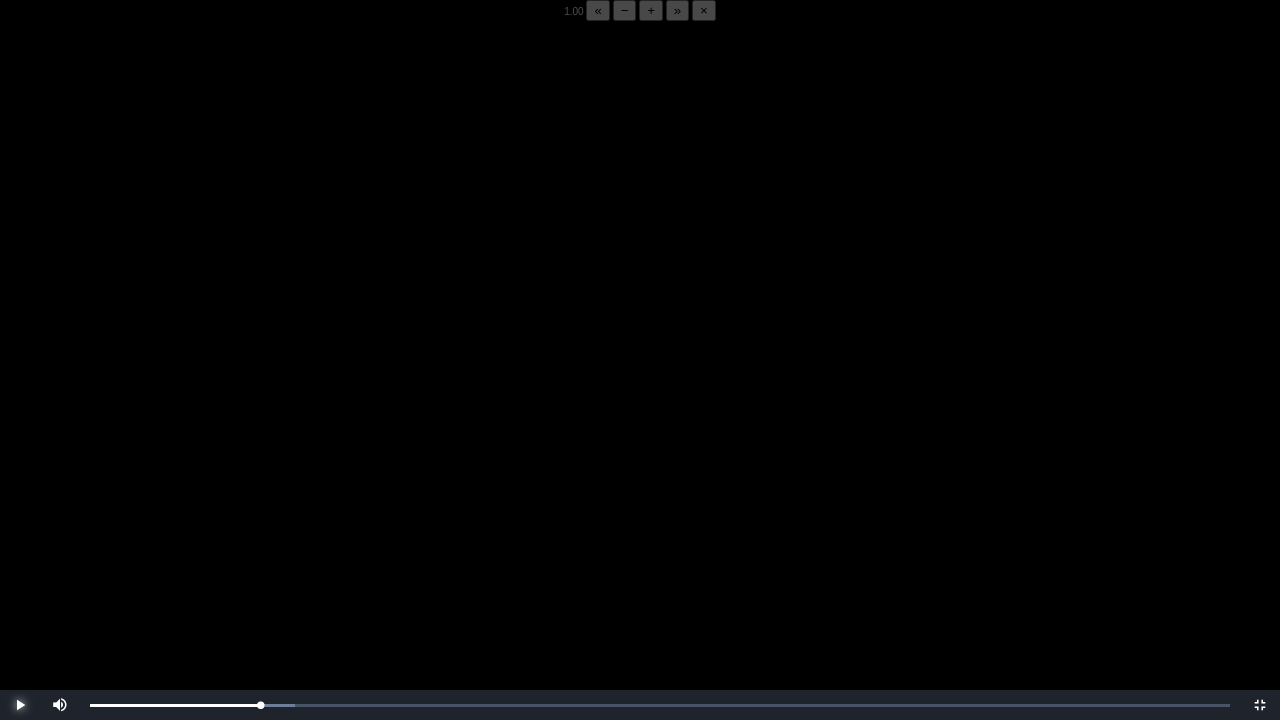 click at bounding box center (20, 705) 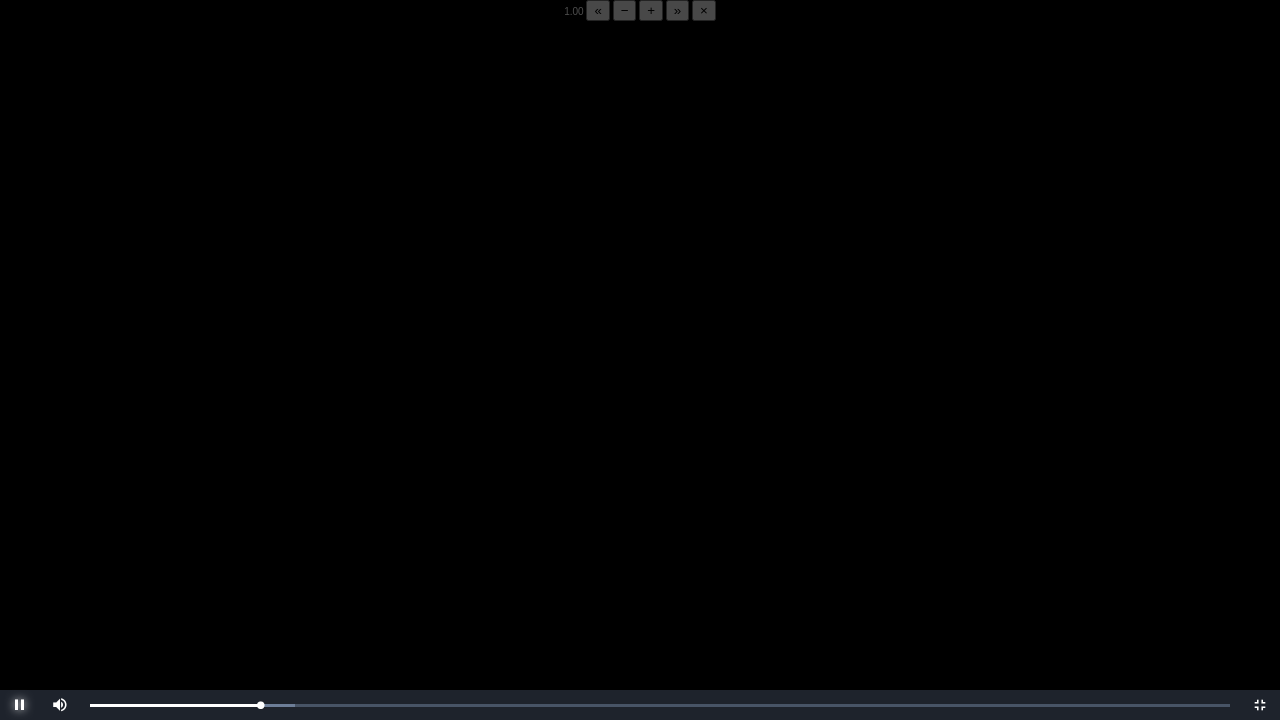 click at bounding box center [20, 705] 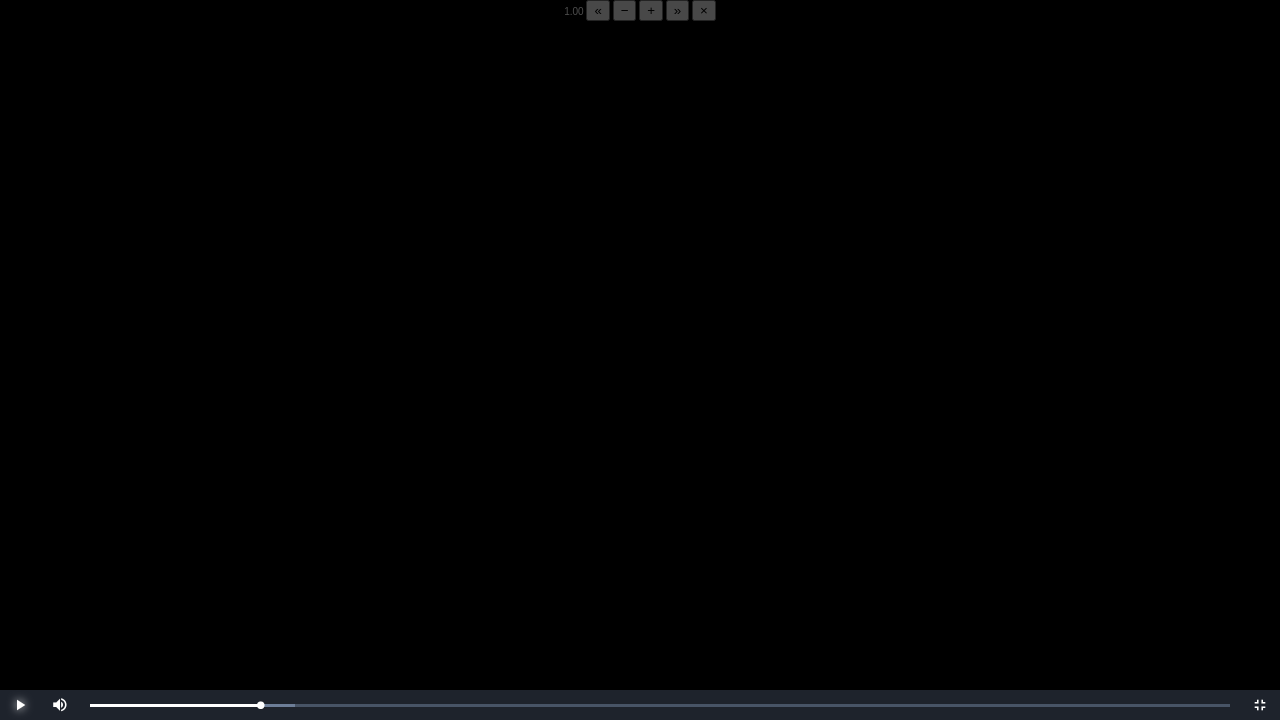 click at bounding box center [20, 705] 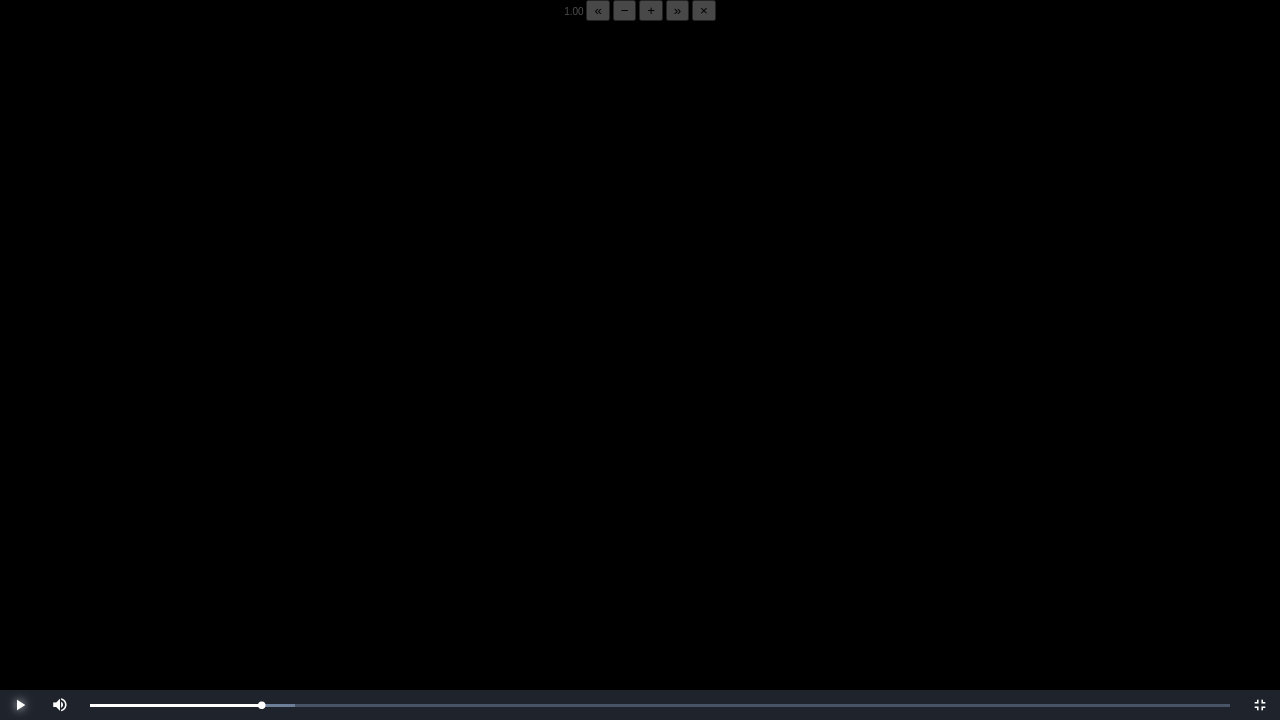click at bounding box center [20, 705] 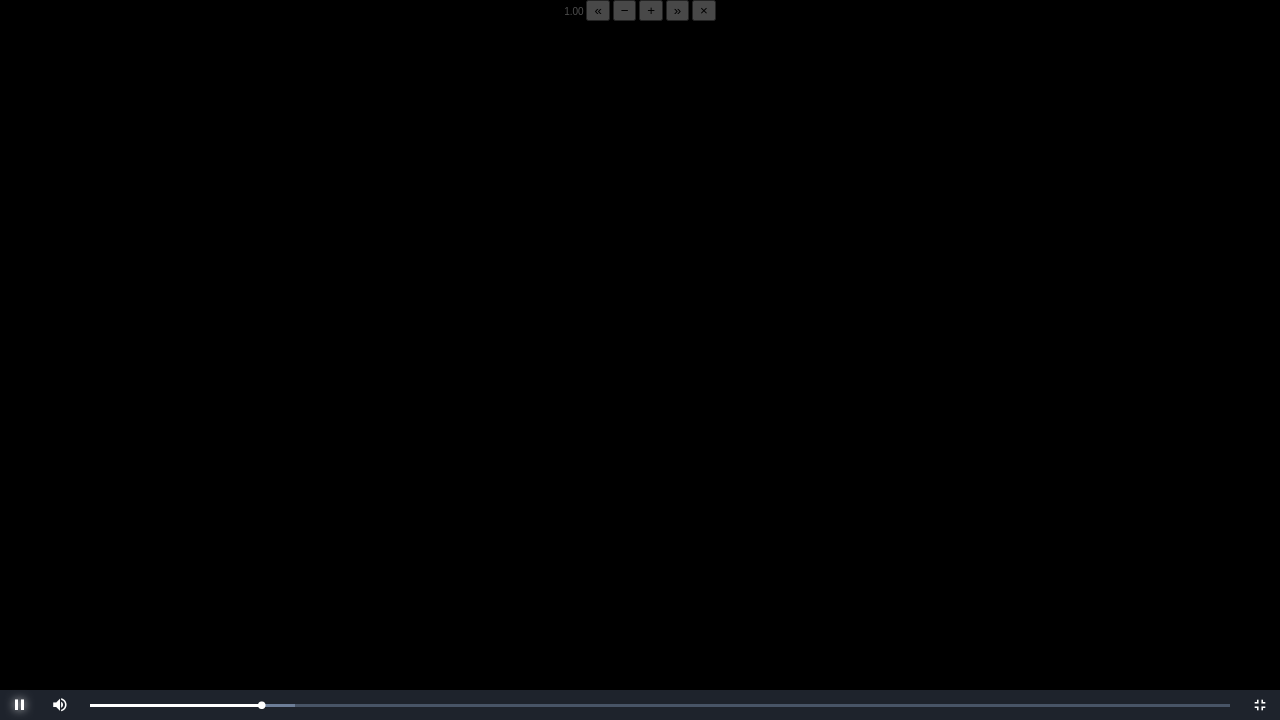 click at bounding box center [20, 705] 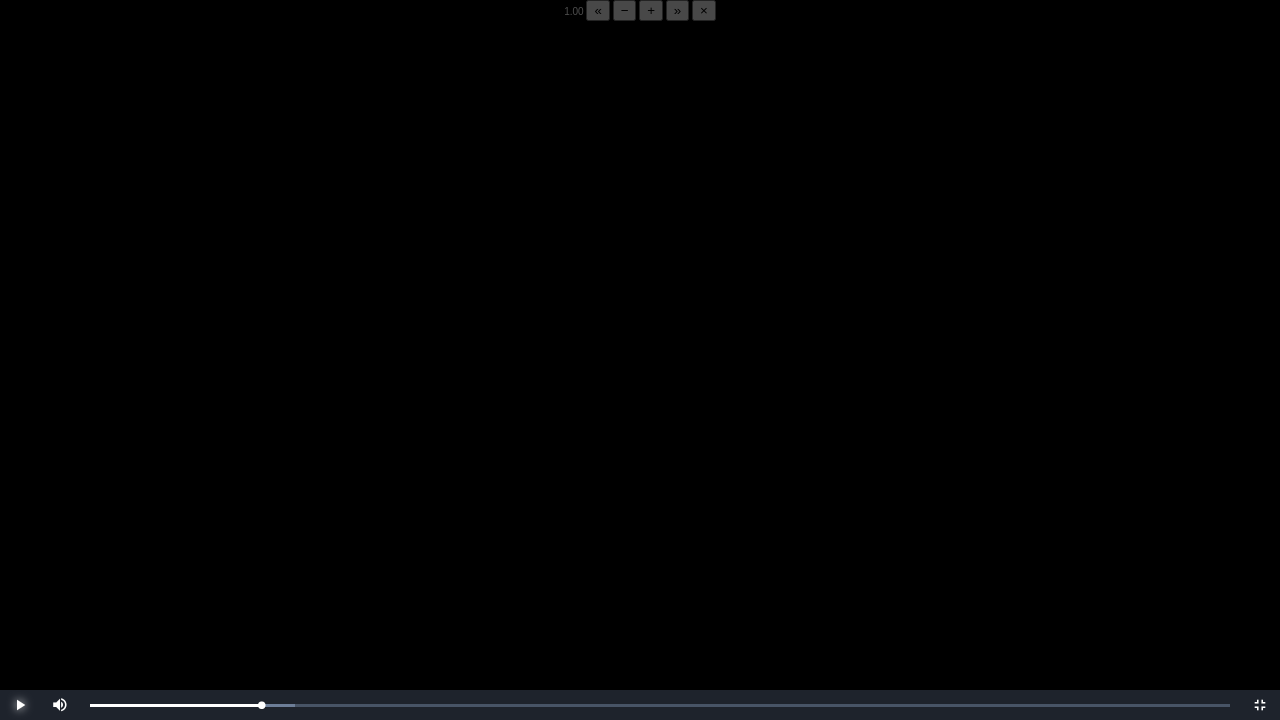 click at bounding box center [20, 705] 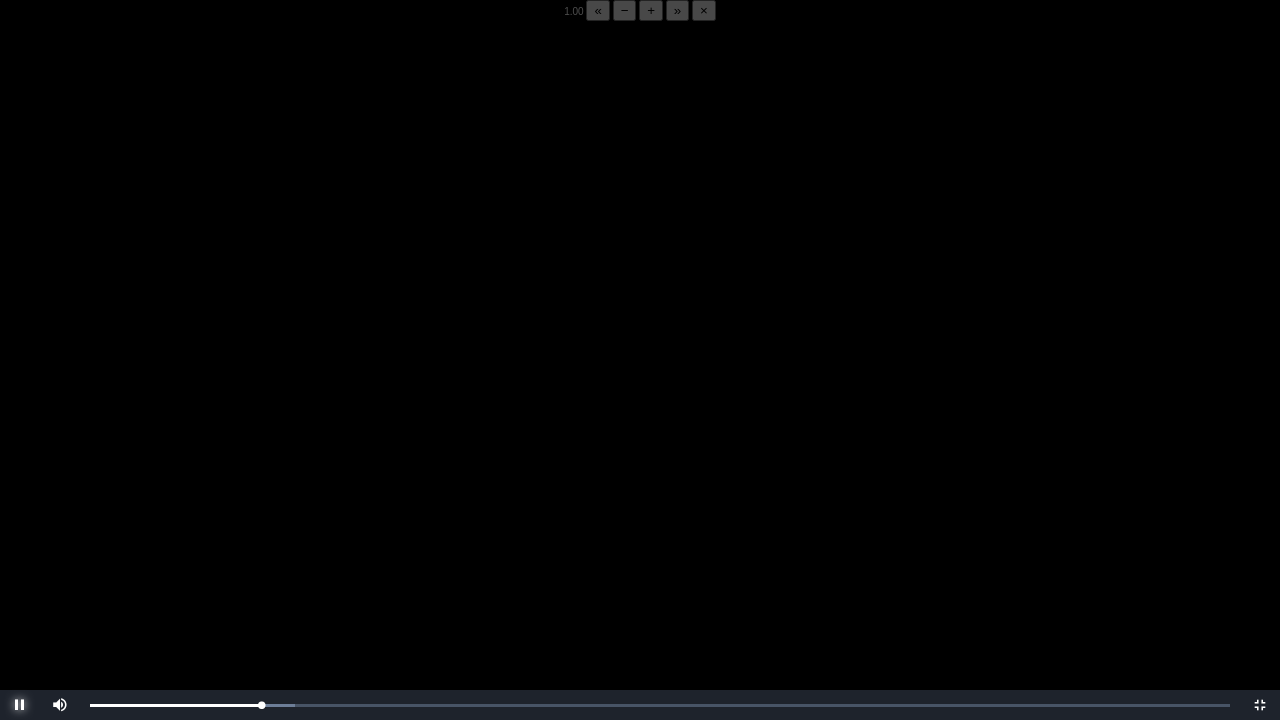 click at bounding box center [20, 705] 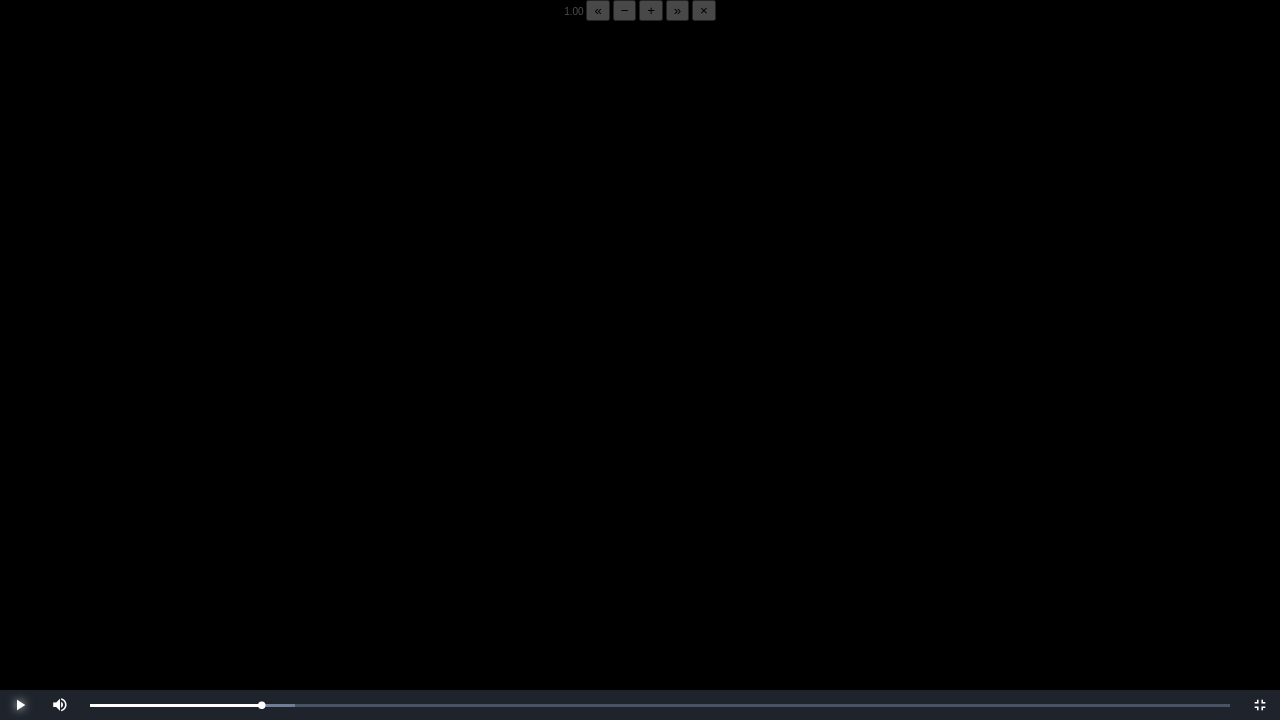 click at bounding box center (20, 705) 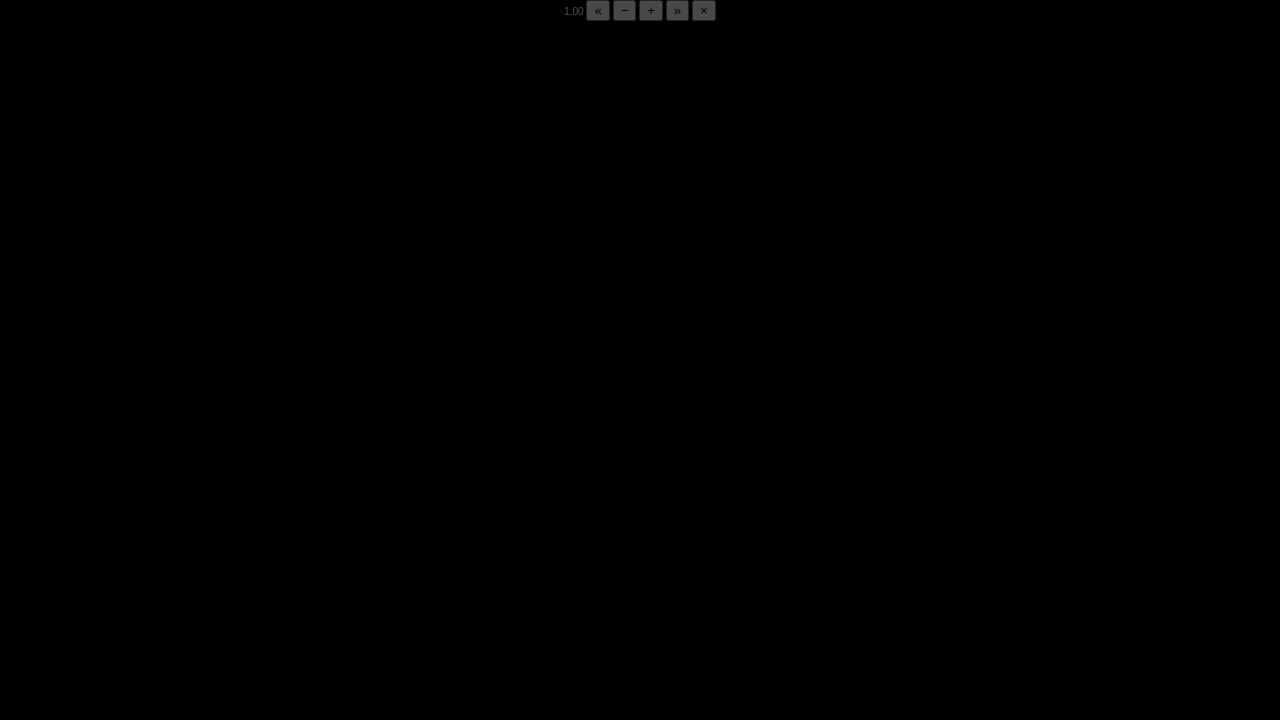 click at bounding box center (20, 705) 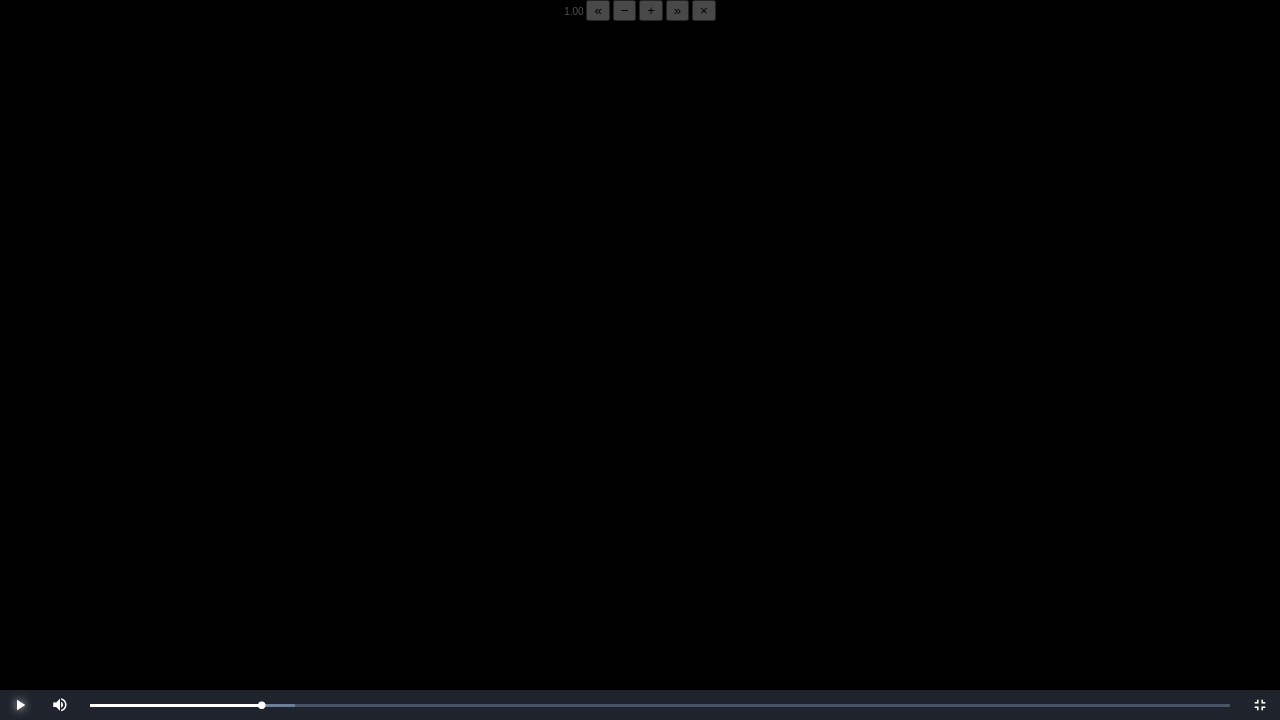 click at bounding box center [20, 705] 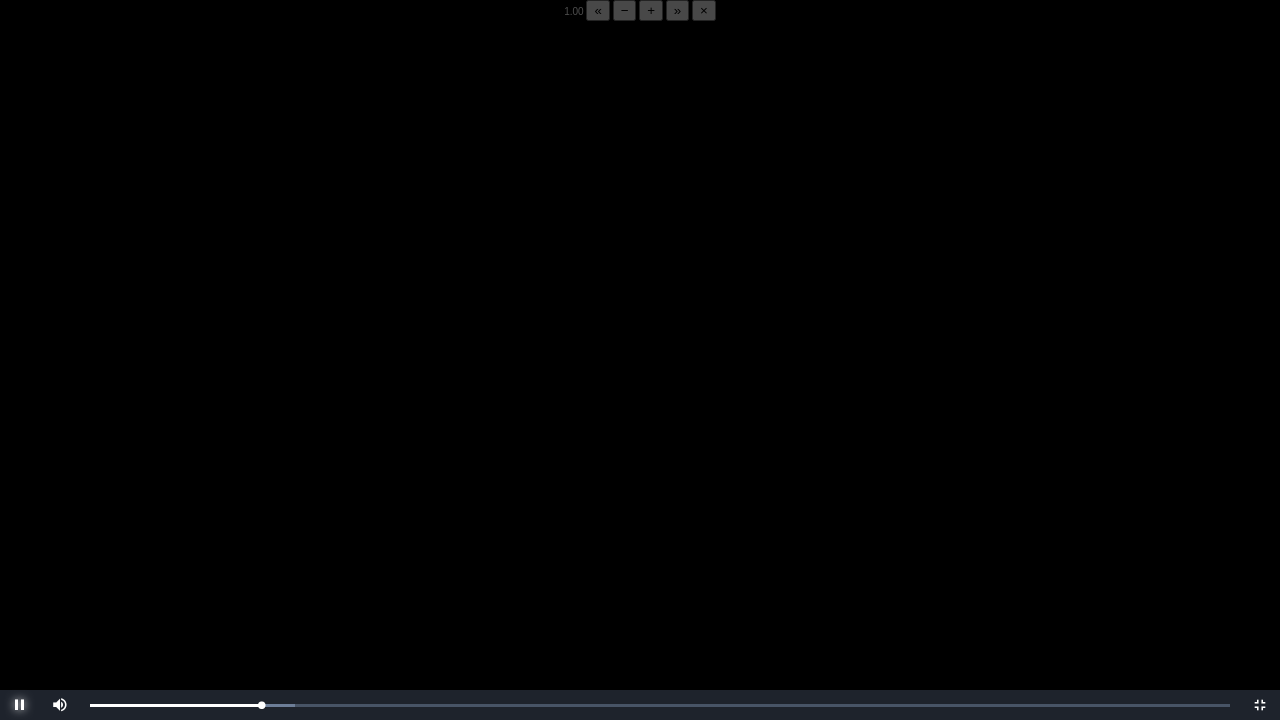 click at bounding box center [20, 705] 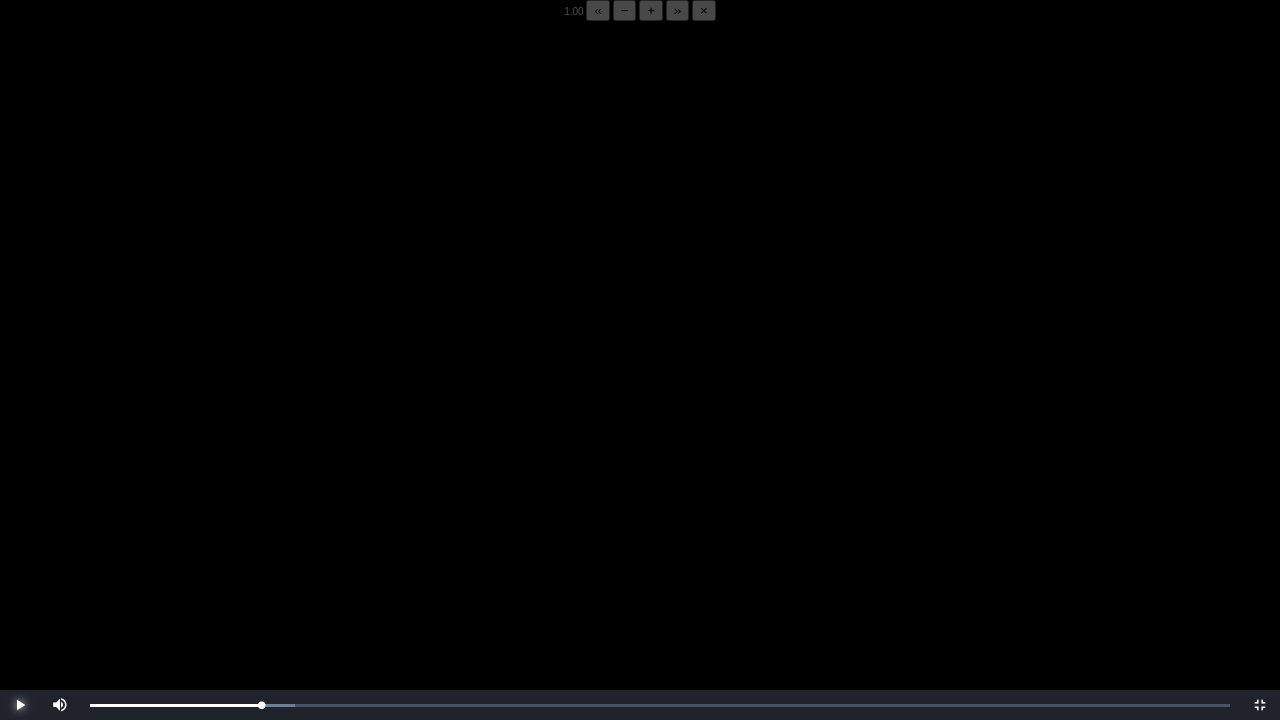 click at bounding box center (20, 705) 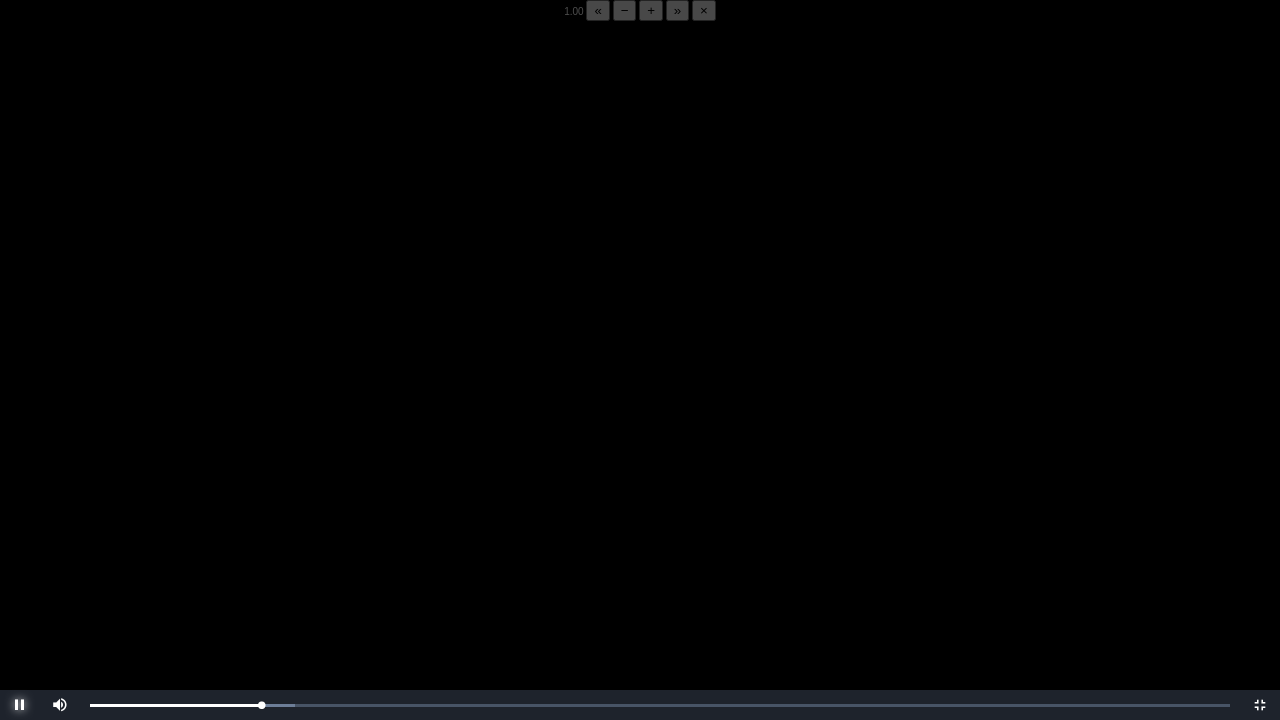 click at bounding box center (20, 705) 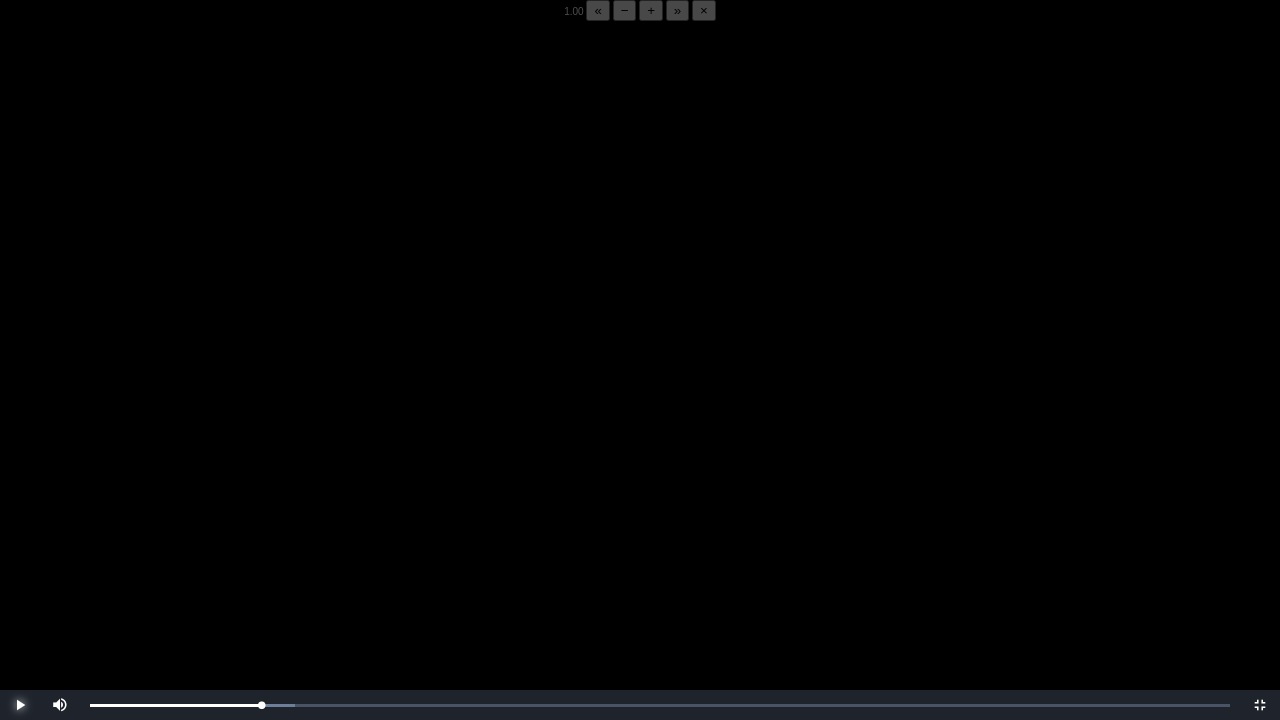 click at bounding box center (20, 705) 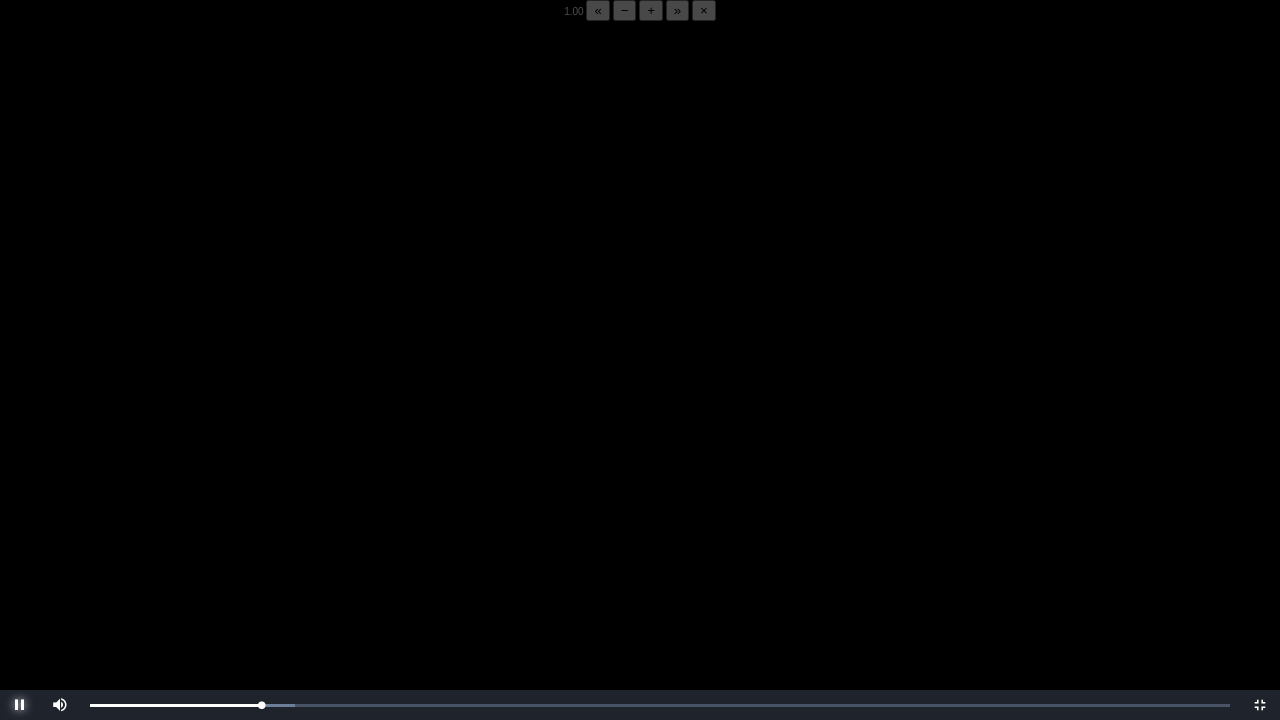 click at bounding box center (20, 705) 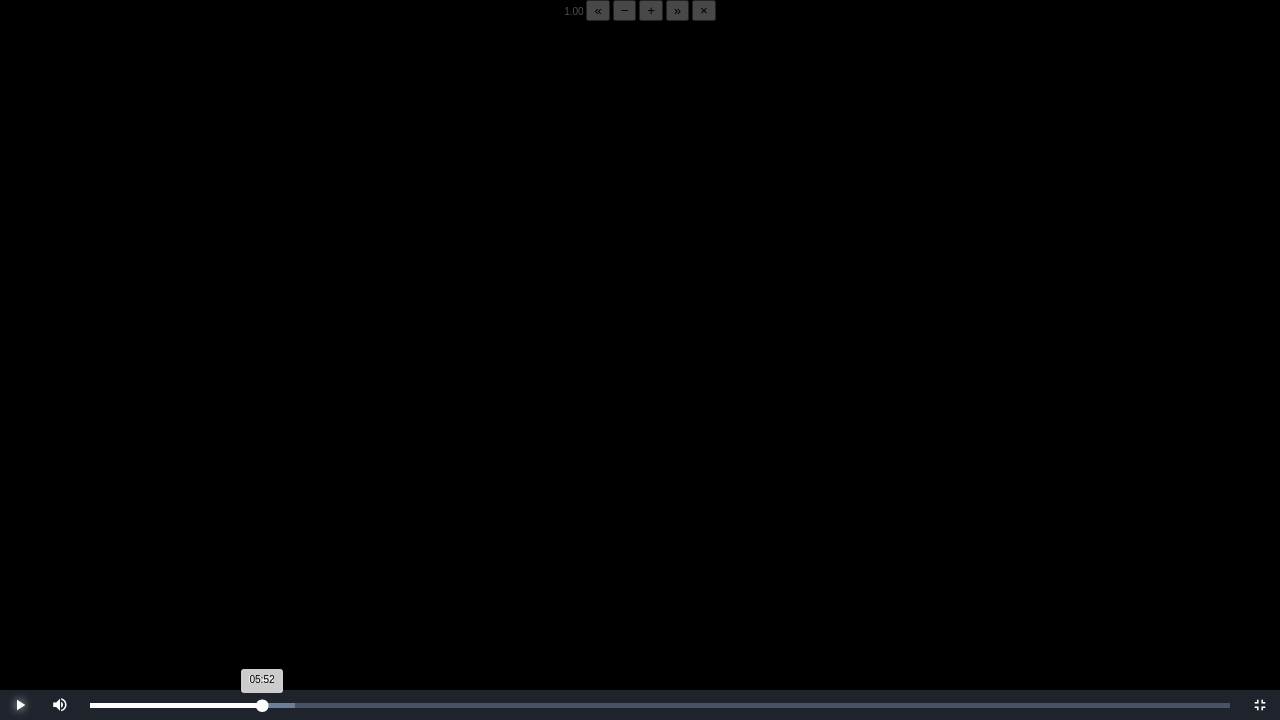 click on "05:52 Progress : 0%" at bounding box center (176, 705) 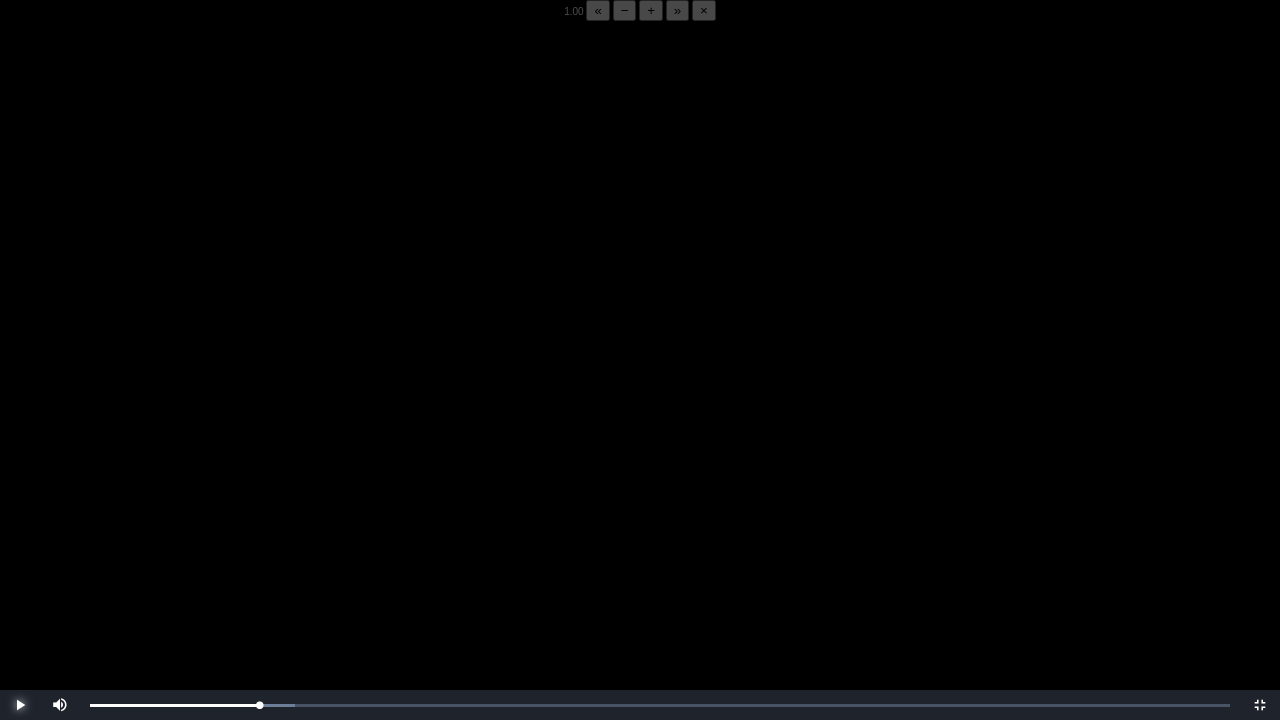 click at bounding box center [20, 705] 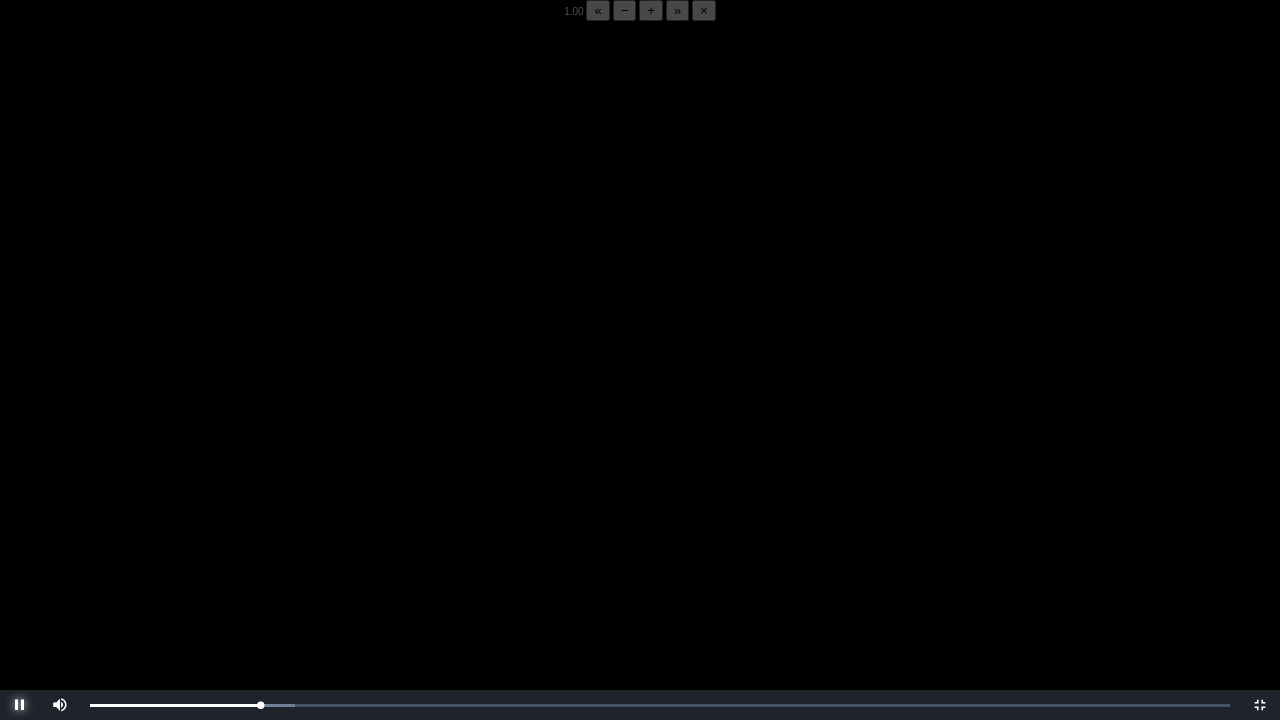 click at bounding box center [20, 705] 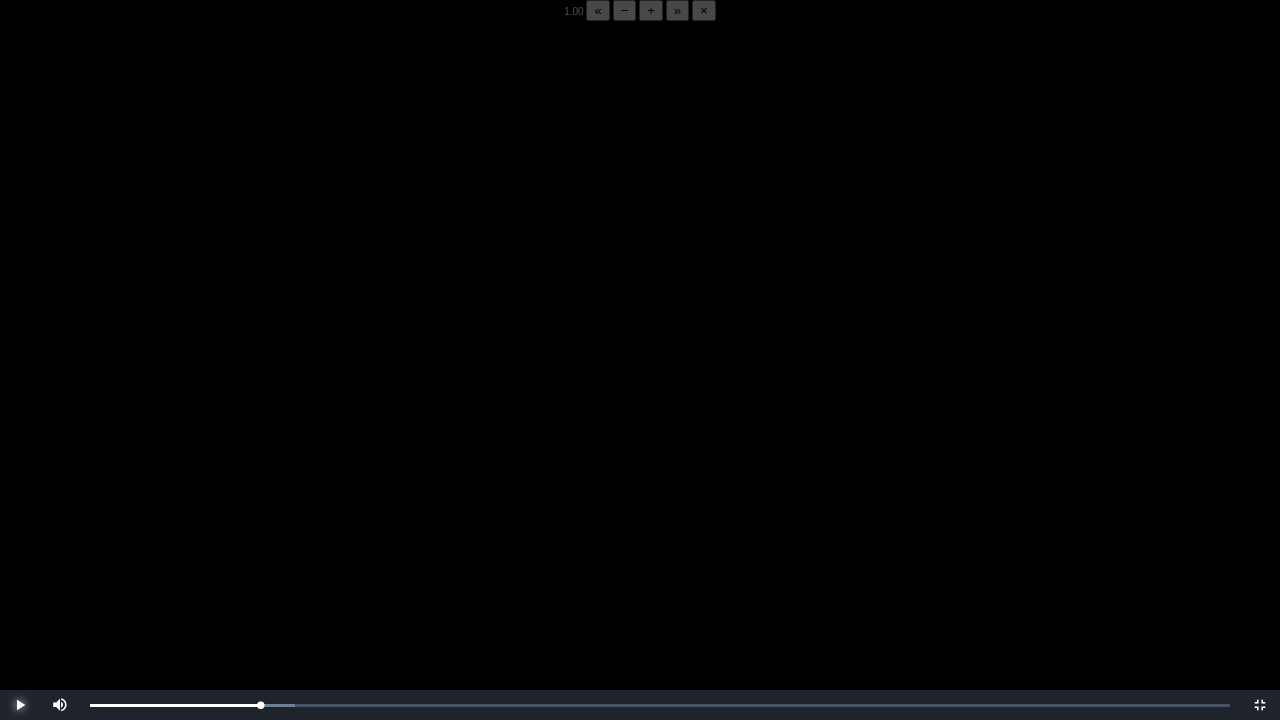click at bounding box center (20, 705) 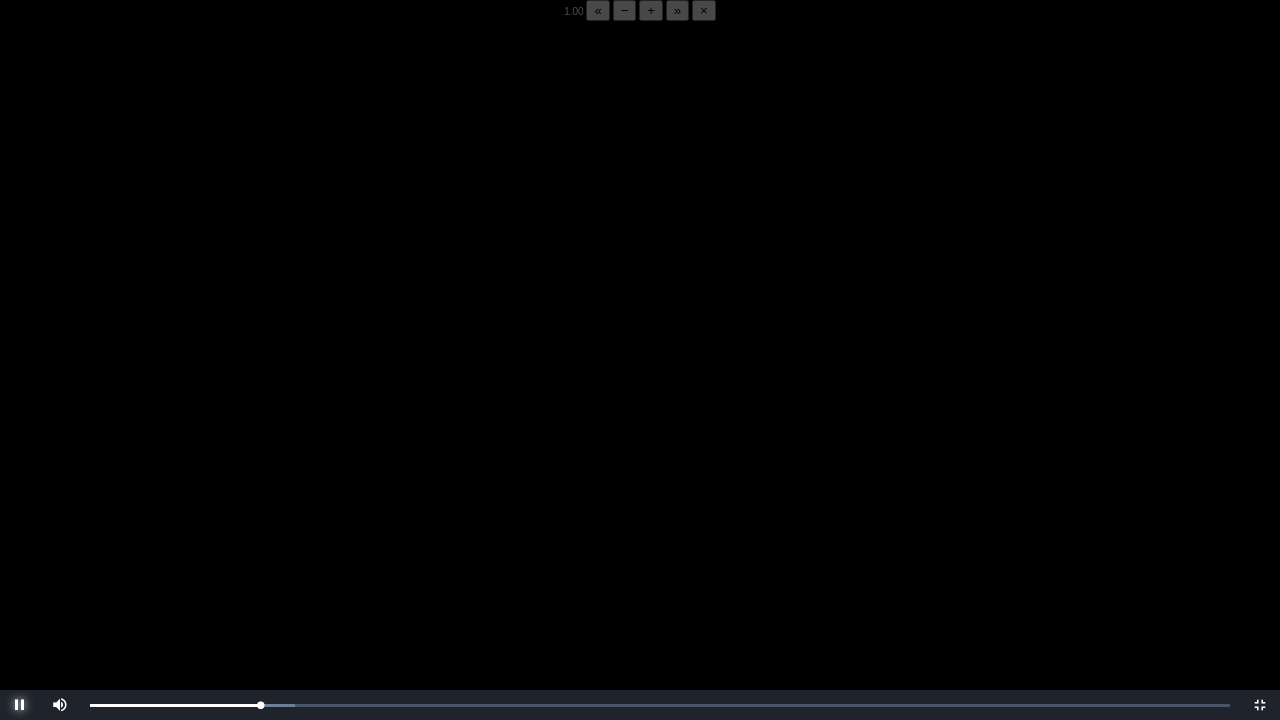 click at bounding box center (20, 705) 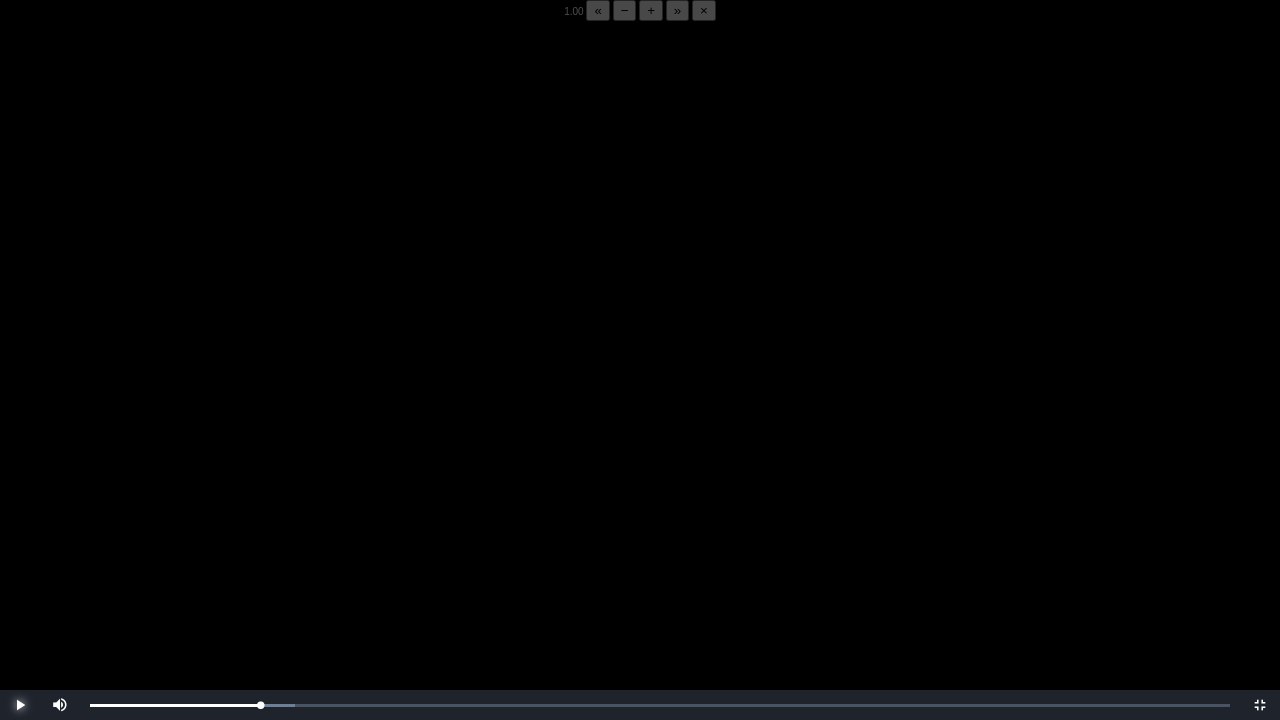 click at bounding box center (20, 705) 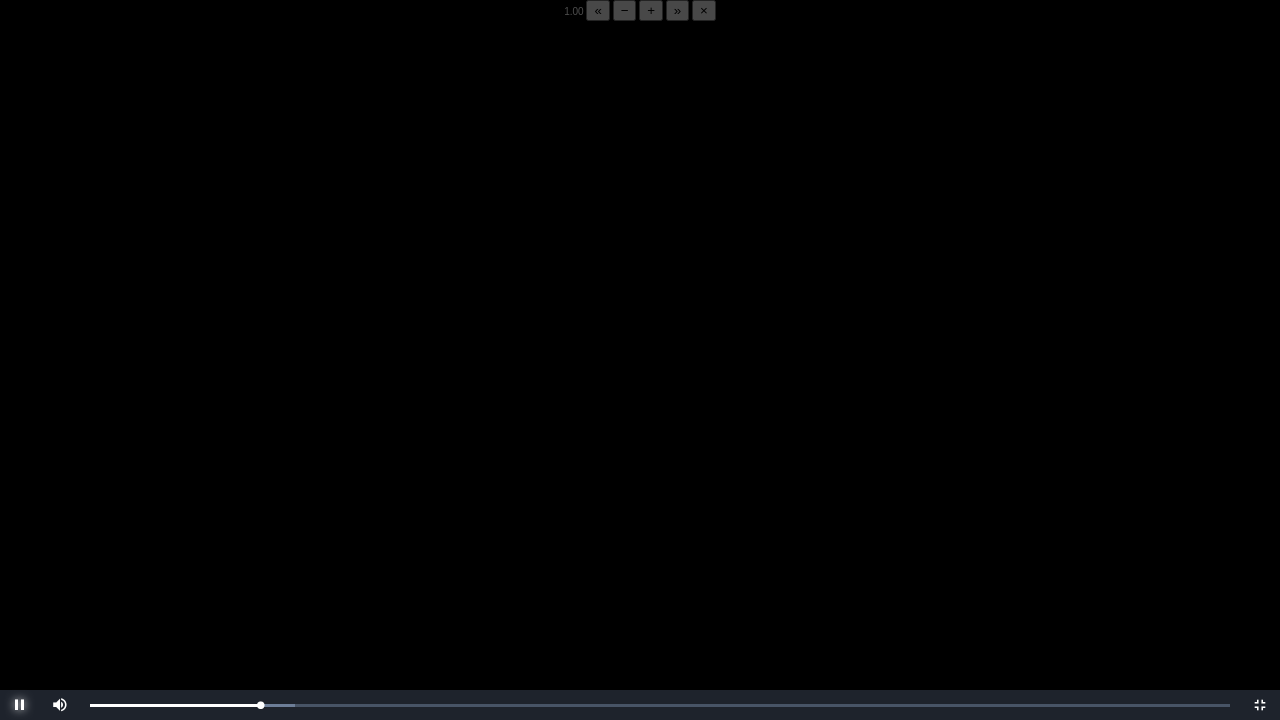 click at bounding box center (20, 705) 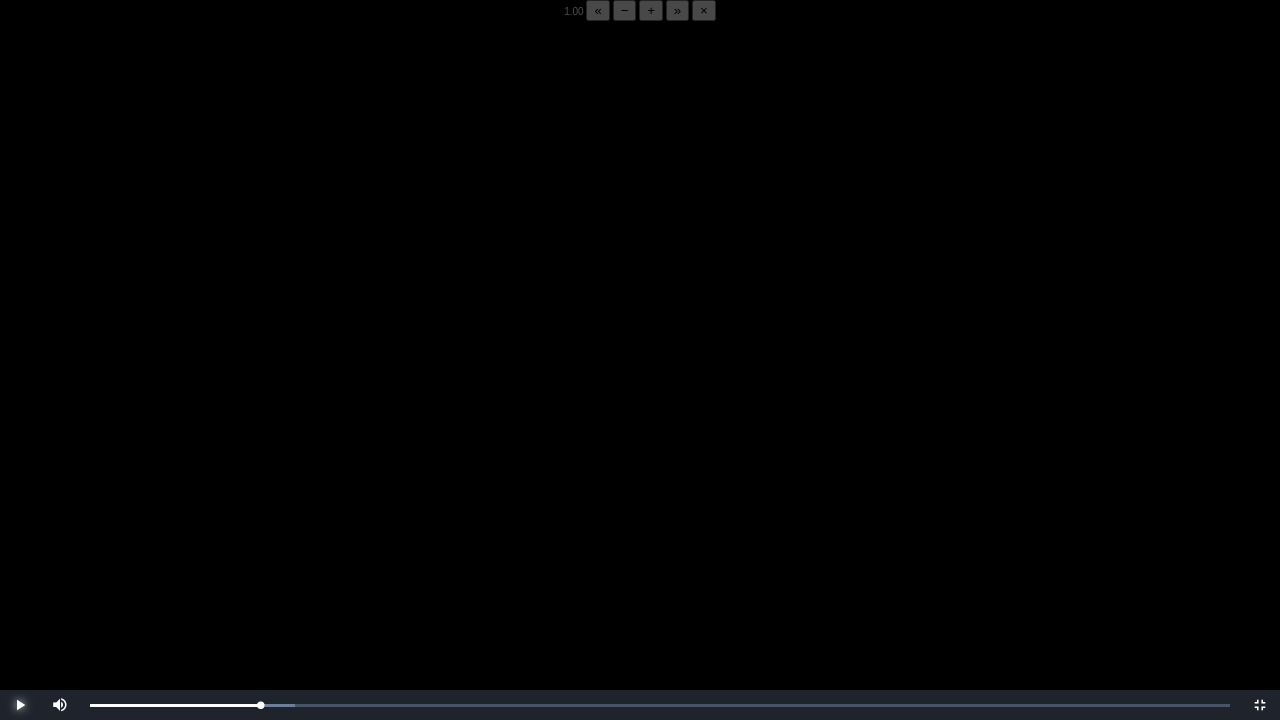 click at bounding box center [20, 705] 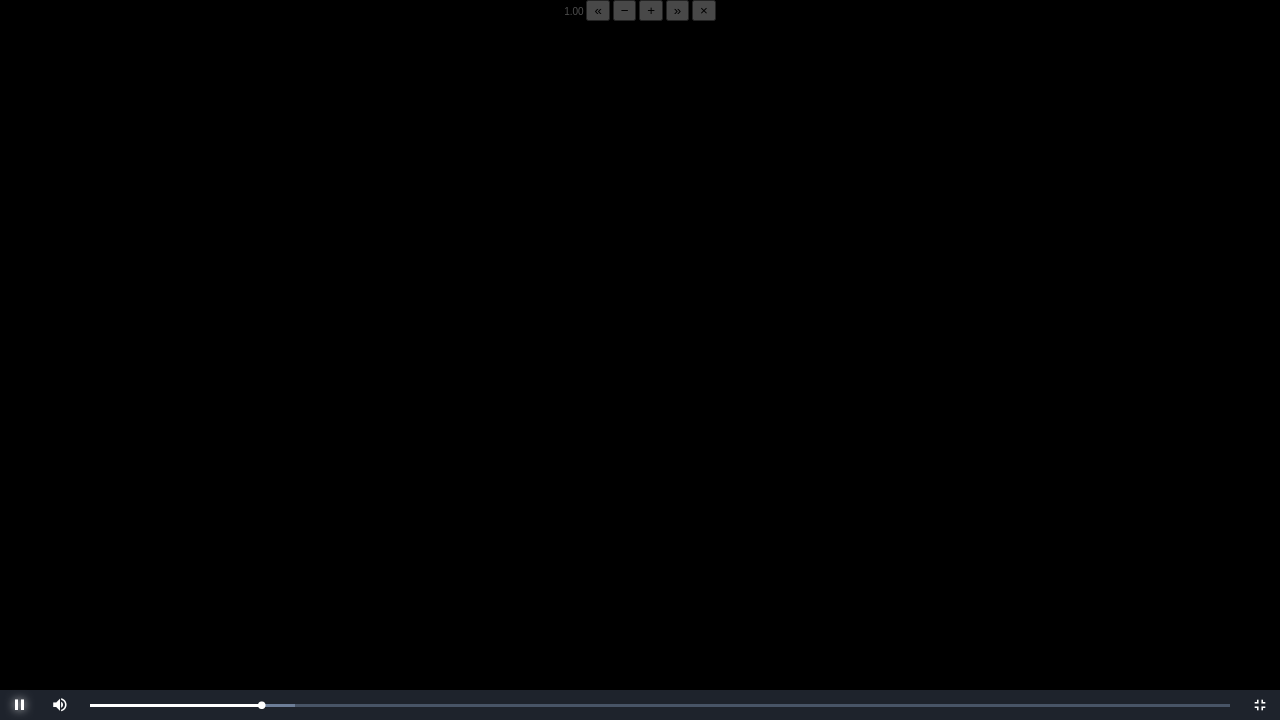 click at bounding box center [20, 705] 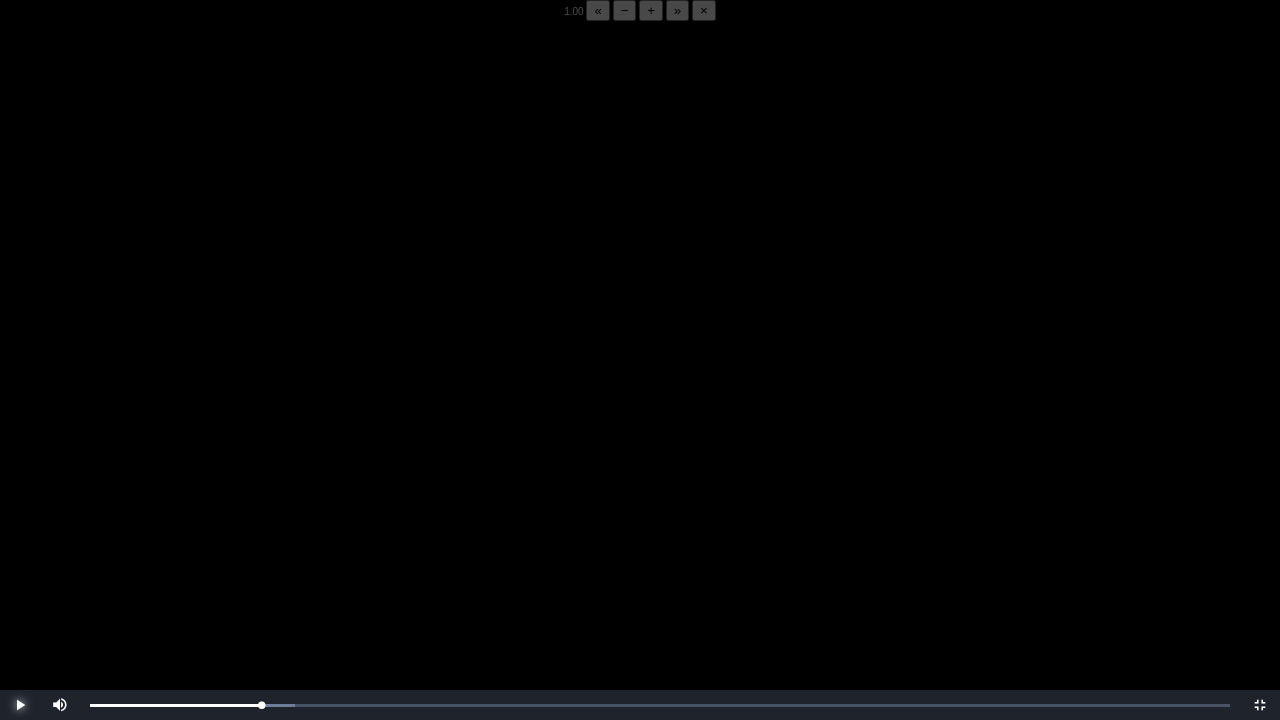 click at bounding box center (20, 705) 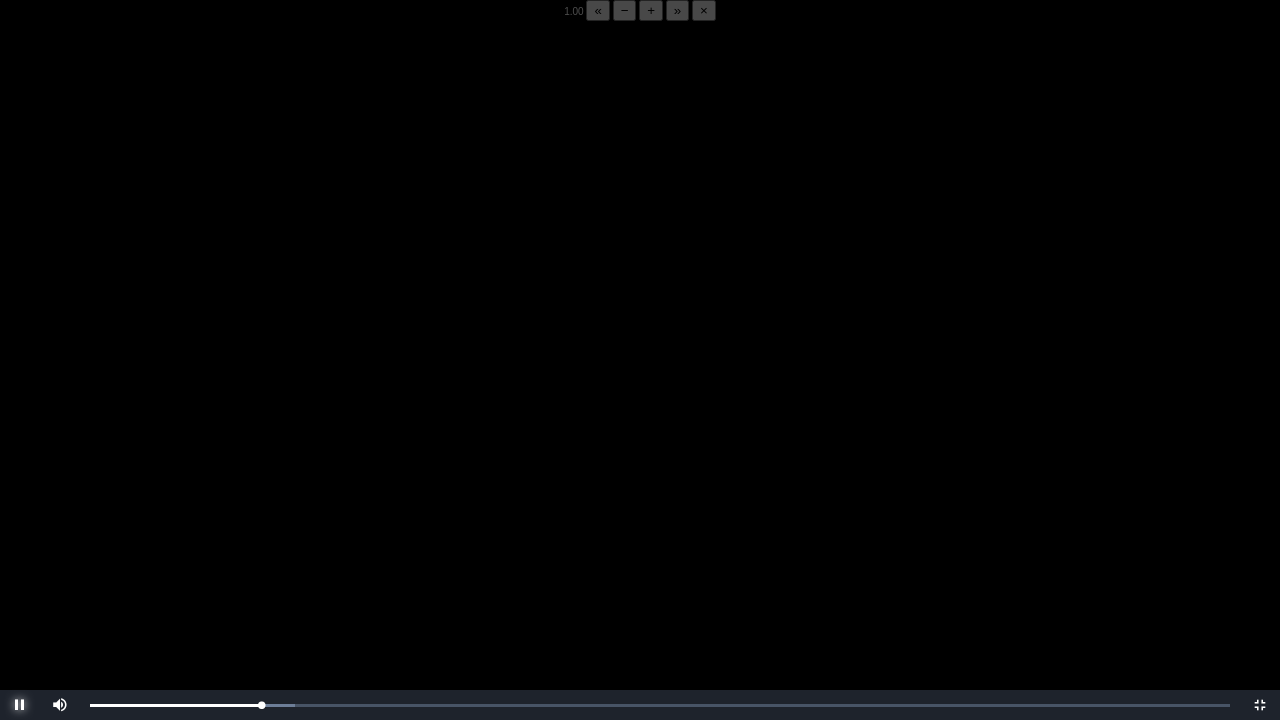 click at bounding box center (20, 705) 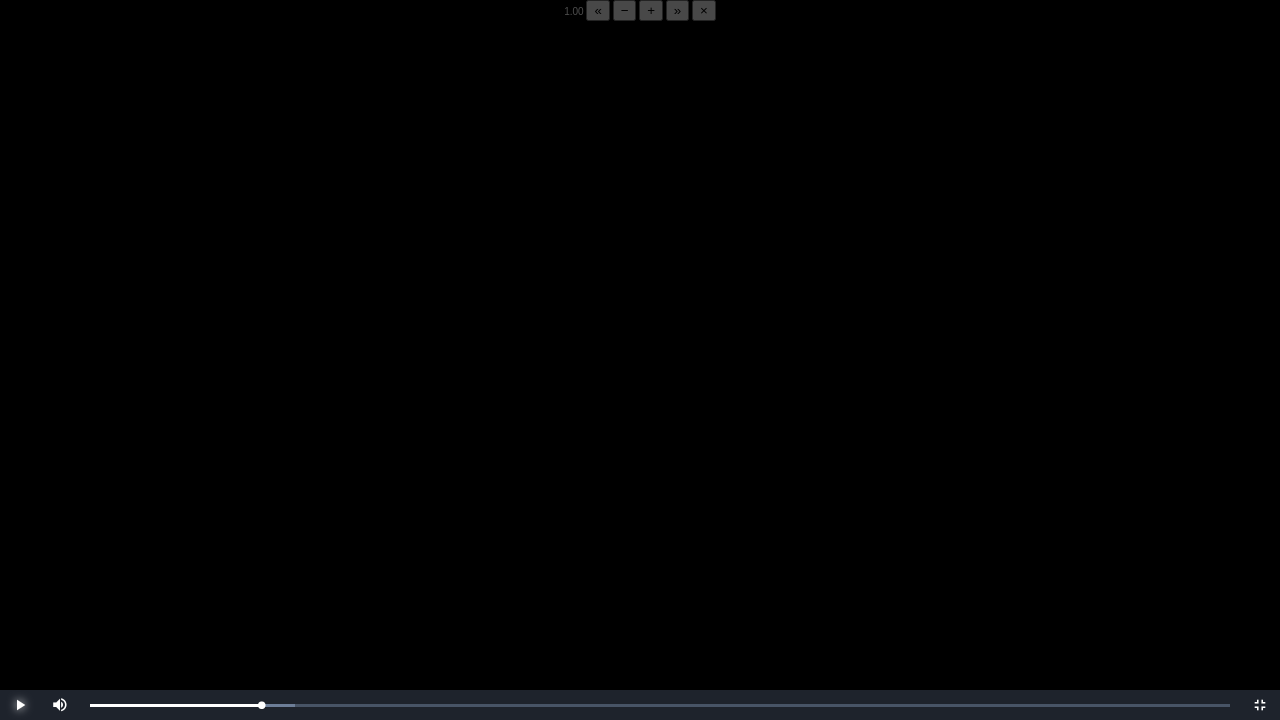 click at bounding box center [20, 705] 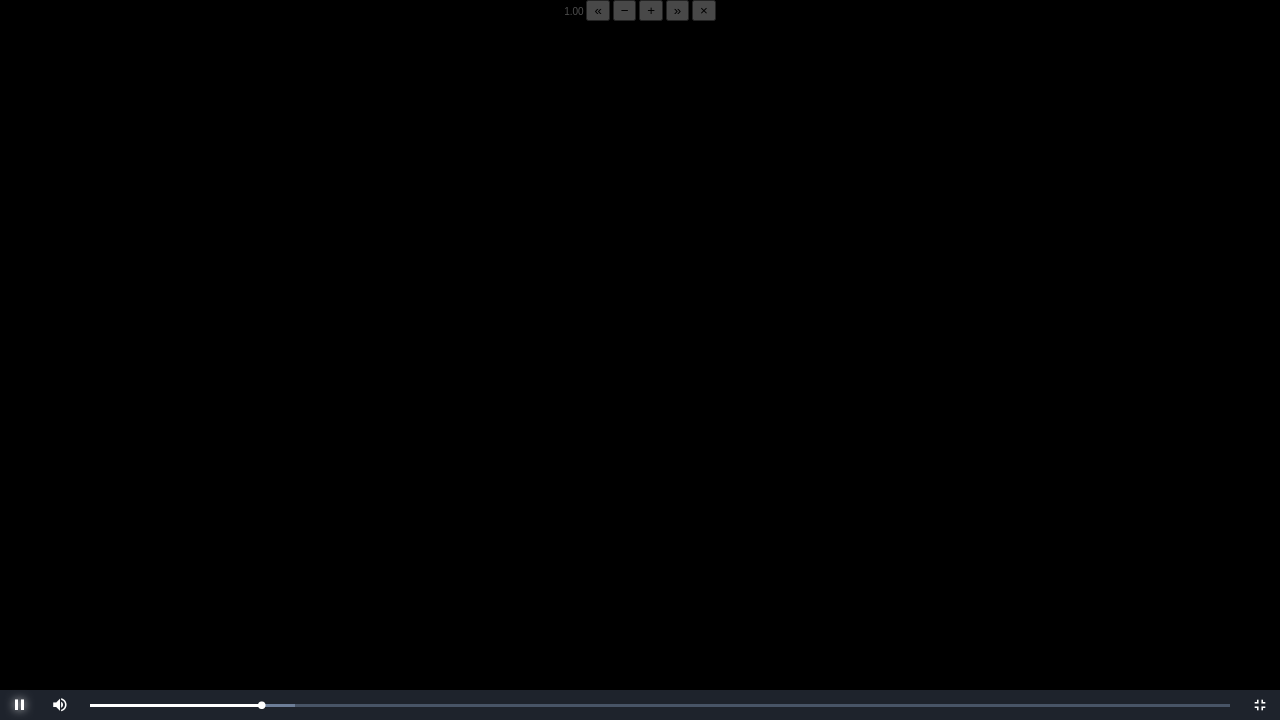 click at bounding box center (20, 705) 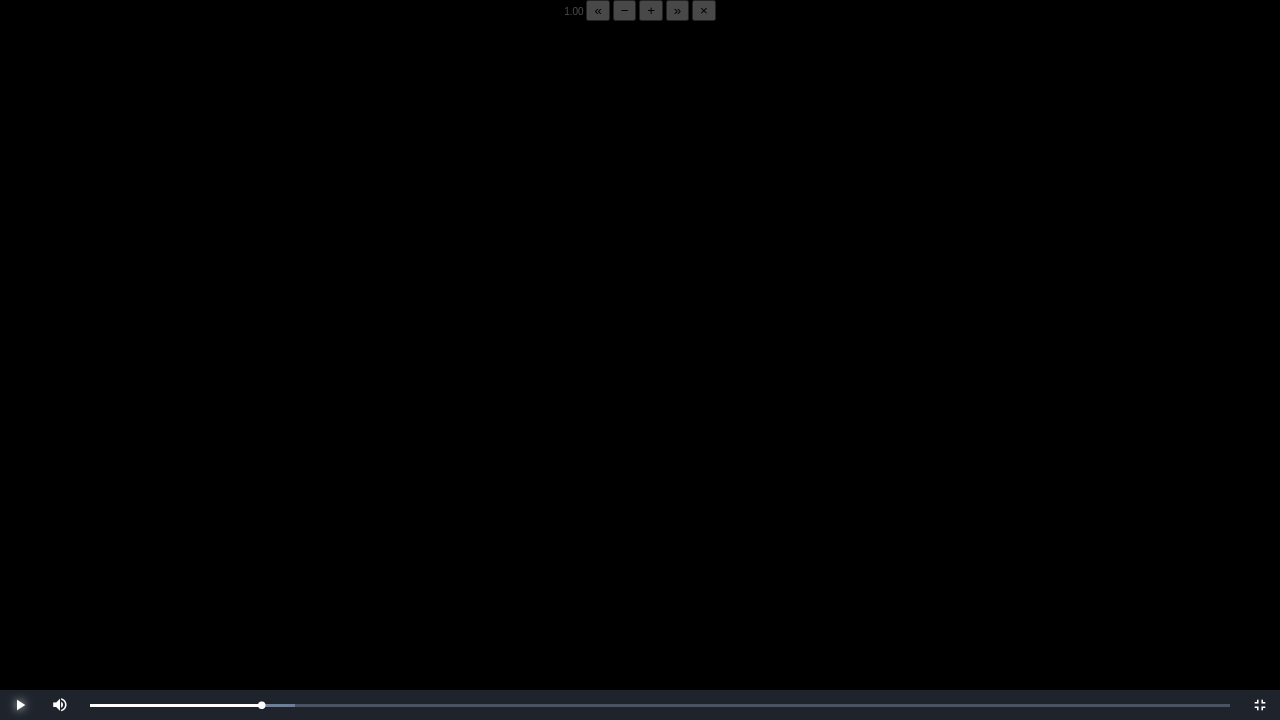 click at bounding box center (20, 705) 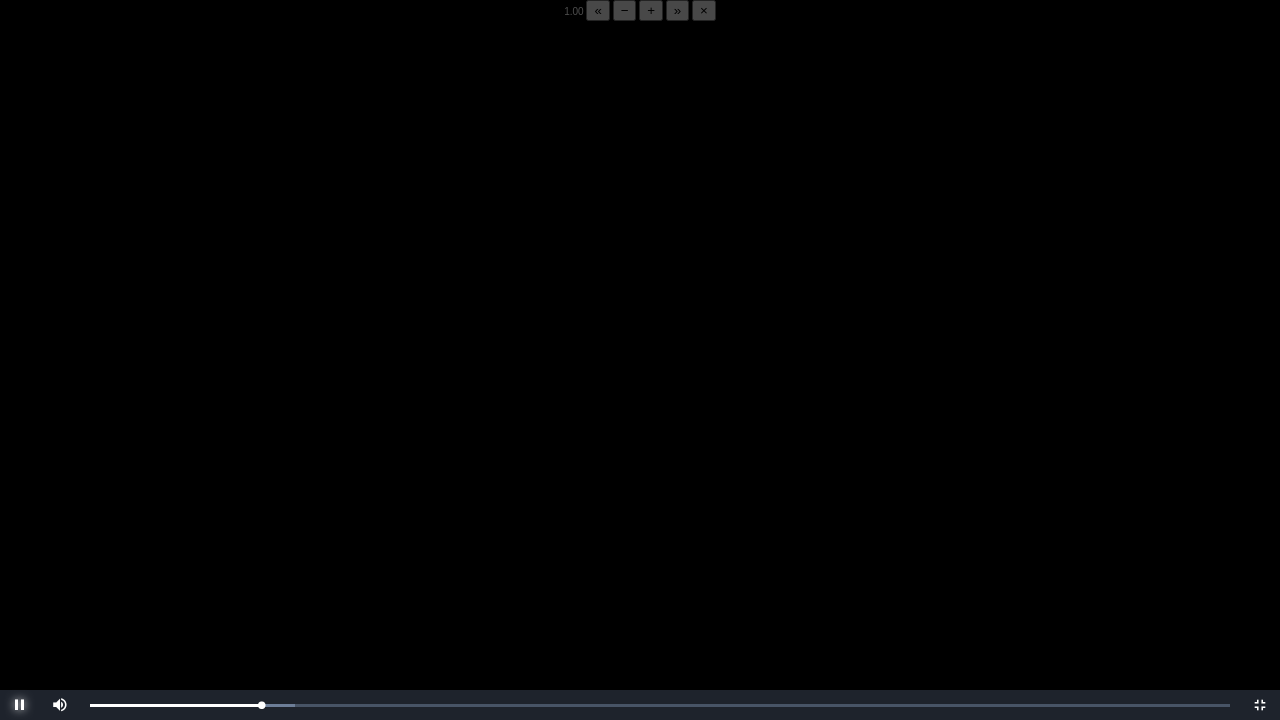 click at bounding box center [20, 705] 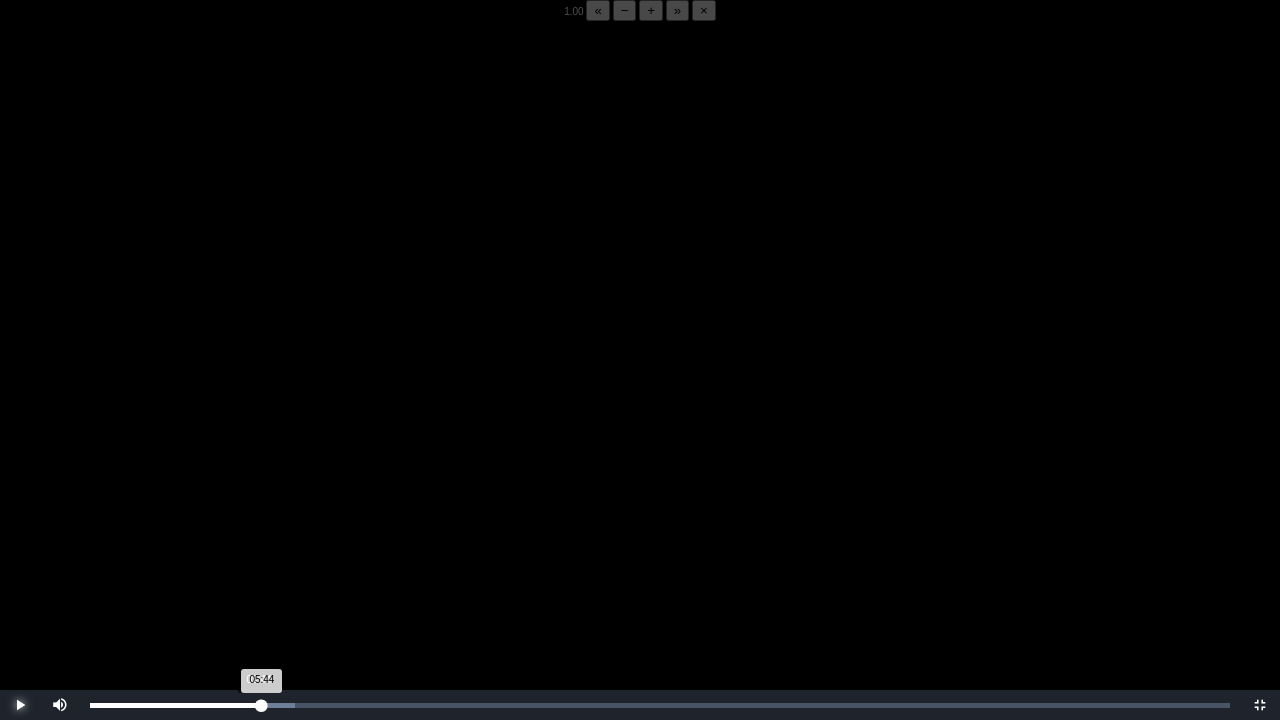 click on "05:44 Progress : 0%" at bounding box center [176, 705] 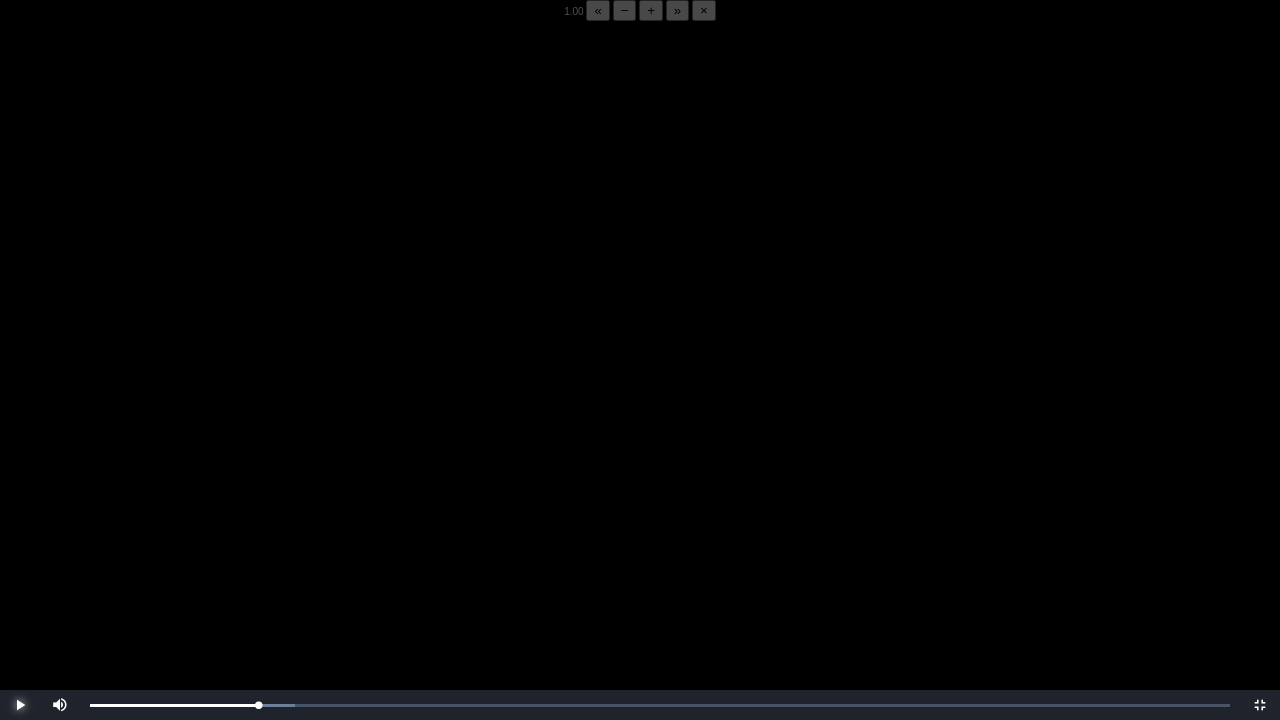 click at bounding box center (20, 705) 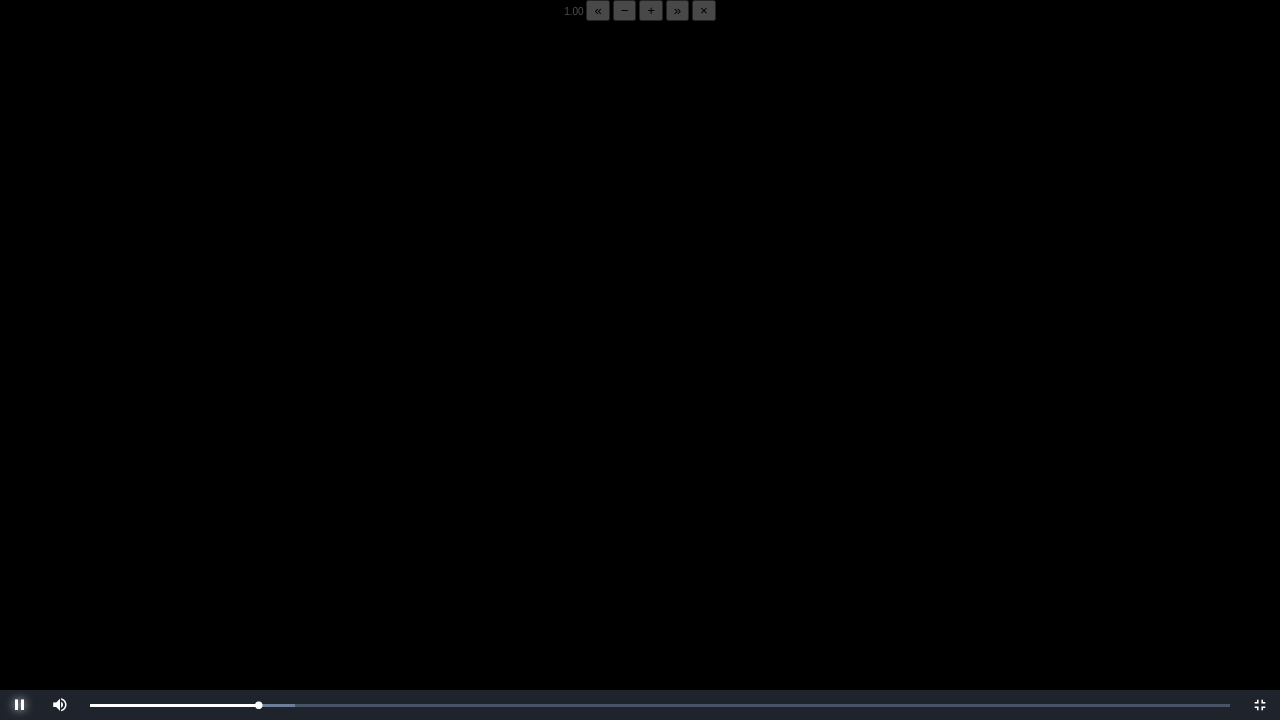 click at bounding box center (20, 705) 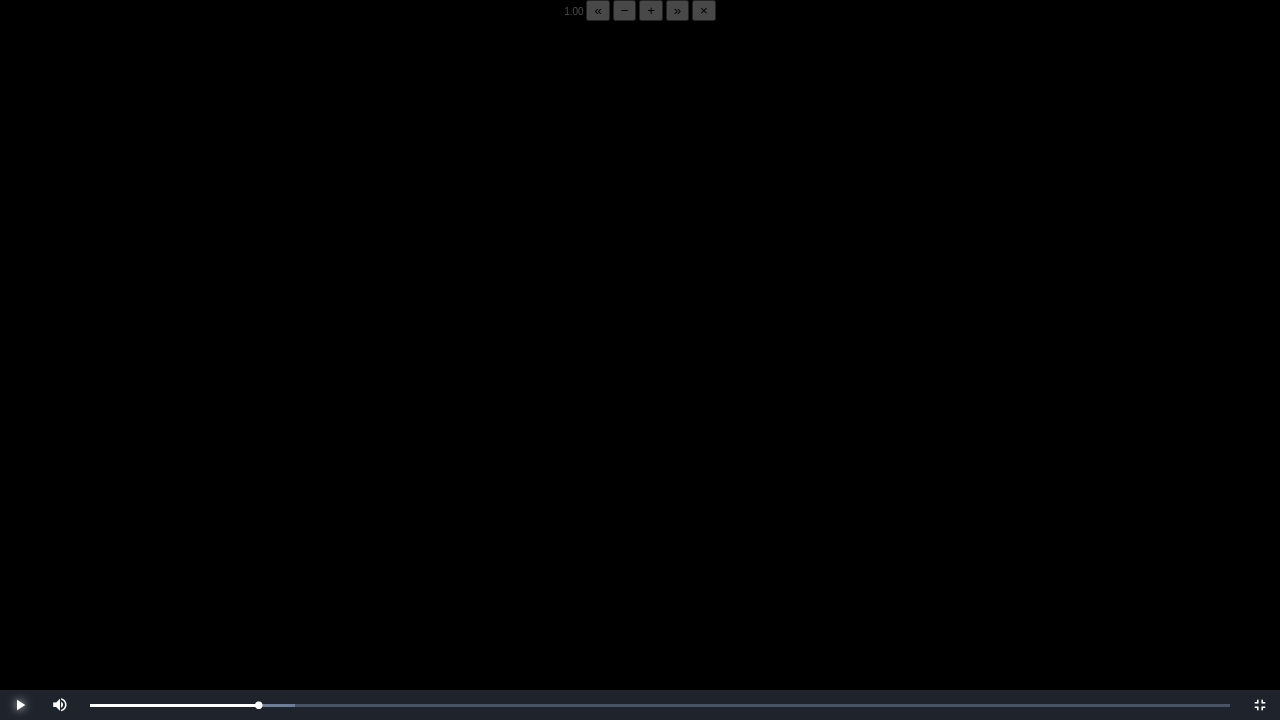 click at bounding box center (20, 705) 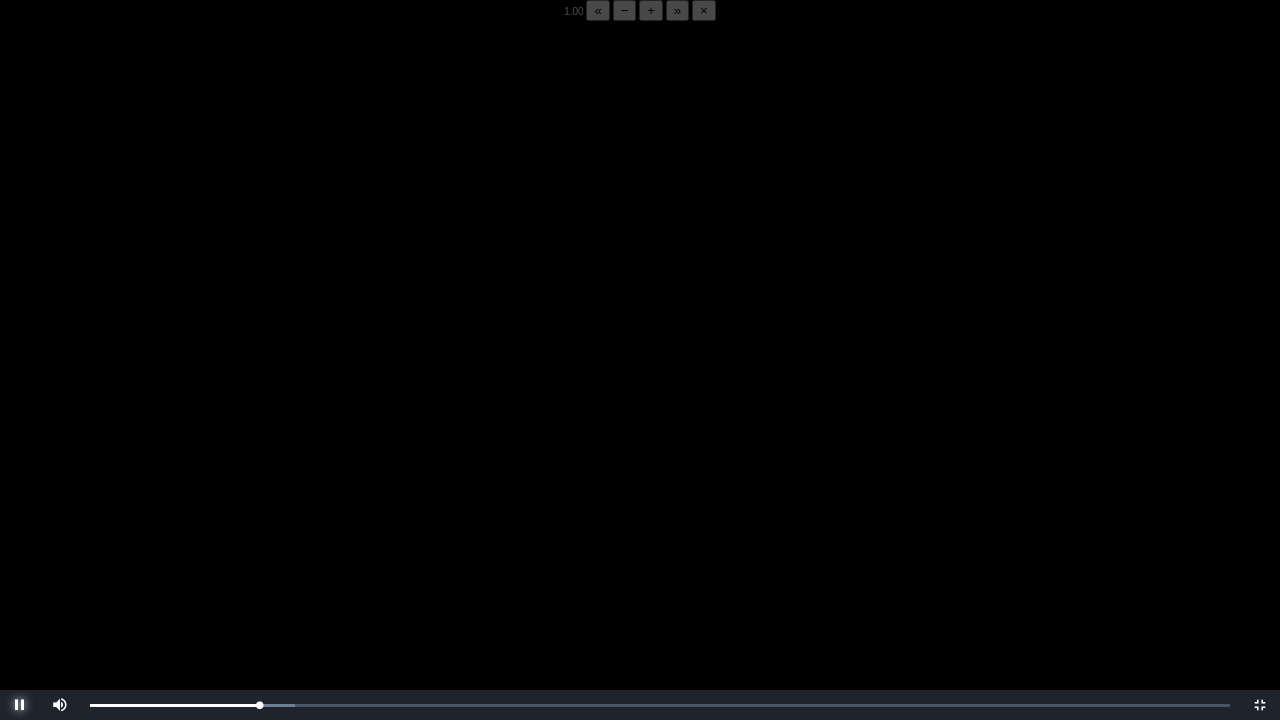 click at bounding box center (20, 705) 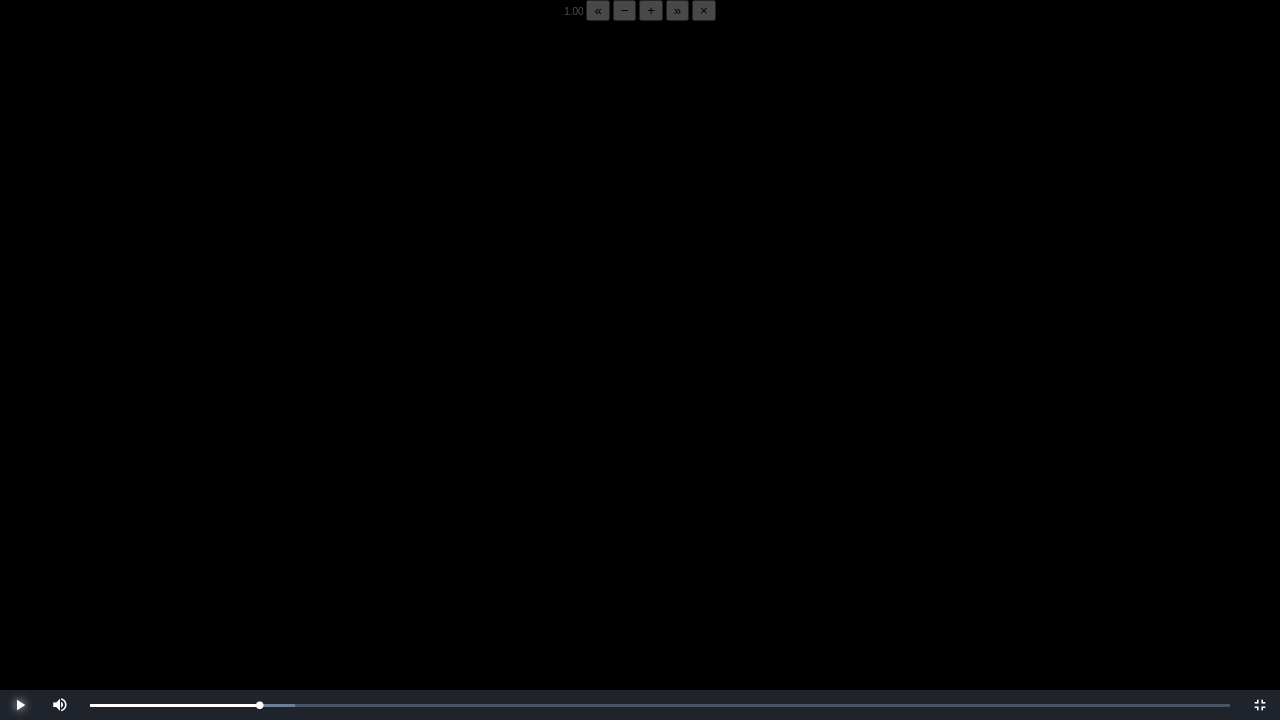 click at bounding box center [20, 705] 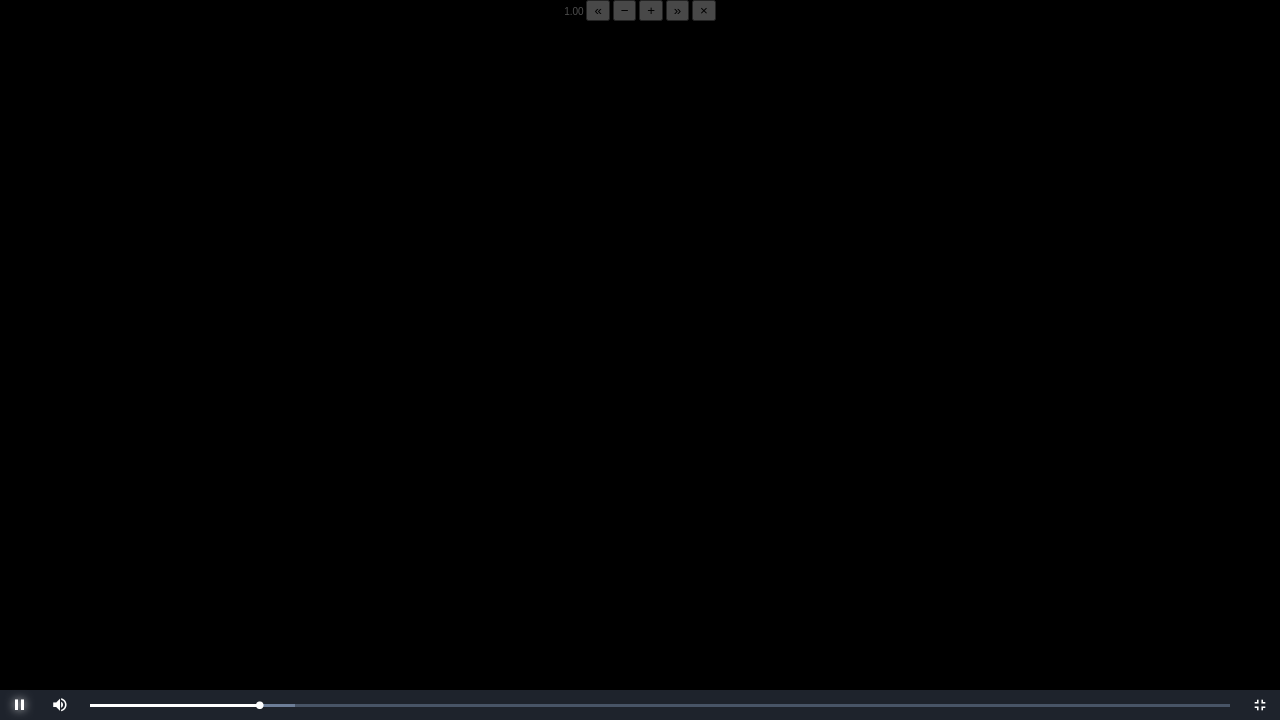 click at bounding box center (20, 705) 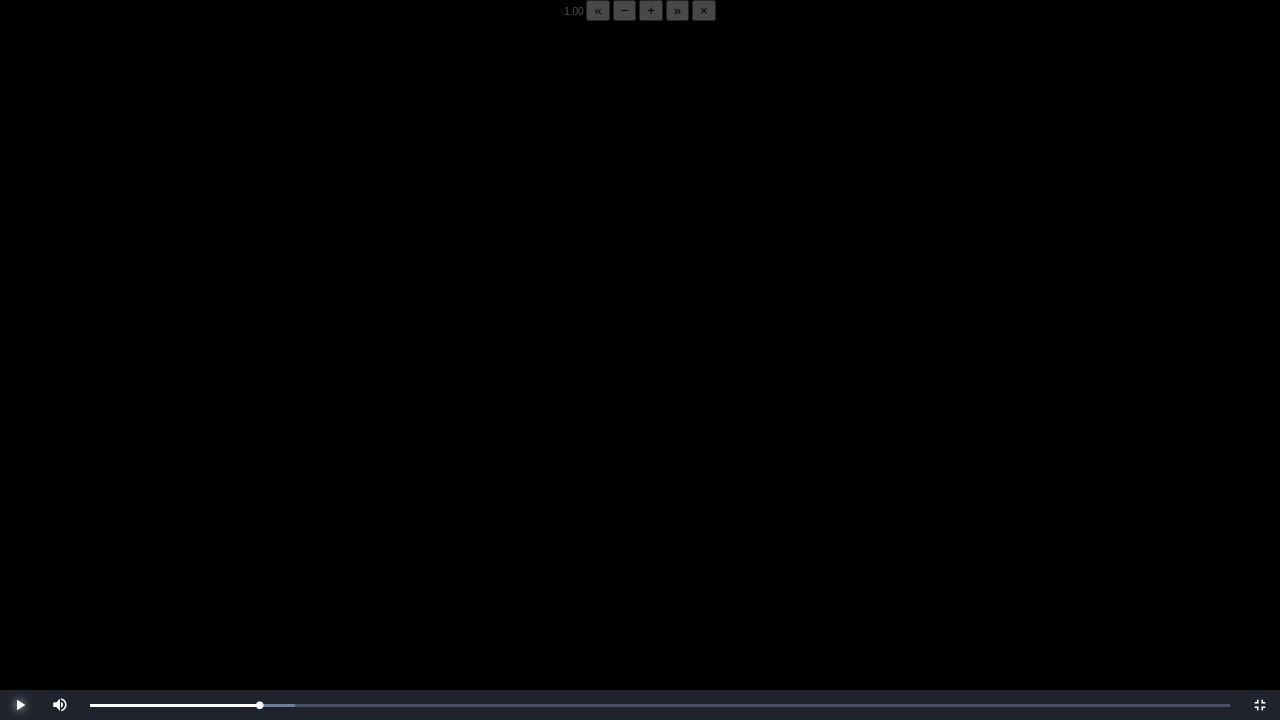 click at bounding box center [20, 705] 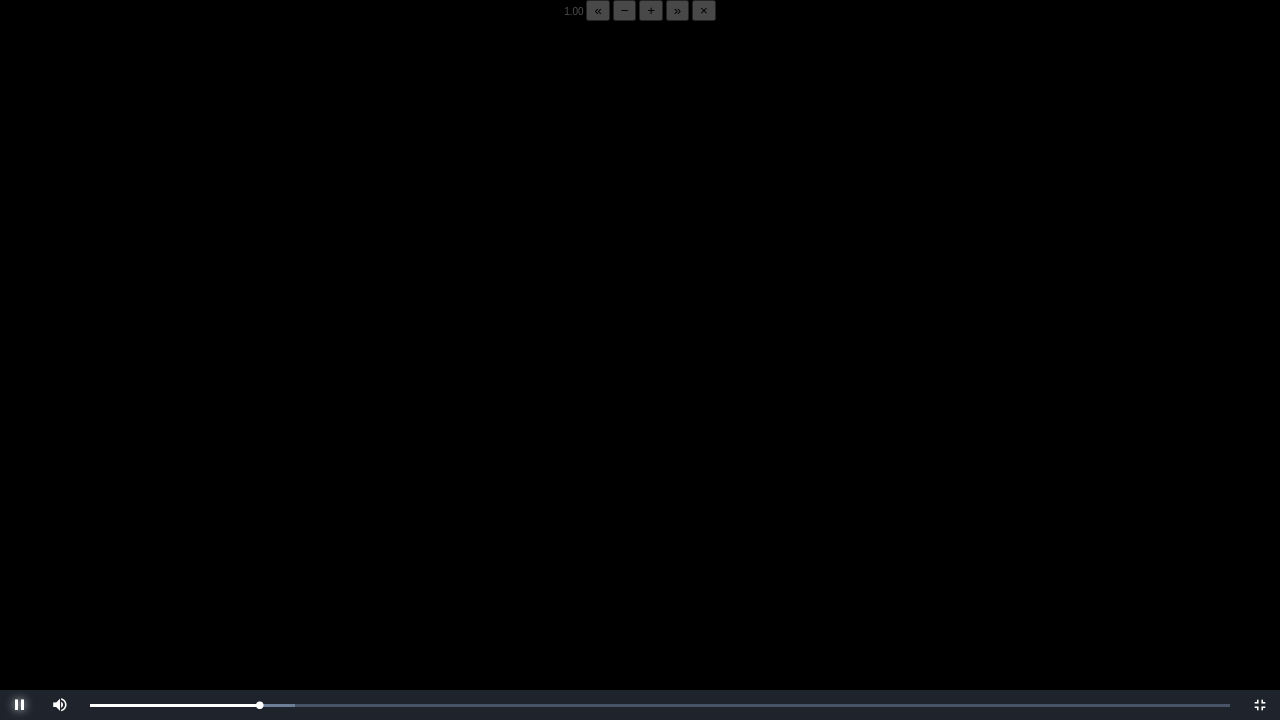click at bounding box center (20, 705) 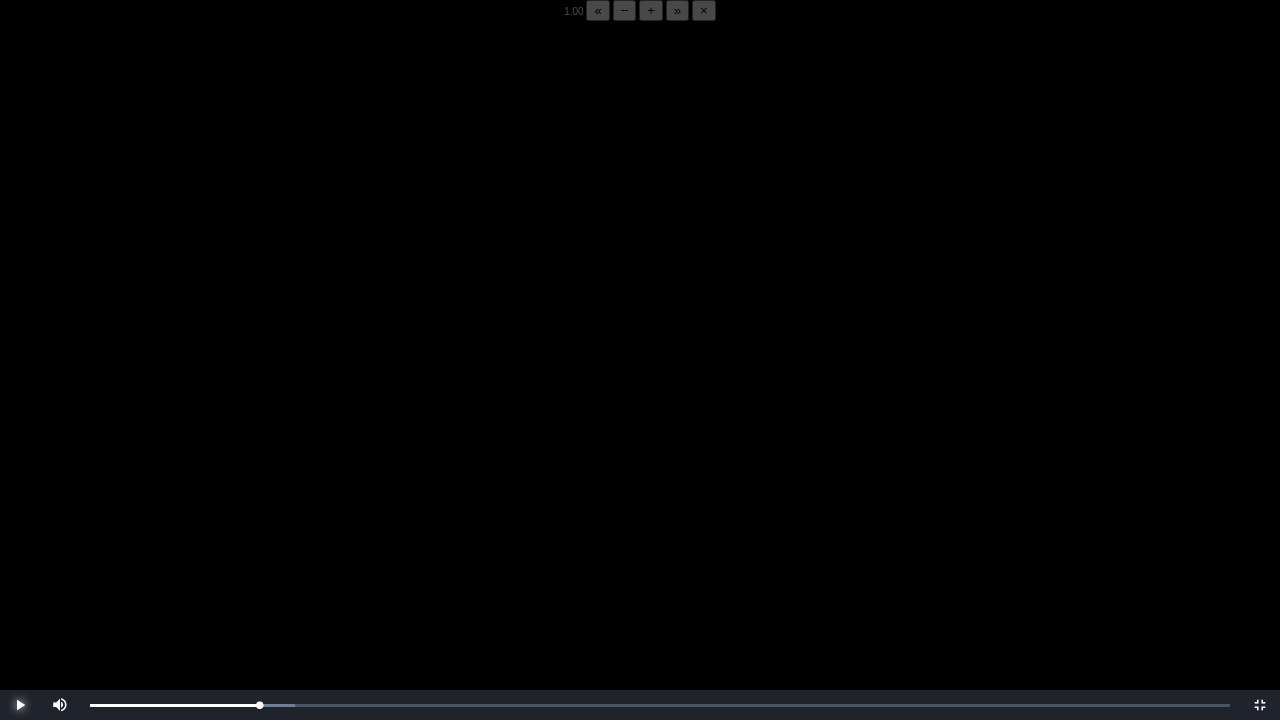 click at bounding box center (20, 705) 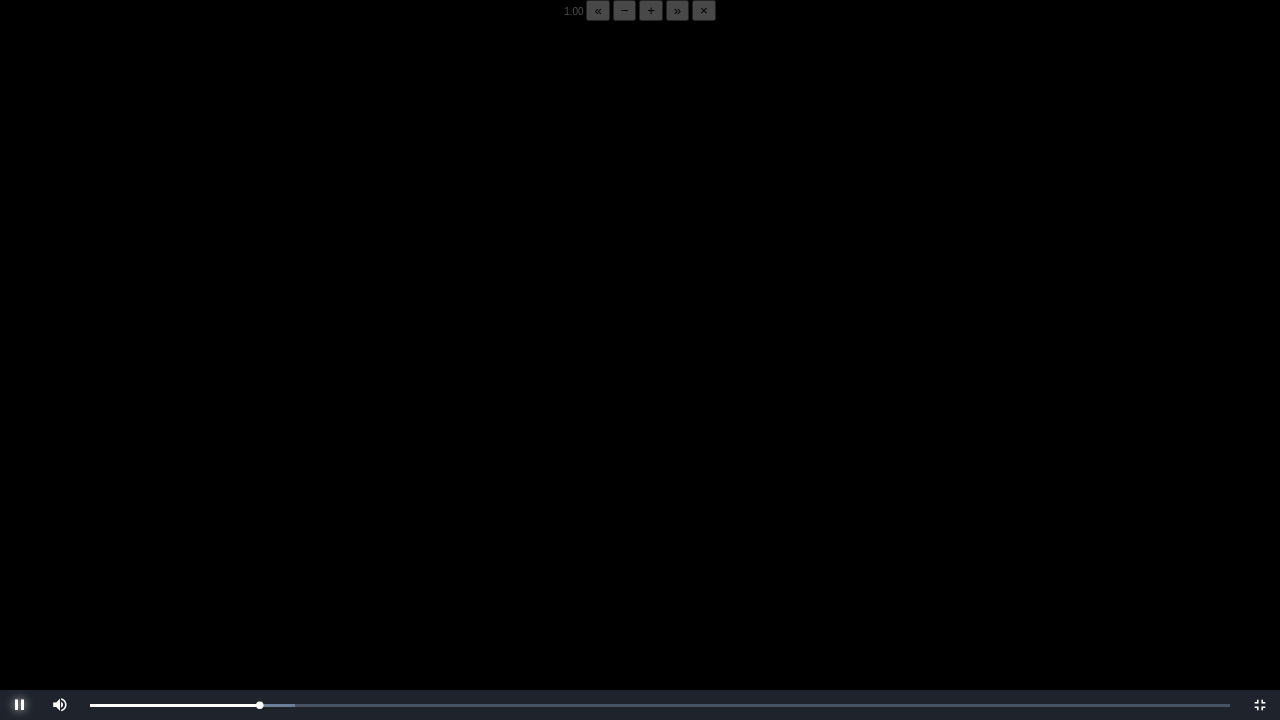 click at bounding box center (20, 705) 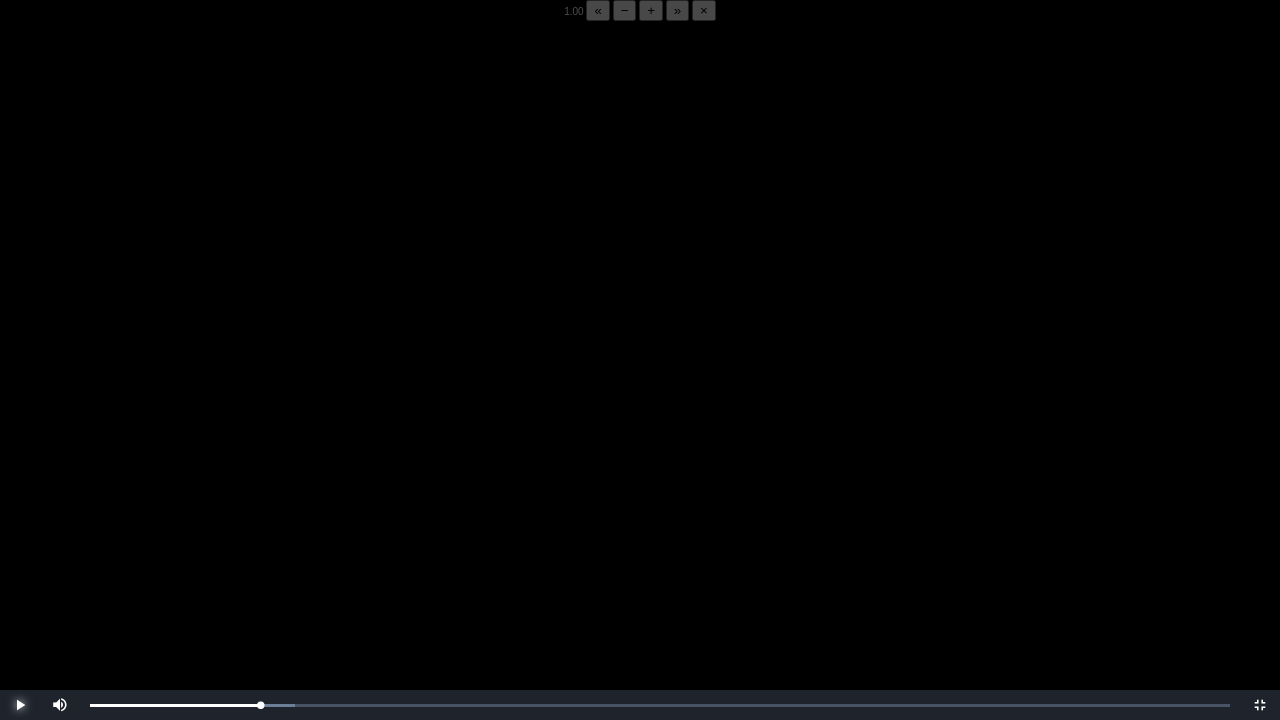 click at bounding box center [20, 705] 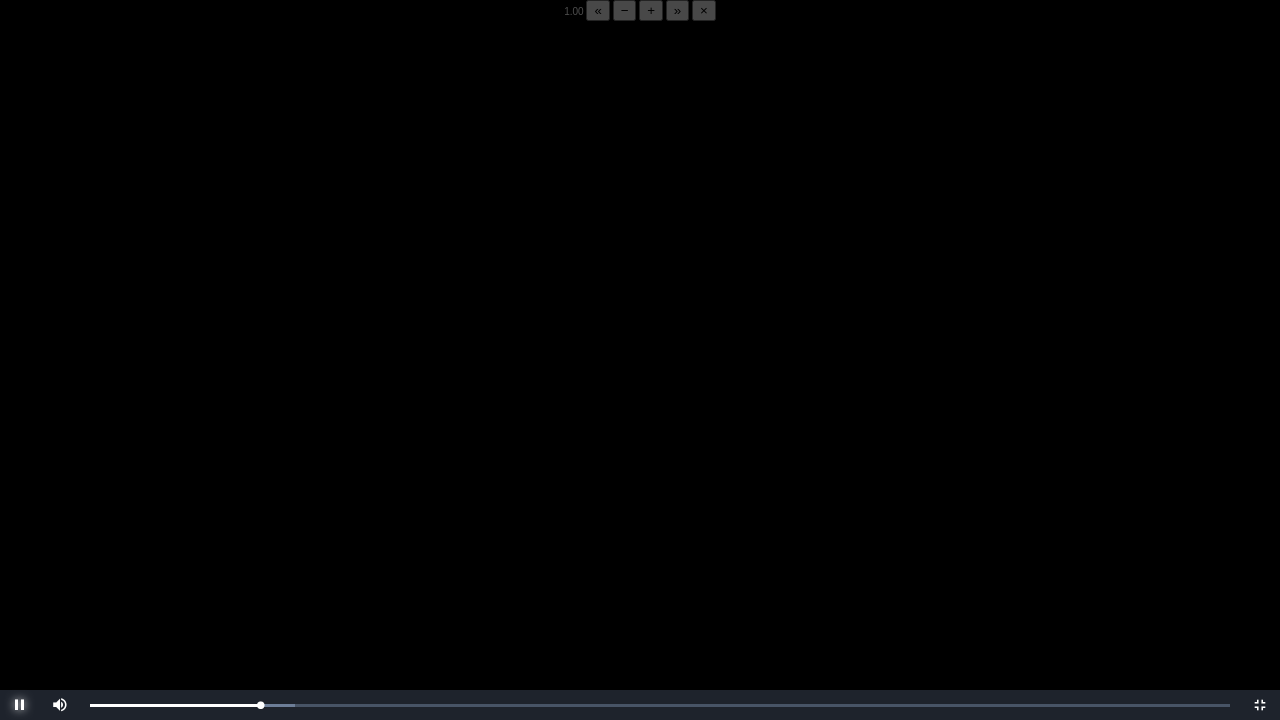 click at bounding box center (20, 705) 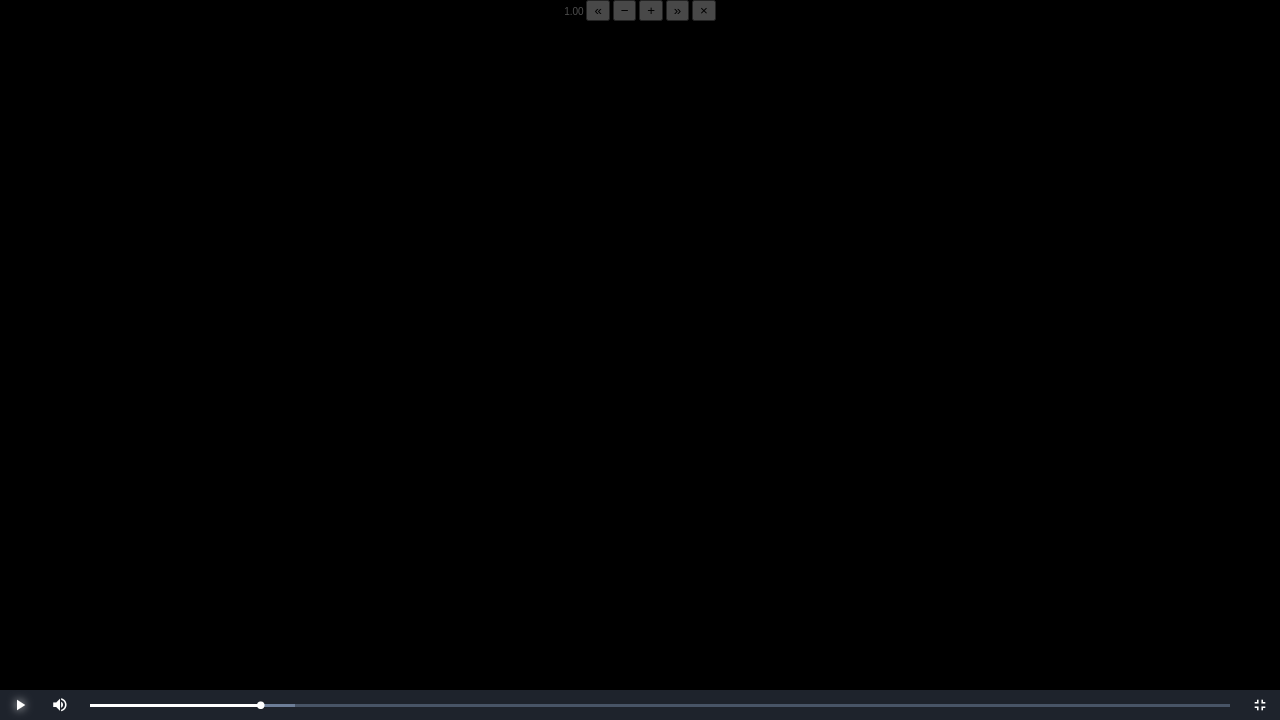 click at bounding box center (20, 705) 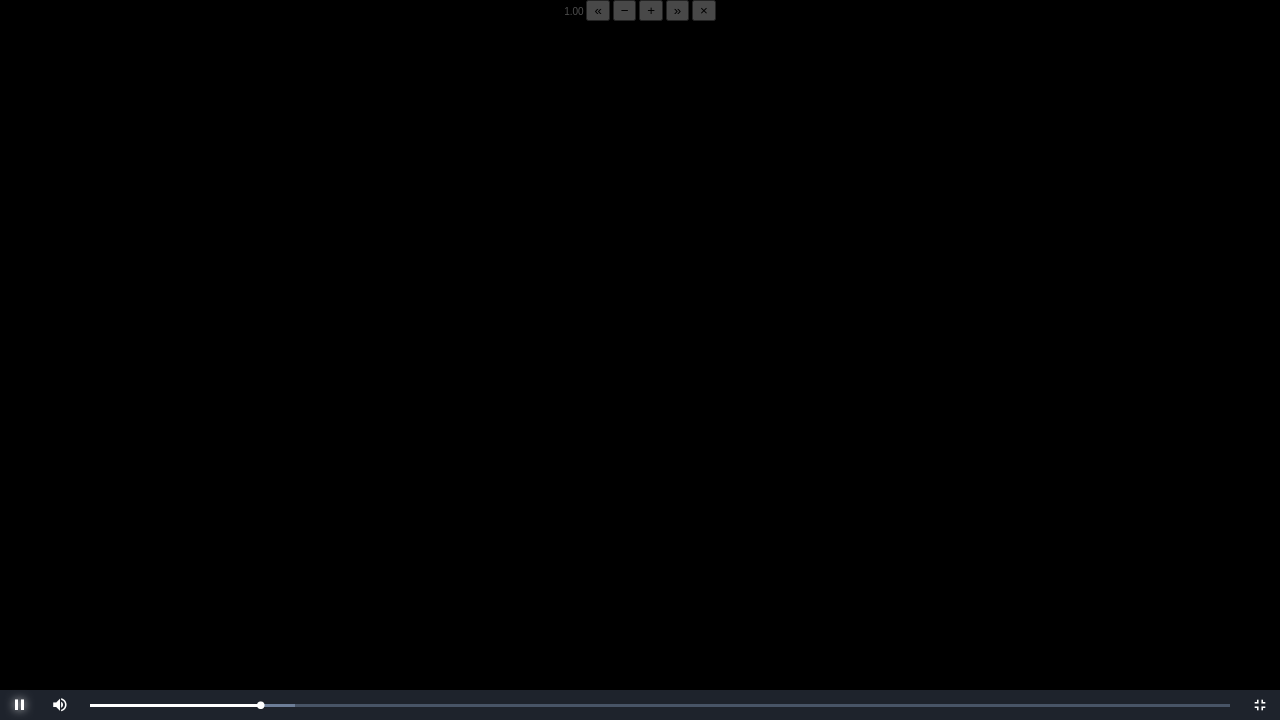 click at bounding box center (20, 705) 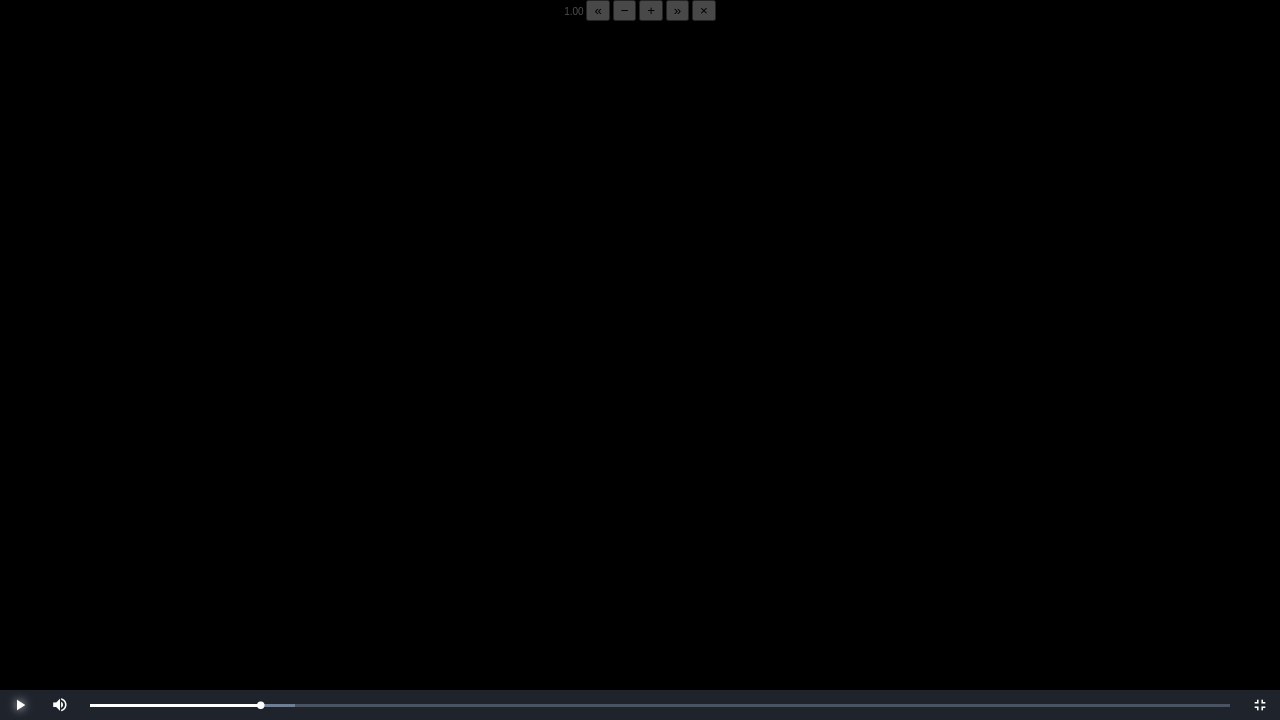 click at bounding box center [20, 705] 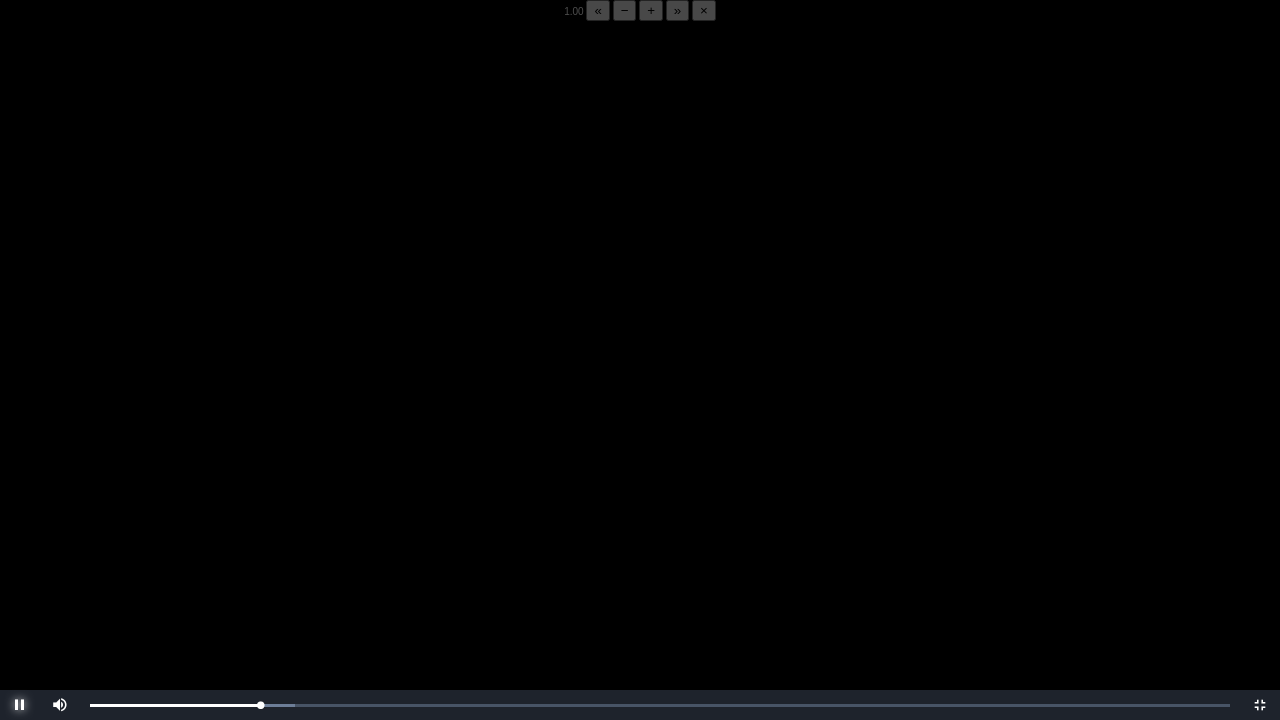 click at bounding box center [20, 705] 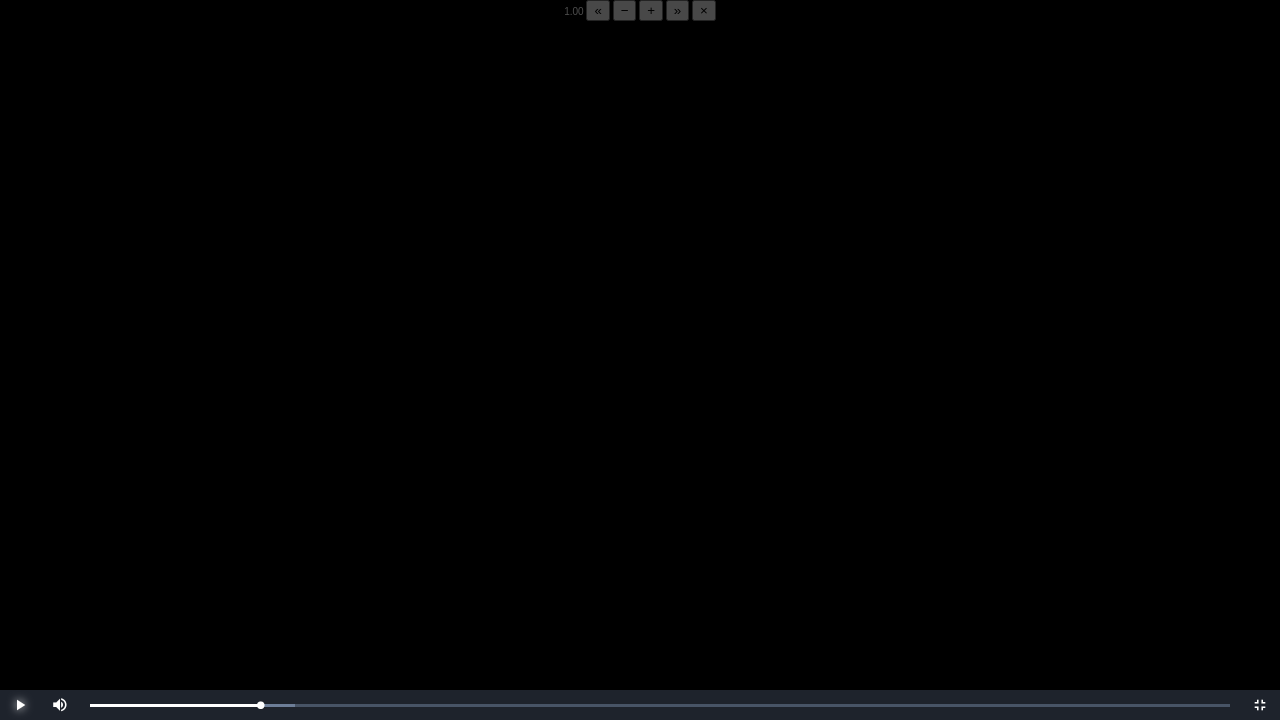 click at bounding box center (20, 705) 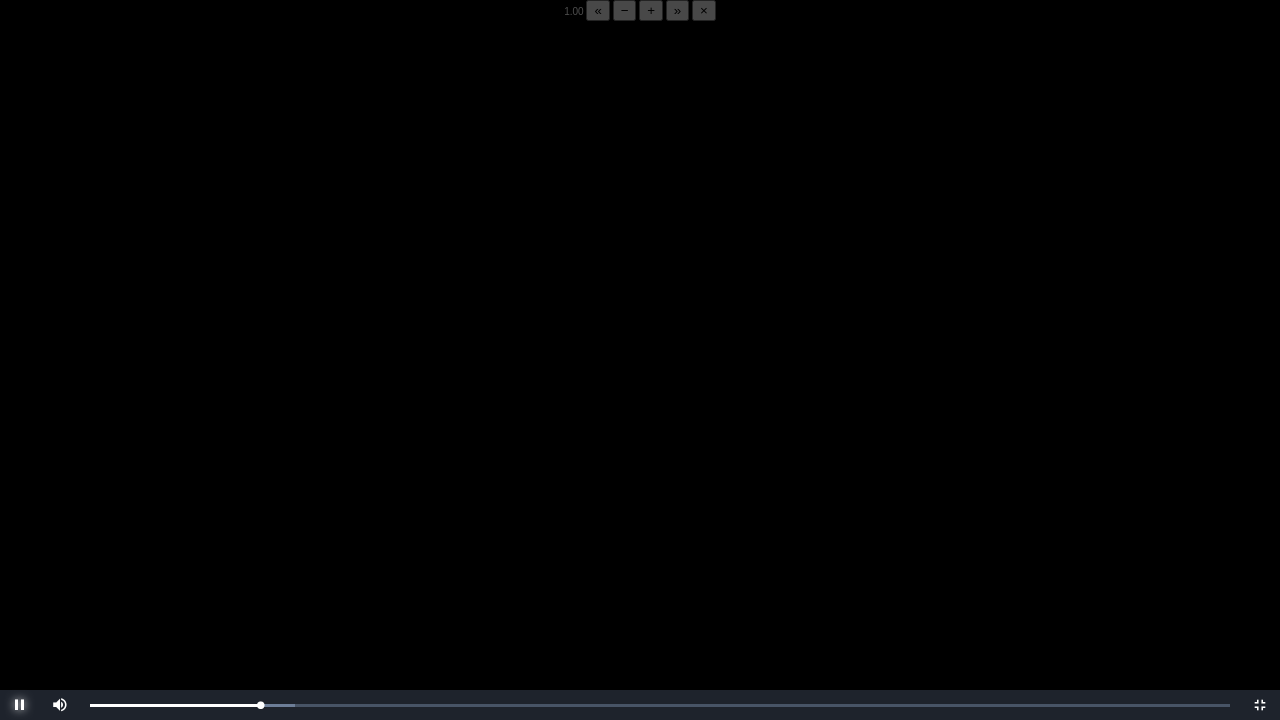 click at bounding box center [20, 705] 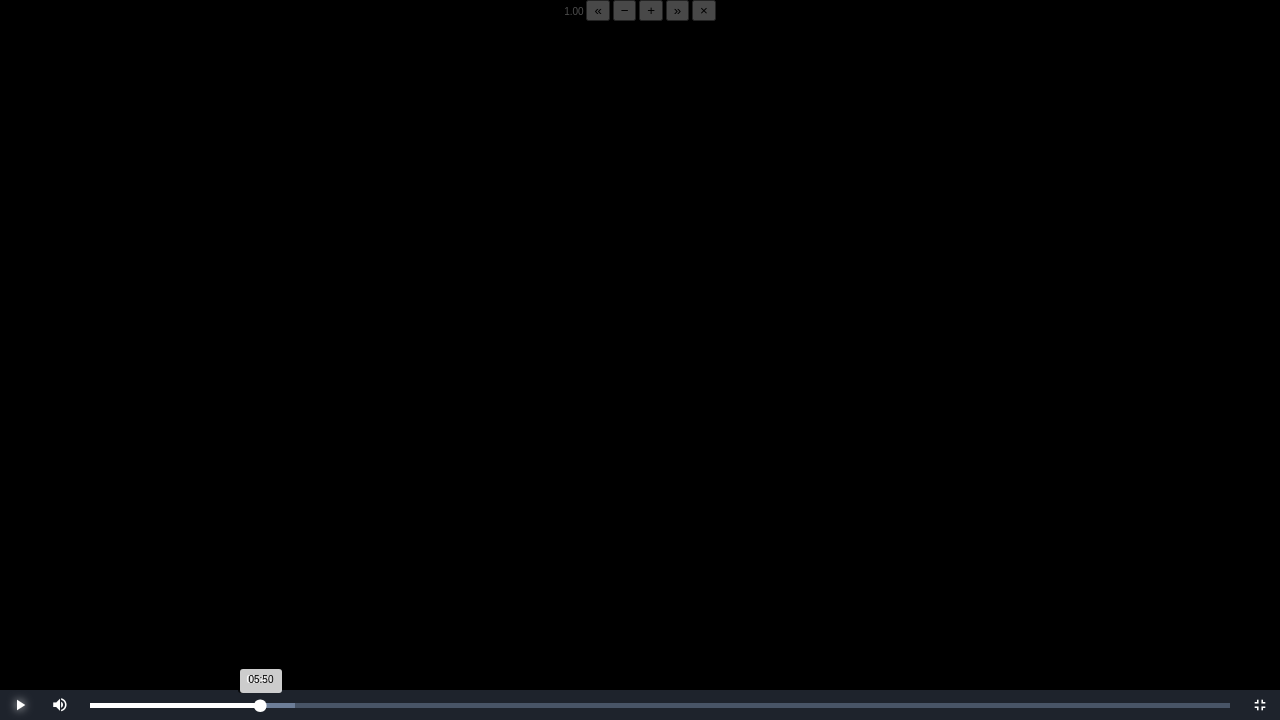 click on "05:50 Progress : 0%" at bounding box center (175, 705) 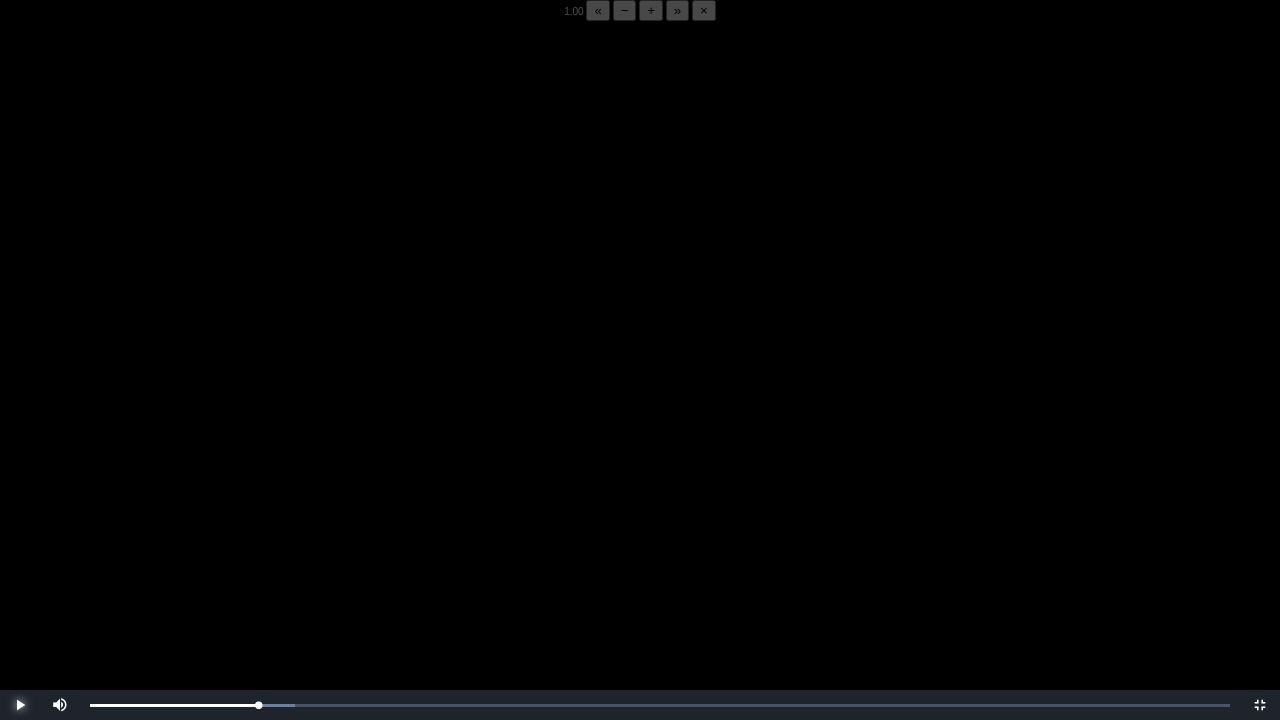click at bounding box center [20, 705] 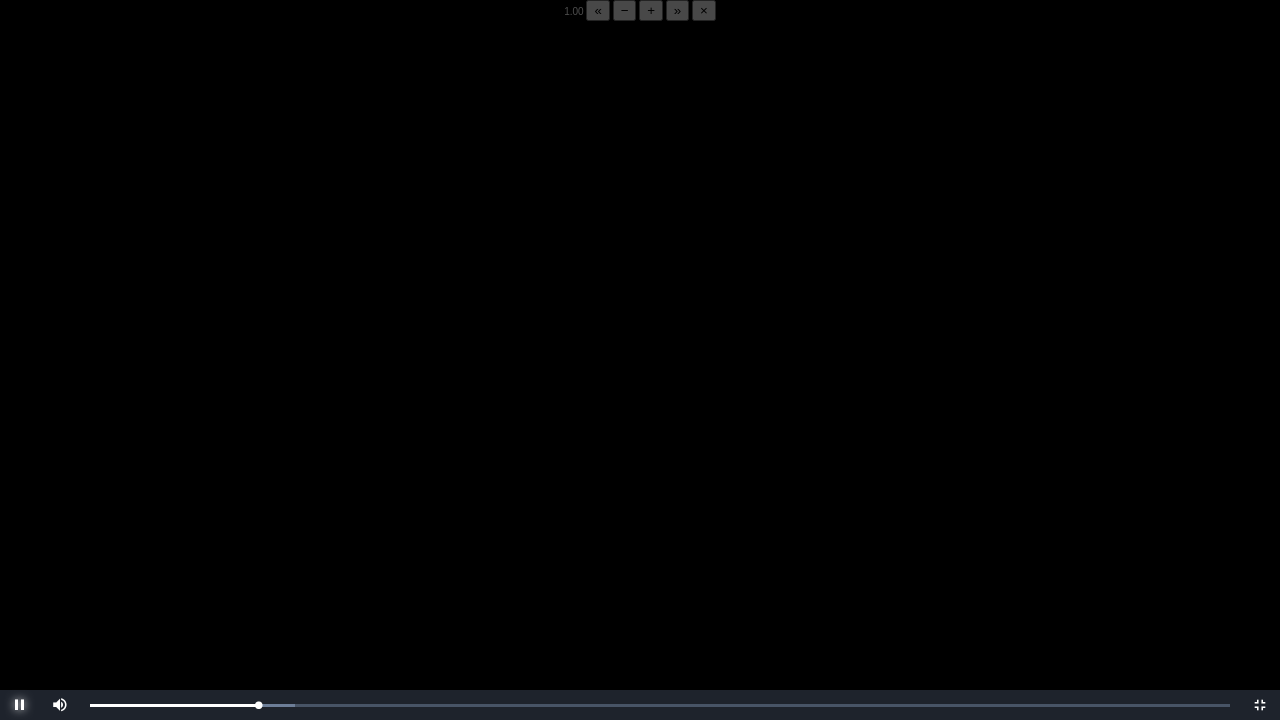 click at bounding box center [20, 705] 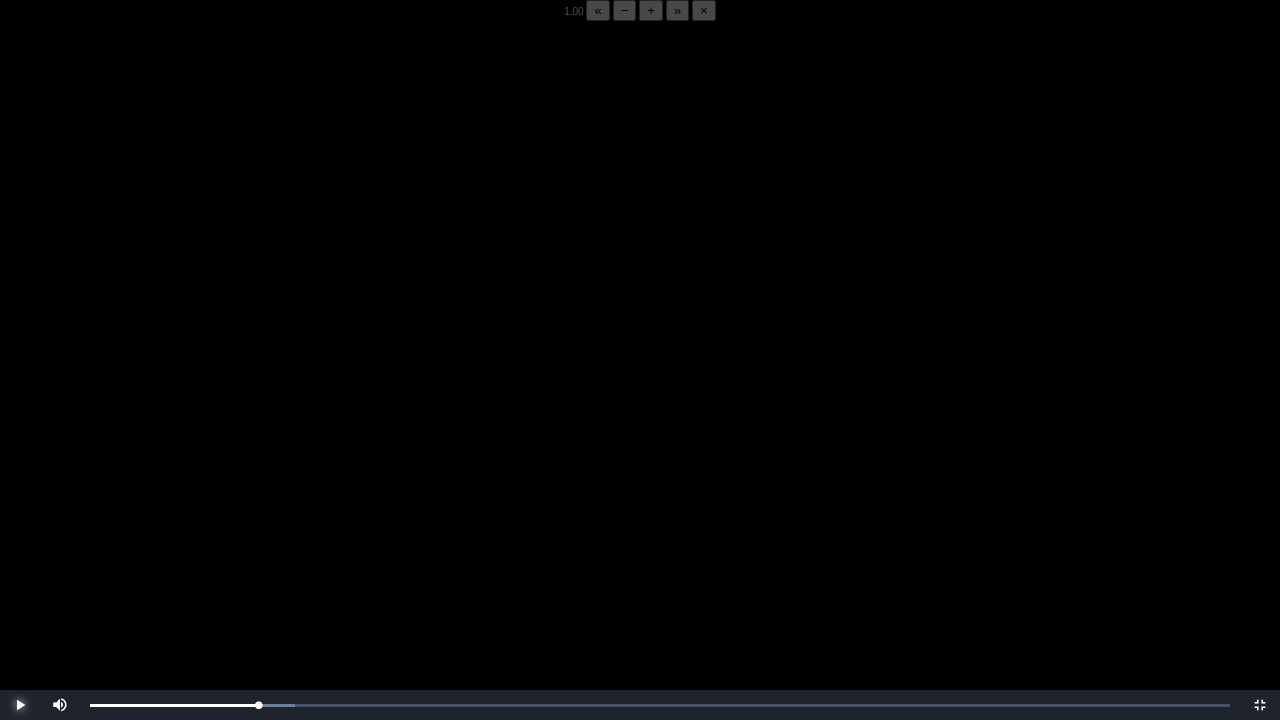 click at bounding box center (20, 705) 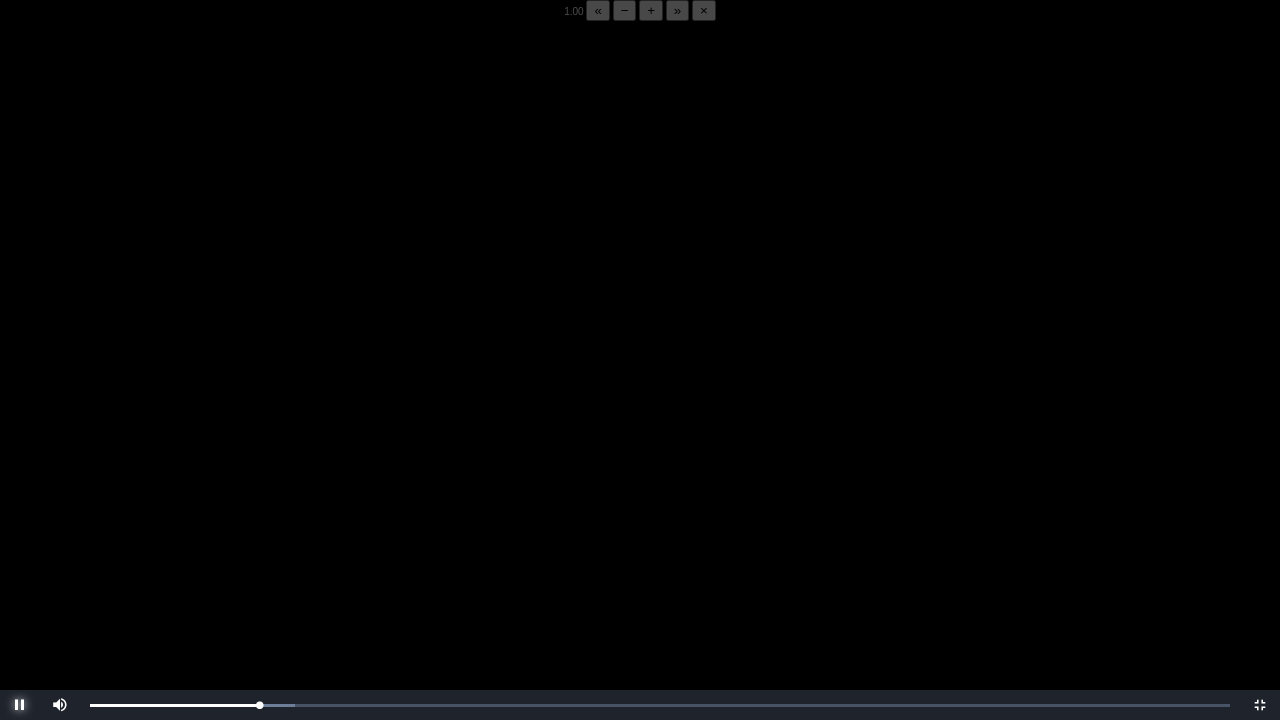 click at bounding box center [20, 705] 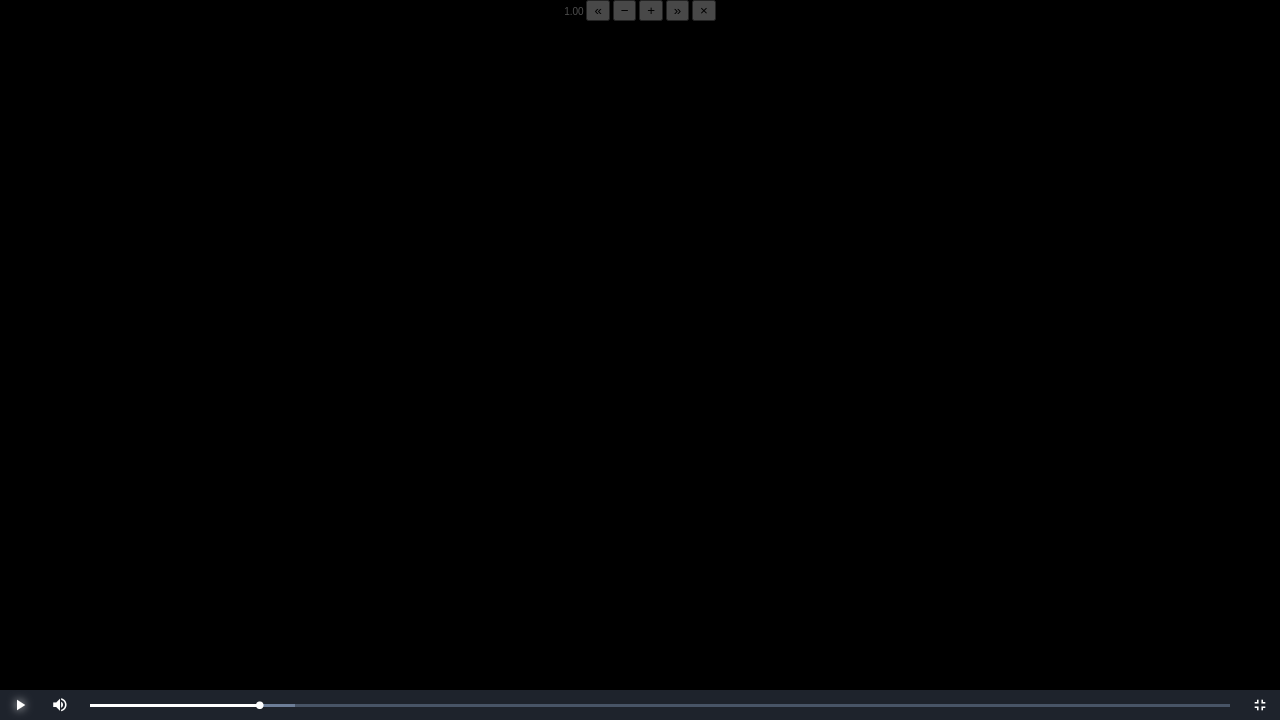 click at bounding box center (20, 705) 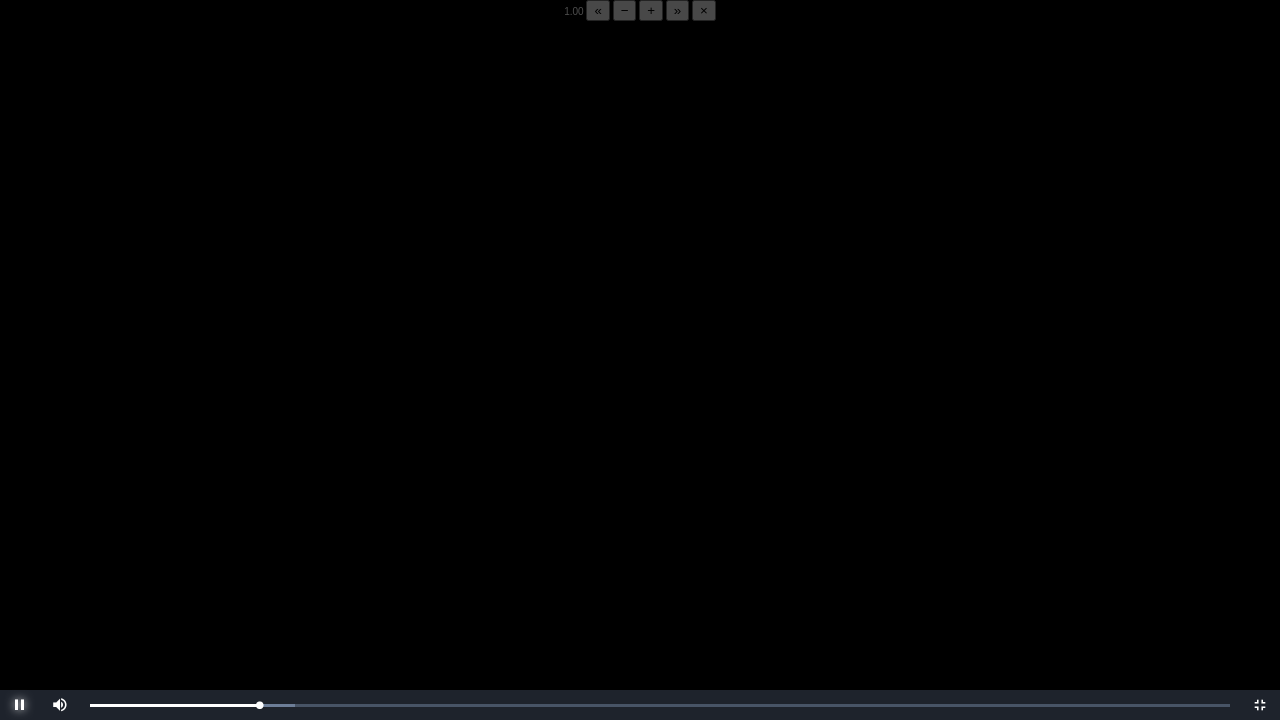 click at bounding box center [20, 705] 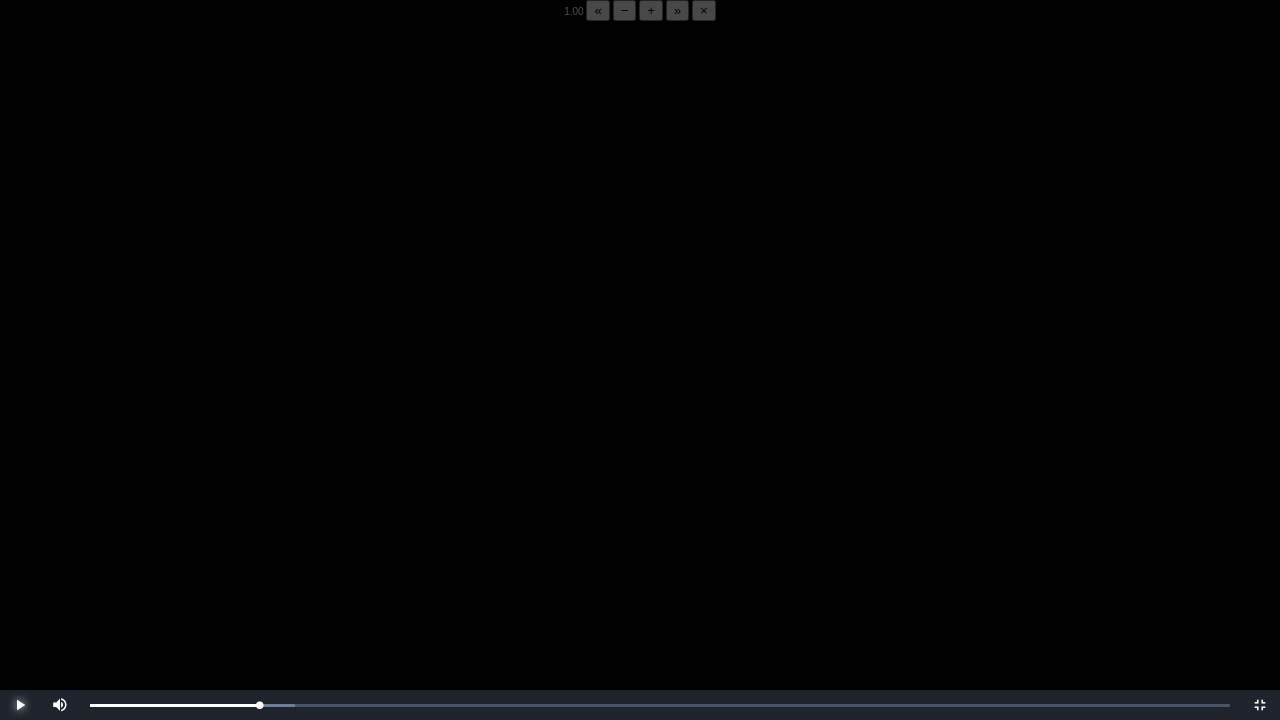 click at bounding box center [20, 705] 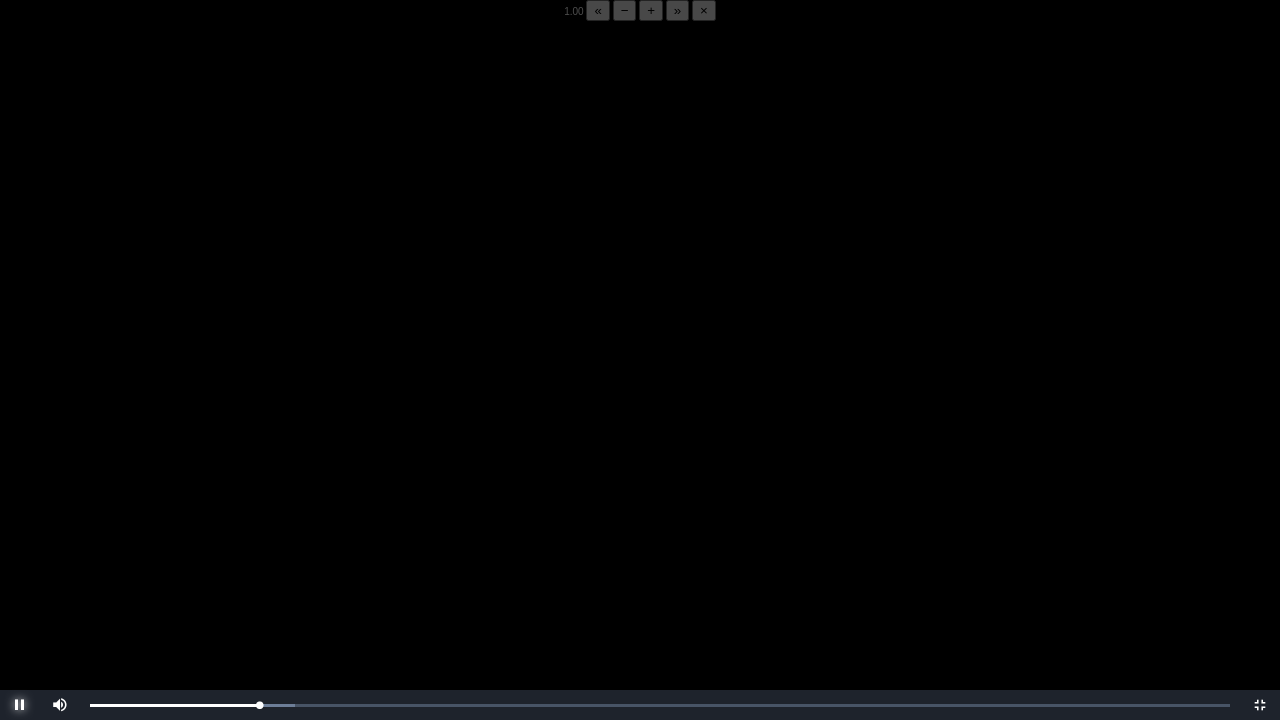 click at bounding box center [20, 705] 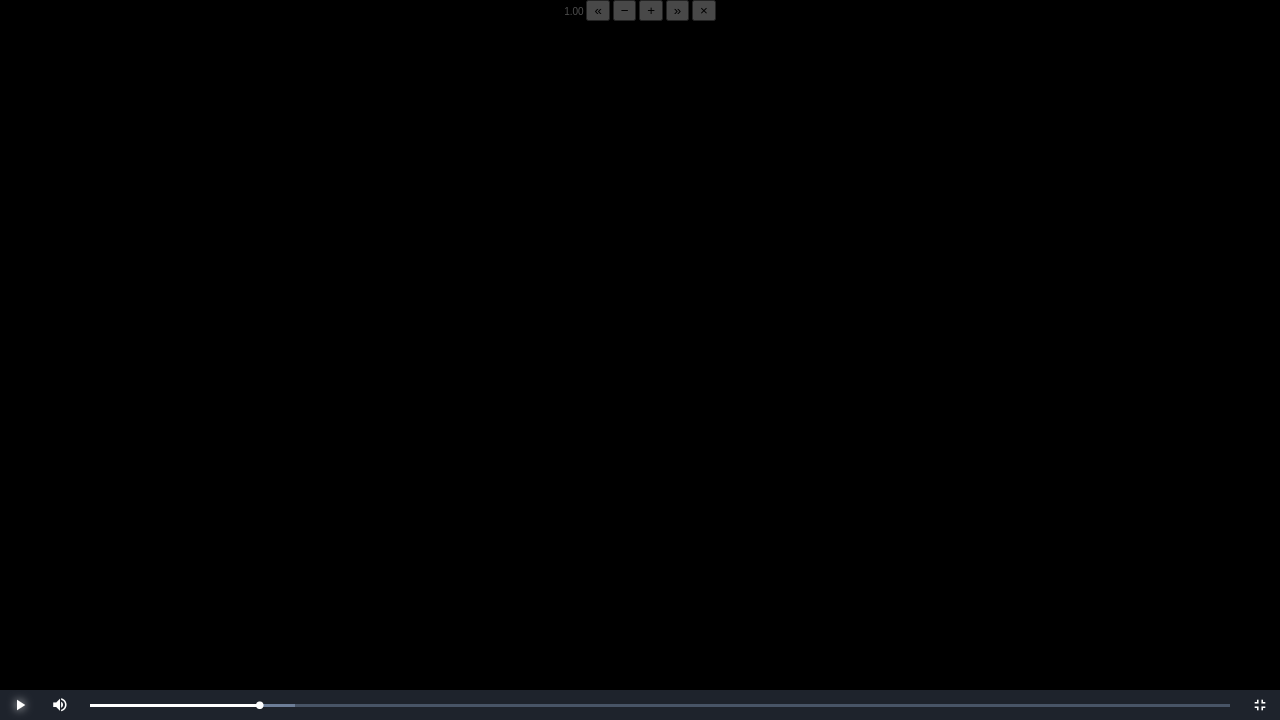click at bounding box center (20, 705) 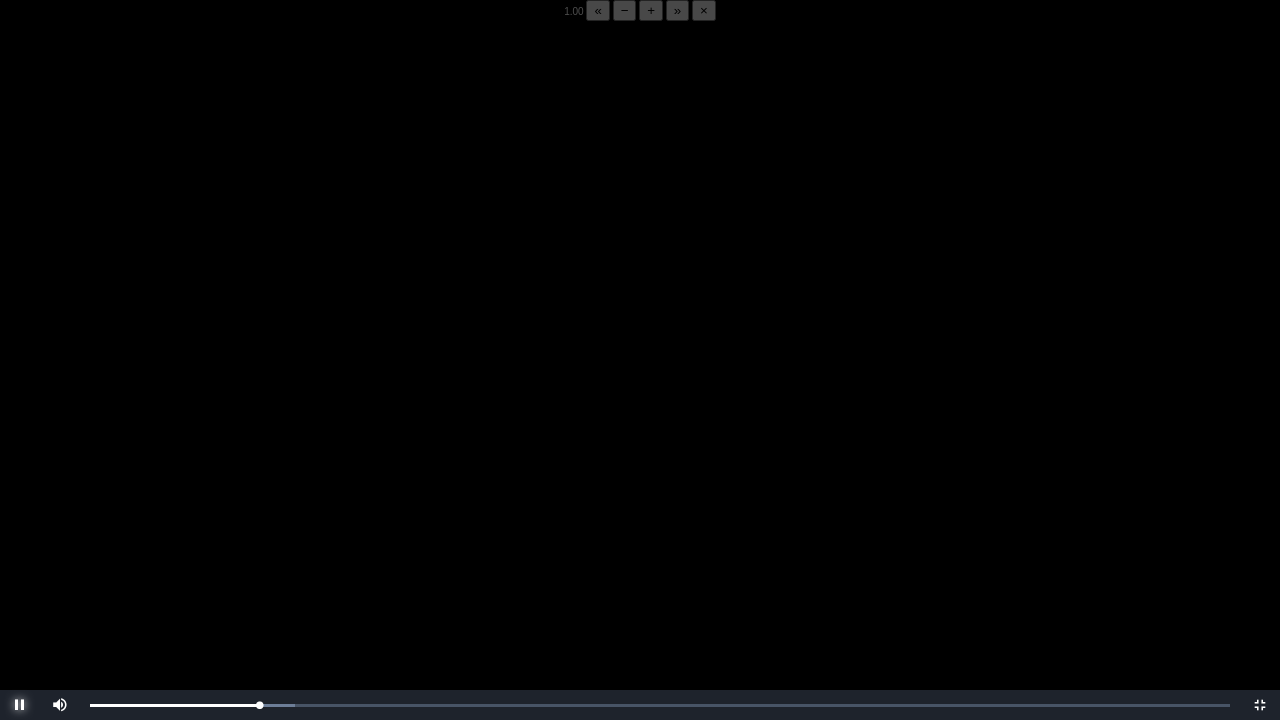 click at bounding box center (20, 705) 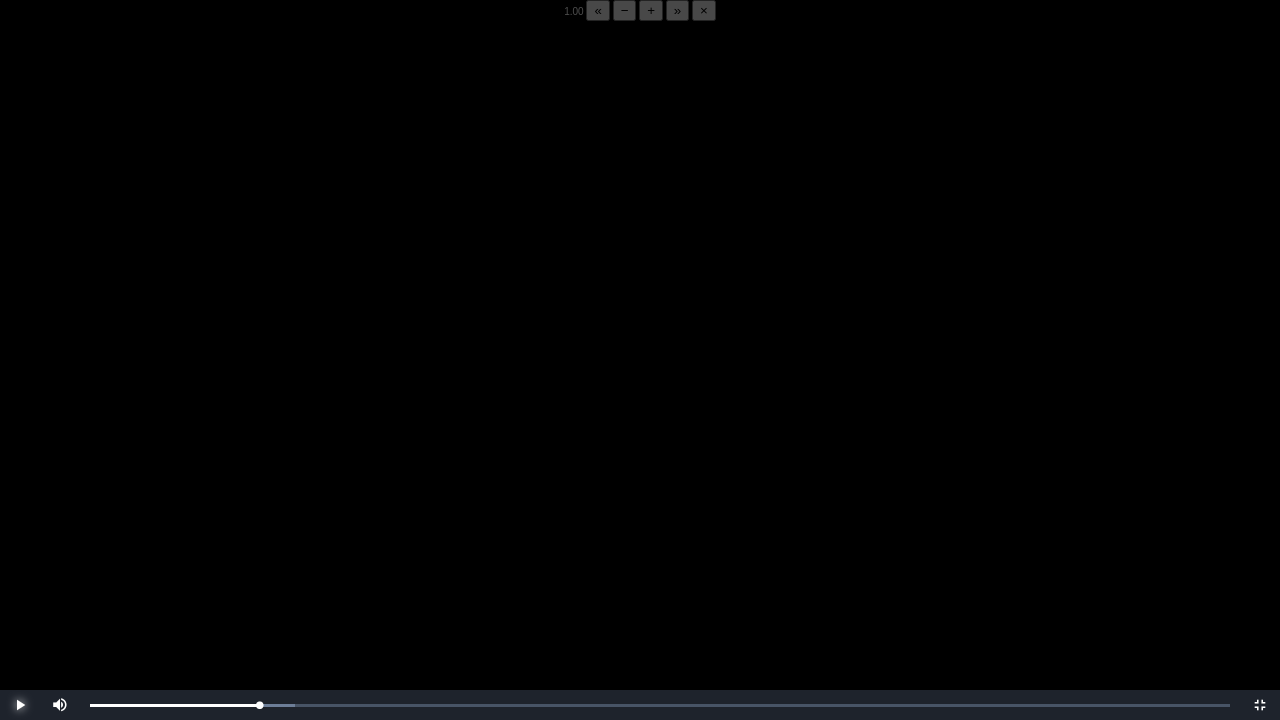 click at bounding box center [20, 705] 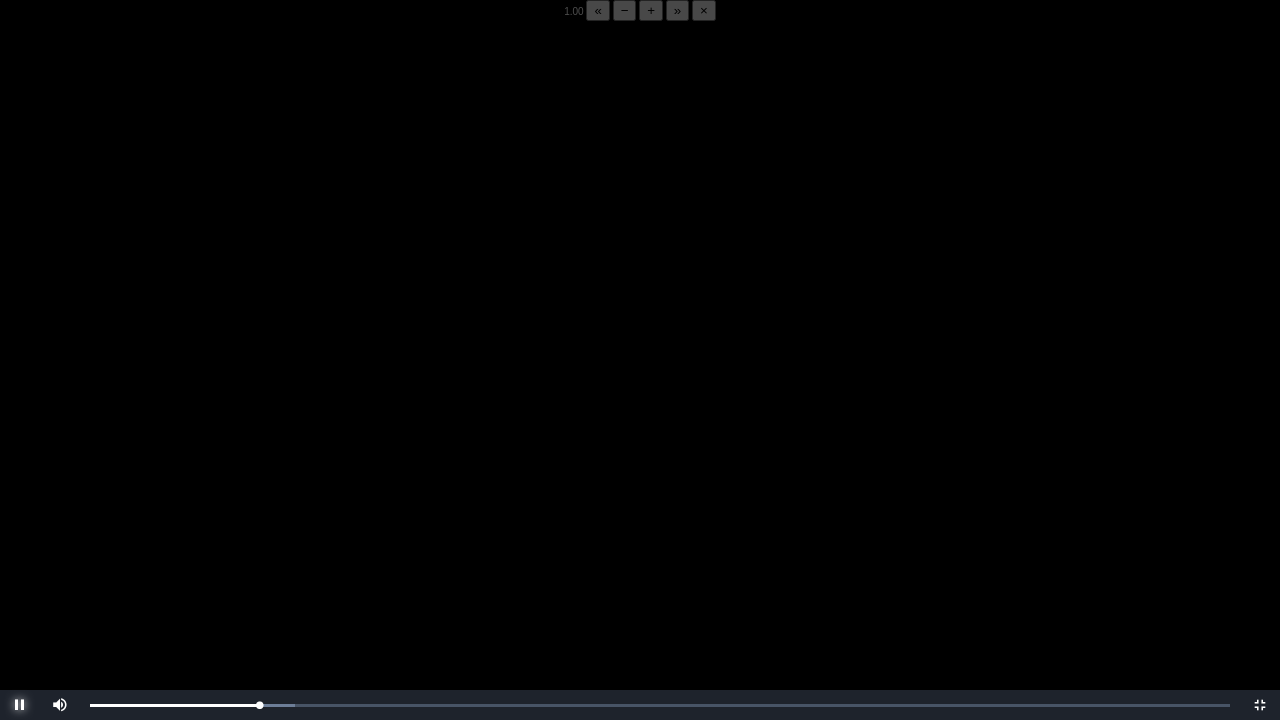 click at bounding box center (20, 705) 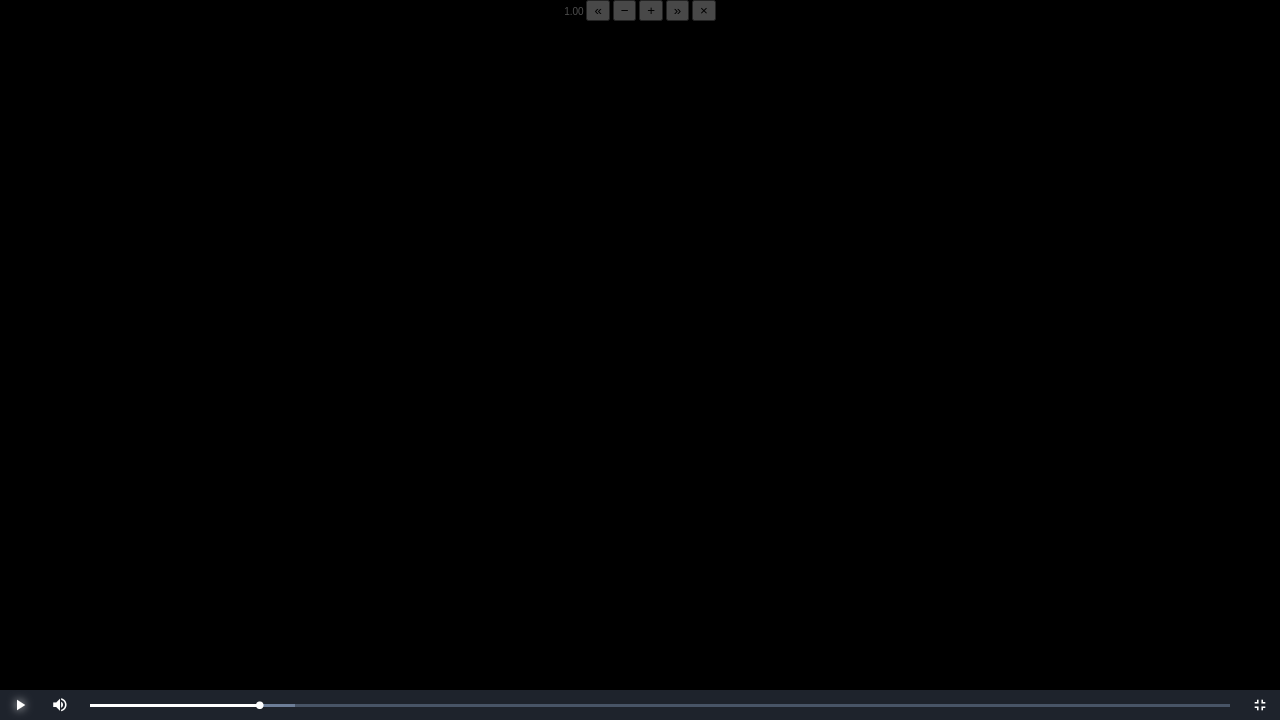 click at bounding box center (20, 705) 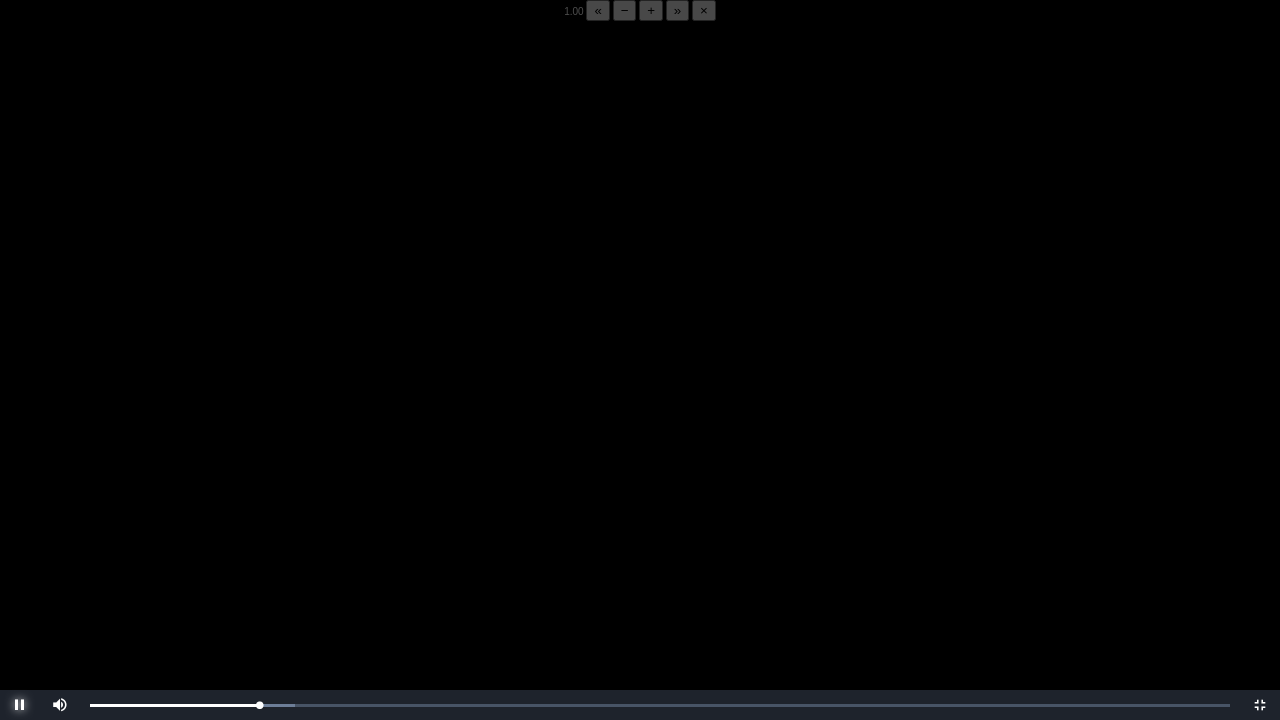 click at bounding box center (20, 705) 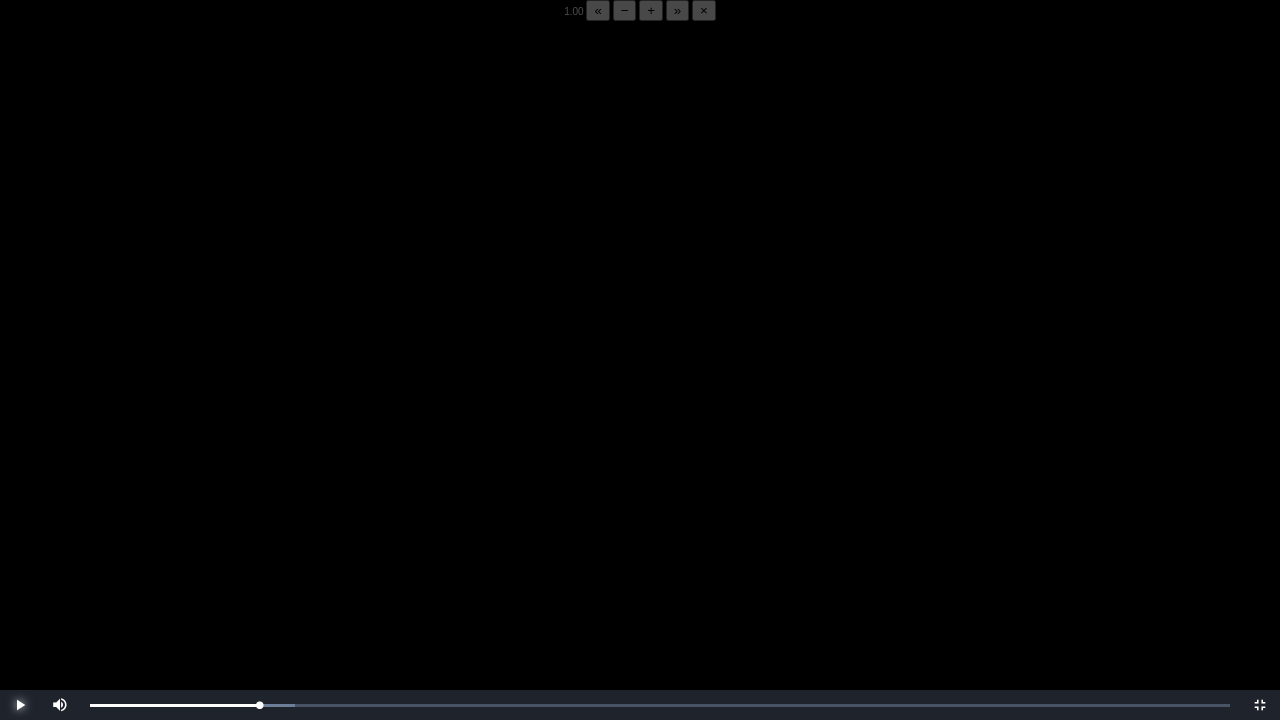 click at bounding box center (20, 705) 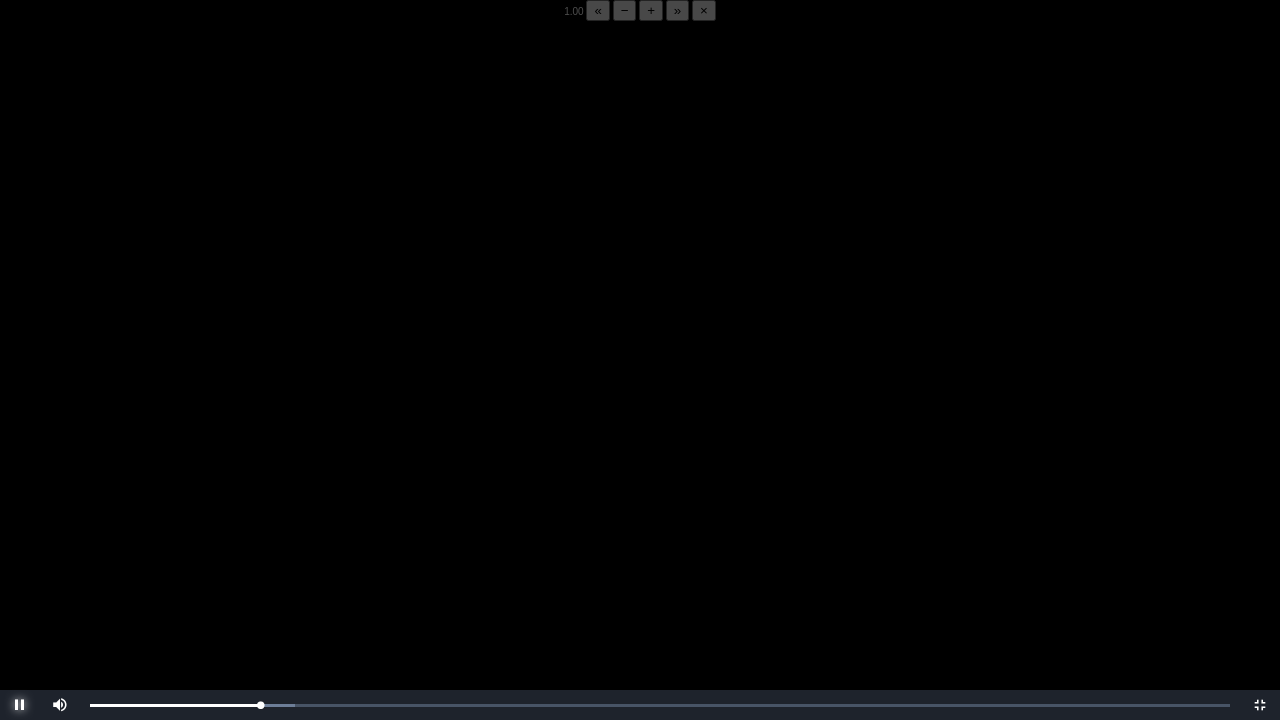 click at bounding box center (20, 705) 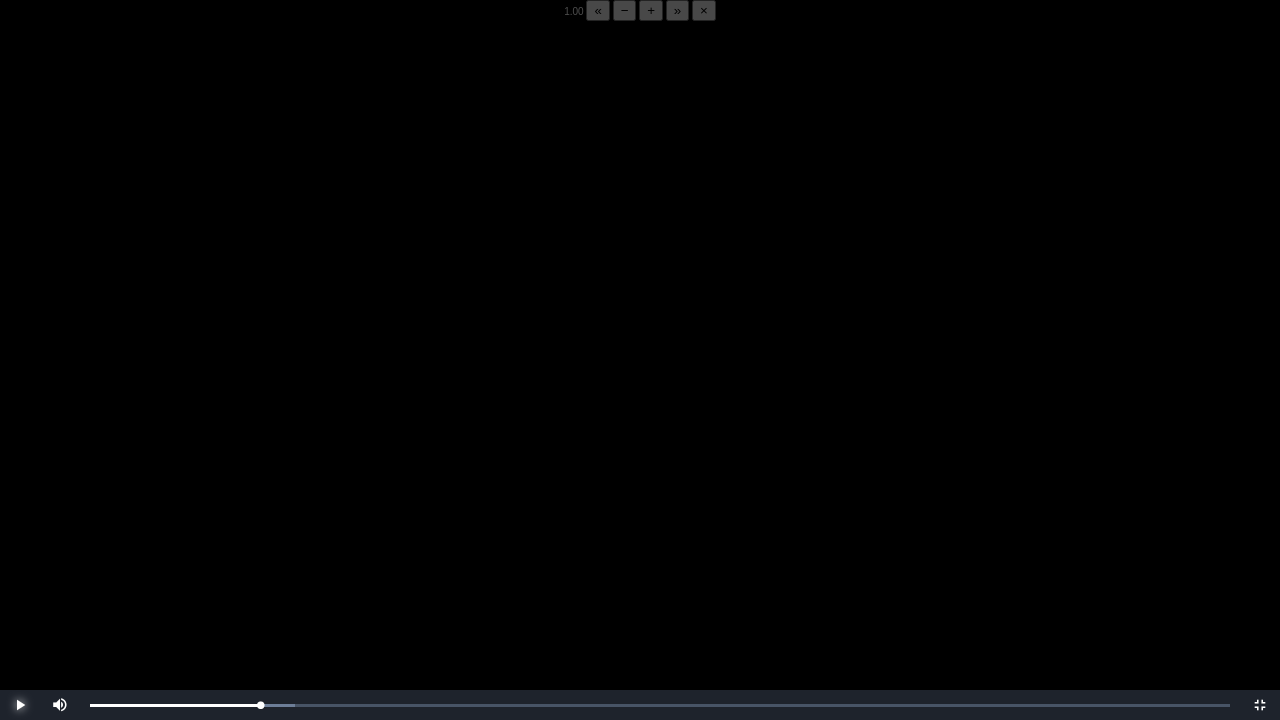 click at bounding box center [20, 705] 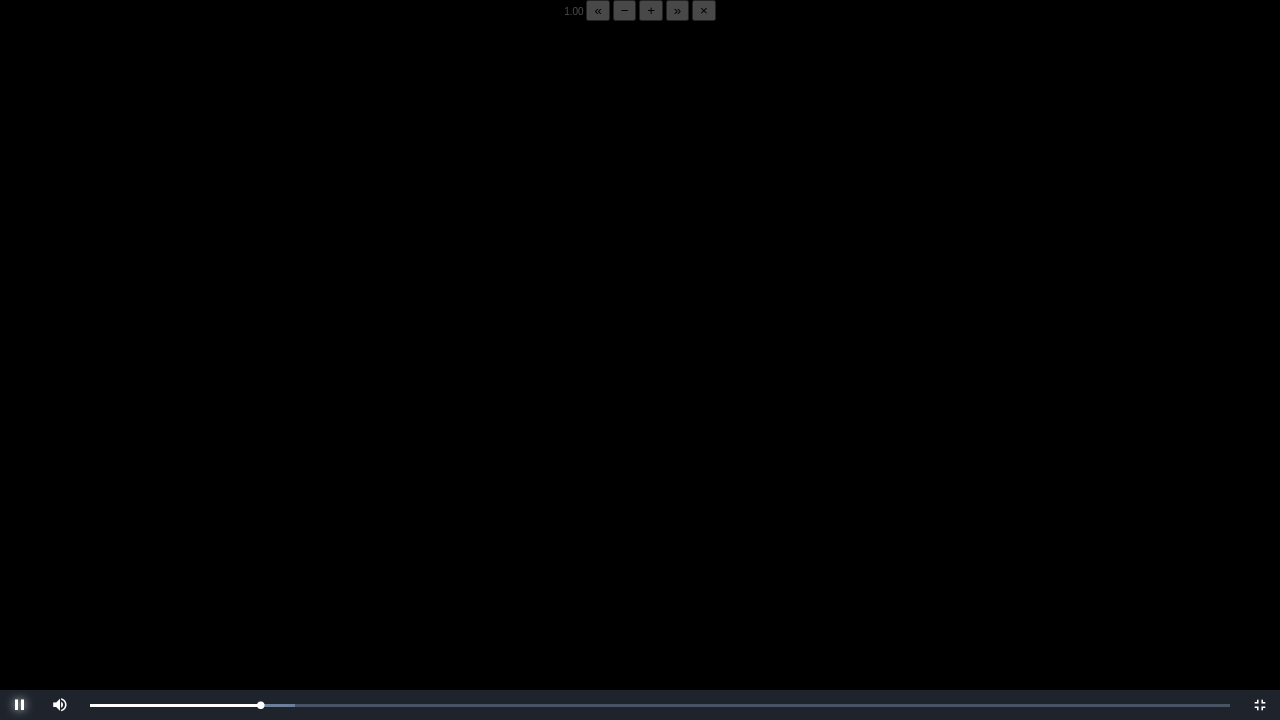 click at bounding box center [20, 705] 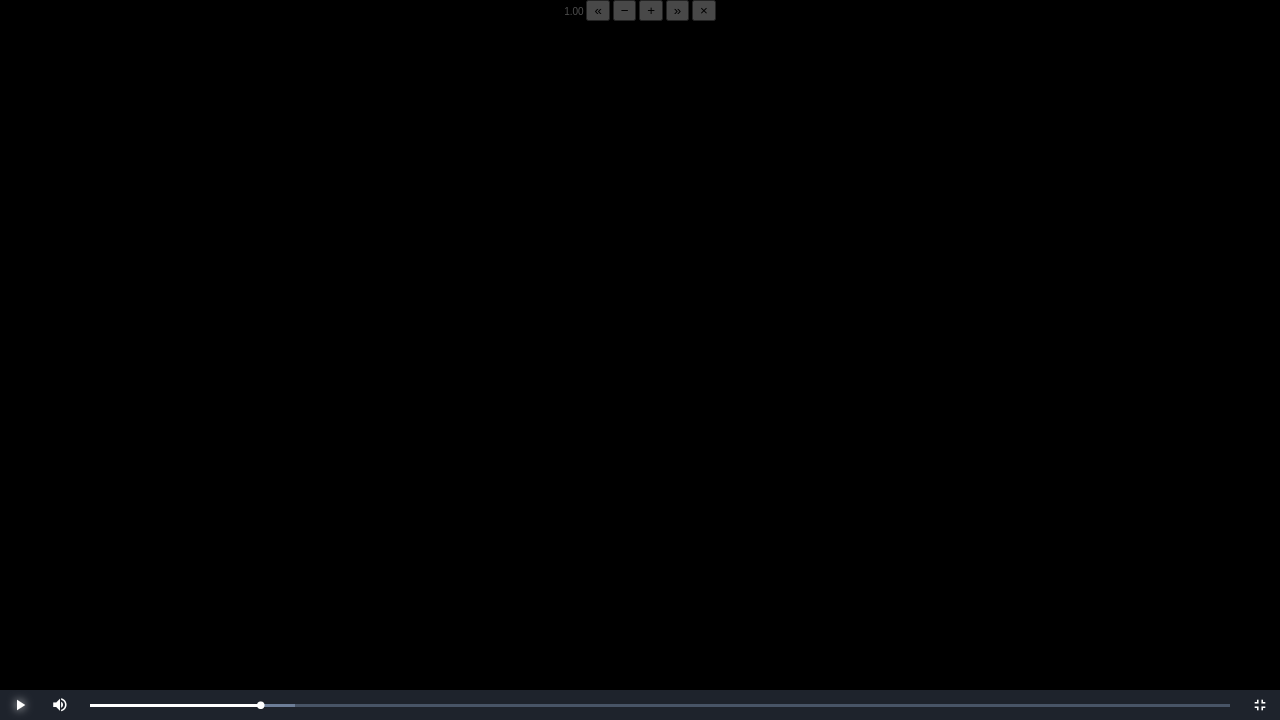 click at bounding box center [20, 705] 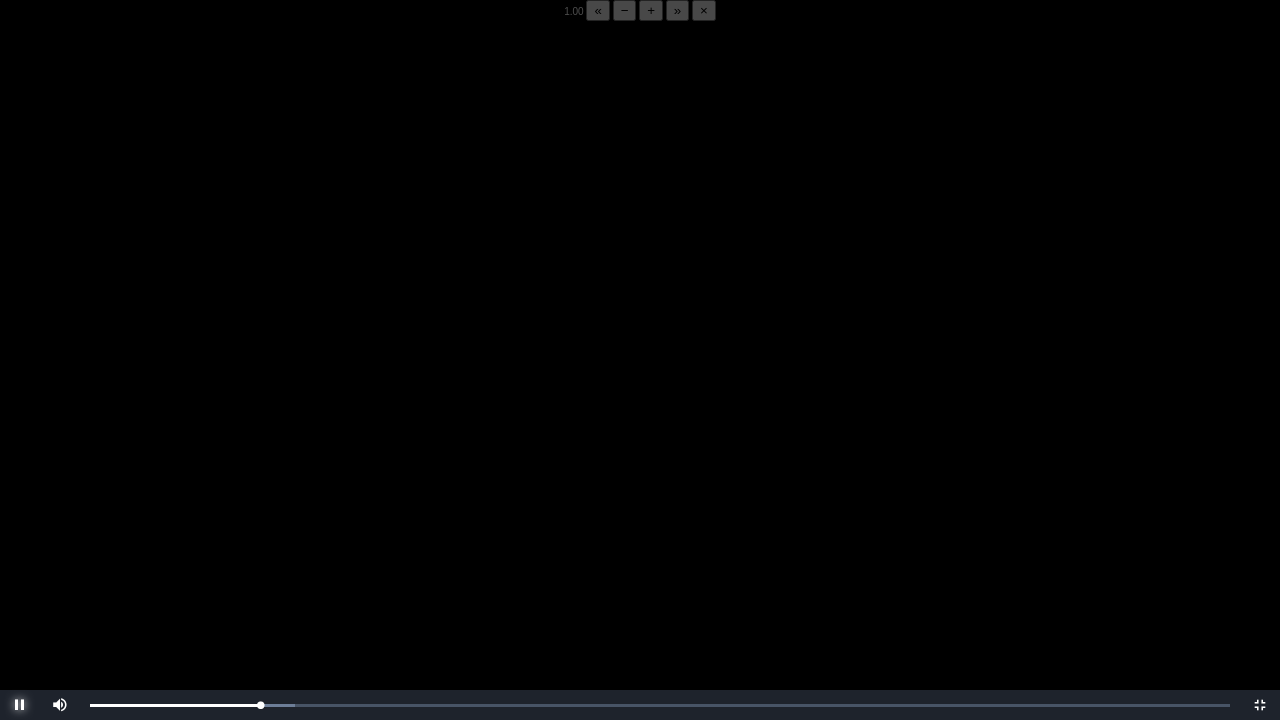 click at bounding box center [20, 705] 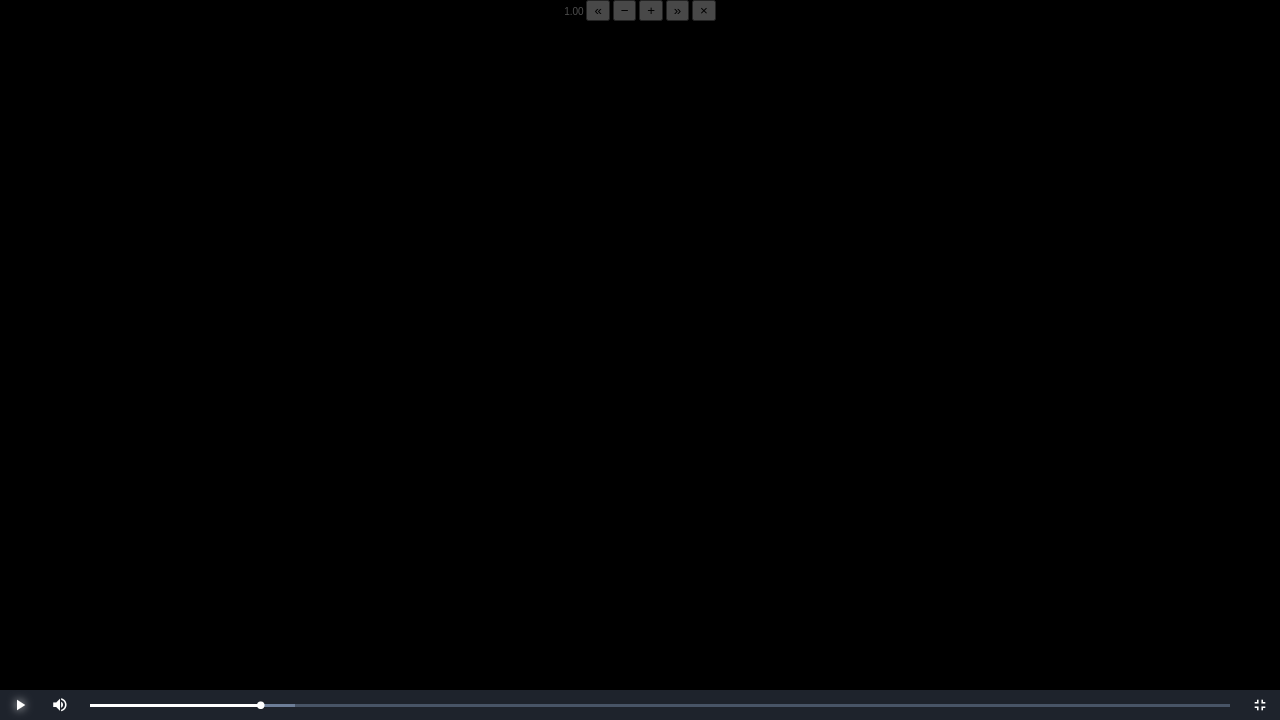 click at bounding box center [20, 705] 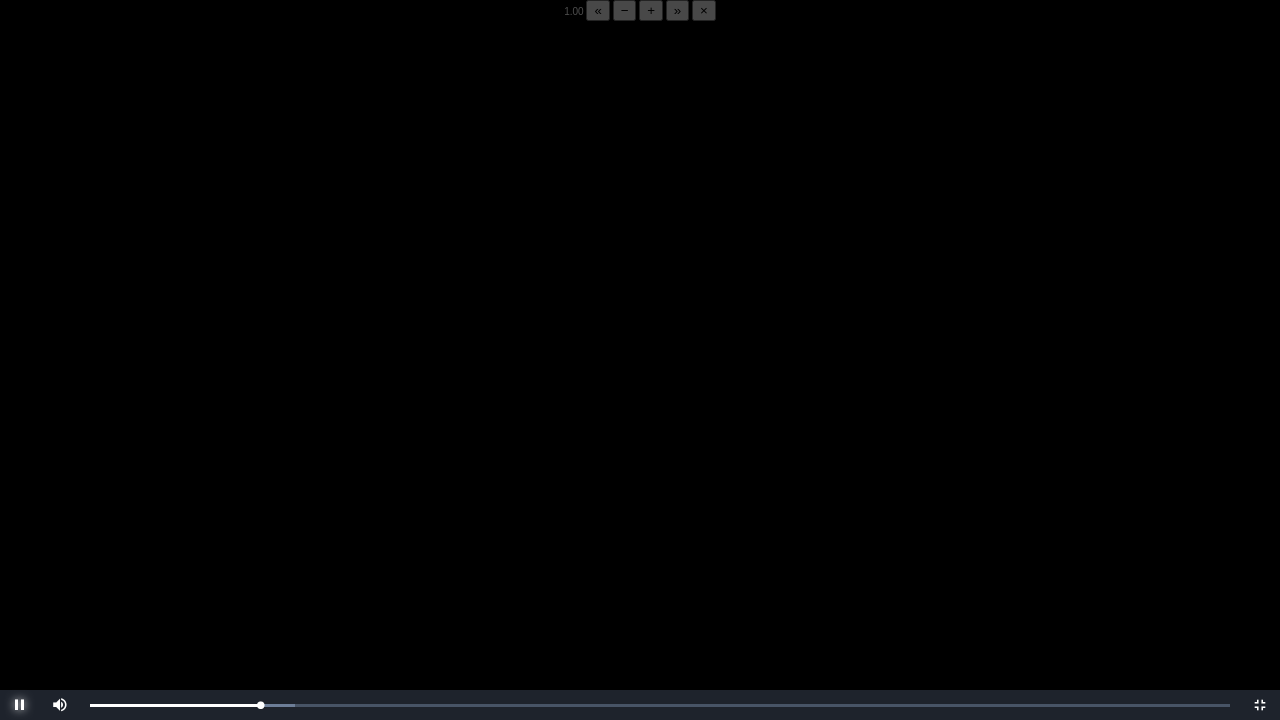 click at bounding box center [20, 705] 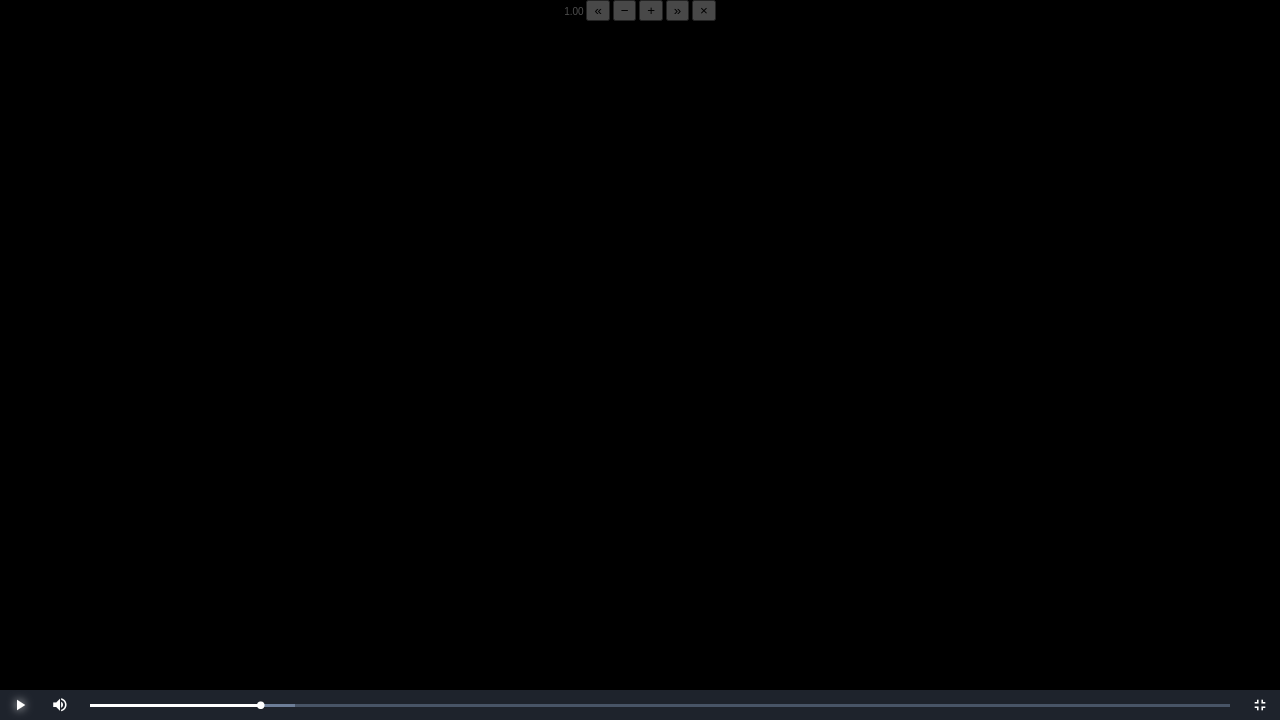 click at bounding box center [20, 705] 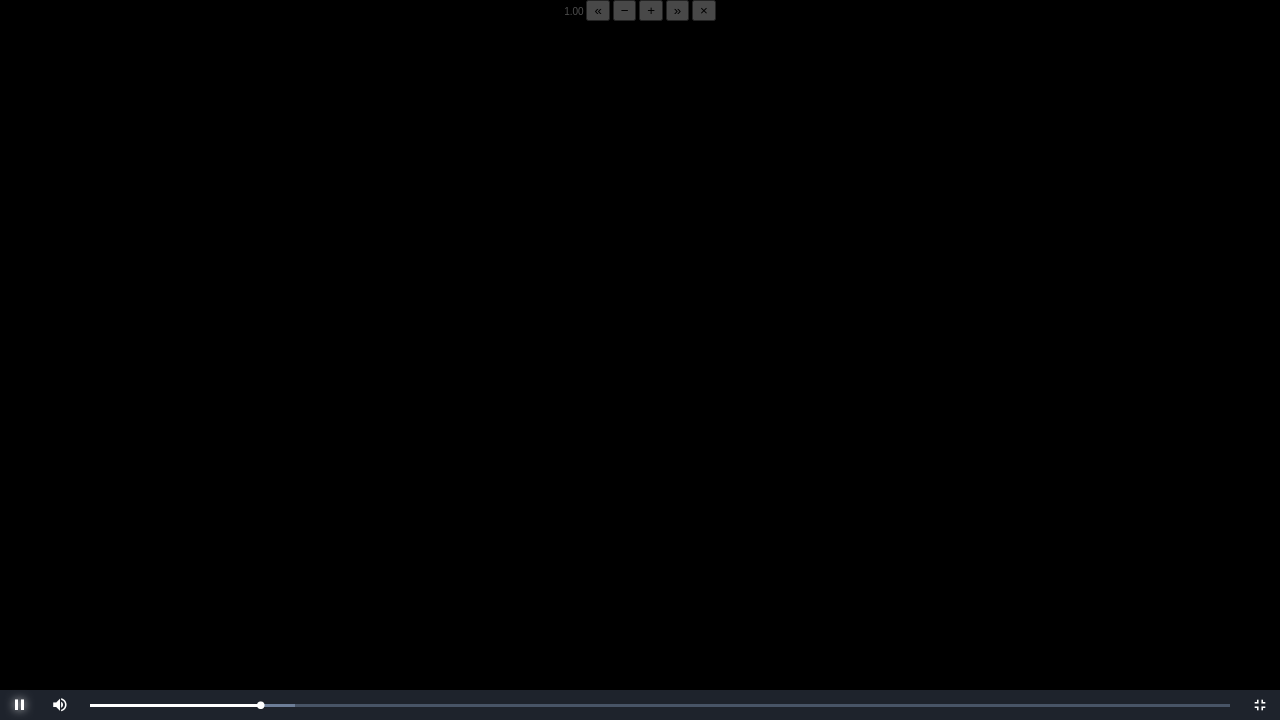 click at bounding box center (20, 705) 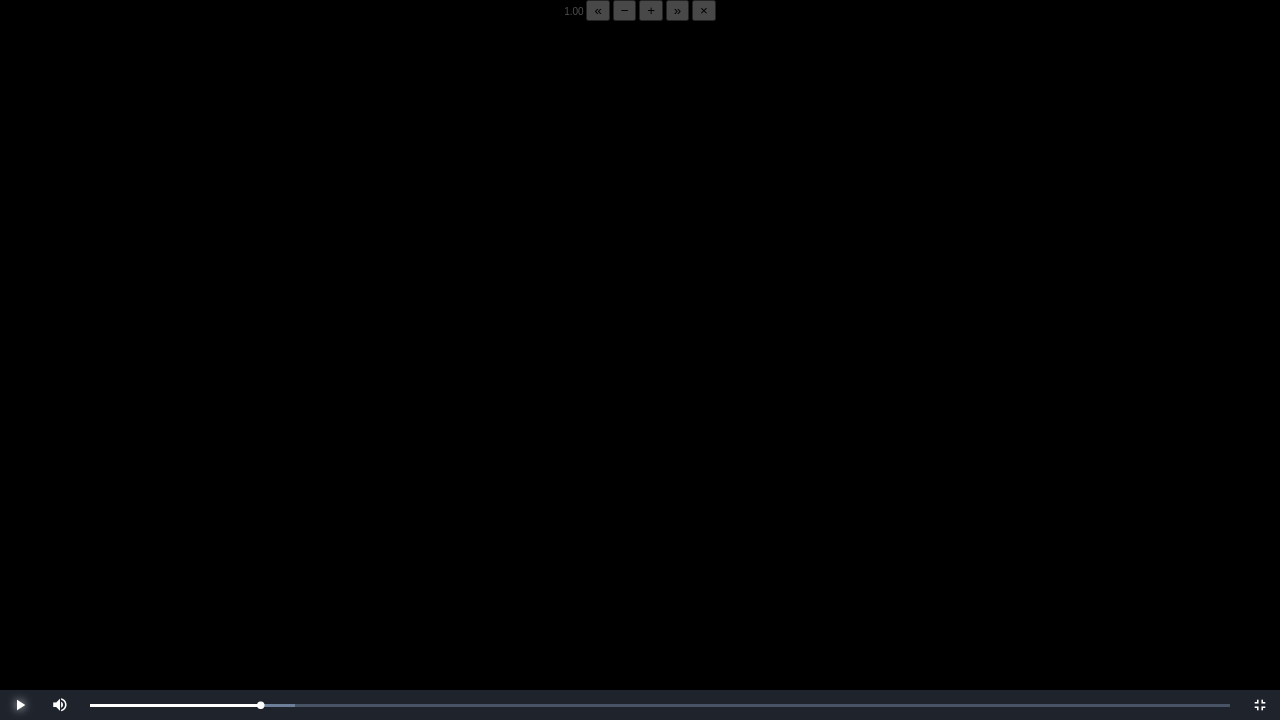 click at bounding box center (20, 705) 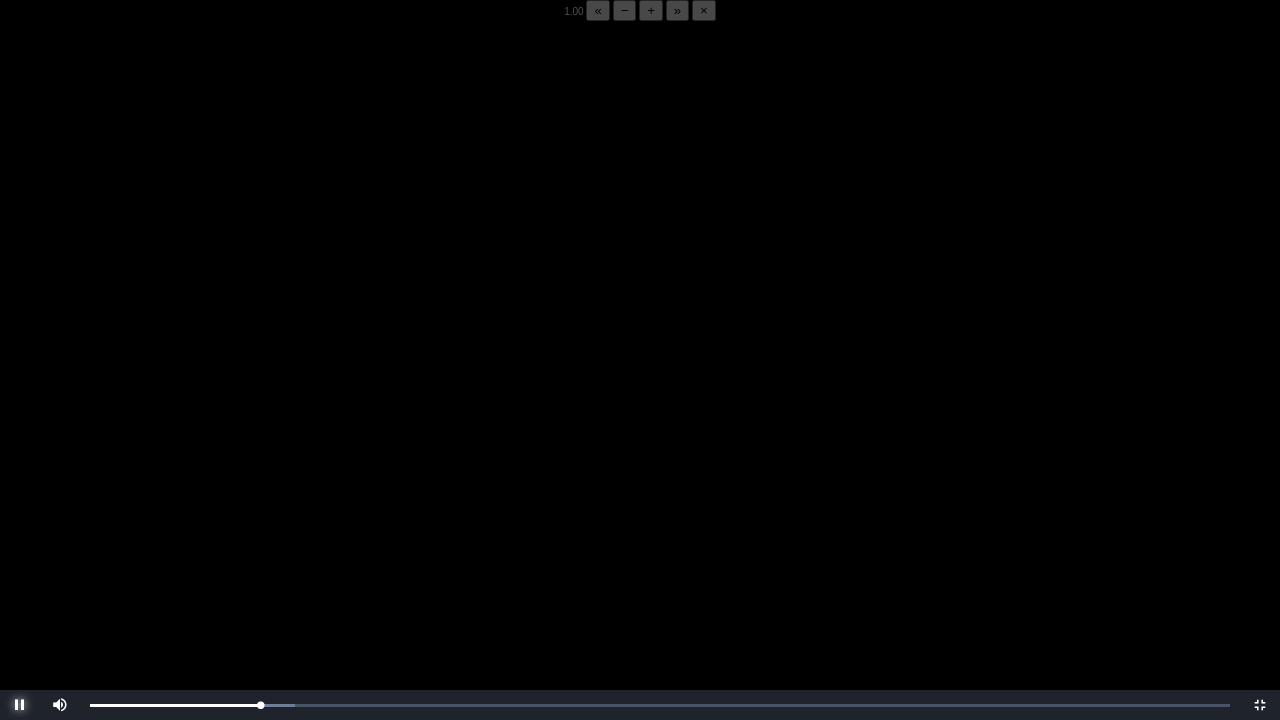 click at bounding box center (20, 705) 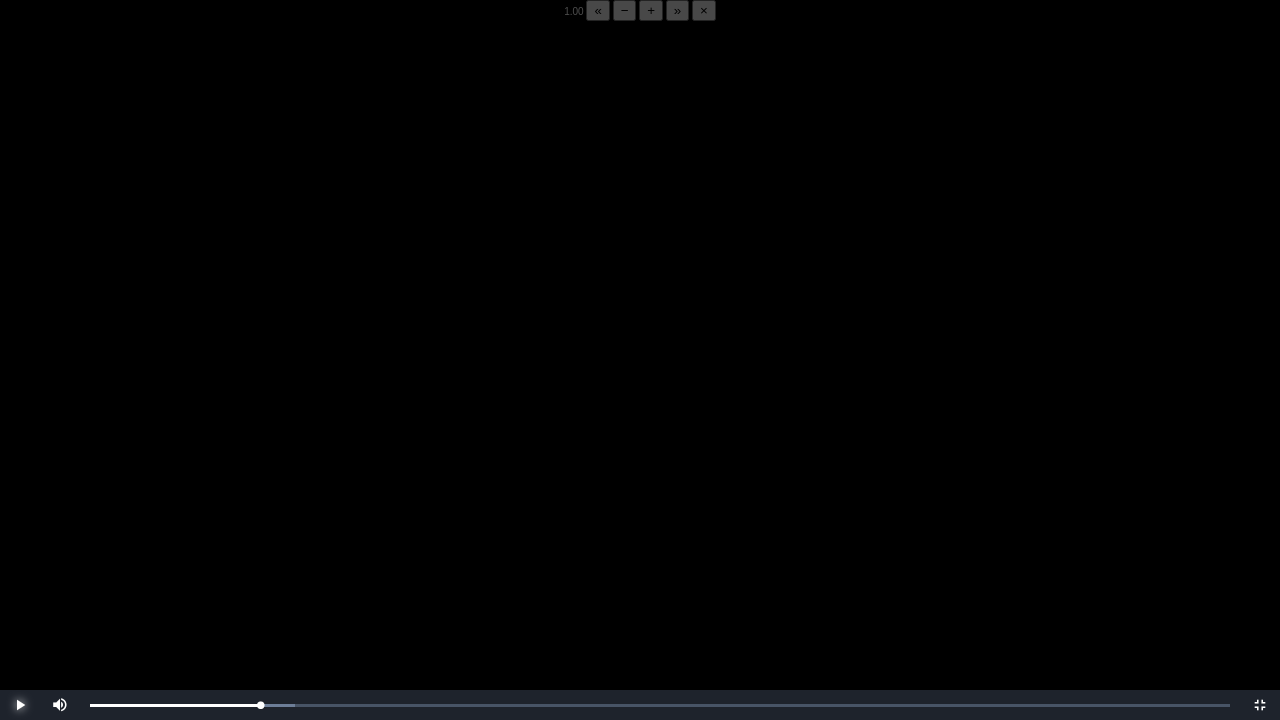 click at bounding box center (20, 705) 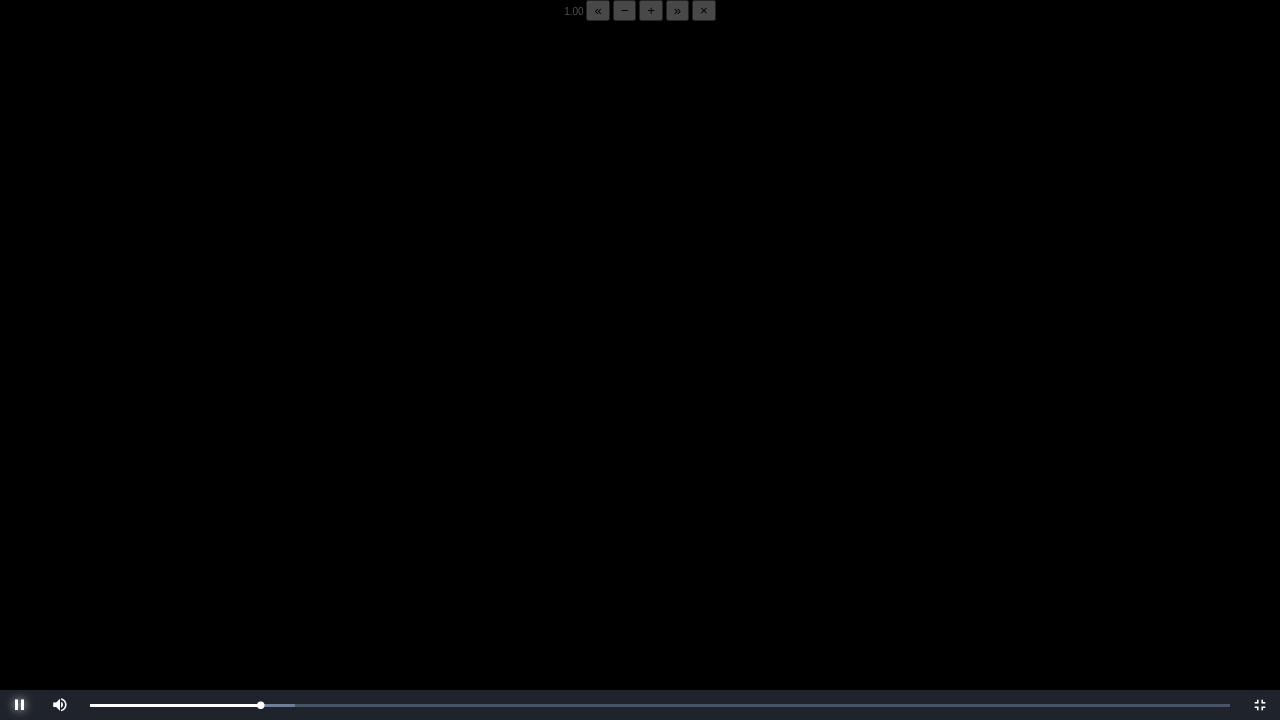 click at bounding box center (20, 705) 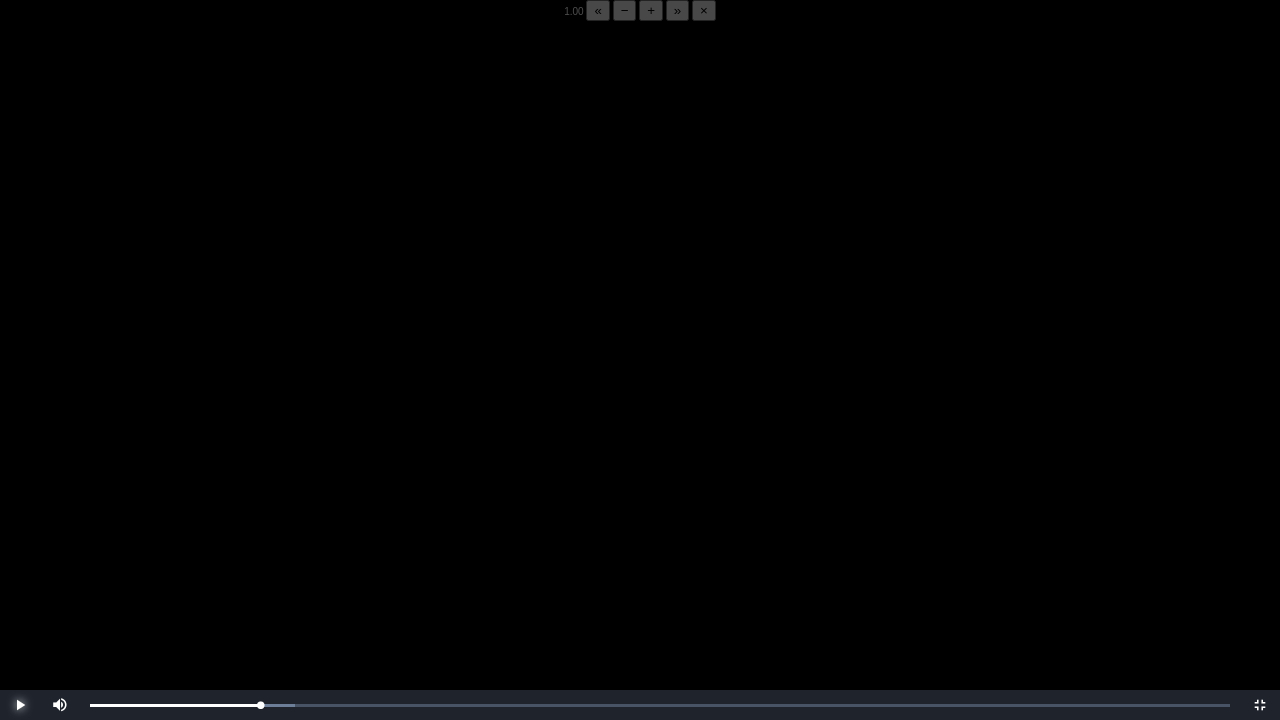click at bounding box center (20, 705) 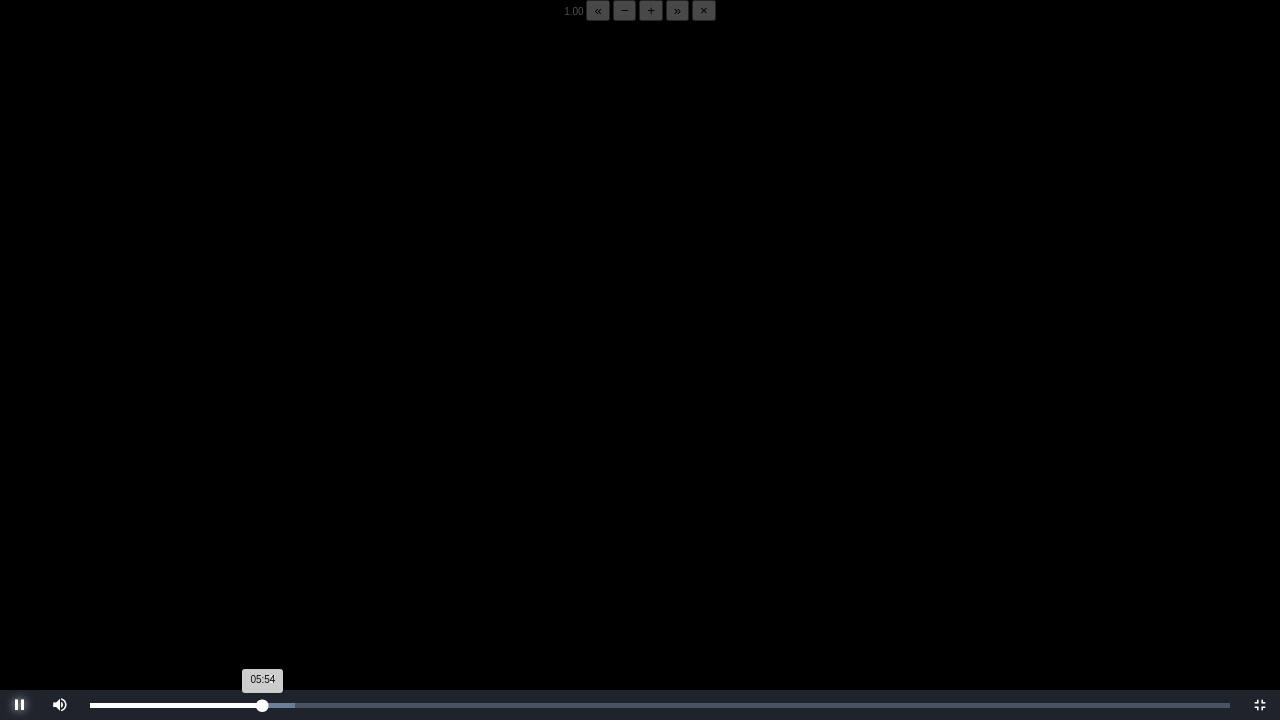 click on "05:54 Progress : 0%" at bounding box center (176, 705) 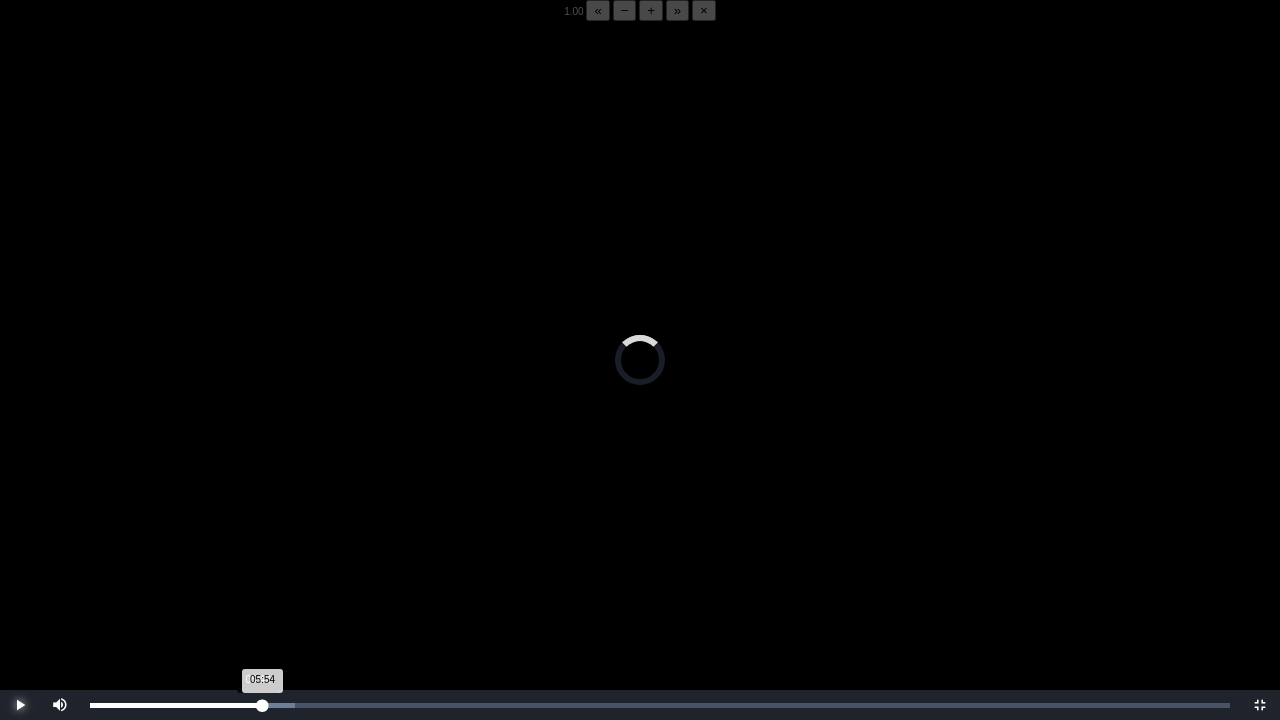 click on "05:54 Progress : 0%" at bounding box center (176, 705) 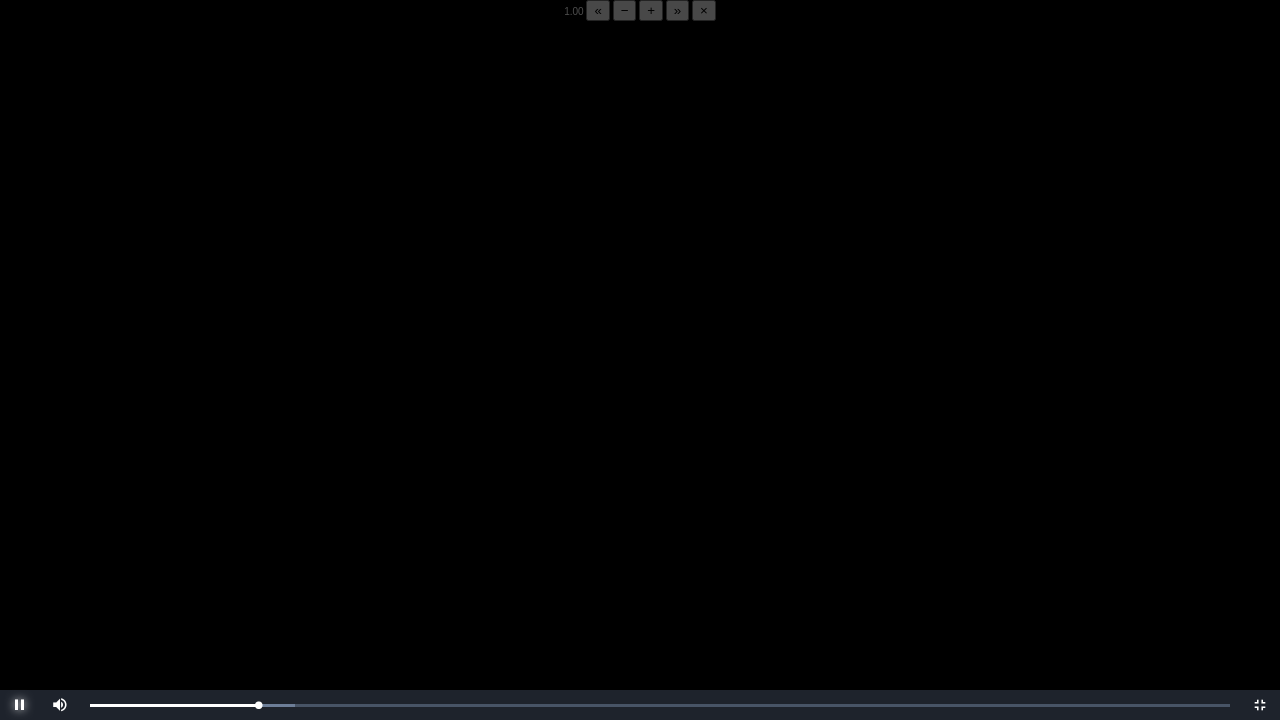 click at bounding box center (20, 705) 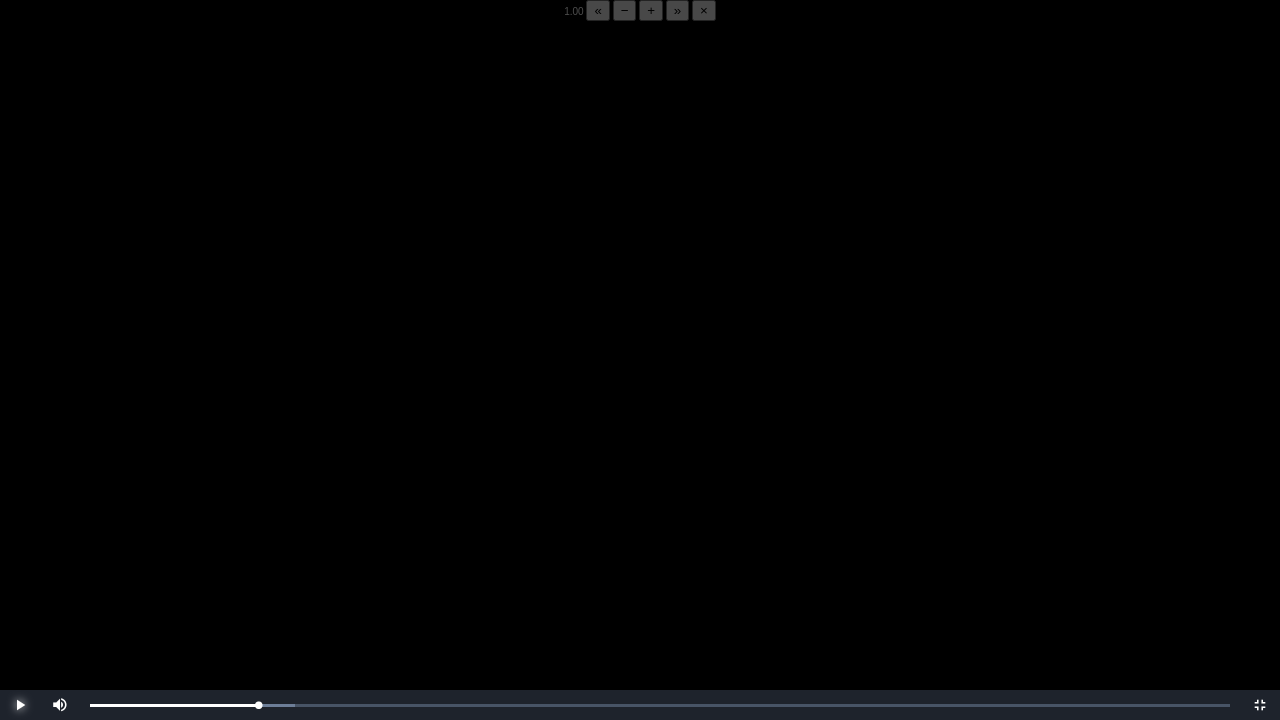 click at bounding box center (20, 705) 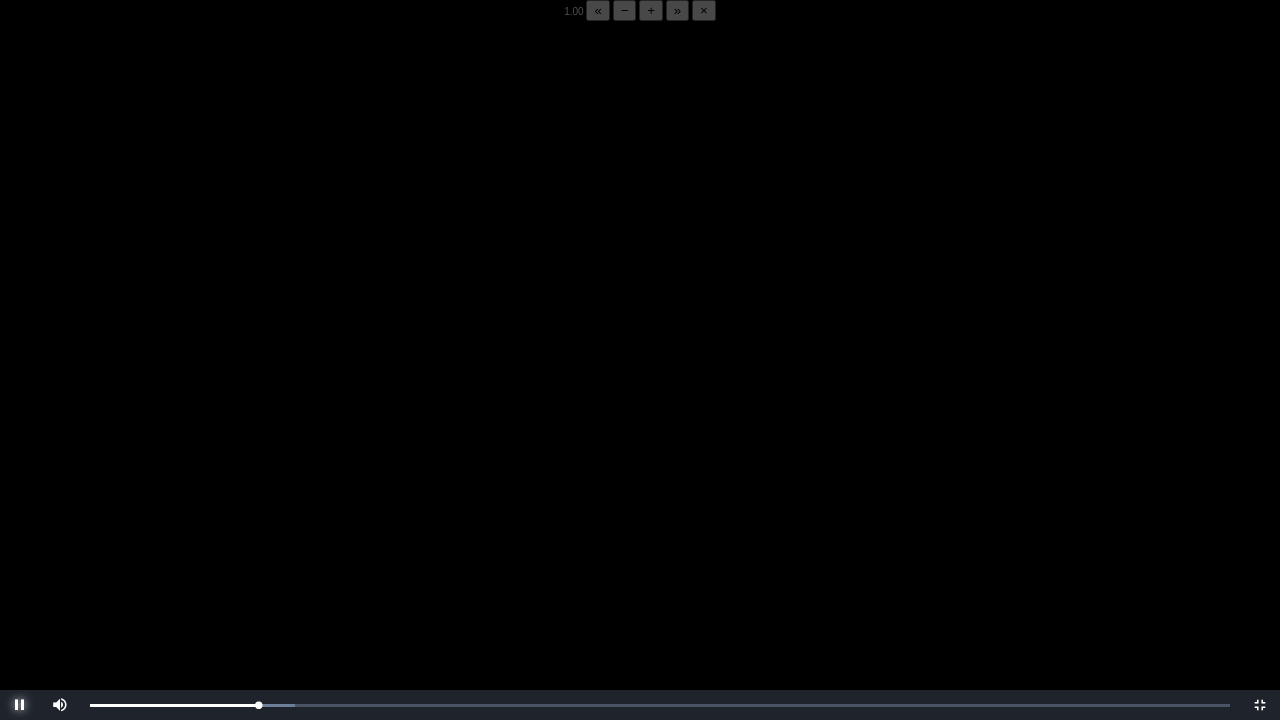click at bounding box center [20, 705] 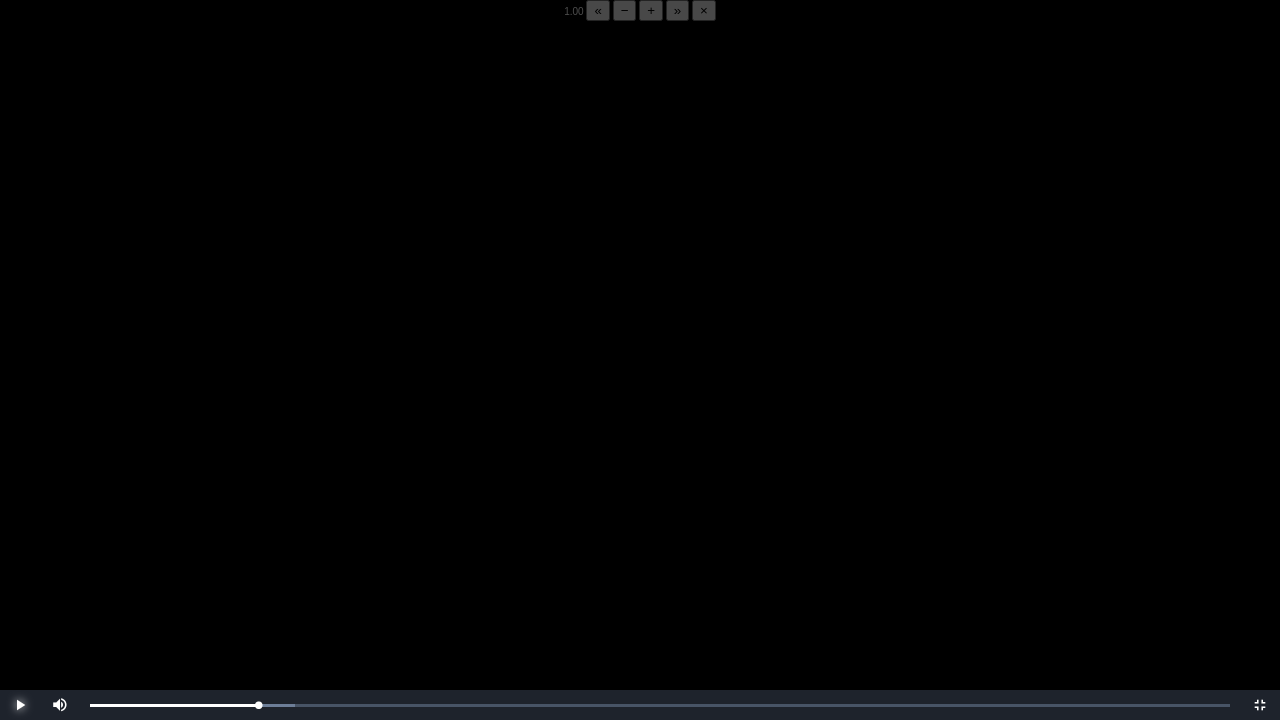 click at bounding box center [20, 705] 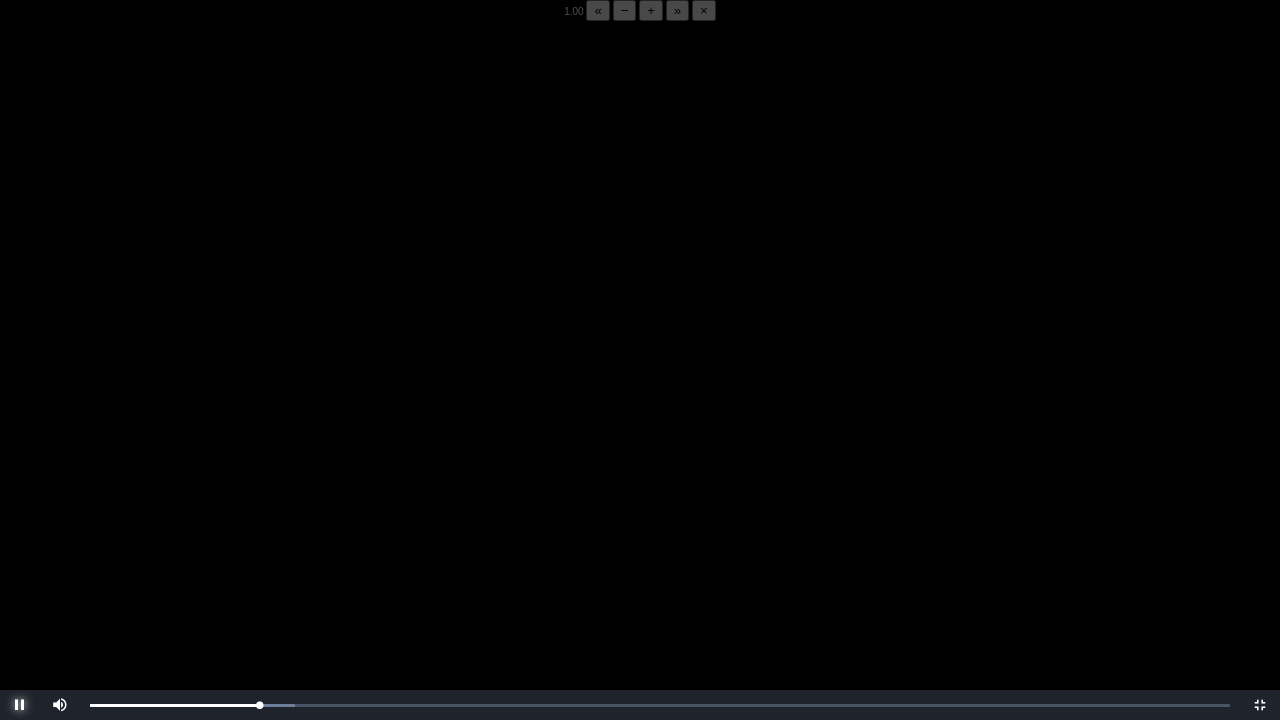 click at bounding box center [20, 705] 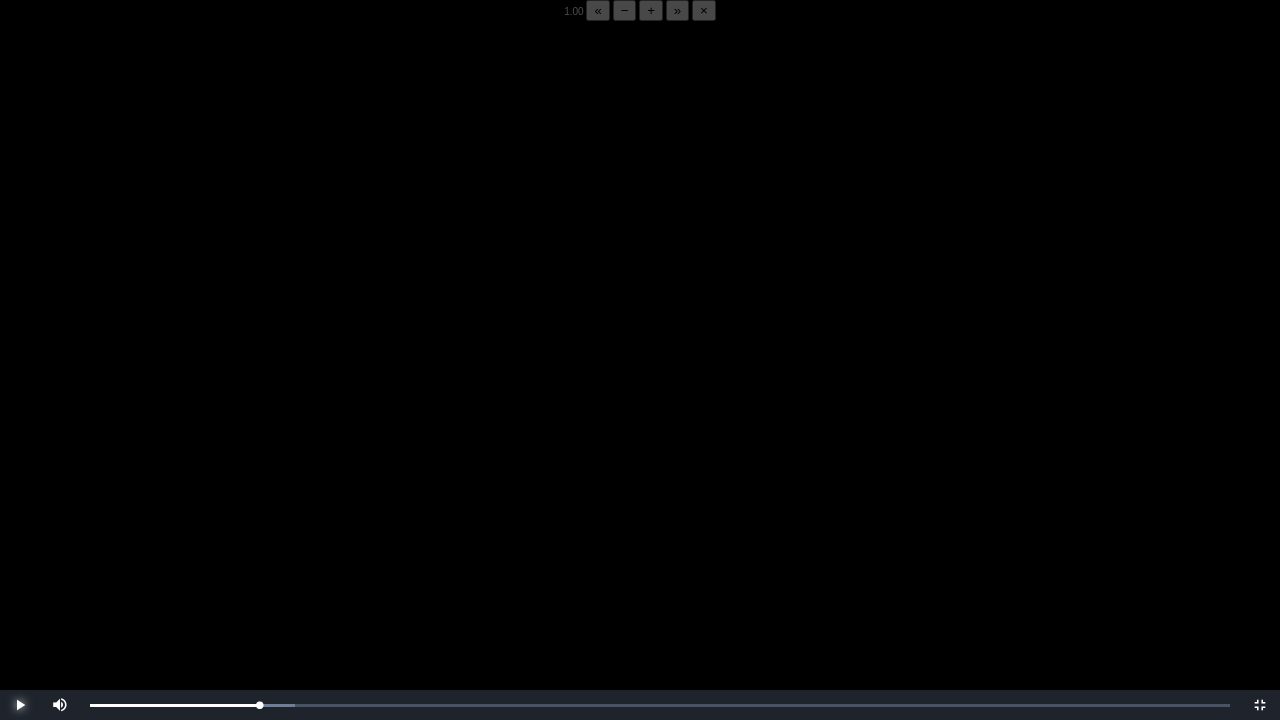 click at bounding box center [20, 705] 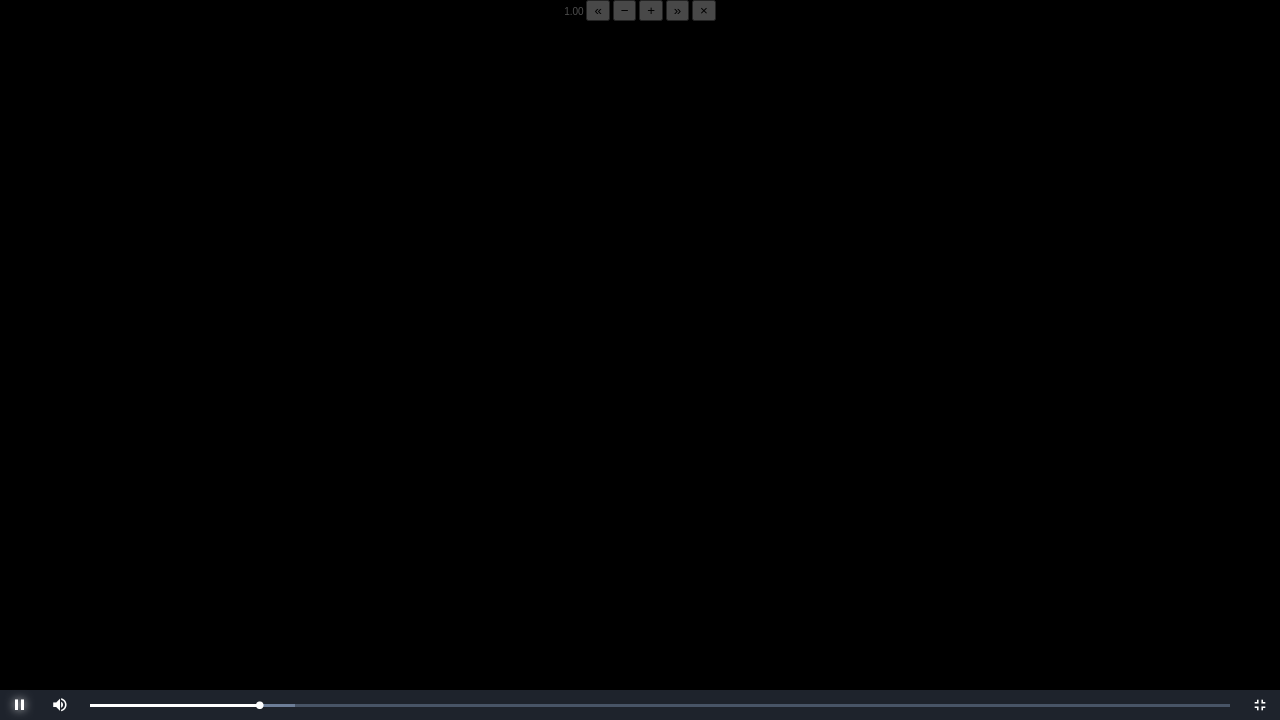 click at bounding box center (20, 705) 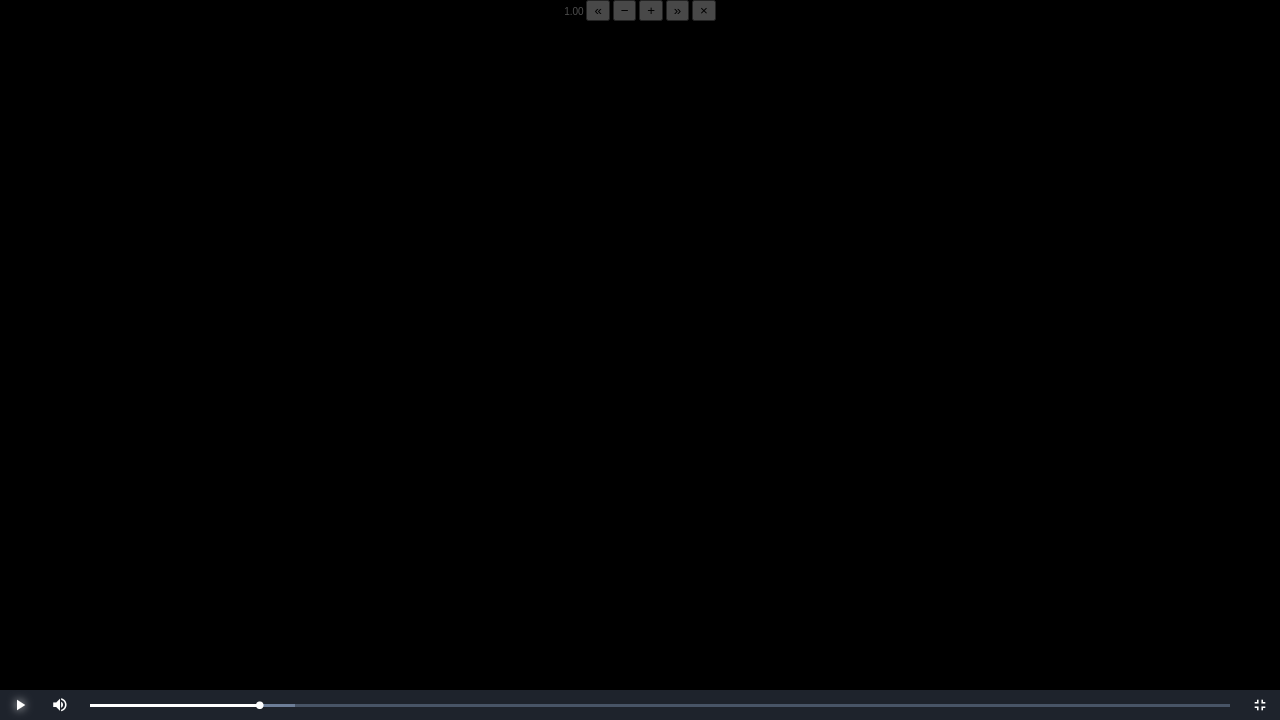 click at bounding box center (20, 705) 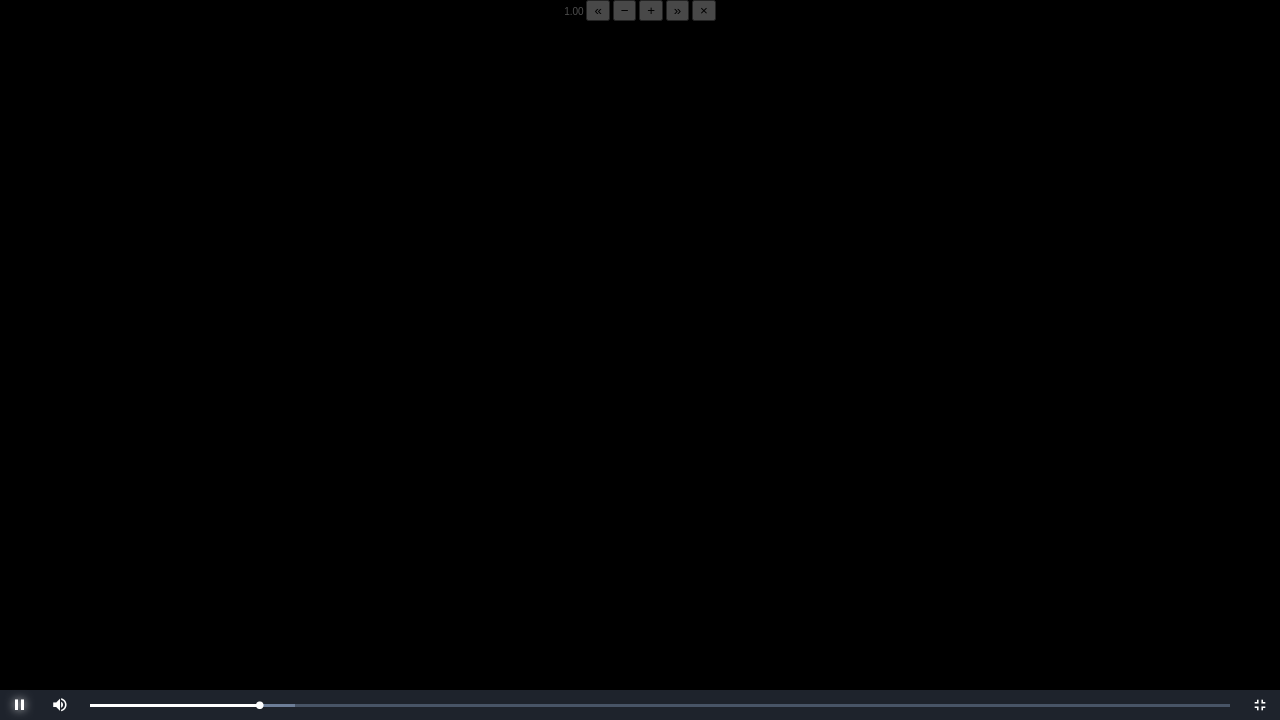 click at bounding box center [20, 705] 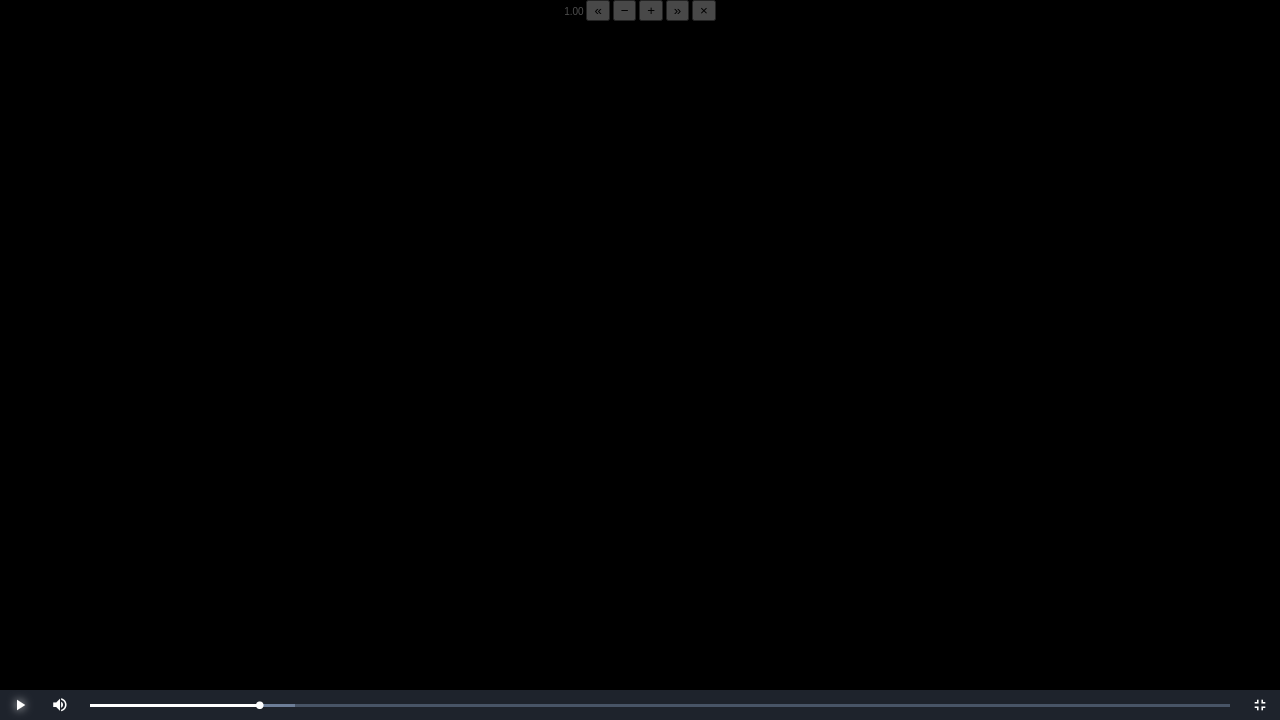 click at bounding box center (20, 705) 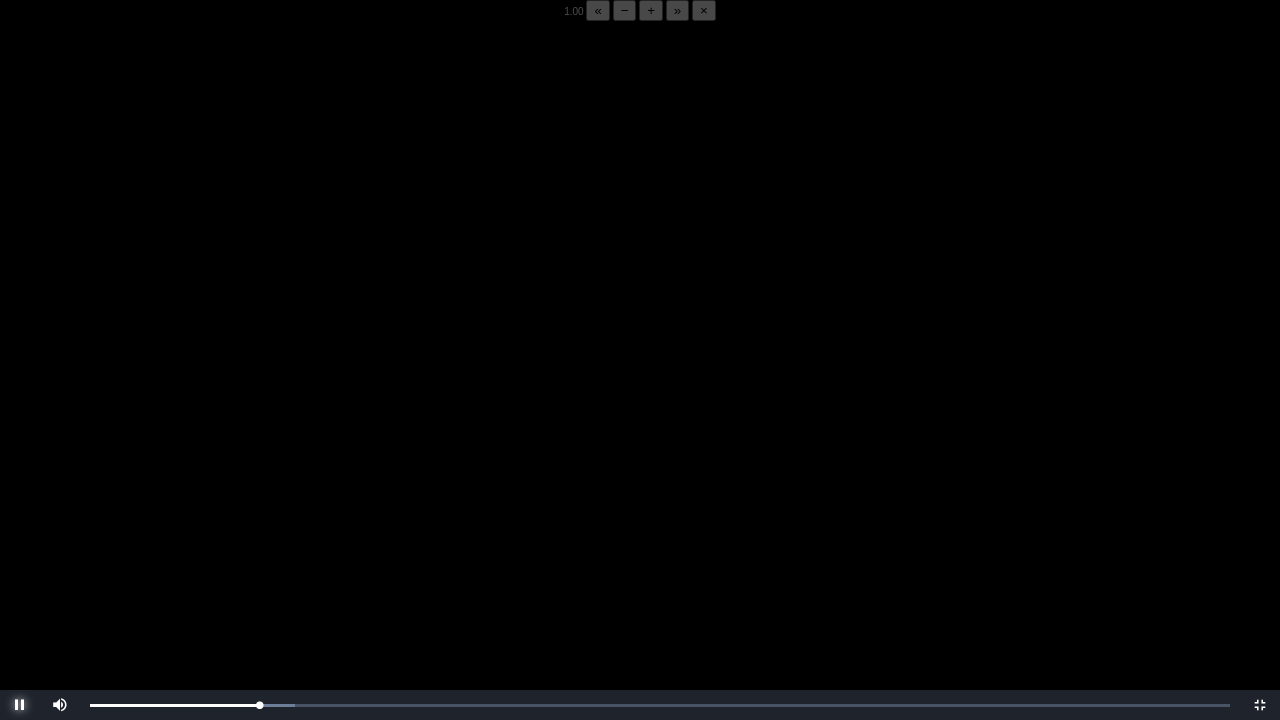 click at bounding box center [20, 705] 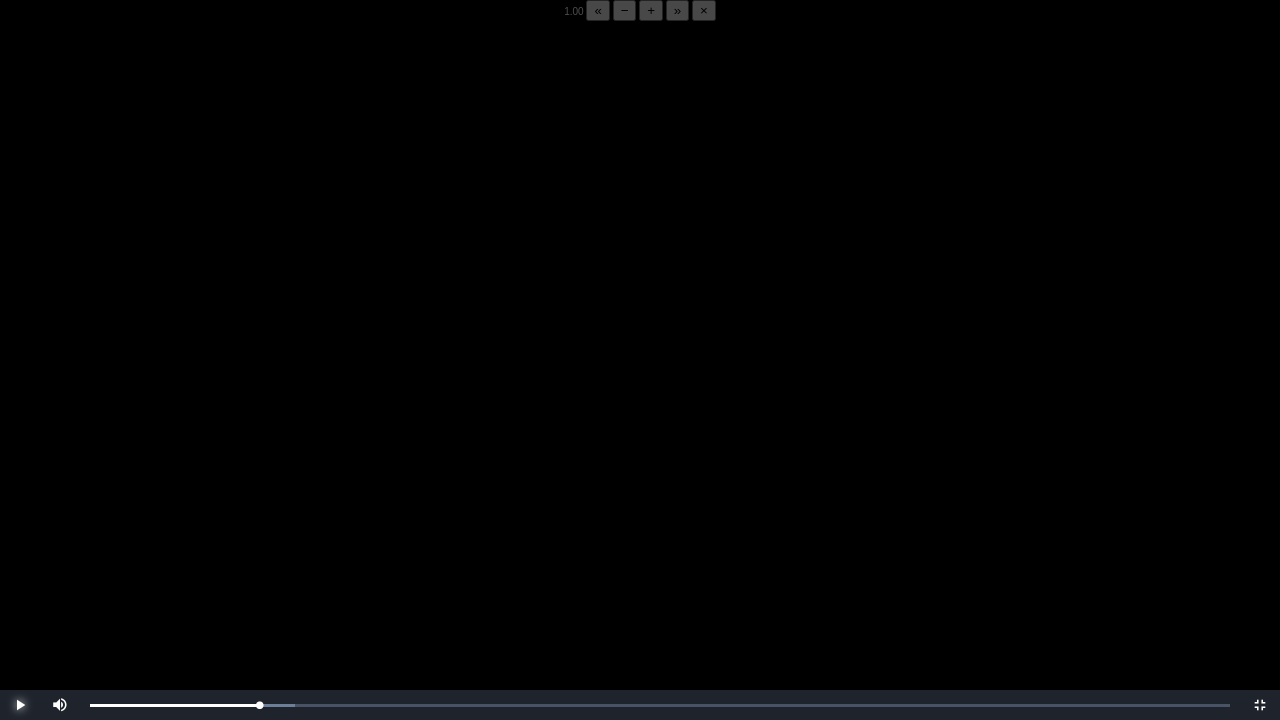 click at bounding box center (20, 705) 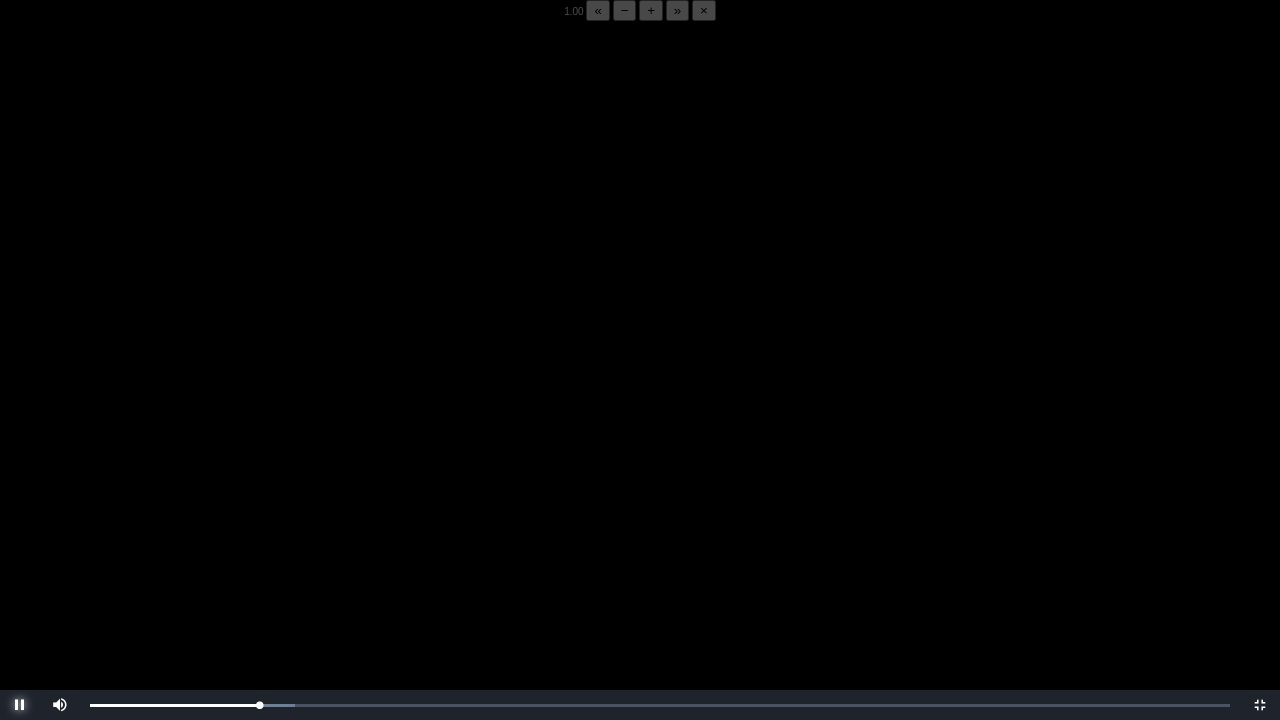 click at bounding box center [20, 705] 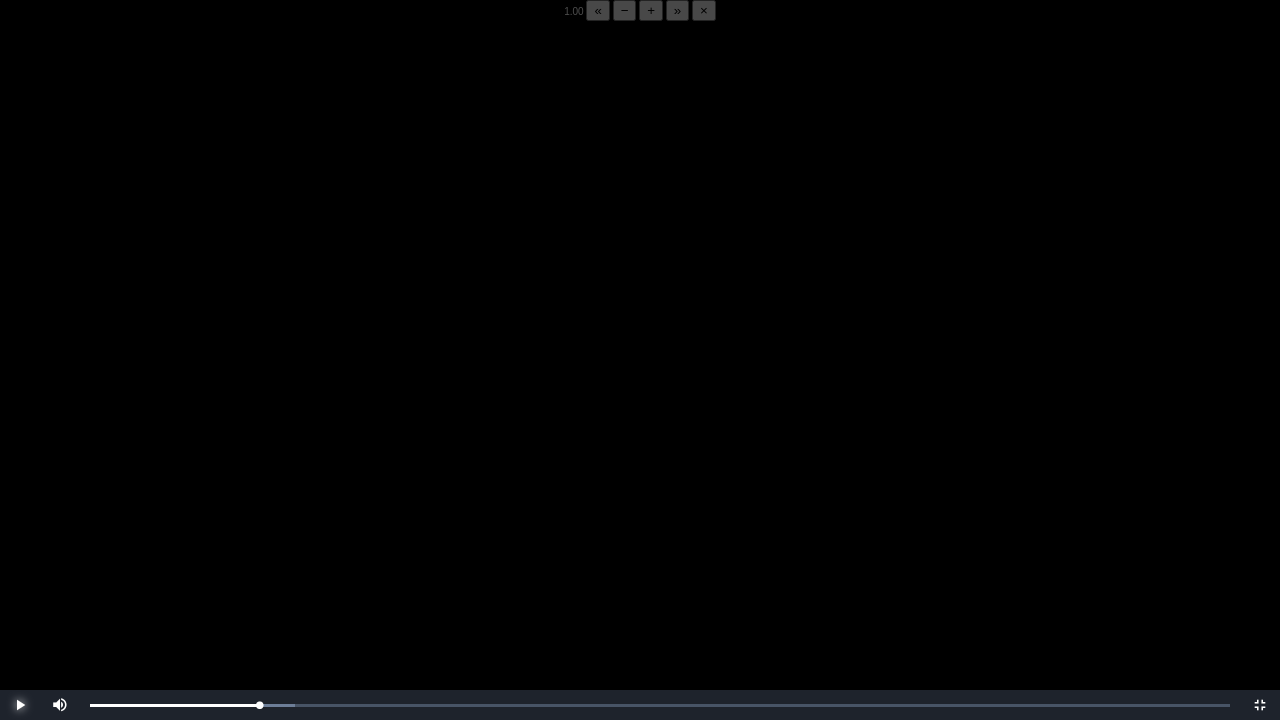 click at bounding box center (20, 705) 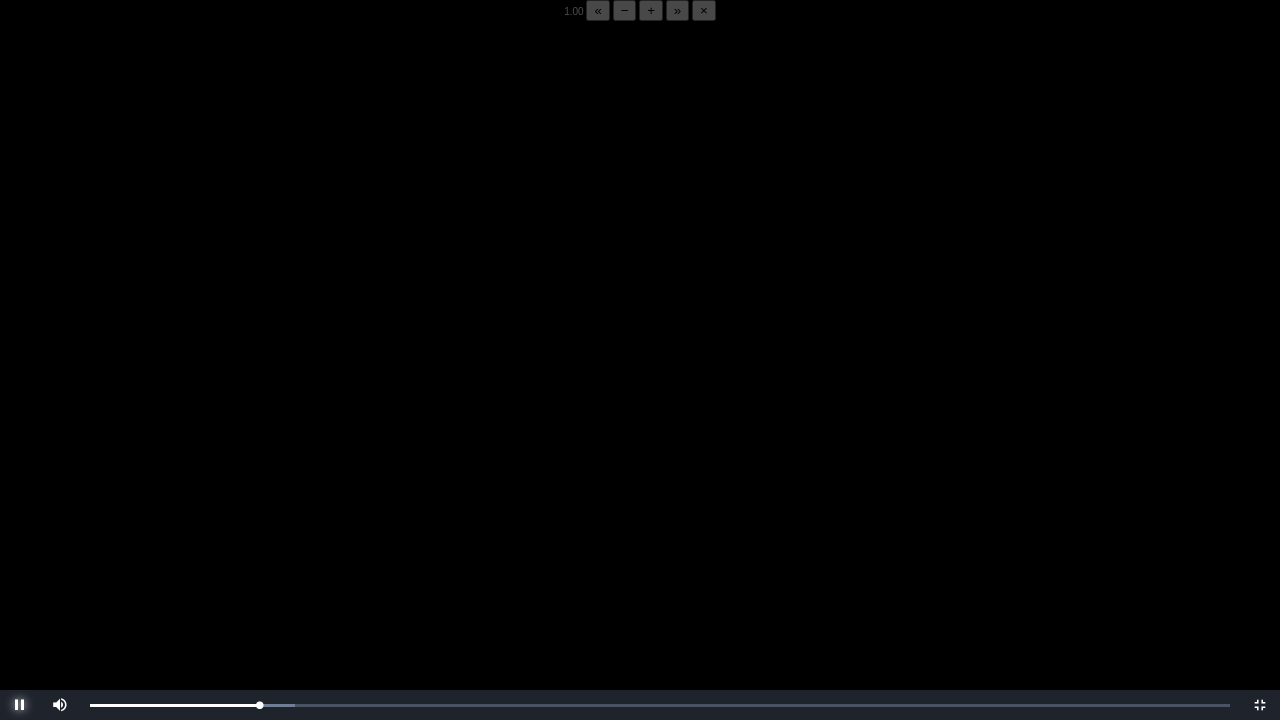 click at bounding box center [20, 705] 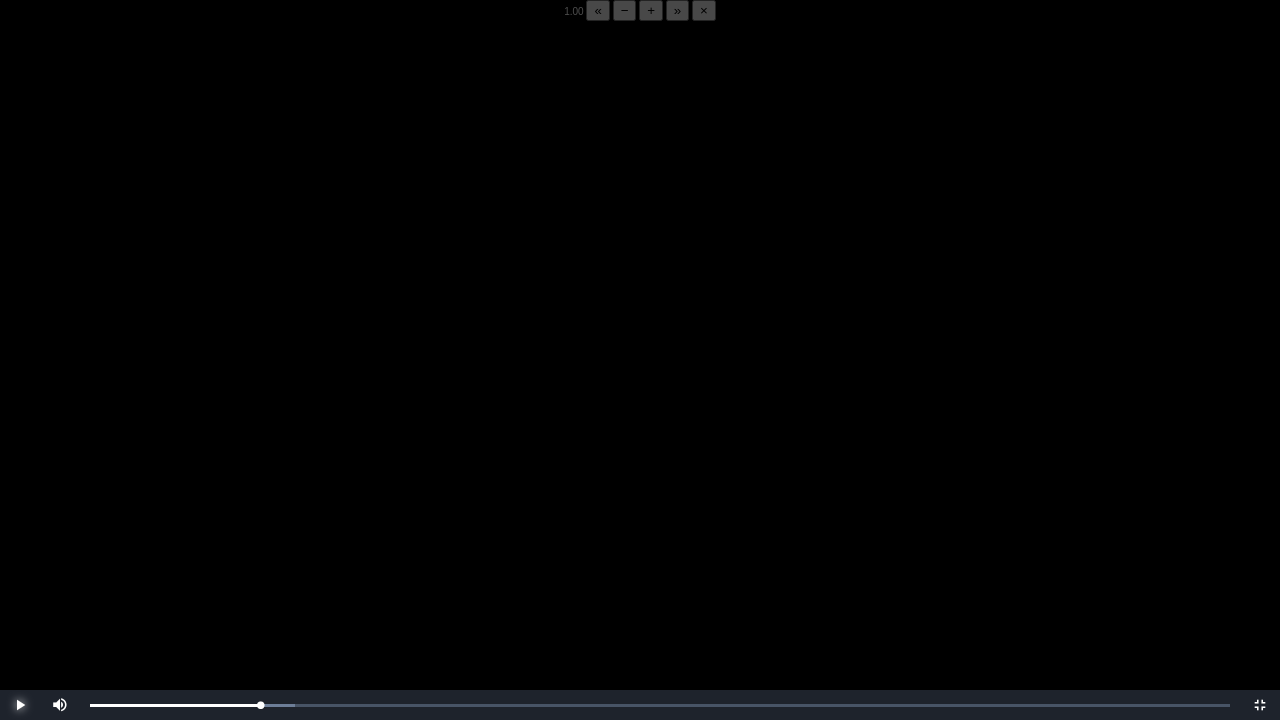 click at bounding box center [20, 705] 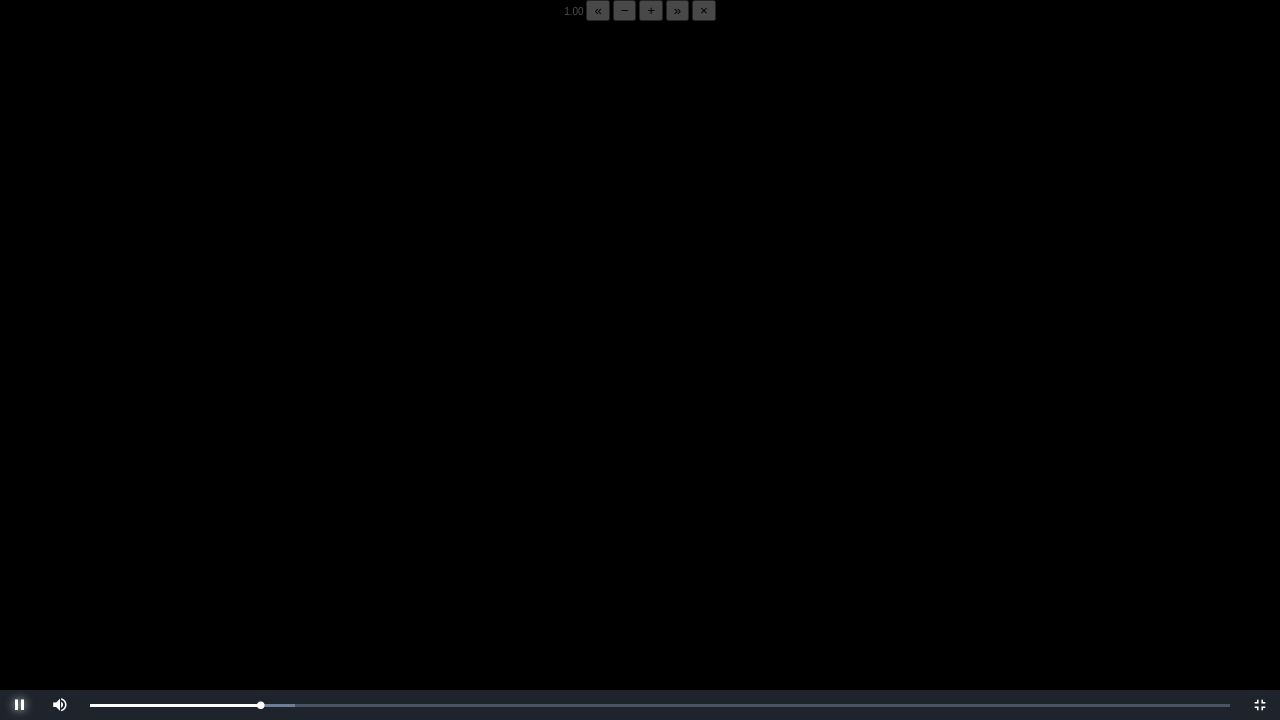click at bounding box center [20, 705] 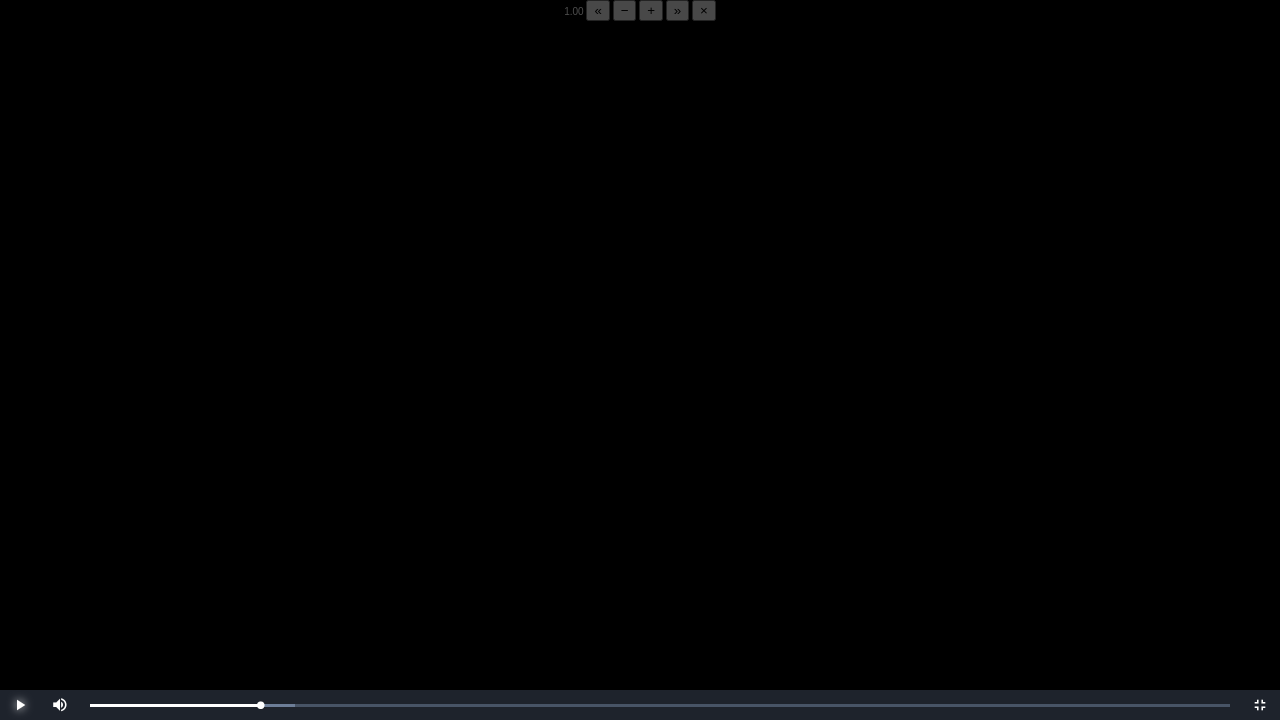 click at bounding box center (20, 705) 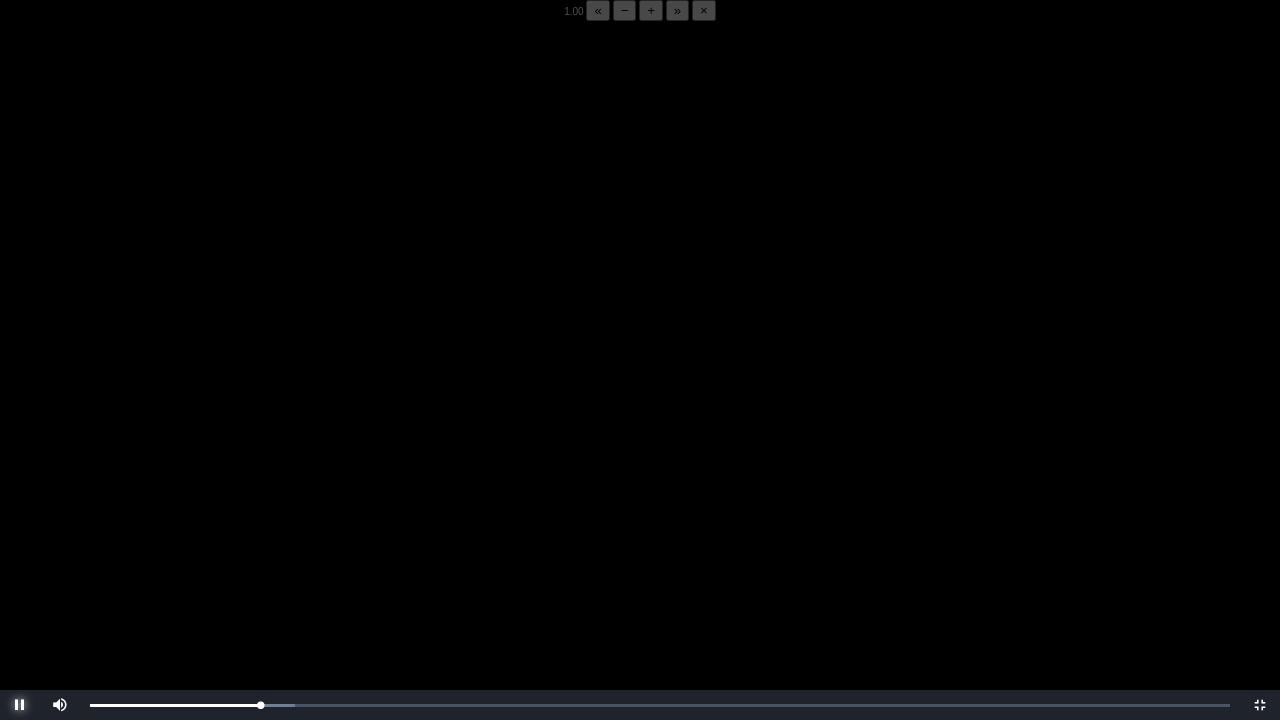 click at bounding box center [20, 705] 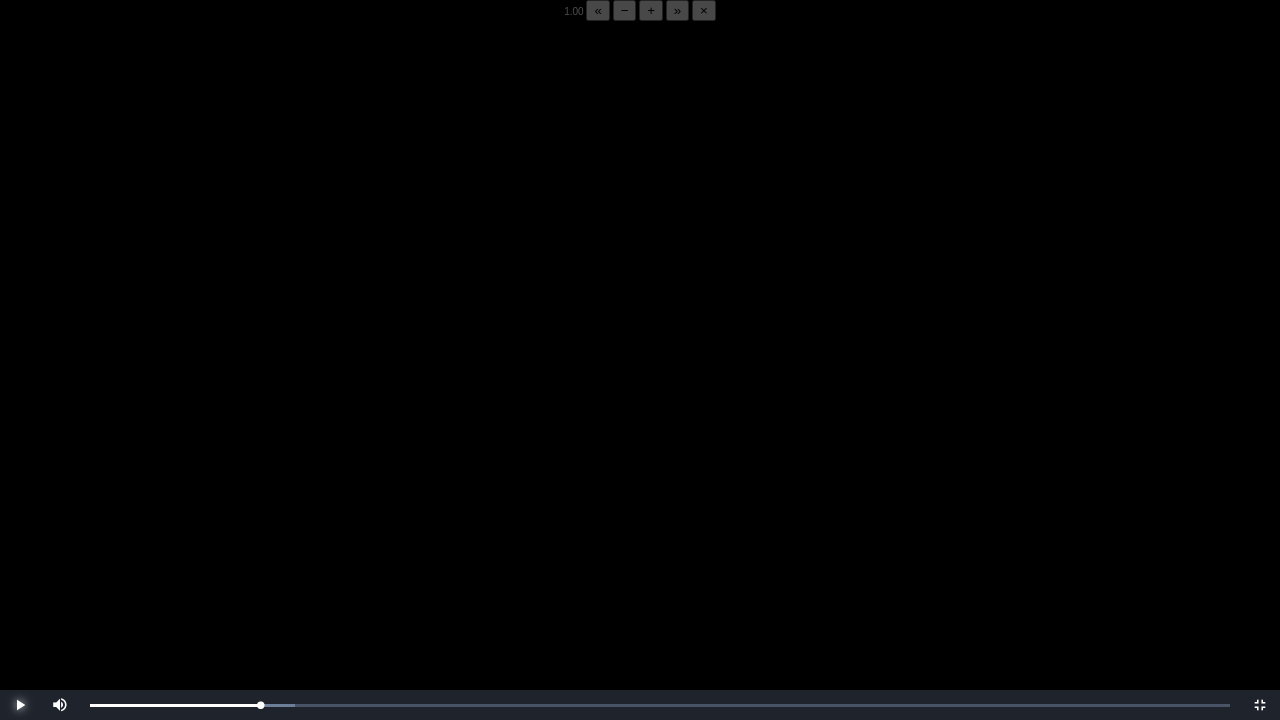 click at bounding box center [20, 705] 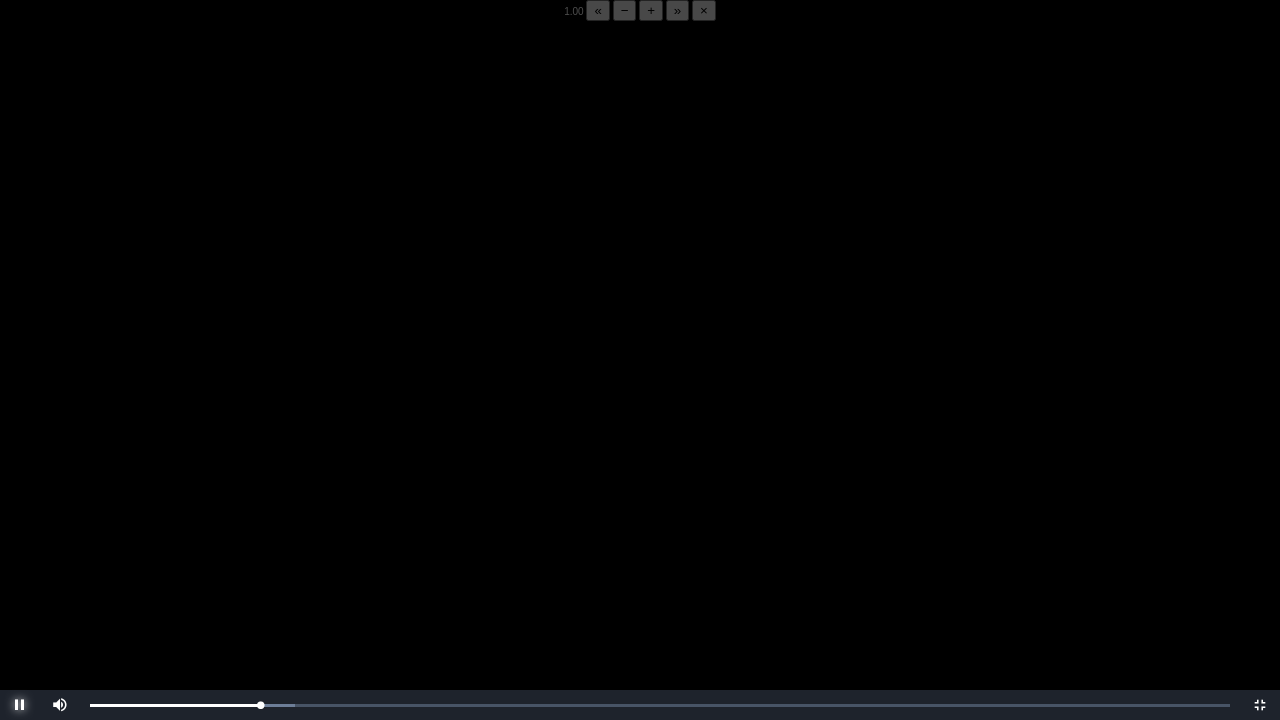 click at bounding box center [20, 705] 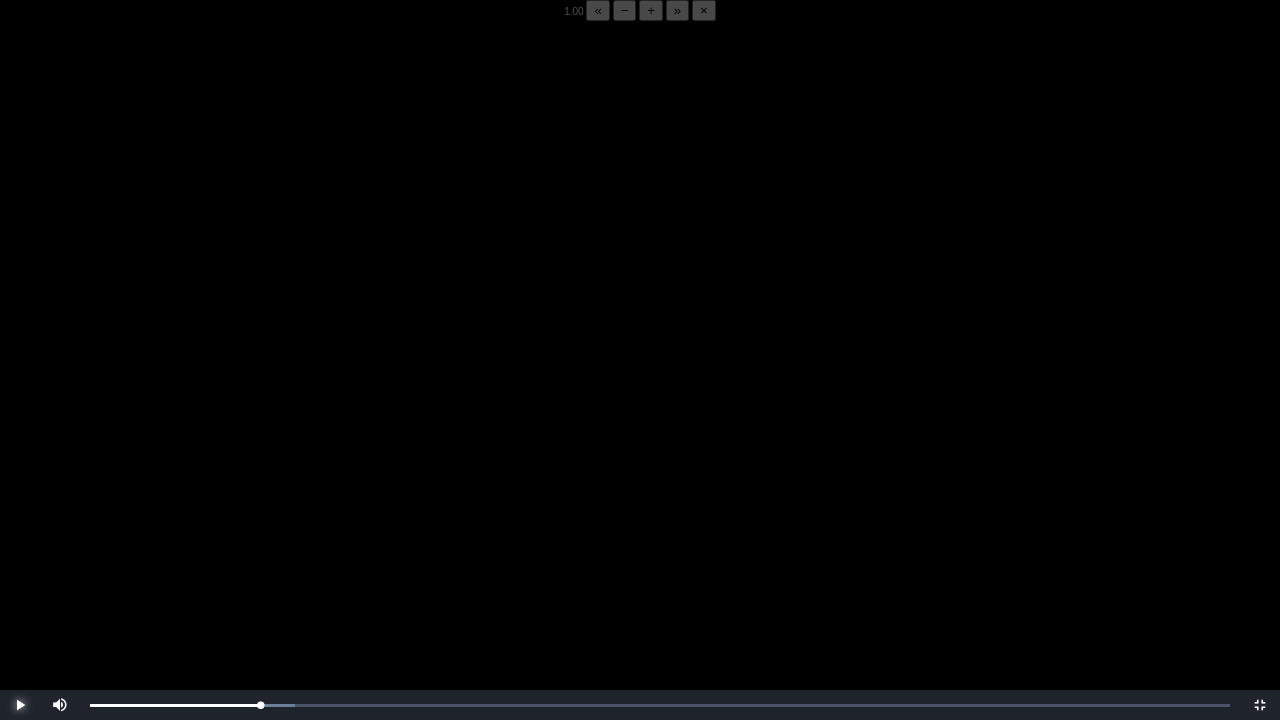 click at bounding box center [20, 705] 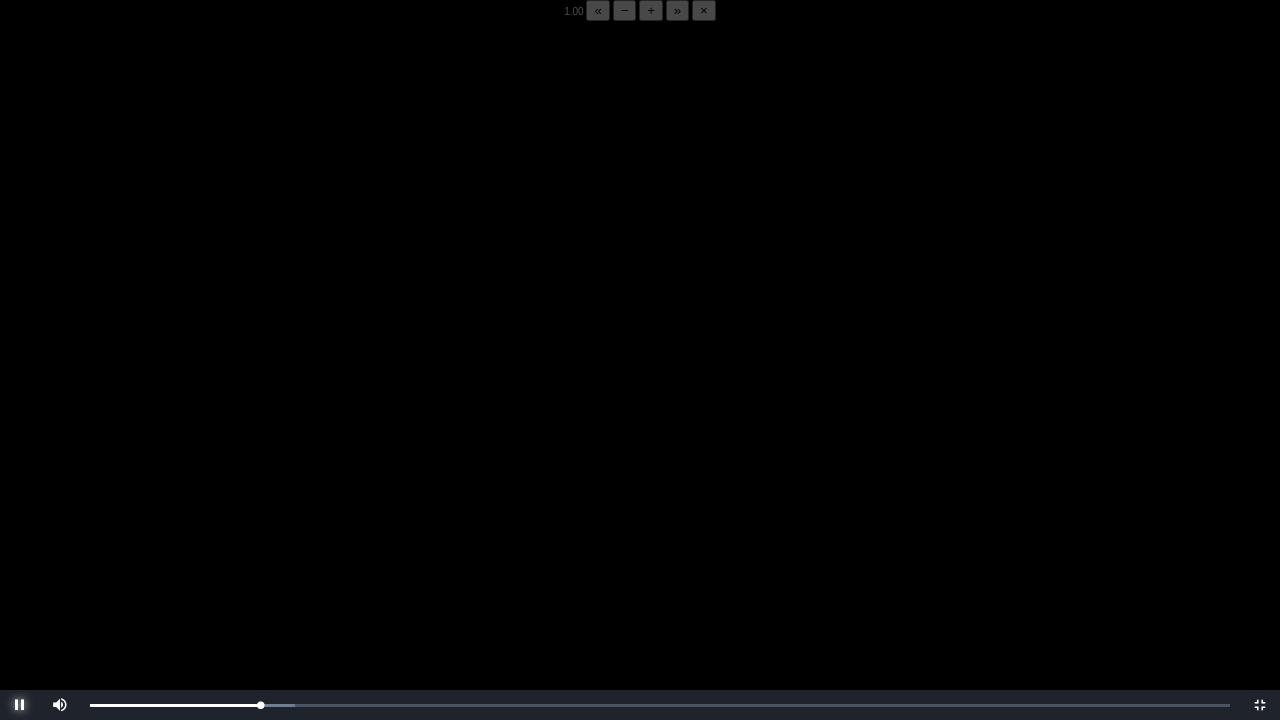 click at bounding box center (20, 705) 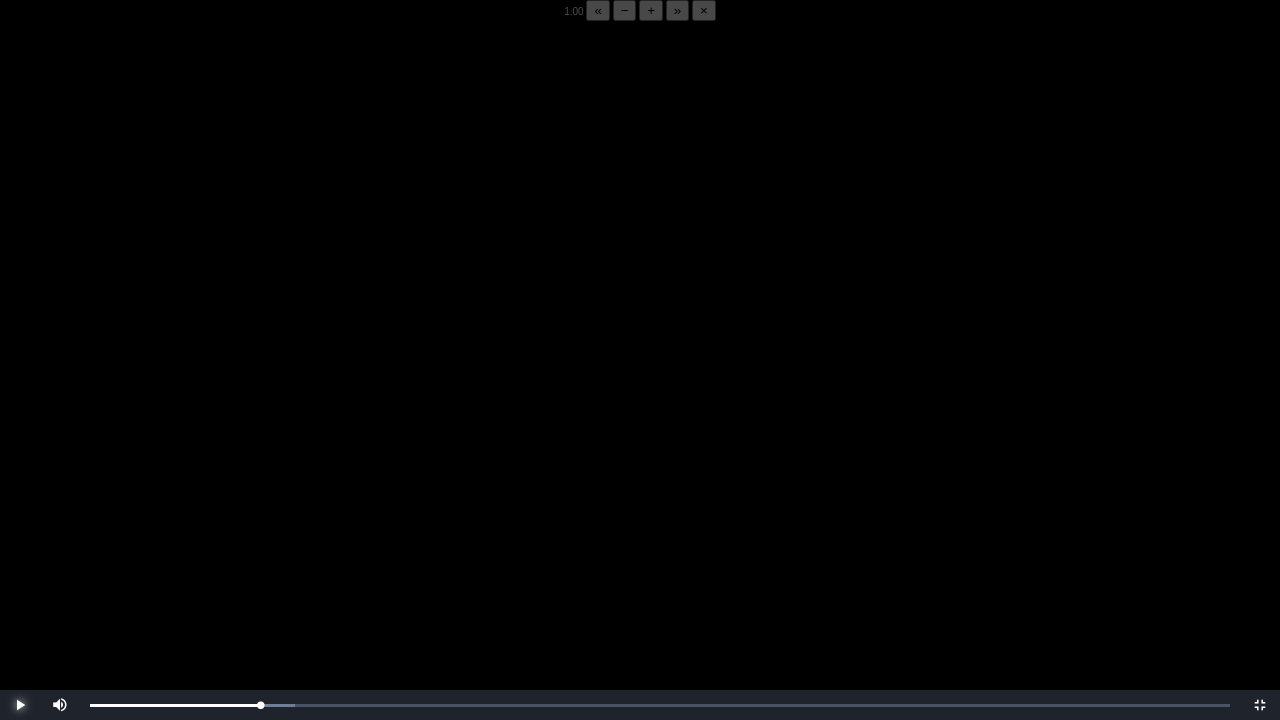 click at bounding box center (20, 705) 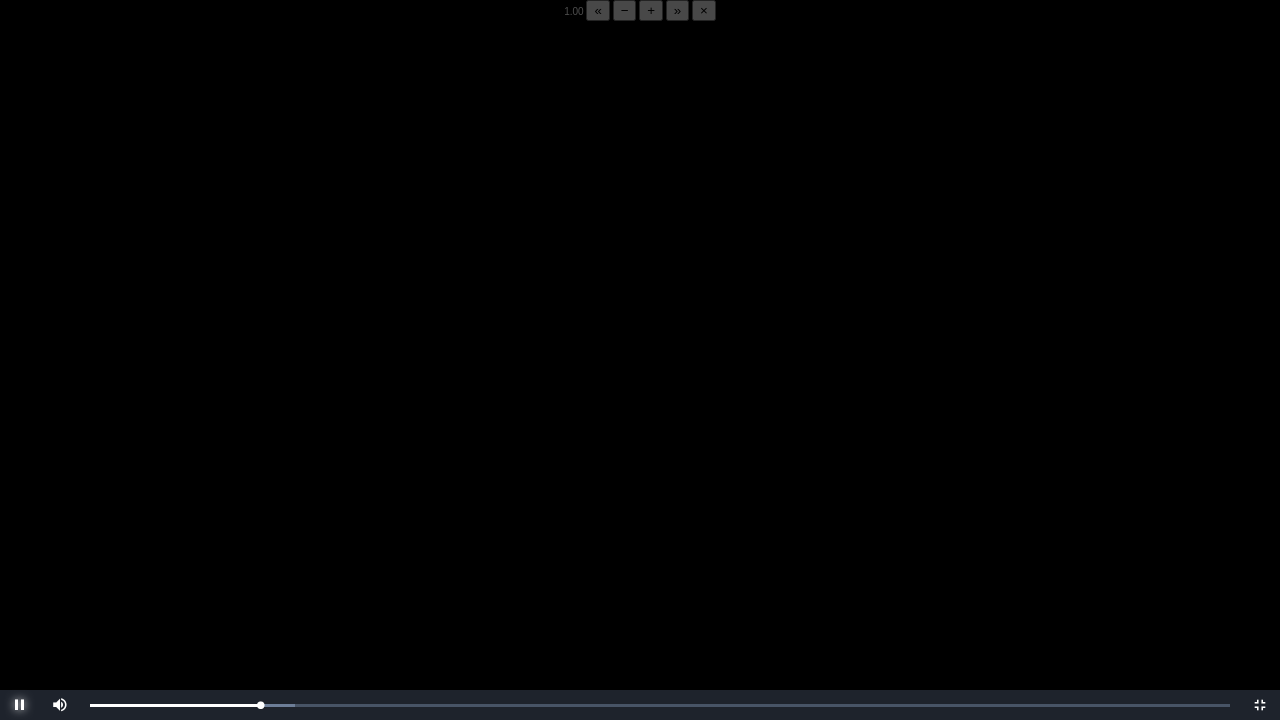 click at bounding box center [20, 705] 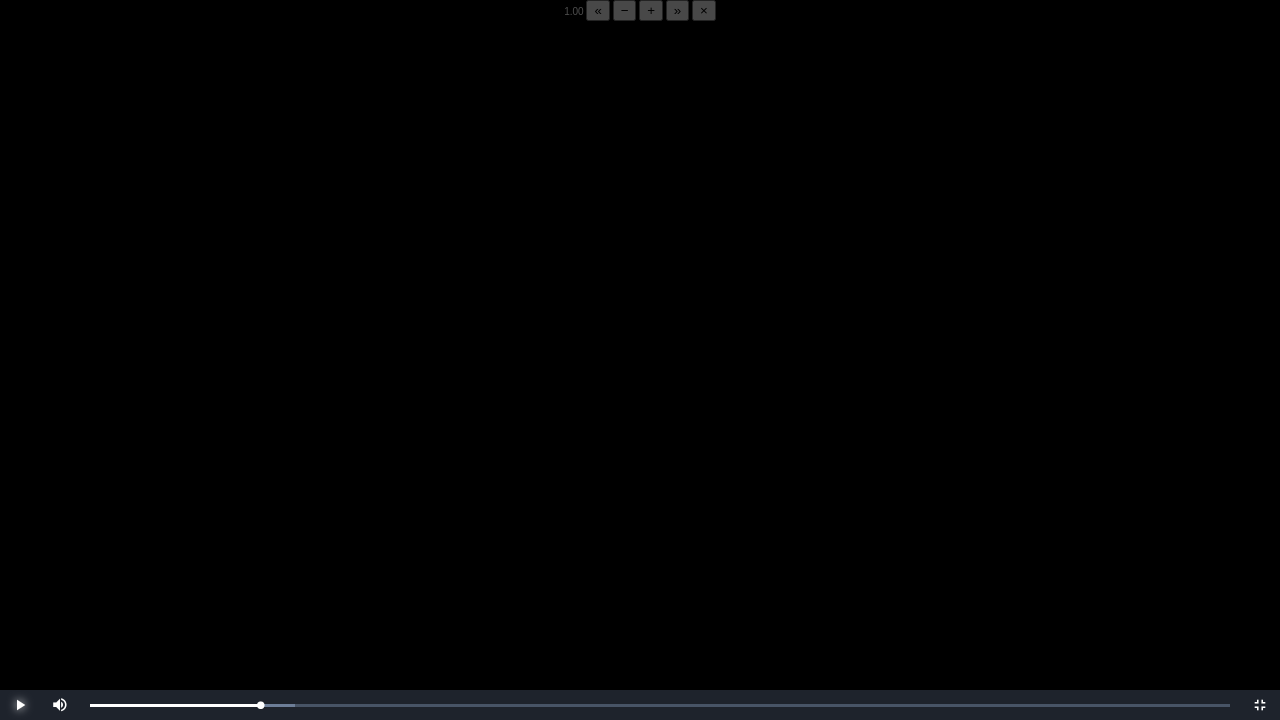 click at bounding box center [20, 705] 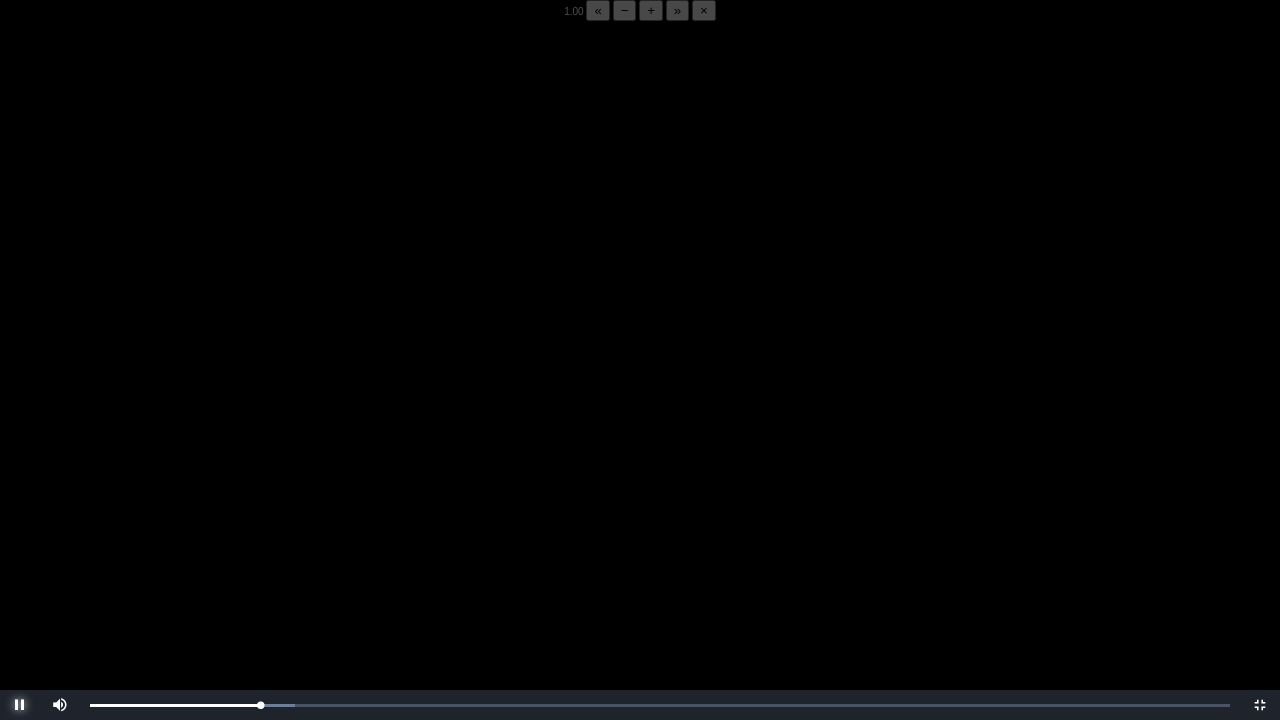 click at bounding box center [20, 705] 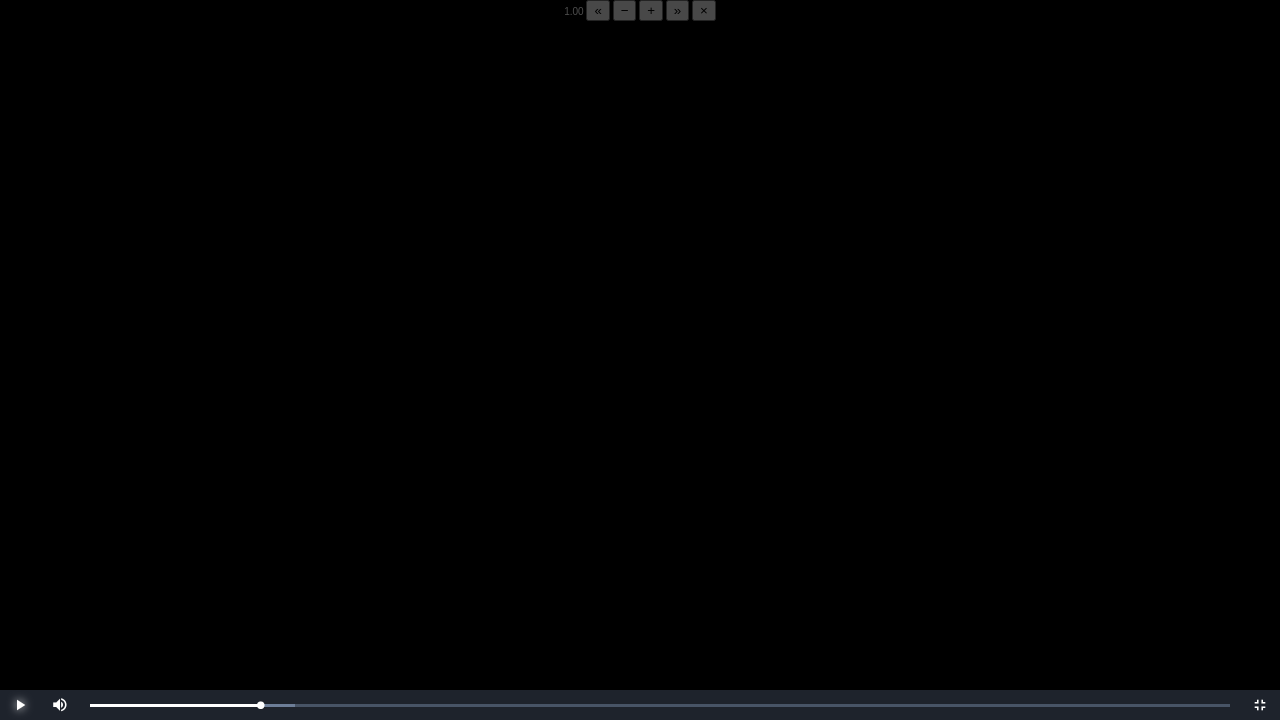 click at bounding box center [20, 705] 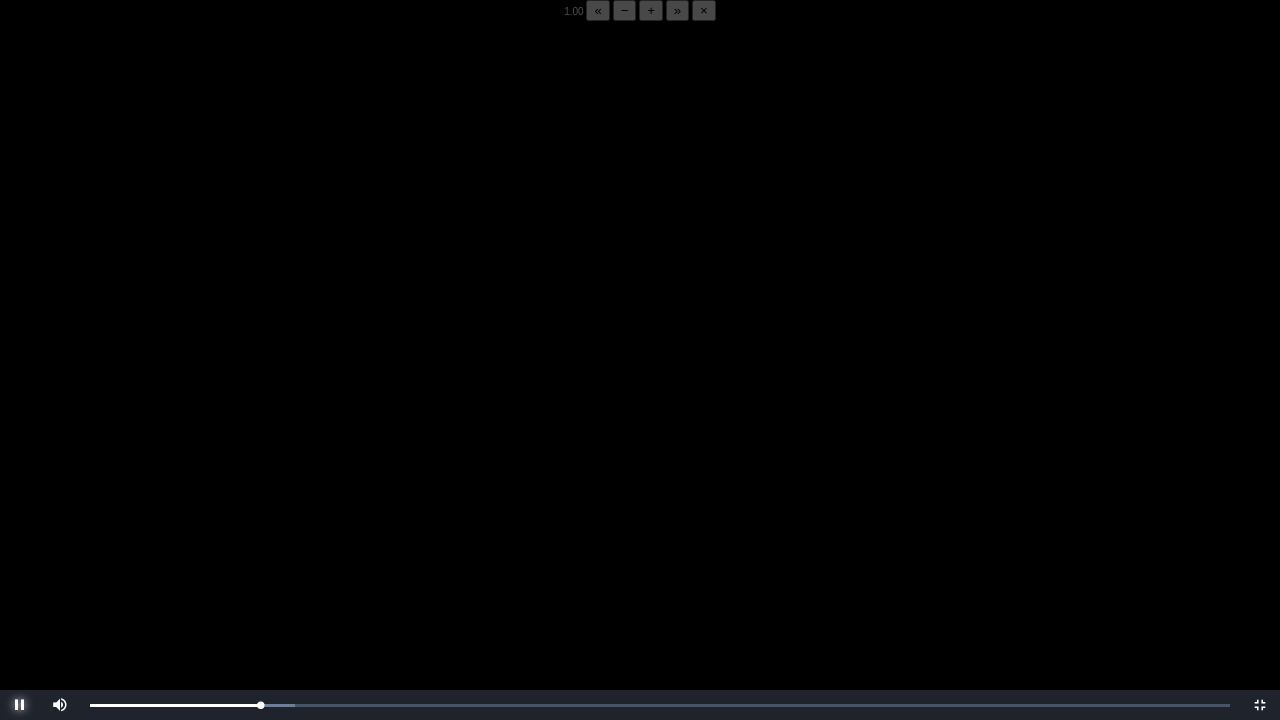 click at bounding box center (20, 705) 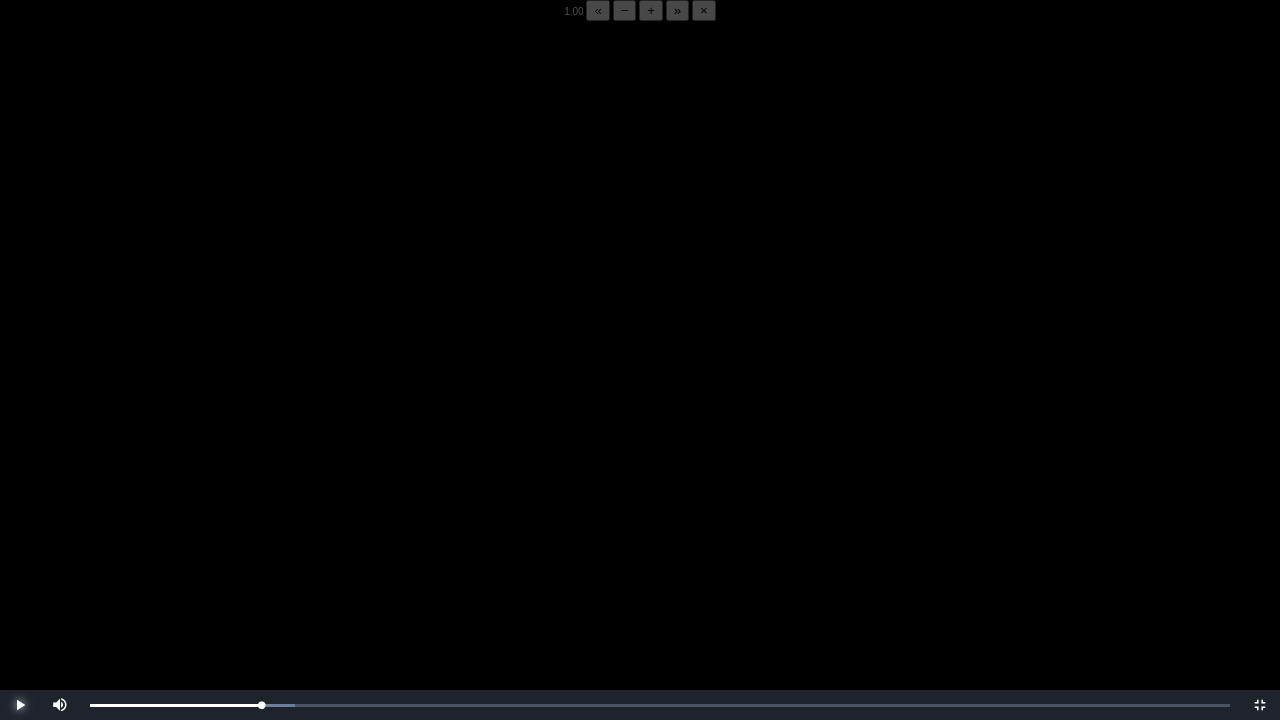 click at bounding box center [20, 705] 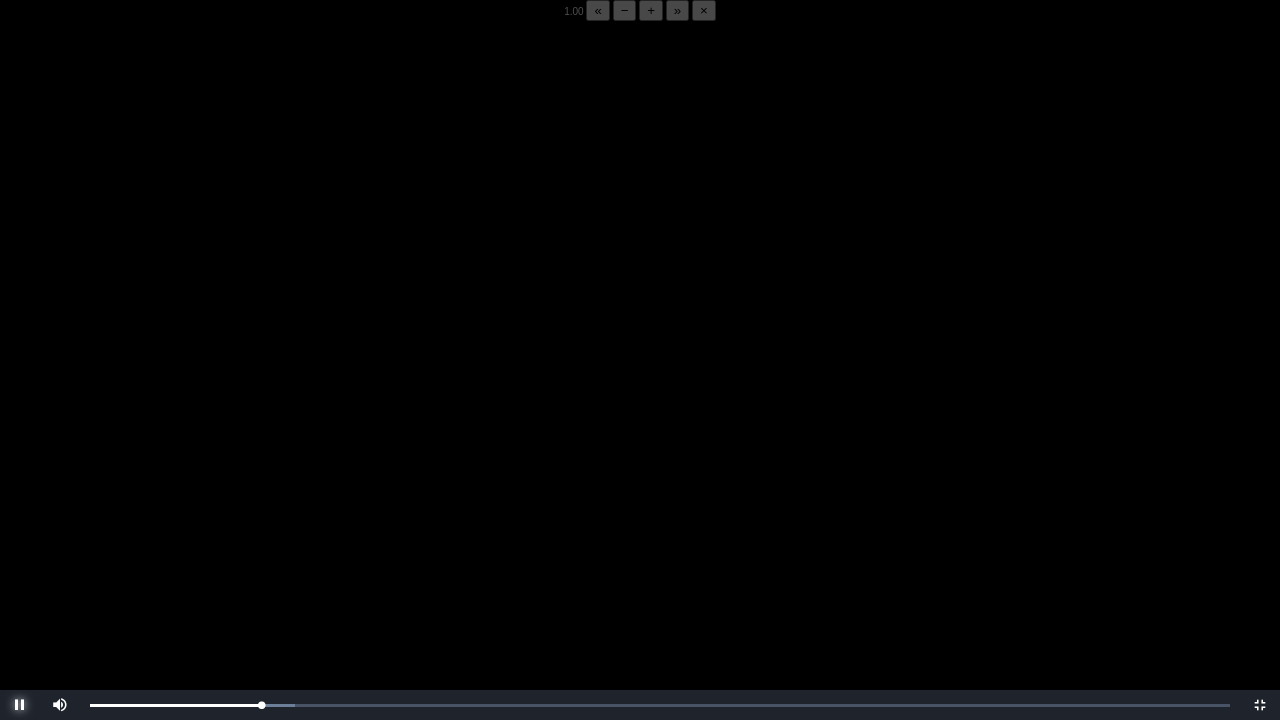 click at bounding box center [20, 705] 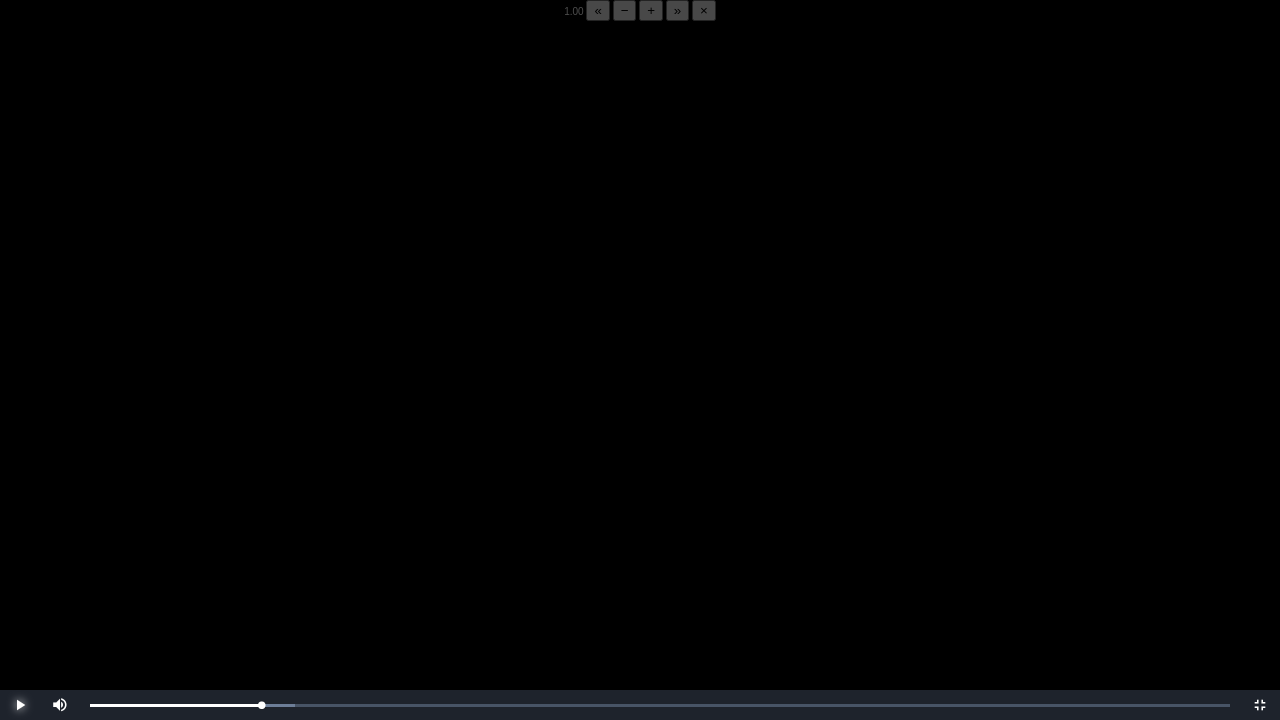 click at bounding box center (20, 705) 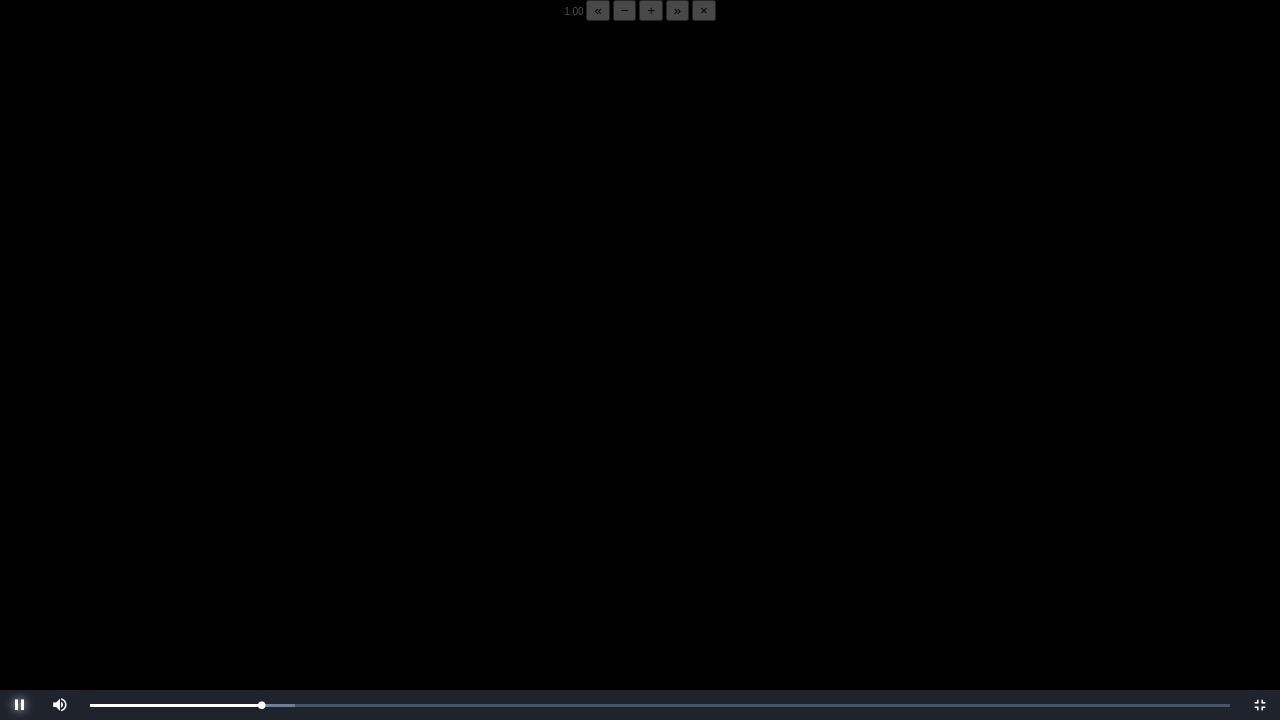 click at bounding box center (20, 705) 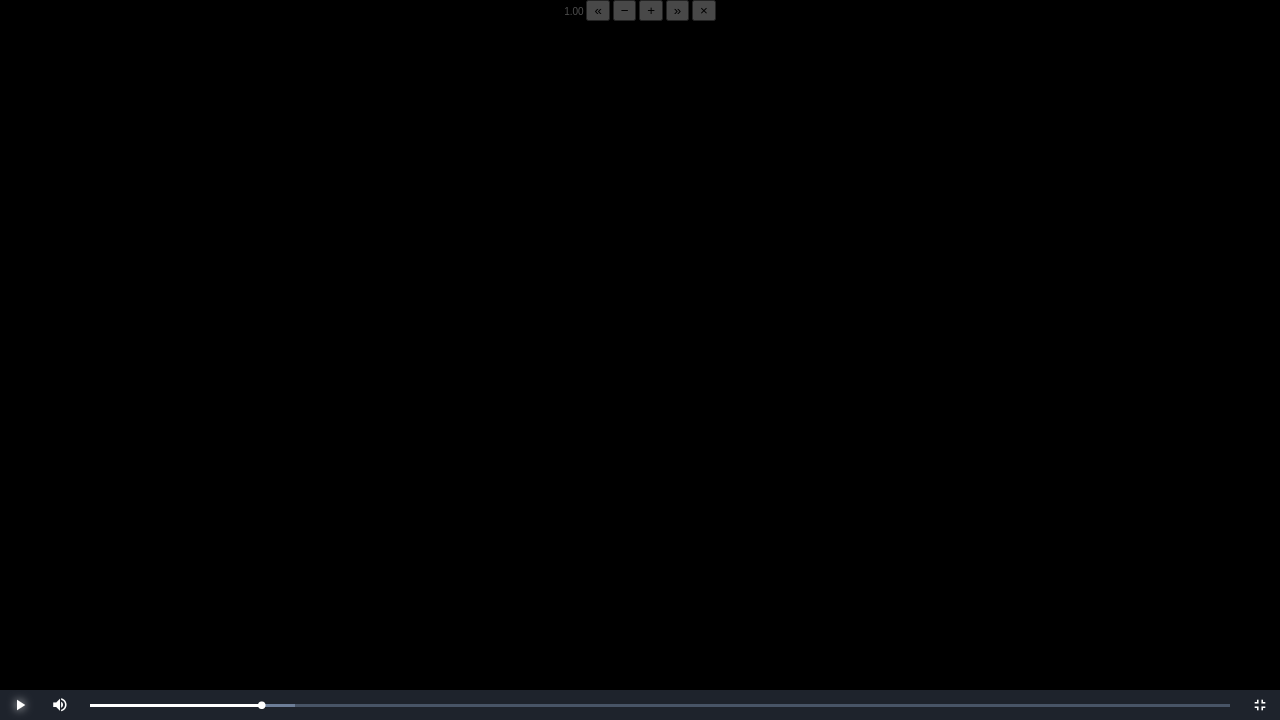 click at bounding box center [20, 705] 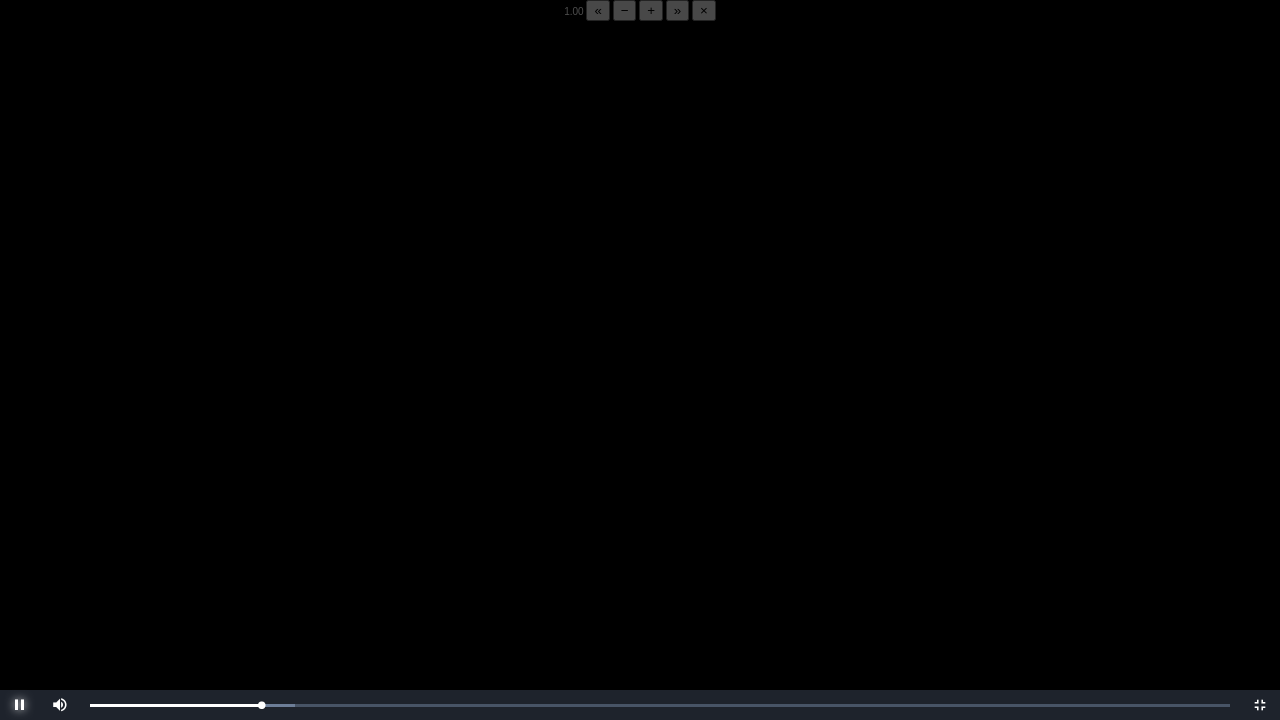 click at bounding box center (20, 705) 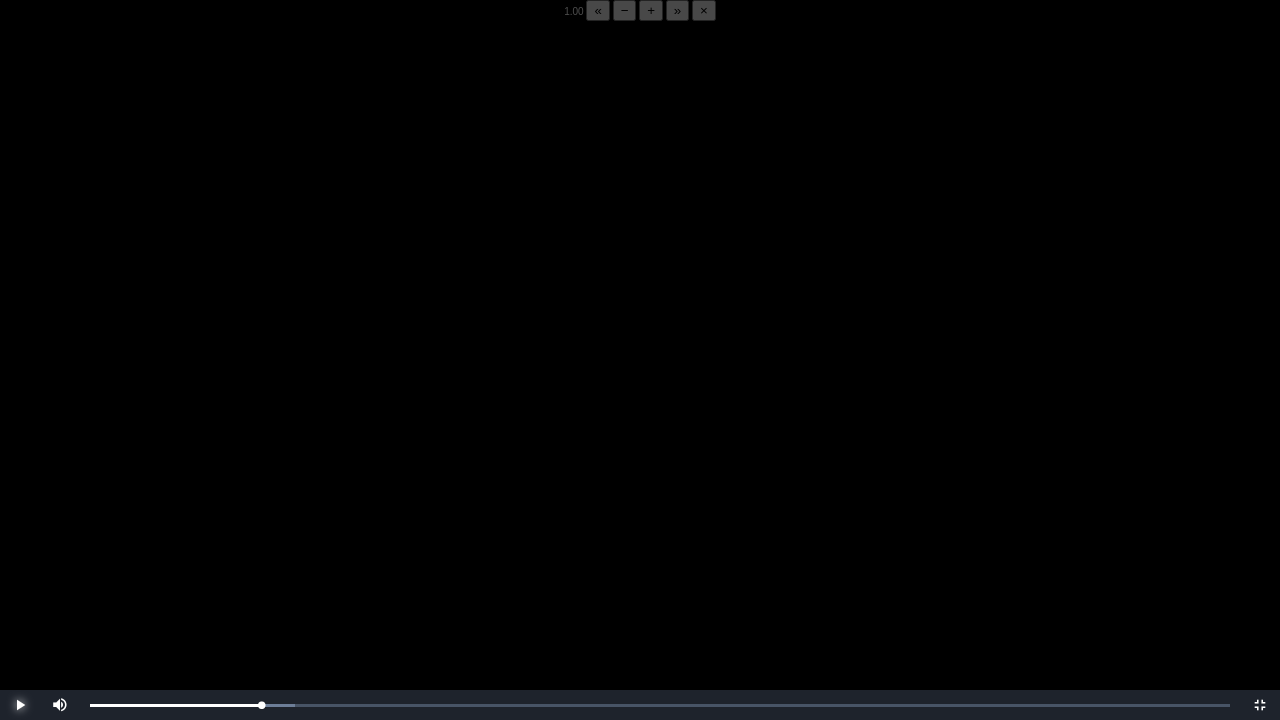 click at bounding box center (20, 705) 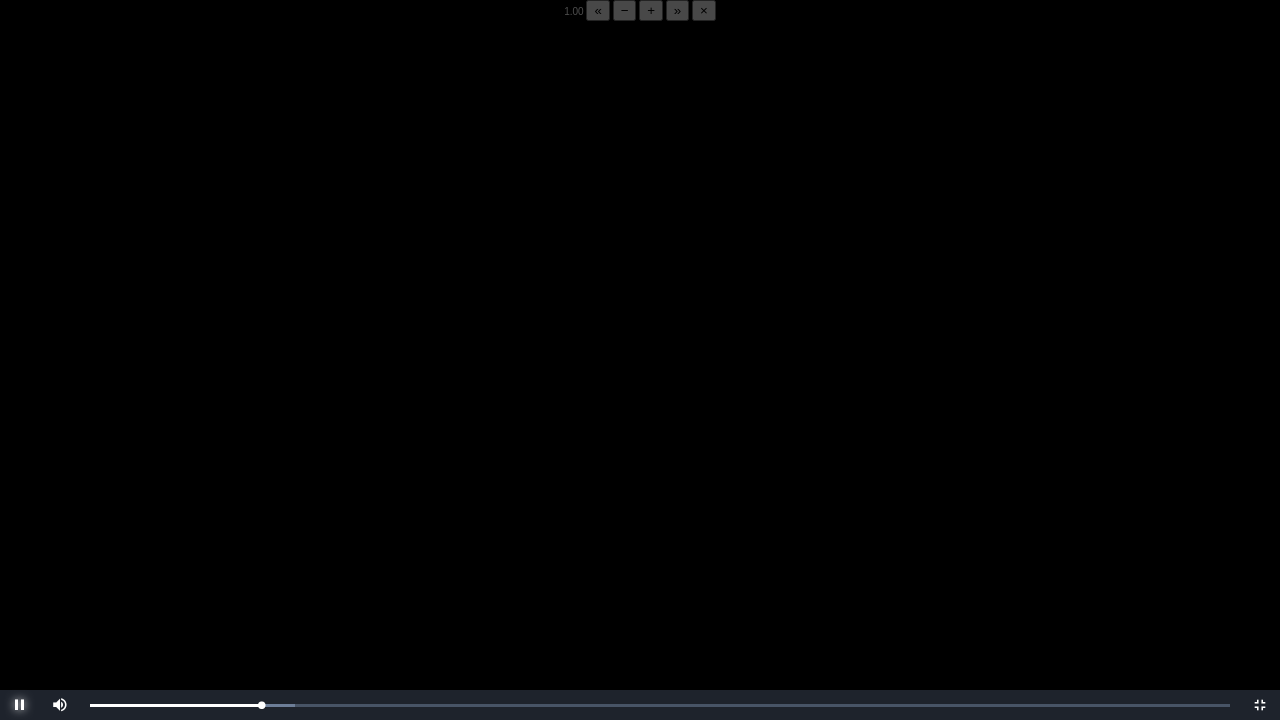 click at bounding box center (20, 705) 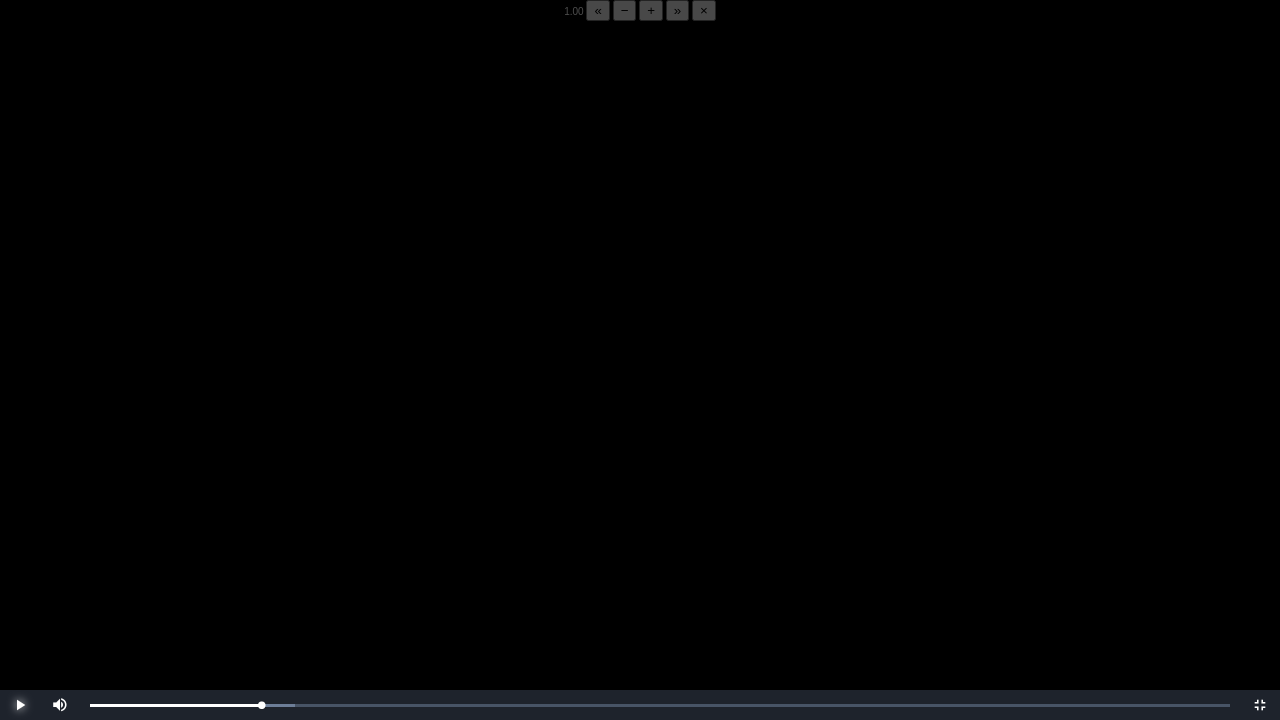 click at bounding box center [20, 705] 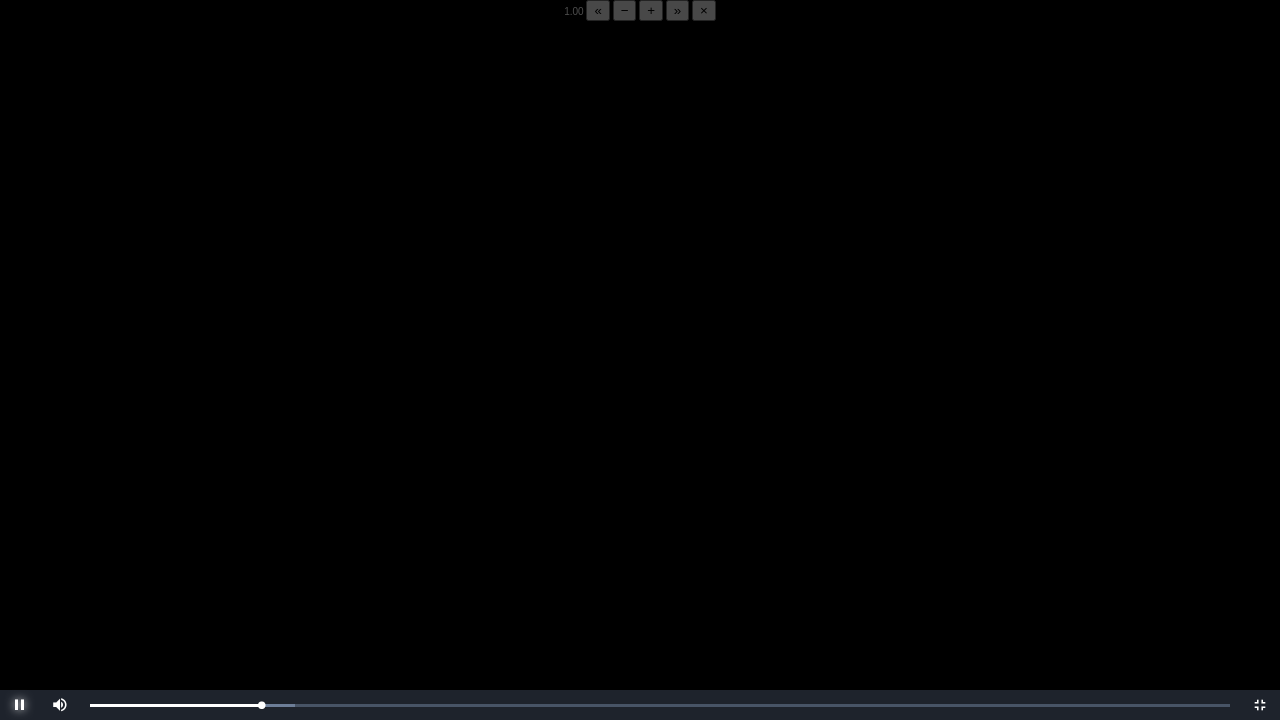 click at bounding box center (20, 705) 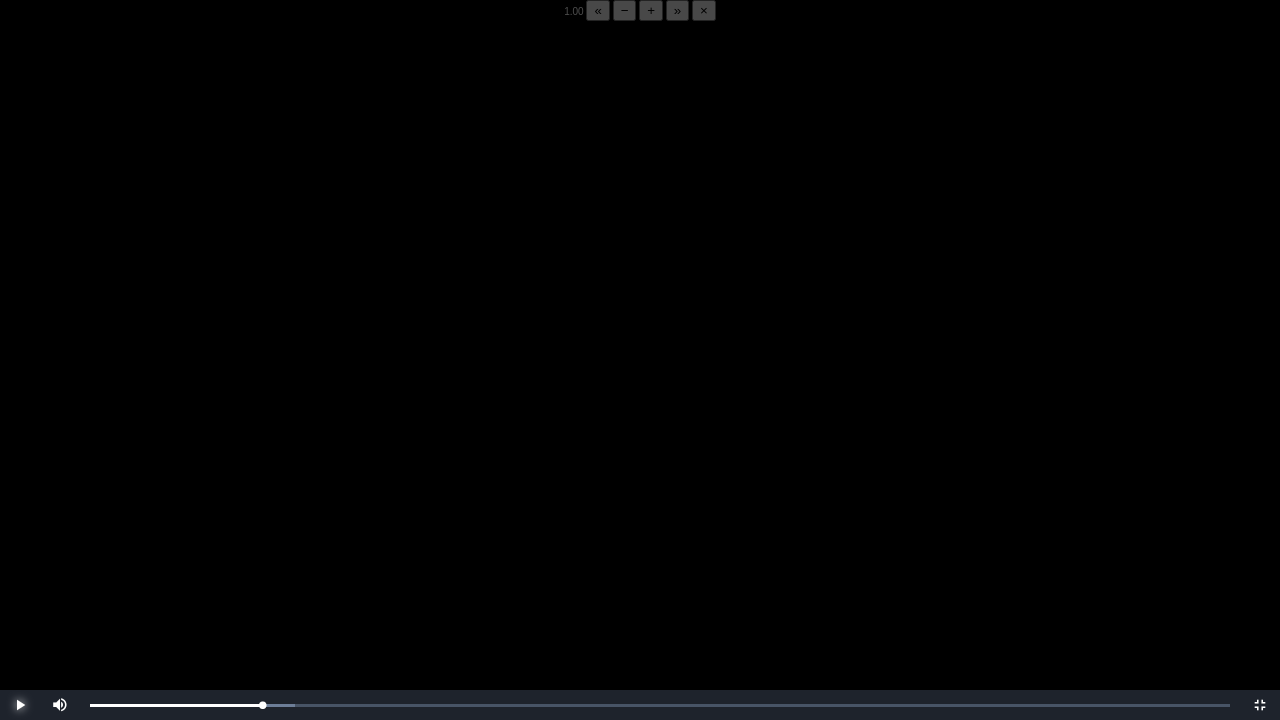 click at bounding box center [20, 705] 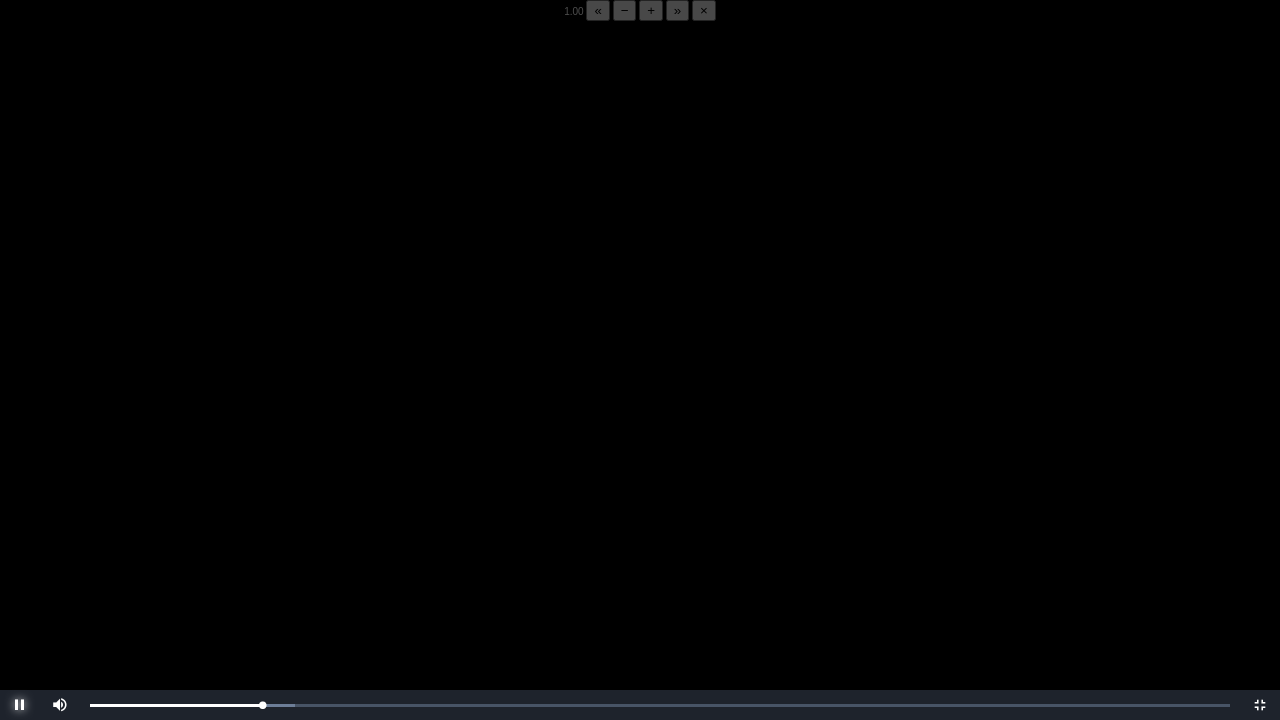 click at bounding box center [20, 705] 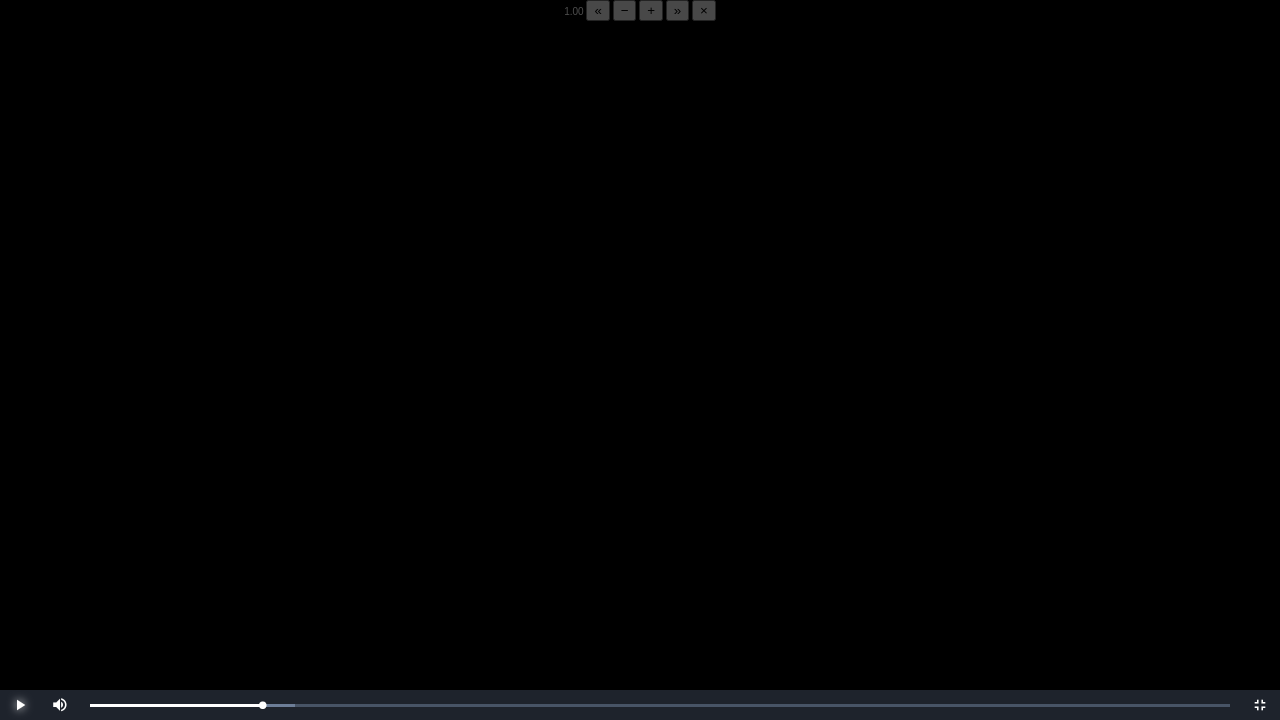 click at bounding box center (20, 705) 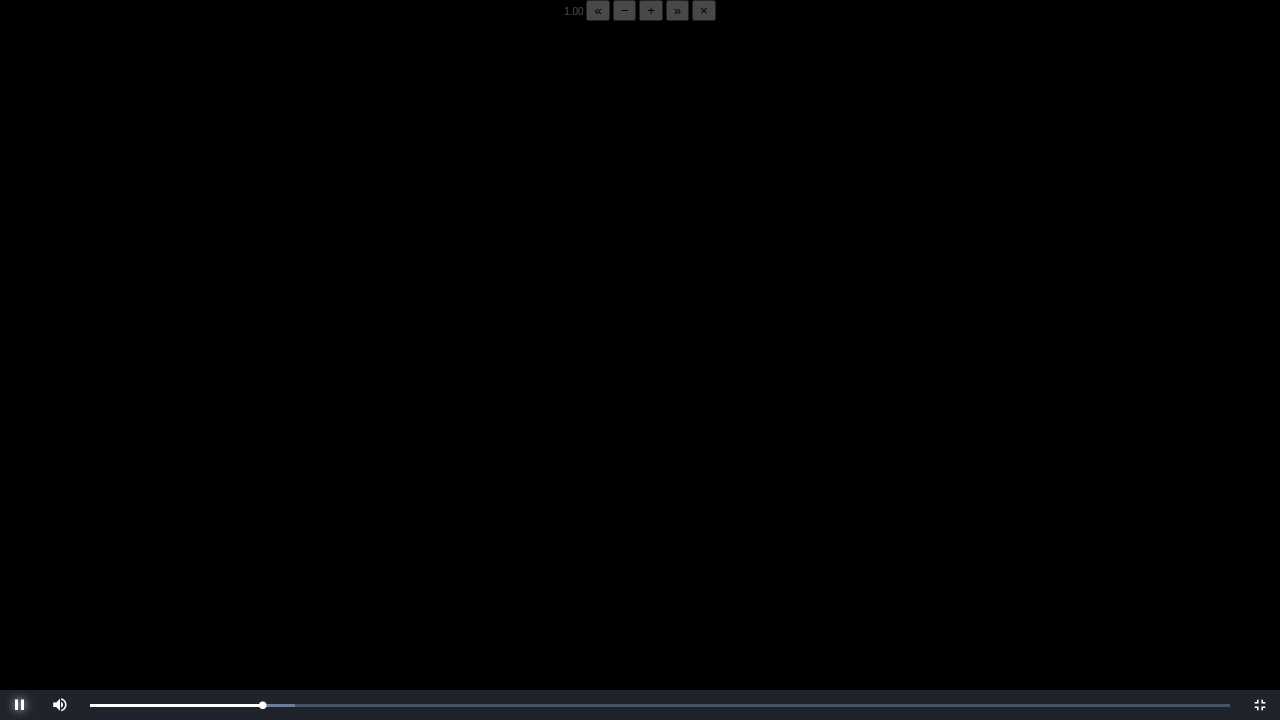 click at bounding box center (20, 705) 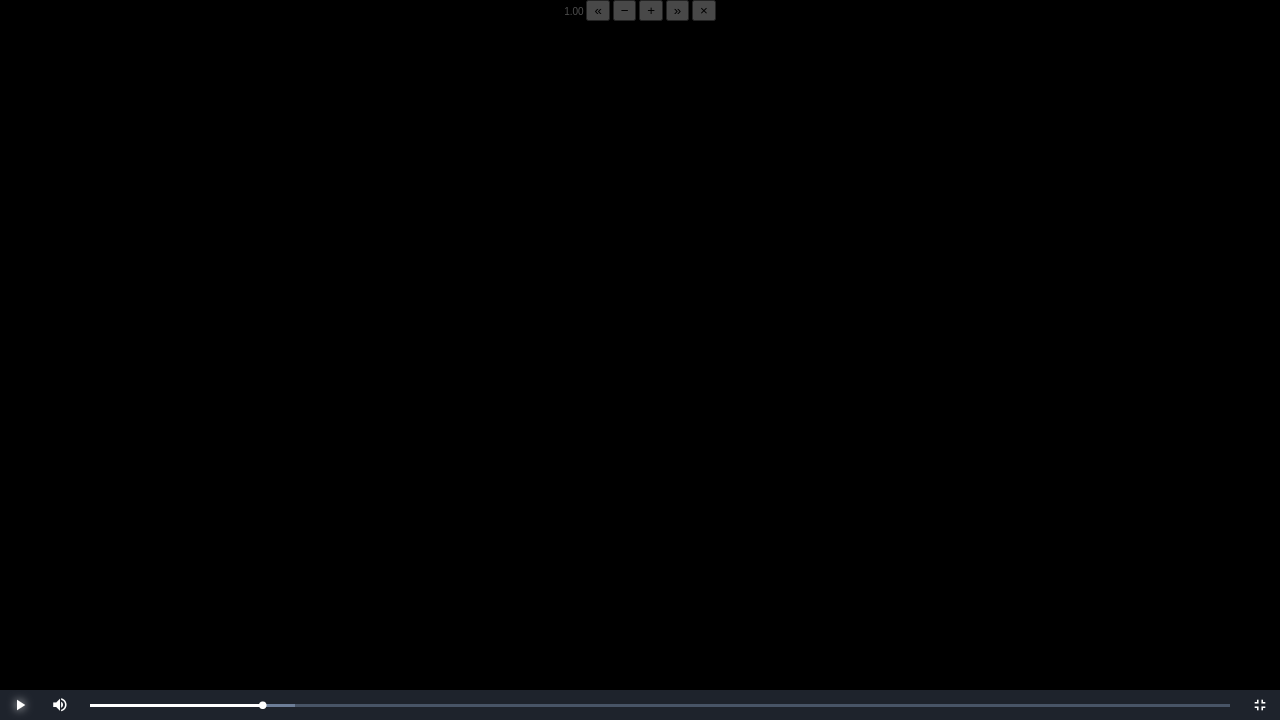 click at bounding box center (20, 705) 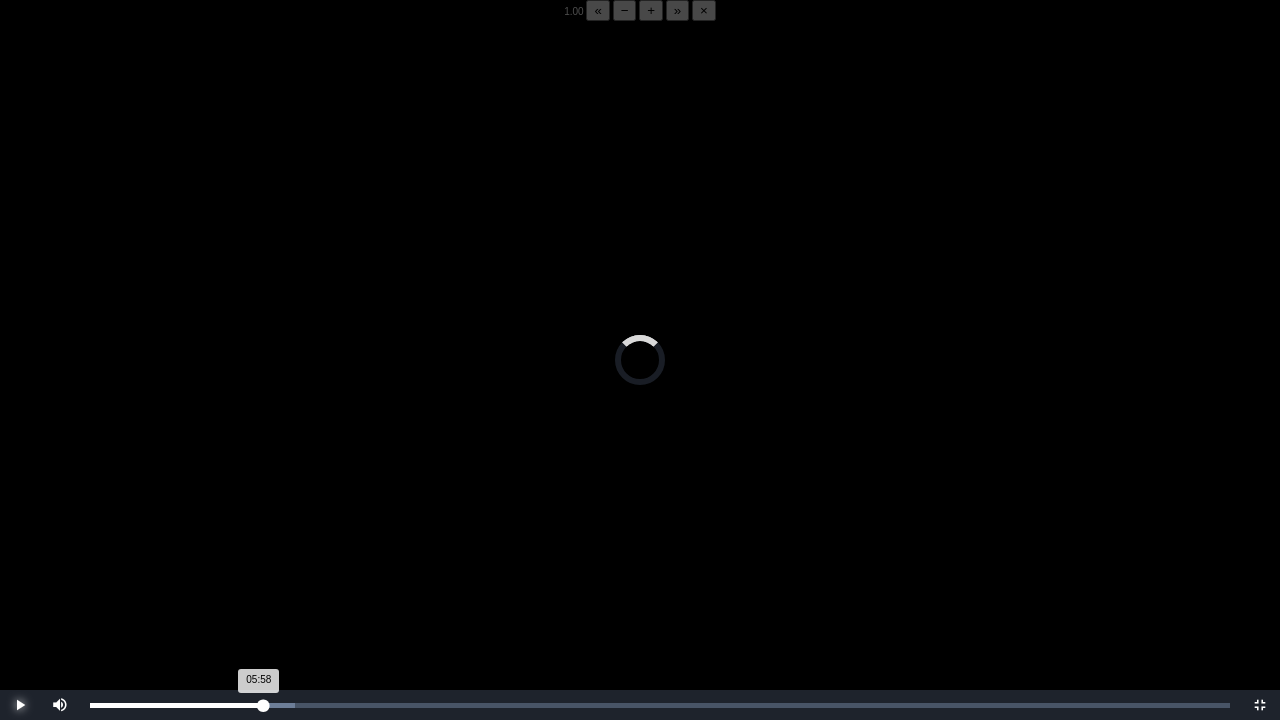 drag, startPoint x: 13, startPoint y: 707, endPoint x: 265, endPoint y: 710, distance: 252.01785 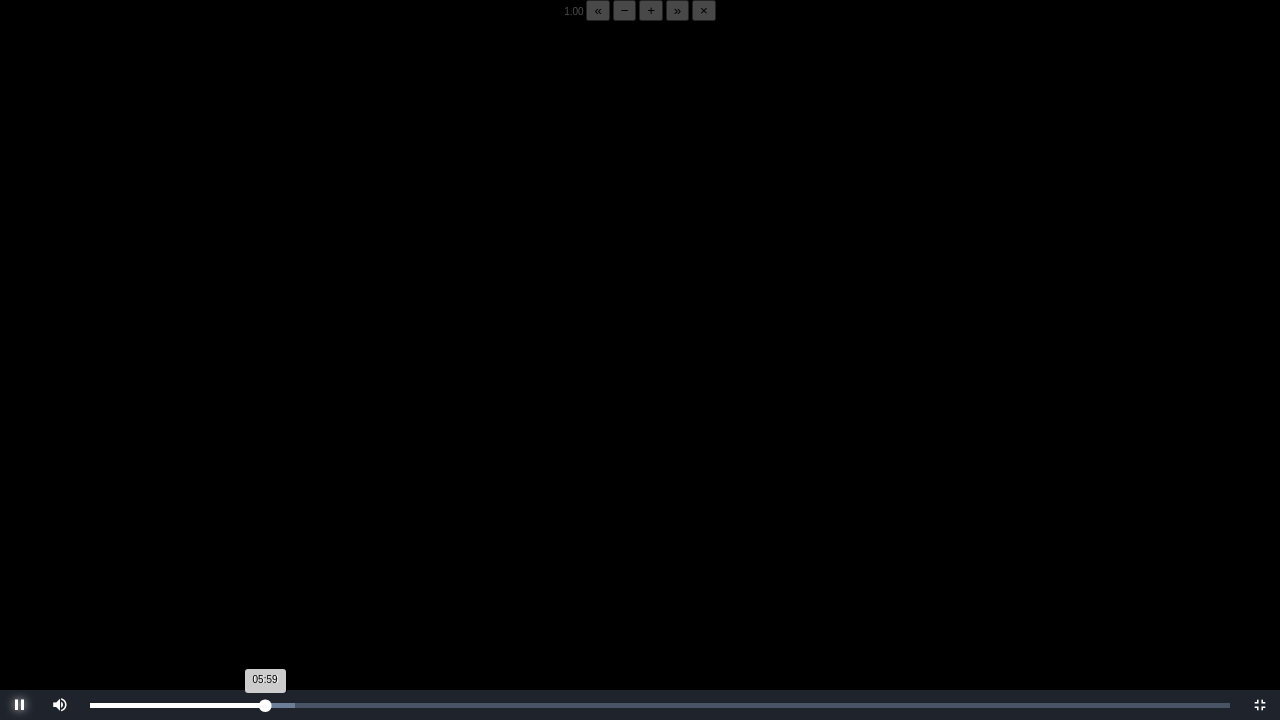 click on "05:59 Progress : 0%" at bounding box center (177, 705) 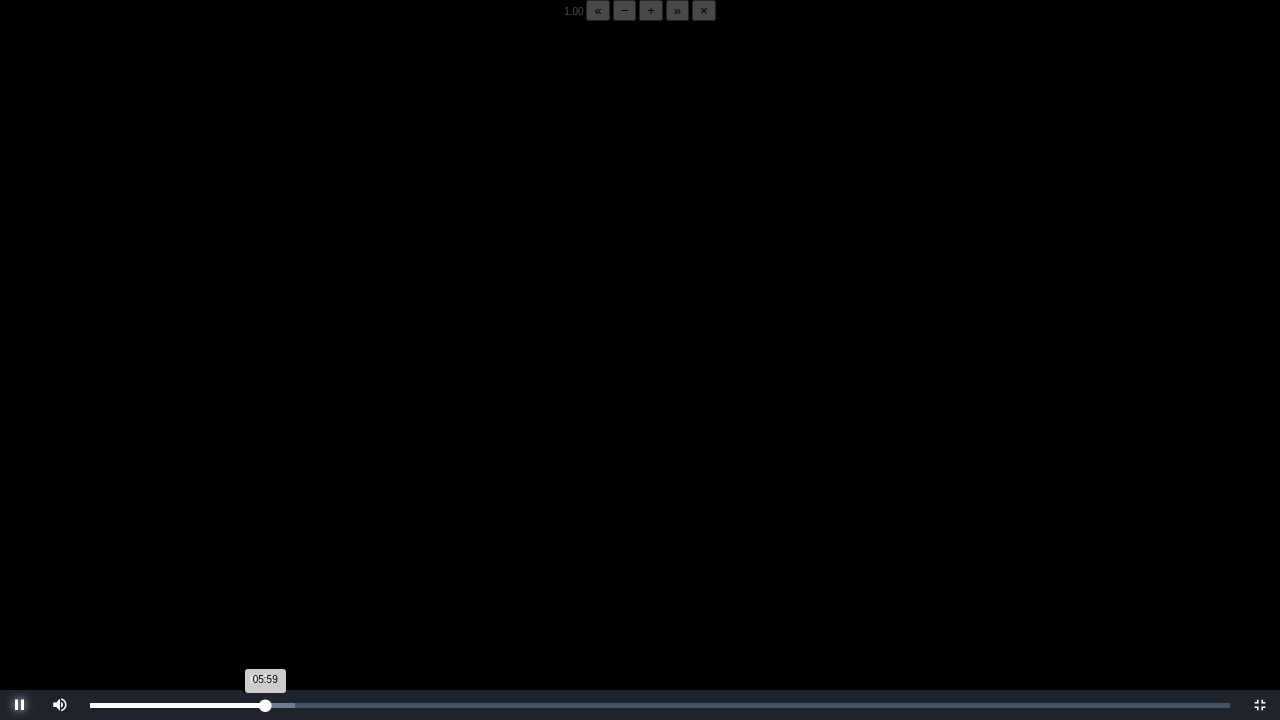 click on "05:59 Progress : 0%" at bounding box center (177, 705) 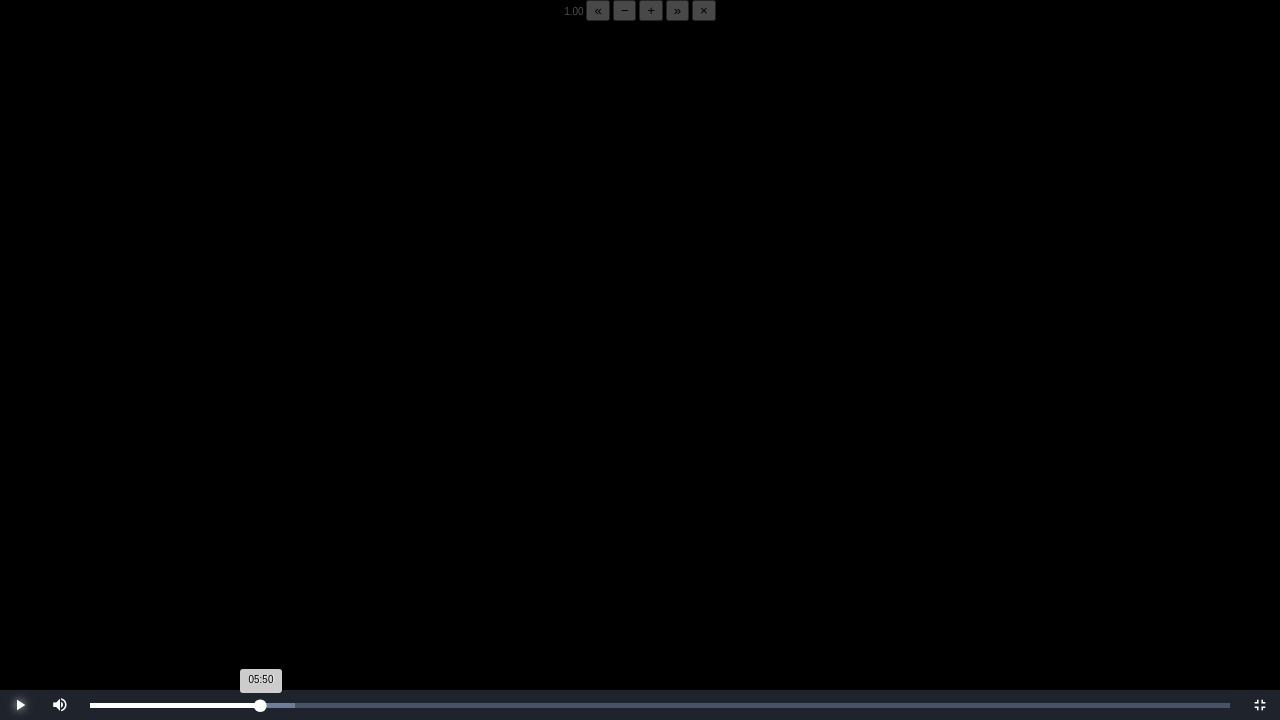 click on "05:50 Progress : 0%" at bounding box center [175, 705] 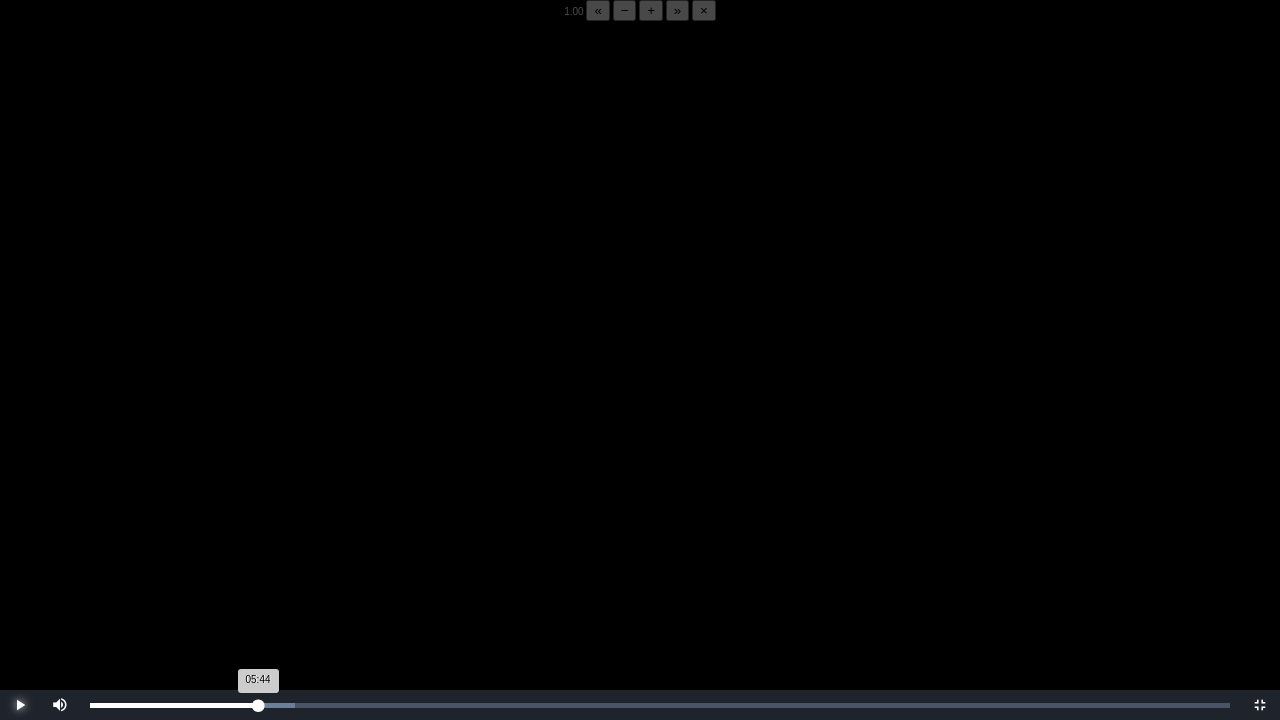 click on "05:44 Progress : 0%" at bounding box center (174, 705) 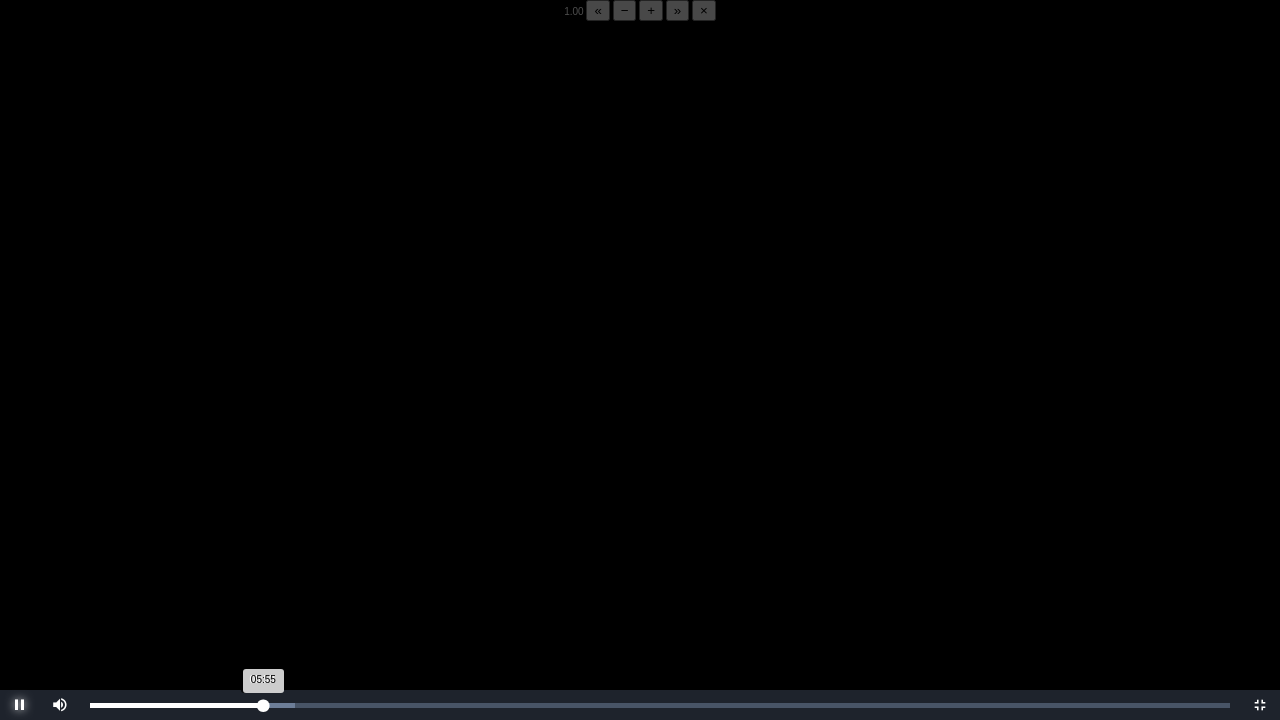 click on "05:55 Progress : 0%" at bounding box center [176, 705] 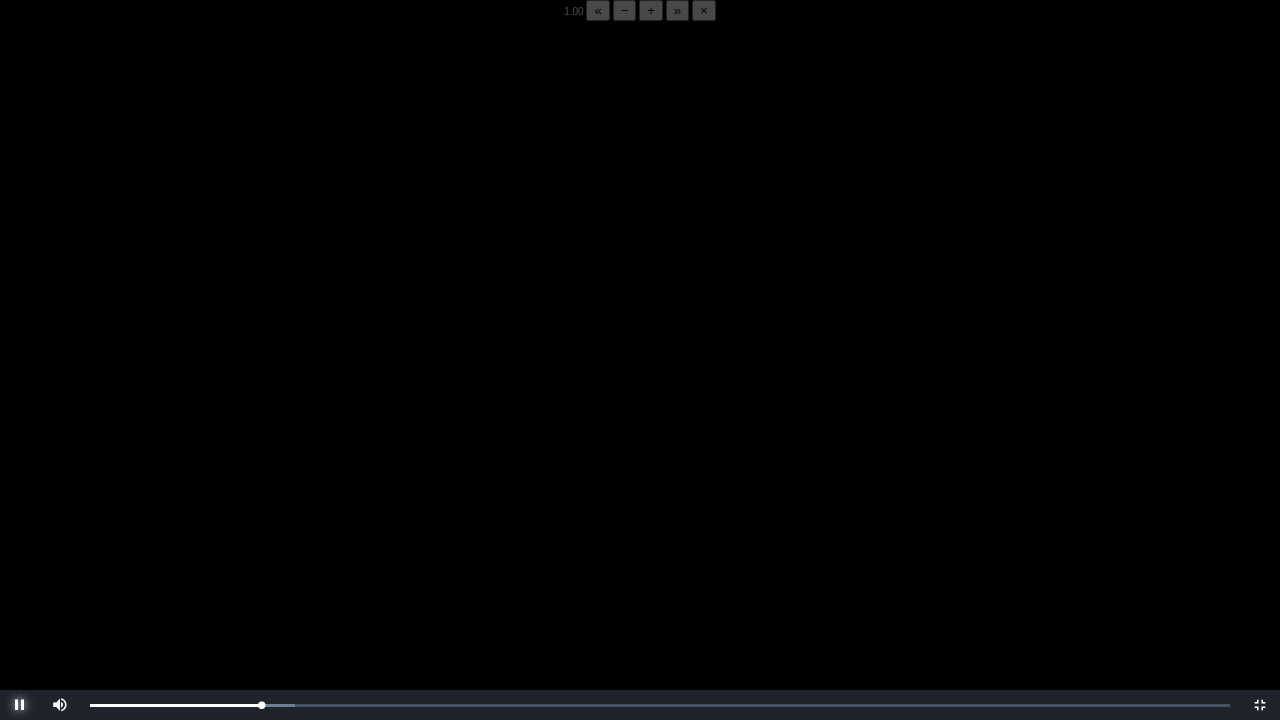 click at bounding box center [20, 705] 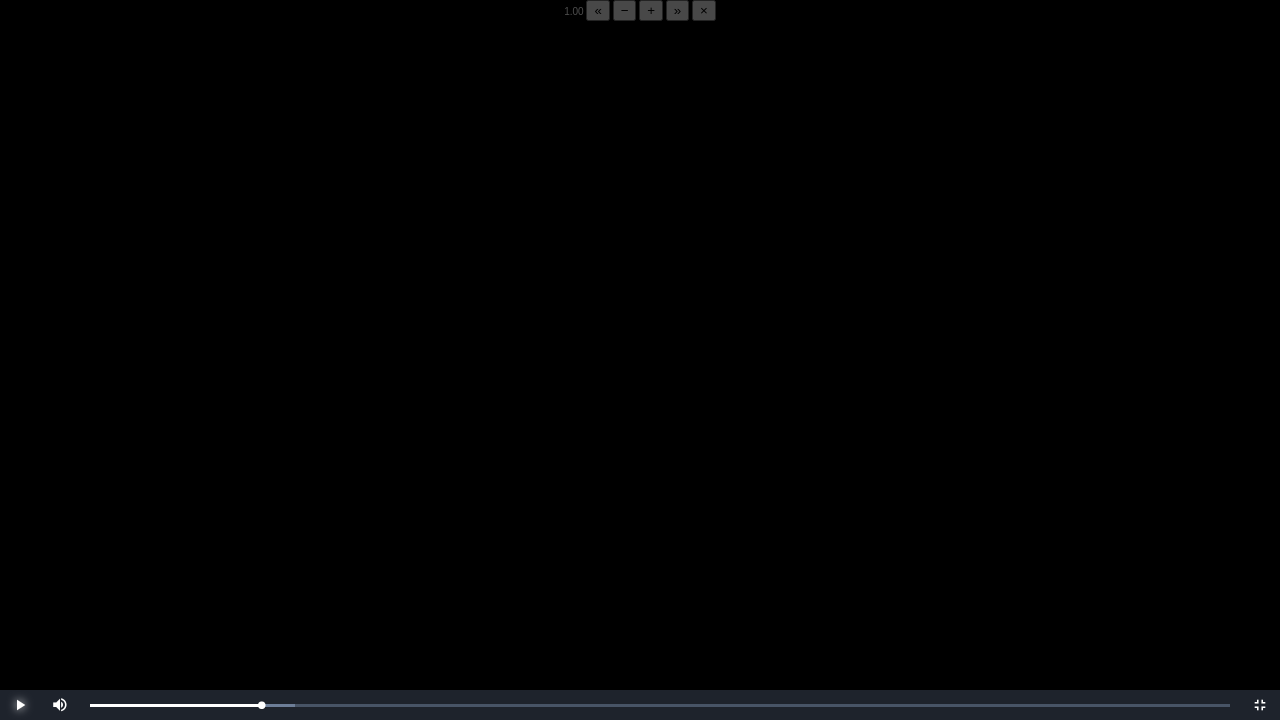 click at bounding box center [20, 705] 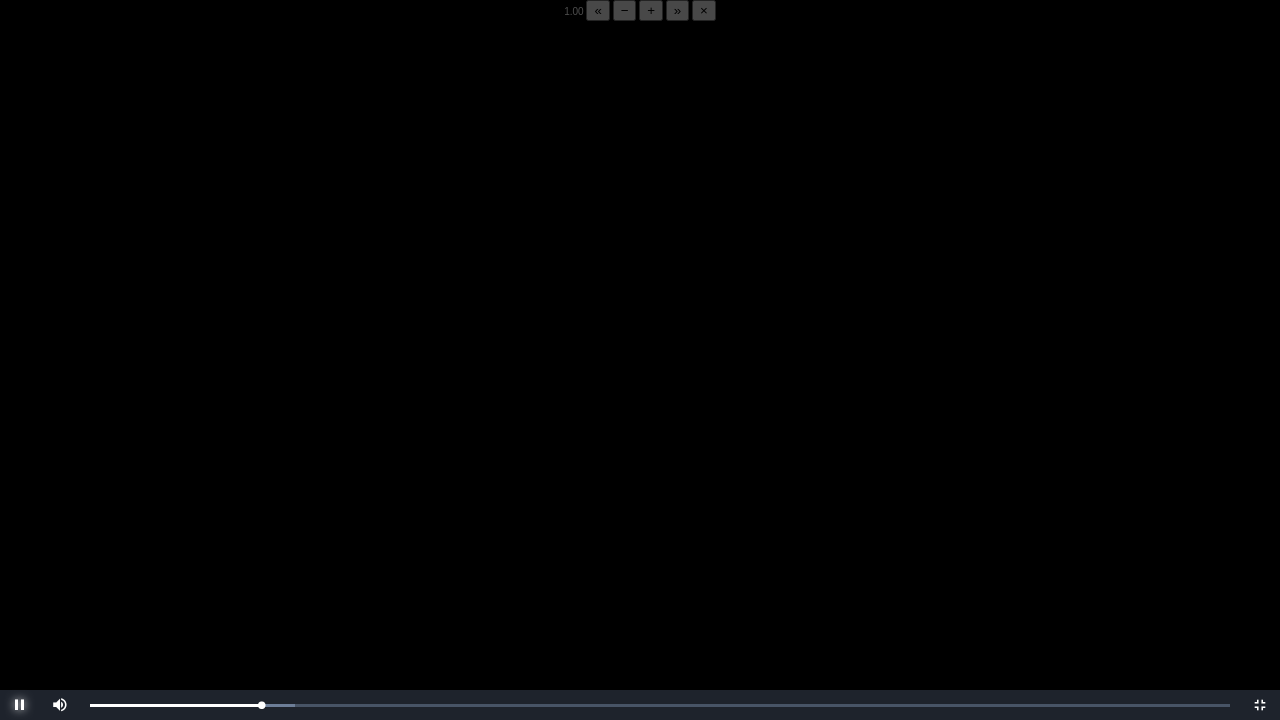click at bounding box center (20, 705) 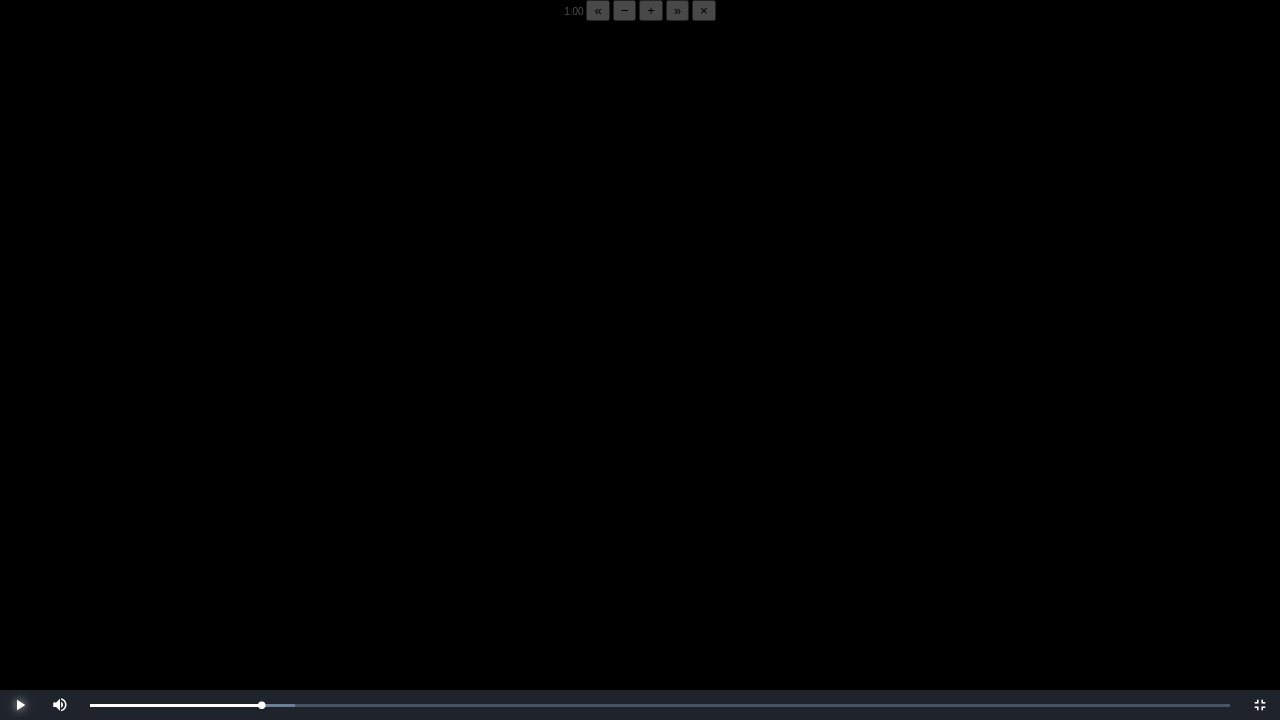 click at bounding box center (20, 705) 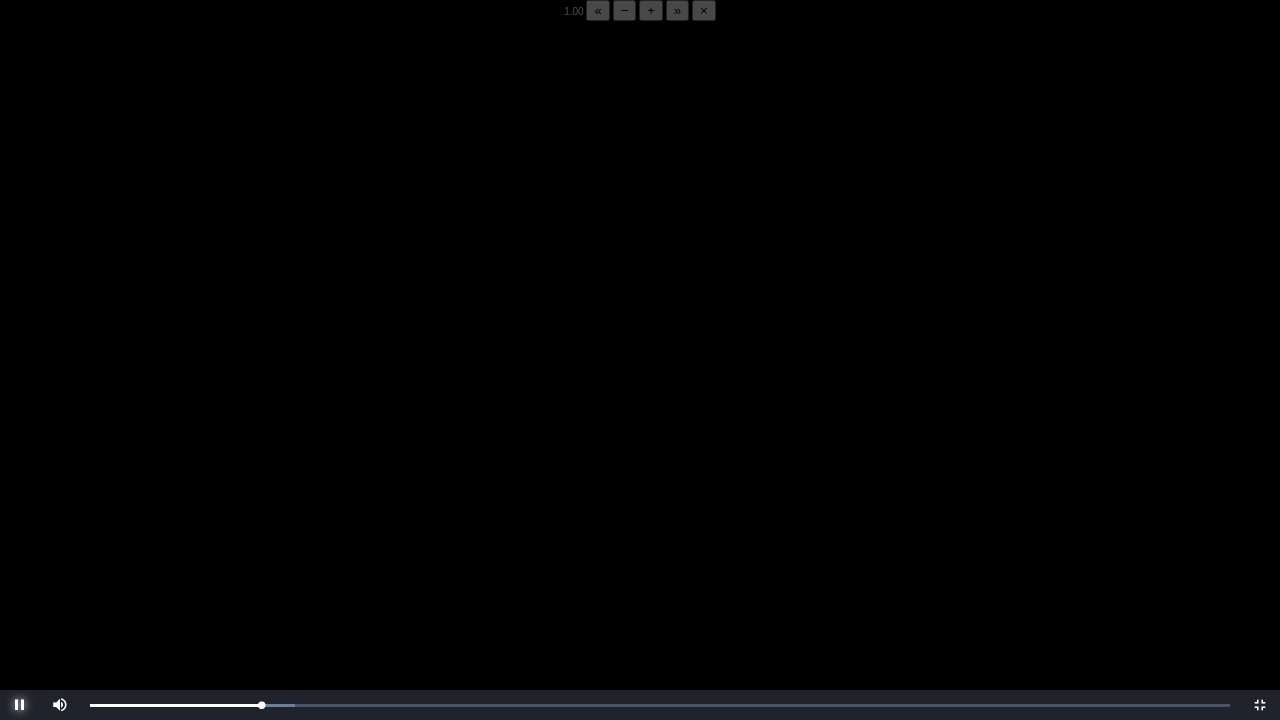 click at bounding box center (20, 705) 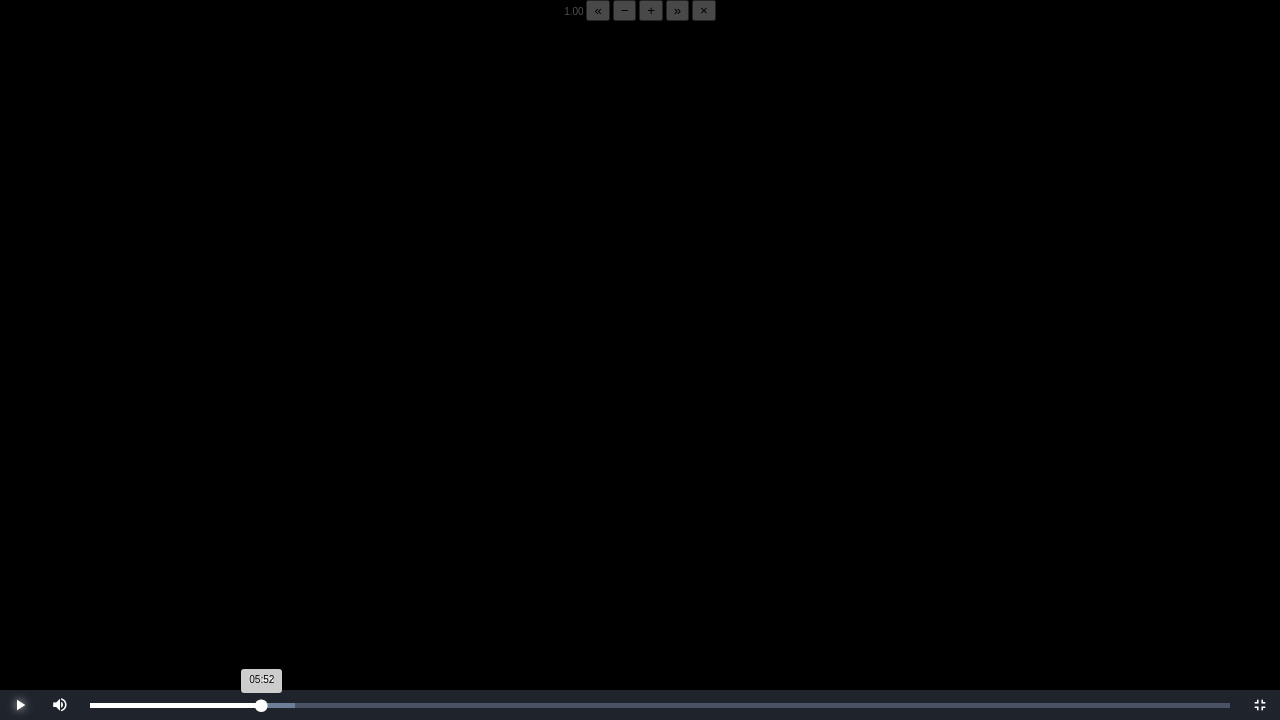 click on "05:52 Progress : 0%" at bounding box center (176, 705) 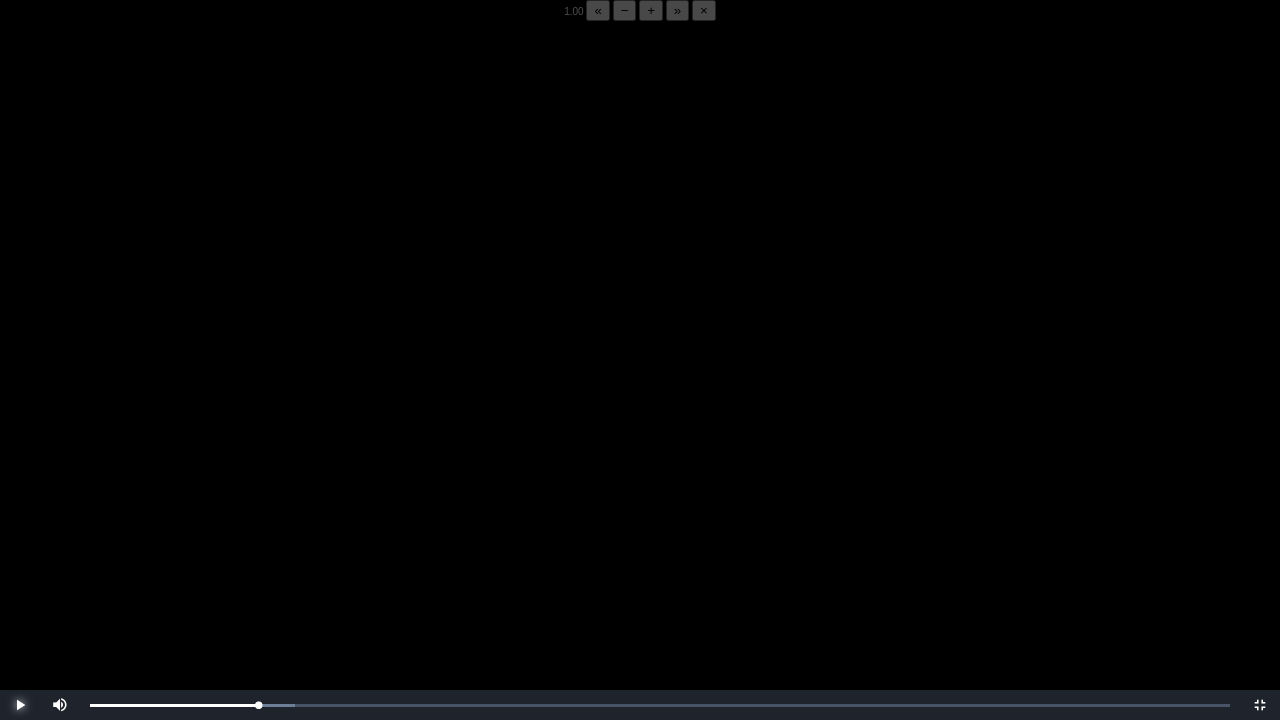 click at bounding box center [20, 705] 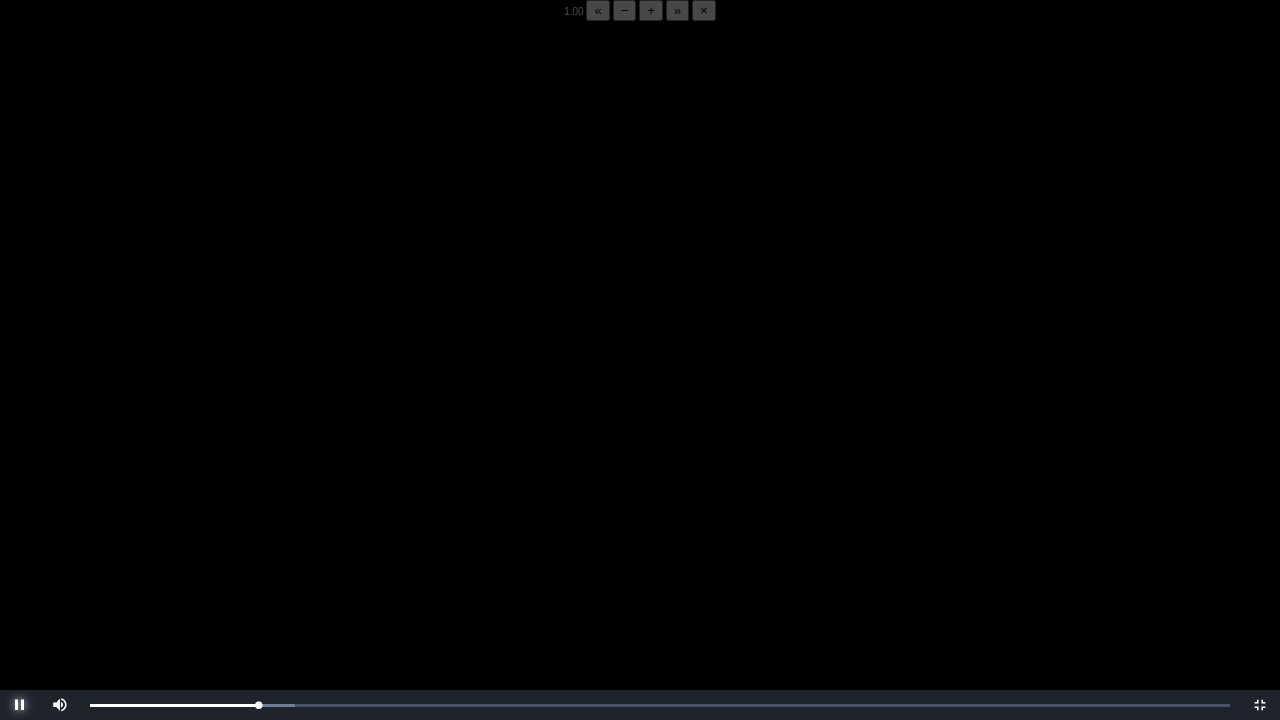 click at bounding box center (20, 705) 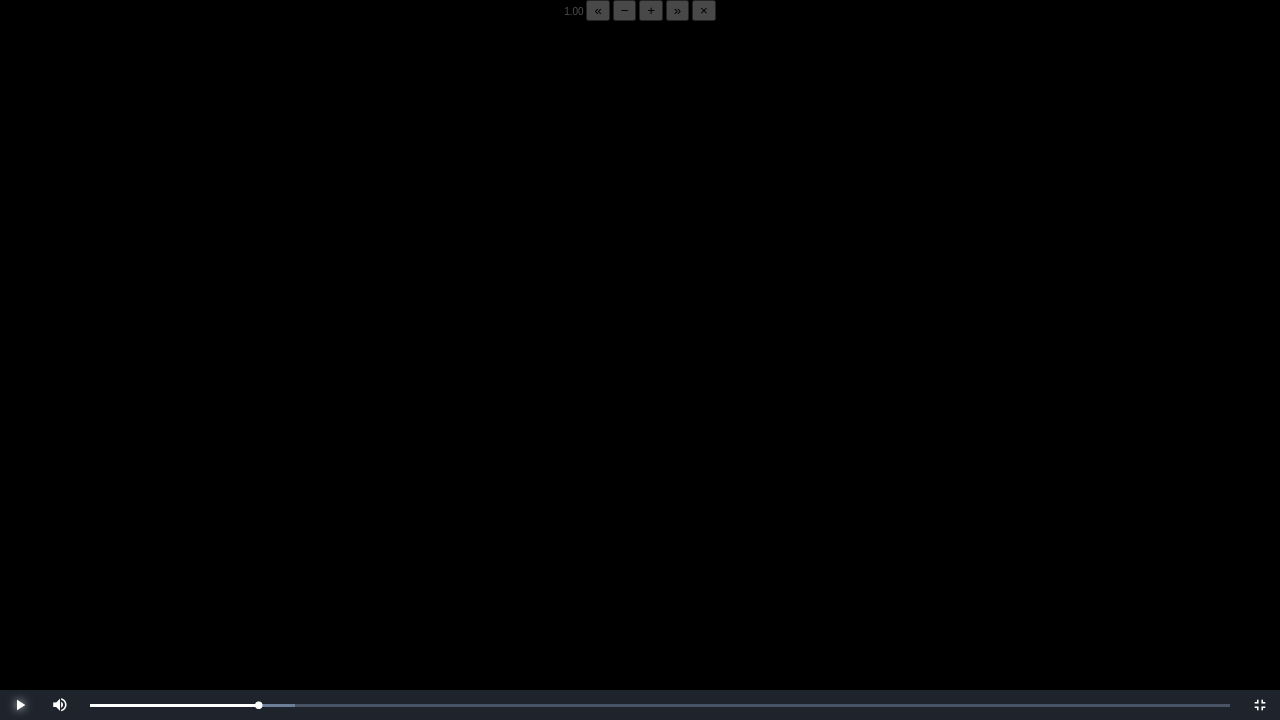 click at bounding box center (20, 705) 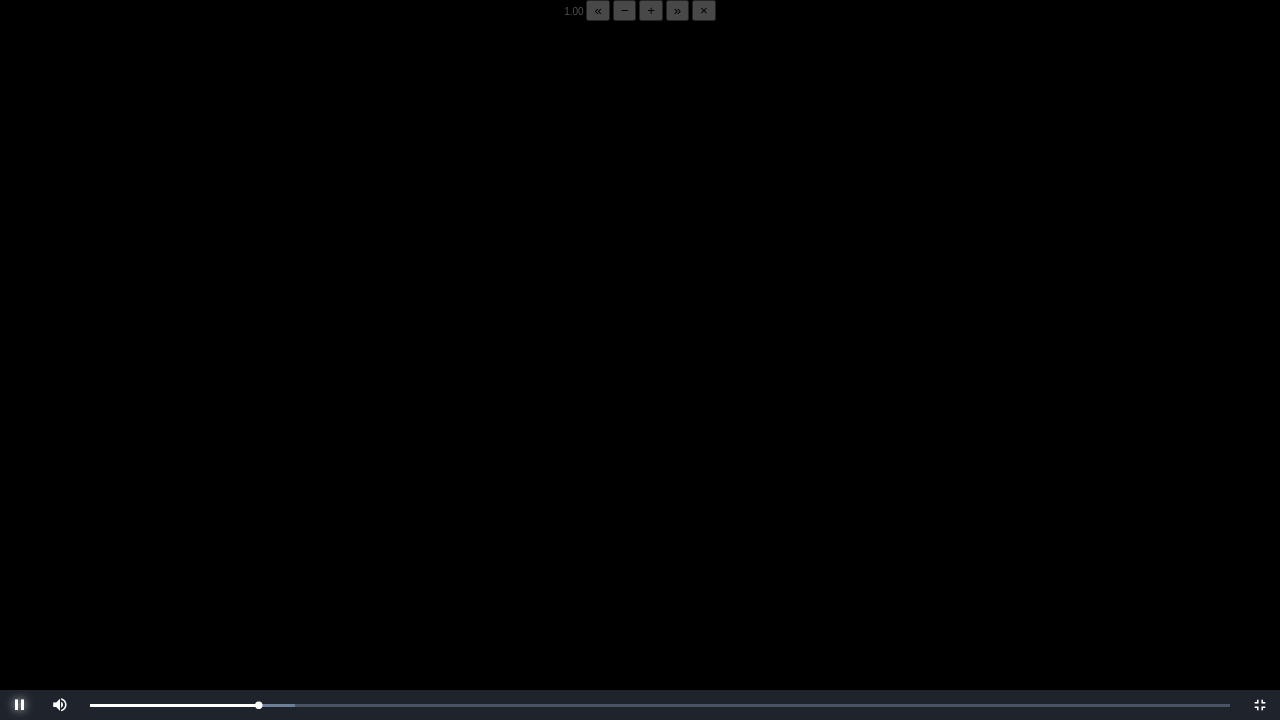 click at bounding box center (20, 705) 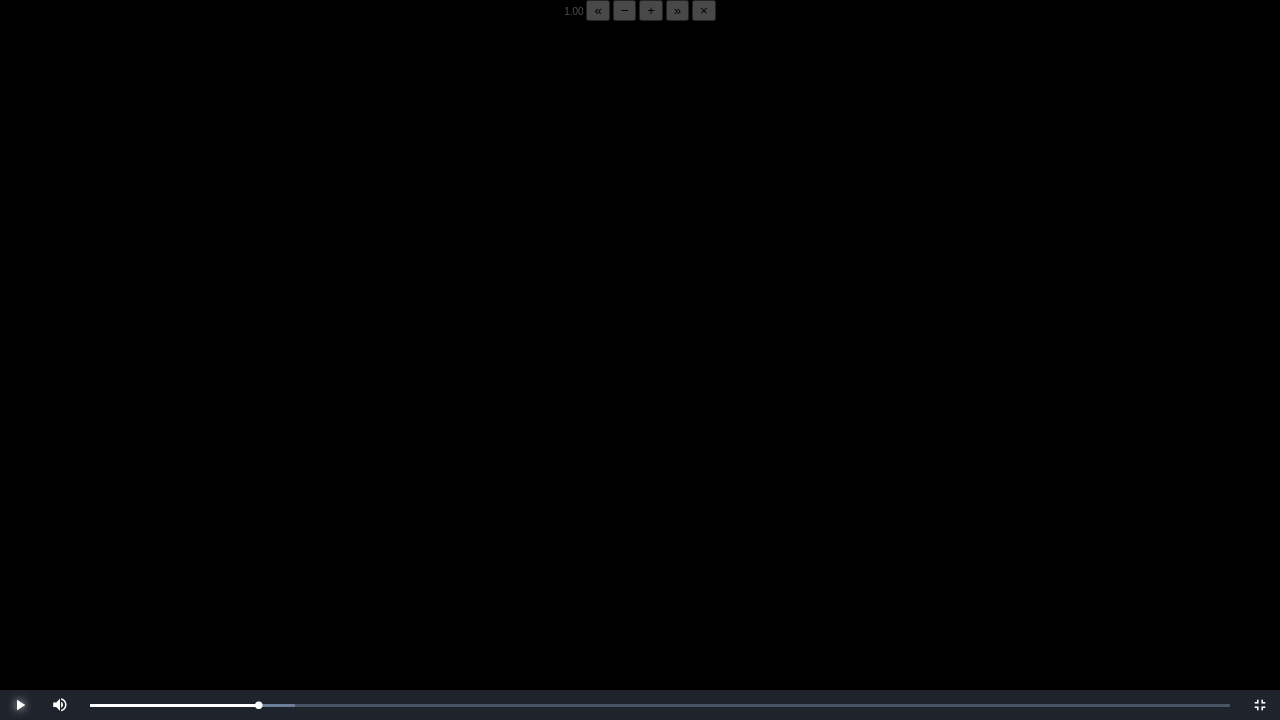 click at bounding box center (20, 705) 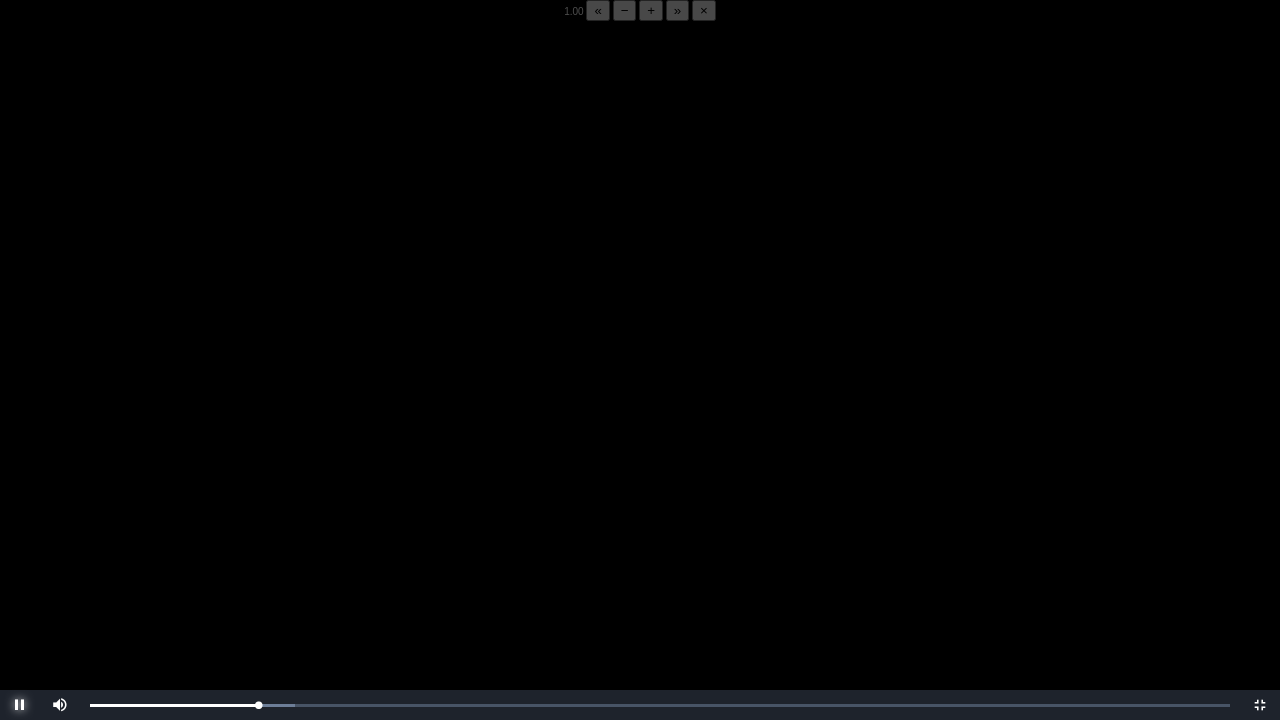 click at bounding box center (20, 705) 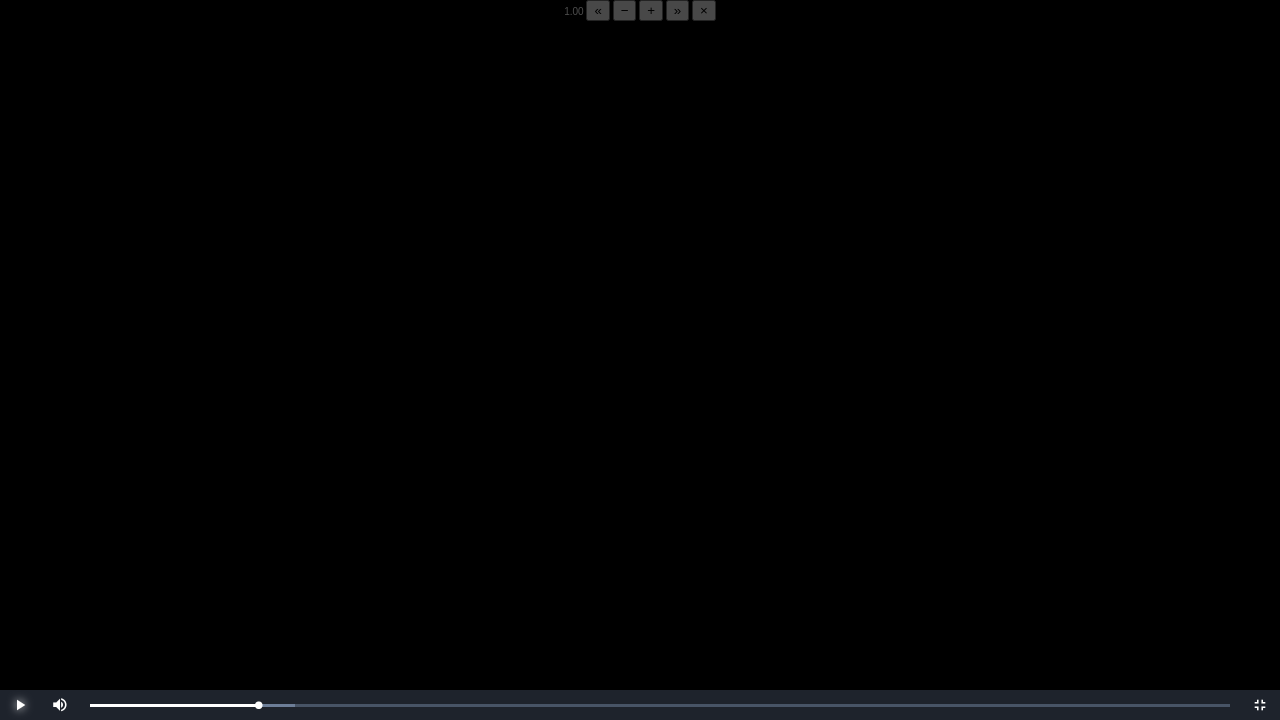 click at bounding box center [20, 705] 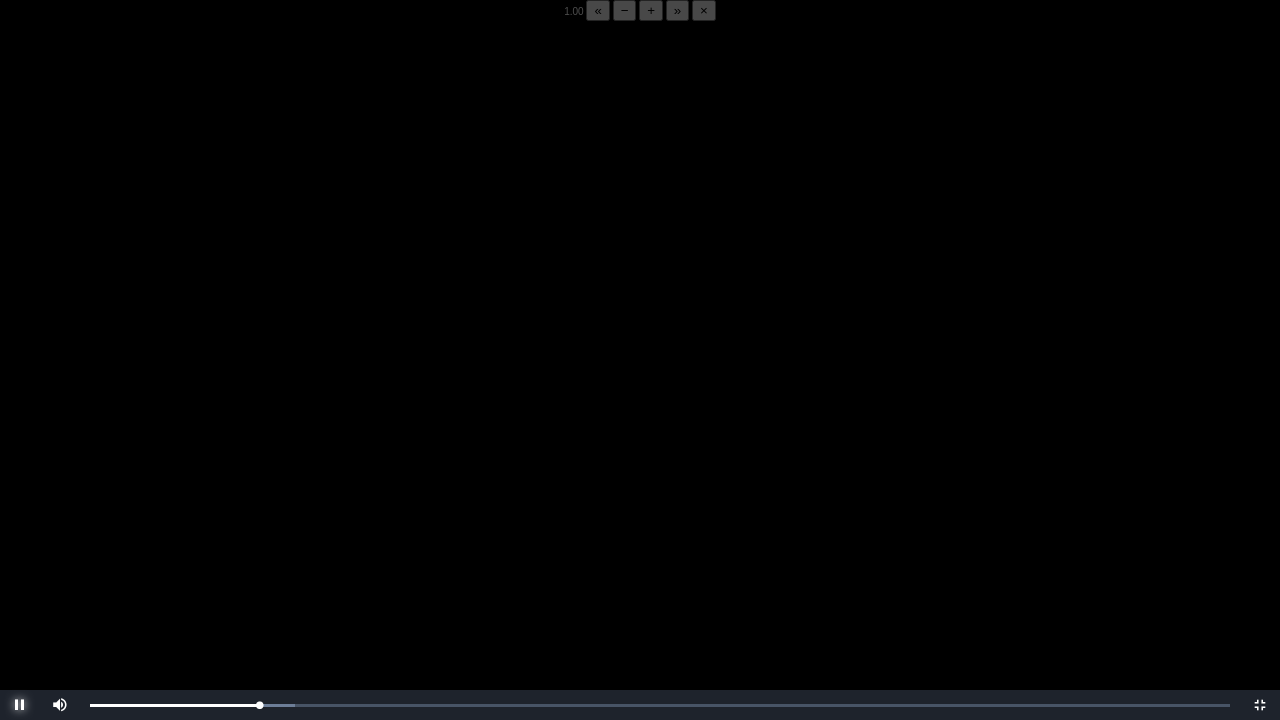 click at bounding box center [20, 705] 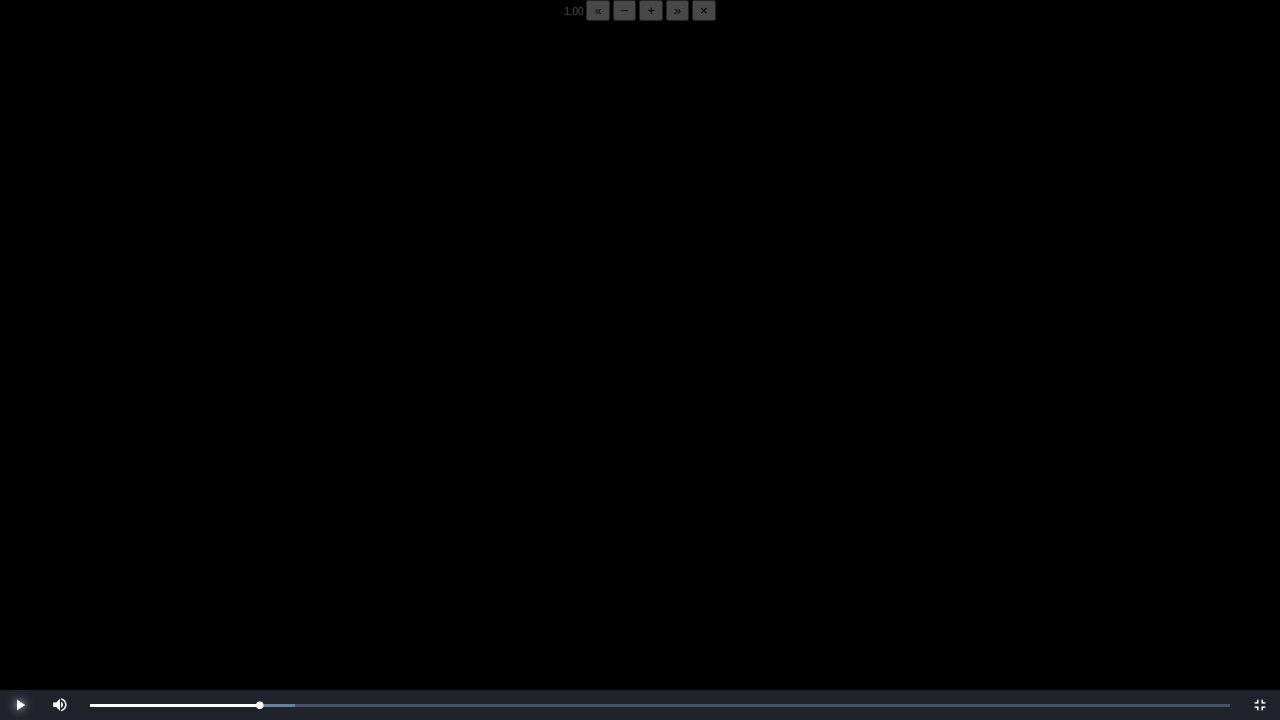 click at bounding box center (20, 705) 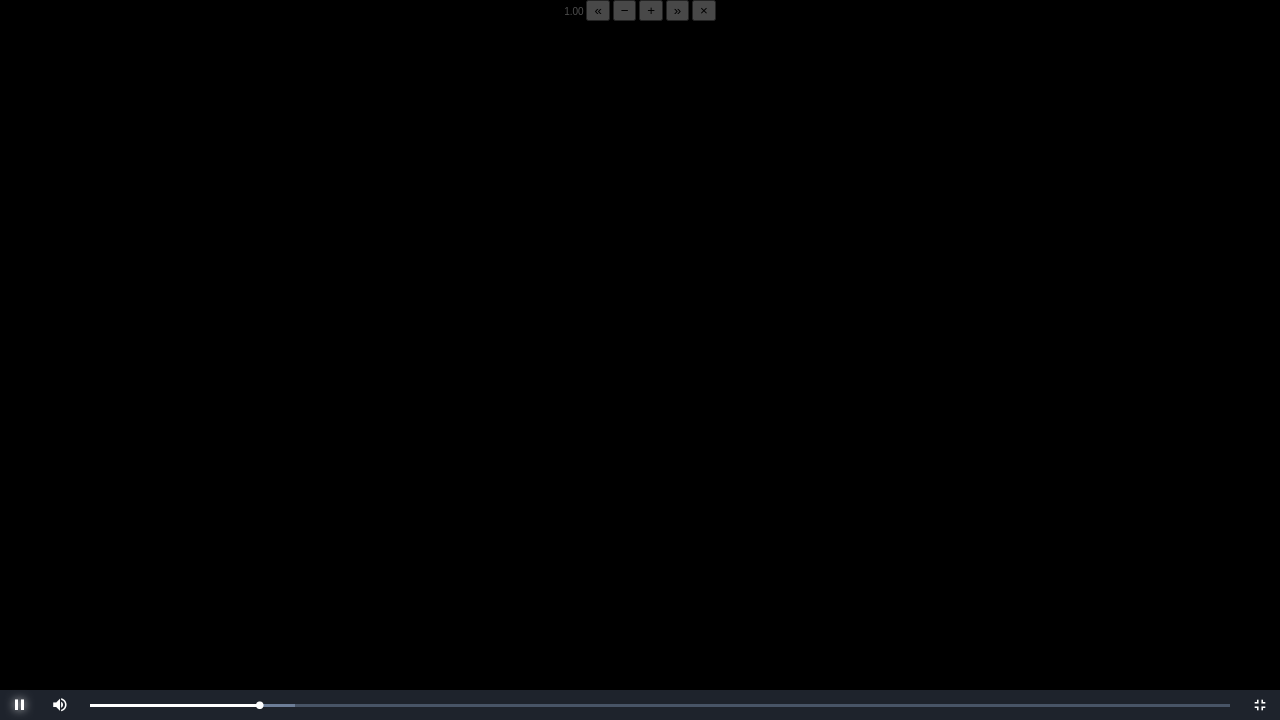 click at bounding box center (20, 705) 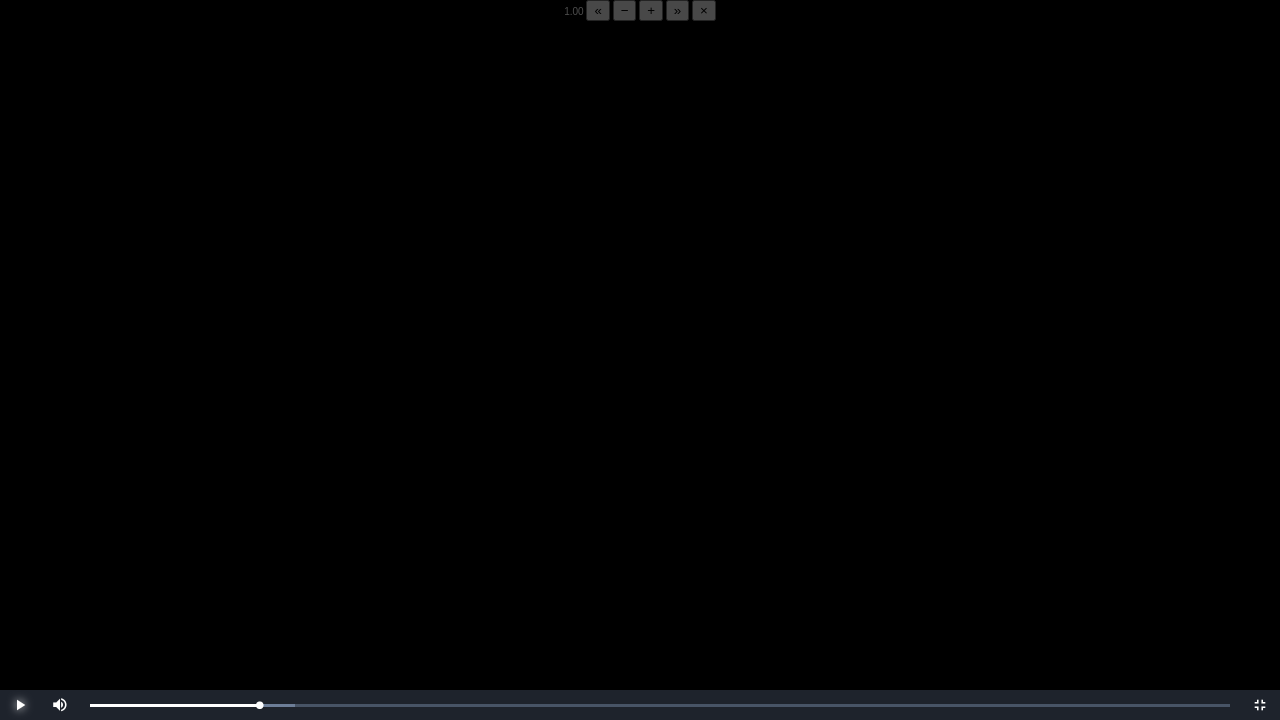 click at bounding box center (20, 705) 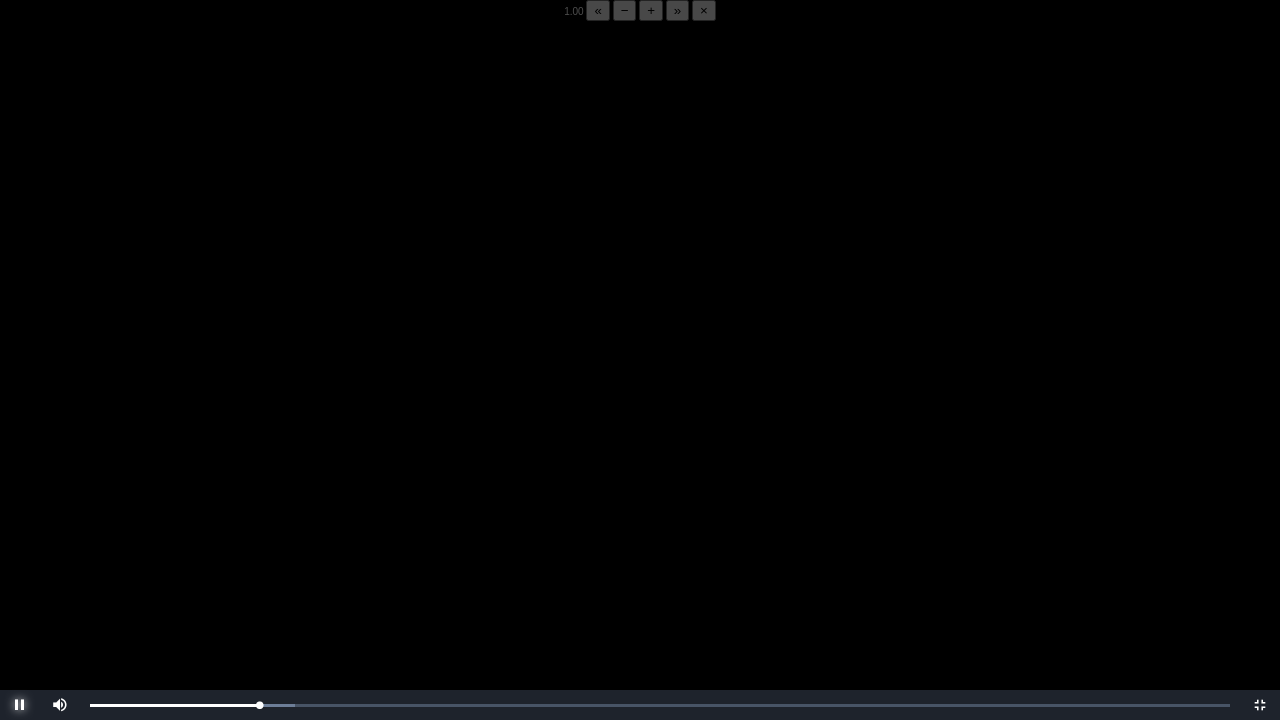 click at bounding box center [20, 705] 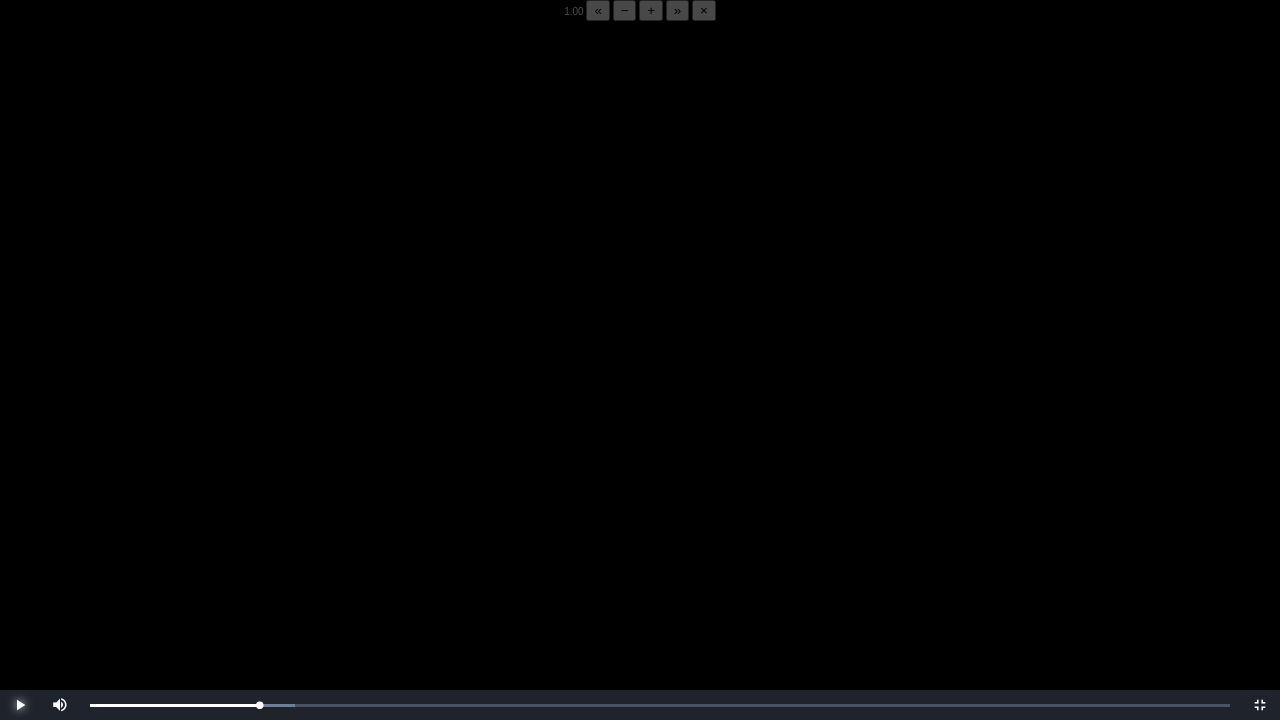 click at bounding box center (20, 705) 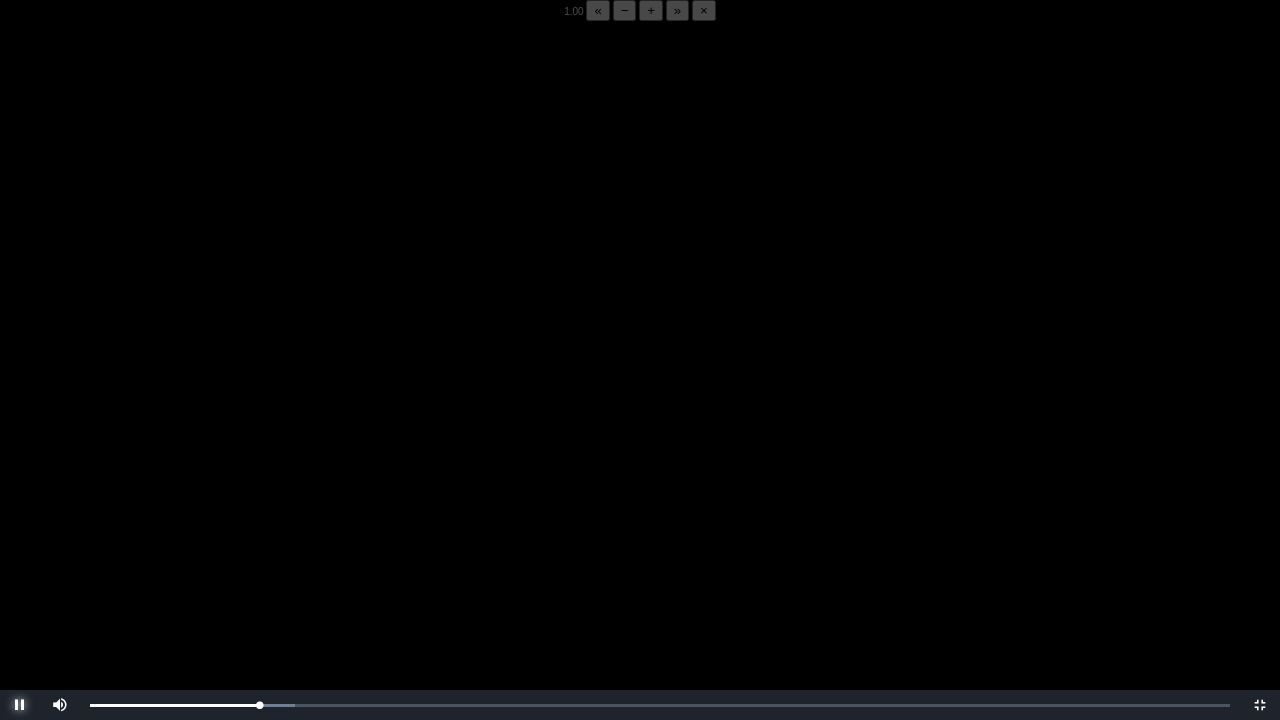 click at bounding box center (20, 705) 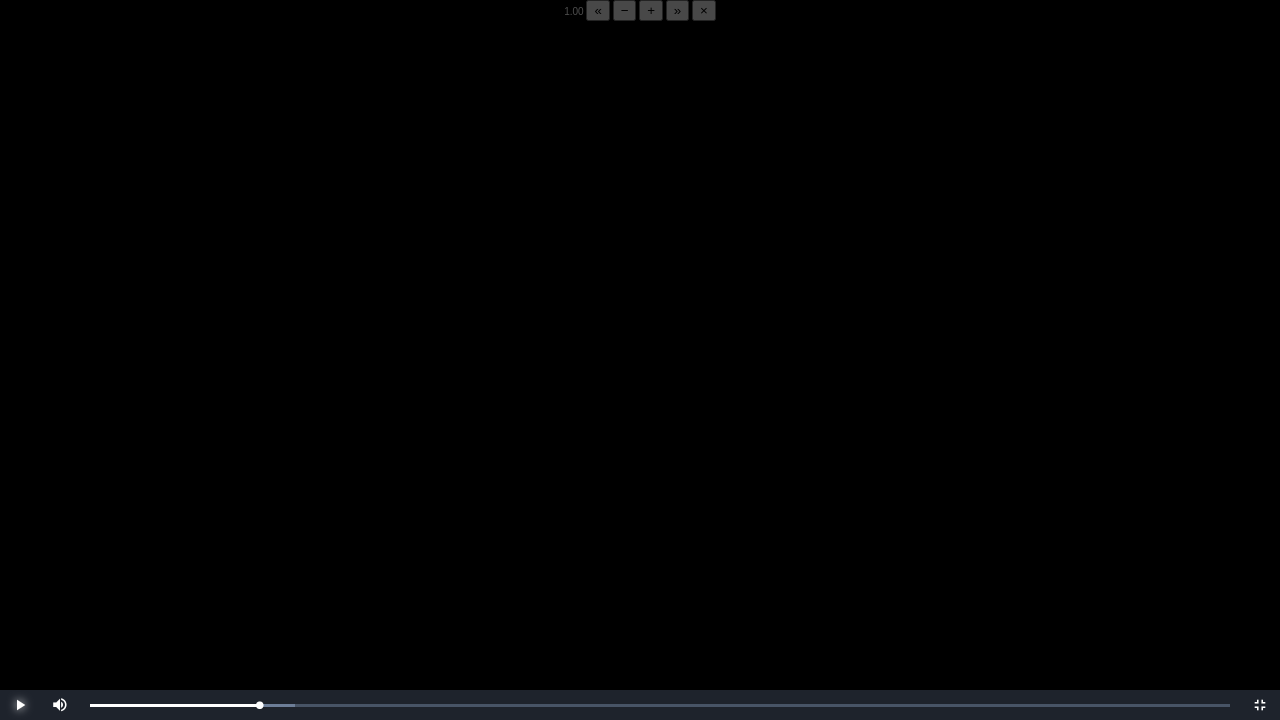 click at bounding box center (20, 705) 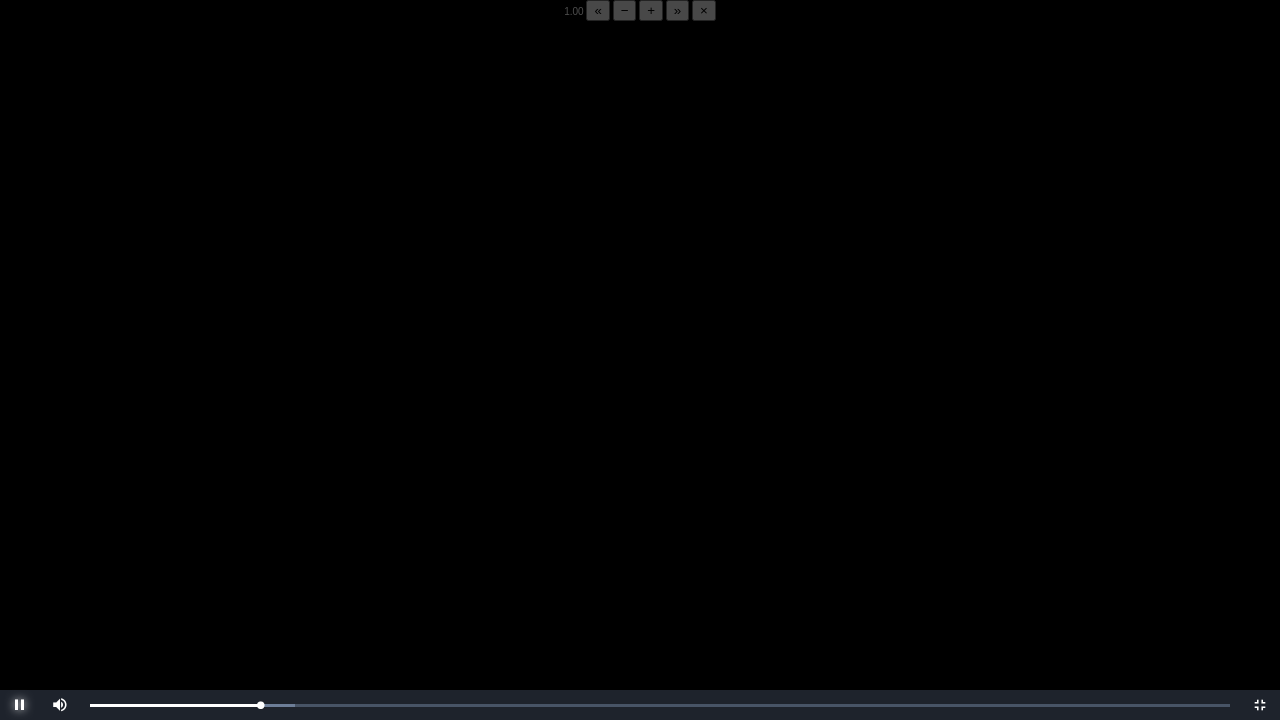 click at bounding box center [20, 705] 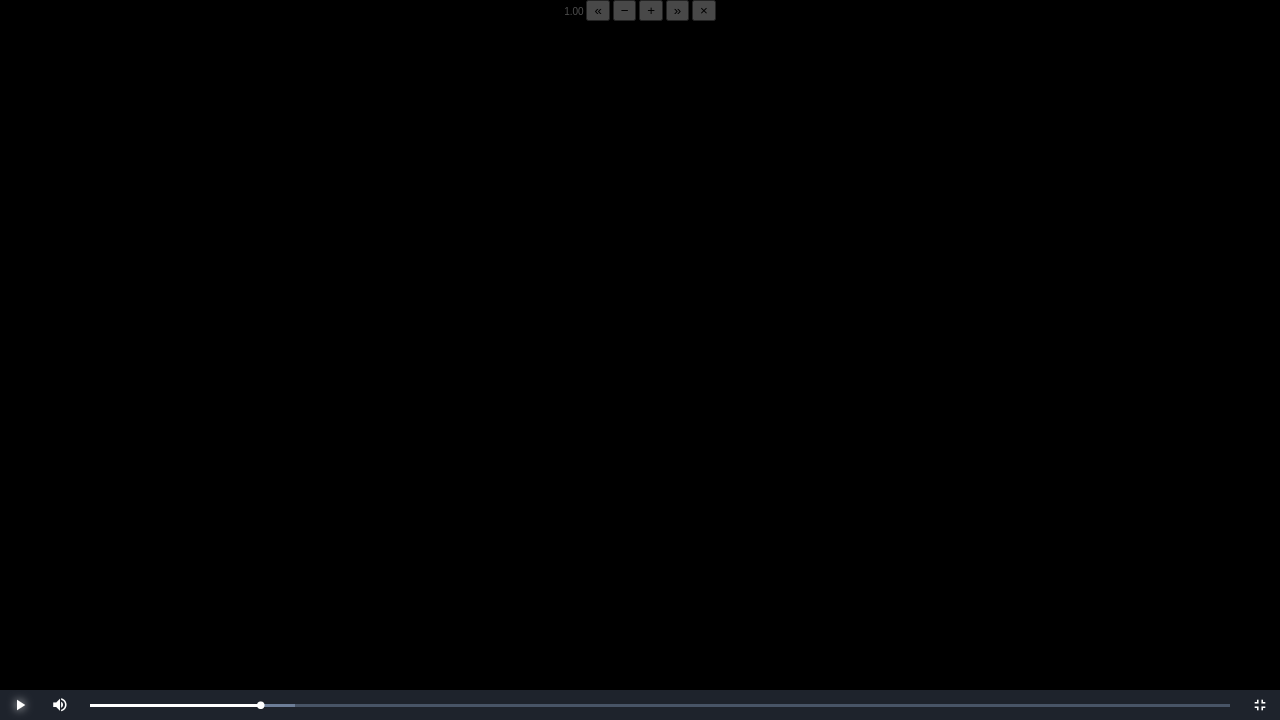click at bounding box center [20, 705] 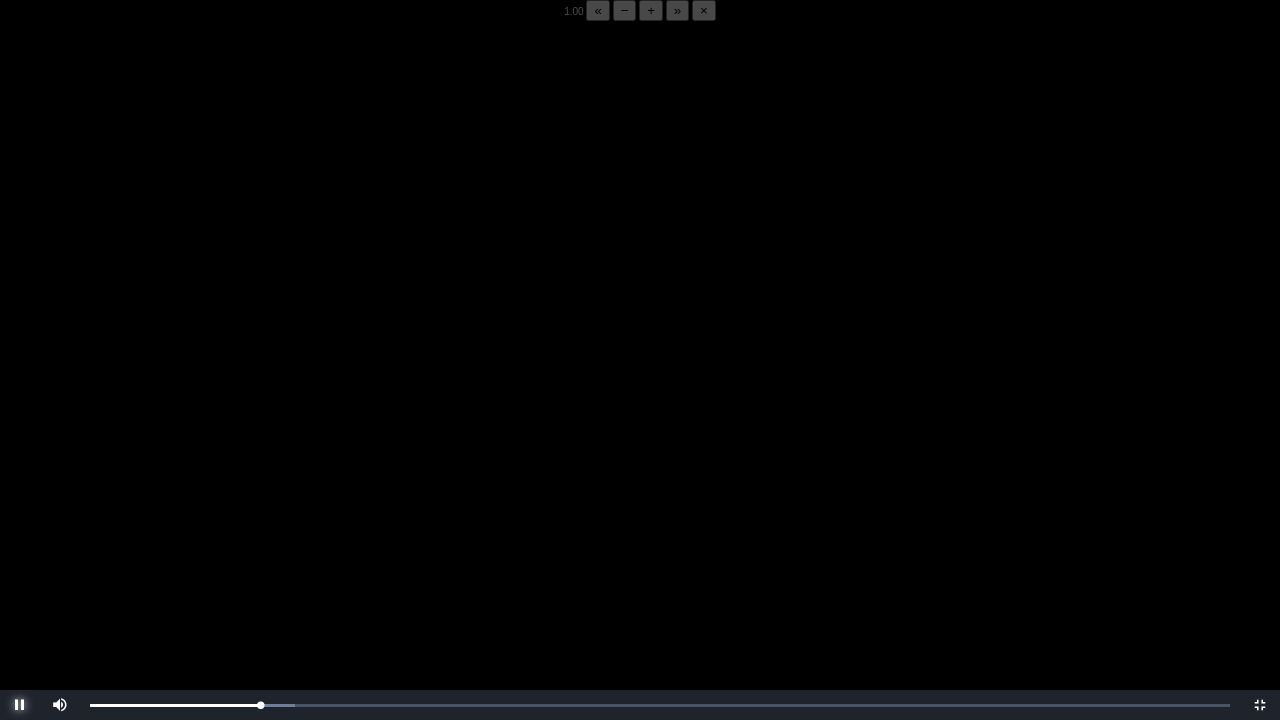 click at bounding box center (20, 705) 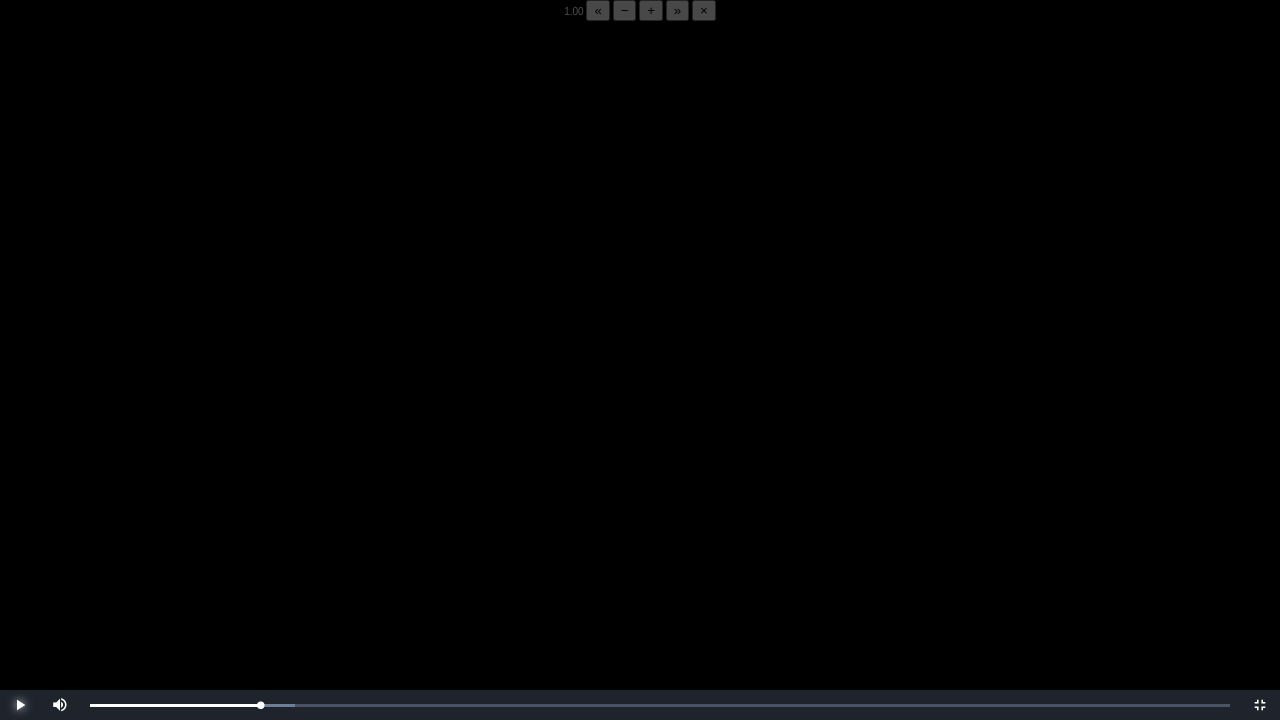 click at bounding box center [20, 705] 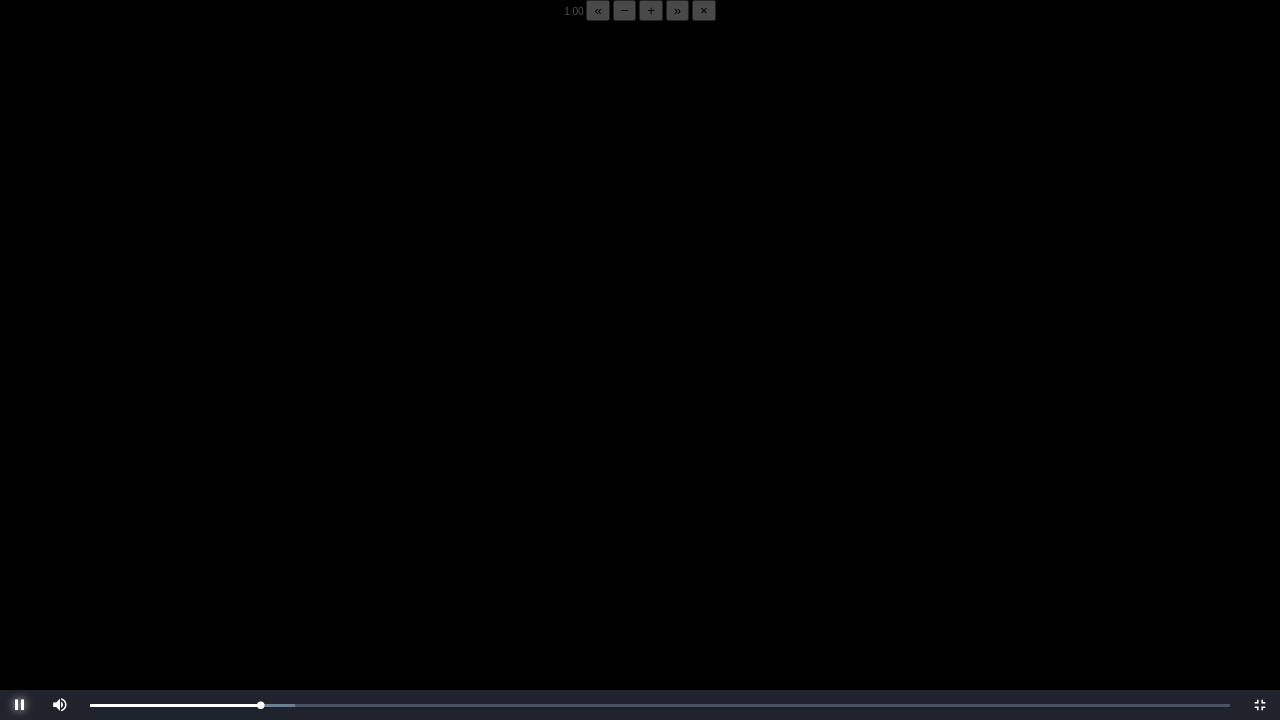 click at bounding box center [20, 705] 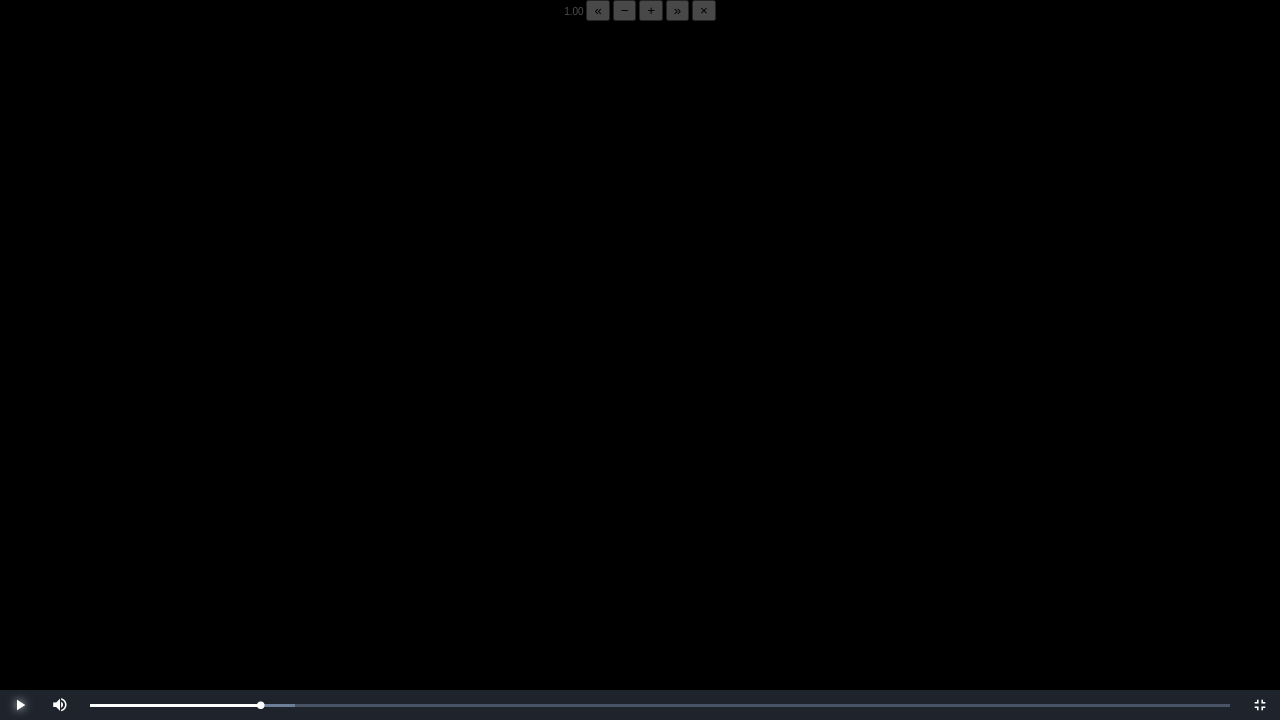 click at bounding box center [20, 705] 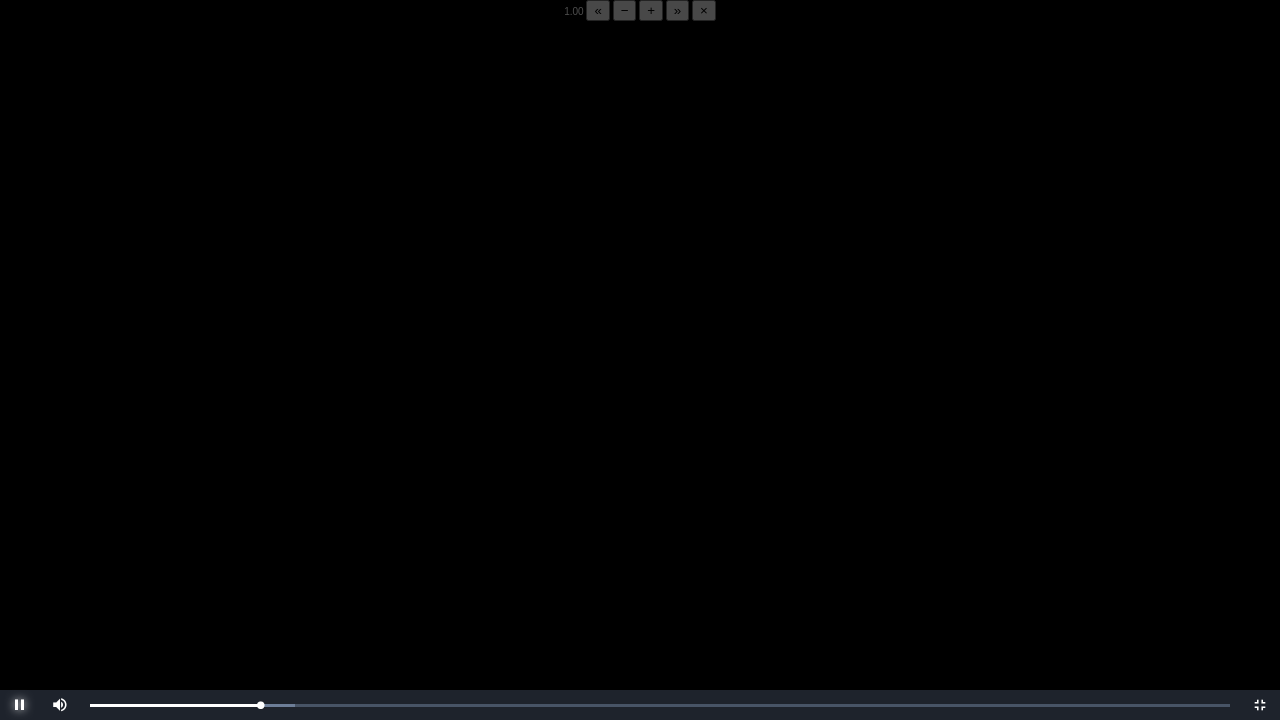 click at bounding box center (20, 705) 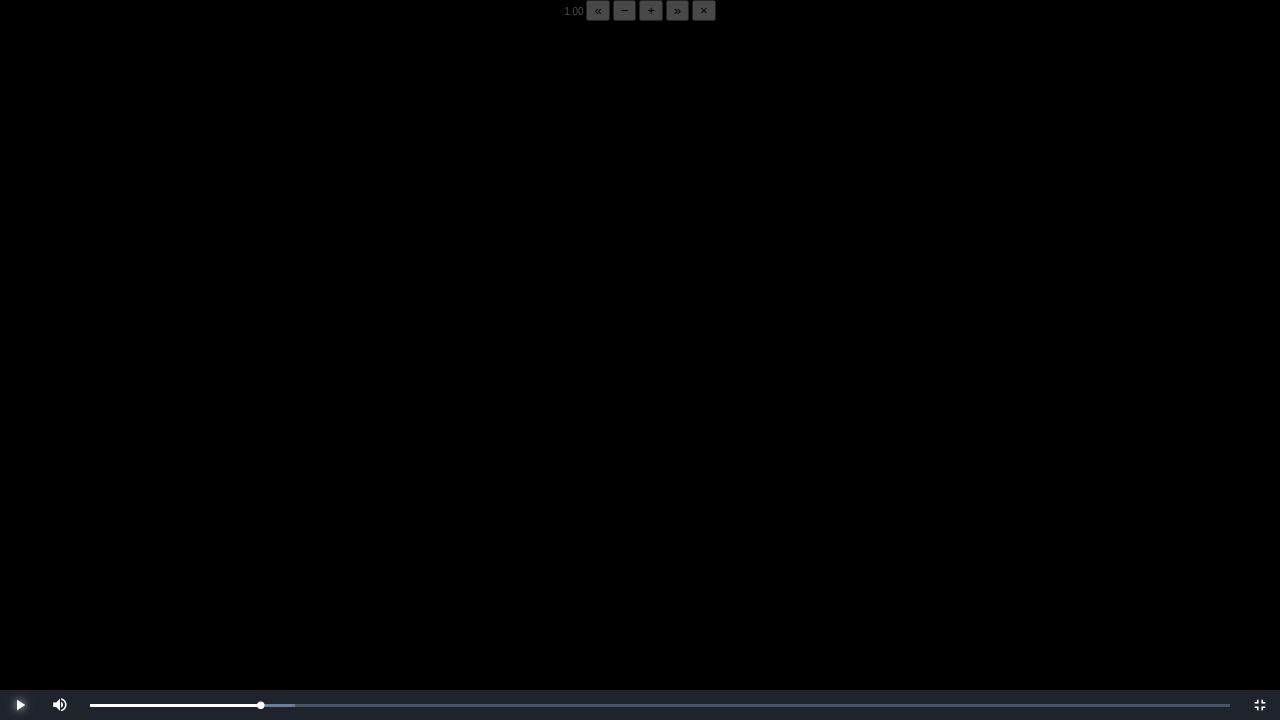 click at bounding box center [20, 705] 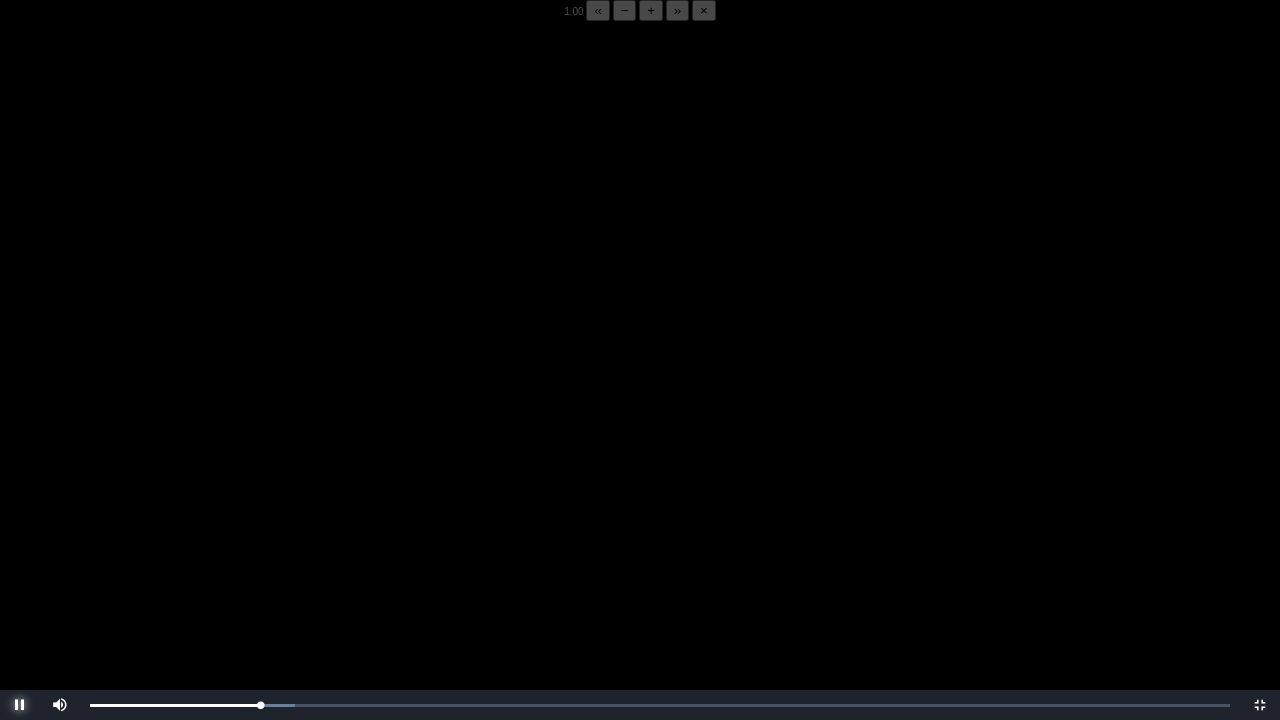 click at bounding box center [20, 705] 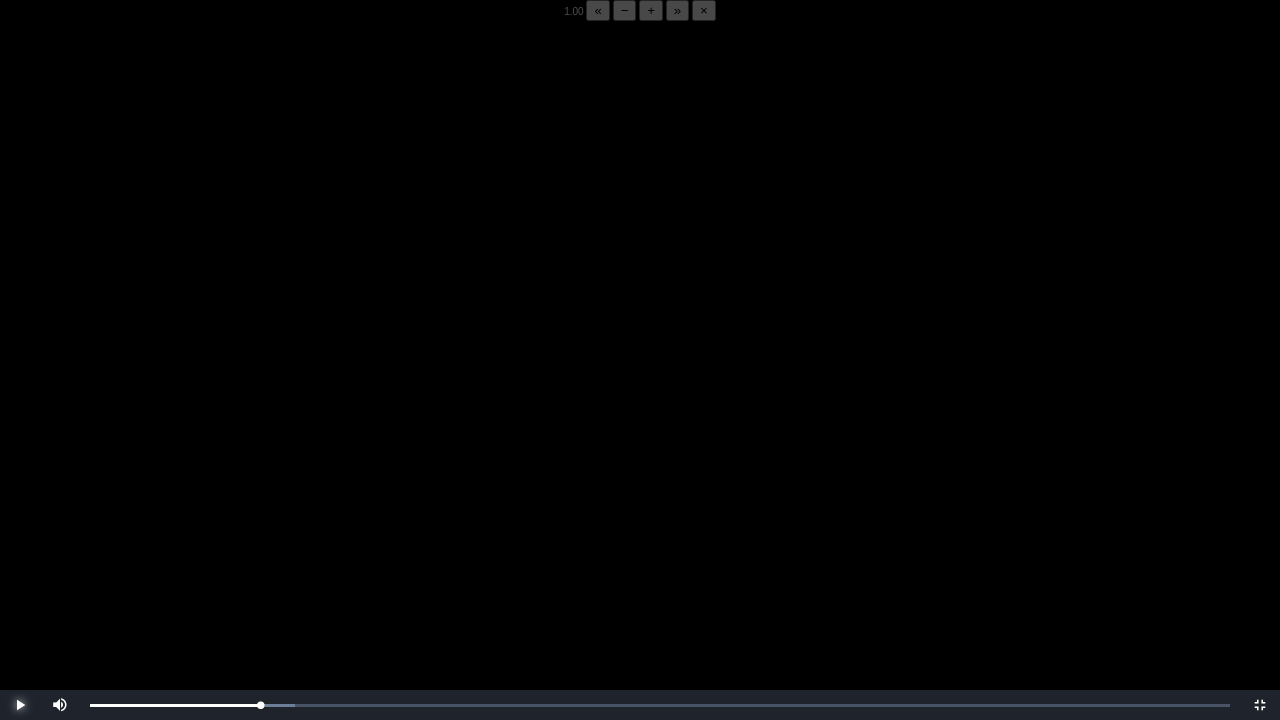 click at bounding box center (20, 705) 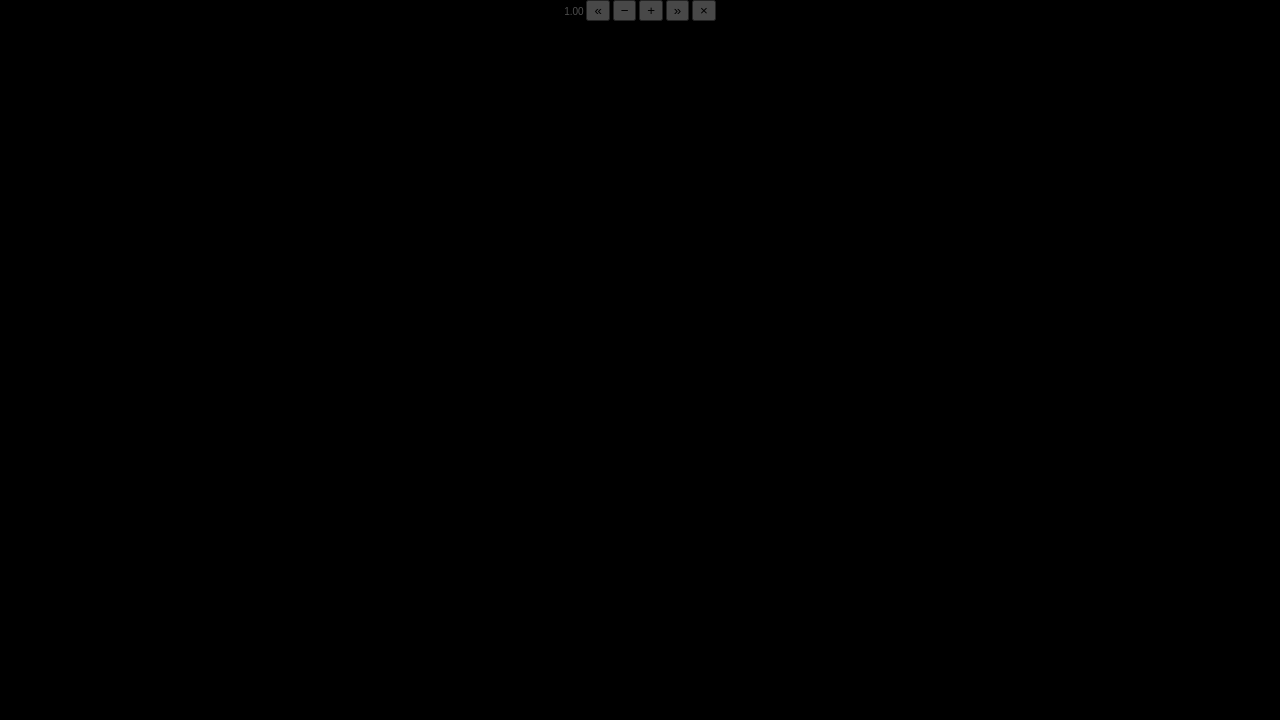 click at bounding box center (20, 705) 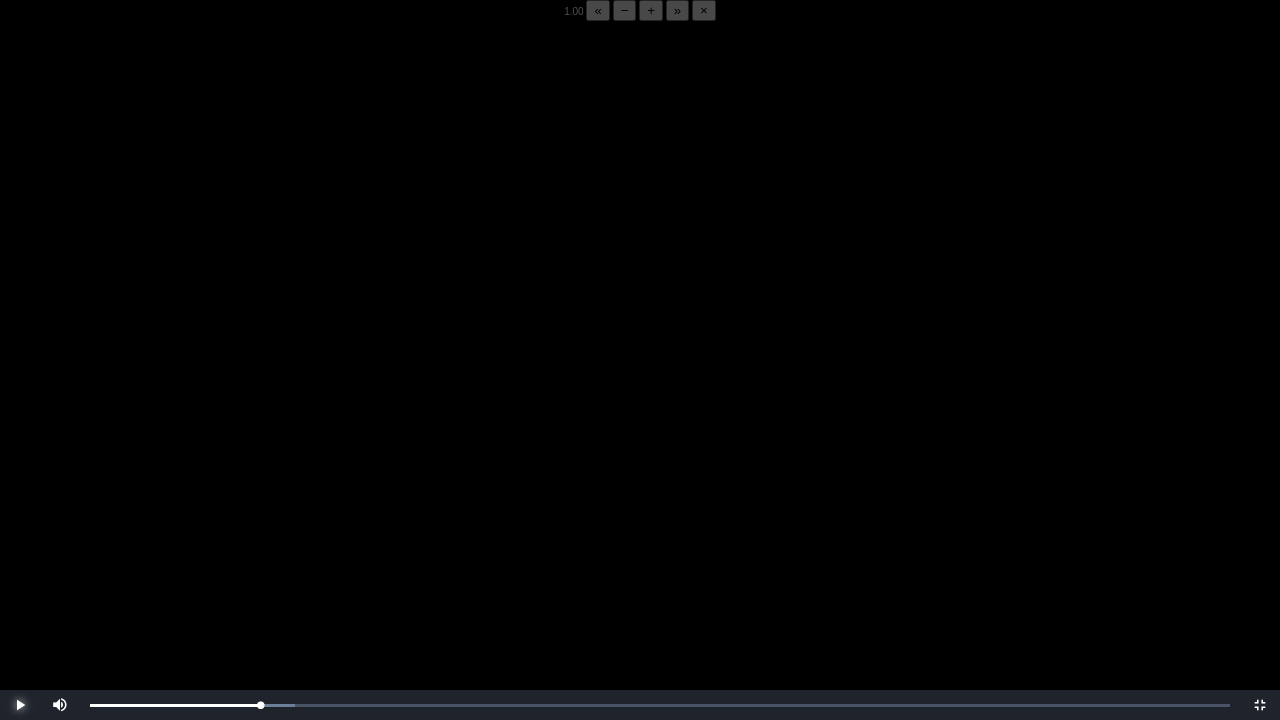 click at bounding box center (20, 705) 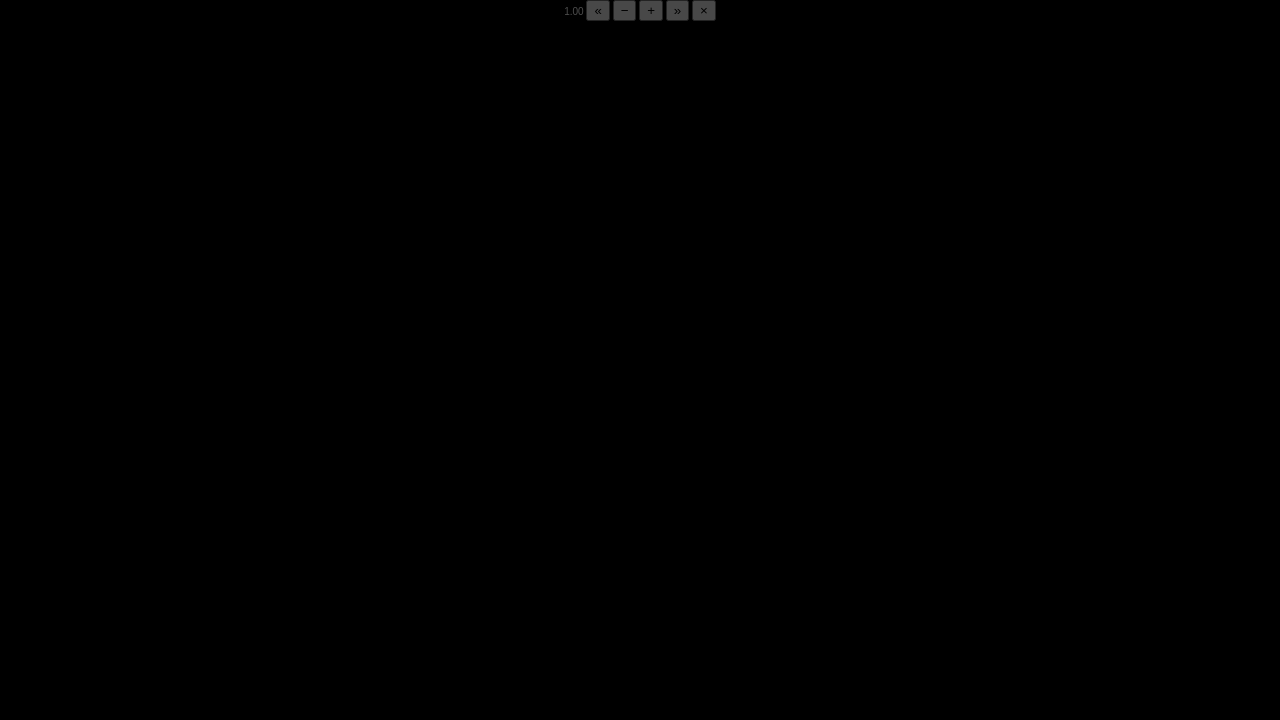 click at bounding box center [20, 705] 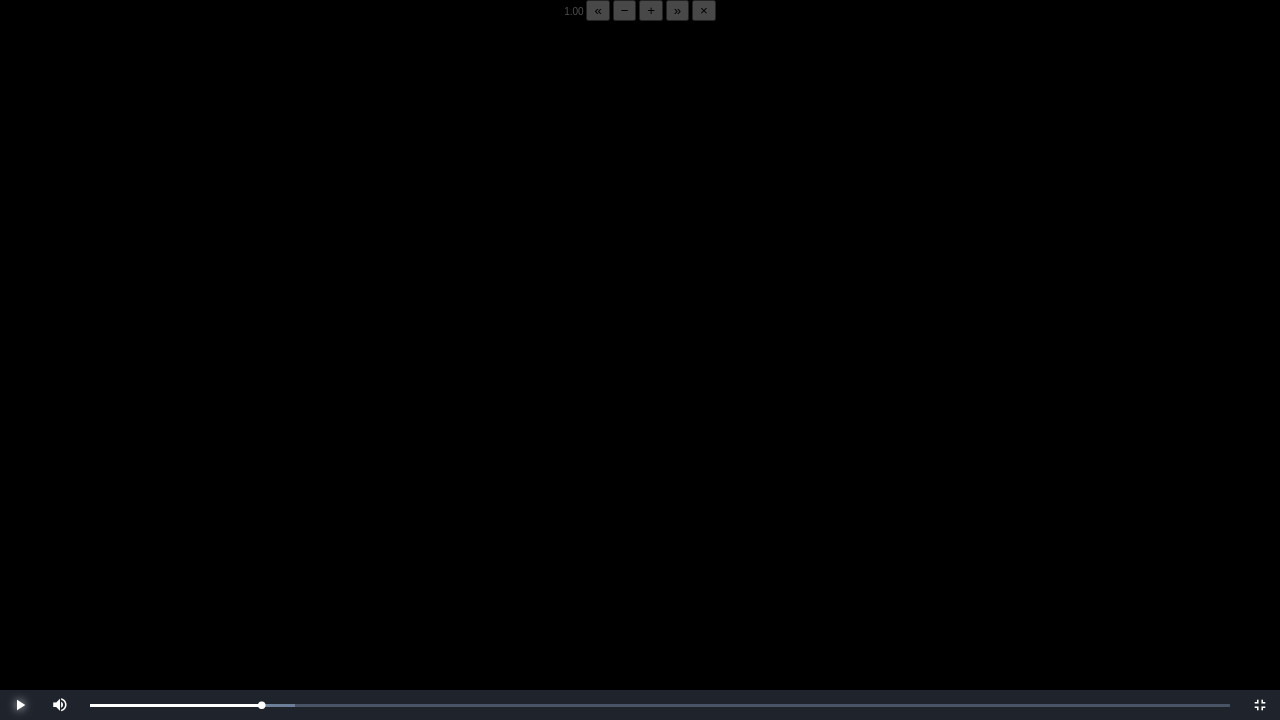 click at bounding box center [20, 705] 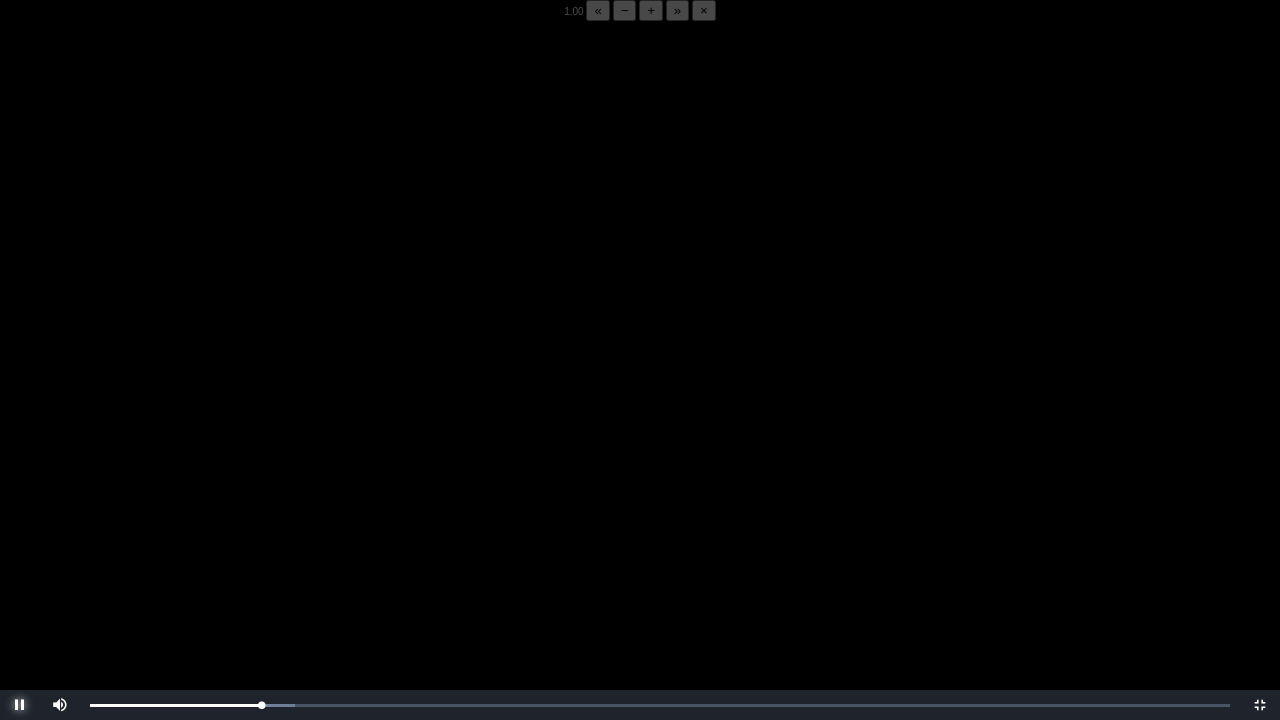 click at bounding box center [20, 705] 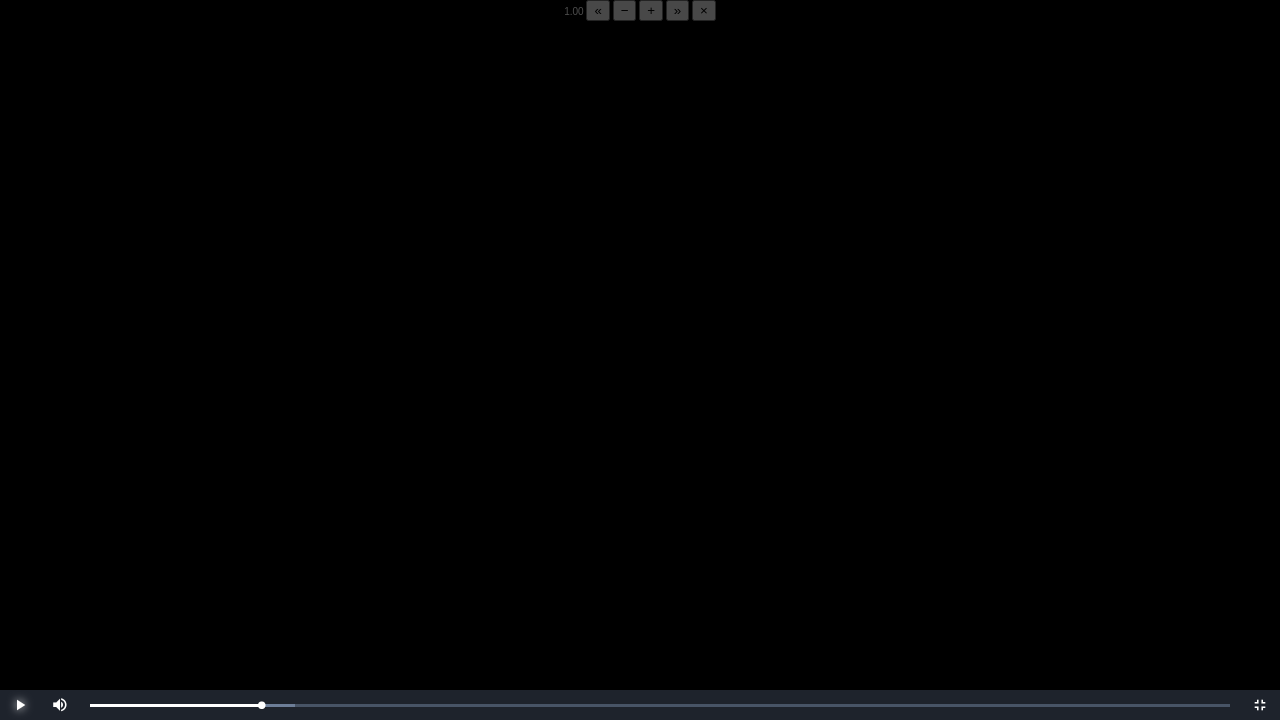 click at bounding box center (20, 705) 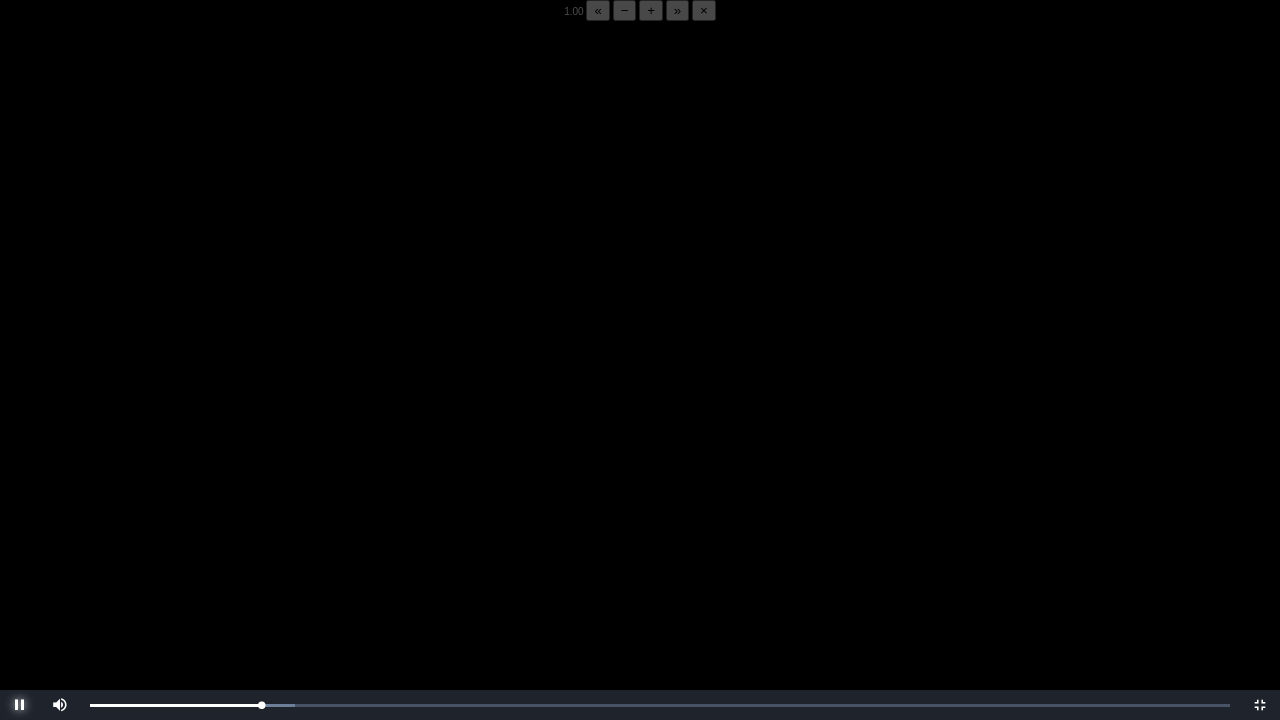 click at bounding box center (20, 705) 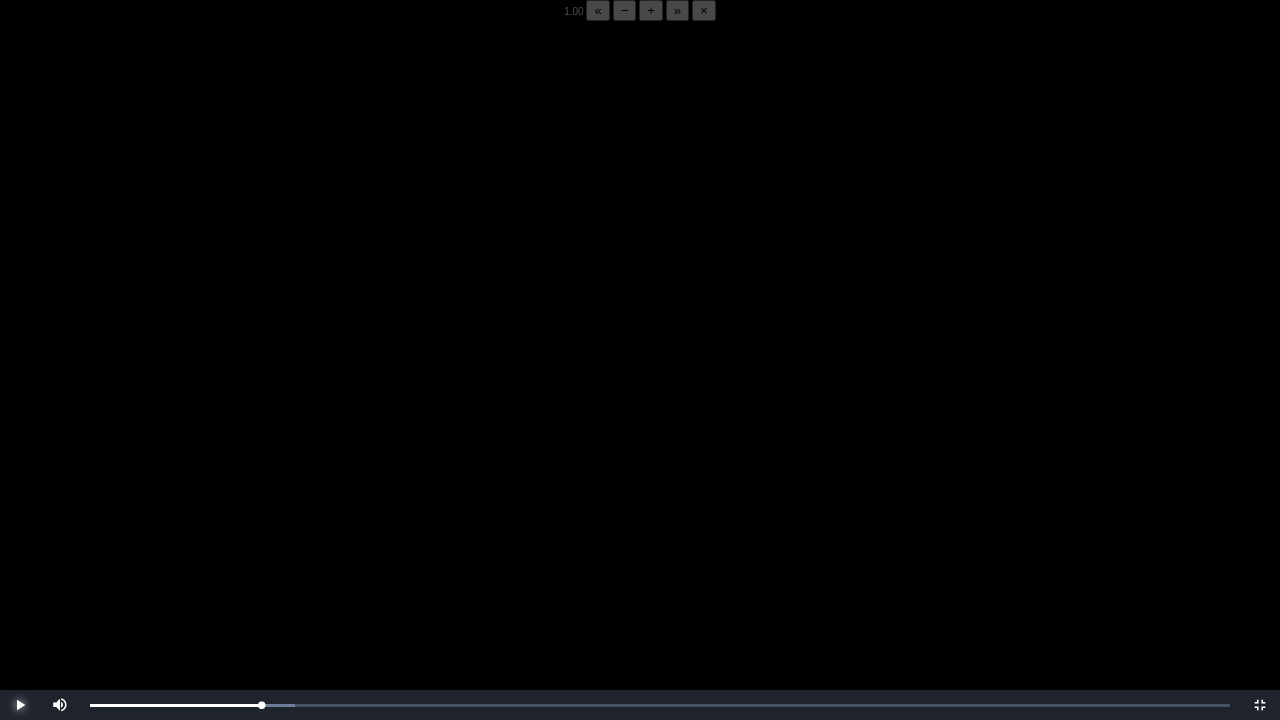 click at bounding box center [20, 705] 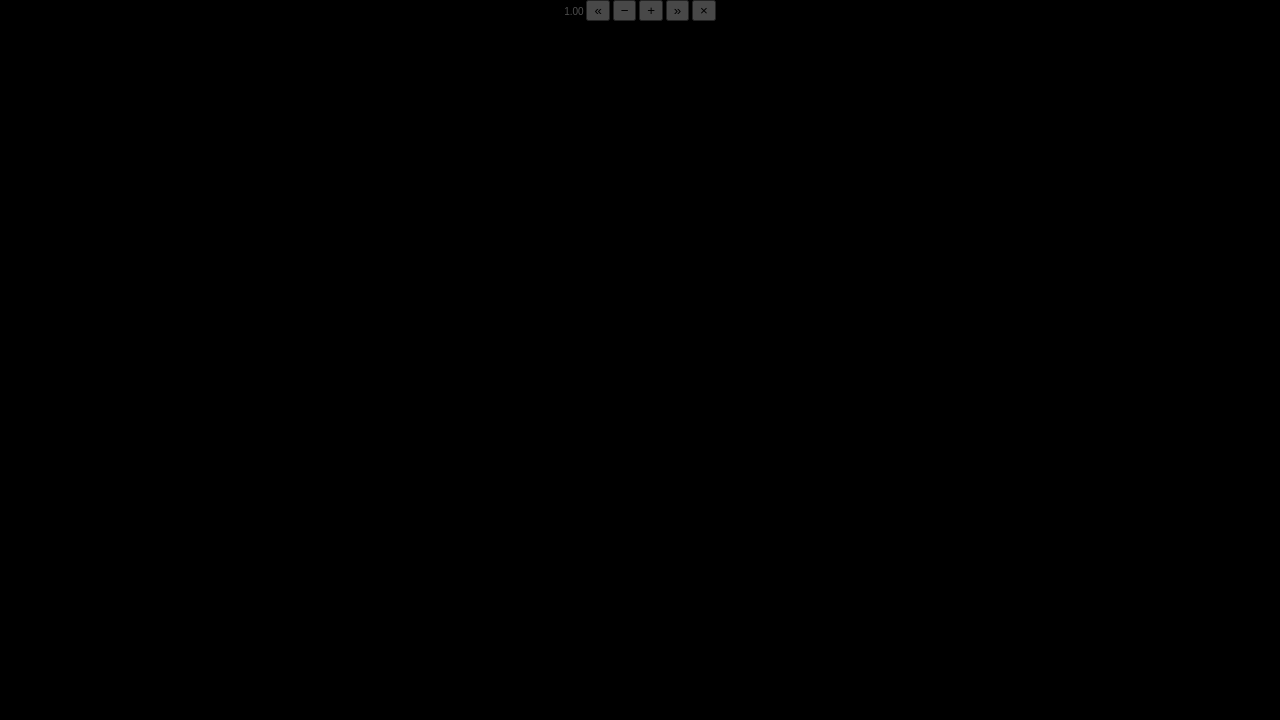 drag, startPoint x: 20, startPoint y: 704, endPoint x: 252, endPoint y: 706, distance: 232.00862 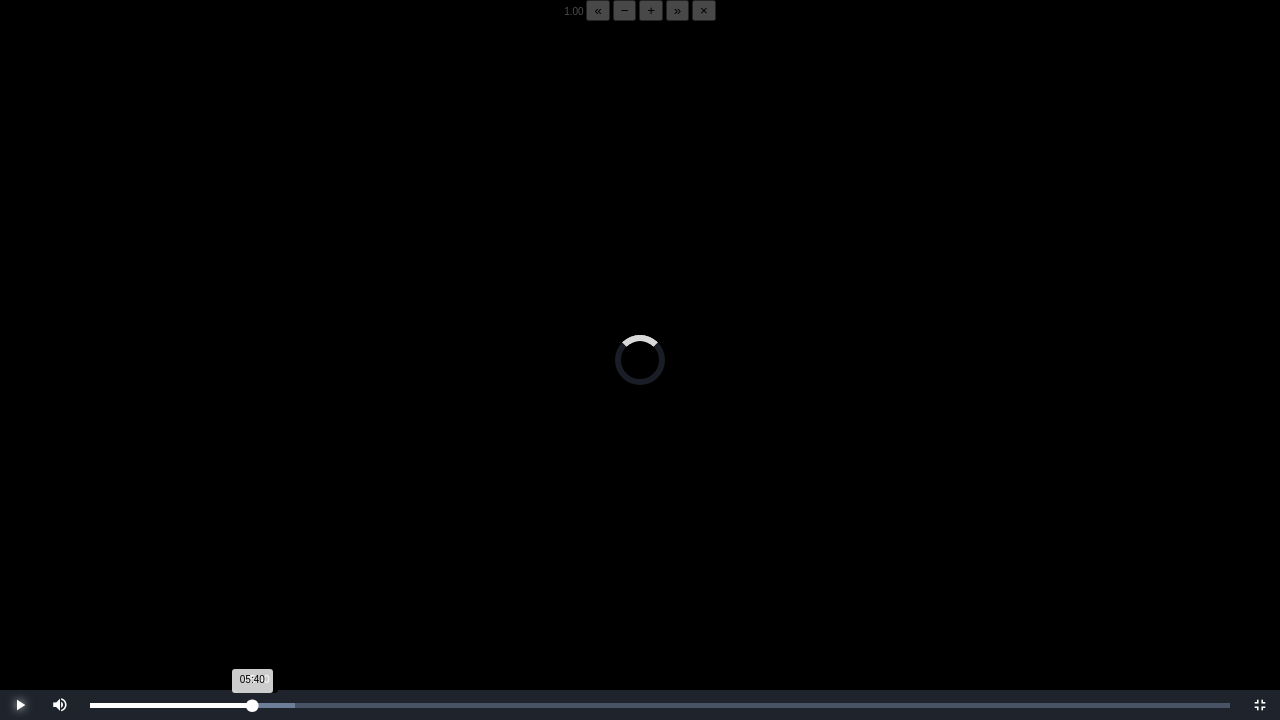 click on "05:40 Progress : 0%" at bounding box center [171, 705] 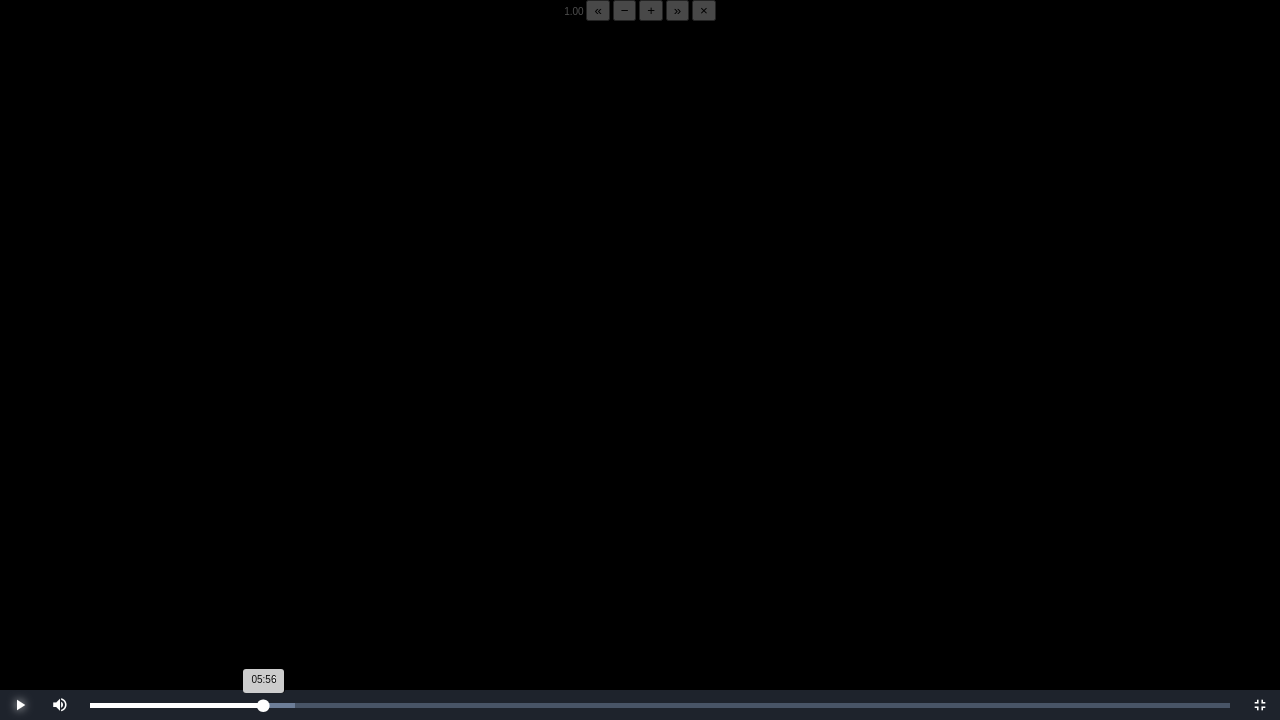 click on "05:56 Progress : 0%" at bounding box center (177, 705) 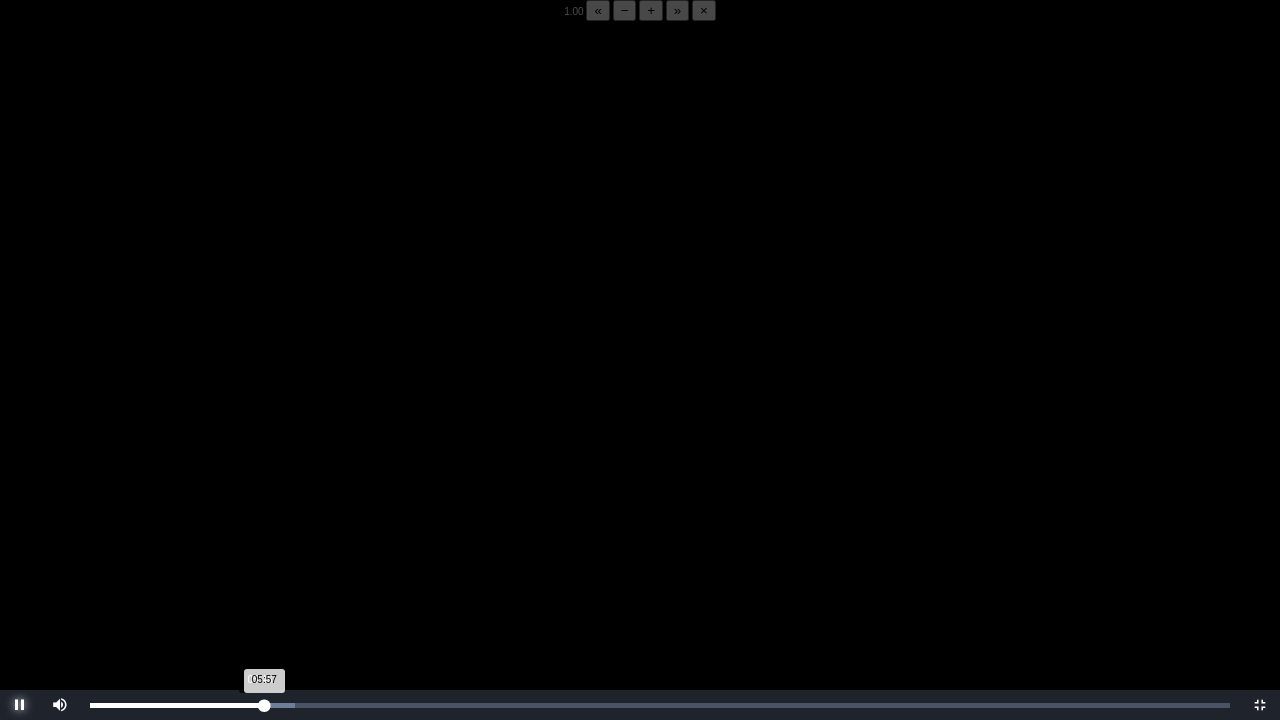 click on "05:57 Progress : 0%" at bounding box center [177, 705] 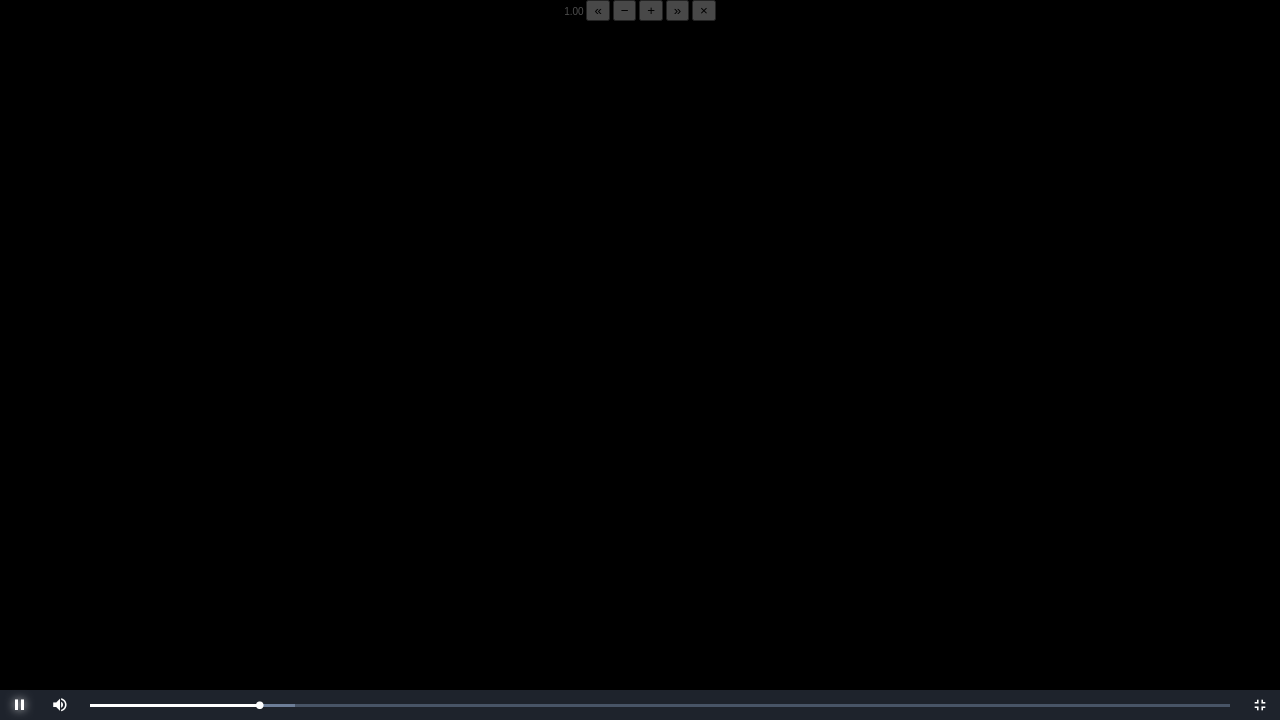 click at bounding box center (20, 705) 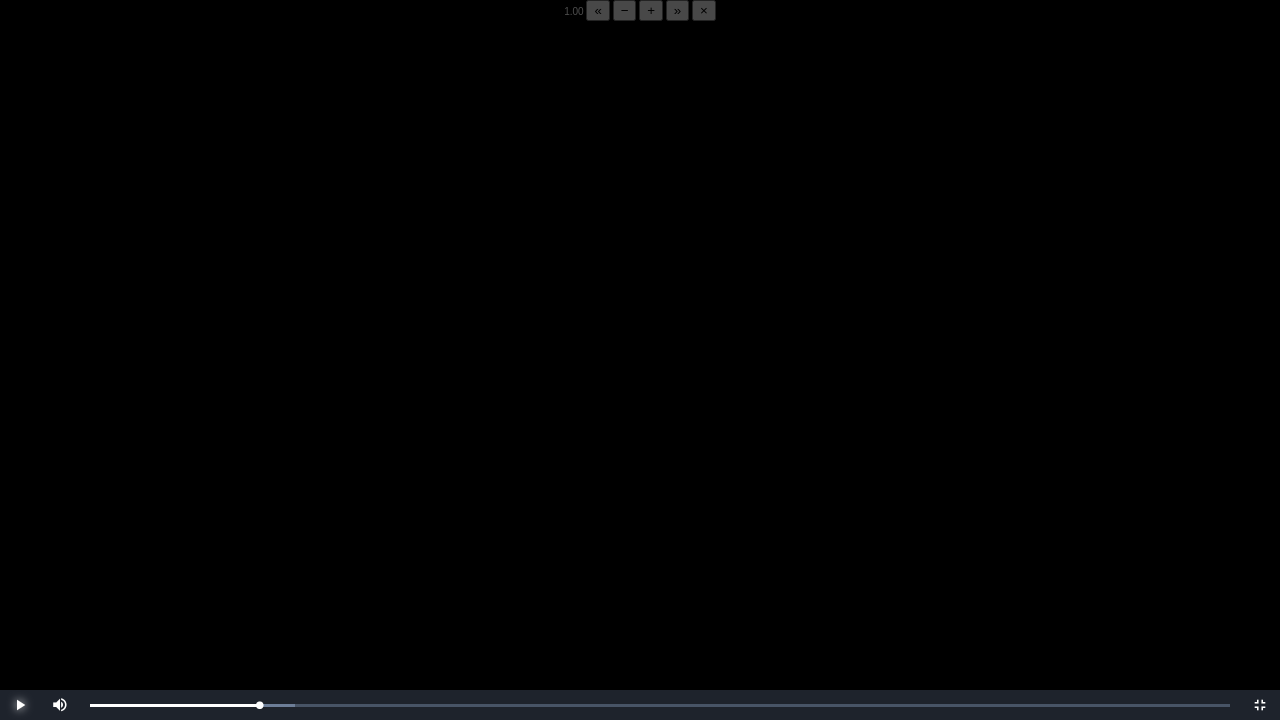 click at bounding box center (20, 705) 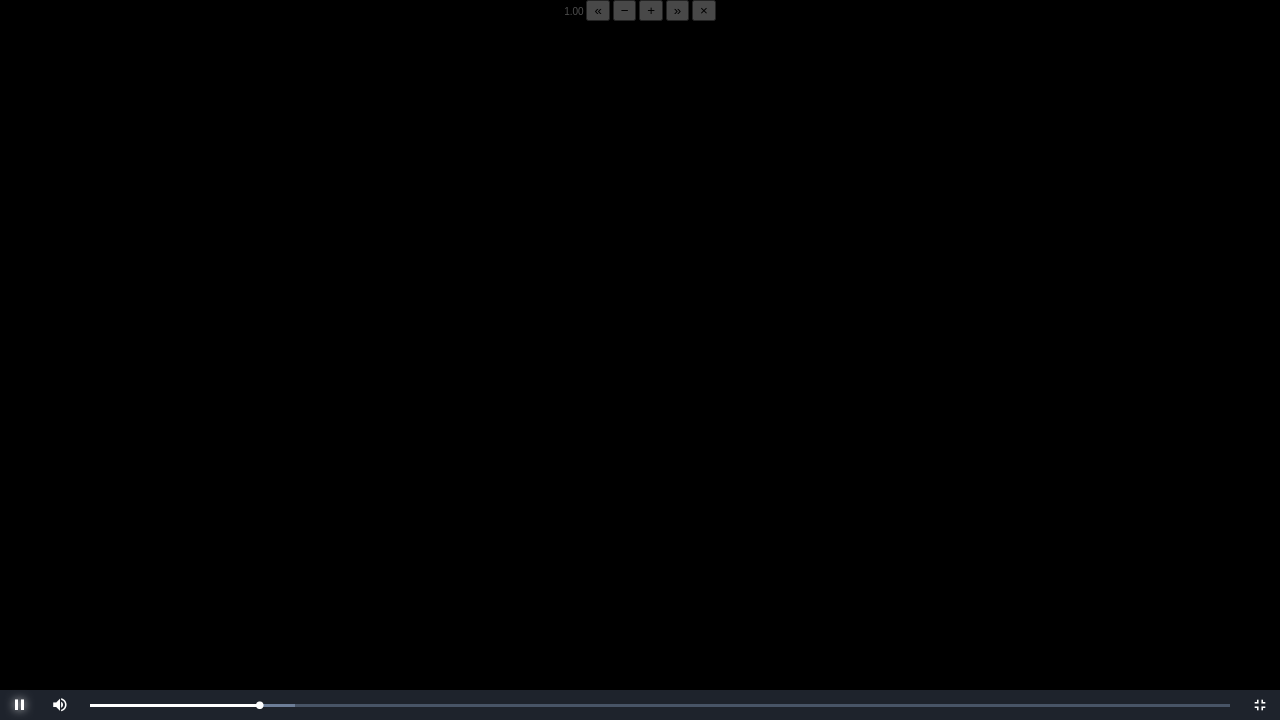 click at bounding box center (20, 705) 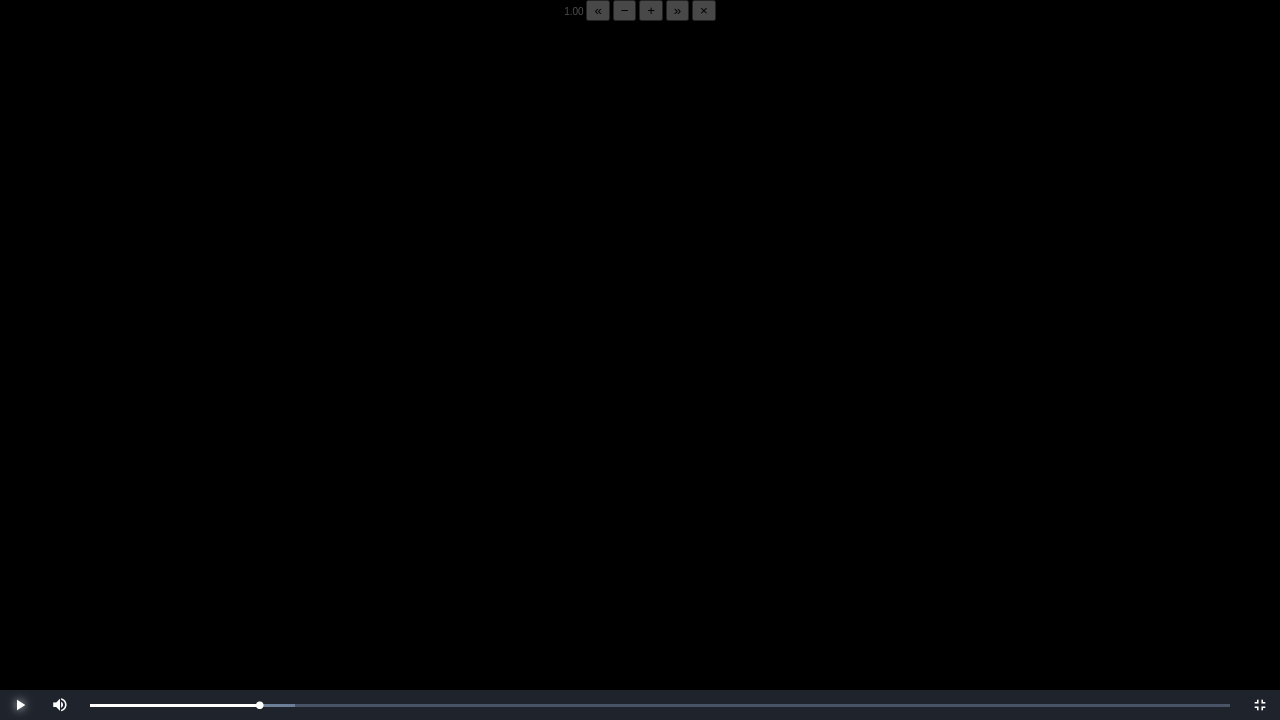 click at bounding box center [20, 705] 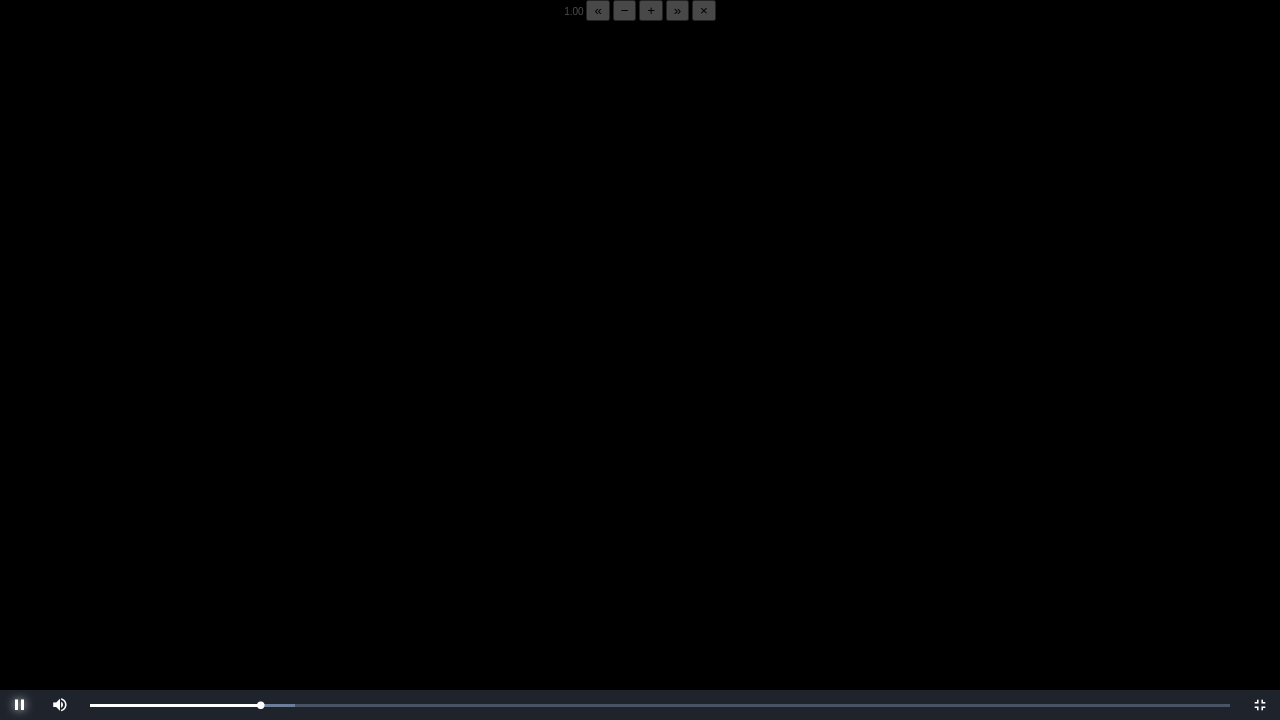 click at bounding box center [20, 705] 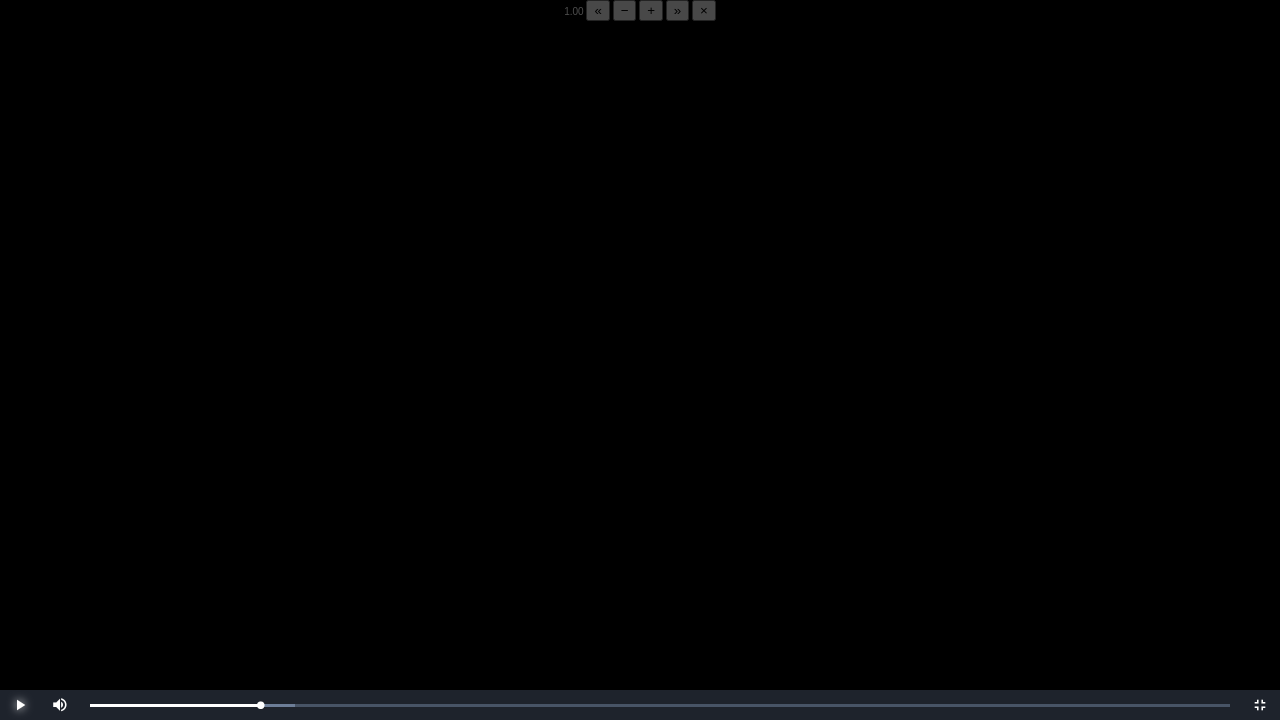 click at bounding box center (20, 705) 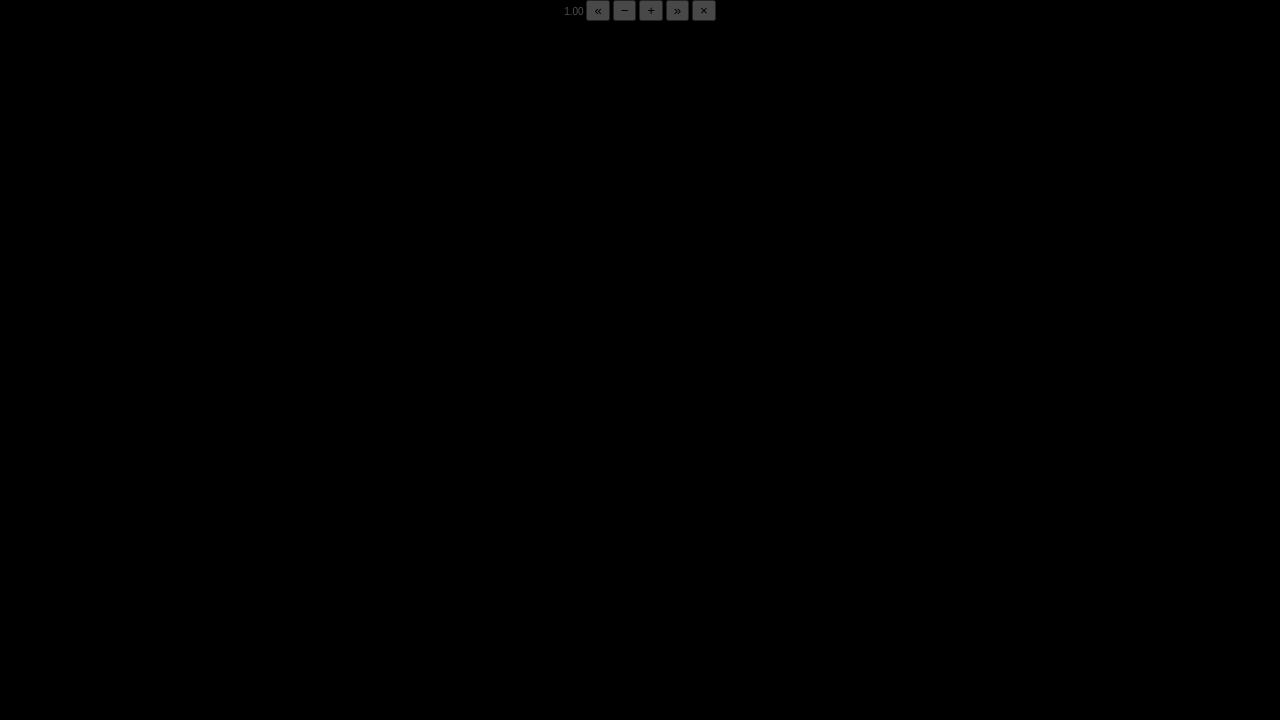 drag, startPoint x: 15, startPoint y: 708, endPoint x: 218, endPoint y: 659, distance: 208.83008 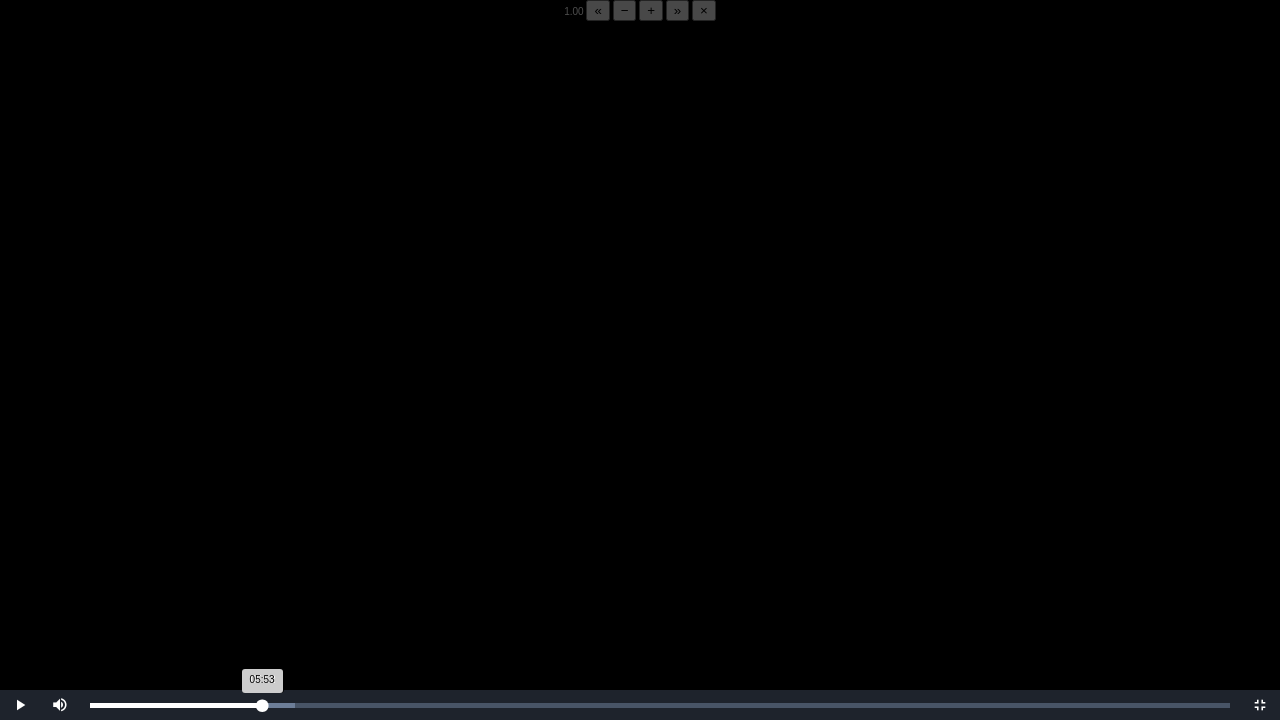 click on "05:53 Progress : 0%" at bounding box center [176, 705] 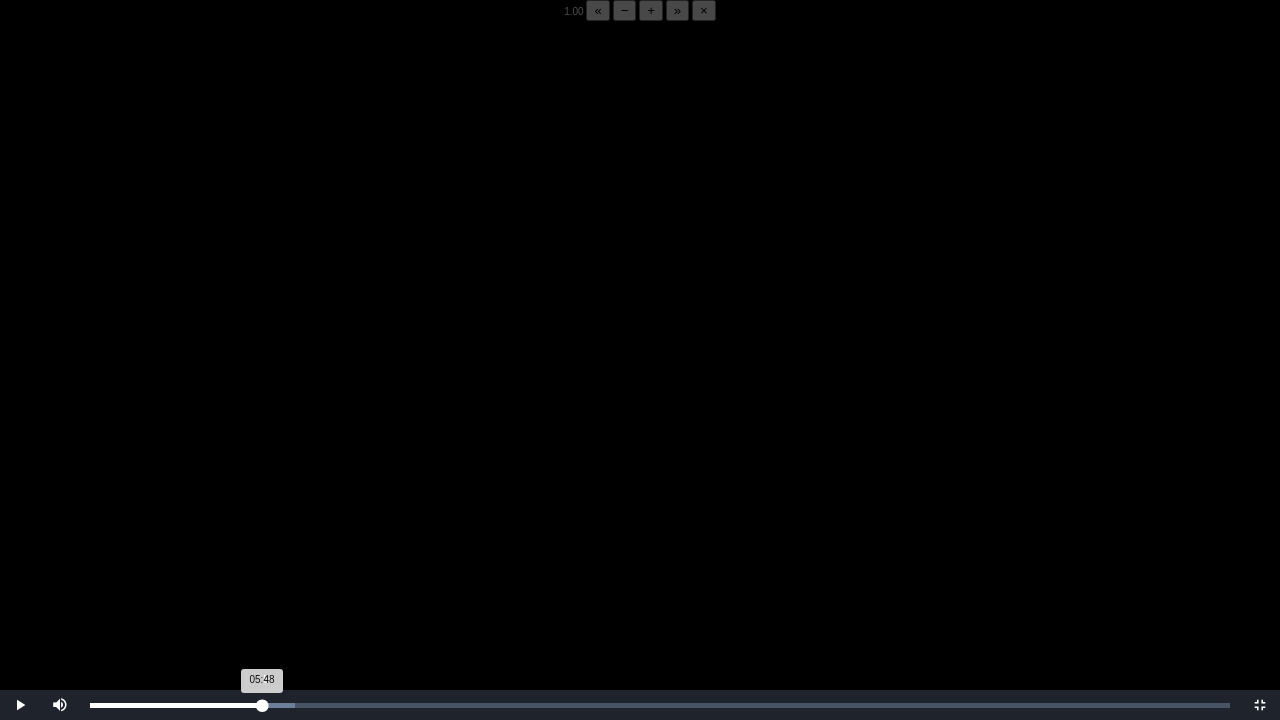 click on "05:48 Progress : 0%" at bounding box center [176, 705] 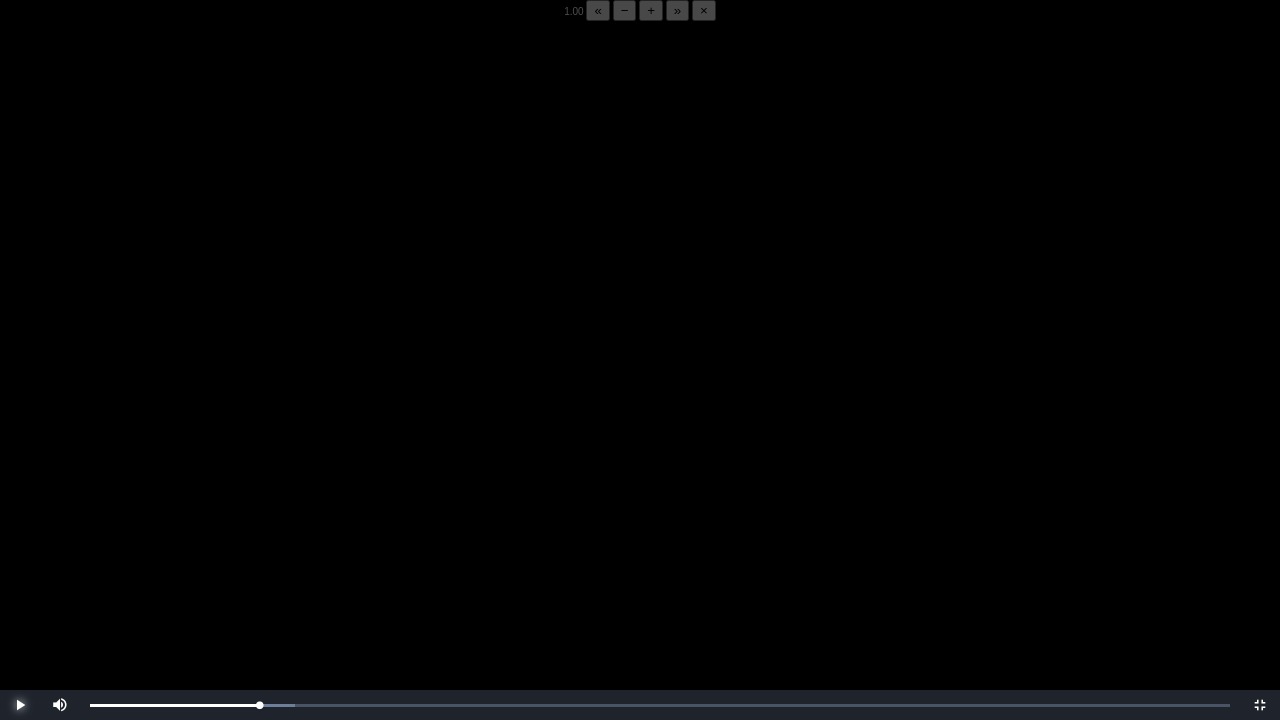 click at bounding box center (20, 705) 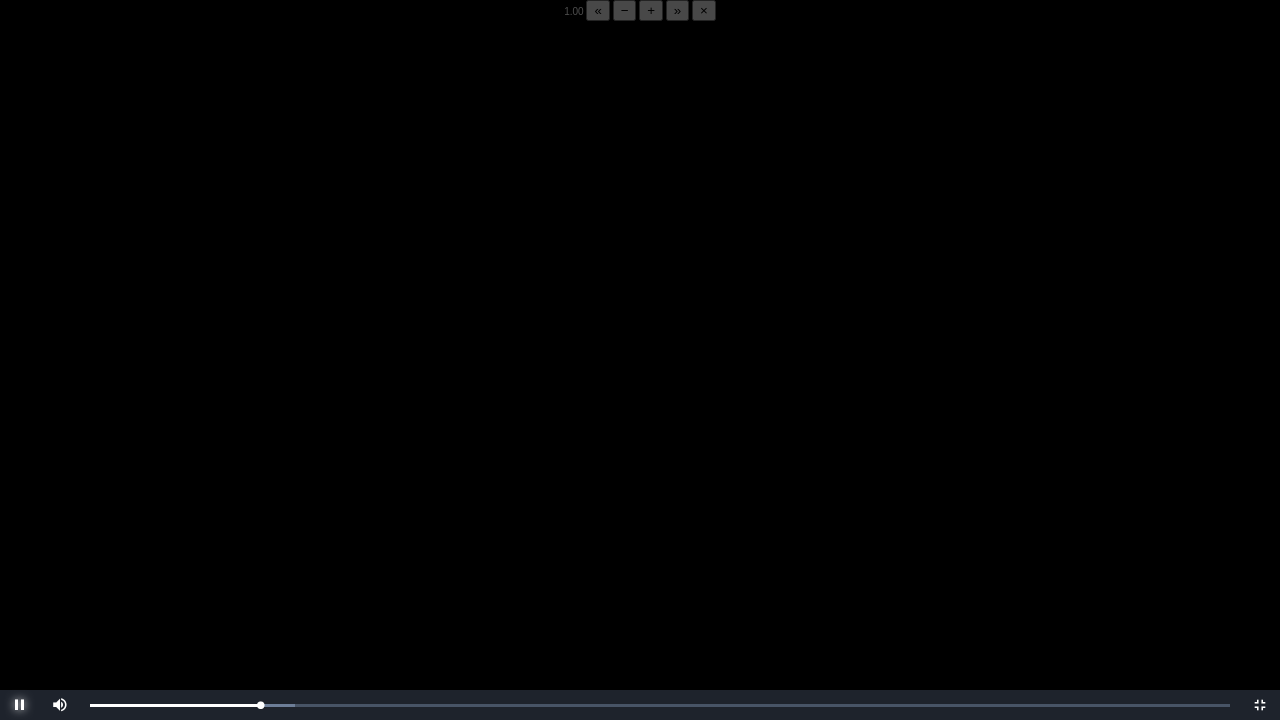 click at bounding box center [20, 705] 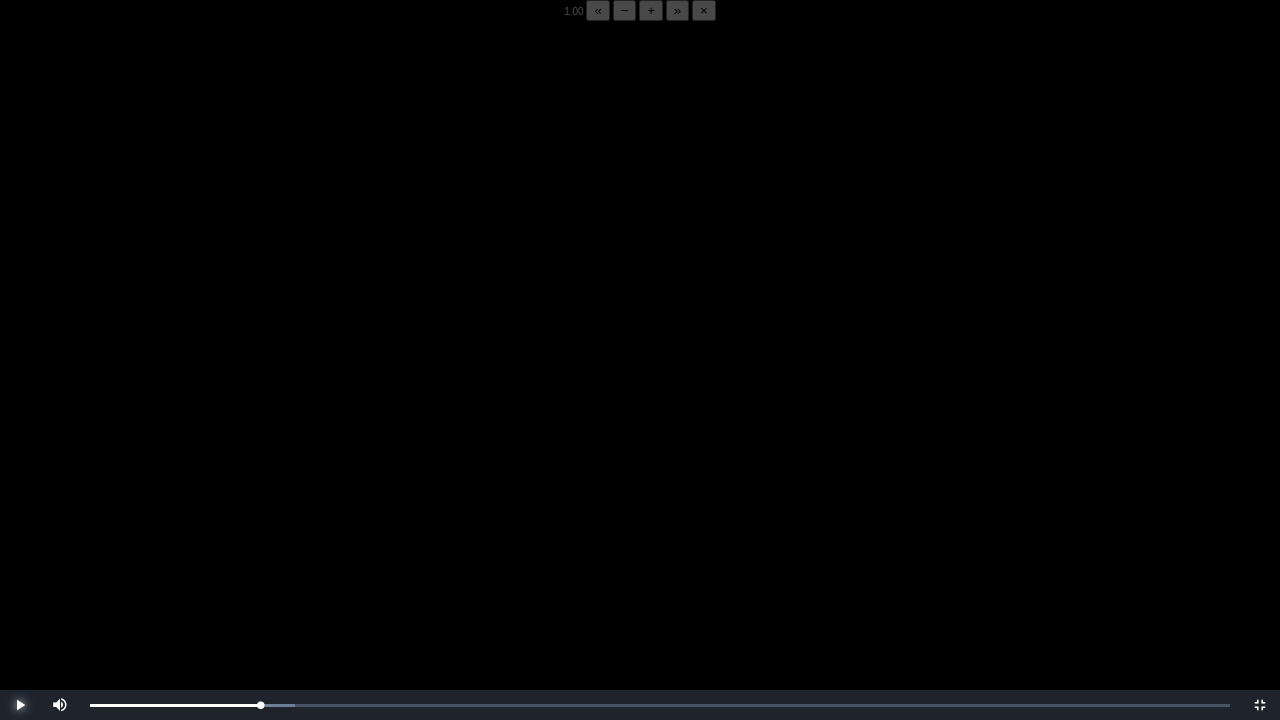 click at bounding box center [20, 705] 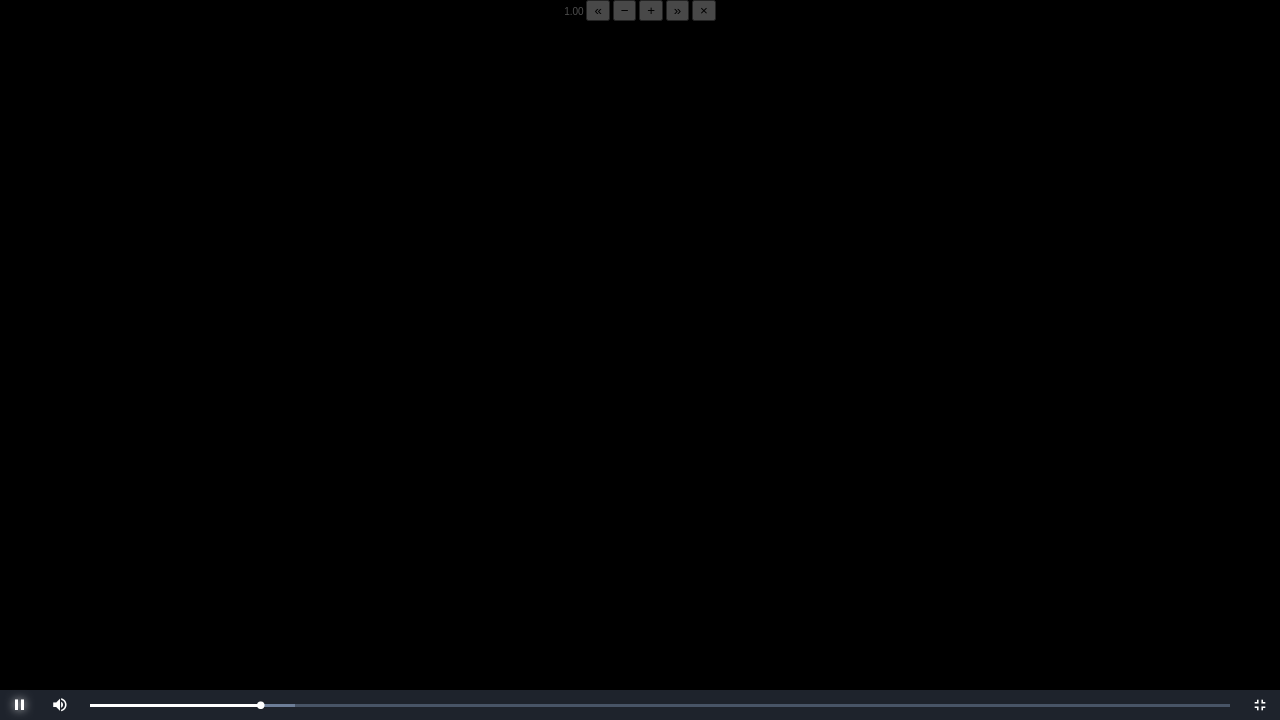 click at bounding box center [20, 705] 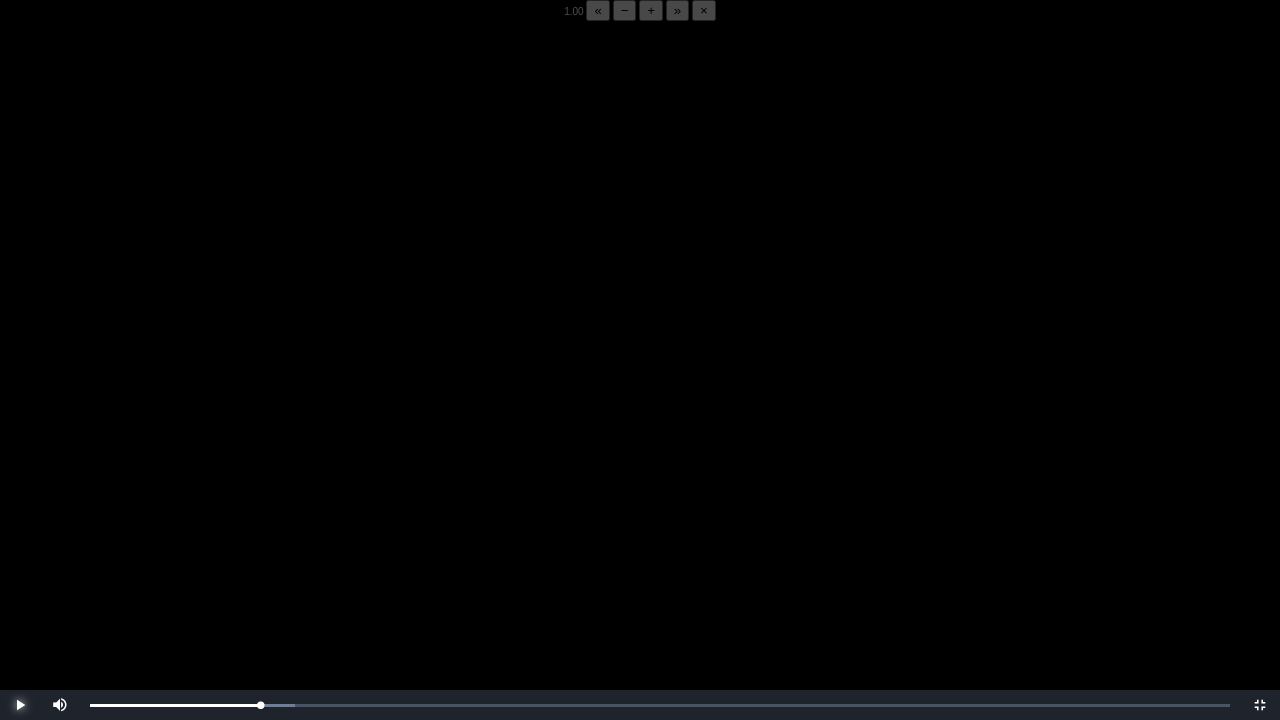 click at bounding box center [20, 705] 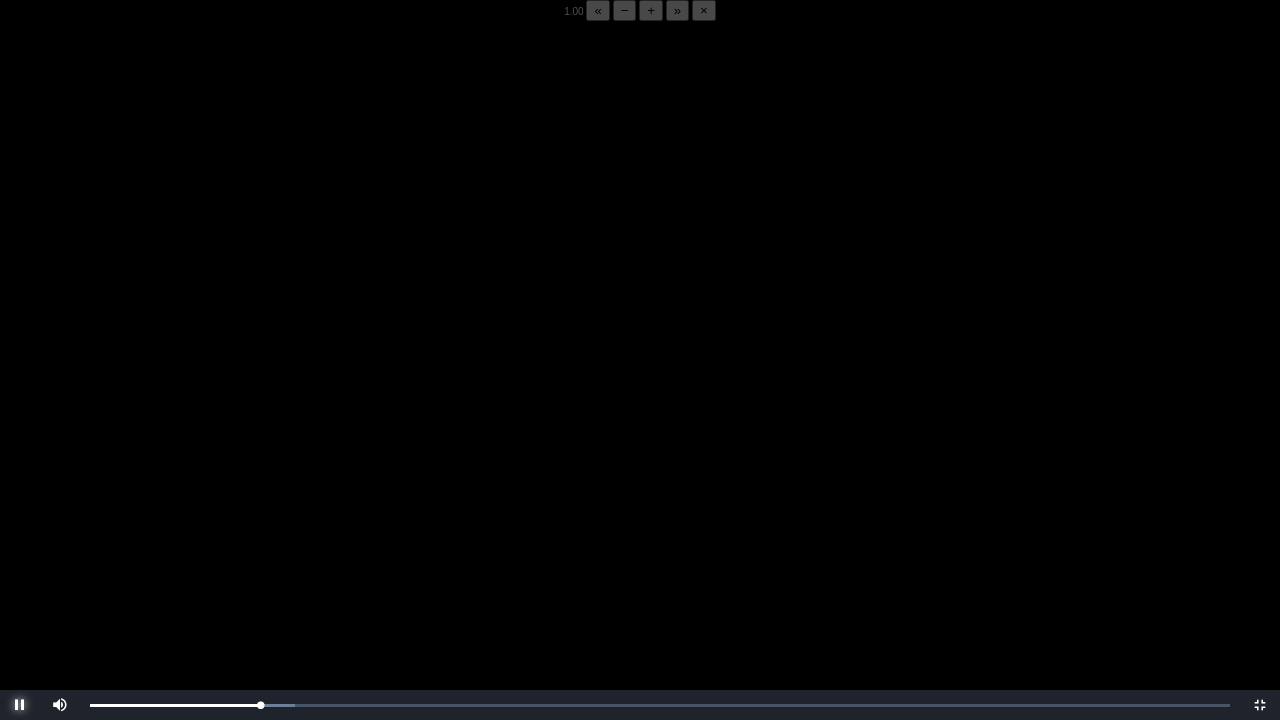click at bounding box center (20, 705) 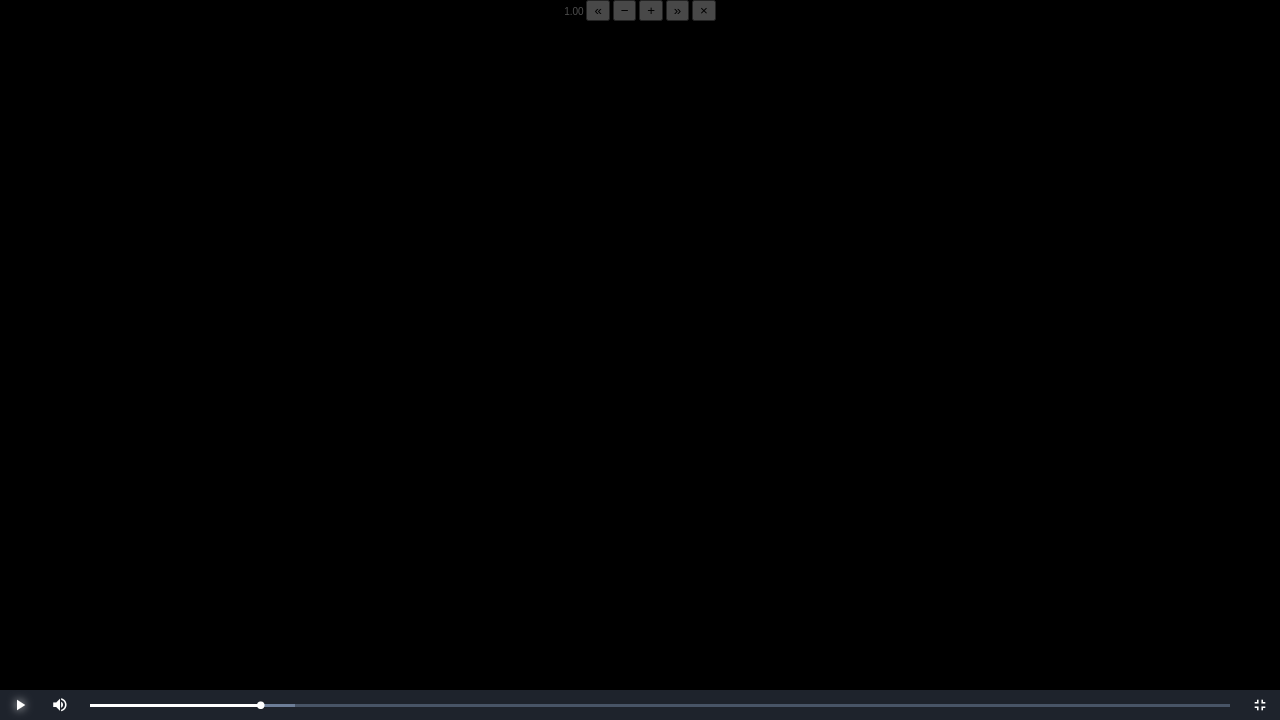 click at bounding box center [20, 705] 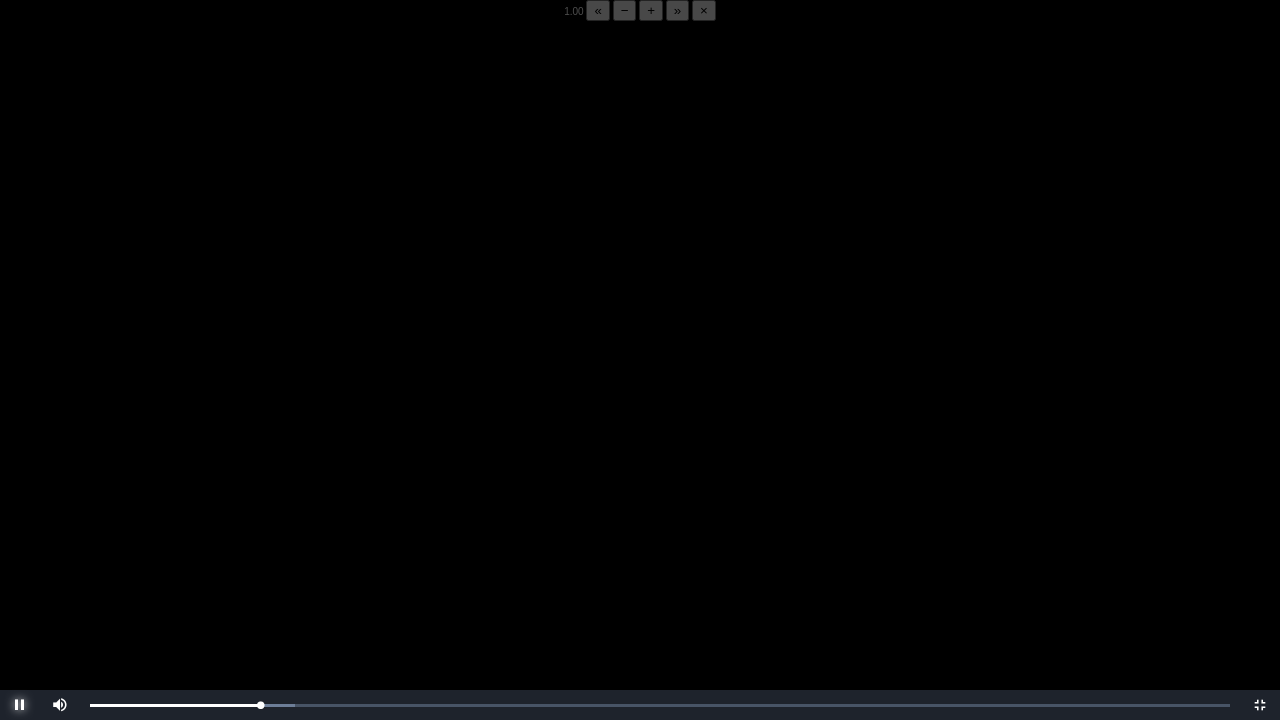 click at bounding box center (20, 705) 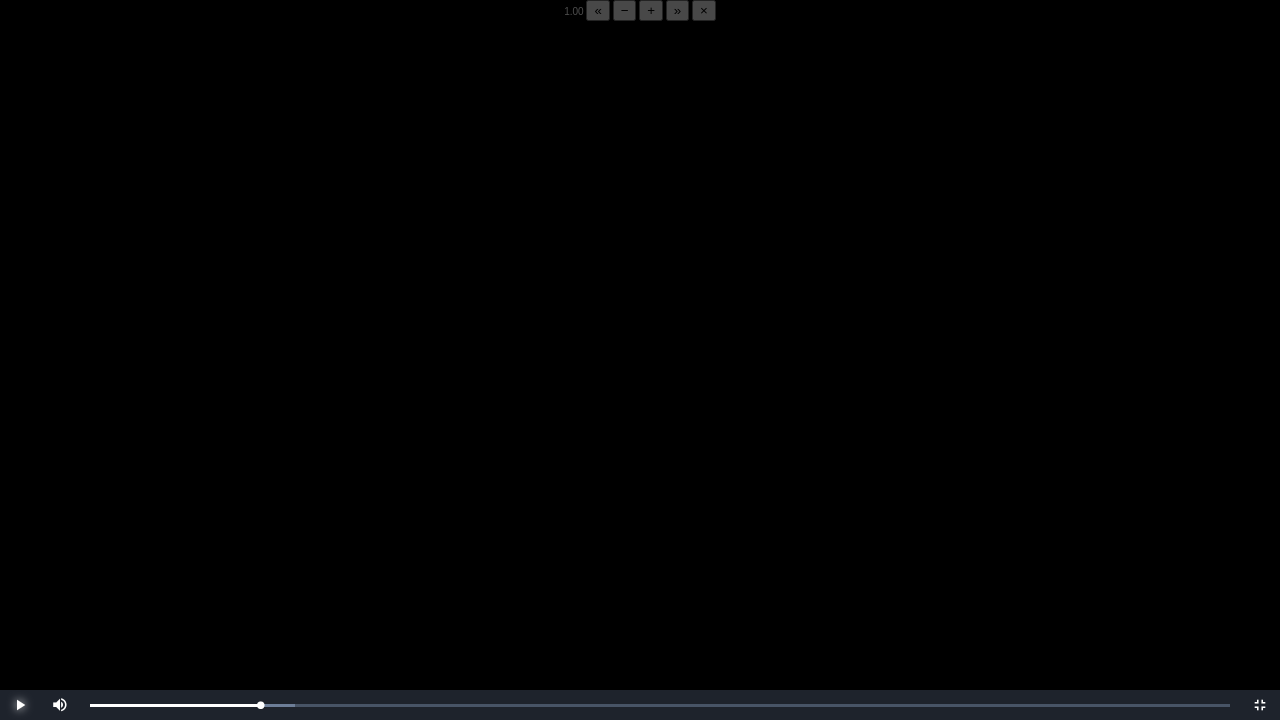 click at bounding box center (20, 705) 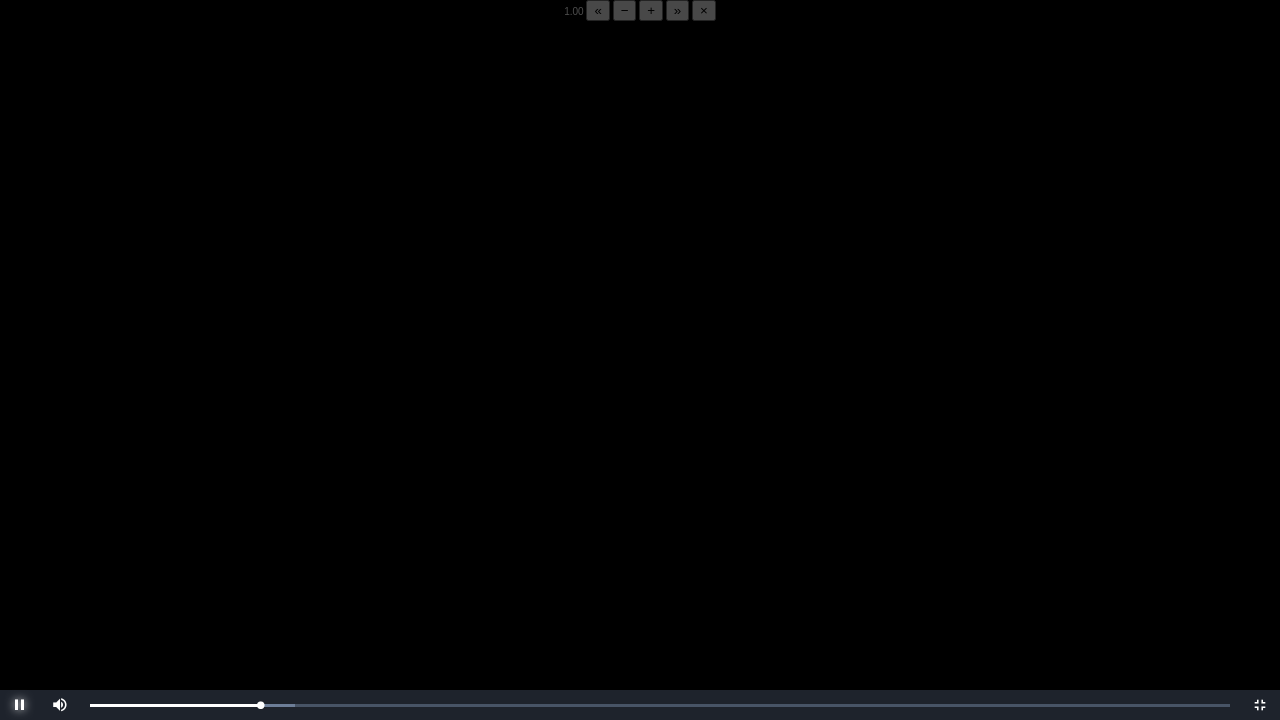 click at bounding box center [20, 705] 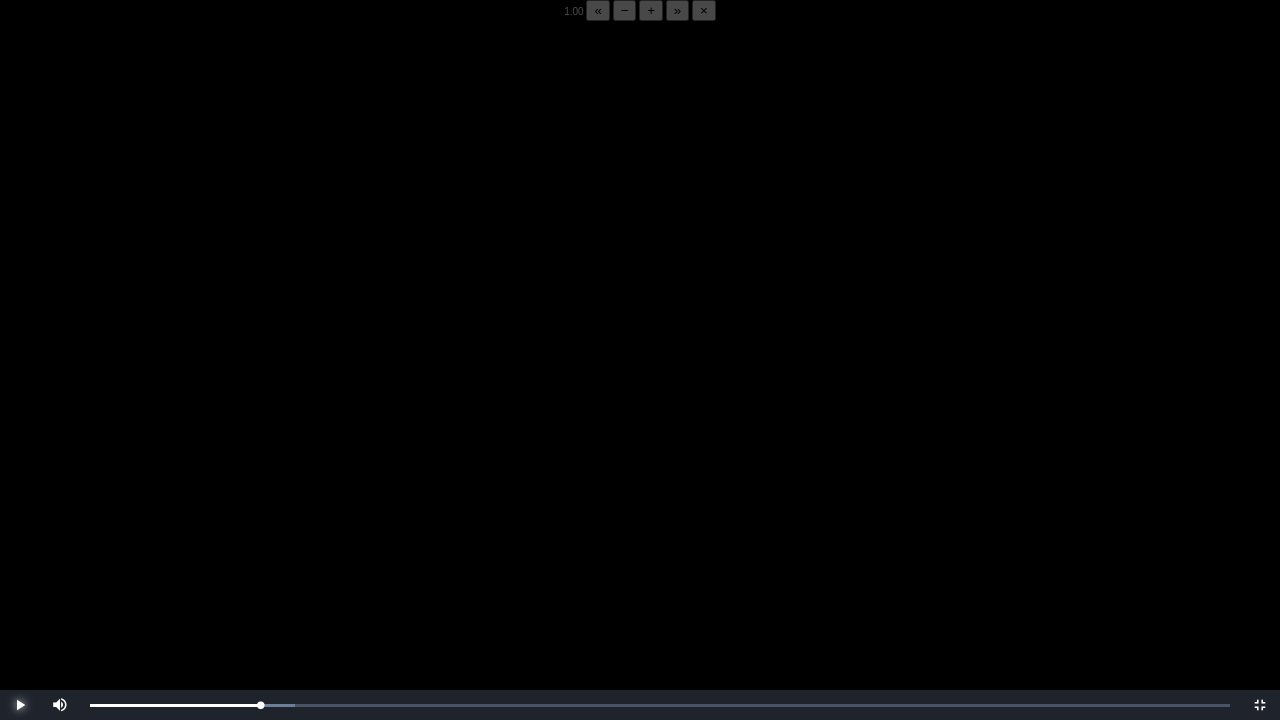 click at bounding box center [20, 705] 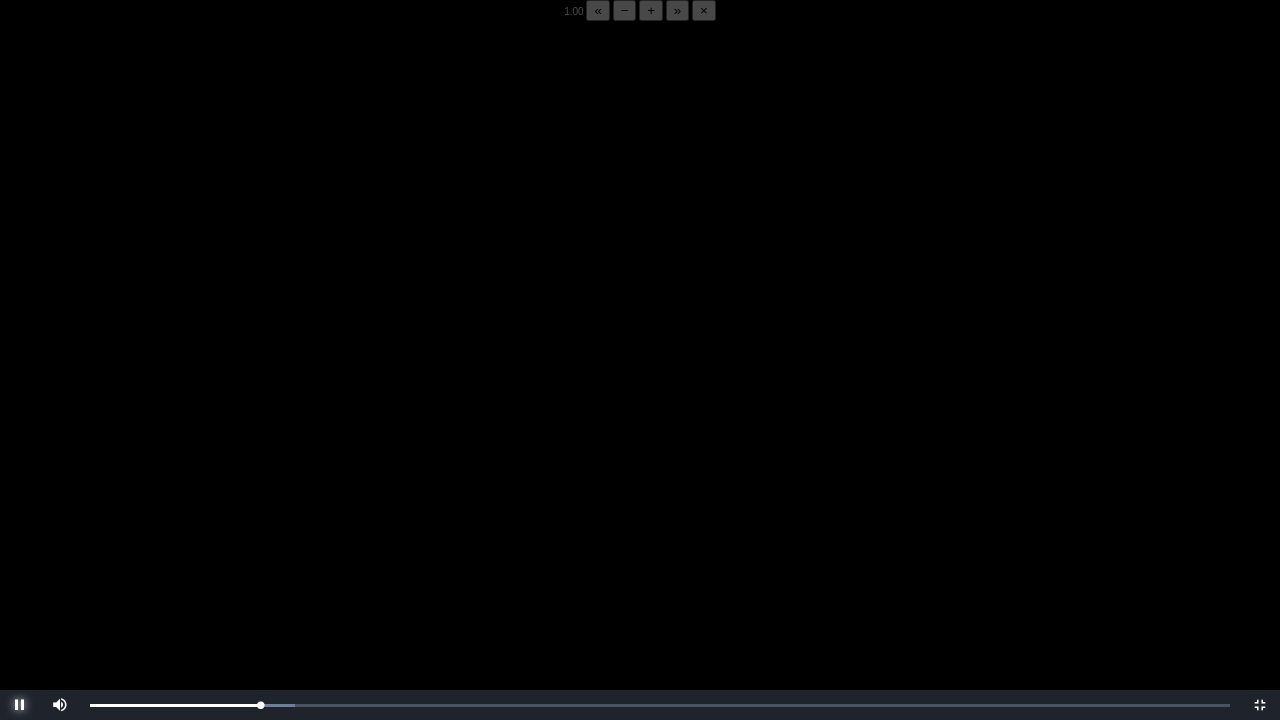click at bounding box center (20, 705) 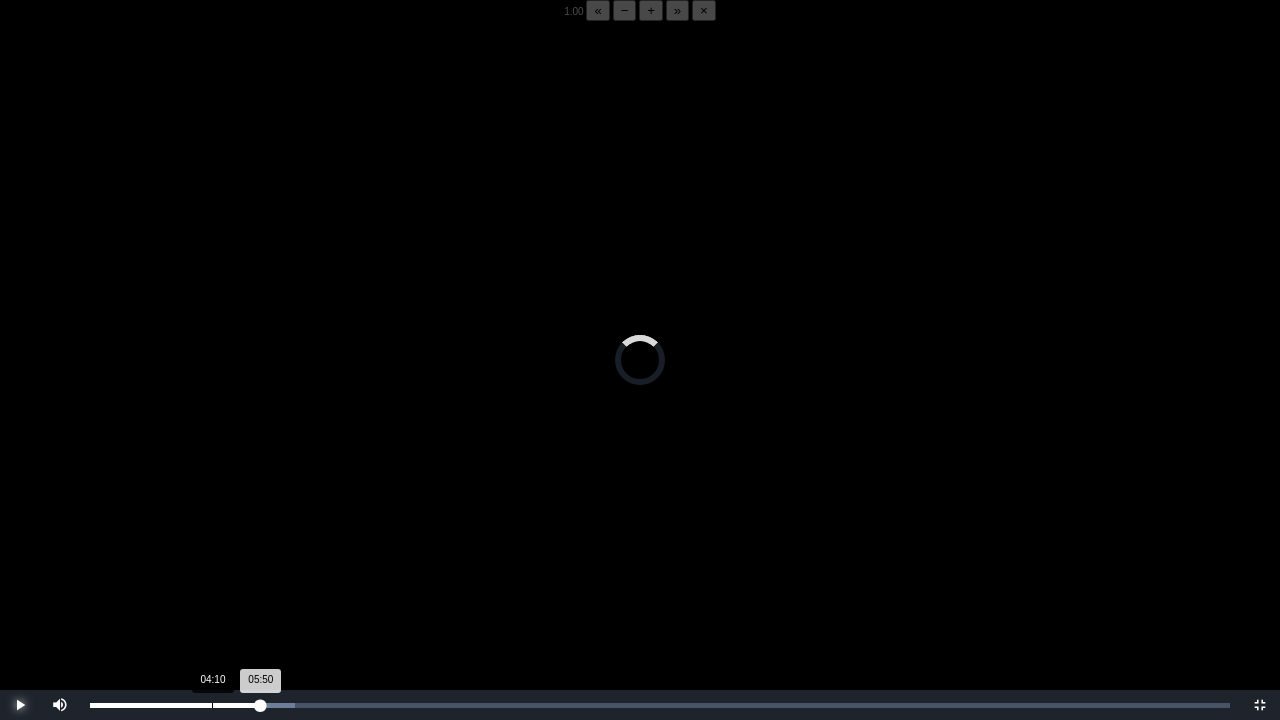 click on "Loaded : 0% 04:10 05:50 Progress : 0%" at bounding box center [660, 705] 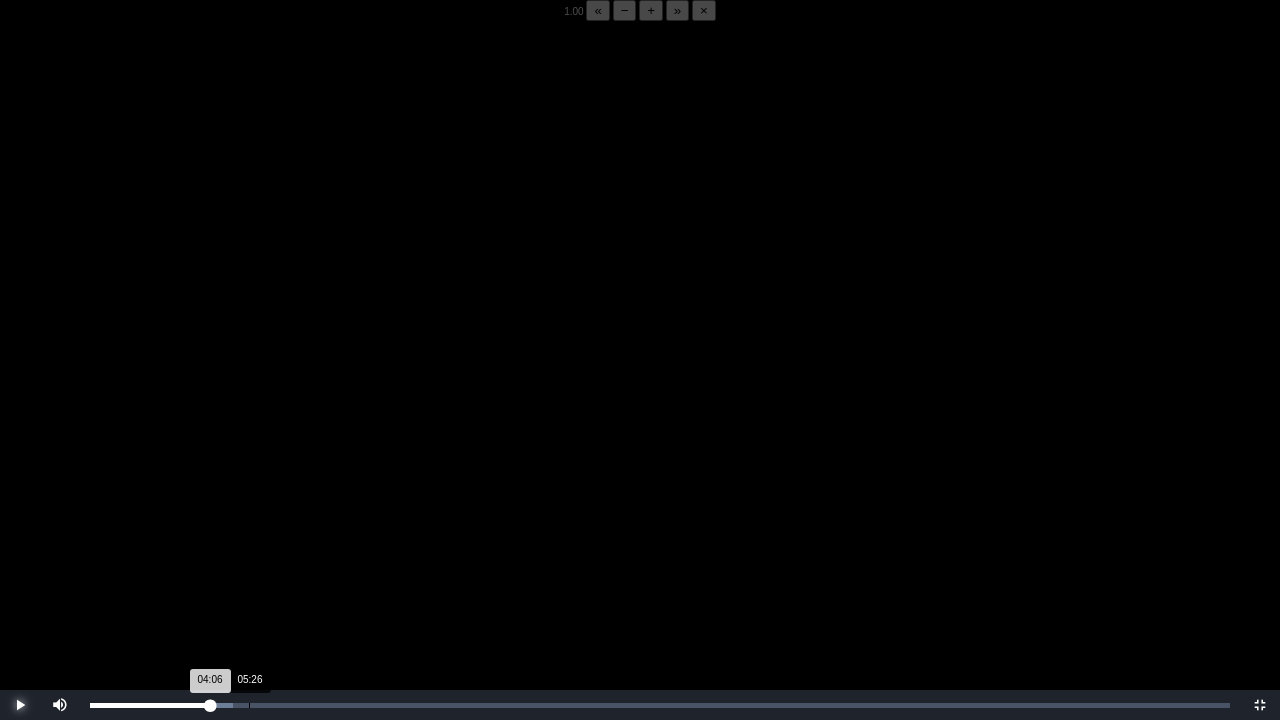 click on "05:26" at bounding box center (249, 705) 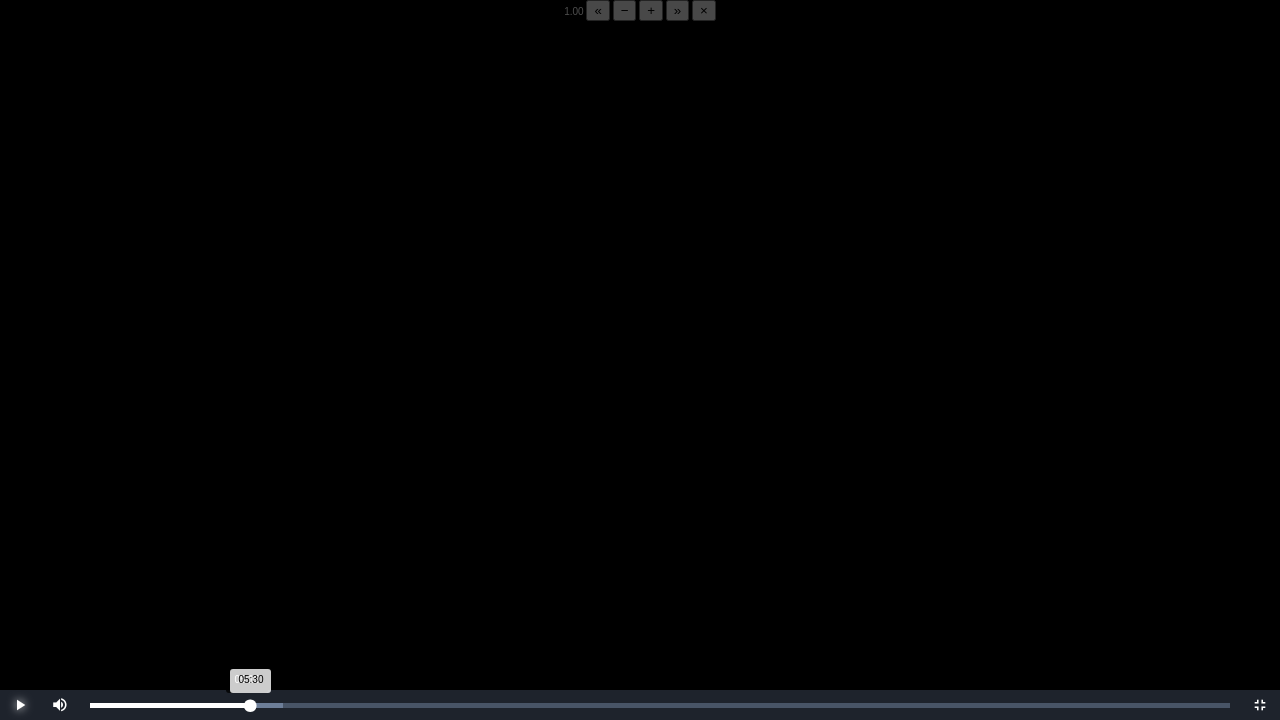 click on "05:30 Progress : 0%" at bounding box center (170, 705) 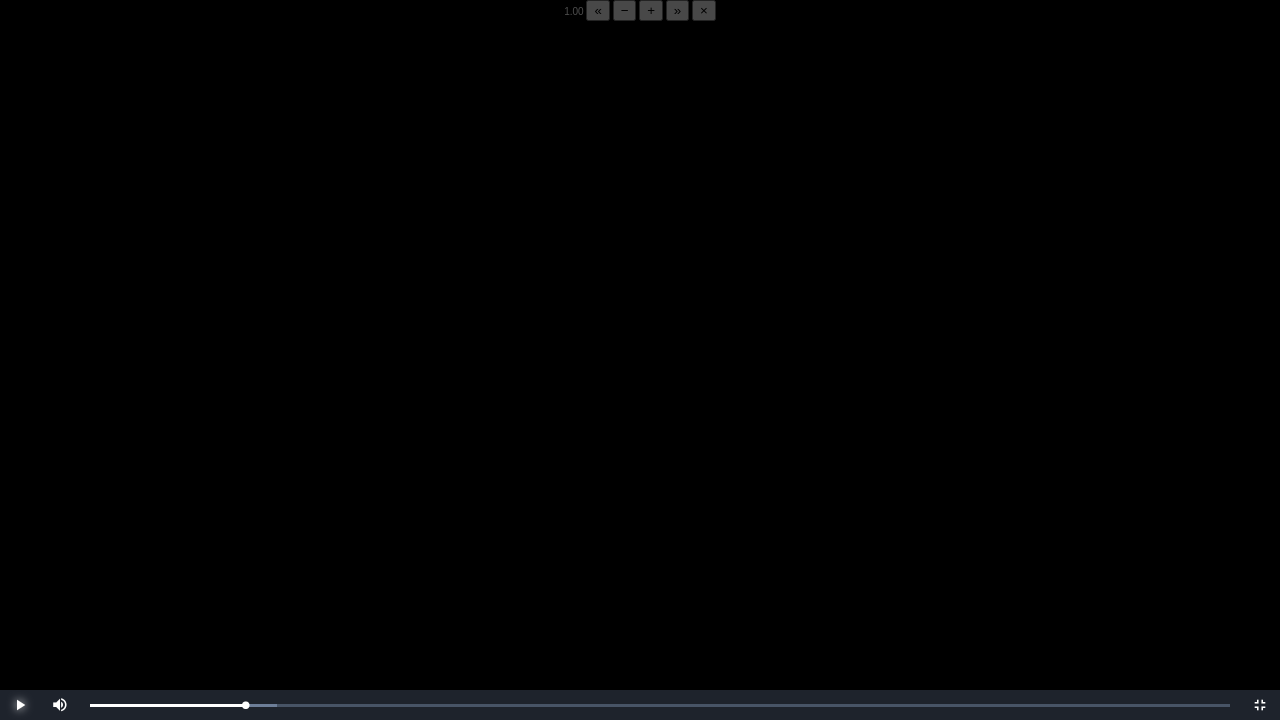 click at bounding box center (20, 705) 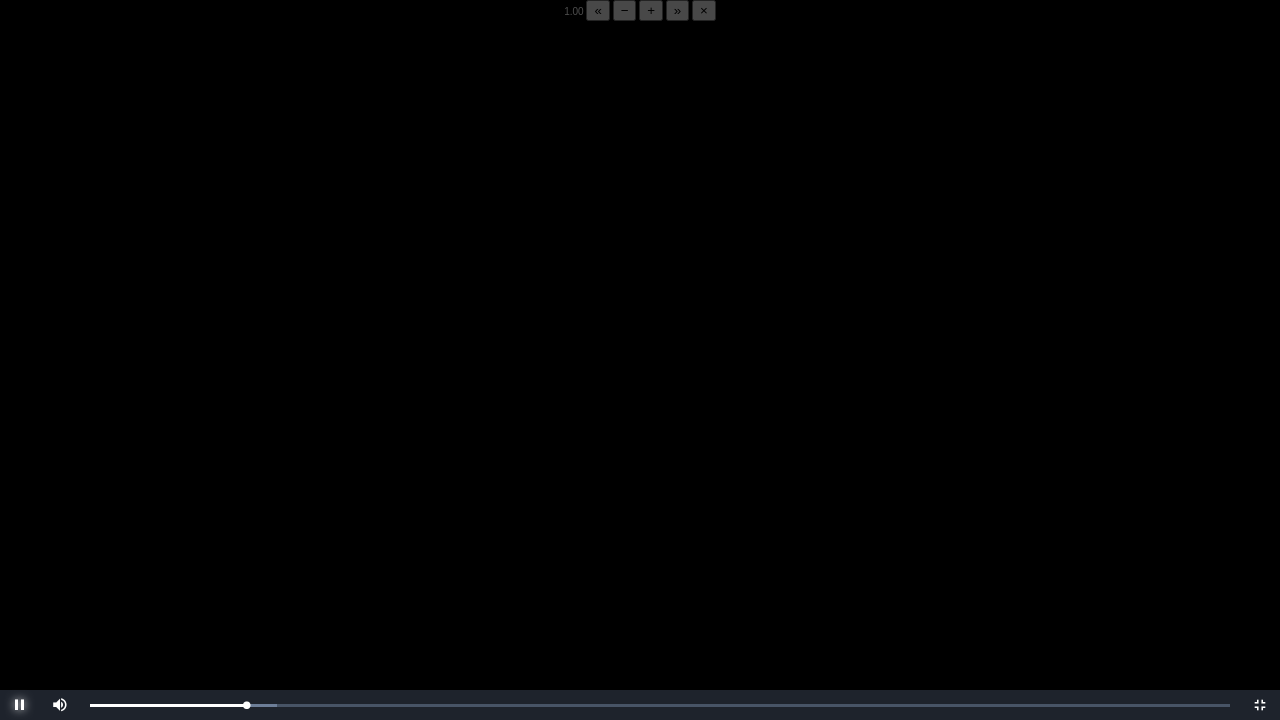click at bounding box center [20, 705] 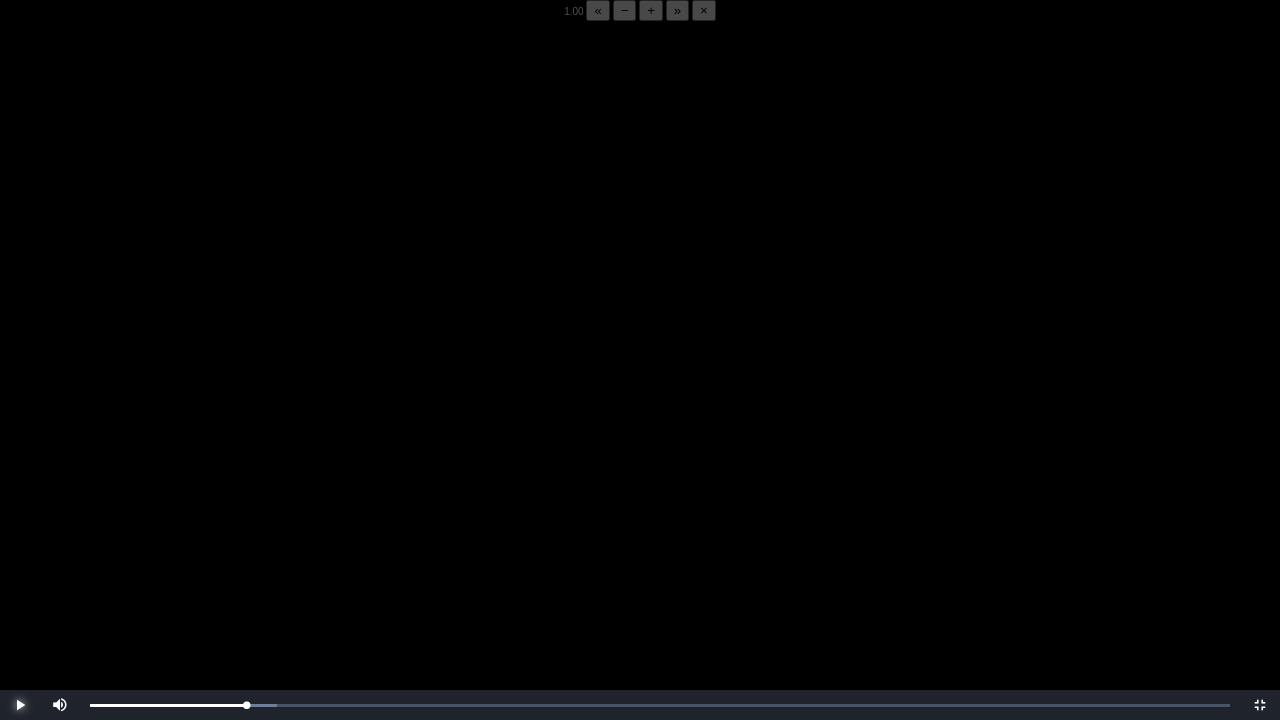 click at bounding box center [20, 705] 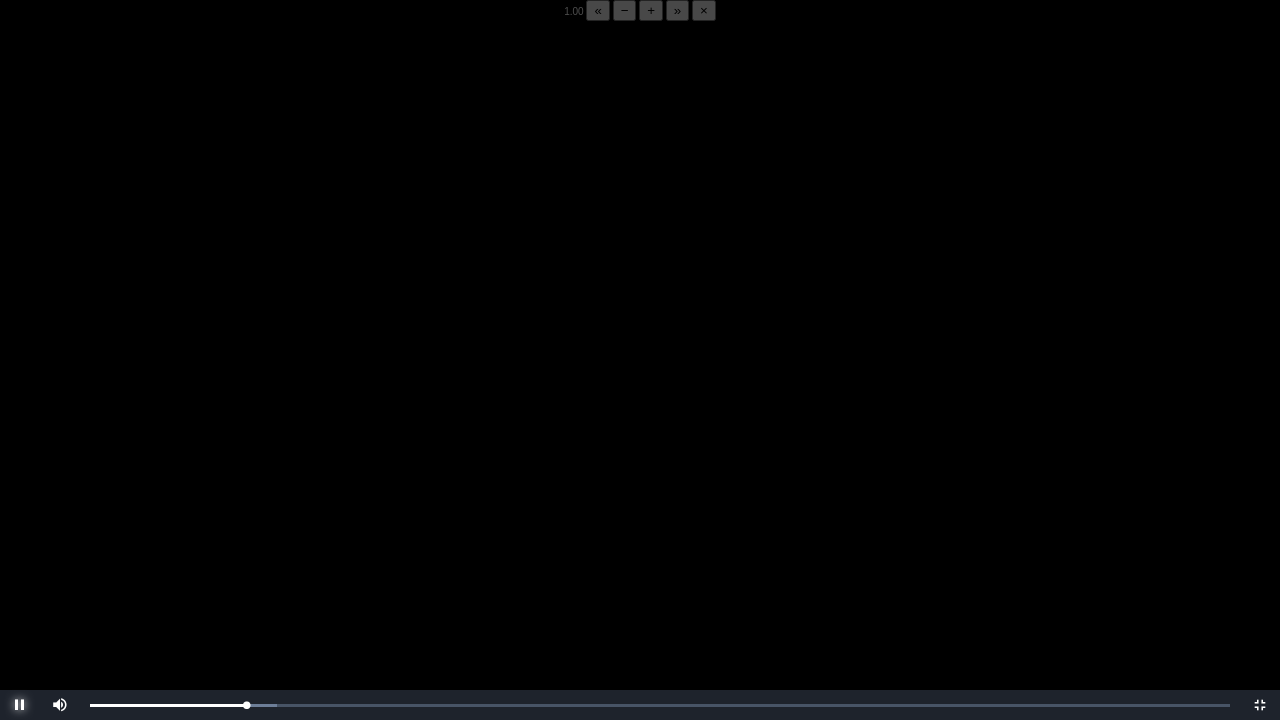 click at bounding box center (20, 705) 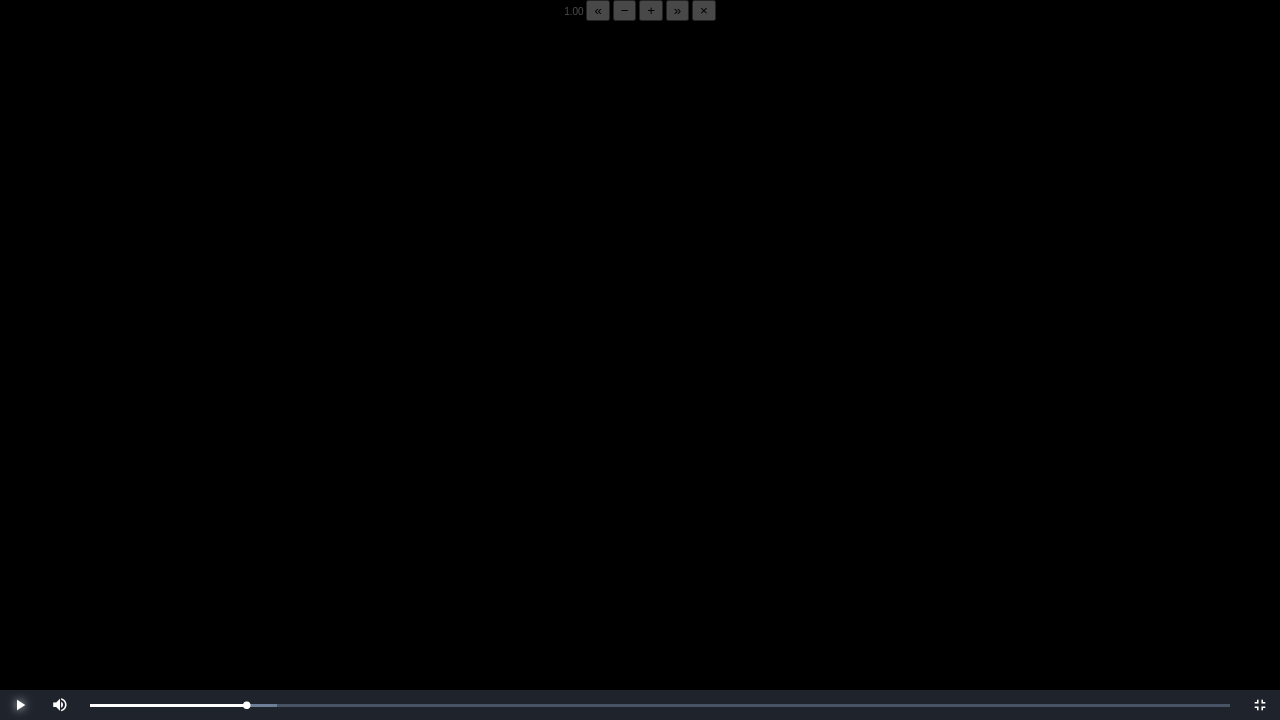 click at bounding box center [20, 705] 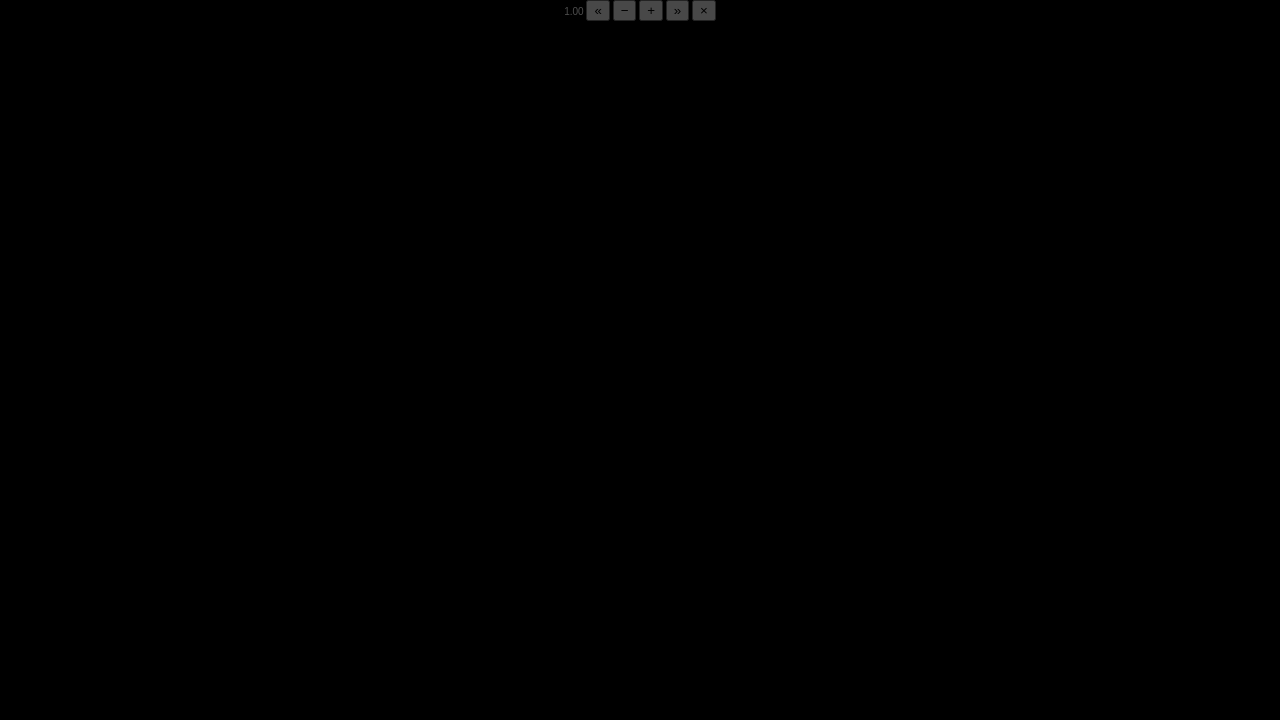click at bounding box center (20, 705) 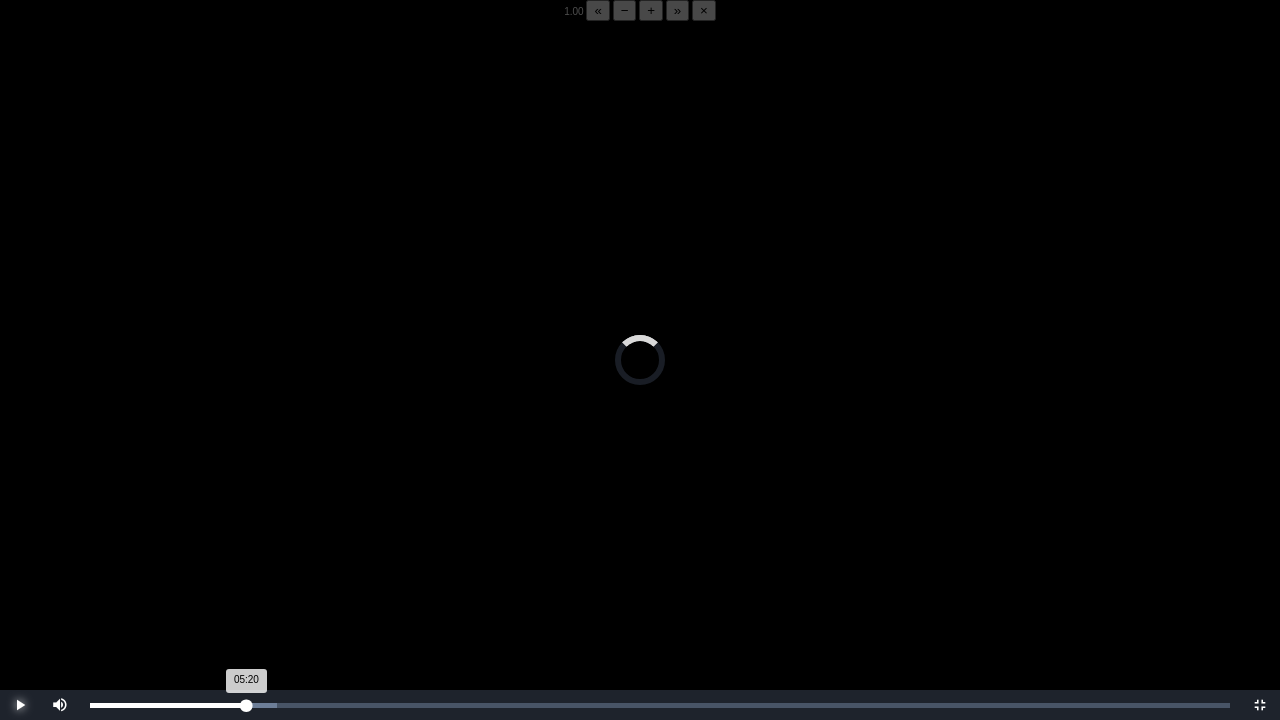 drag, startPoint x: 21, startPoint y: 714, endPoint x: 242, endPoint y: 704, distance: 221.22614 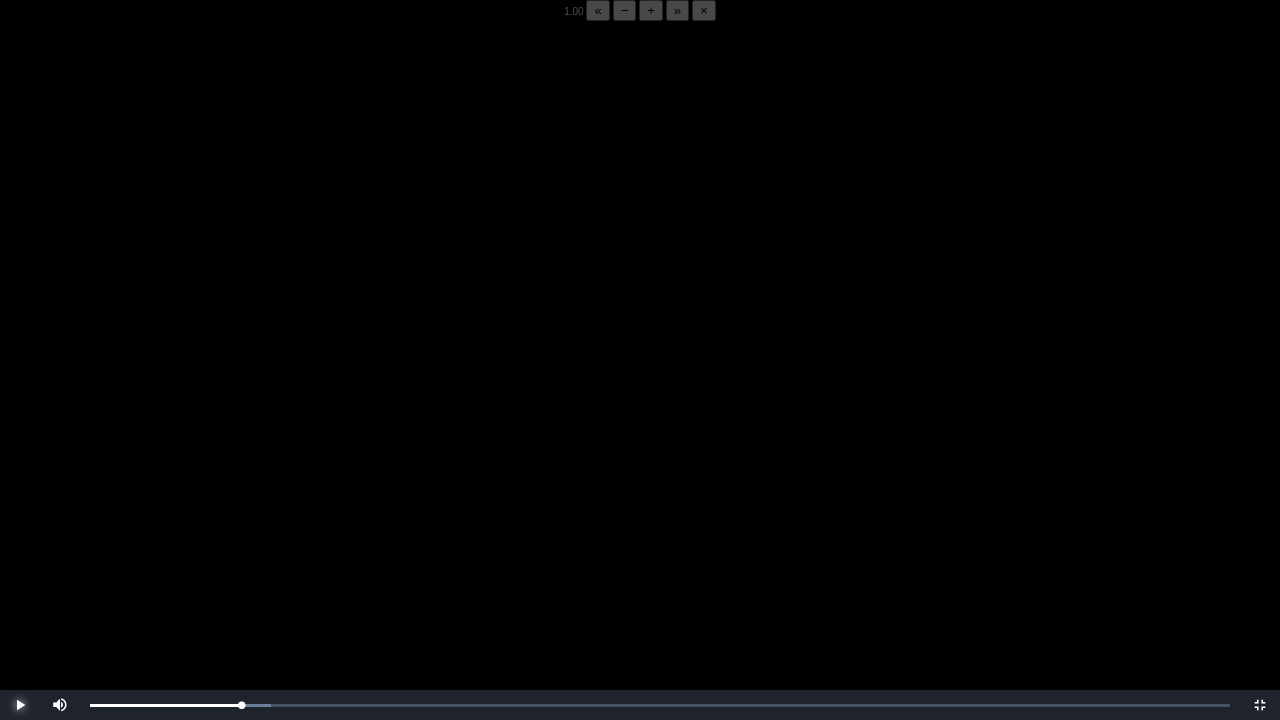 click at bounding box center (20, 705) 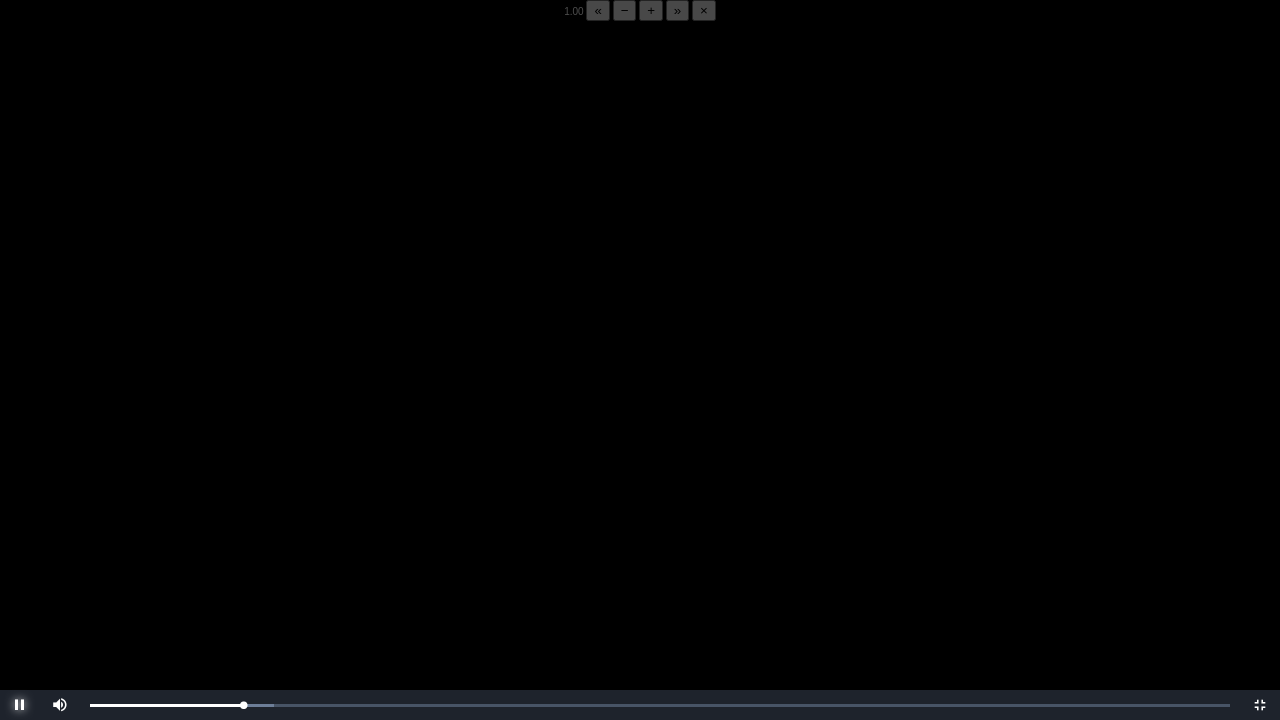 click at bounding box center (20, 705) 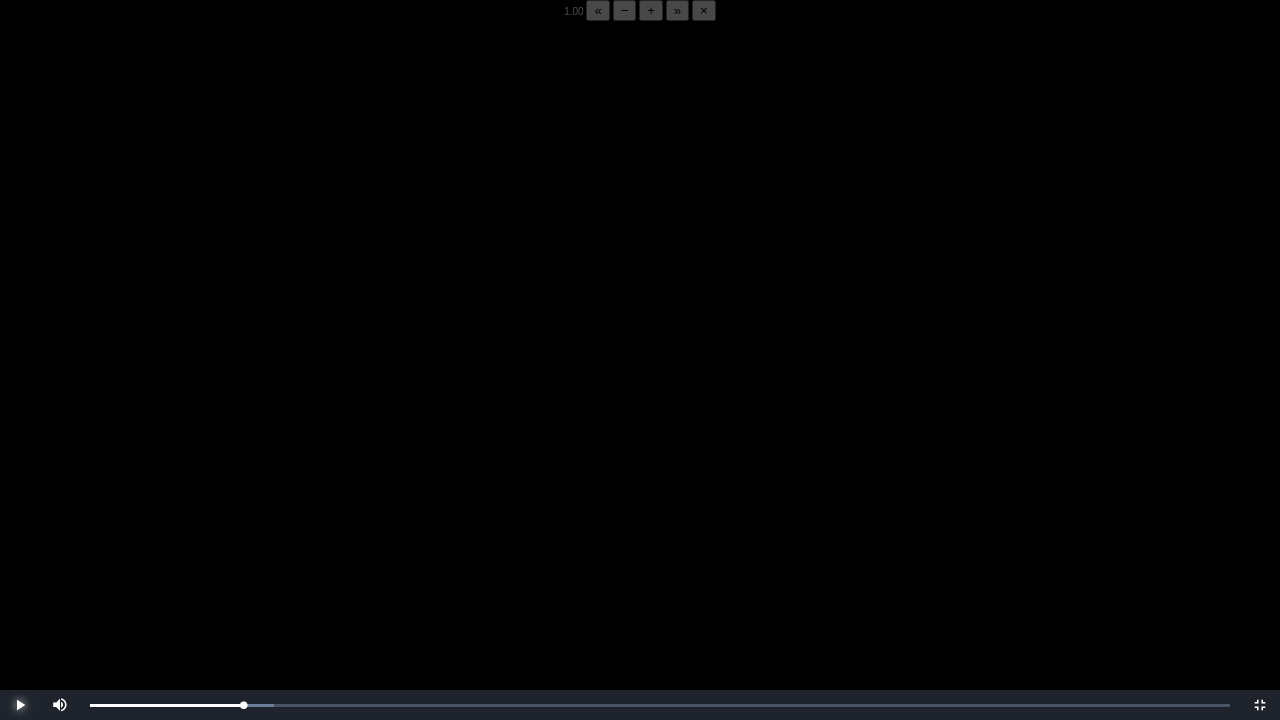 click at bounding box center [20, 705] 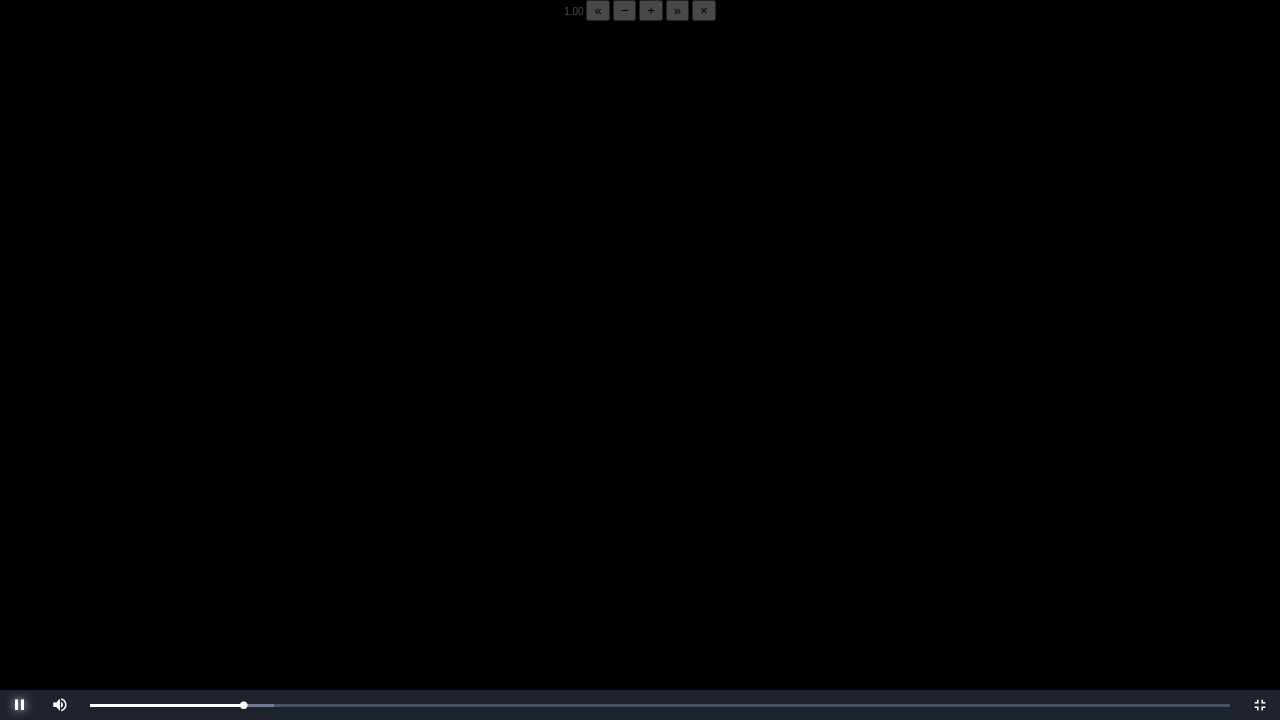click at bounding box center (20, 705) 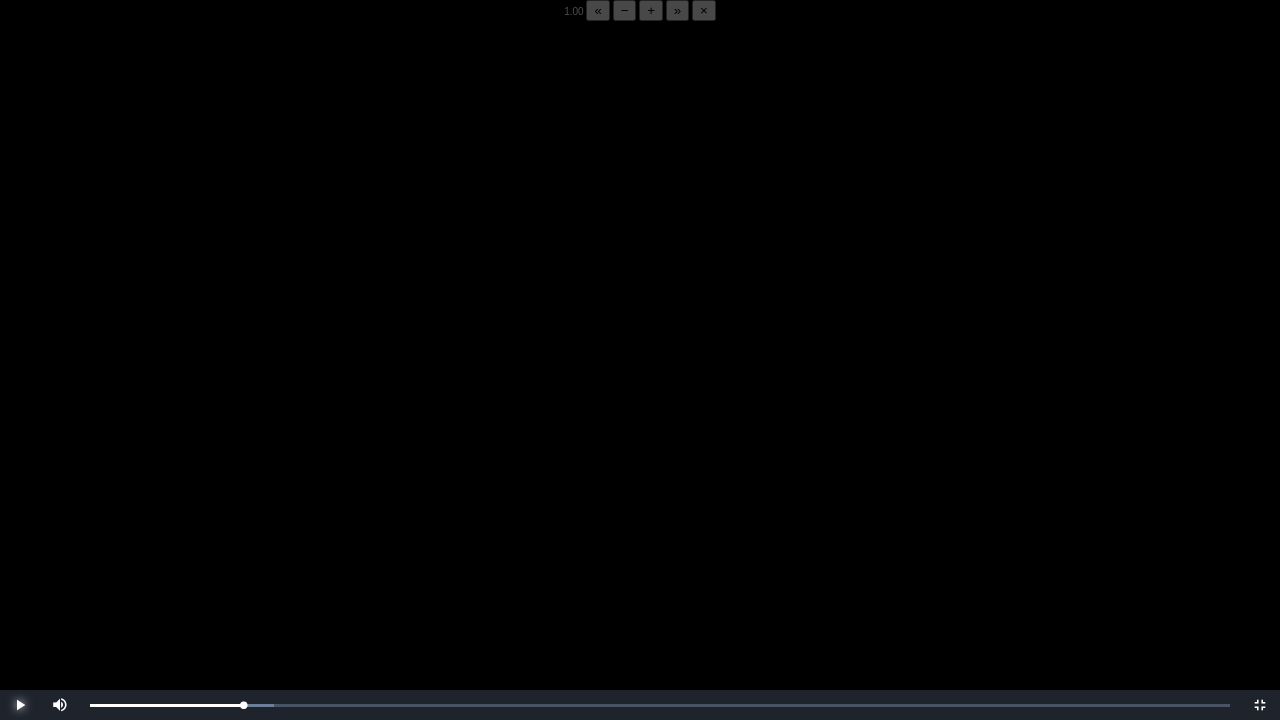 click at bounding box center [20, 705] 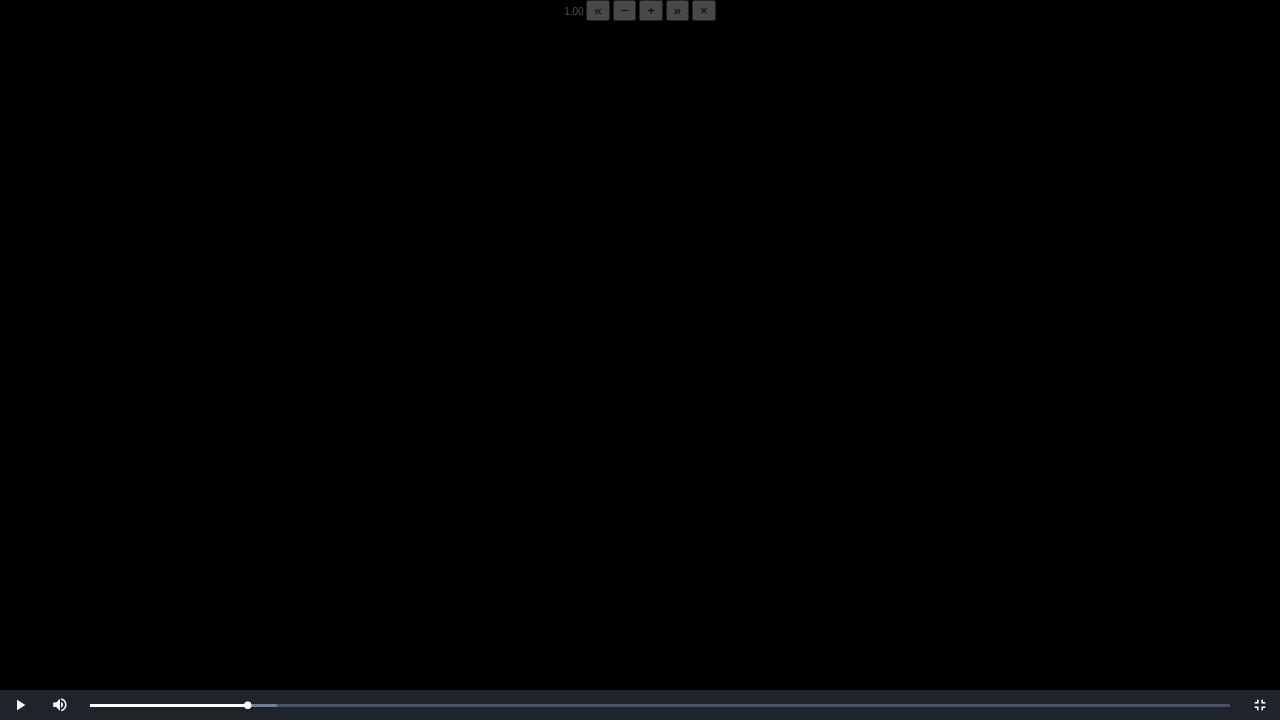 drag, startPoint x: 16, startPoint y: 705, endPoint x: 296, endPoint y: 604, distance: 297.6592 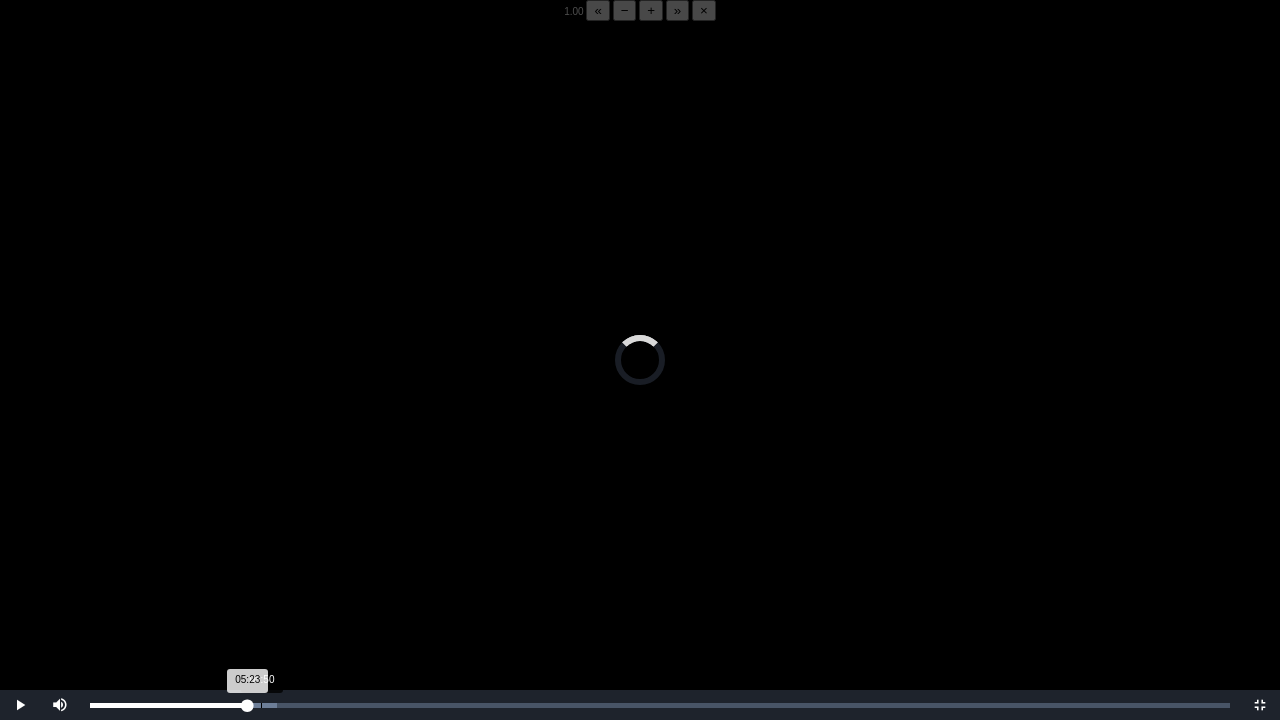 click on "05:50" at bounding box center (261, 705) 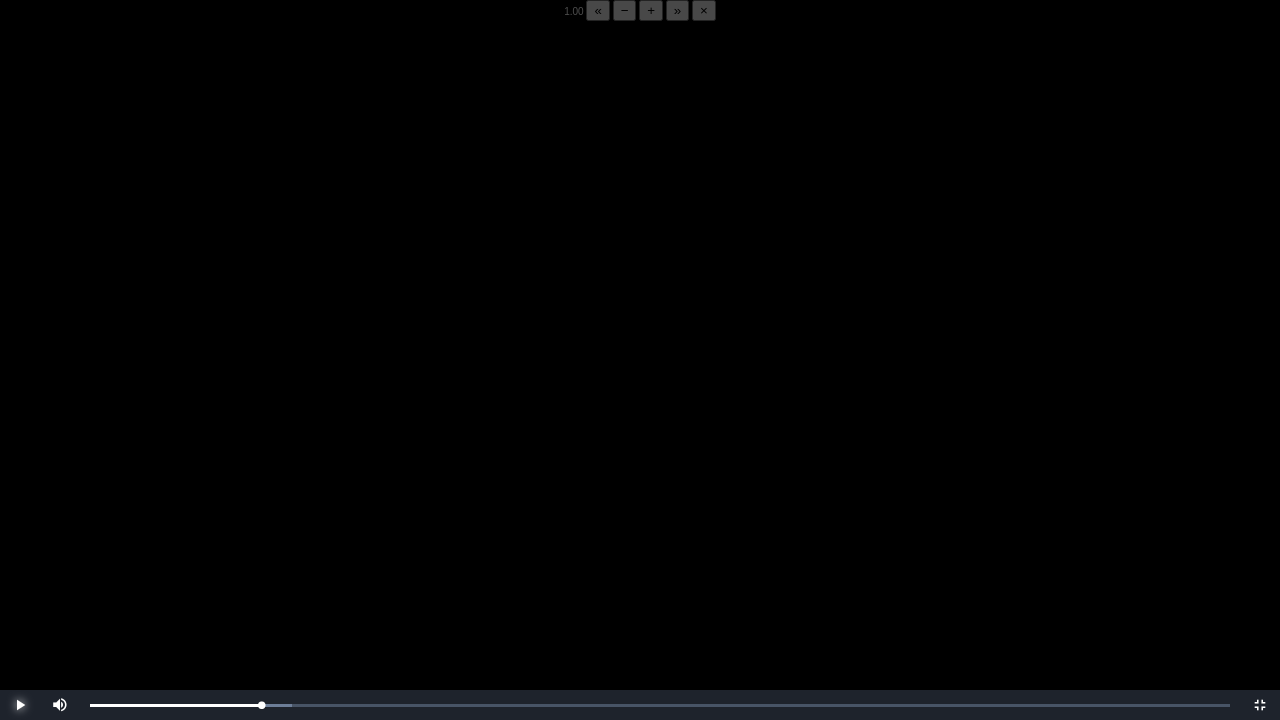 click at bounding box center (20, 705) 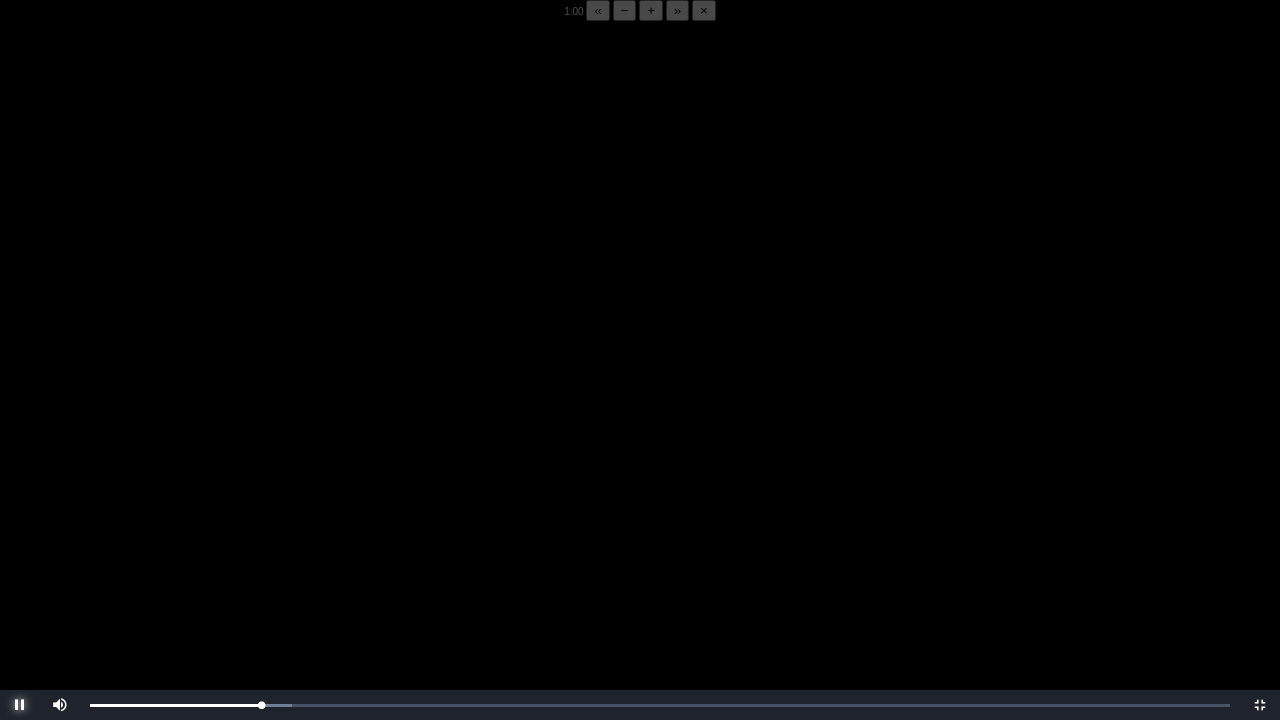 click at bounding box center [20, 705] 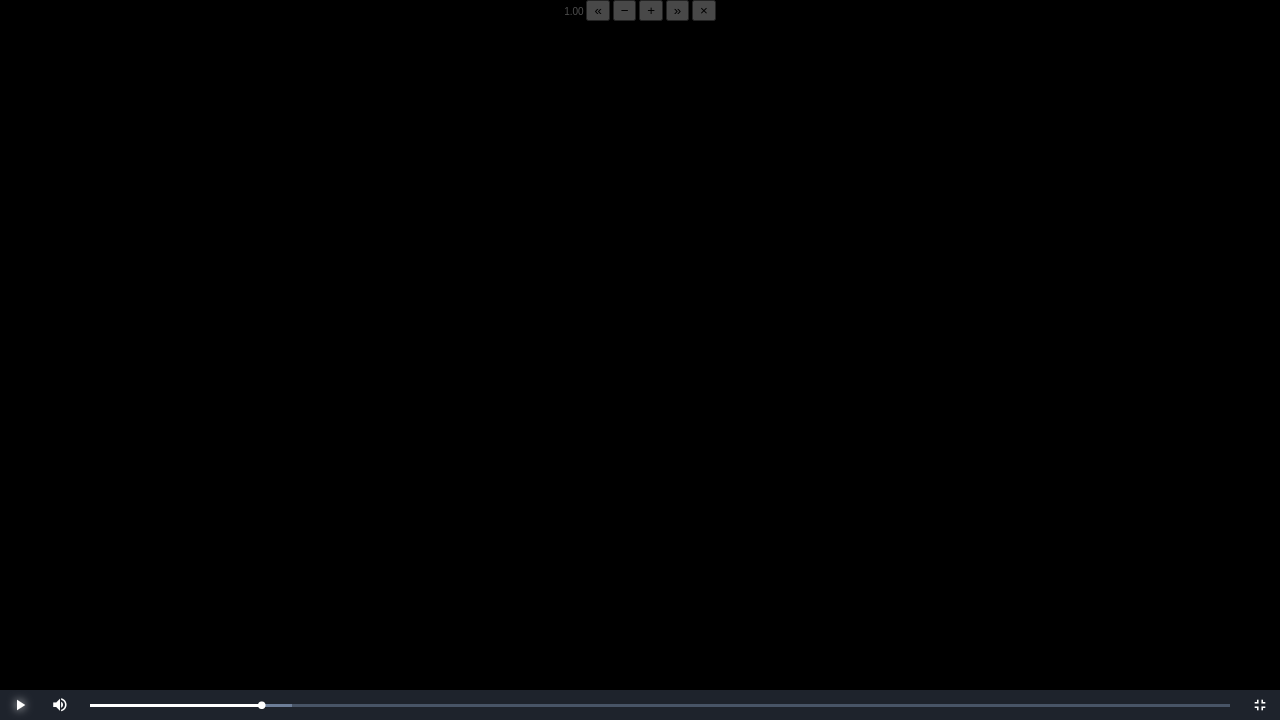 click at bounding box center (20, 705) 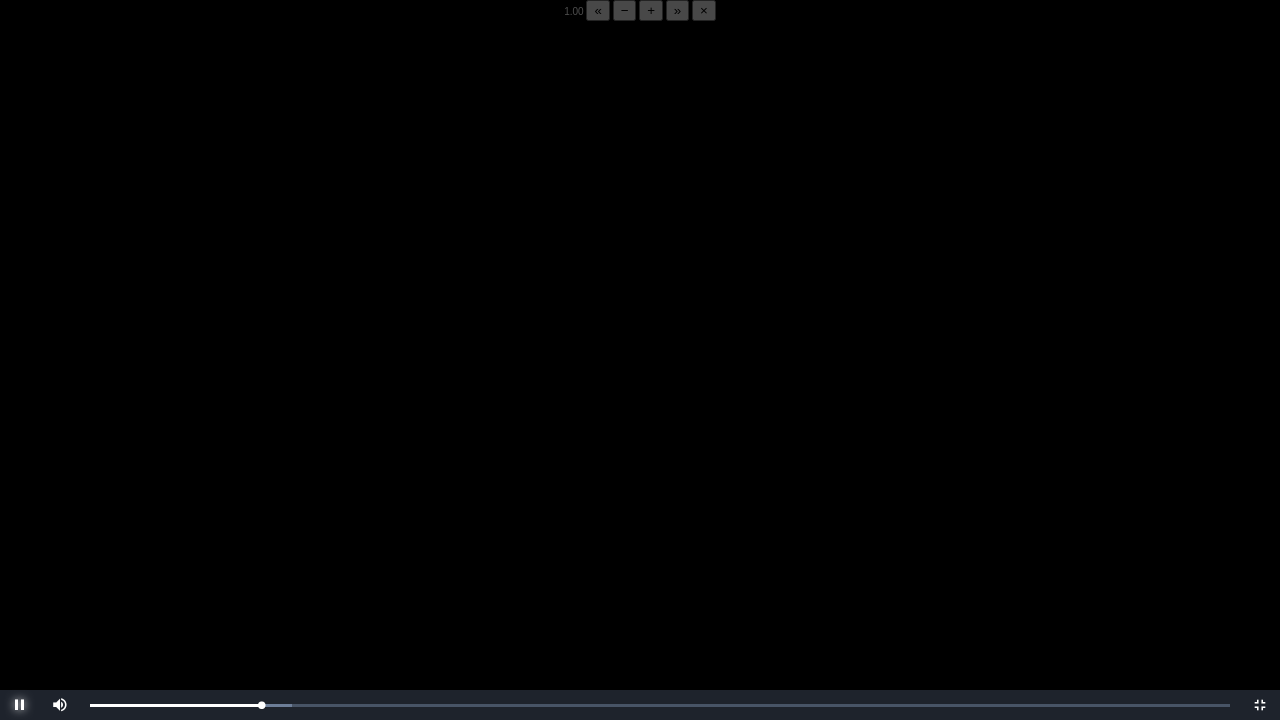 click at bounding box center (20, 705) 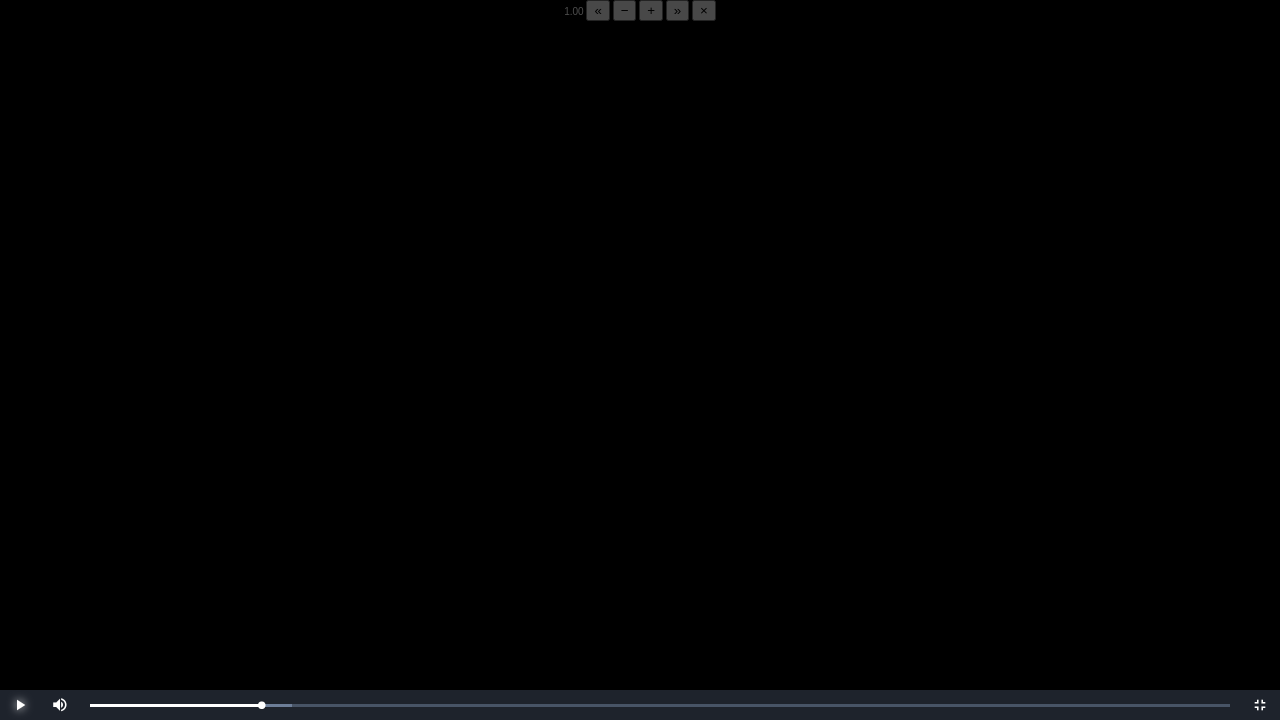 click at bounding box center (20, 705) 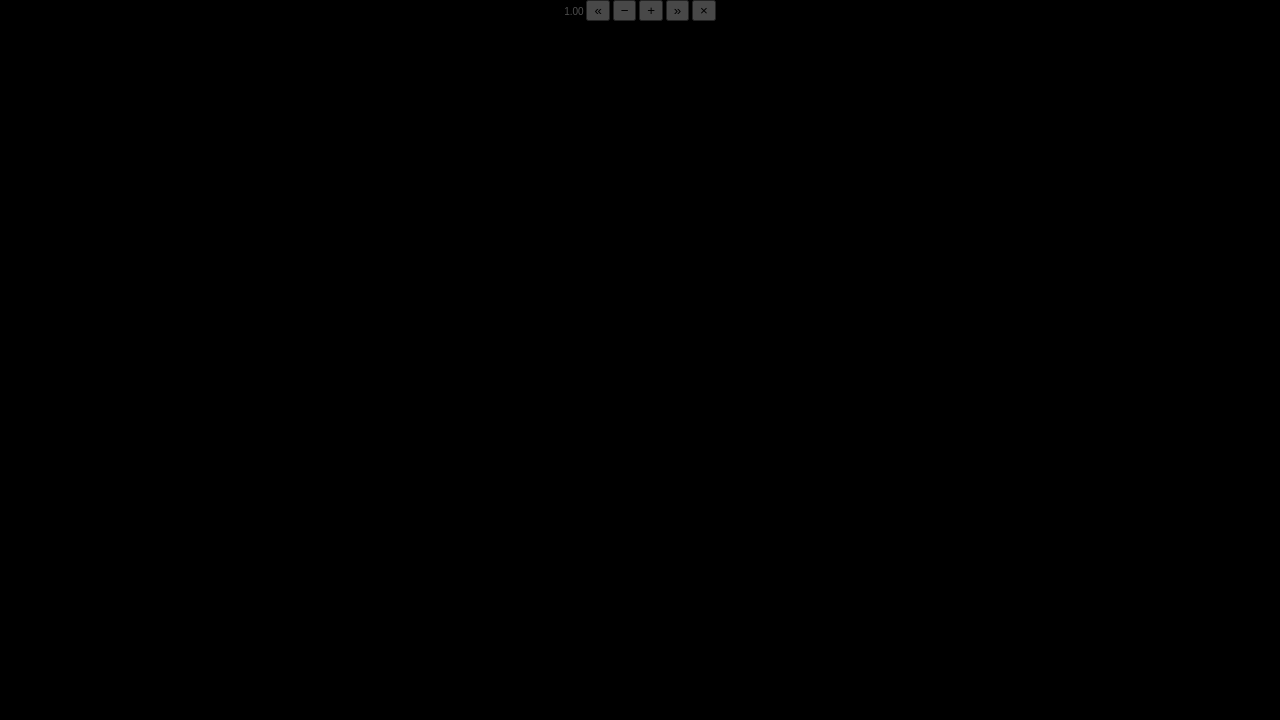 click at bounding box center (20, 705) 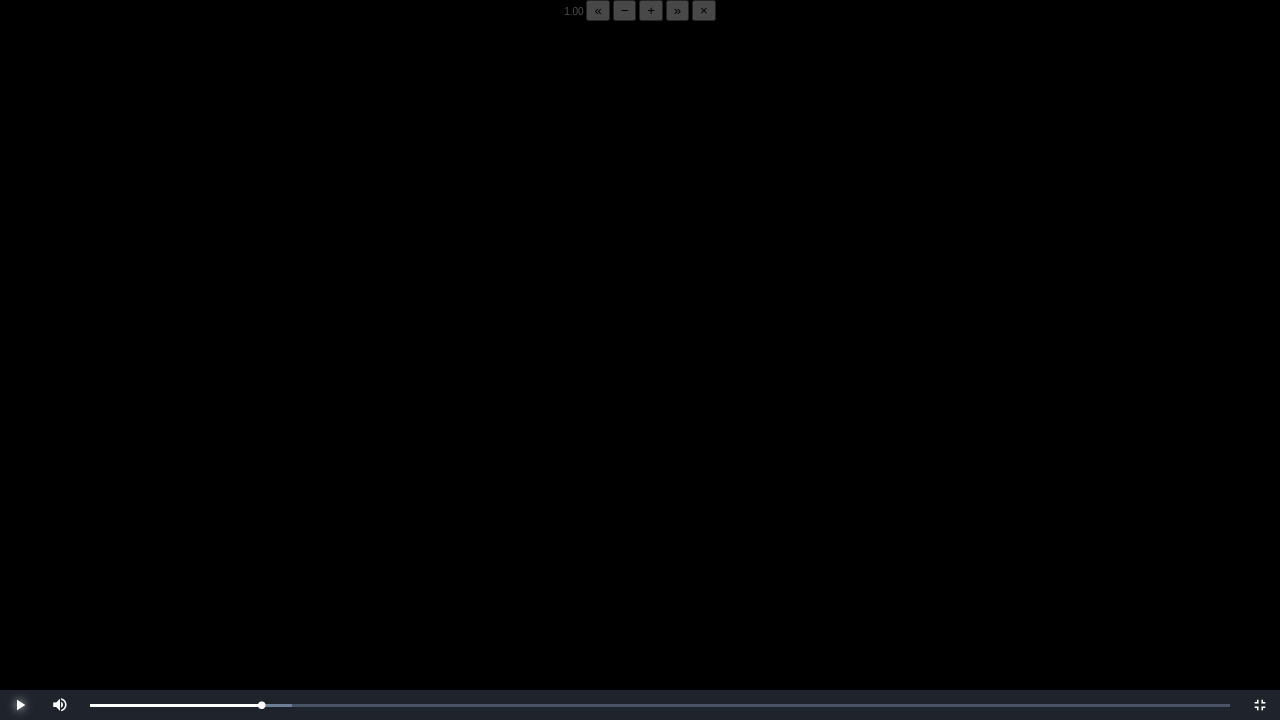 click at bounding box center (20, 705) 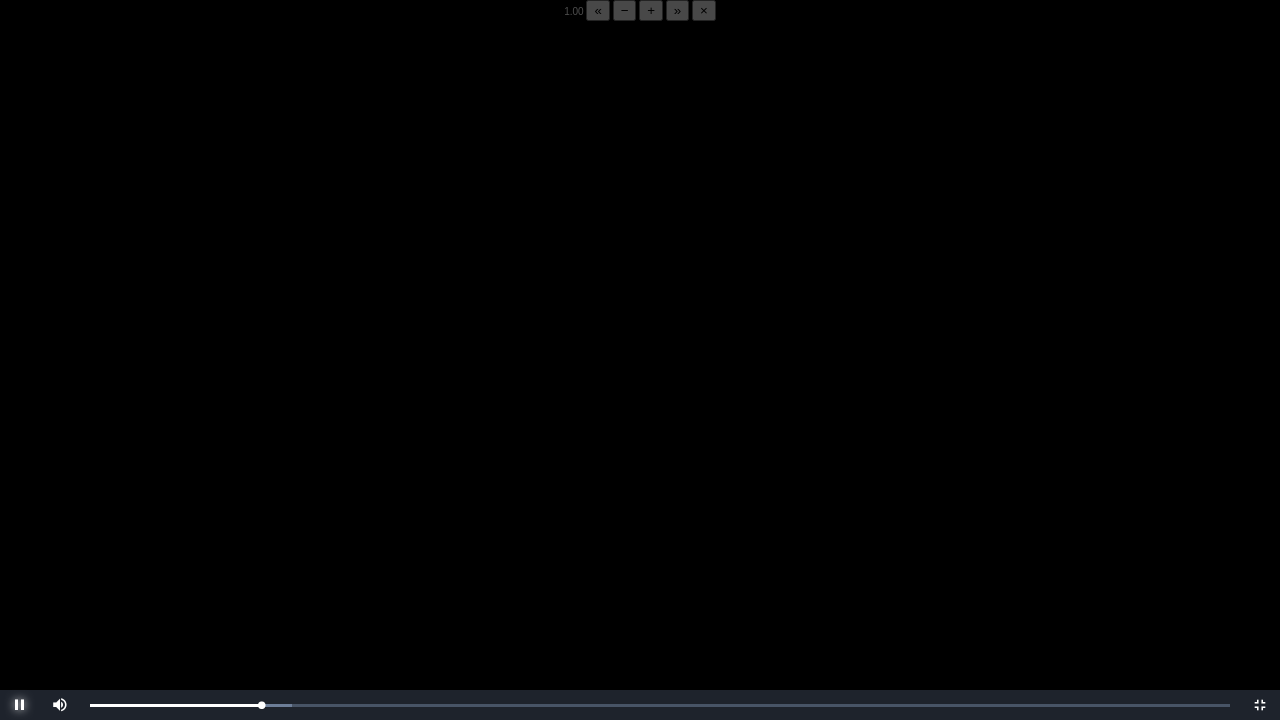 click at bounding box center (20, 705) 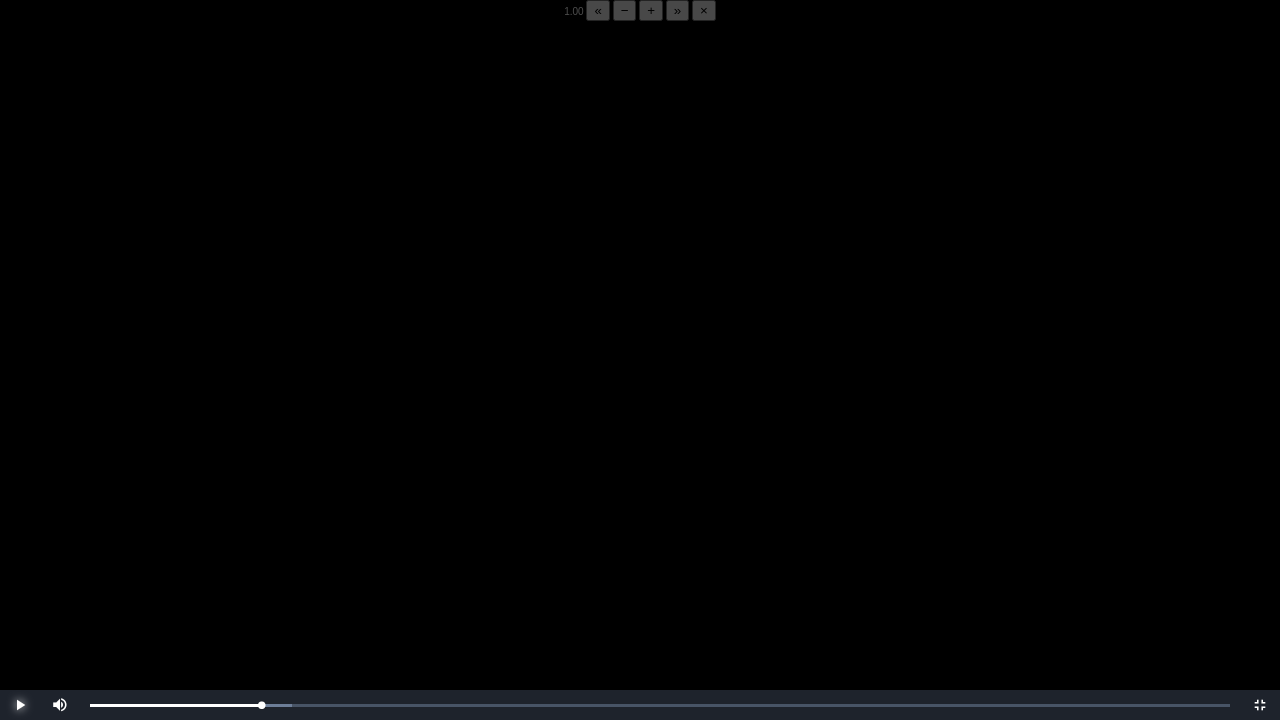click at bounding box center (20, 705) 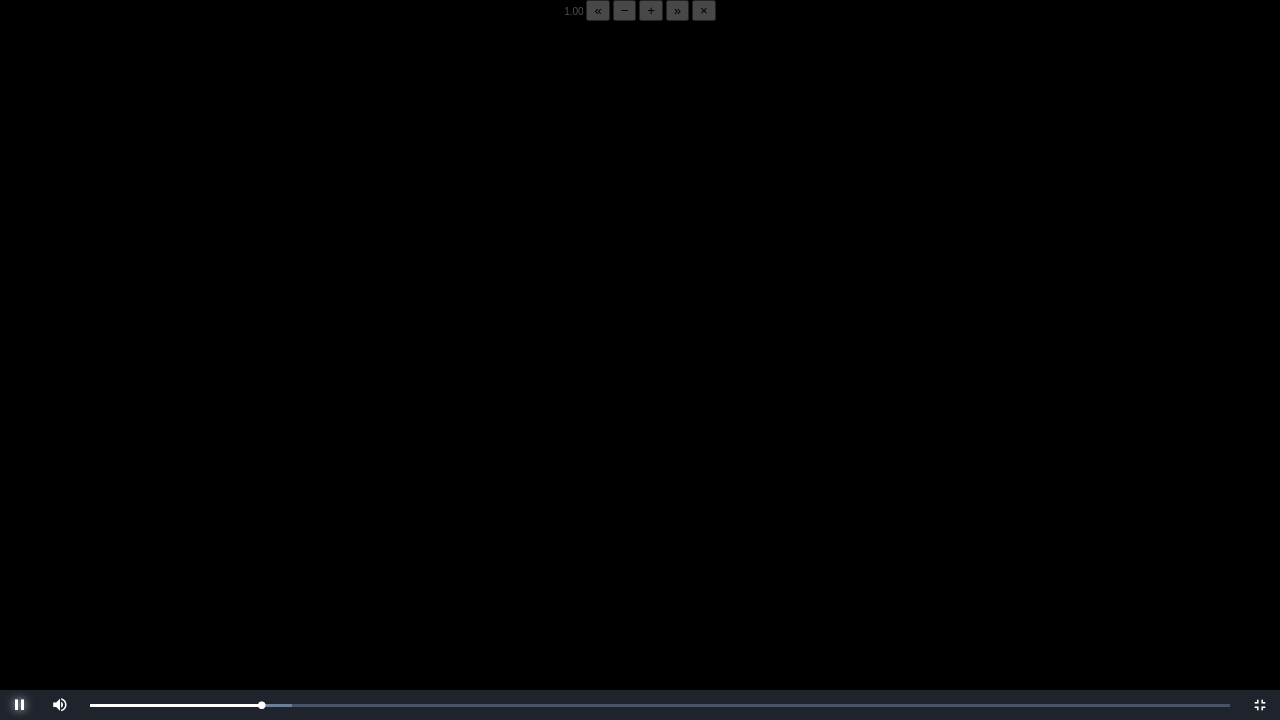 click at bounding box center (20, 705) 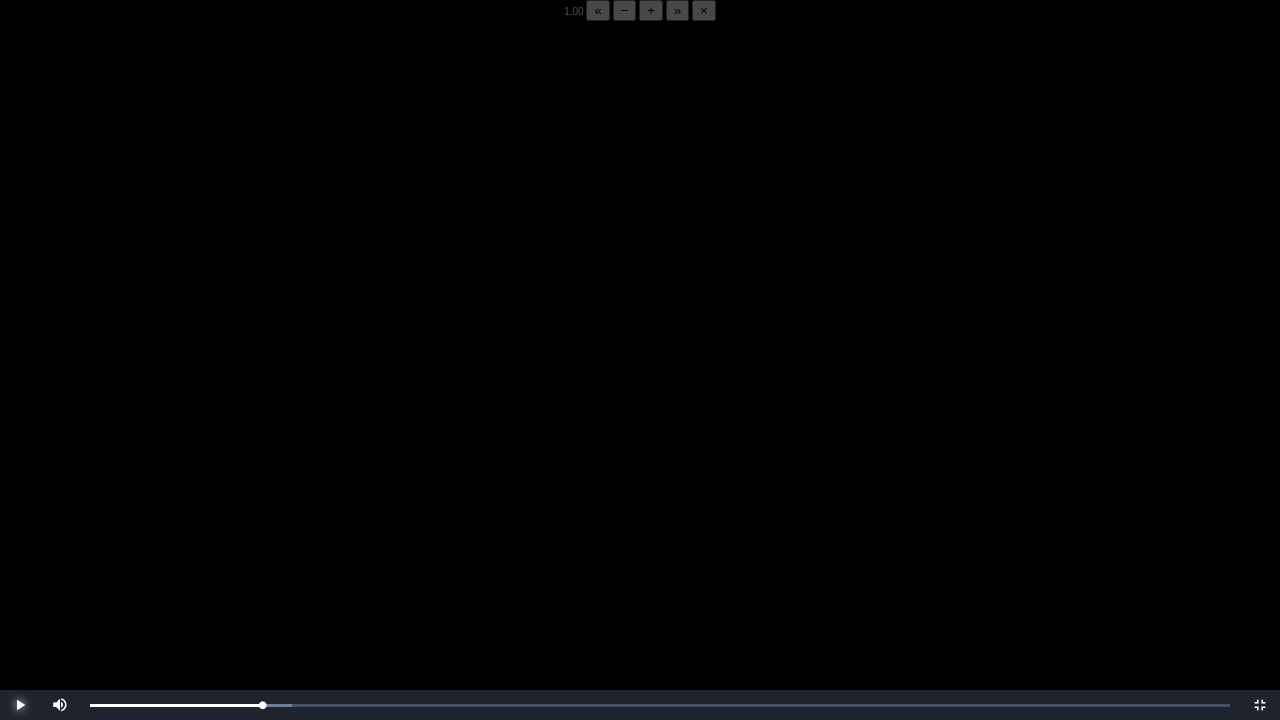 click at bounding box center [20, 705] 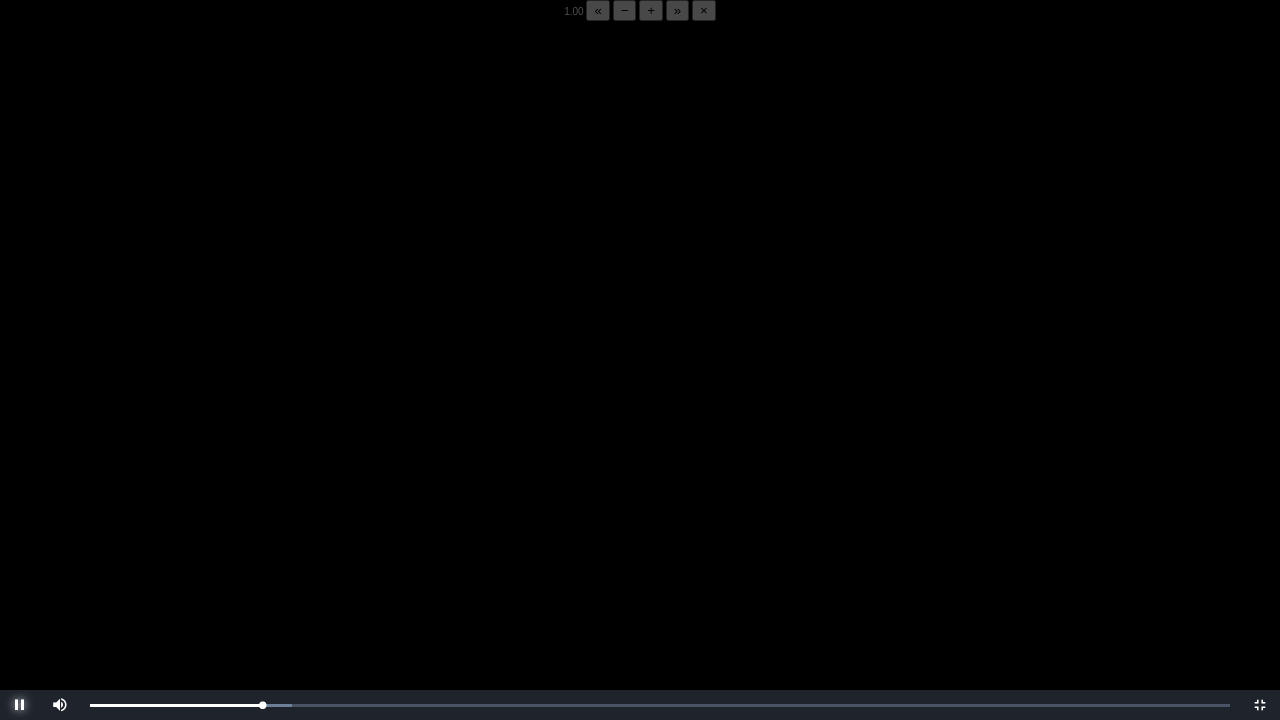 click at bounding box center [20, 705] 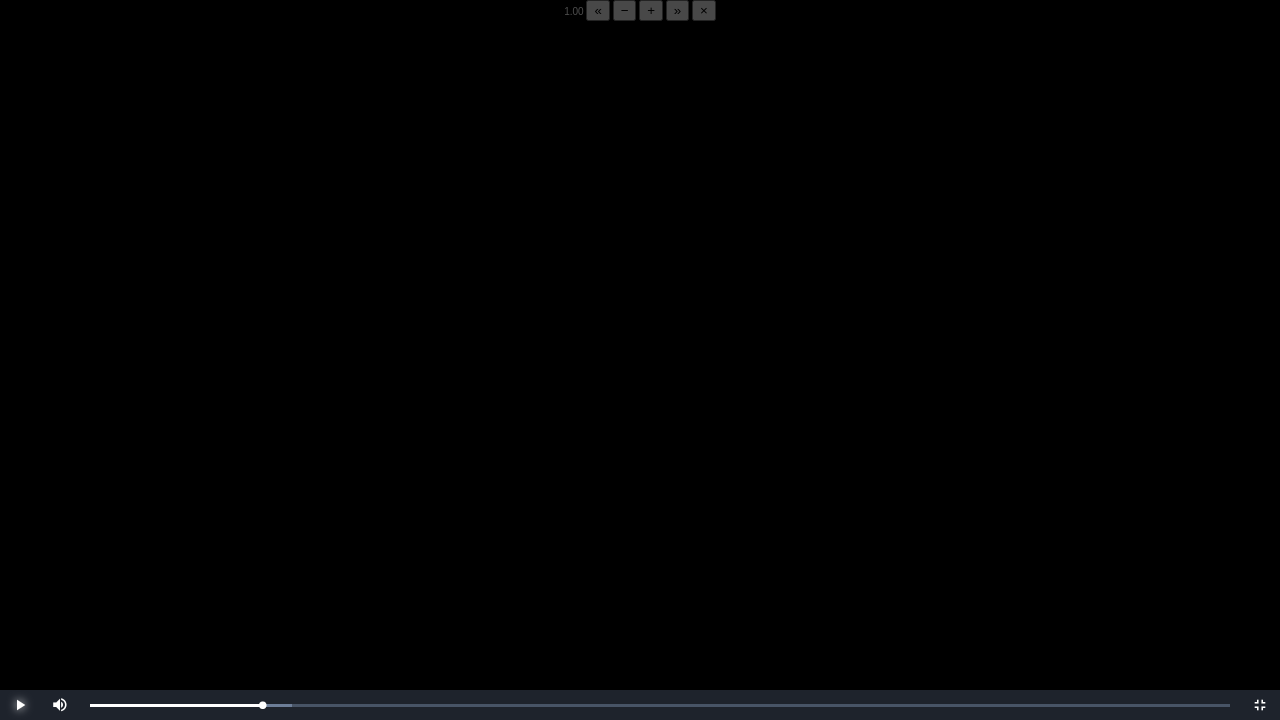 click at bounding box center [20, 705] 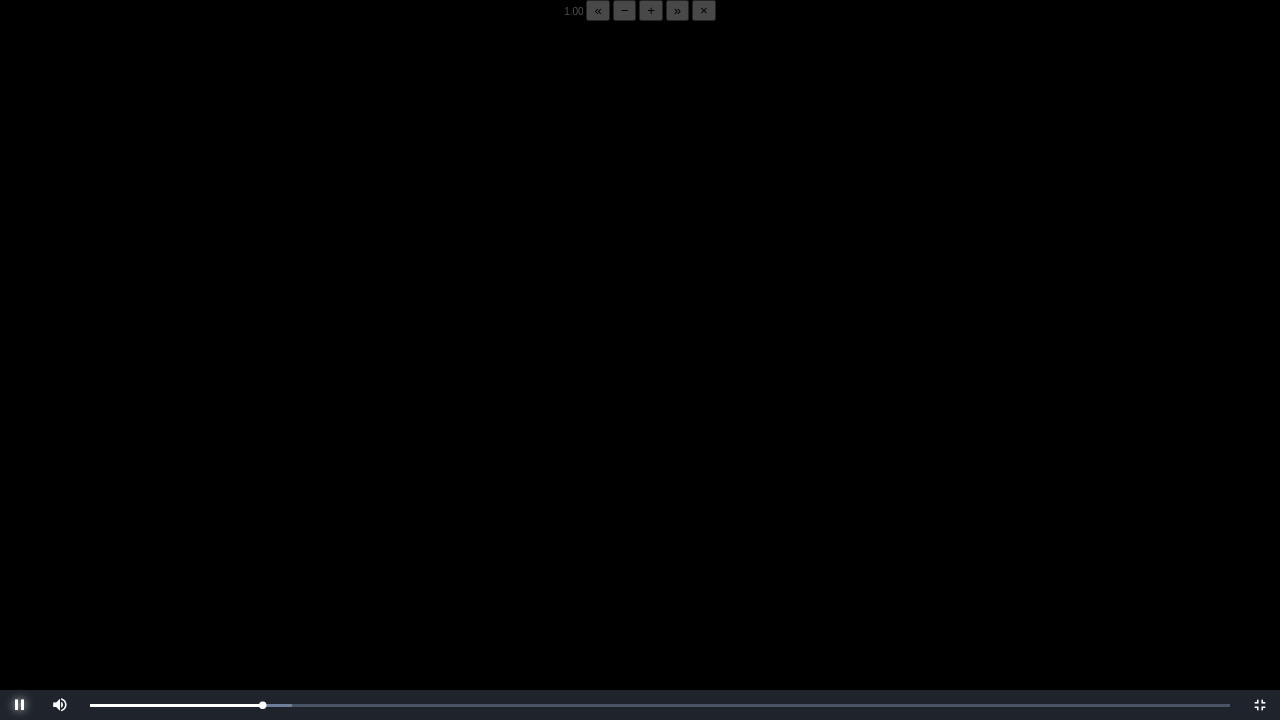 click at bounding box center [20, 705] 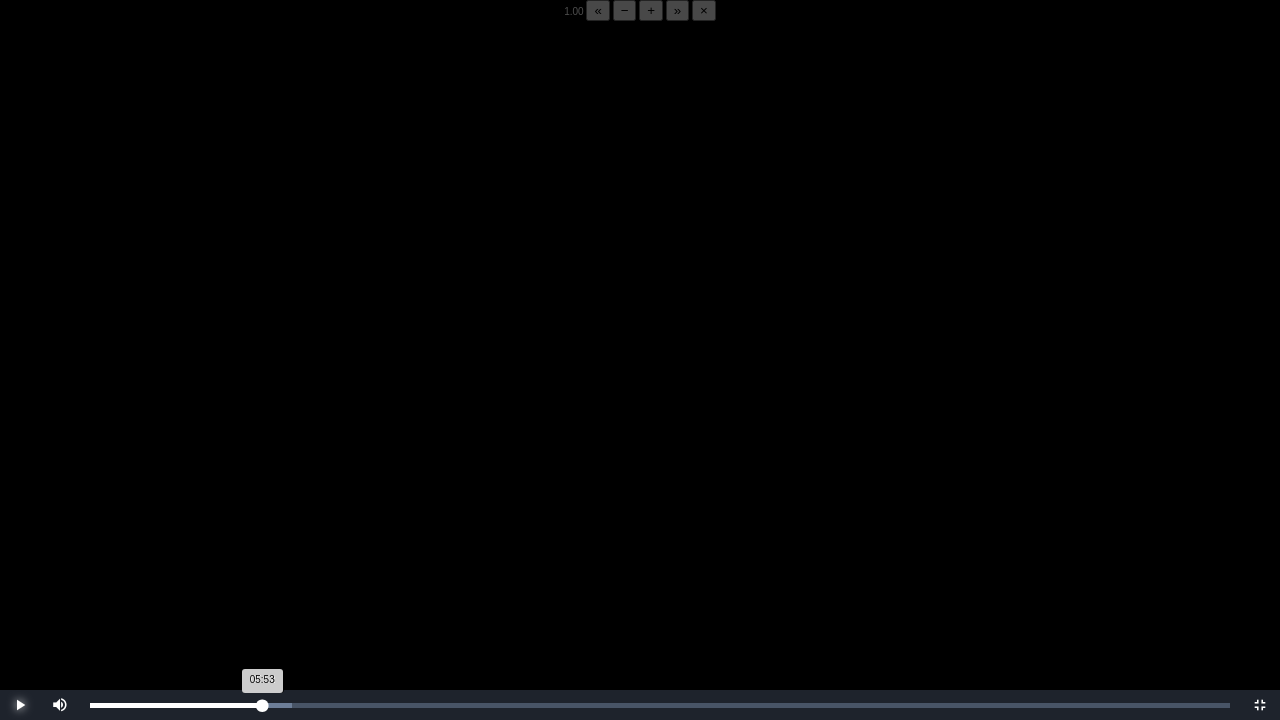 click on "05:53 Progress : 0%" at bounding box center [176, 705] 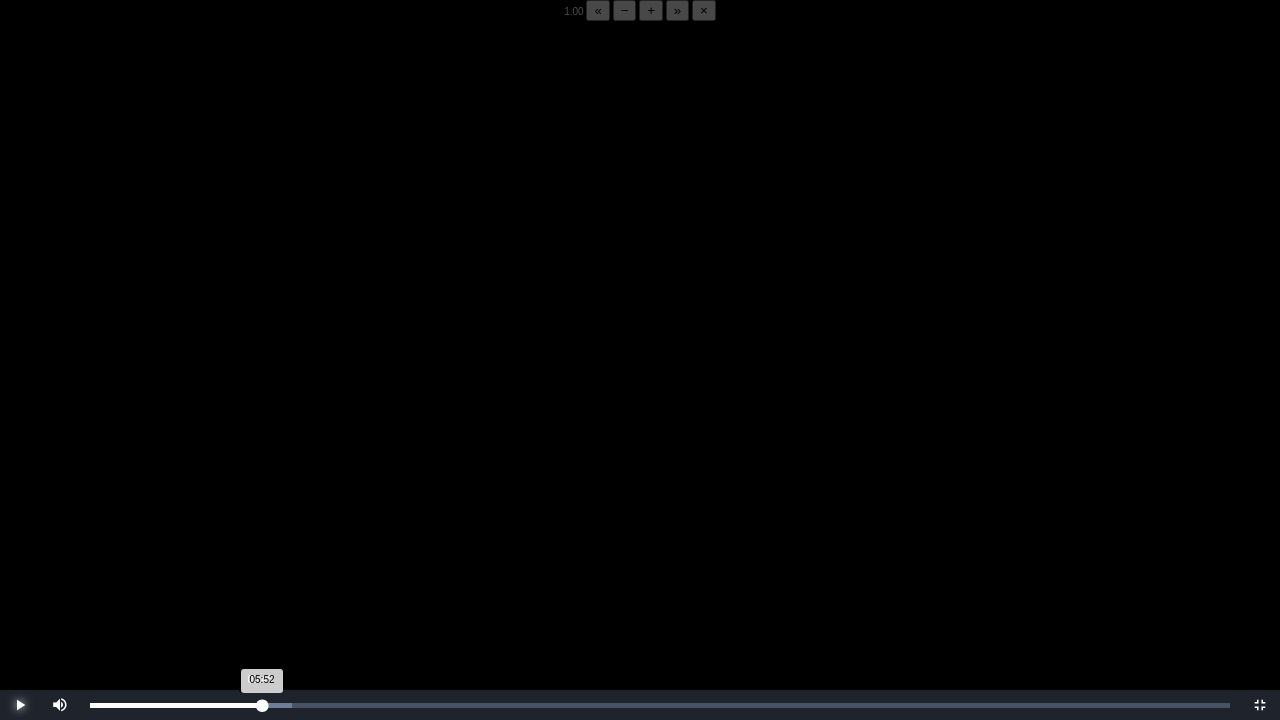 click on "05:52 Progress : 0%" at bounding box center [176, 705] 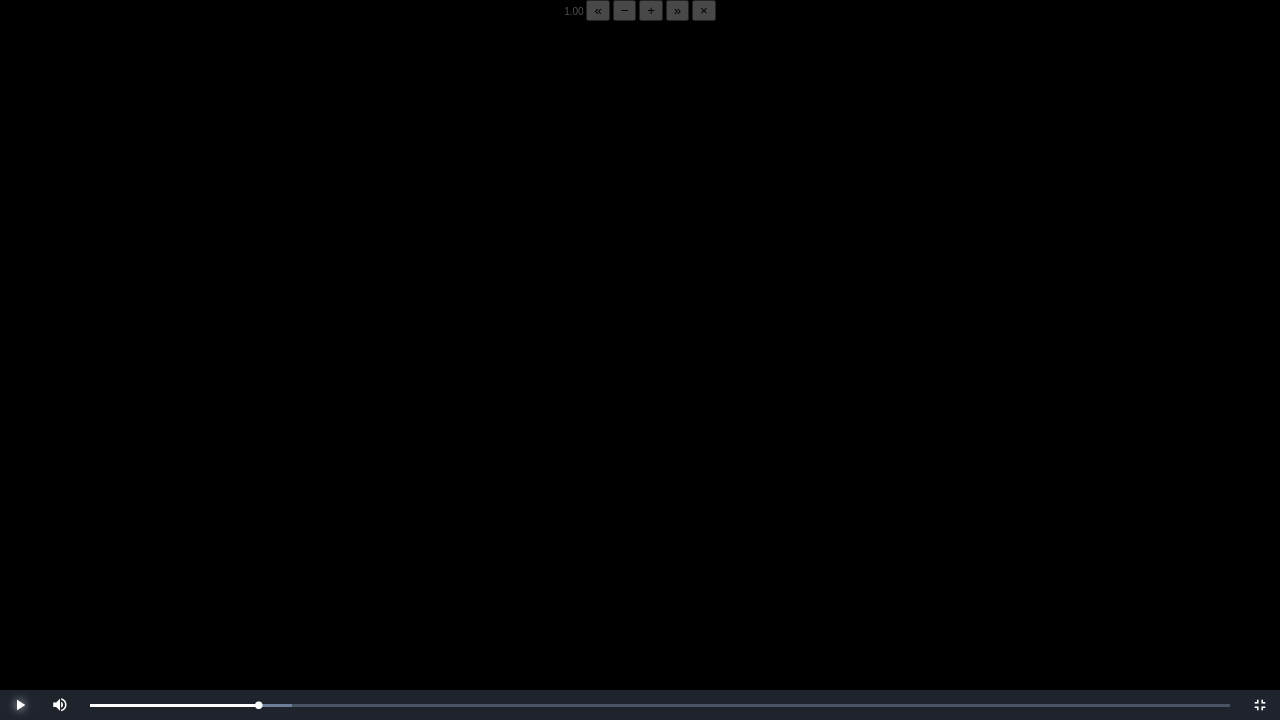 click at bounding box center (20, 705) 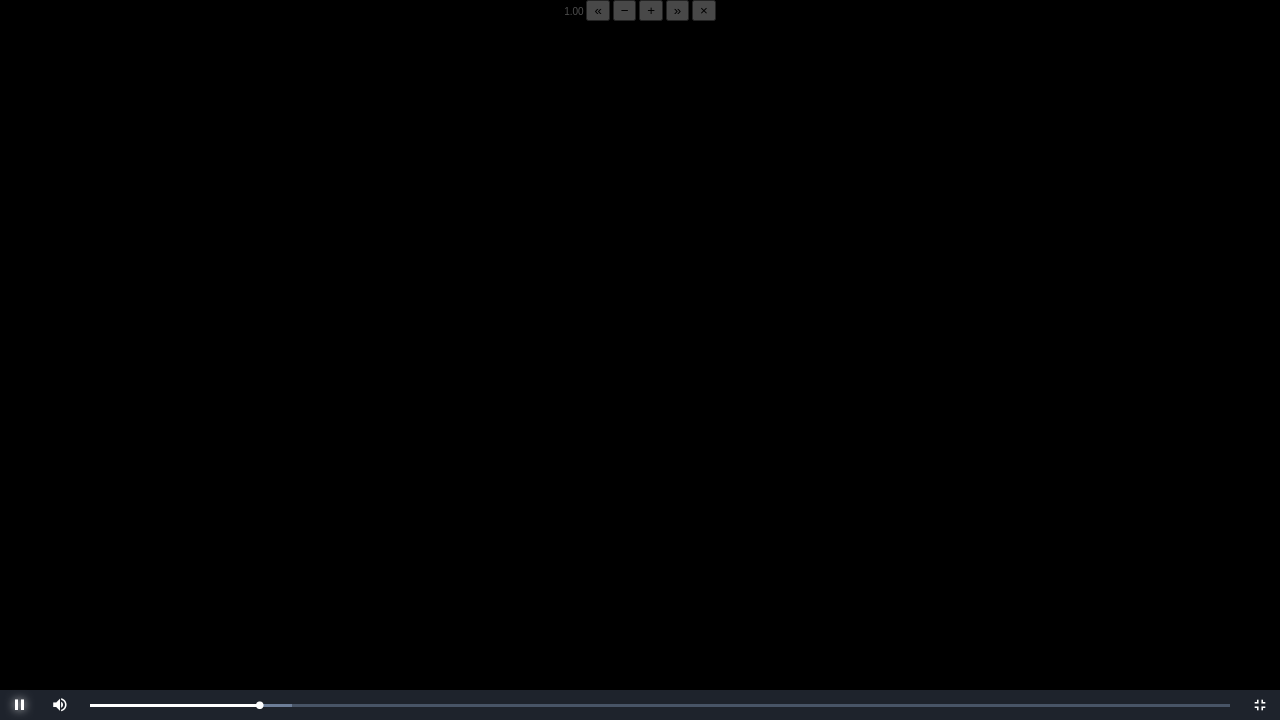 click at bounding box center (20, 705) 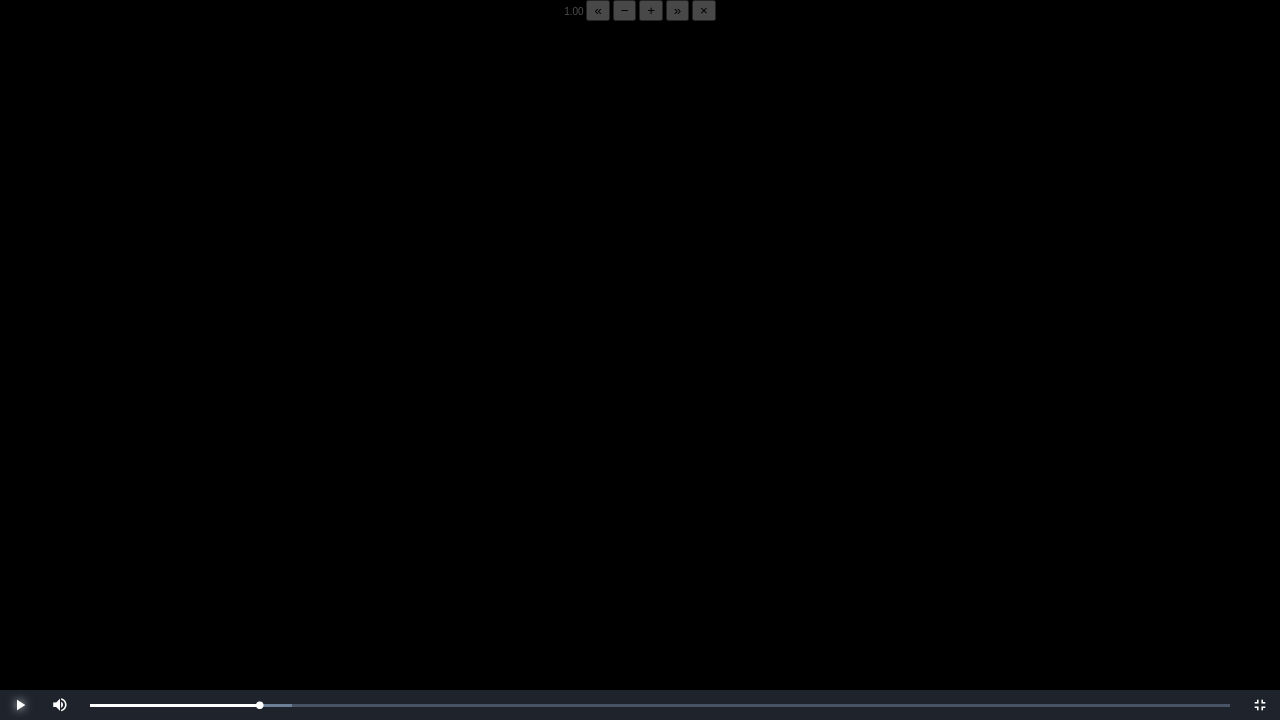 click at bounding box center [20, 705] 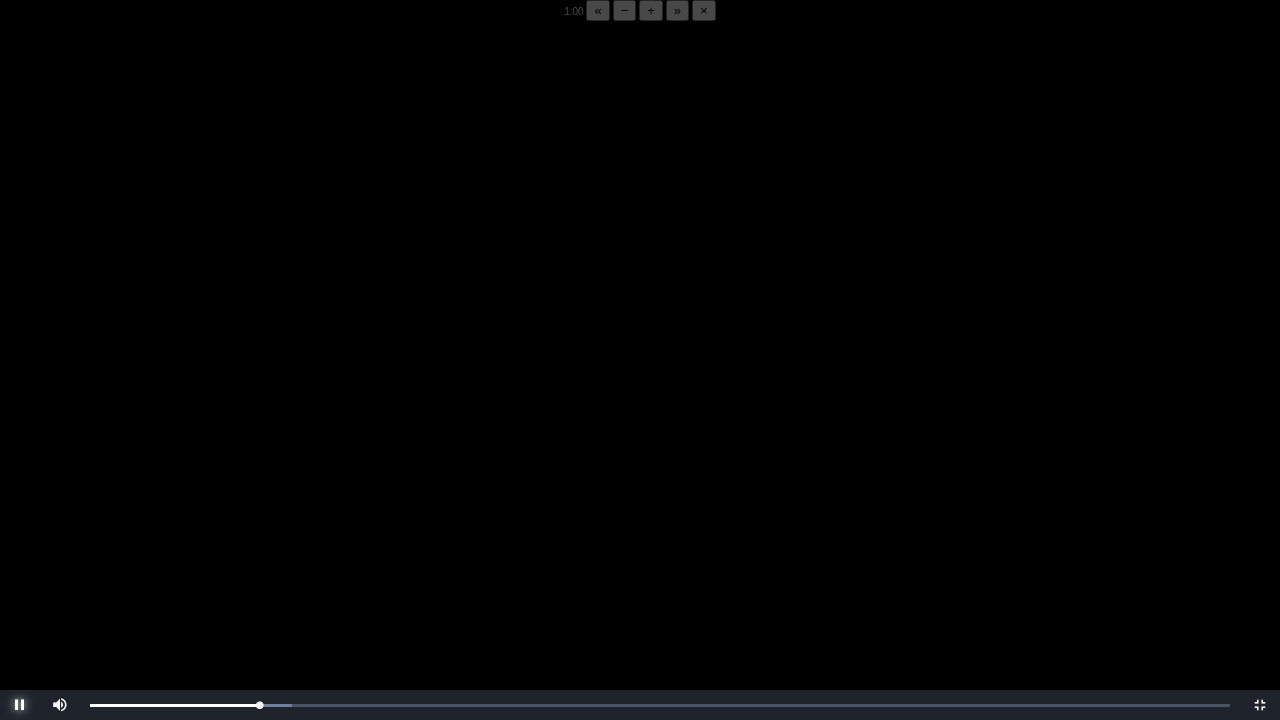 click at bounding box center [20, 705] 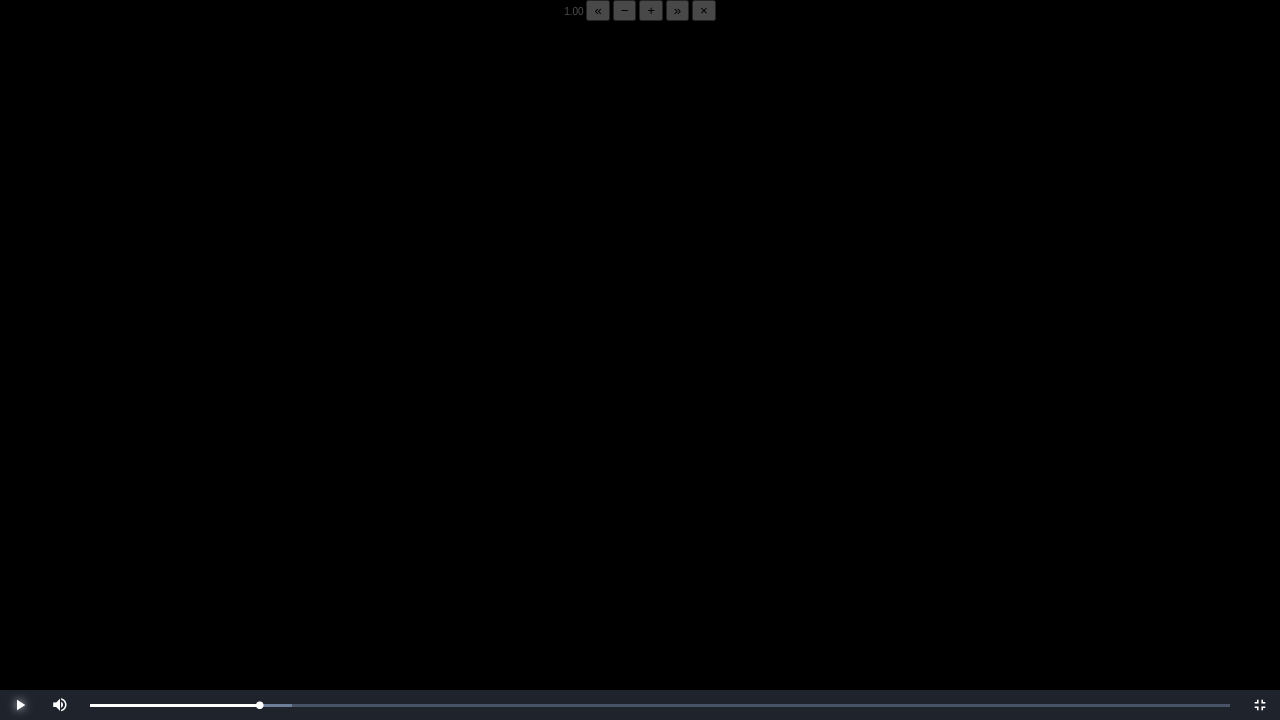 click at bounding box center (20, 705) 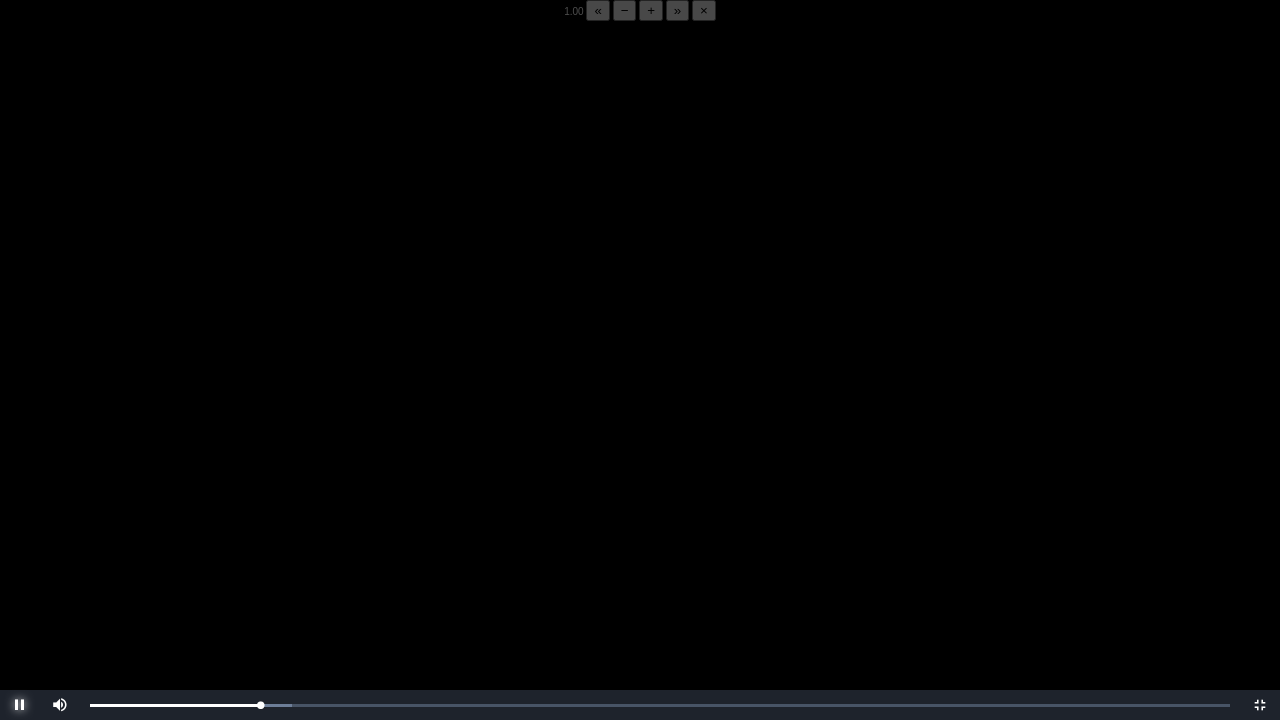 click at bounding box center [20, 705] 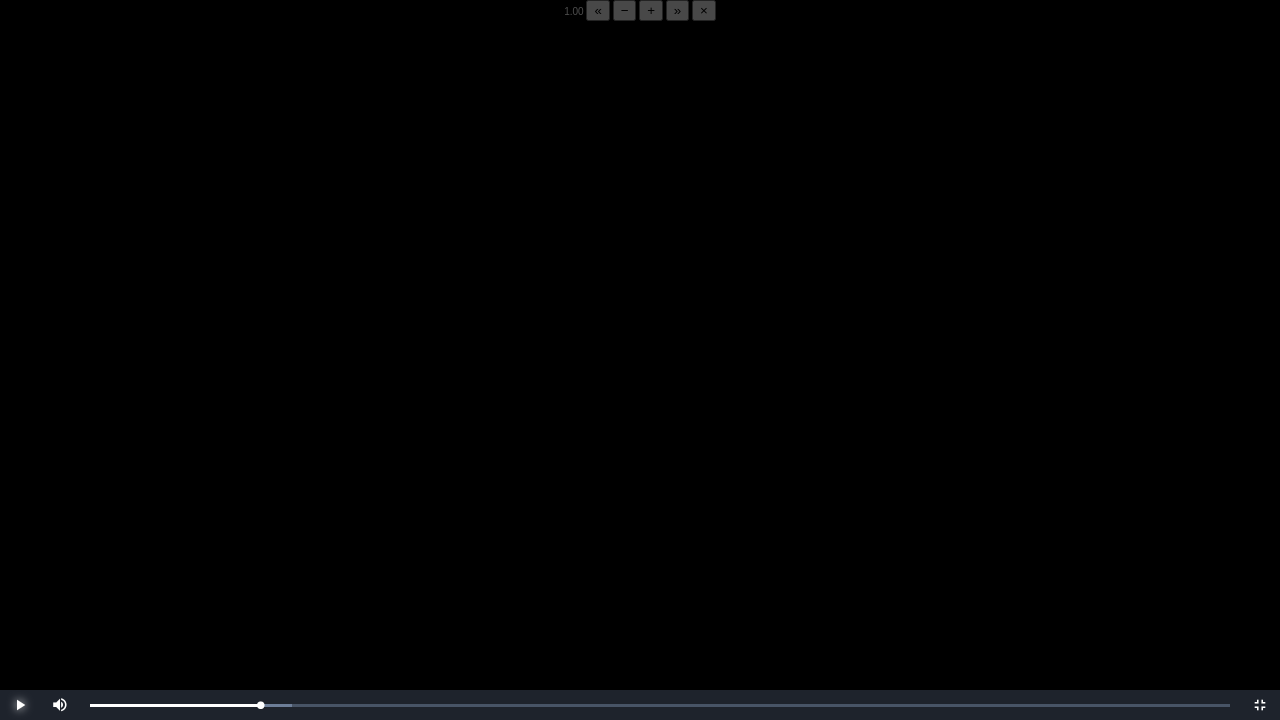 click at bounding box center (20, 705) 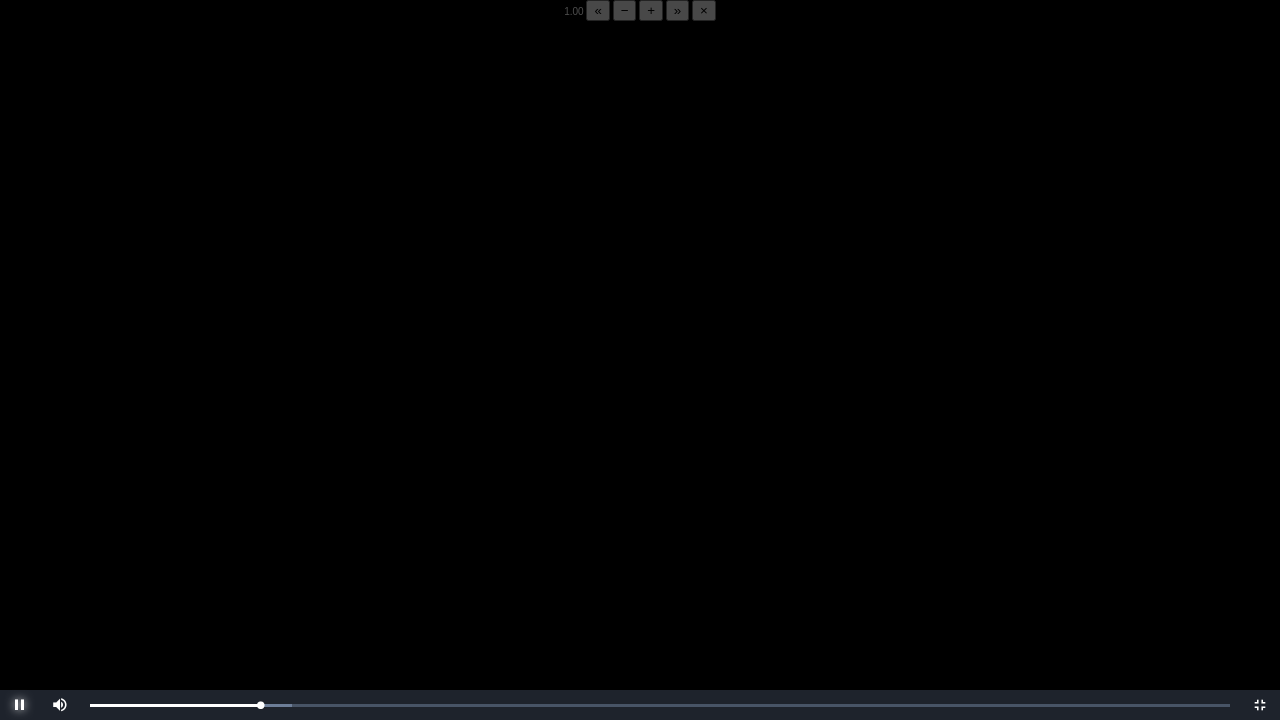 click at bounding box center (20, 705) 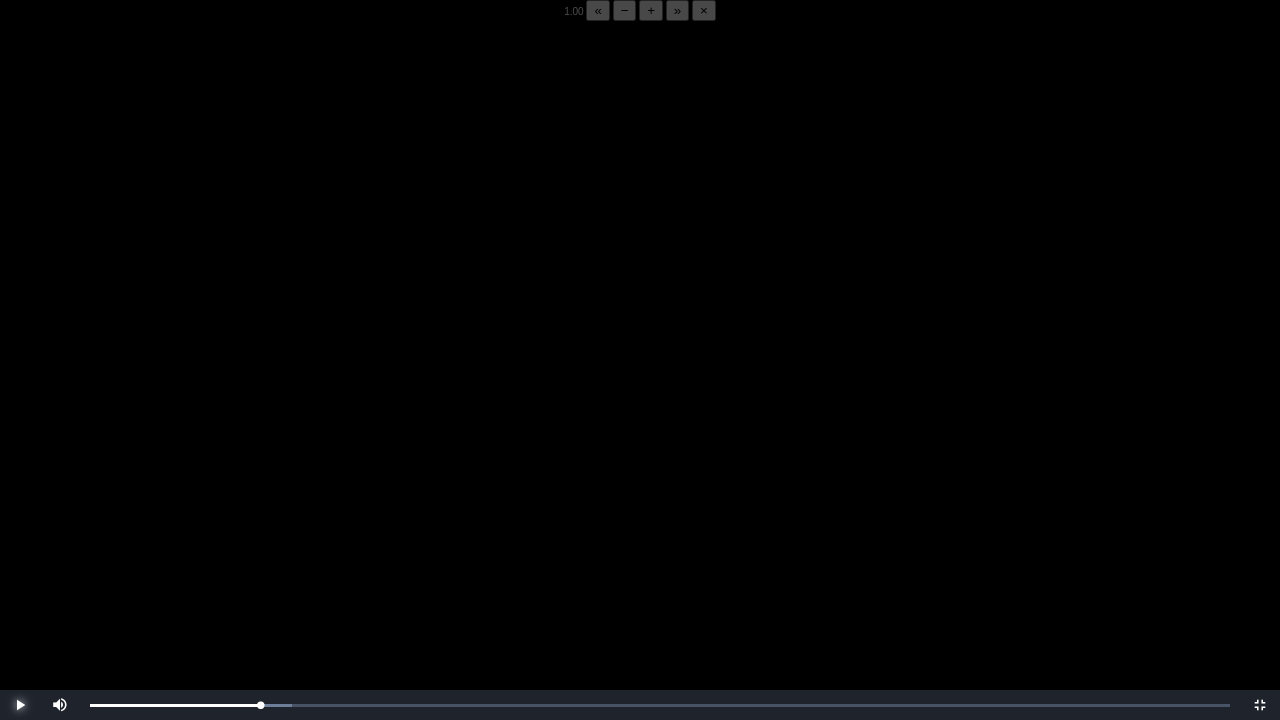 click at bounding box center (20, 705) 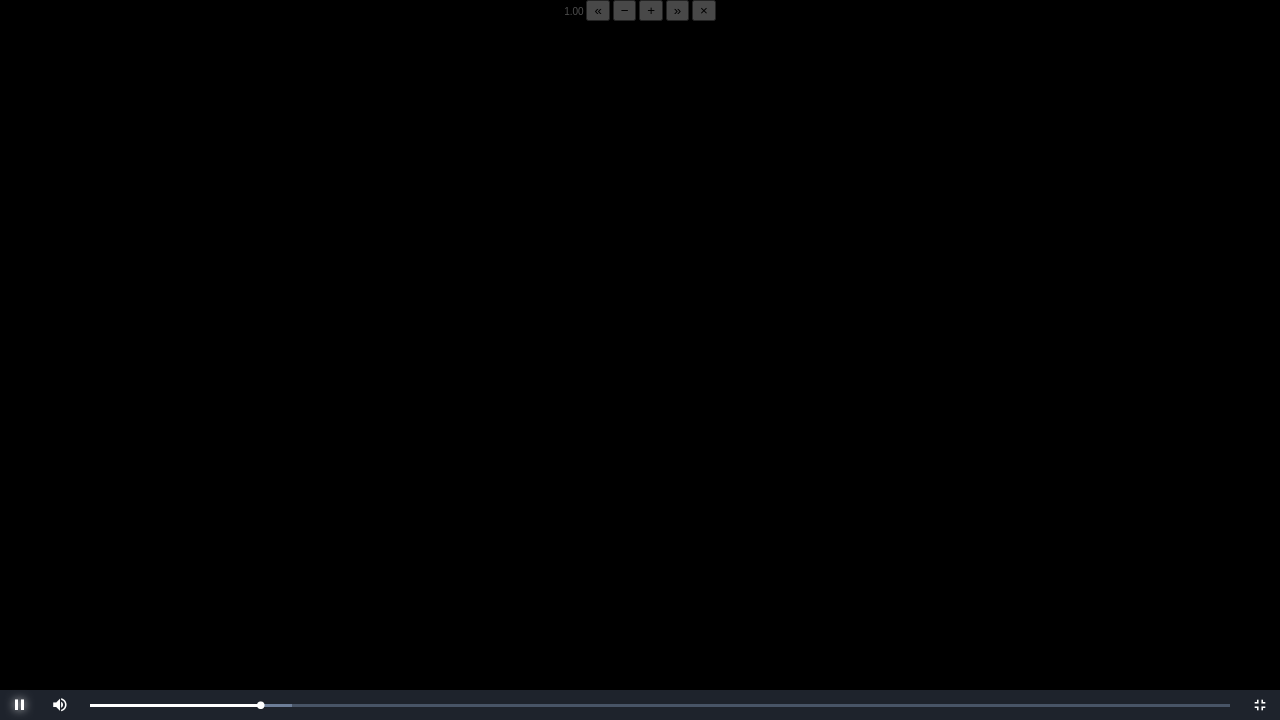 click at bounding box center (20, 705) 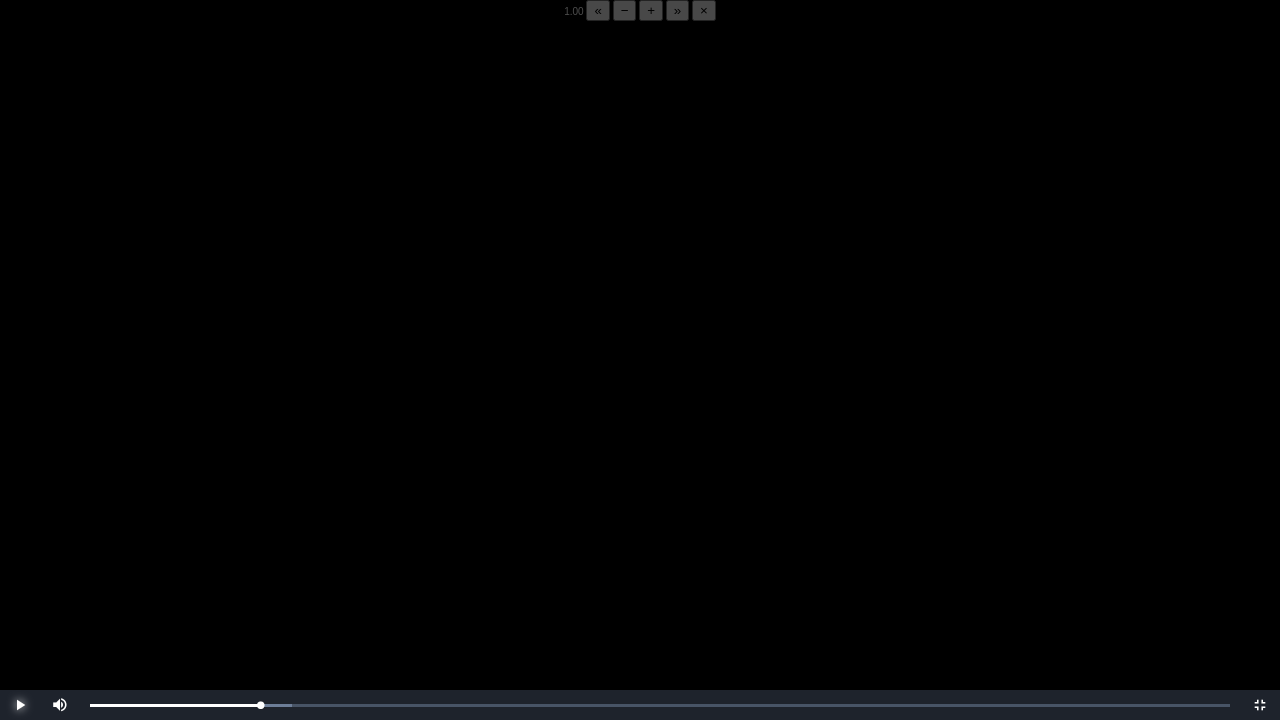 click at bounding box center [20, 705] 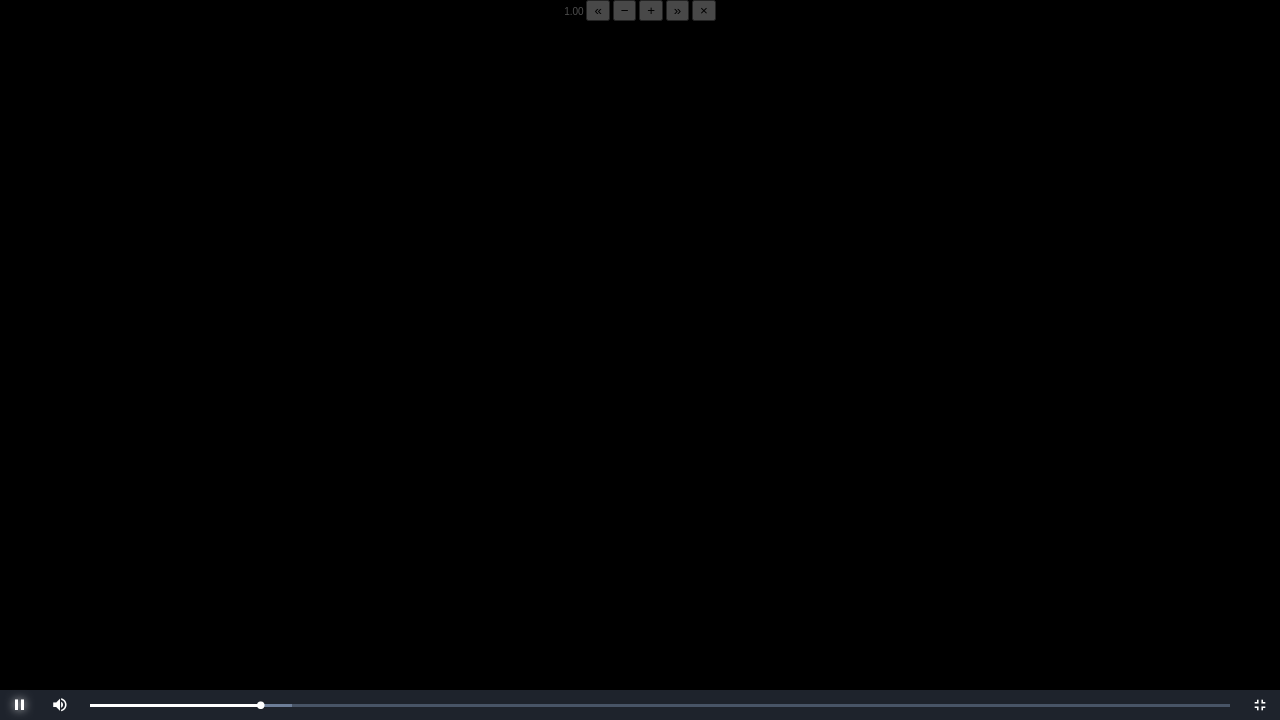 click at bounding box center (20, 705) 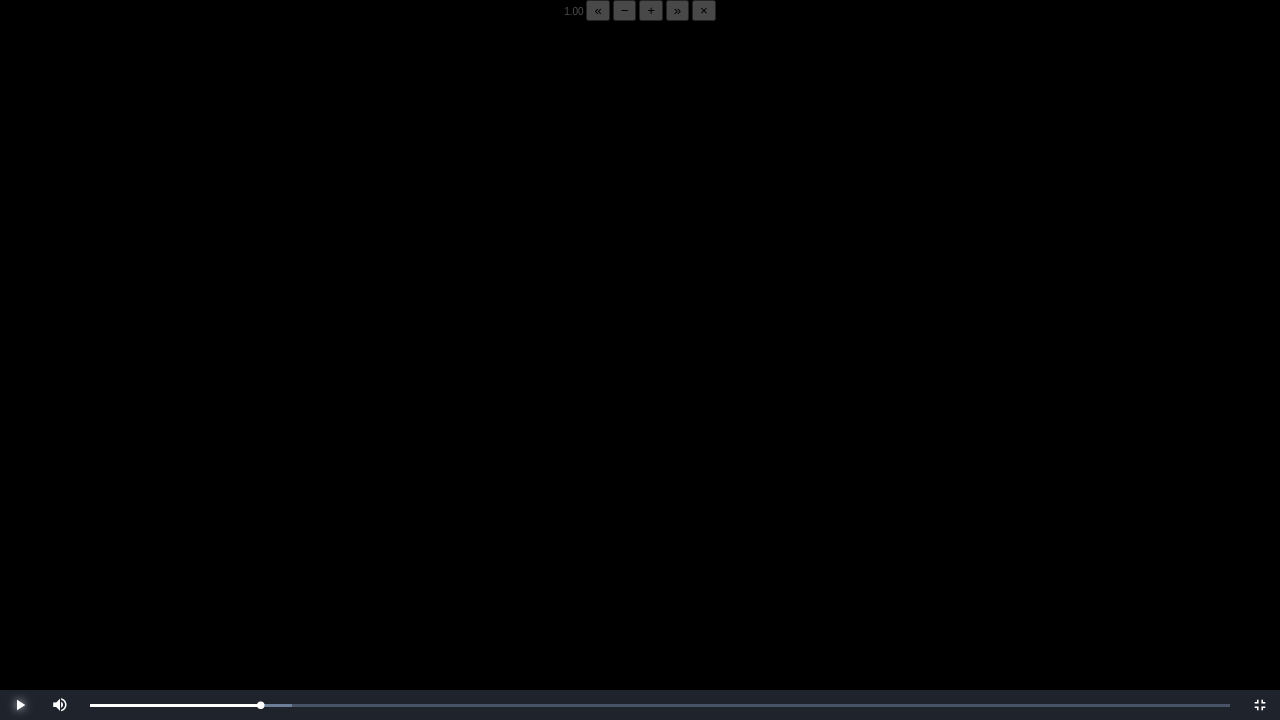 click at bounding box center (20, 705) 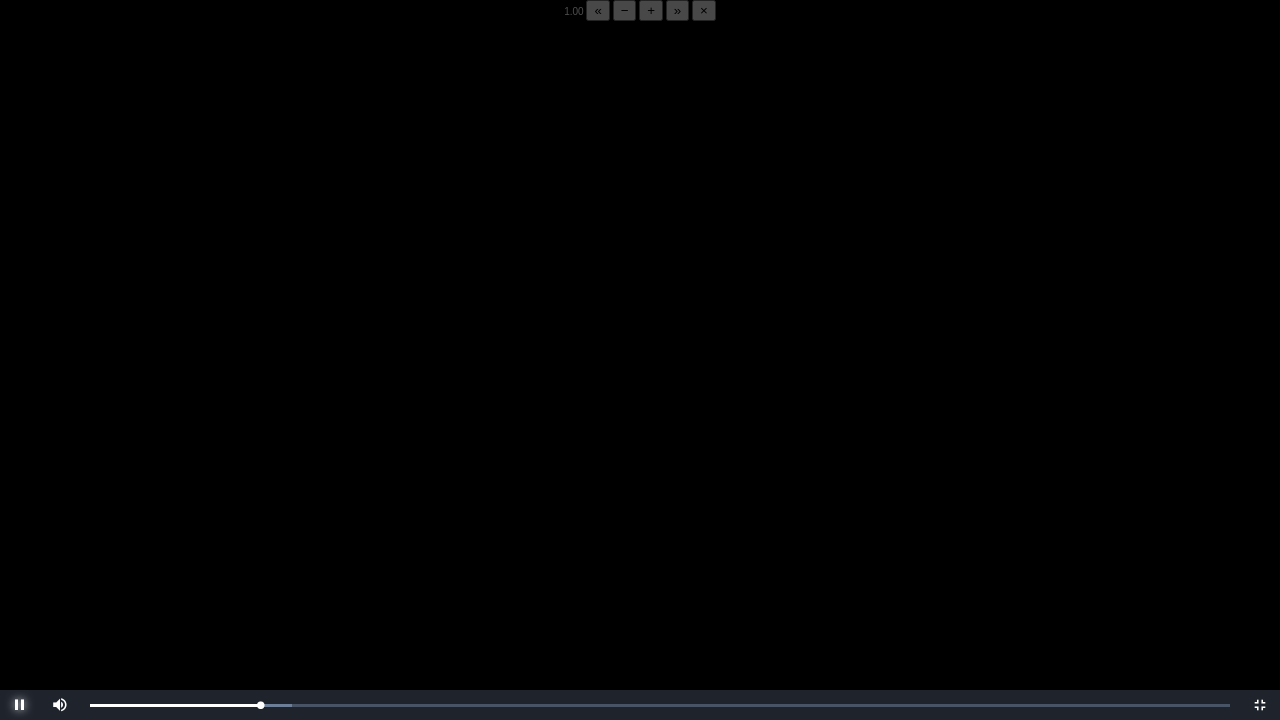 click at bounding box center (20, 705) 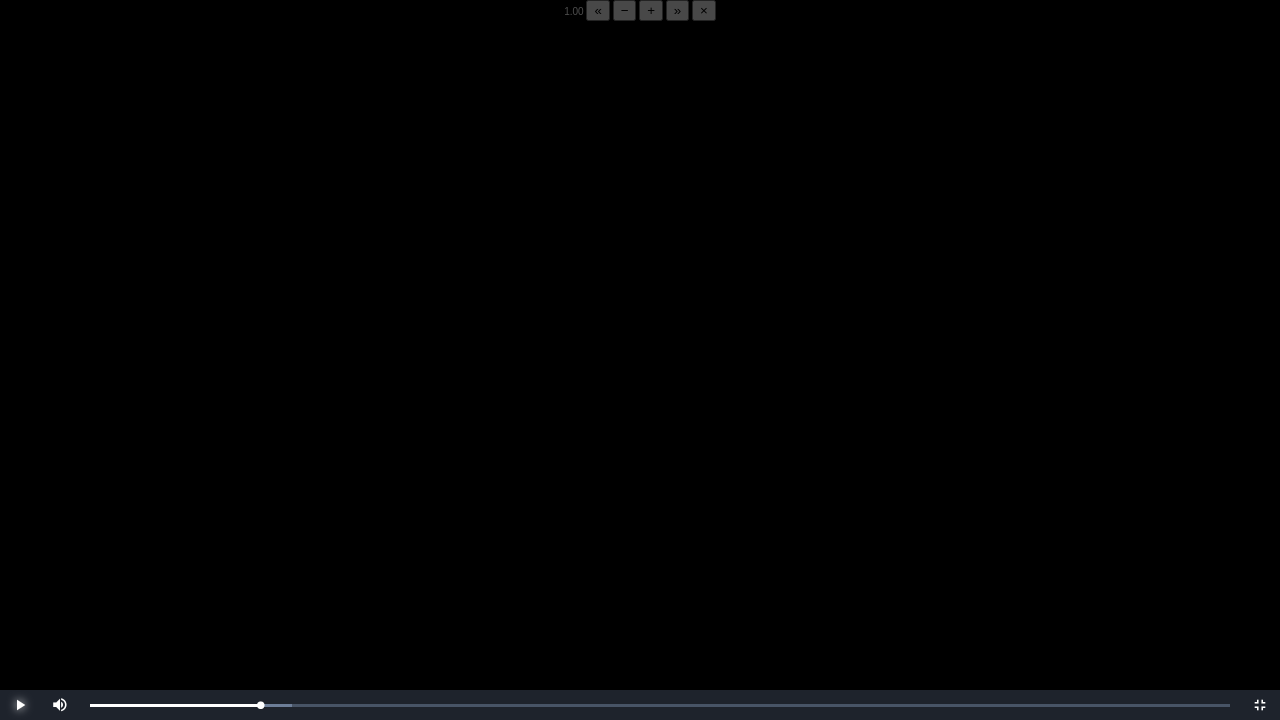 click at bounding box center [20, 705] 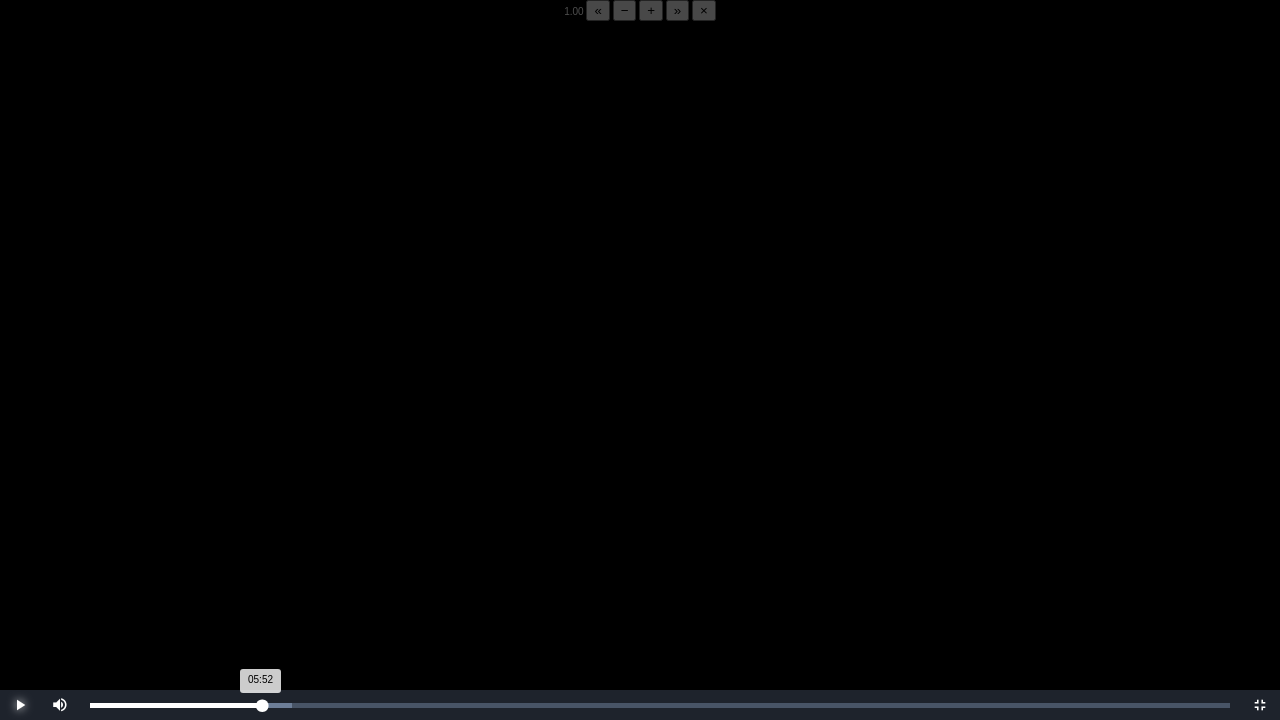 drag, startPoint x: 18, startPoint y: 704, endPoint x: 262, endPoint y: 706, distance: 244.0082 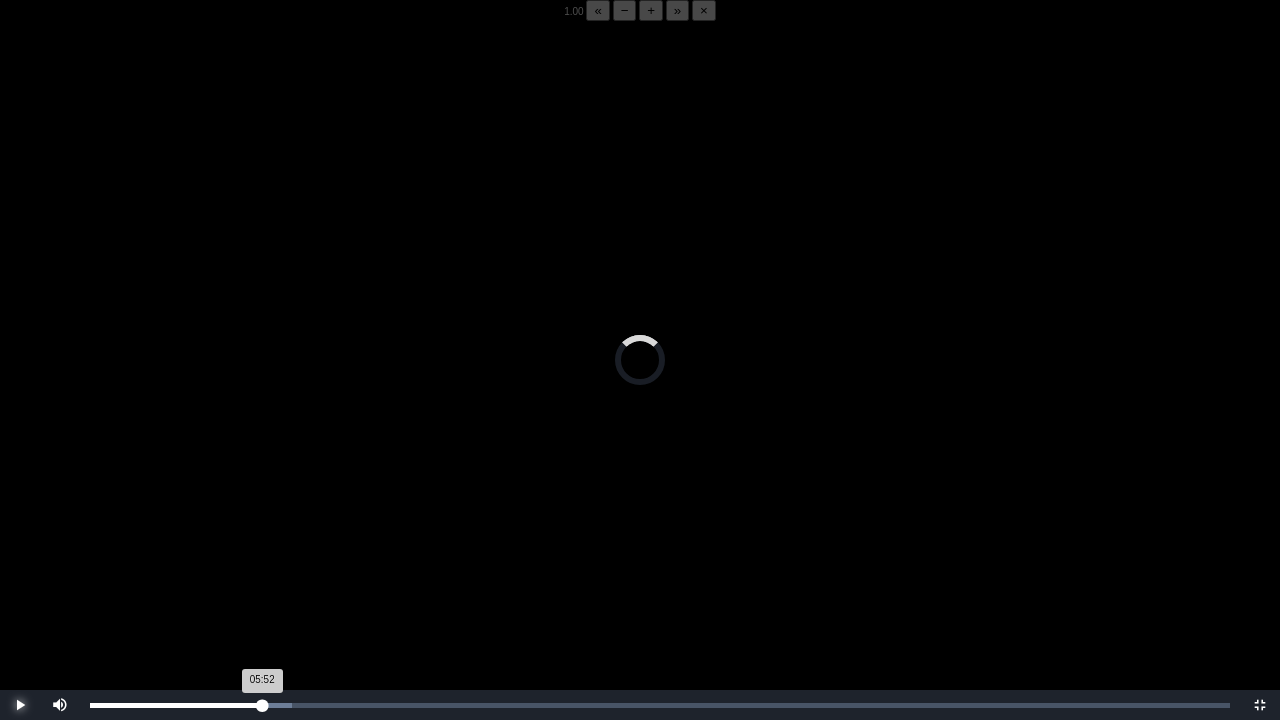click on "05:52 Progress : 0%" at bounding box center [176, 705] 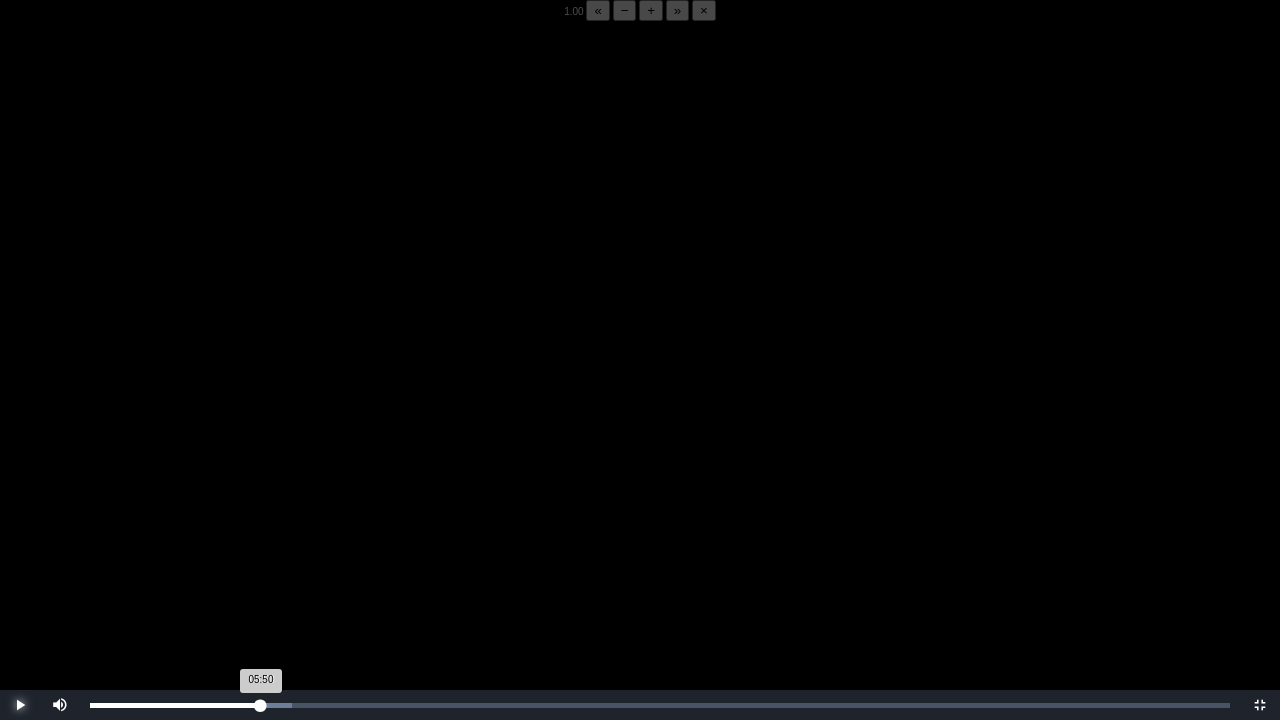 click on "05:50 Progress : 0%" at bounding box center (175, 705) 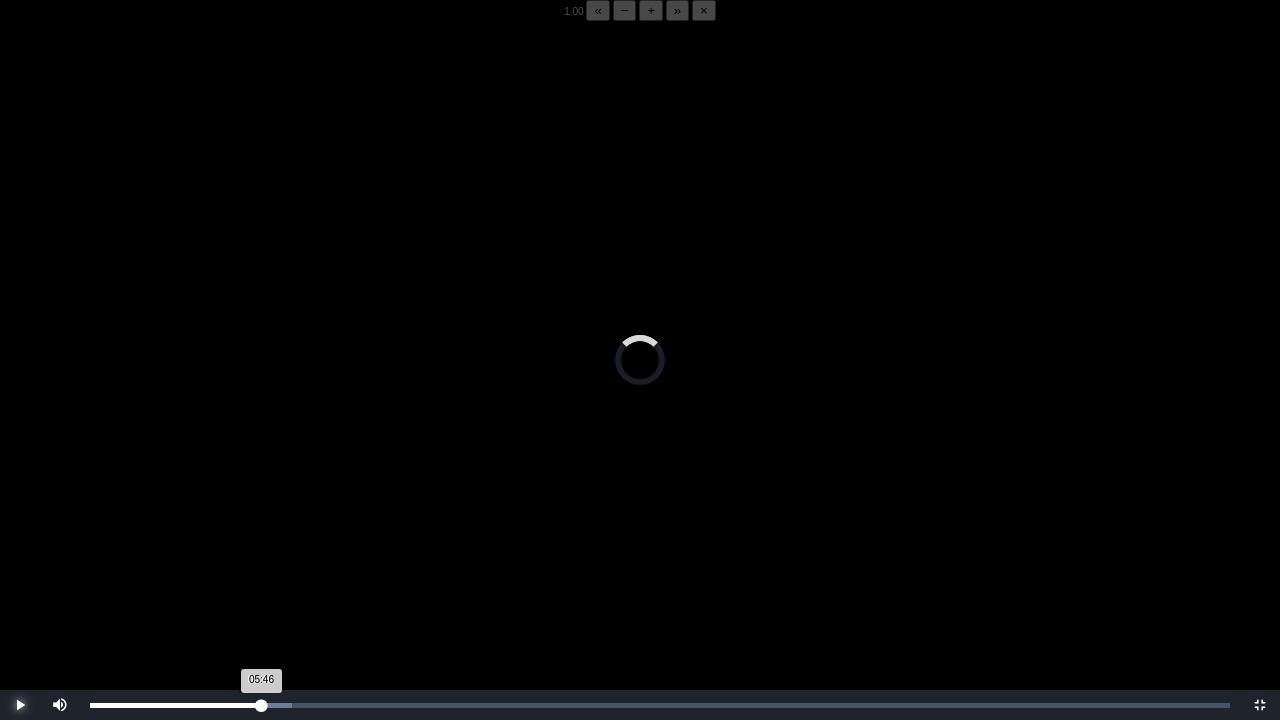 click on "05:46 Progress : 0%" at bounding box center (175, 705) 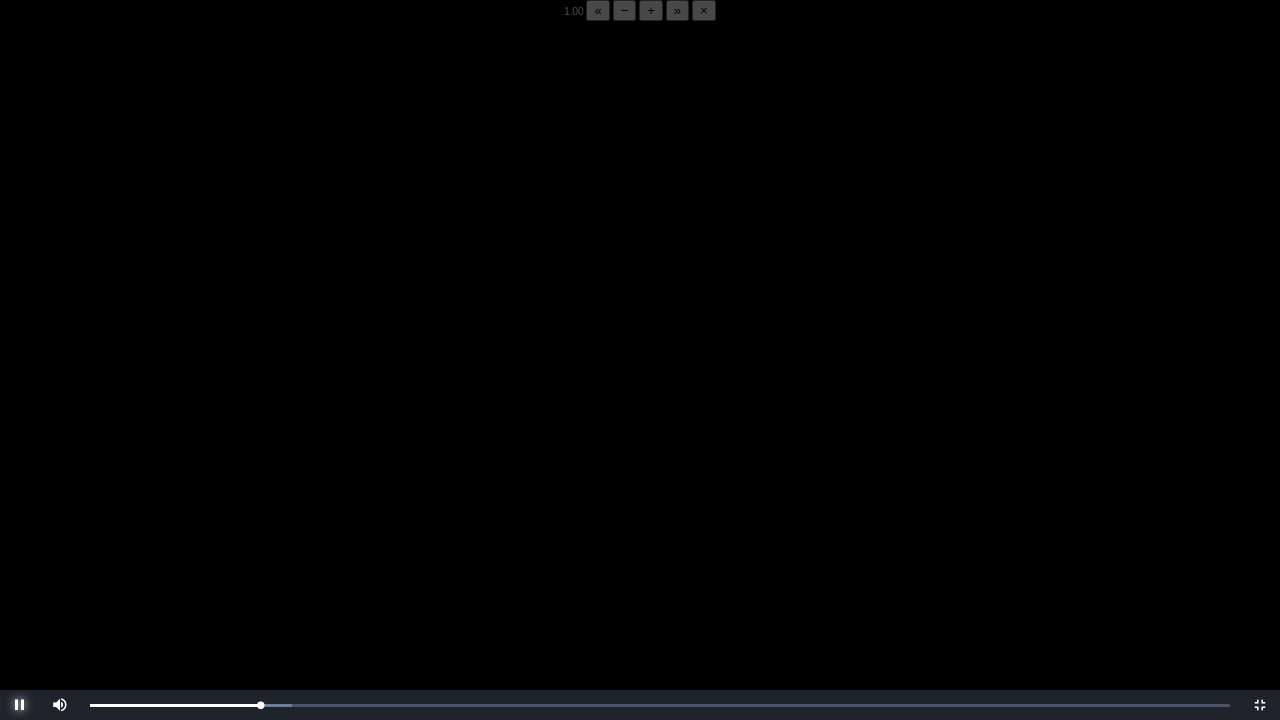 click at bounding box center (20, 705) 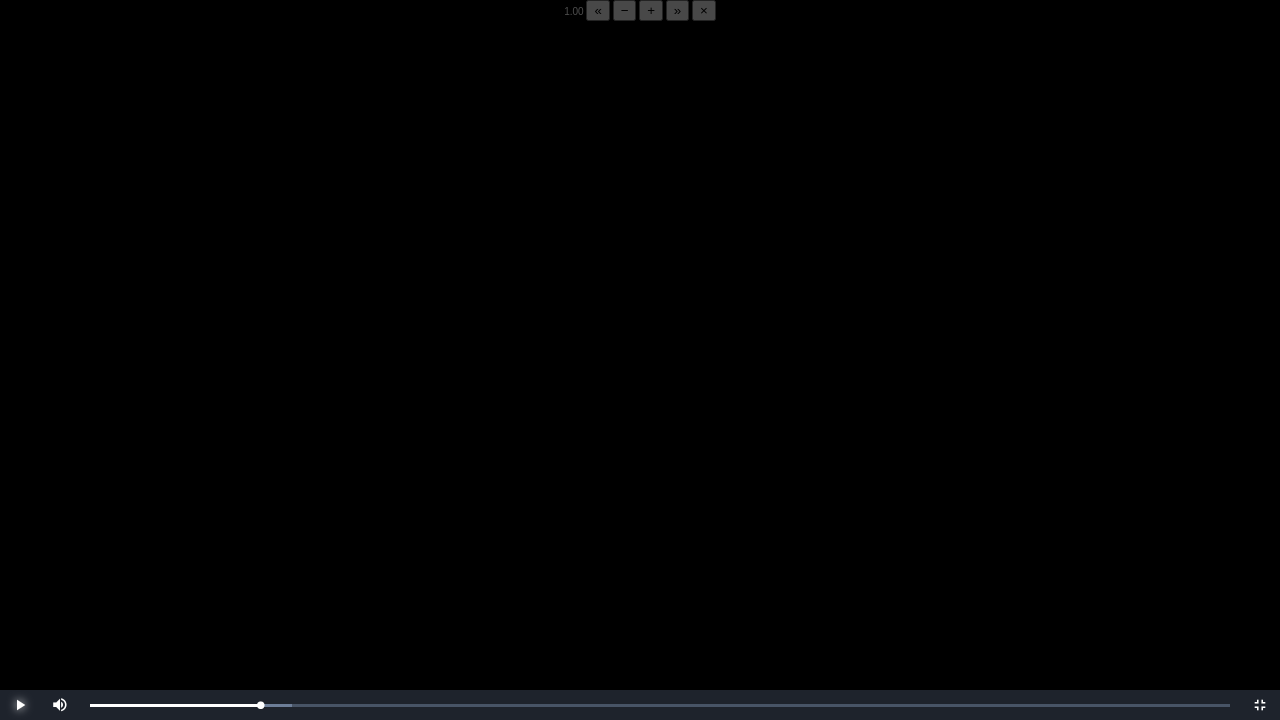 click at bounding box center [20, 705] 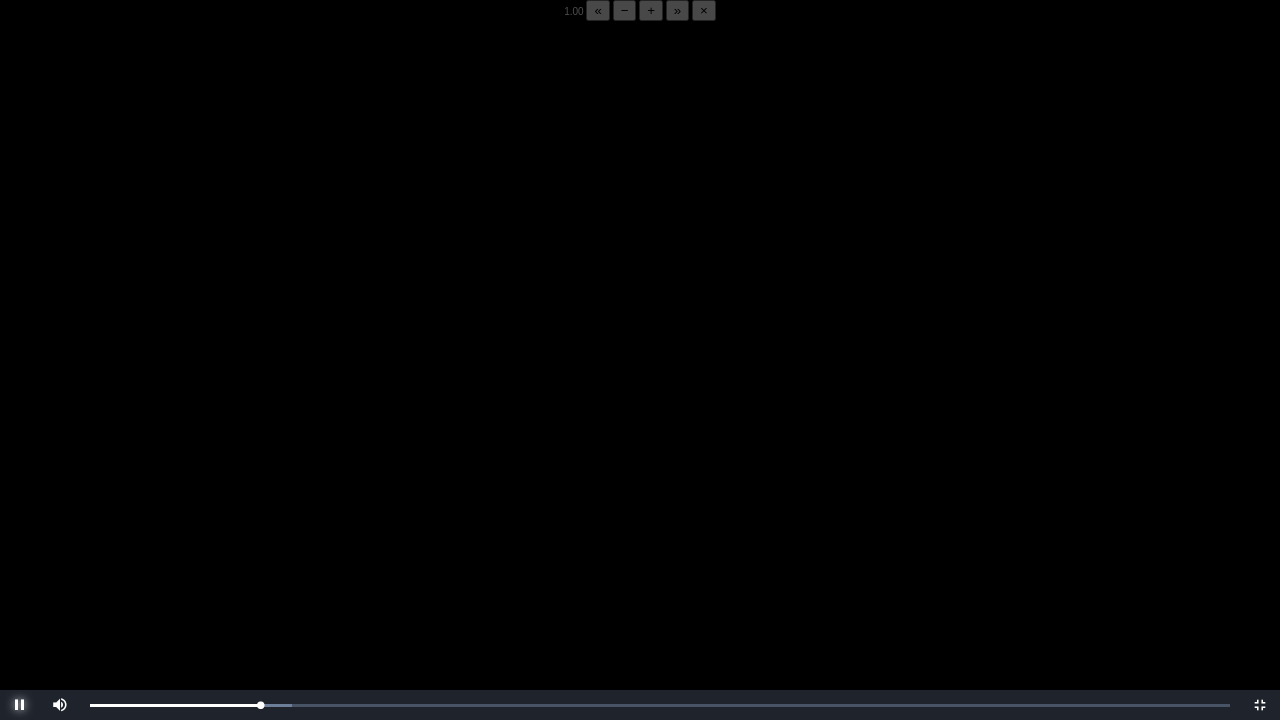 click at bounding box center [20, 705] 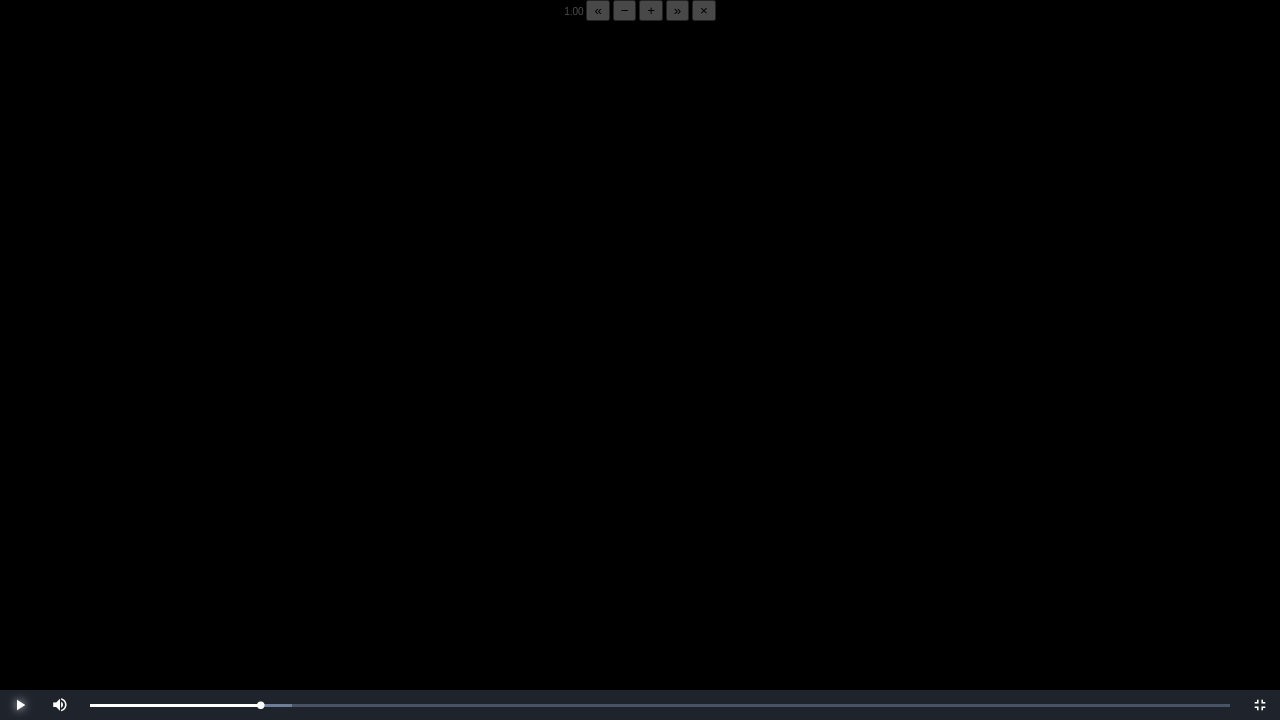 click at bounding box center [20, 705] 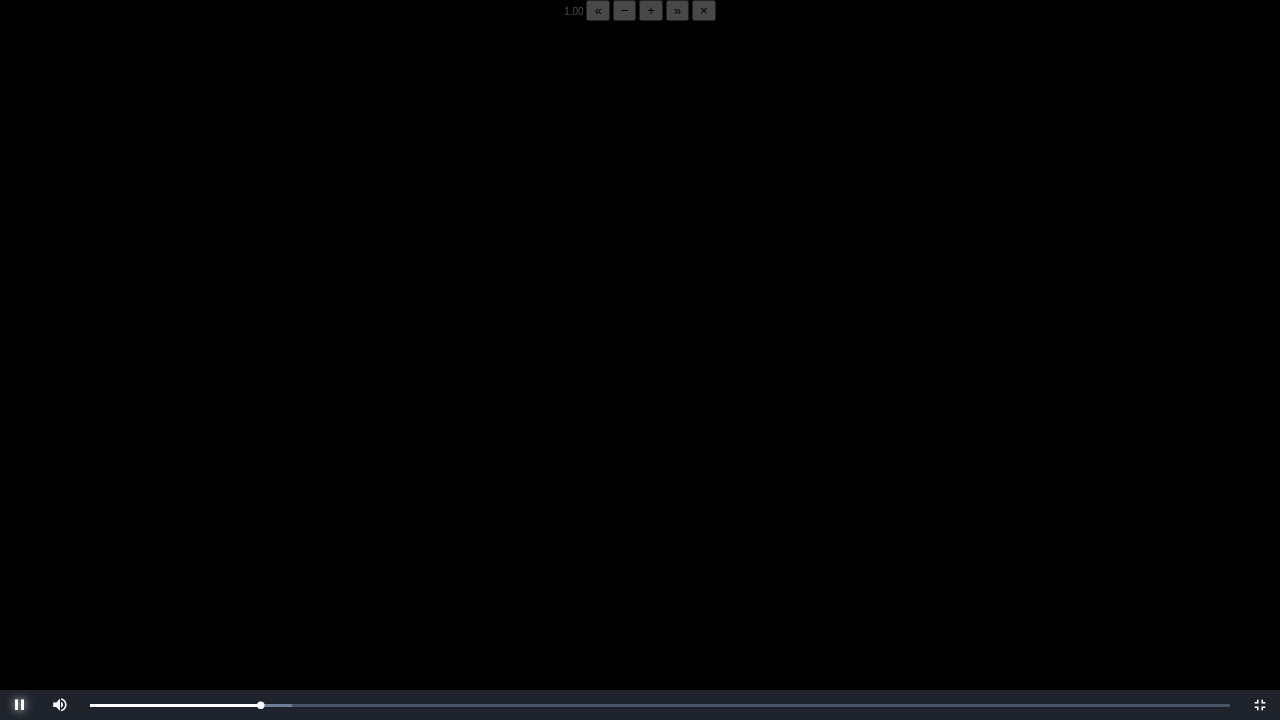 click at bounding box center (20, 705) 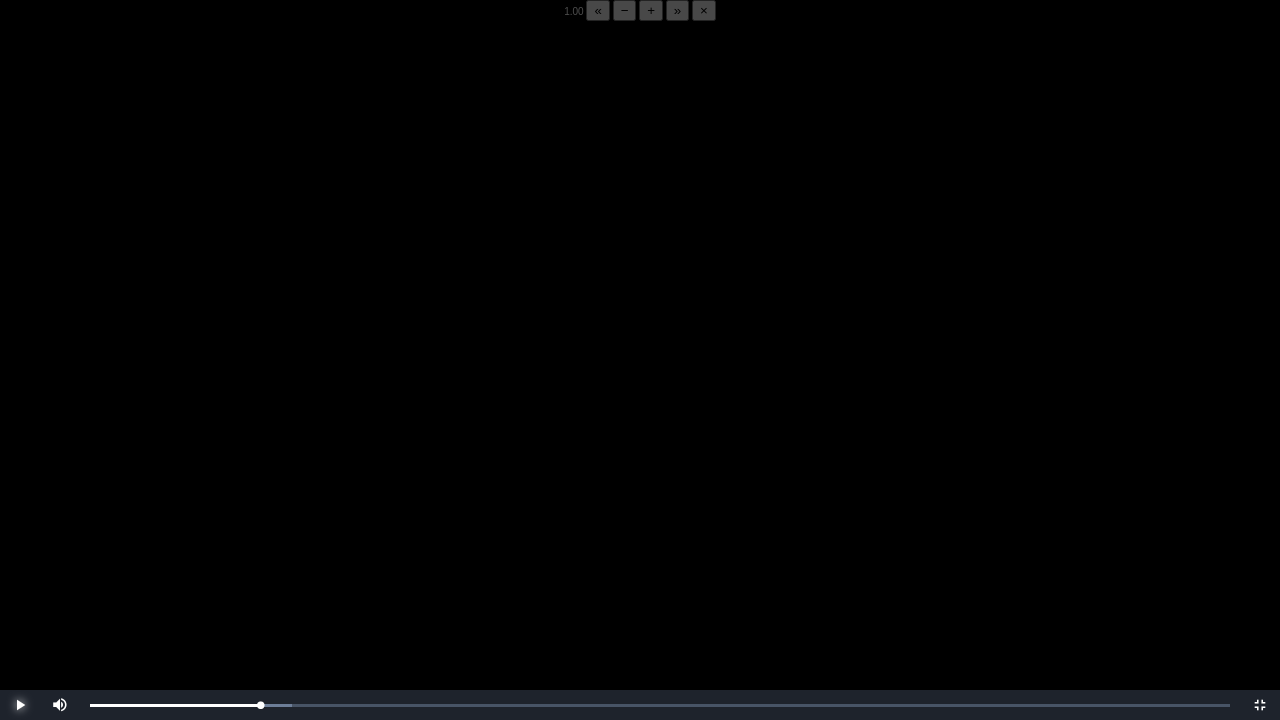 click at bounding box center [20, 705] 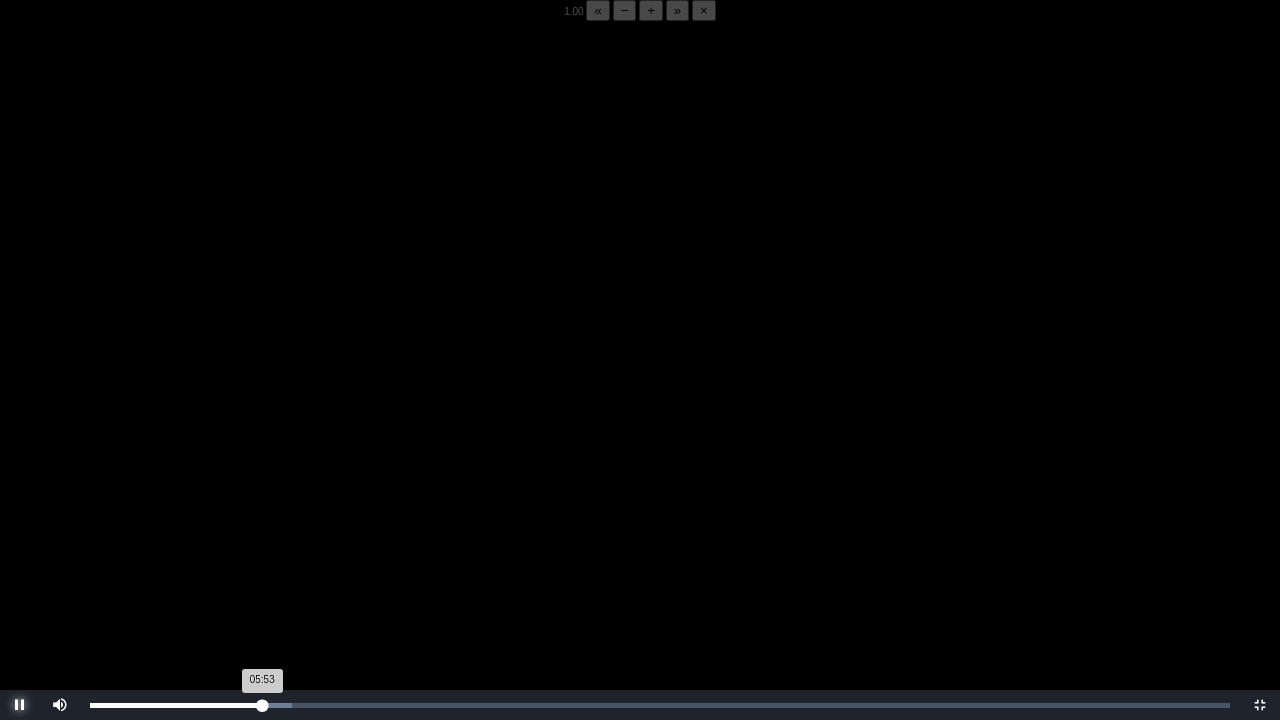 click on "05:53 Progress : 0%" at bounding box center [176, 705] 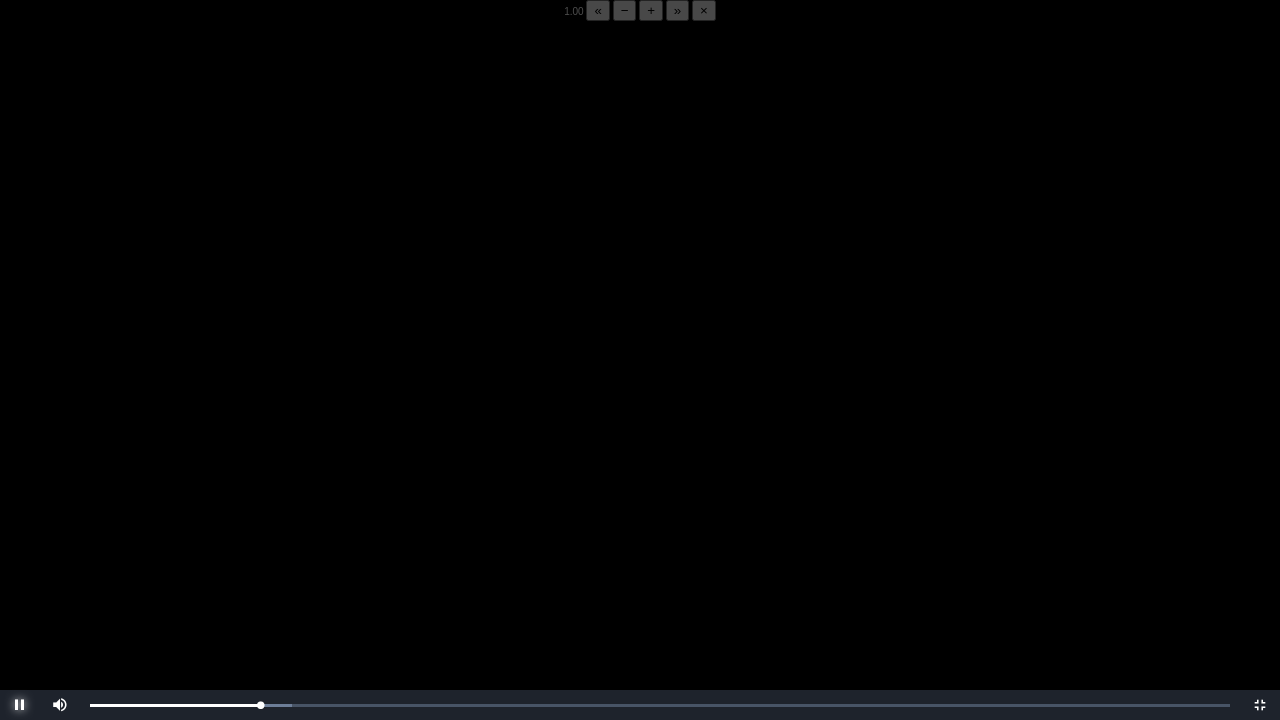 click at bounding box center (20, 705) 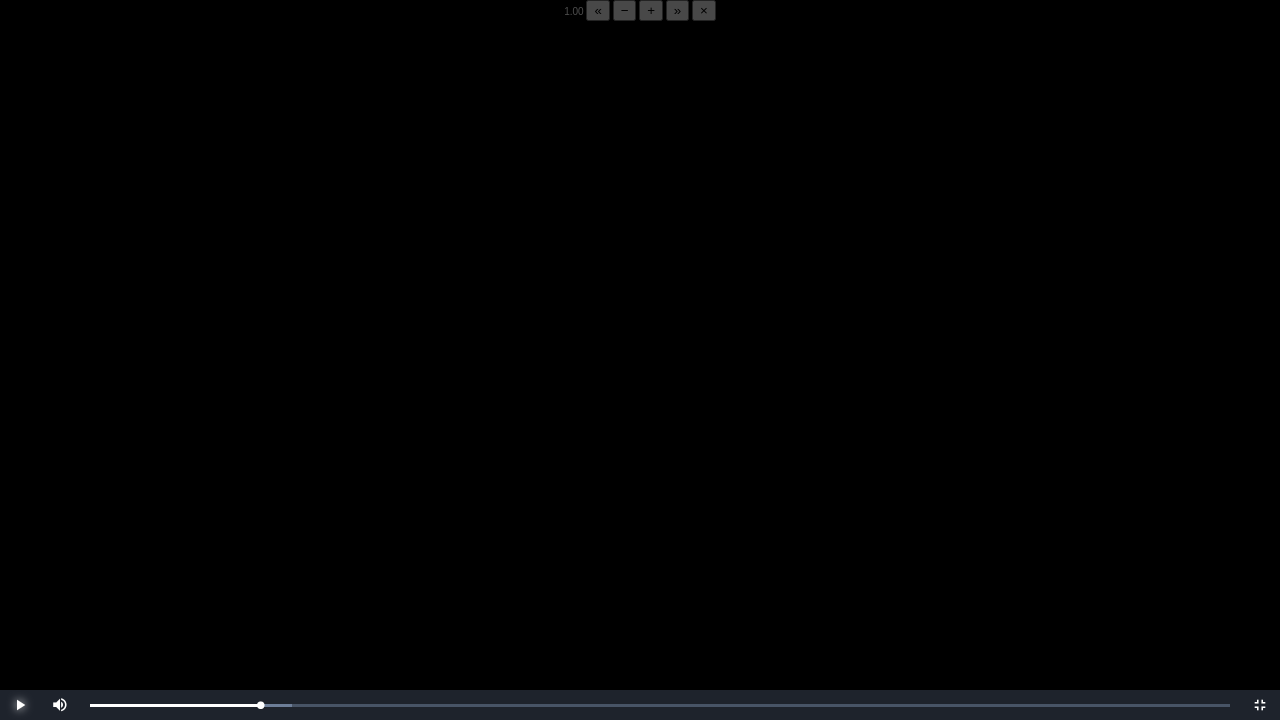 click at bounding box center (20, 705) 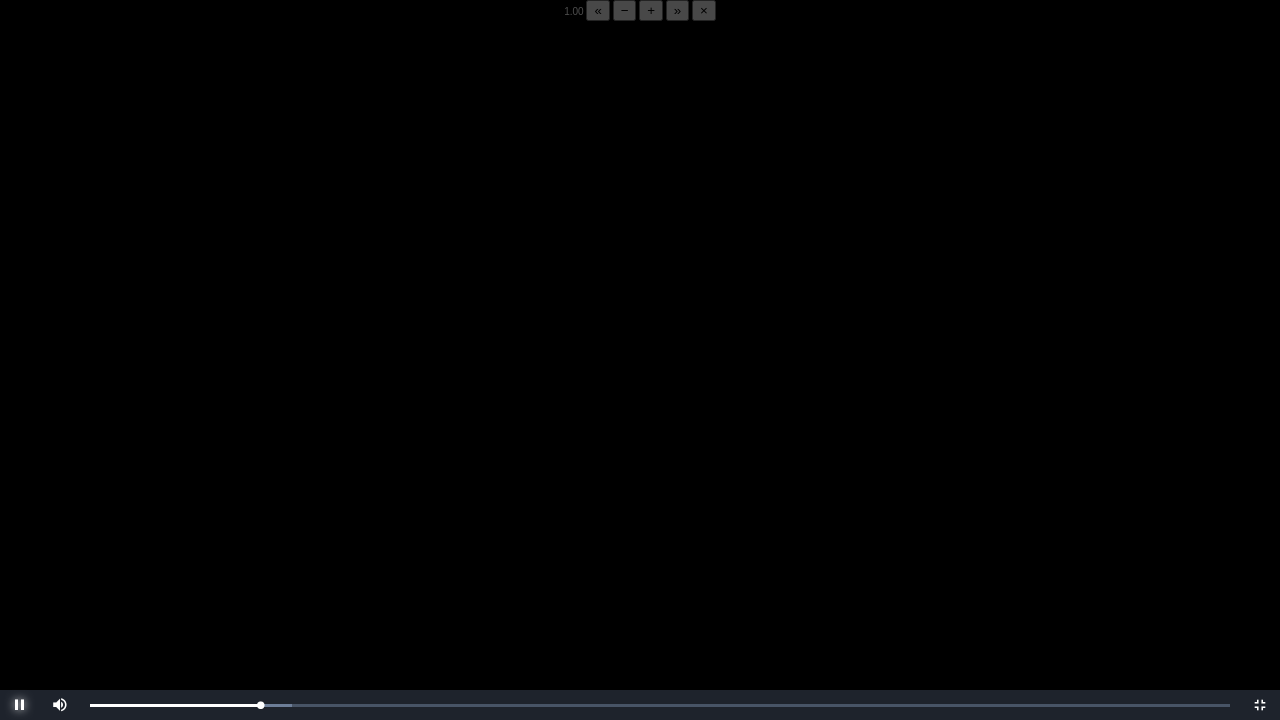 click at bounding box center (20, 705) 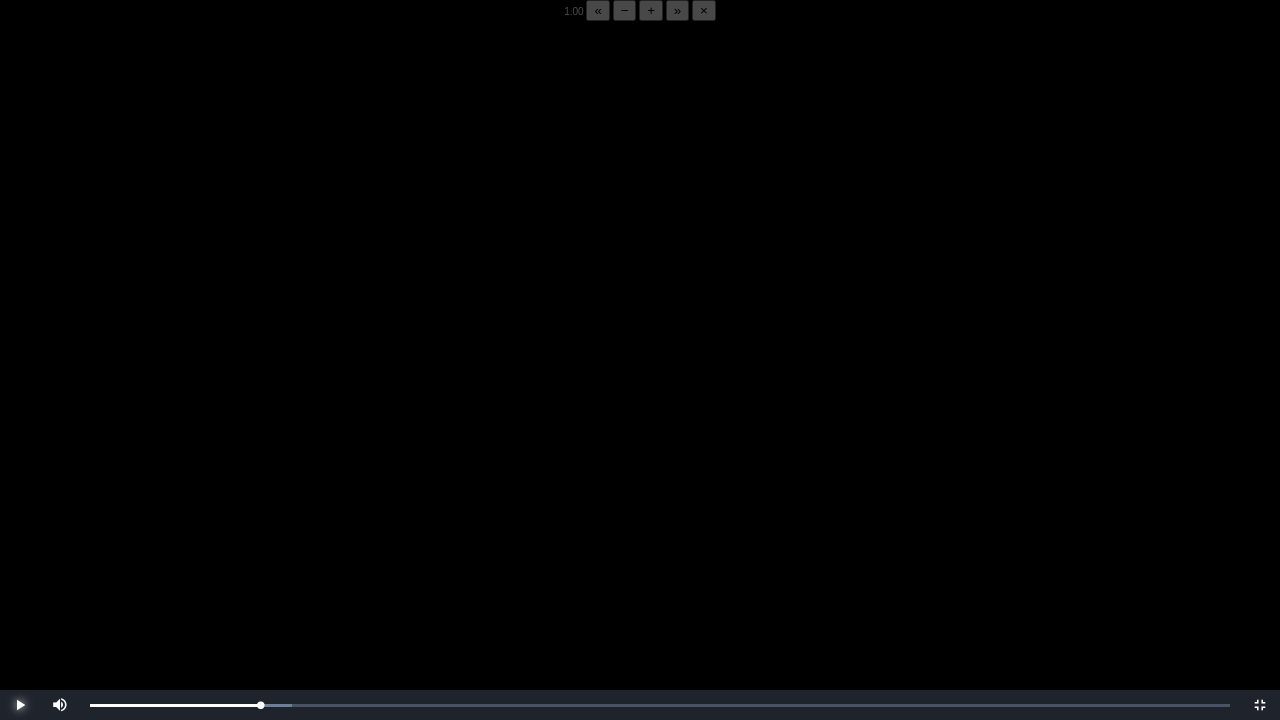 click at bounding box center [20, 705] 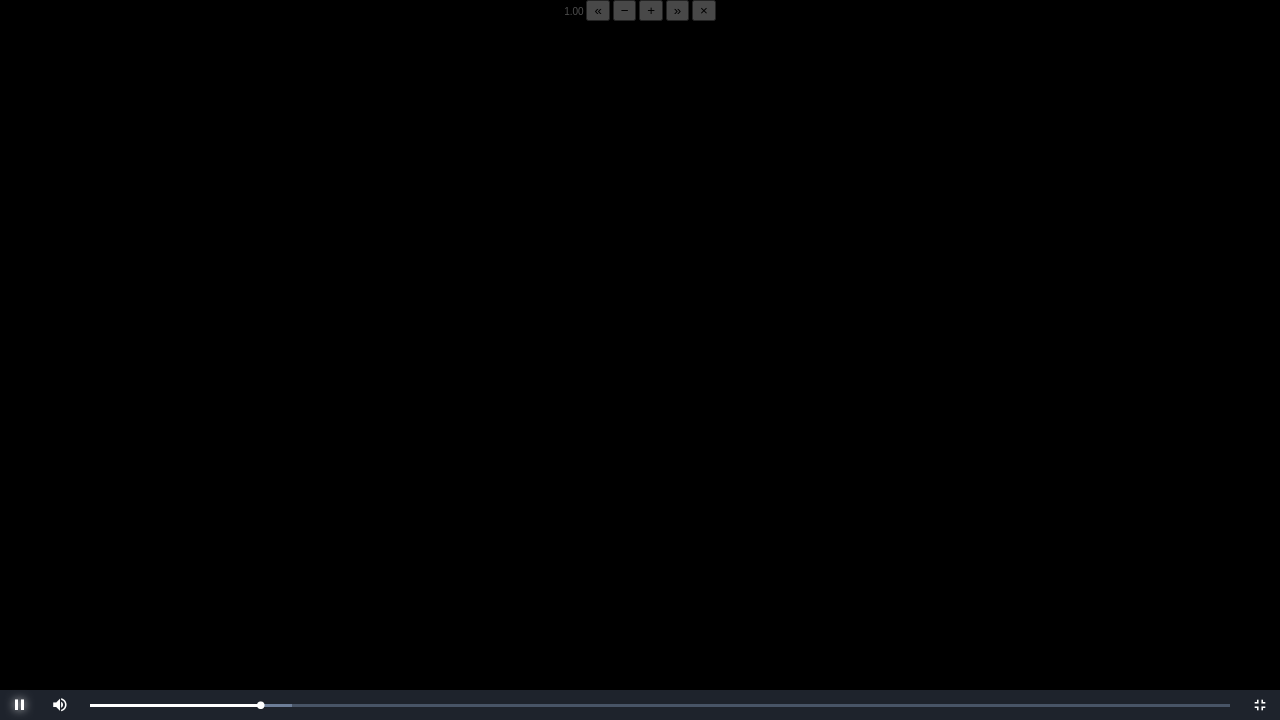 click at bounding box center [20, 705] 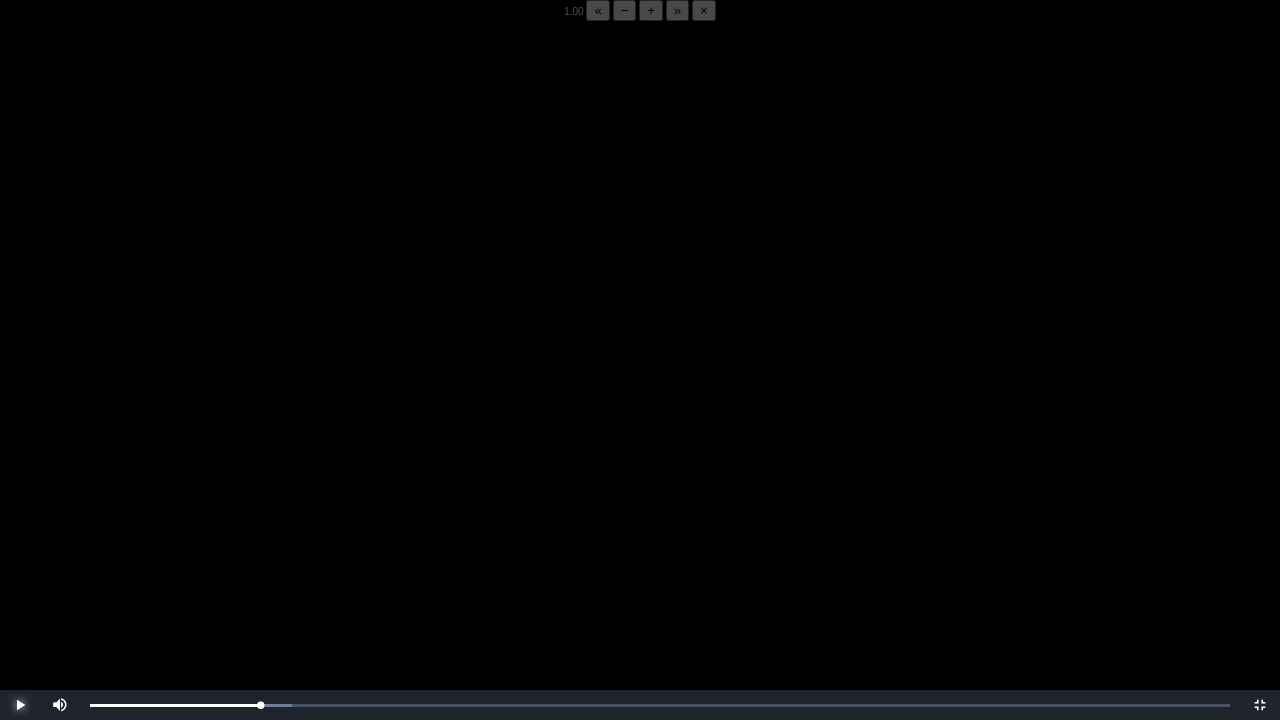 click at bounding box center (20, 705) 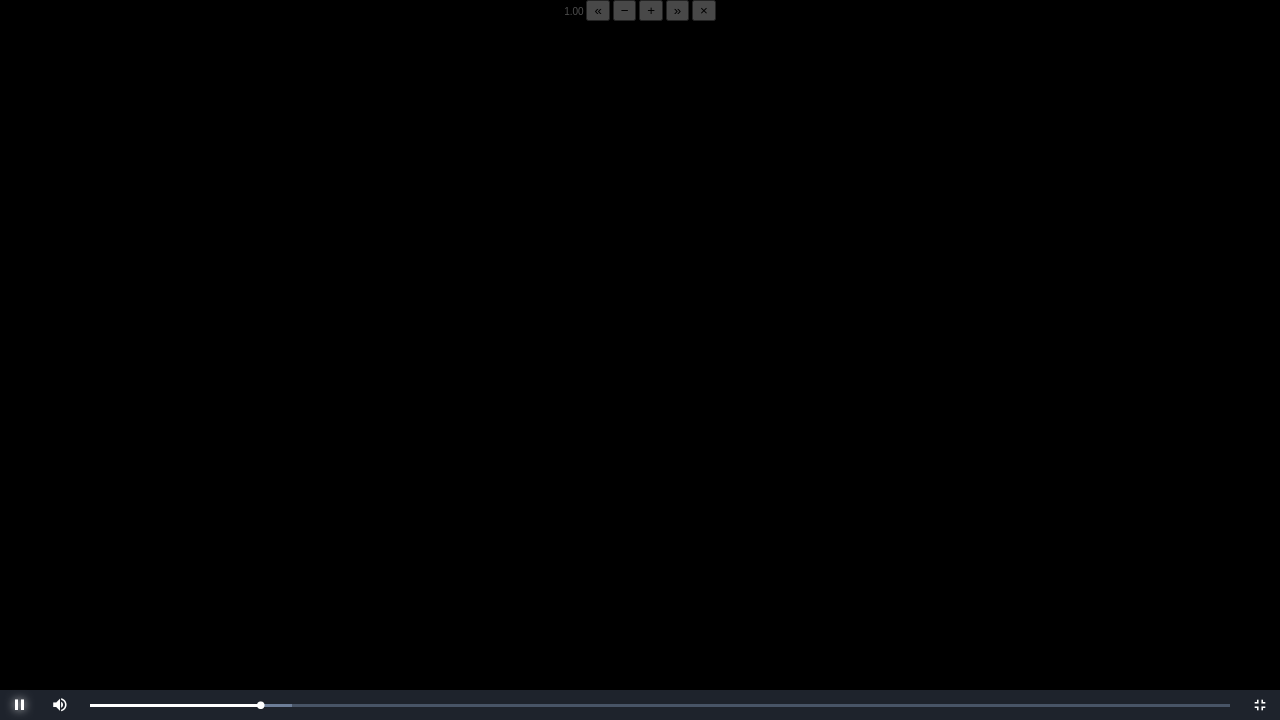 click at bounding box center (20, 705) 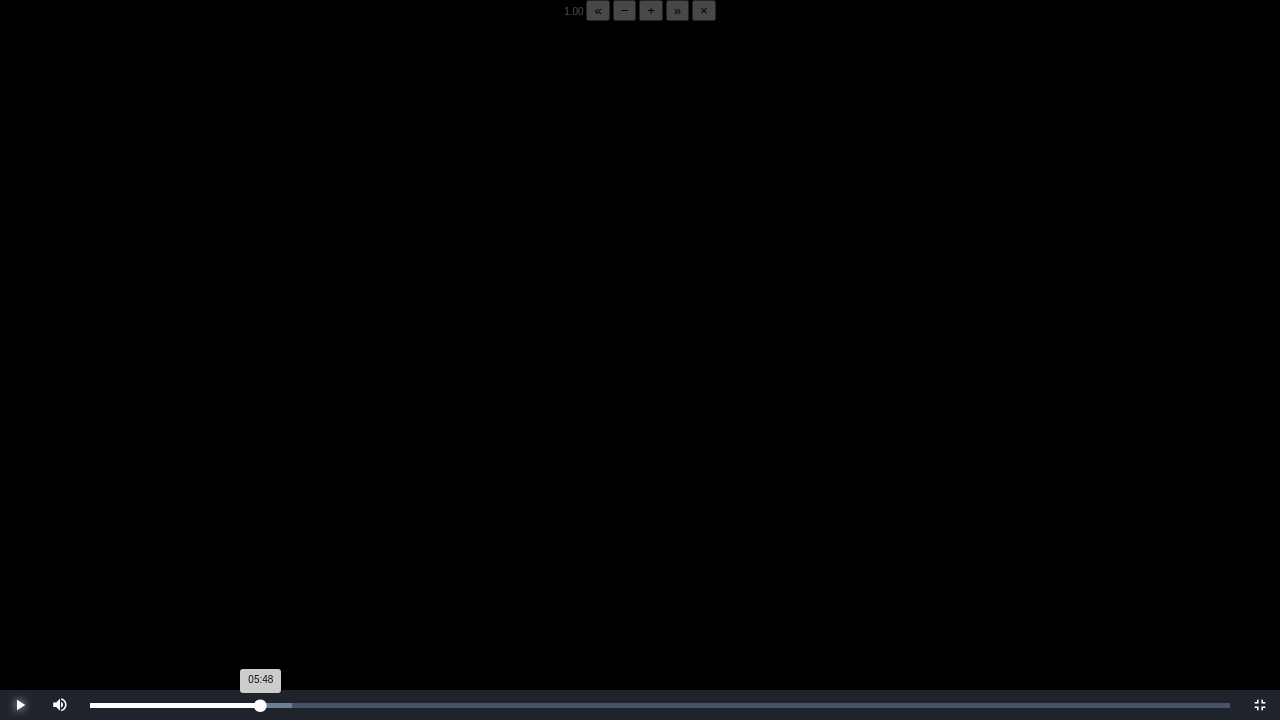 click on "Loaded : 0% 05:48 05:48 Progress : 0%" at bounding box center [660, 705] 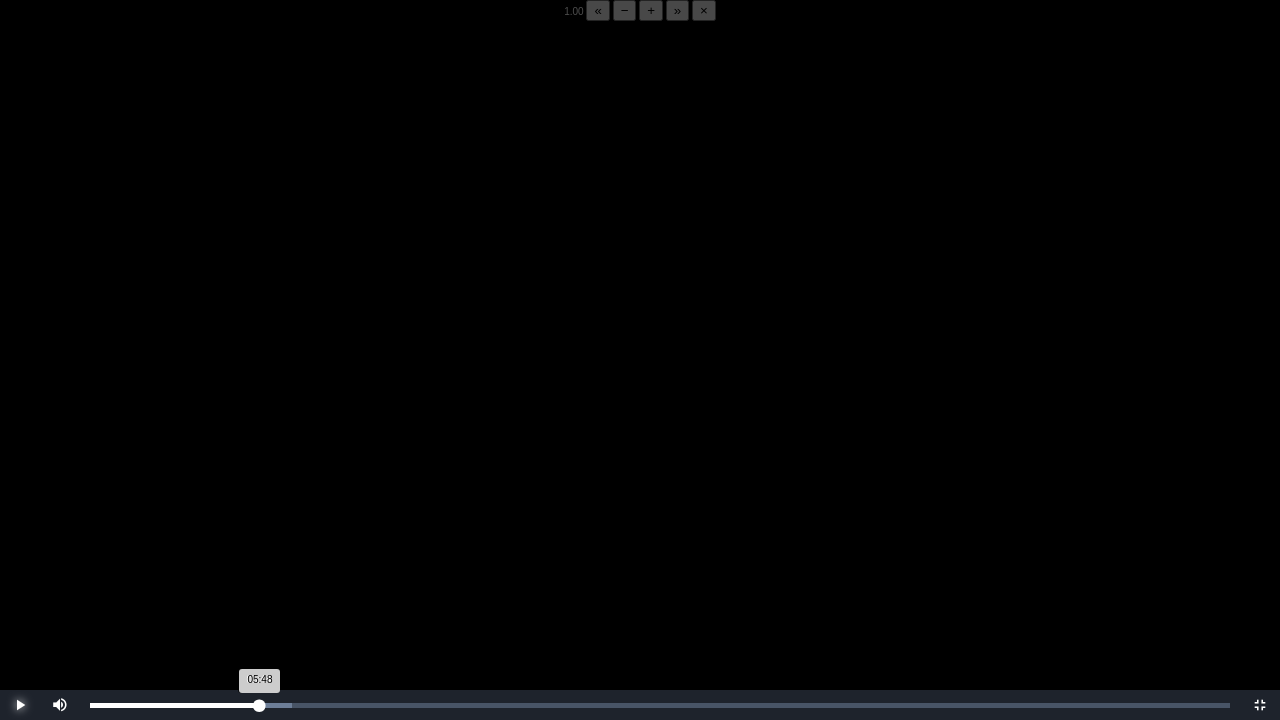click on "05:48 Progress : 0%" at bounding box center [175, 705] 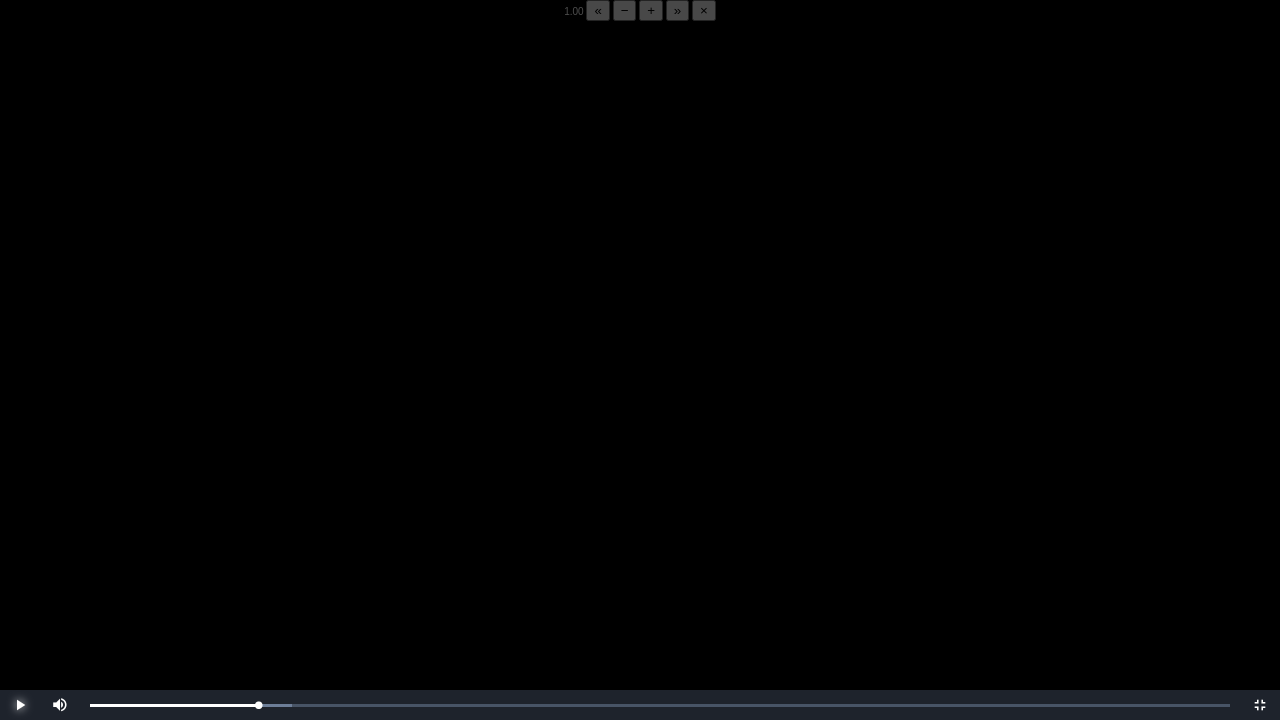 click at bounding box center [20, 705] 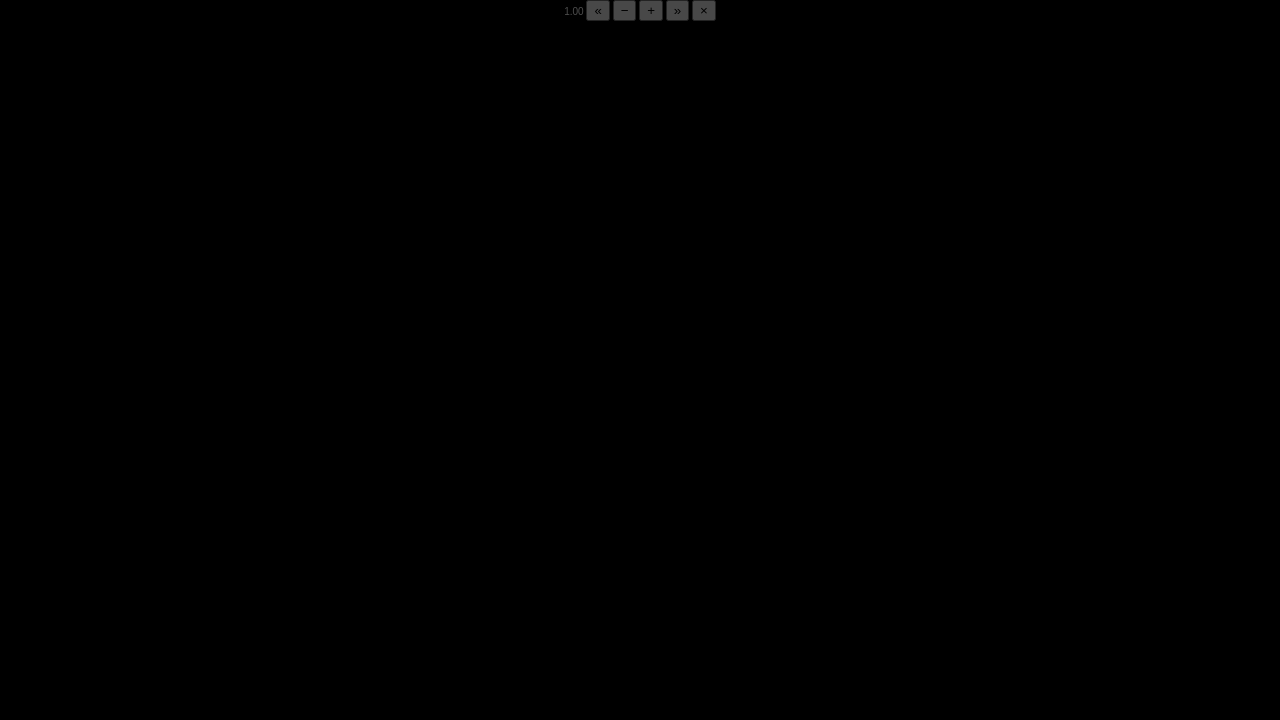 click at bounding box center [20, 705] 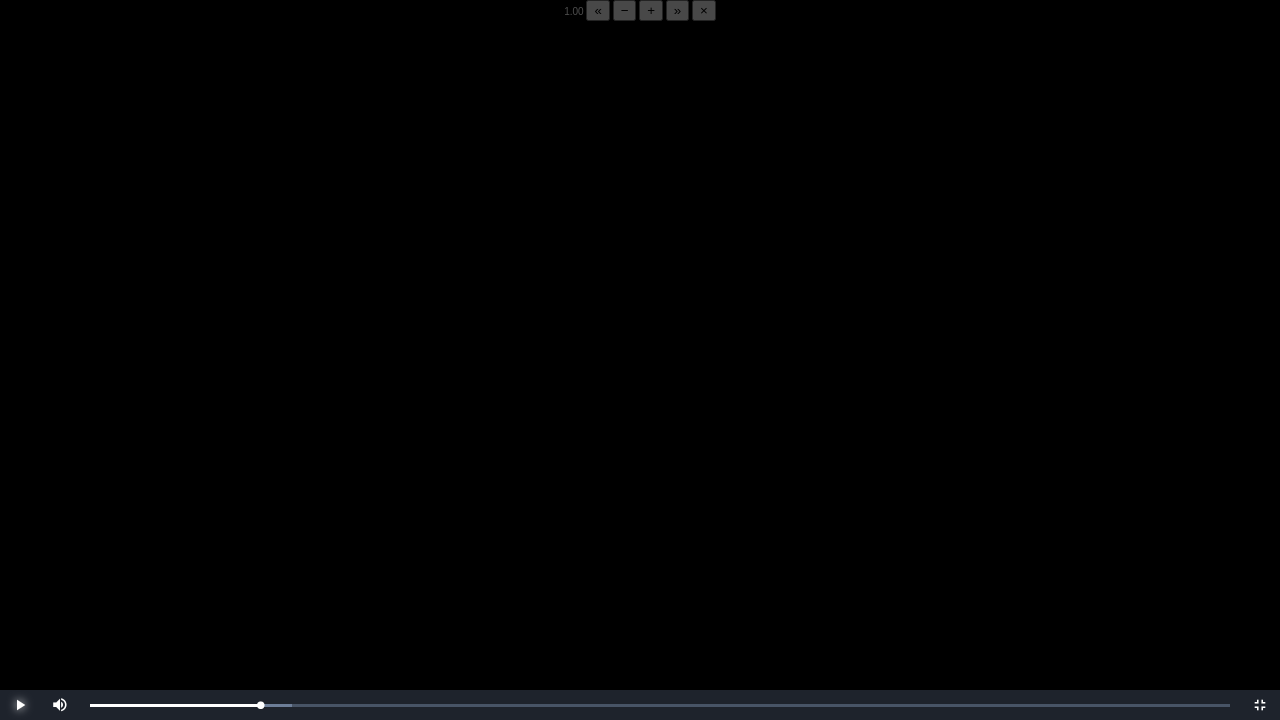 click at bounding box center (20, 705) 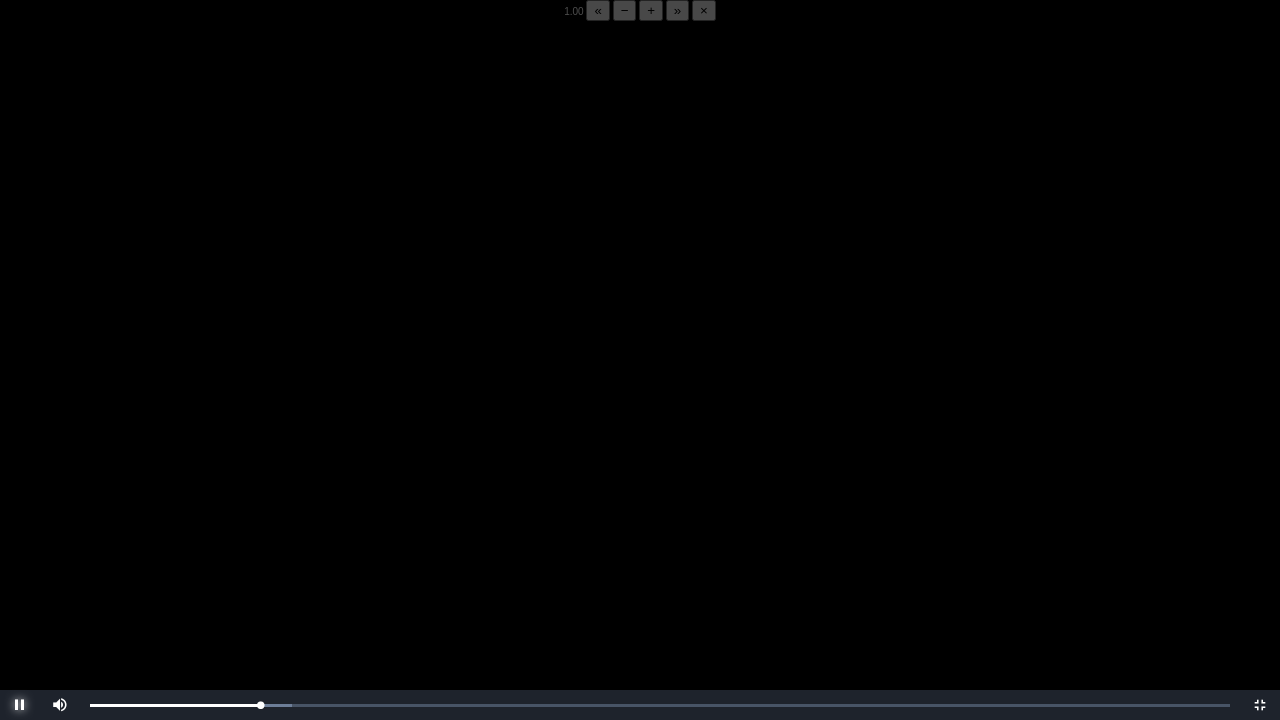 click at bounding box center [20, 705] 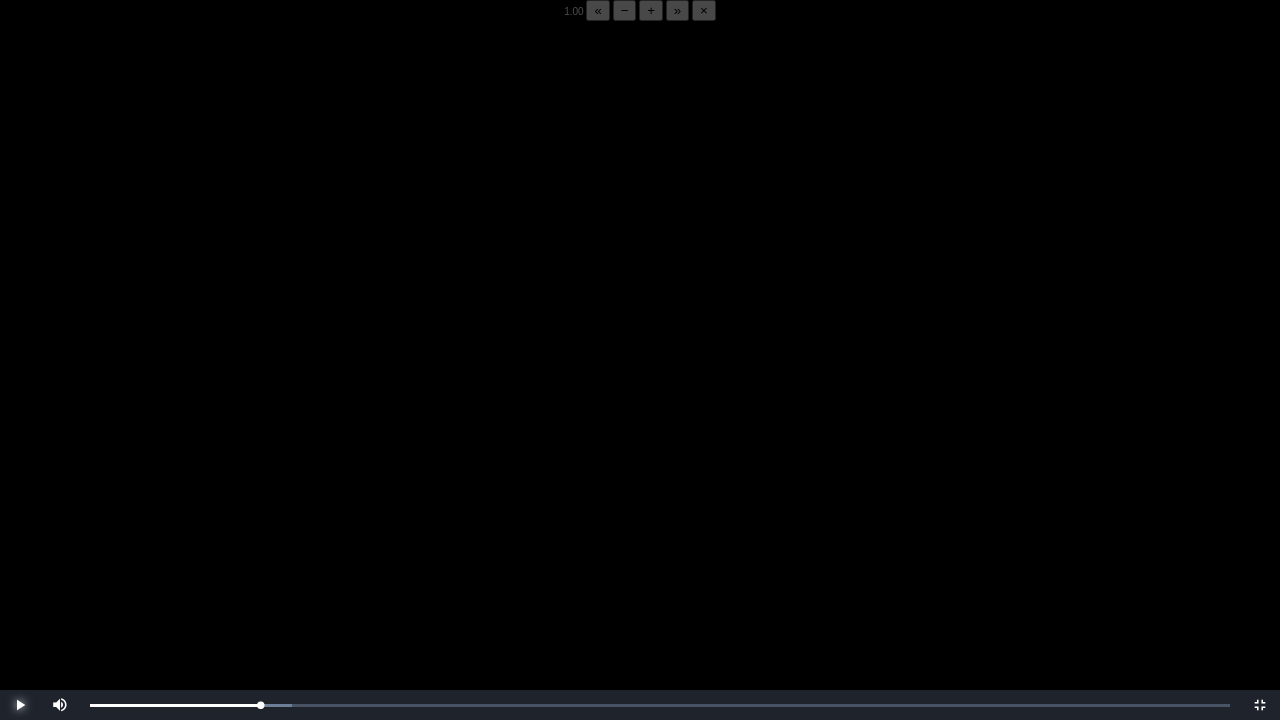 click at bounding box center [20, 705] 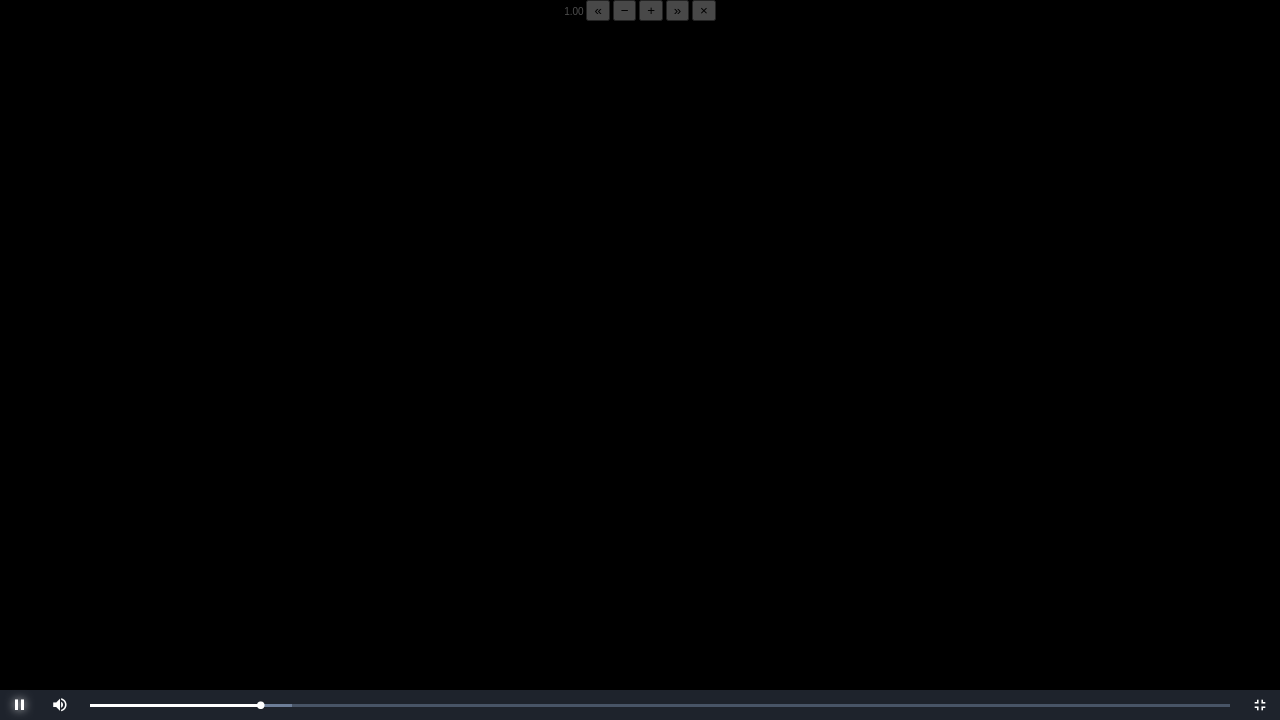 click at bounding box center [20, 705] 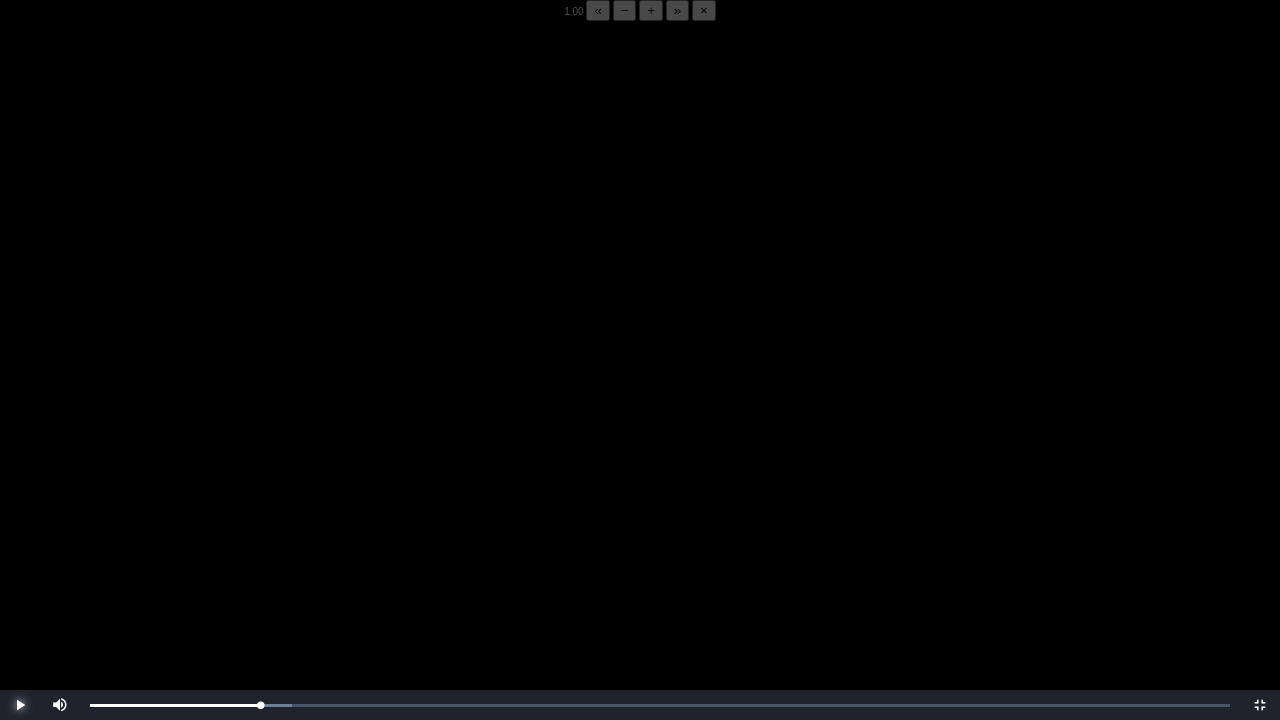 click at bounding box center [20, 705] 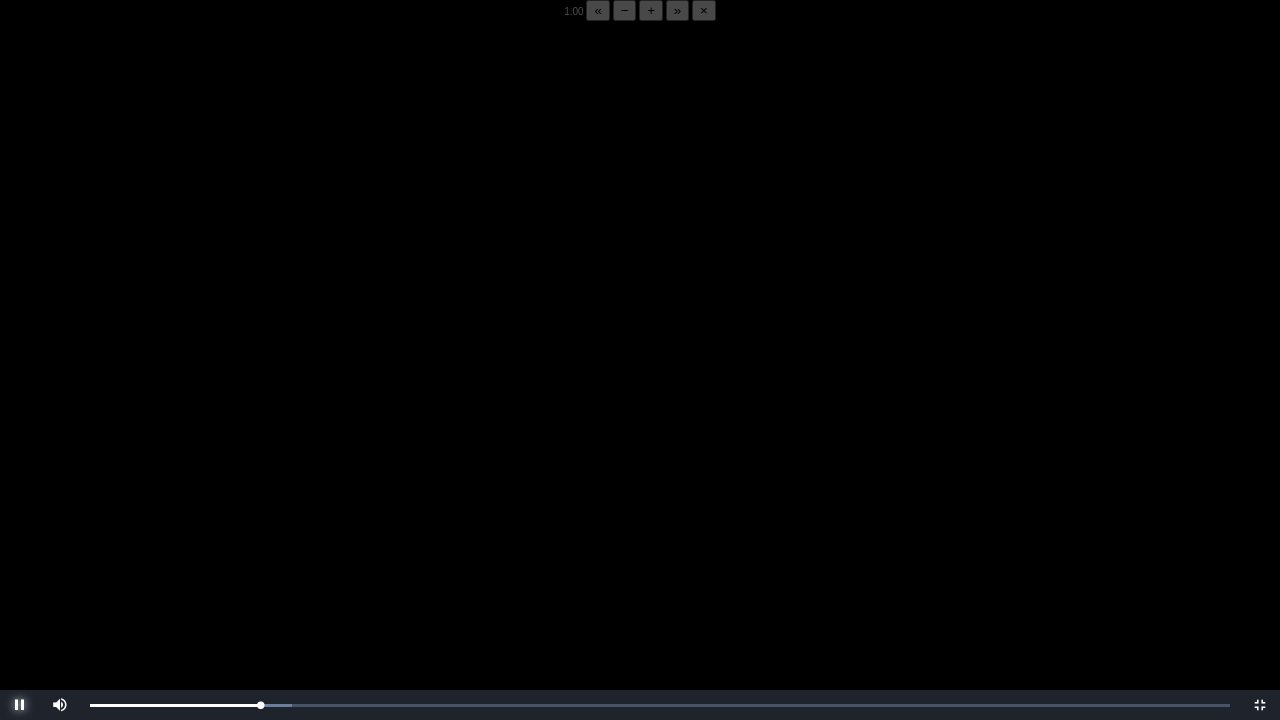click at bounding box center (20, 705) 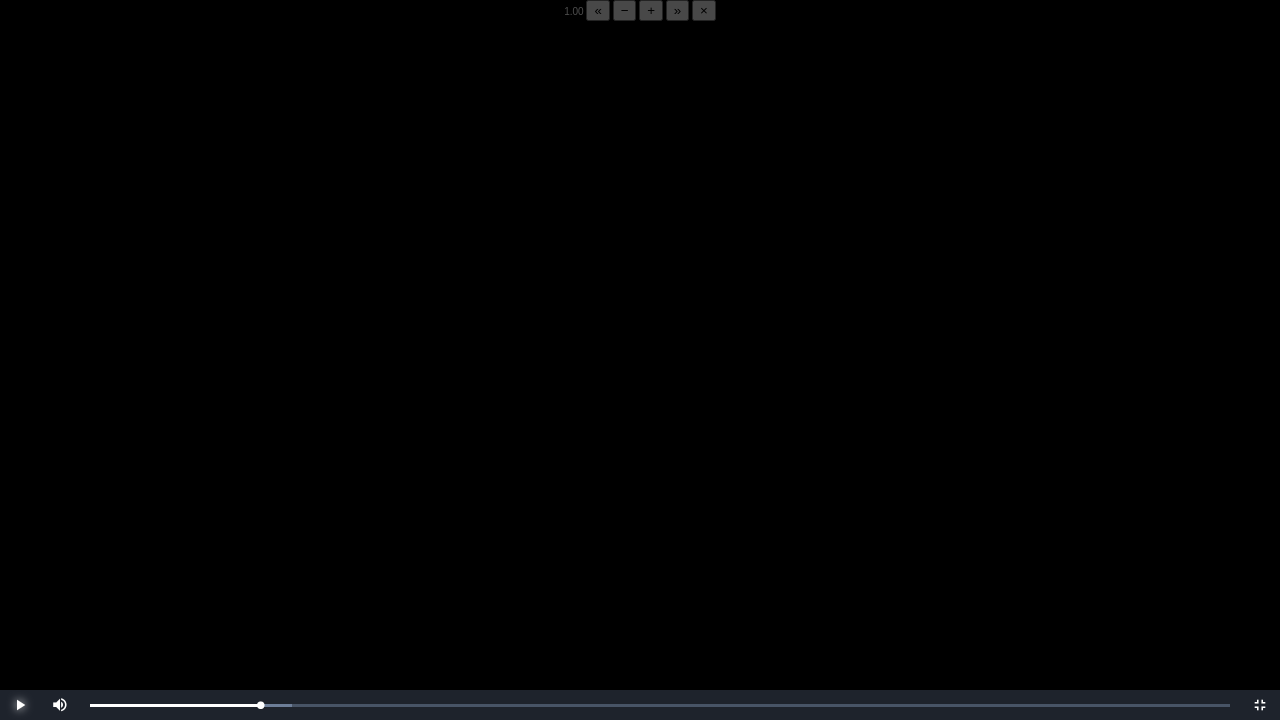 click at bounding box center [20, 705] 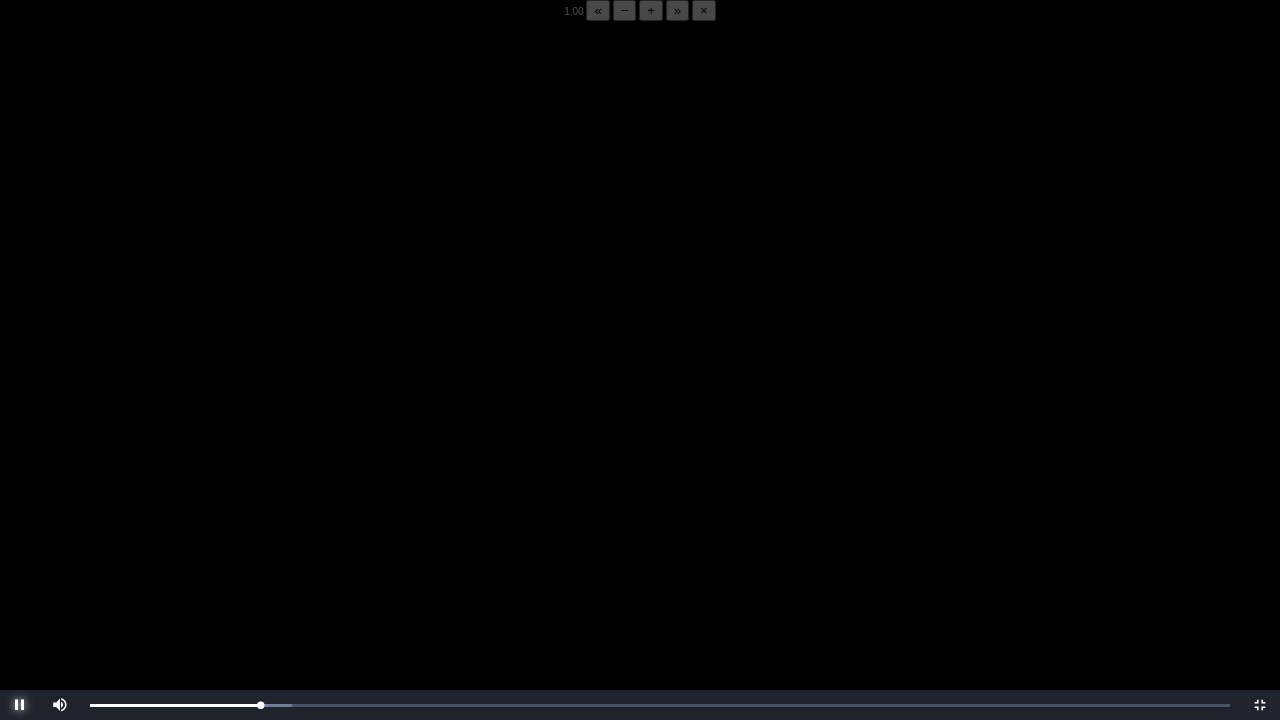 click at bounding box center [20, 705] 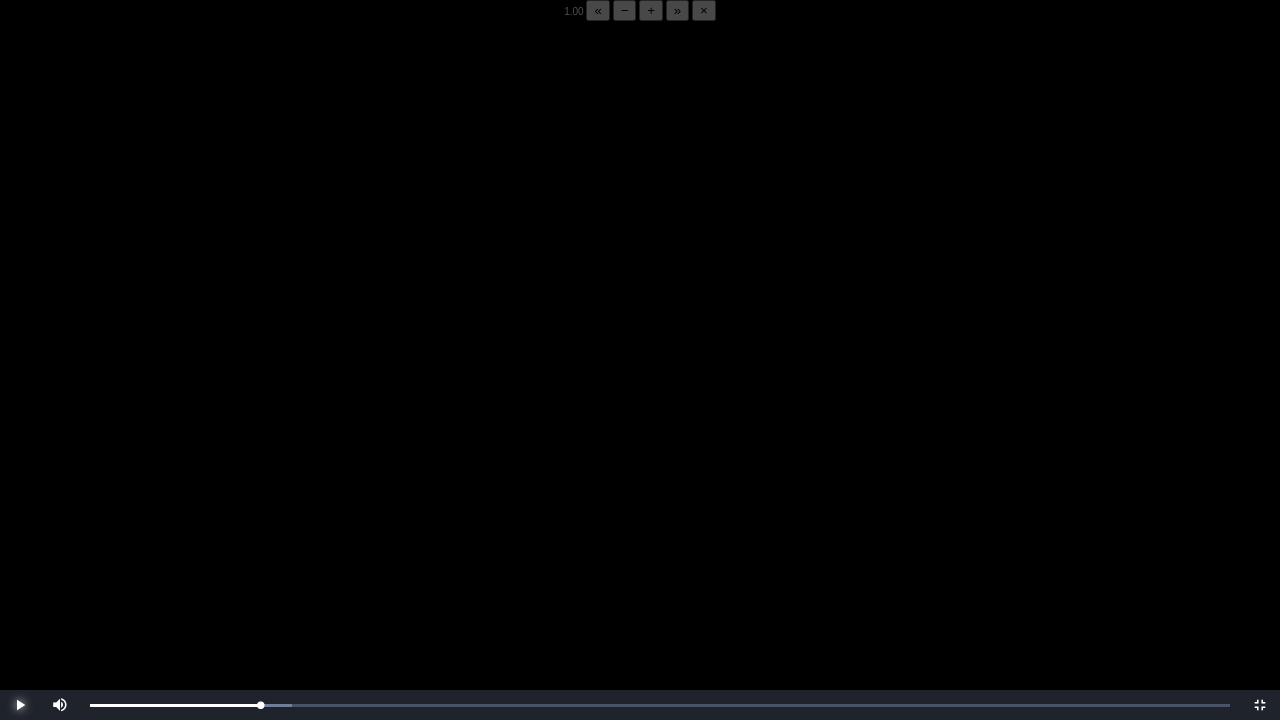 click at bounding box center [20, 705] 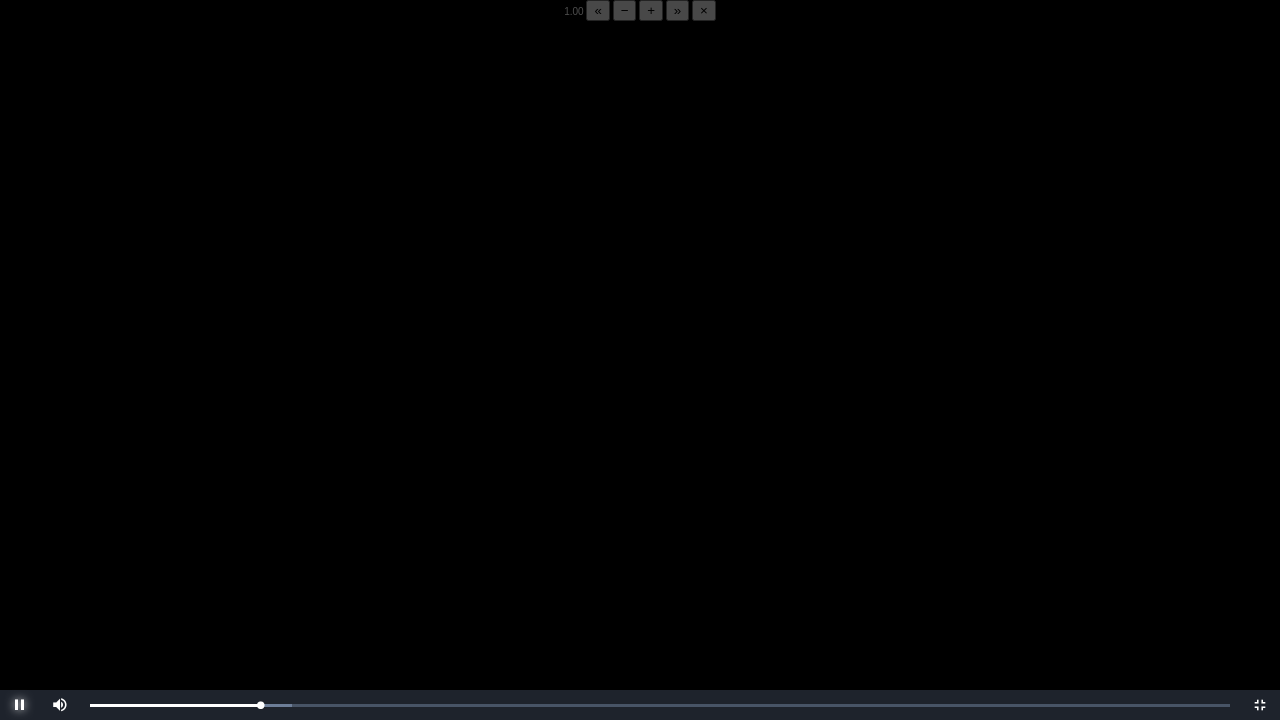 click at bounding box center (20, 705) 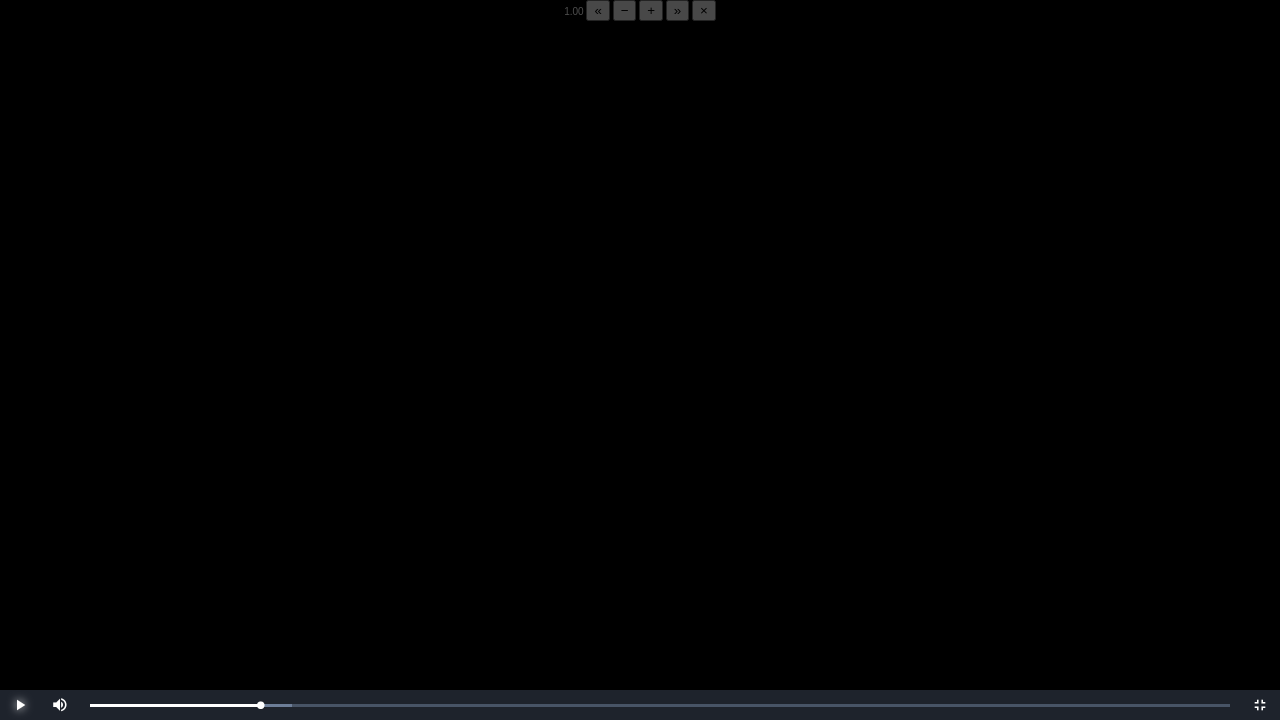 click at bounding box center [20, 705] 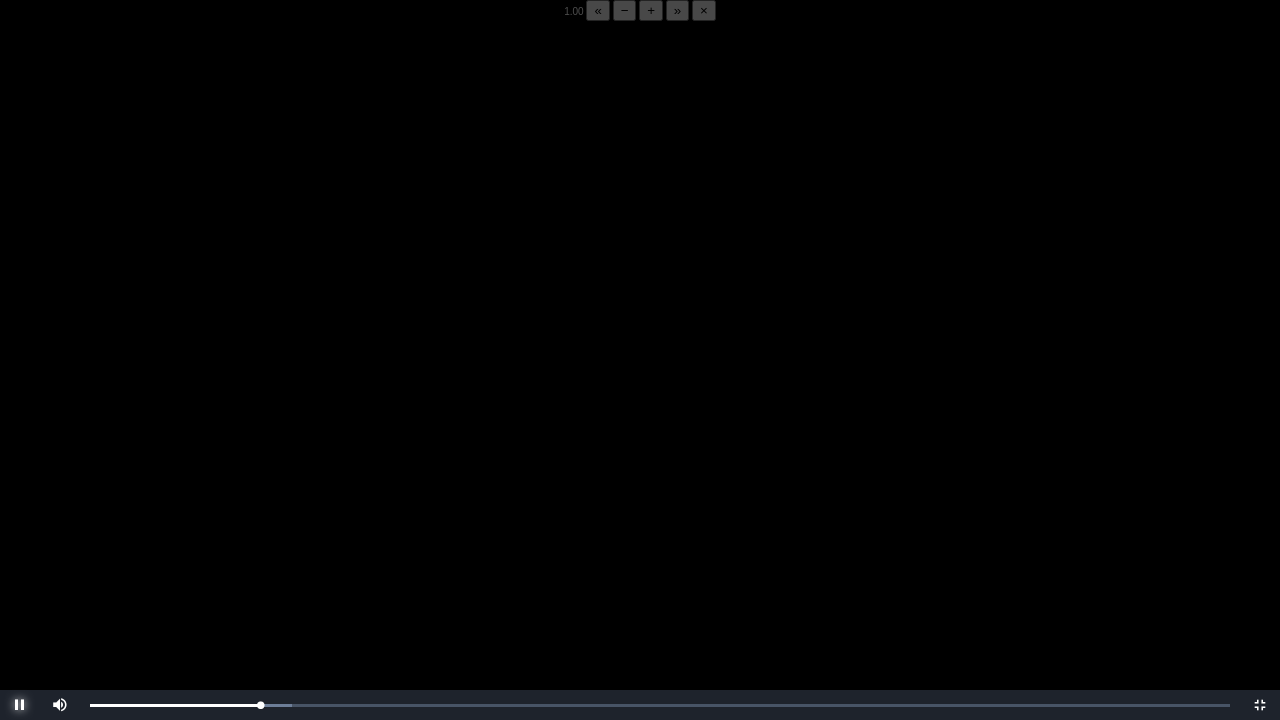 click at bounding box center [20, 705] 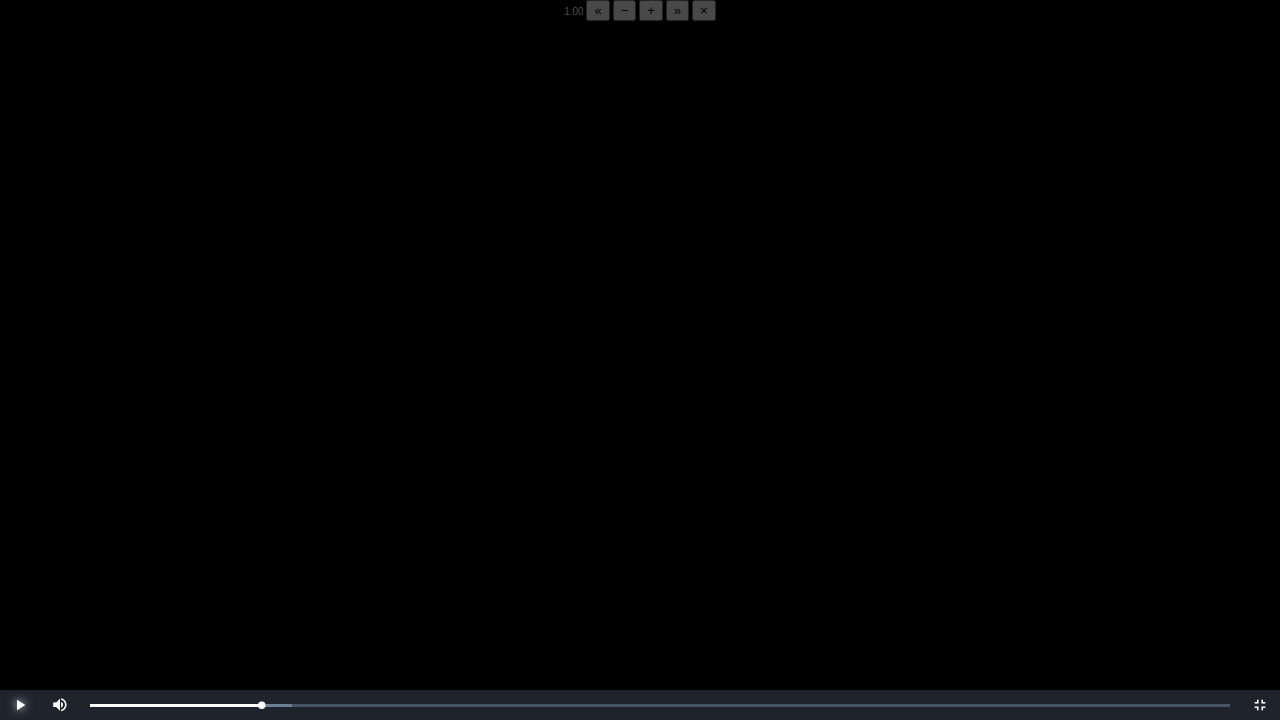 click at bounding box center [20, 705] 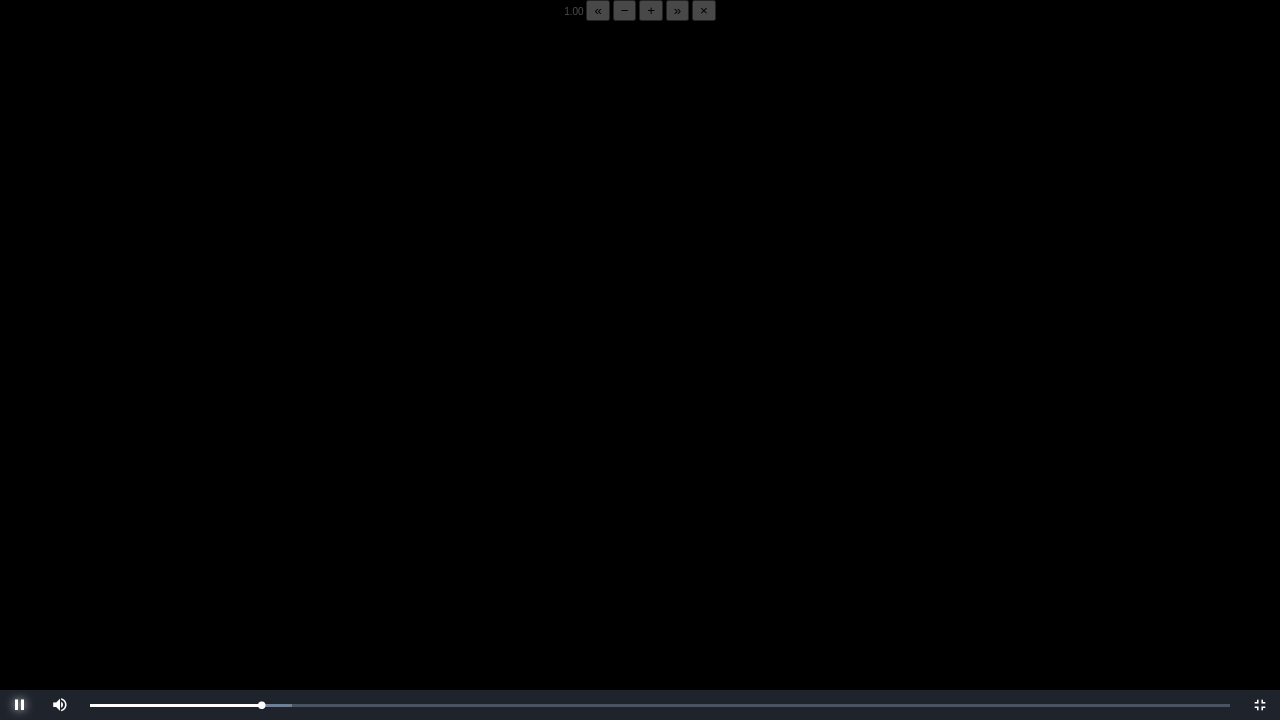 click at bounding box center (20, 705) 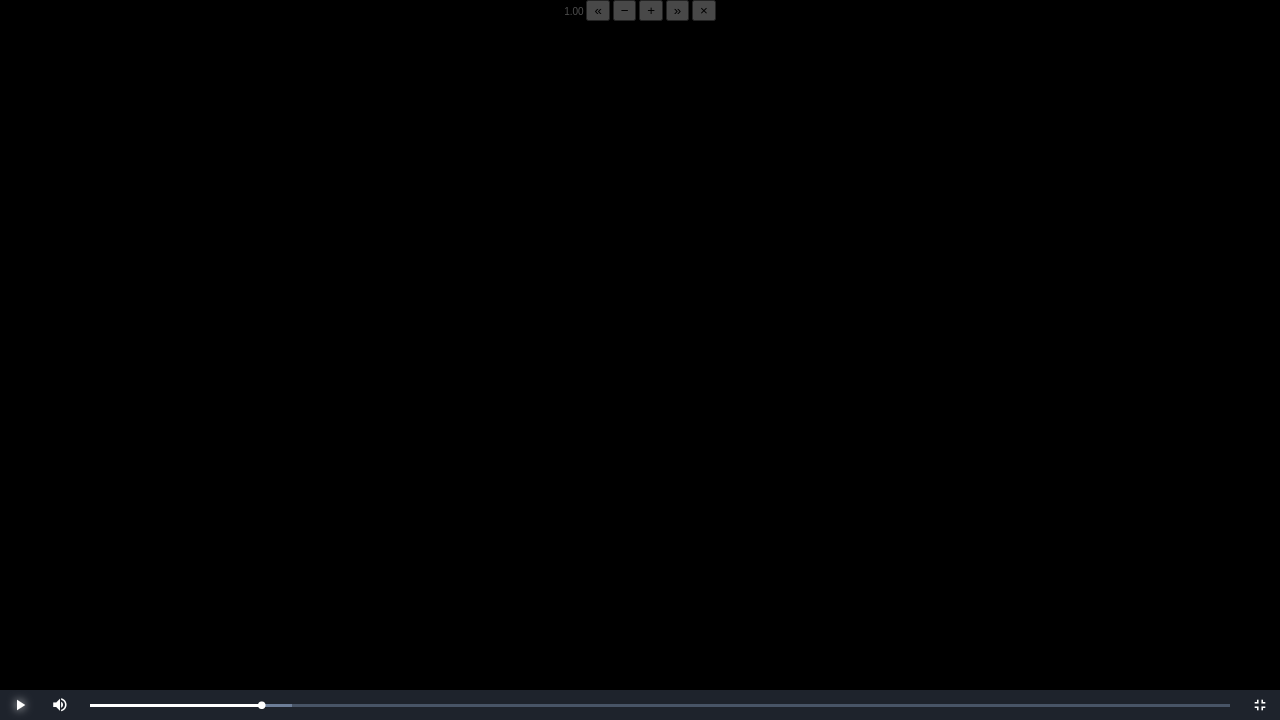 click at bounding box center (20, 705) 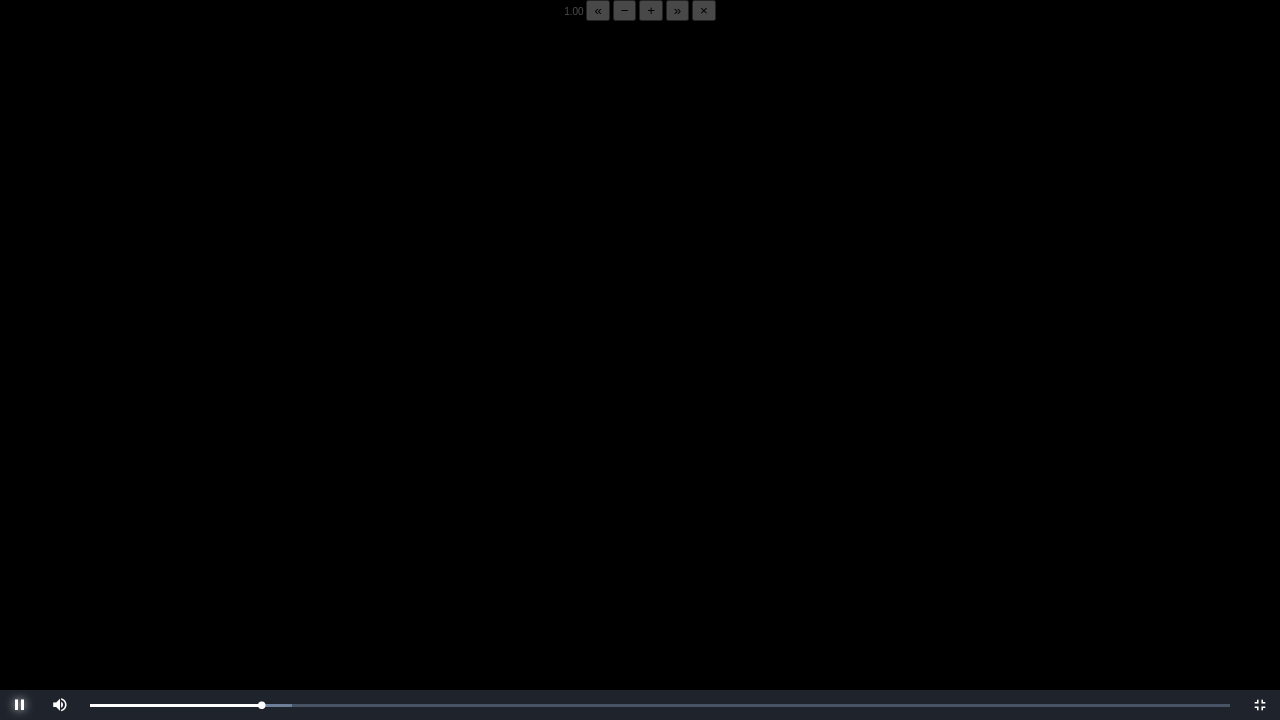 click at bounding box center (20, 705) 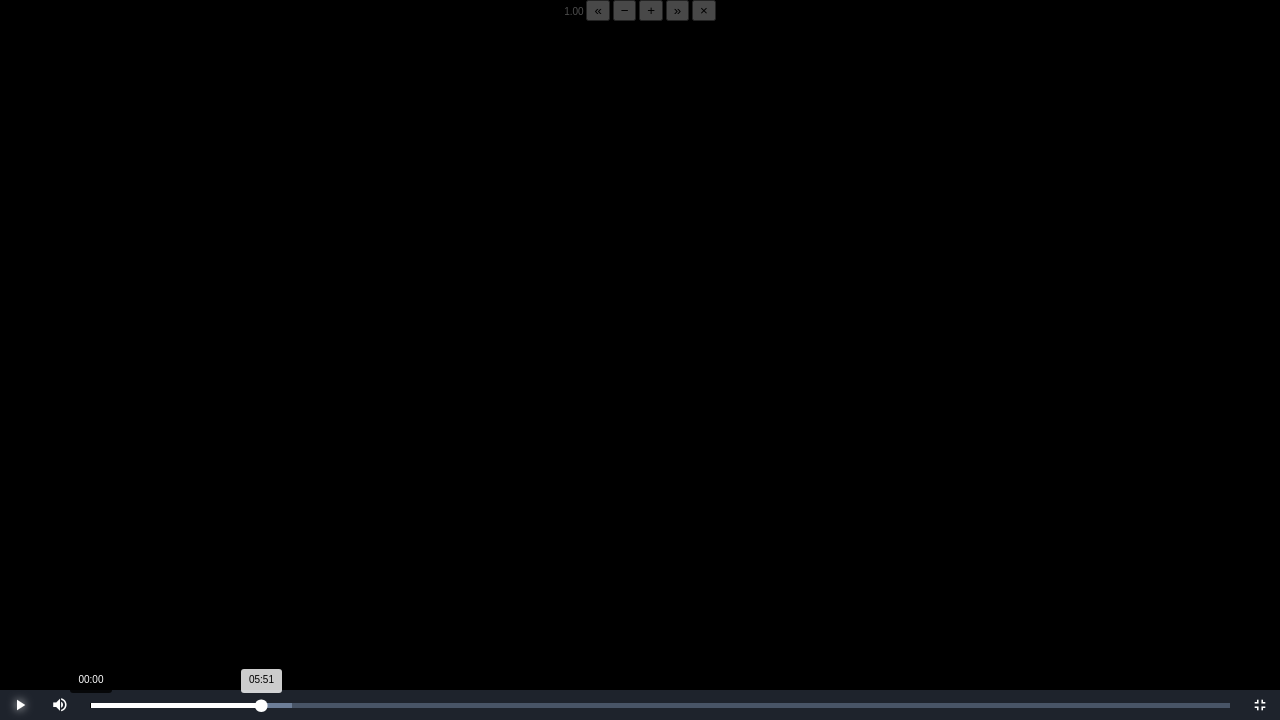 drag, startPoint x: 16, startPoint y: 707, endPoint x: 258, endPoint y: 708, distance: 242.00206 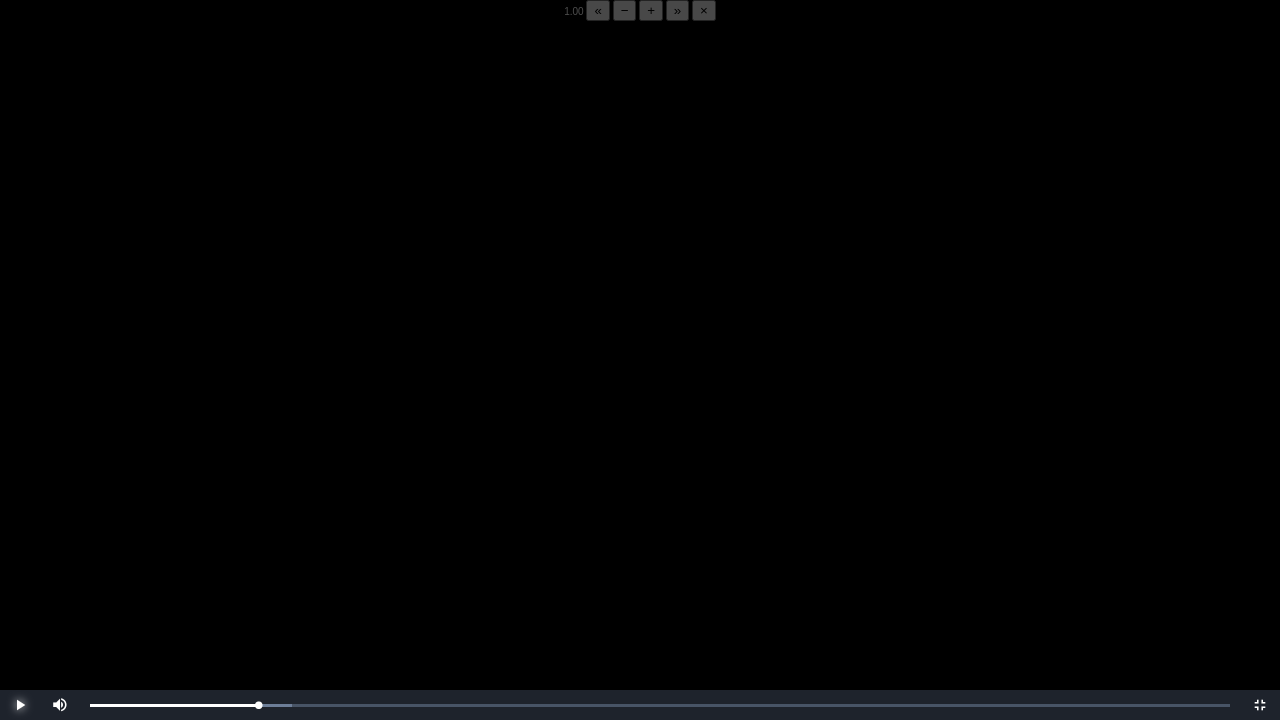 click at bounding box center [20, 705] 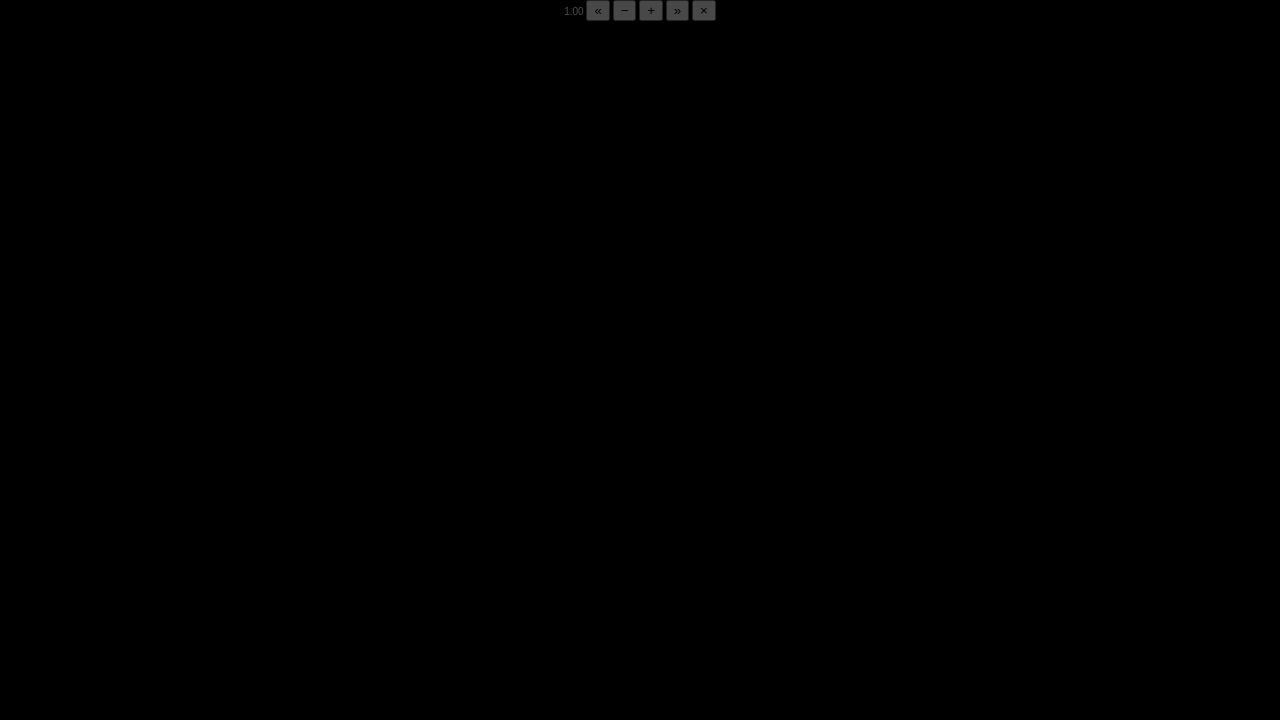 drag, startPoint x: 4, startPoint y: 708, endPoint x: 216, endPoint y: 677, distance: 214.25452 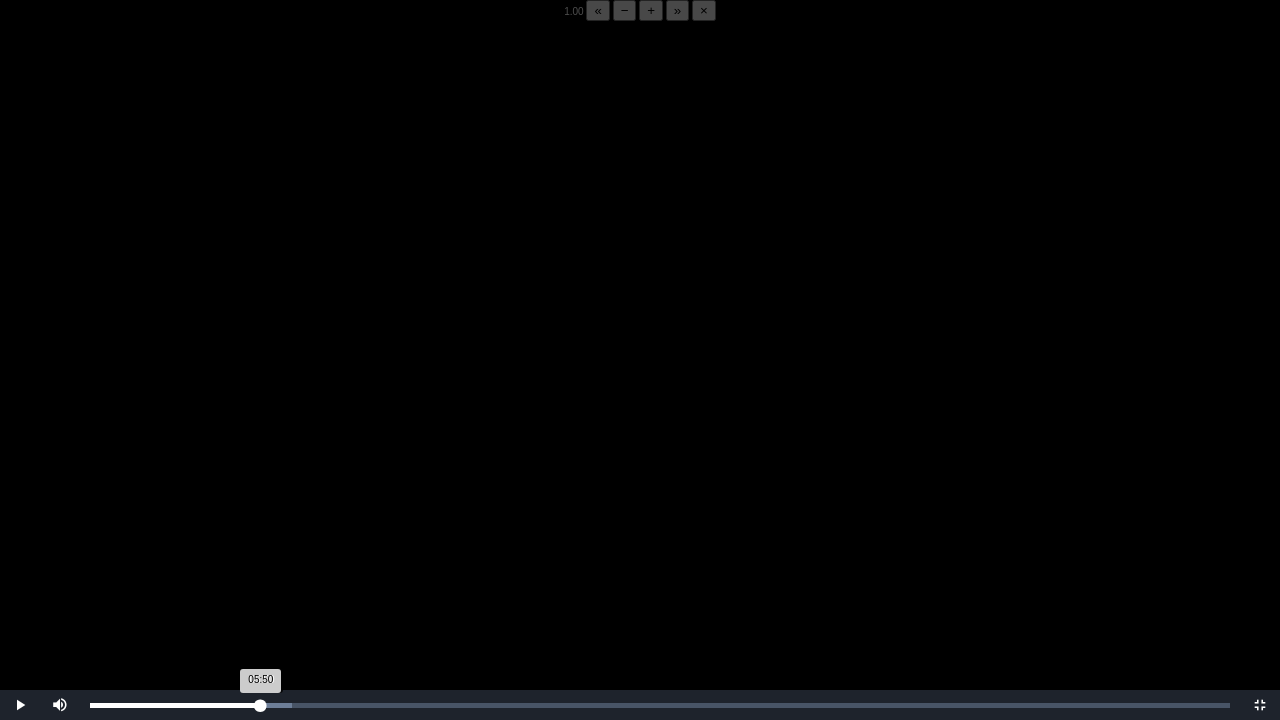 click on "05:50 Progress : 0%" at bounding box center (175, 705) 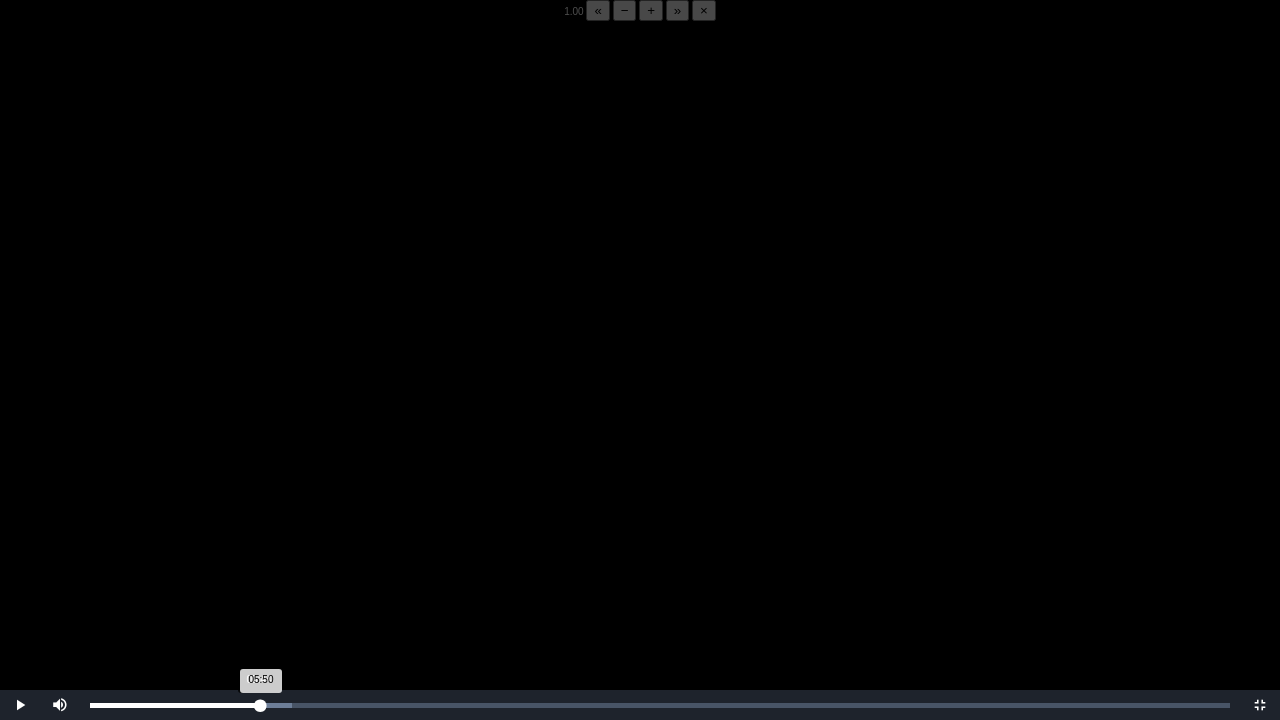 click on "05:50 Progress : 0%" at bounding box center [175, 705] 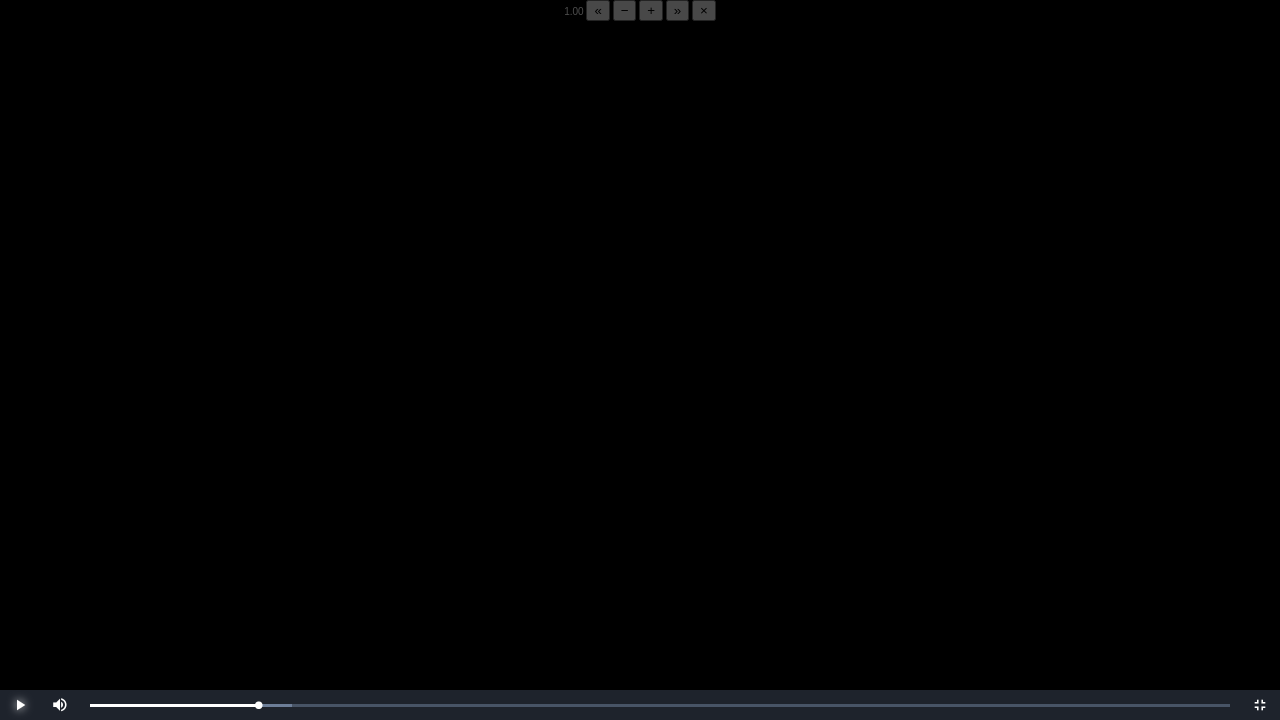 click at bounding box center [20, 705] 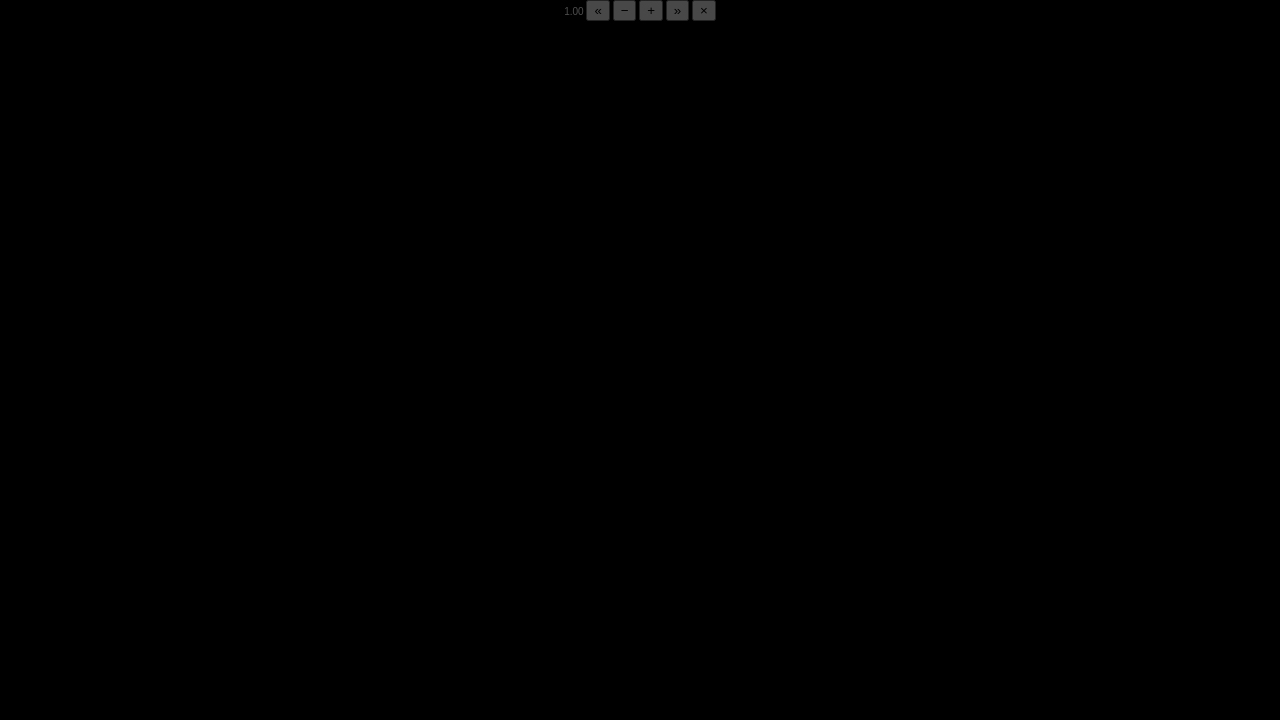 click at bounding box center (20, 705) 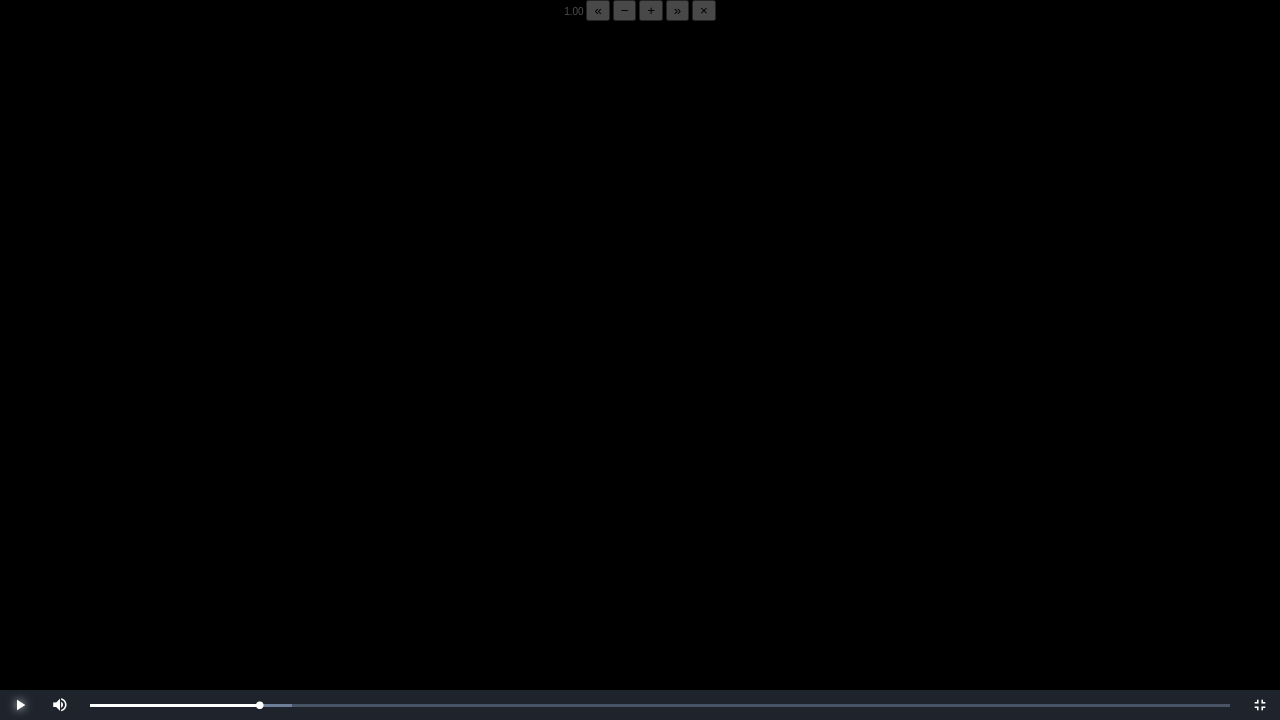 click at bounding box center [20, 705] 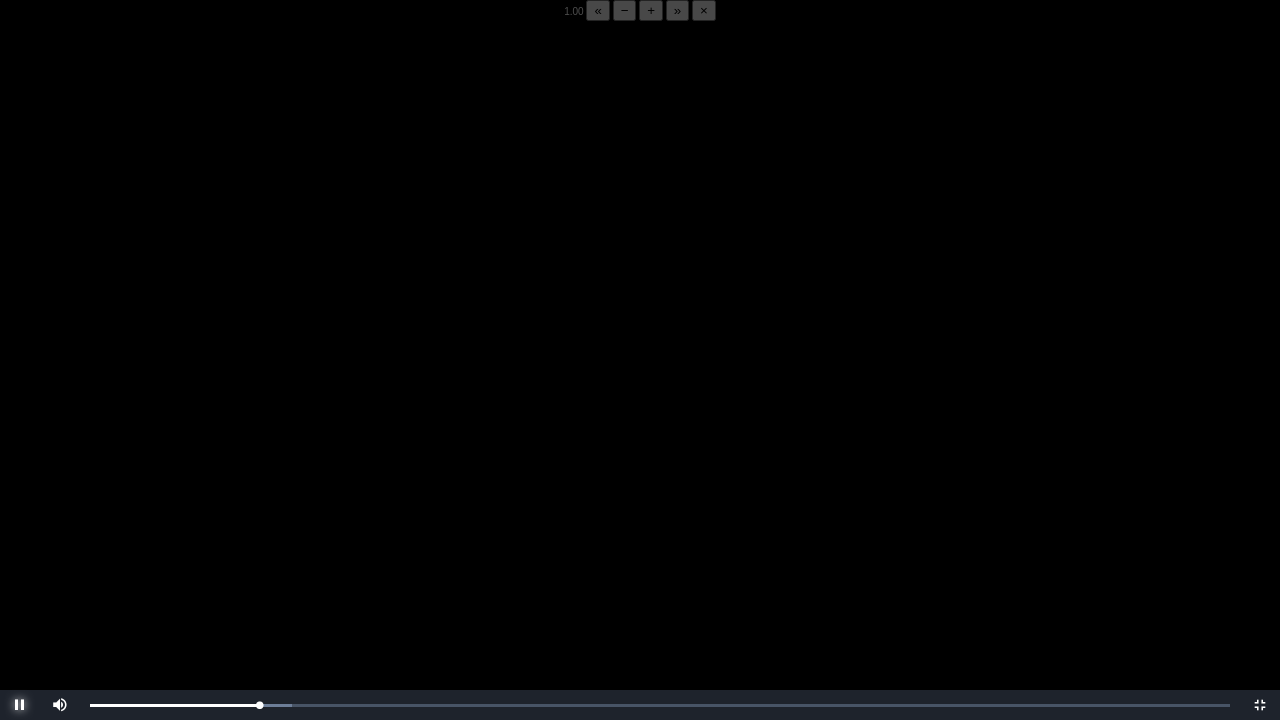 click at bounding box center [20, 705] 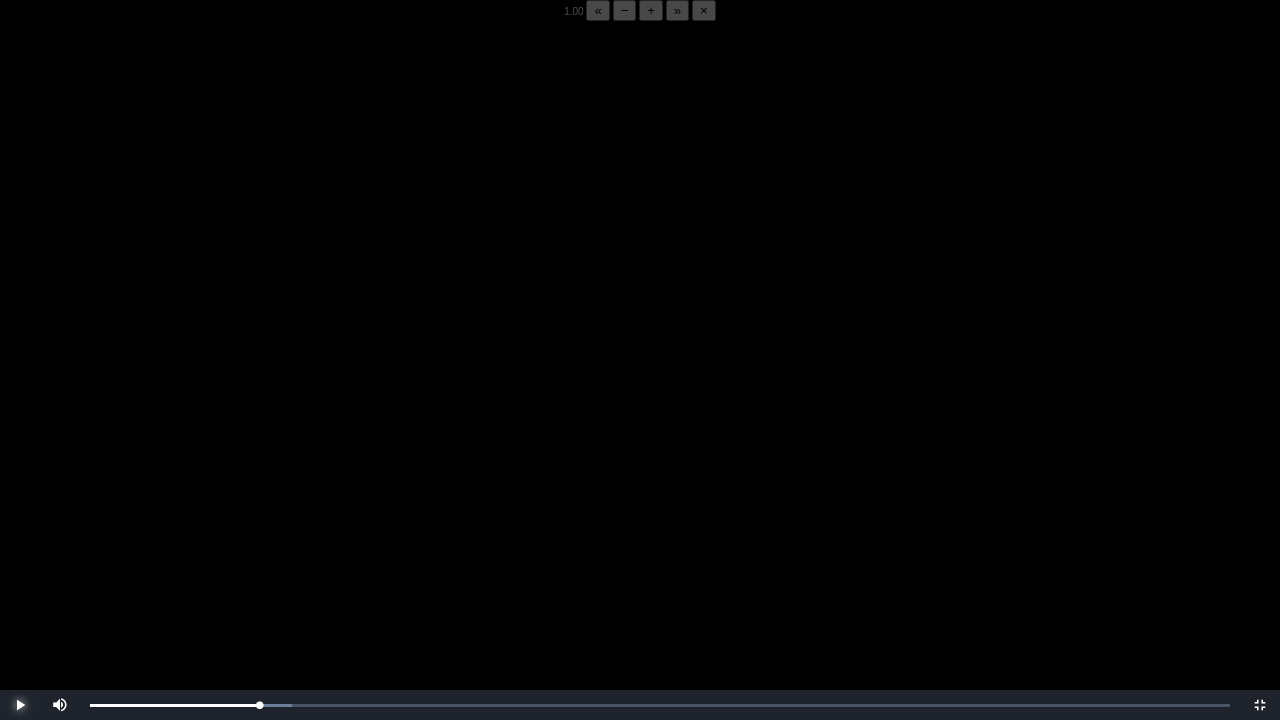 click at bounding box center (20, 705) 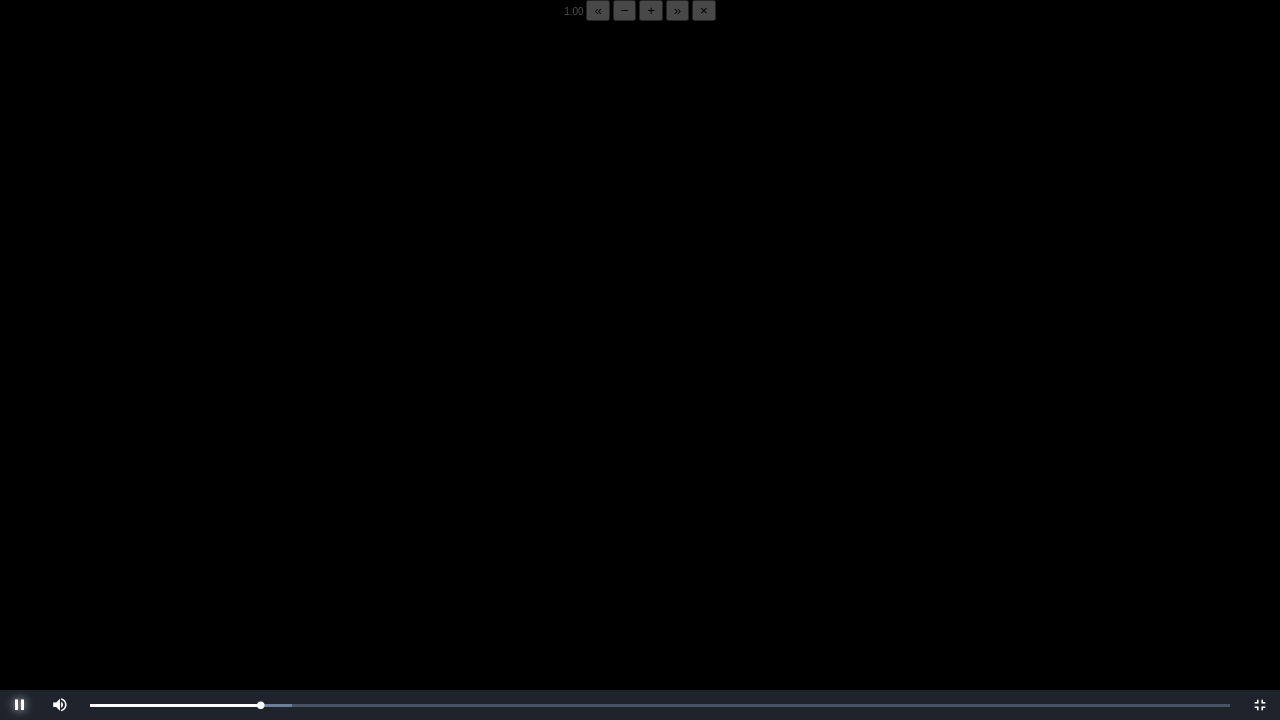 click at bounding box center (20, 705) 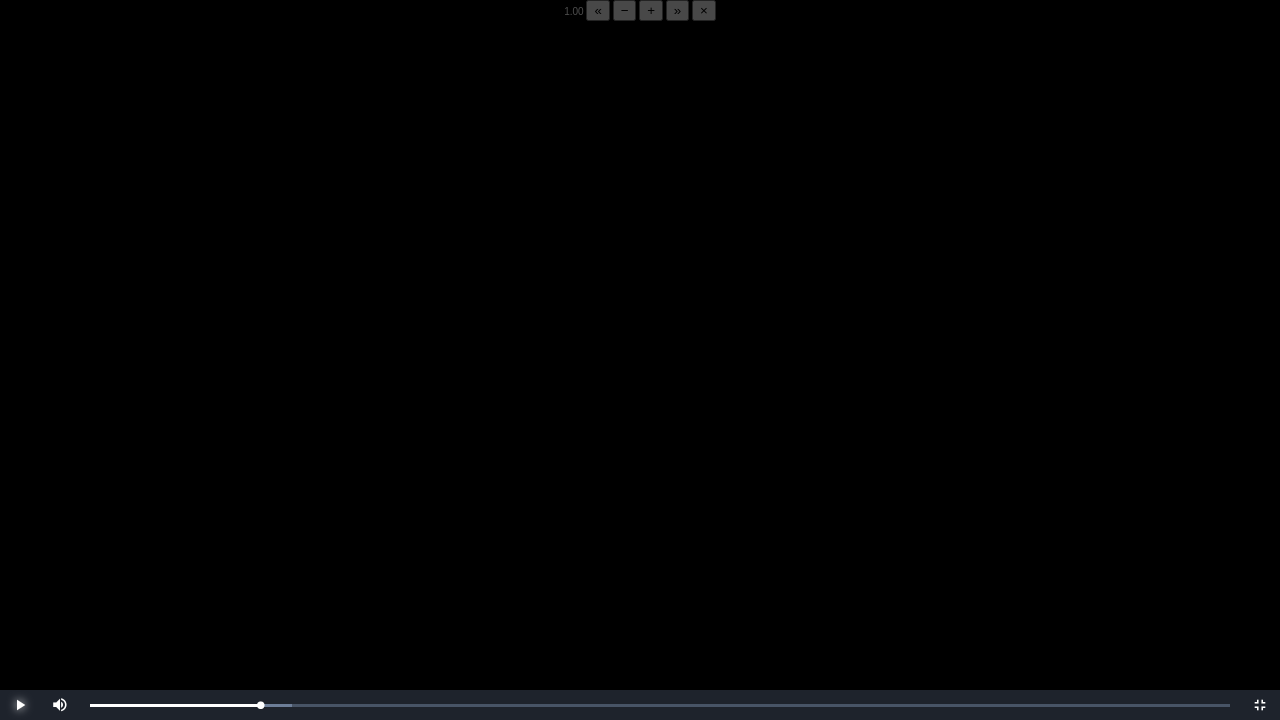 click at bounding box center [20, 705] 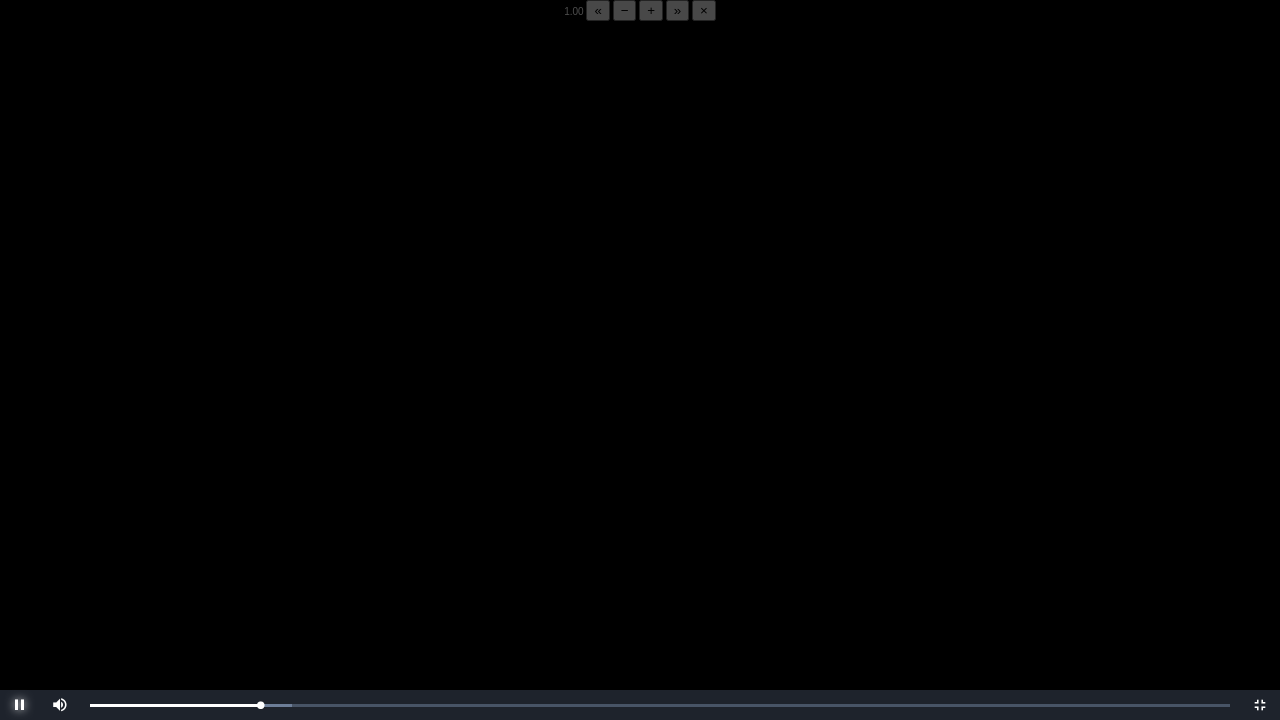 click at bounding box center [20, 705] 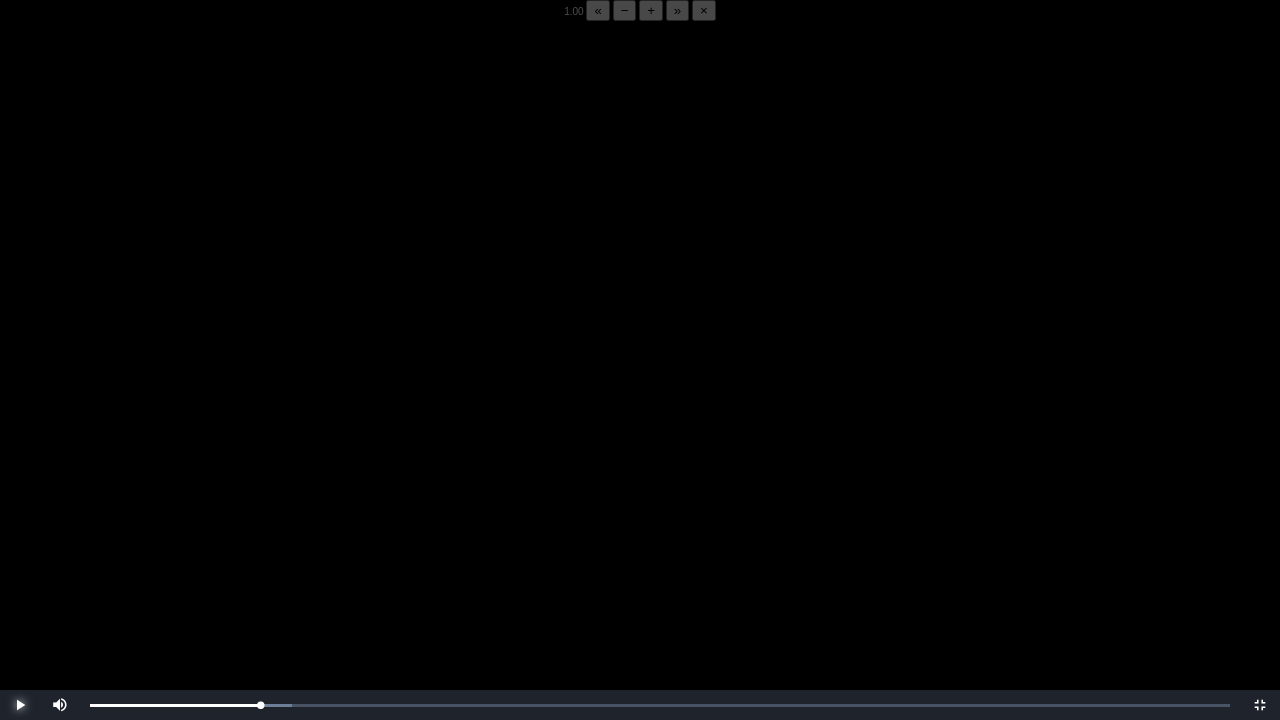 click 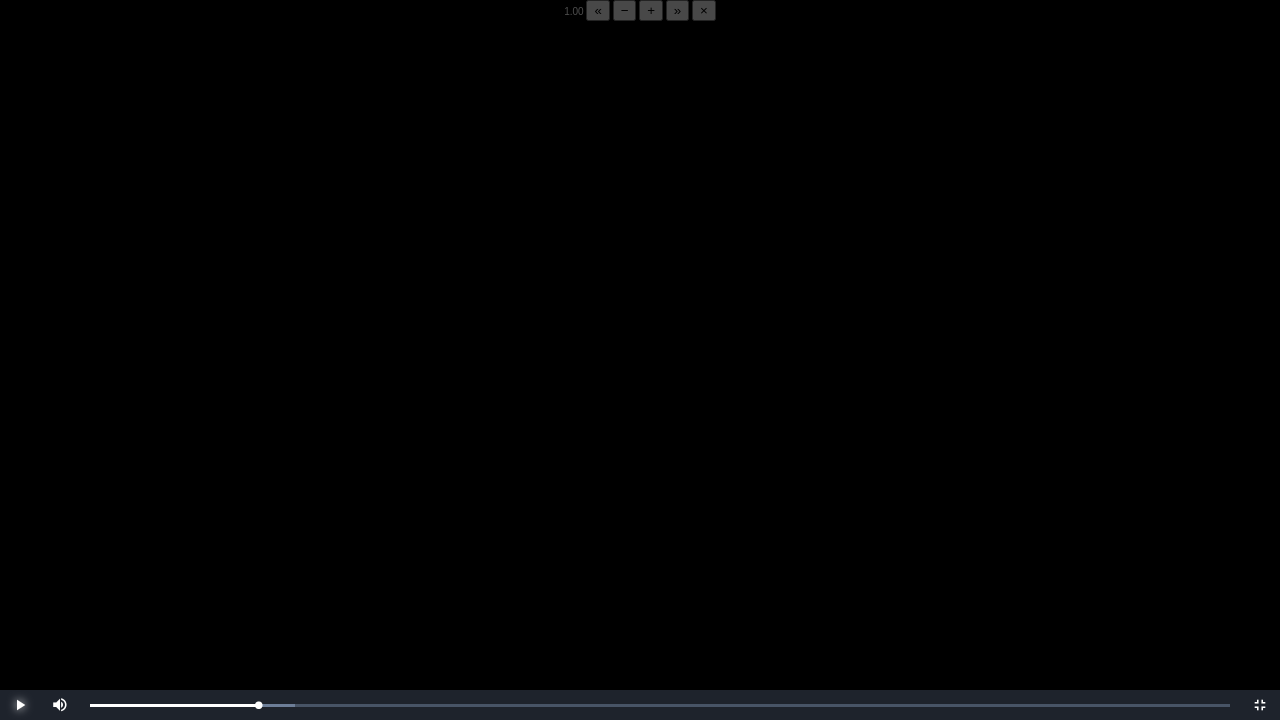 click at bounding box center [20, 705] 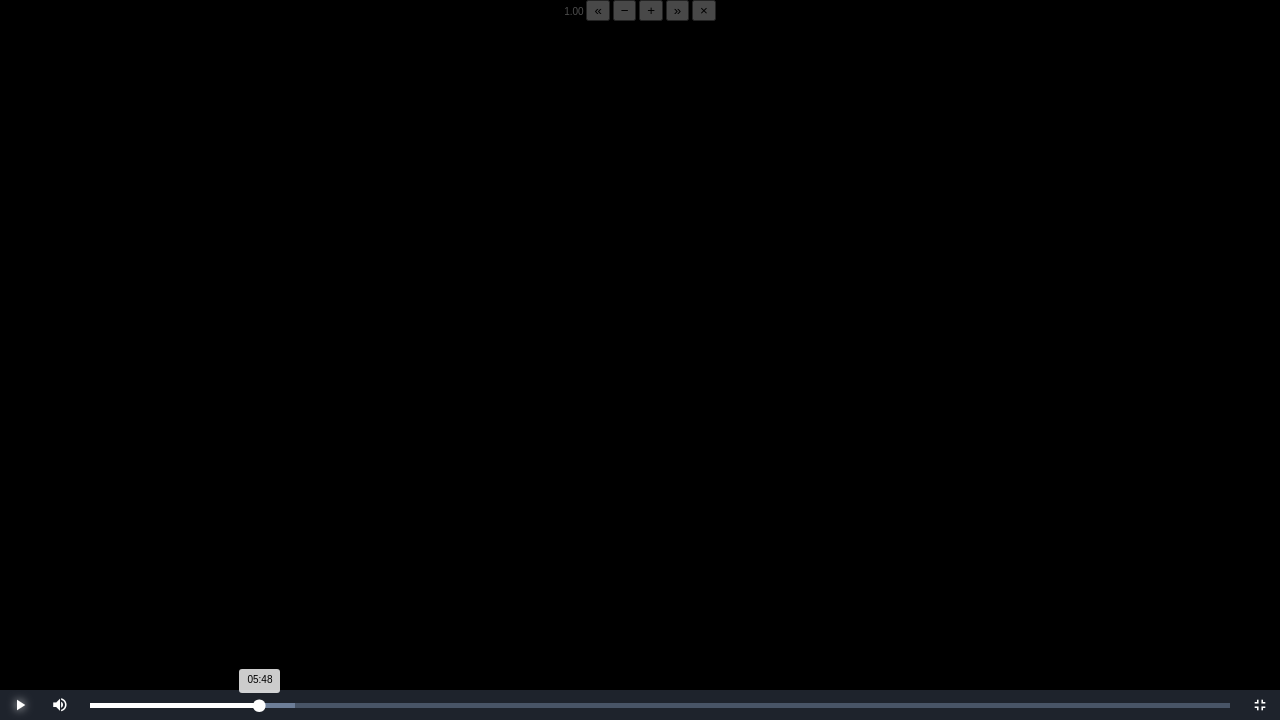 drag, startPoint x: 19, startPoint y: 703, endPoint x: 255, endPoint y: 704, distance: 236.00212 